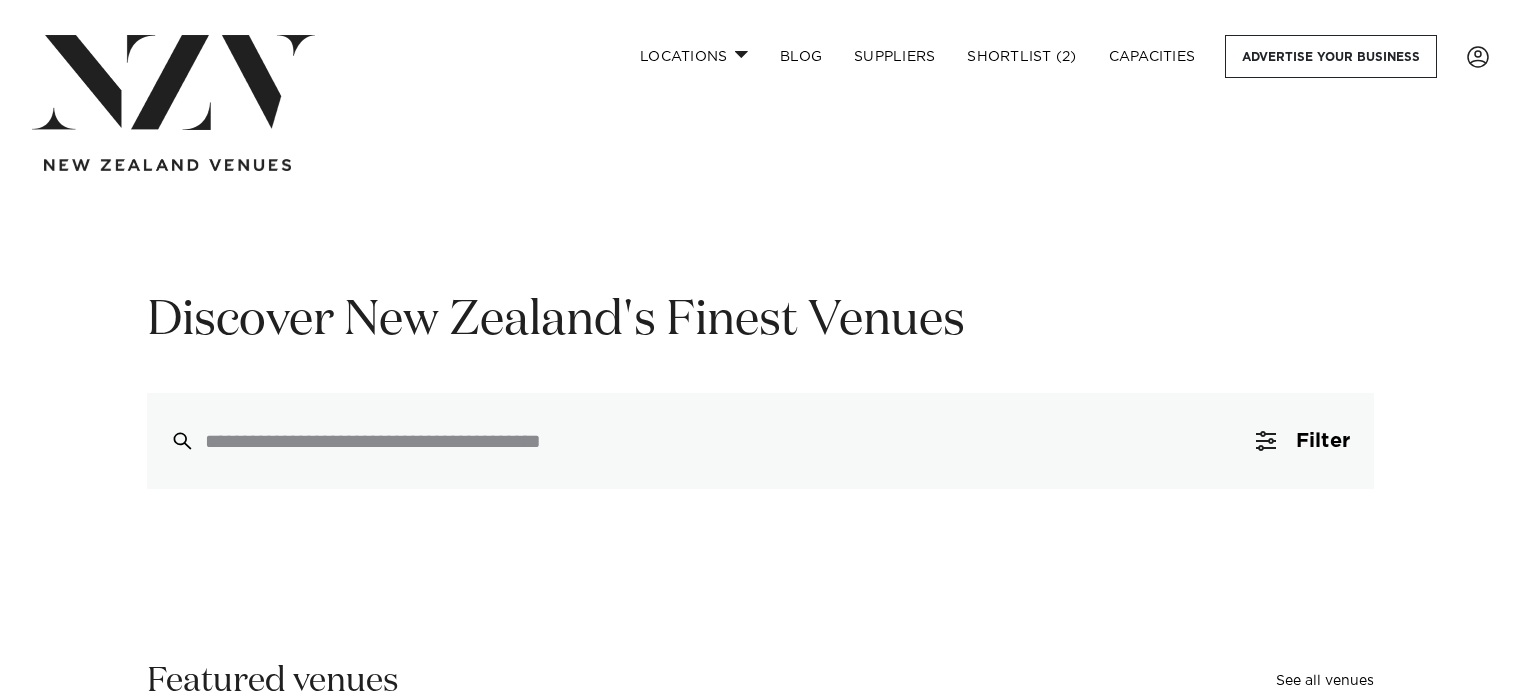 scroll, scrollTop: 0, scrollLeft: 0, axis: both 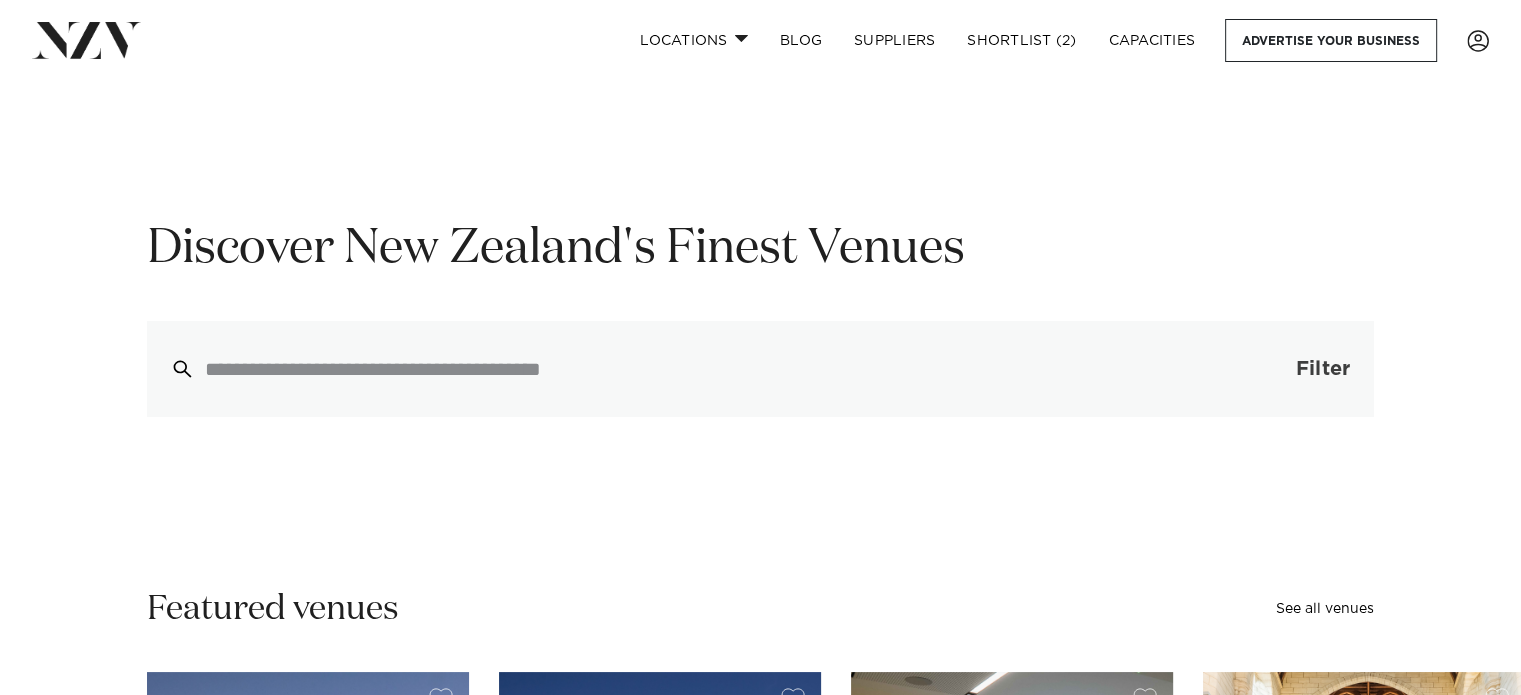 click on "Filter 0" at bounding box center [1303, 369] 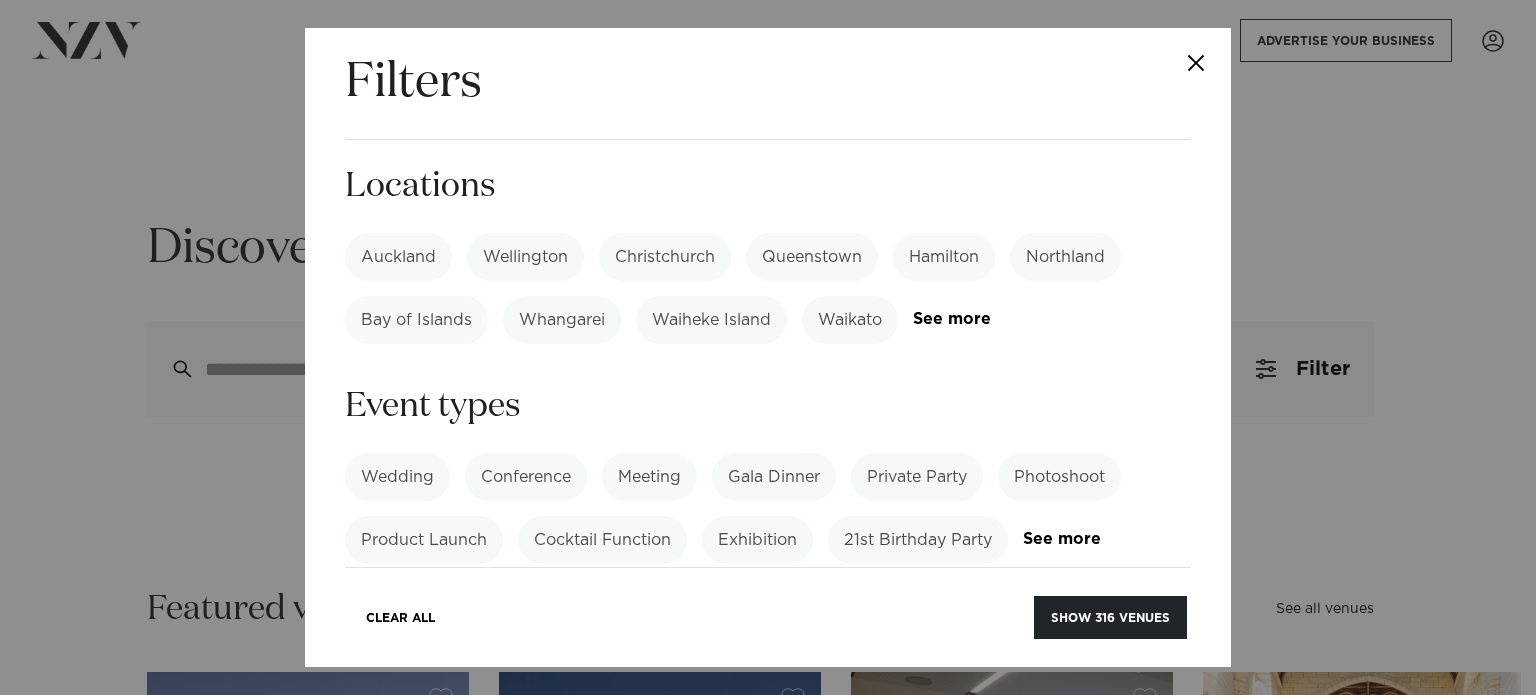 click on "Auckland" at bounding box center (398, 257) 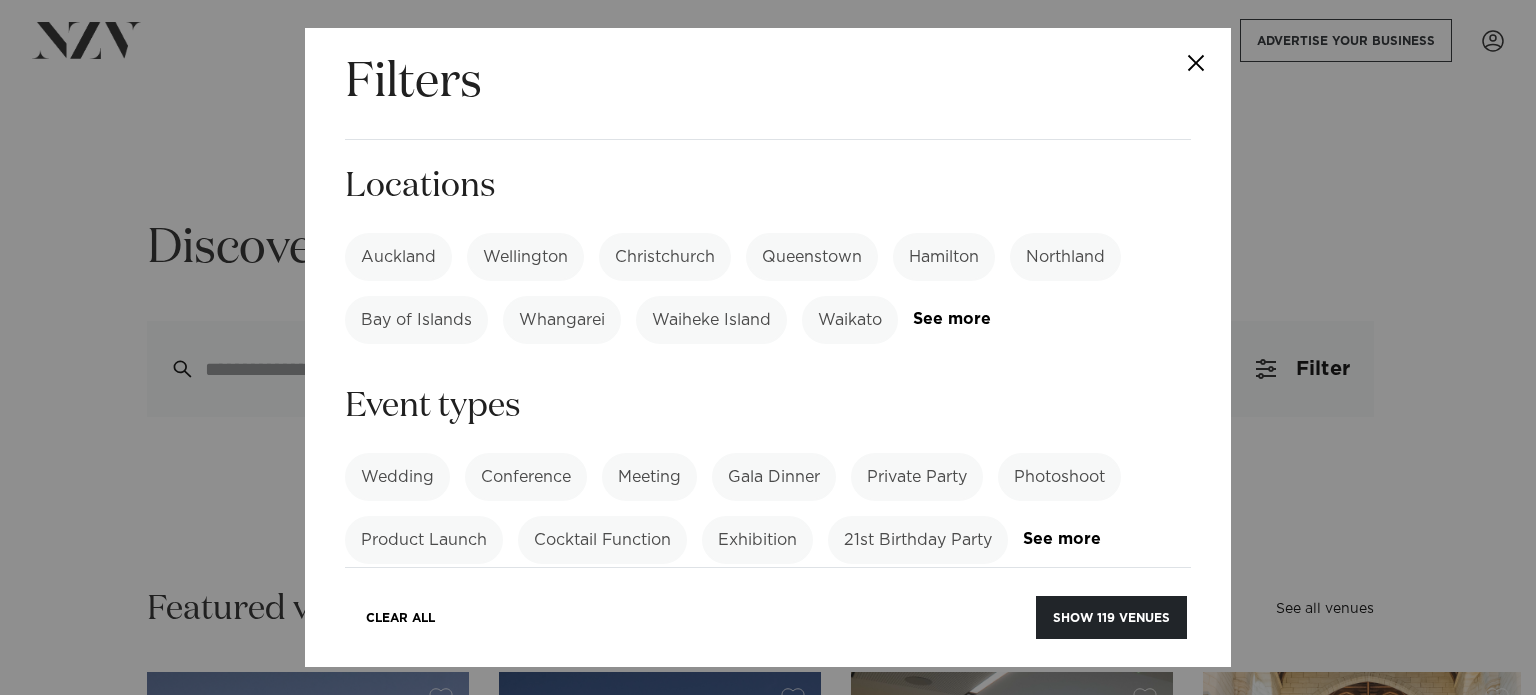 click on "Wellington" at bounding box center [525, 257] 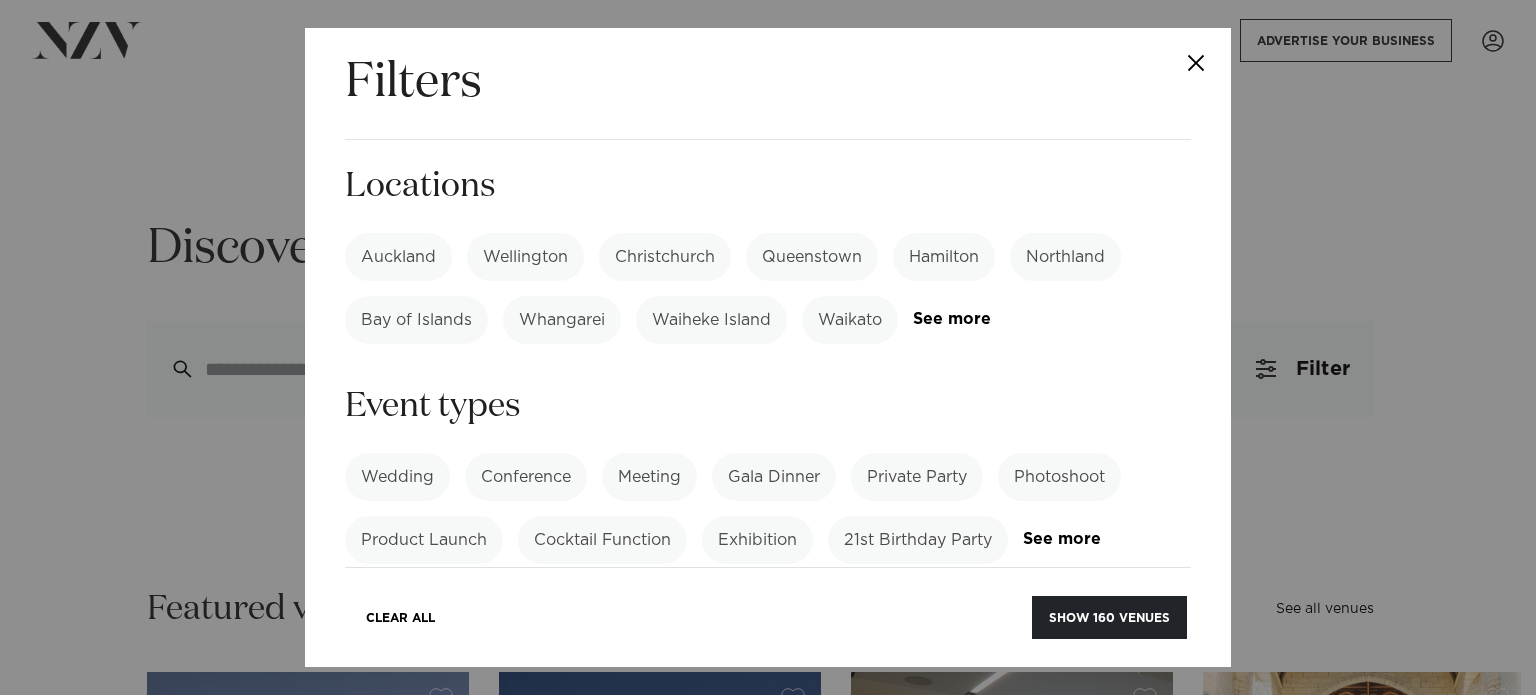 click on "Christchurch" at bounding box center (665, 257) 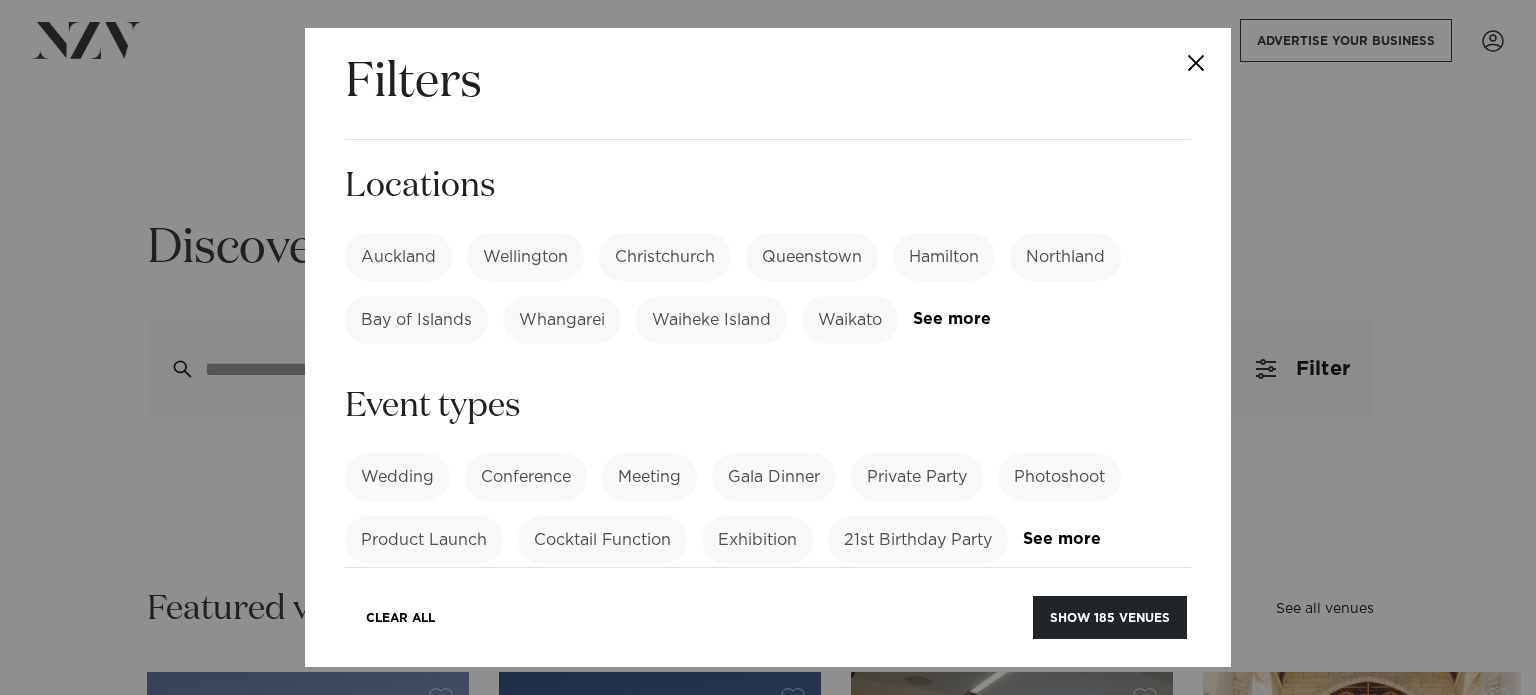 click on "Queenstown" at bounding box center [812, 257] 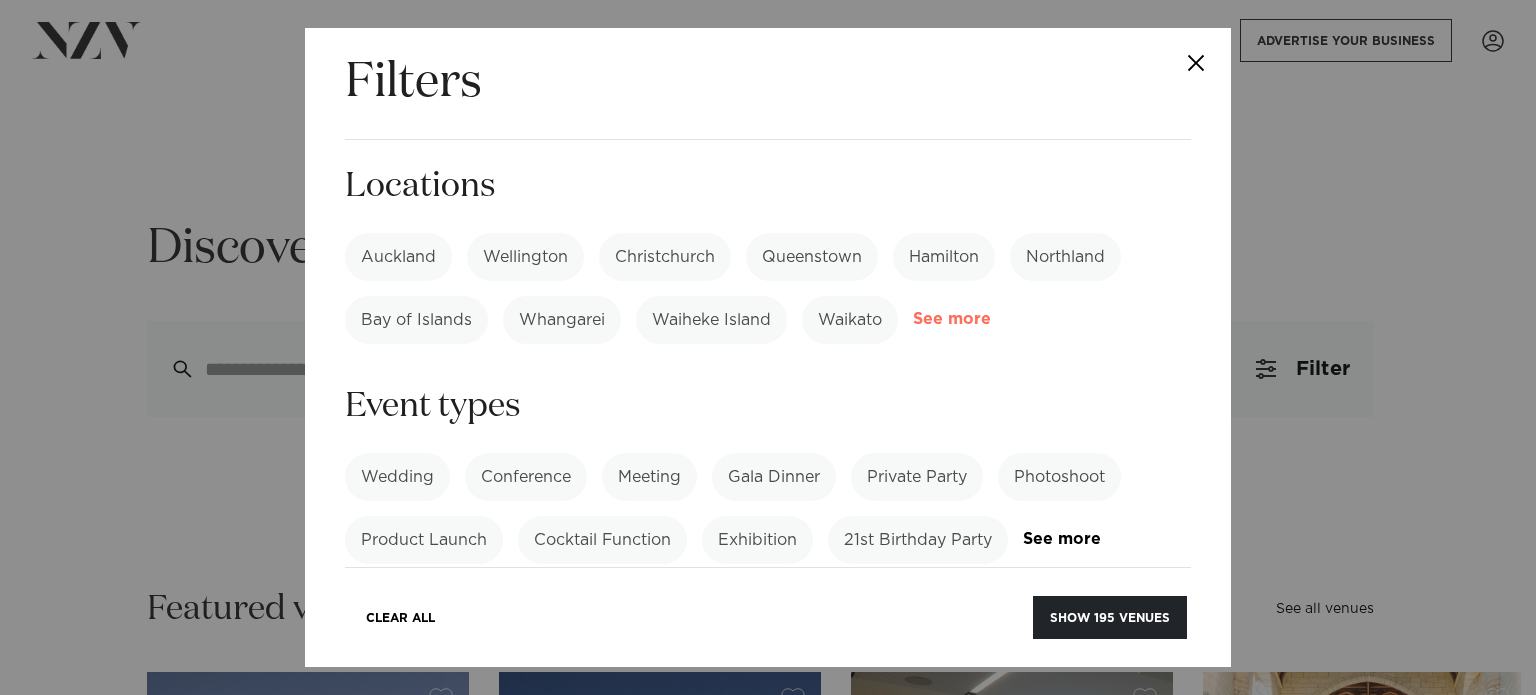 click on "See more" at bounding box center (991, 319) 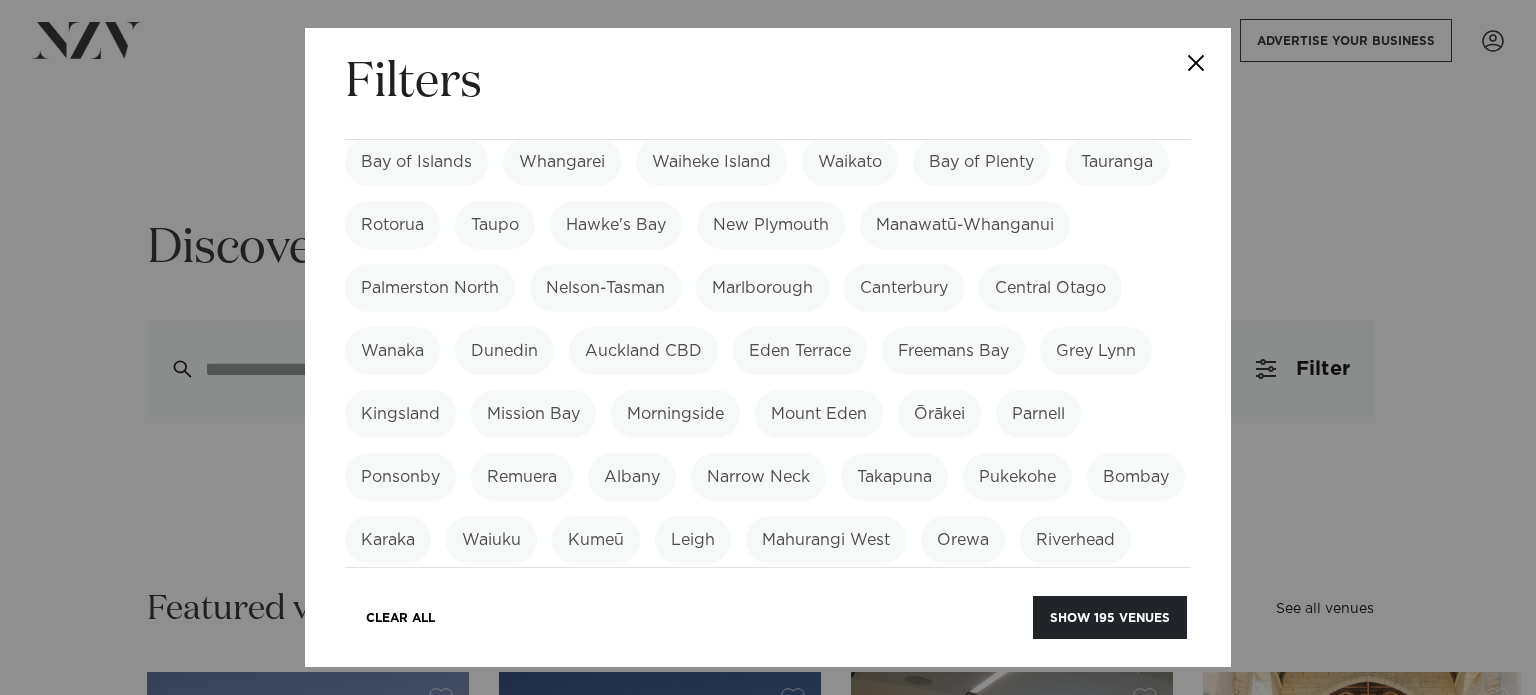 scroll, scrollTop: 160, scrollLeft: 0, axis: vertical 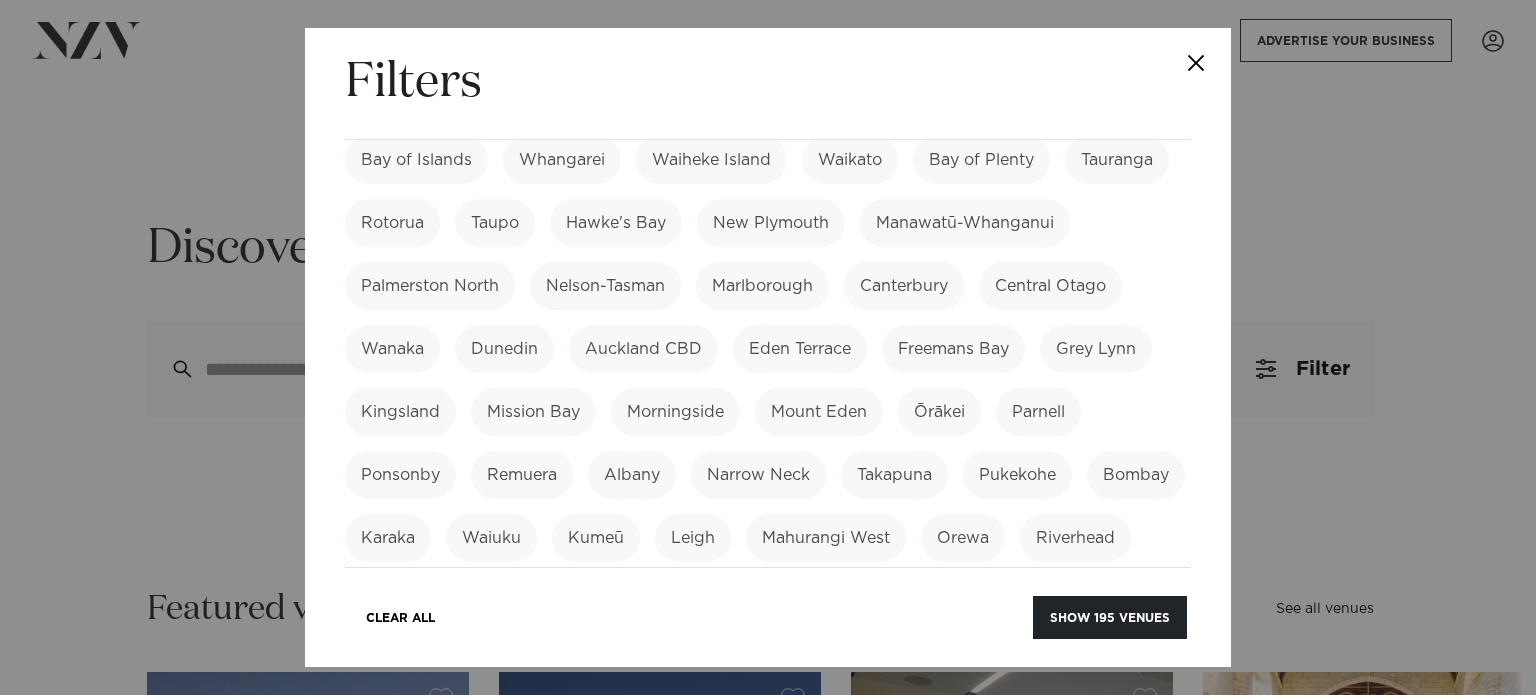 click on "Manawatū-Whanganui" at bounding box center (965, 223) 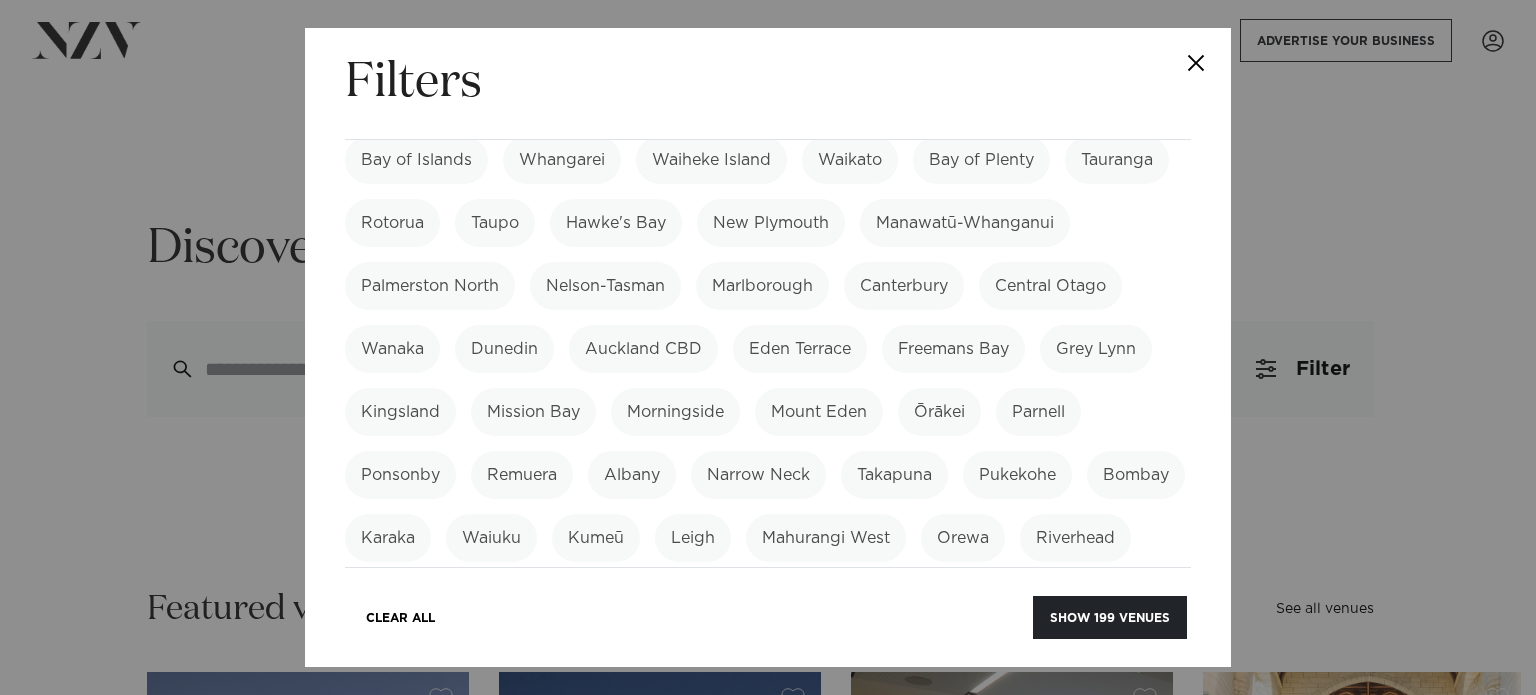 click on "Canterbury" at bounding box center (904, 286) 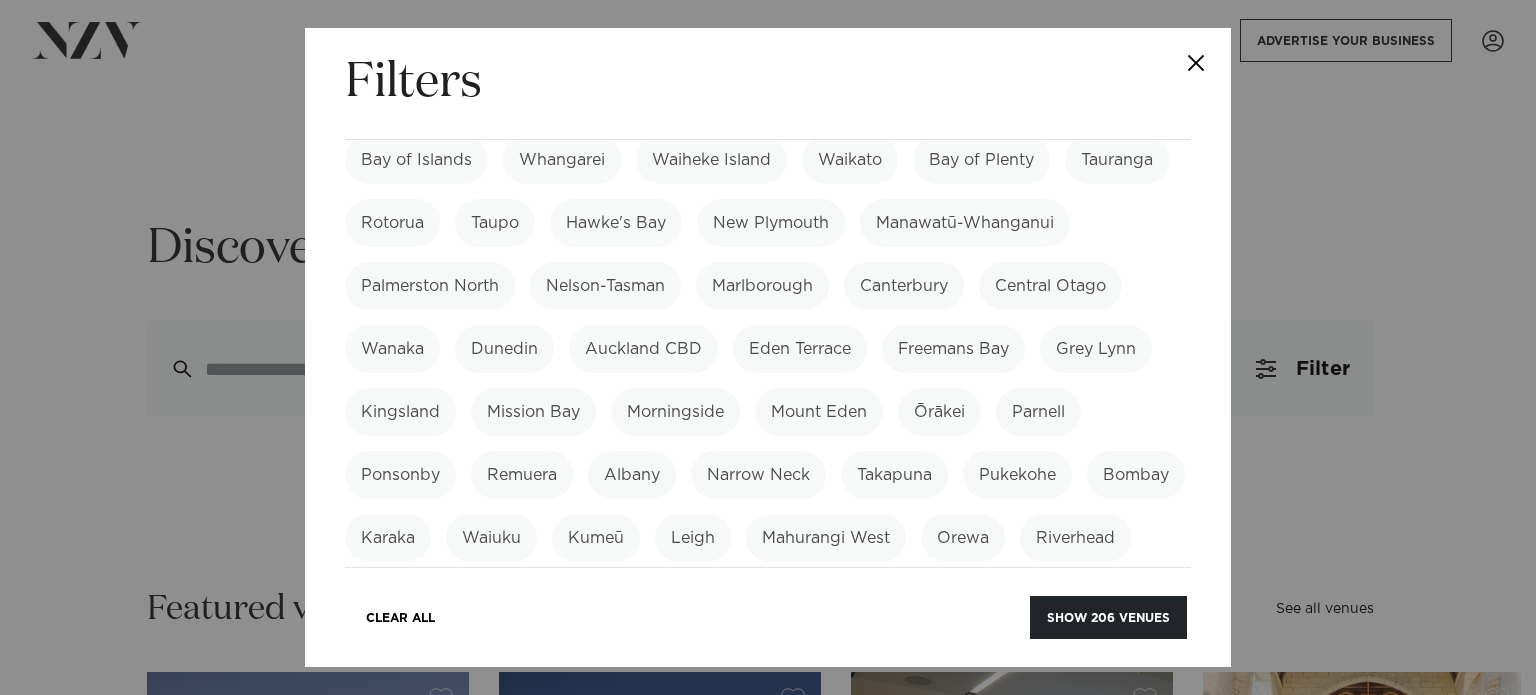 click on "Taupo" at bounding box center [495, 223] 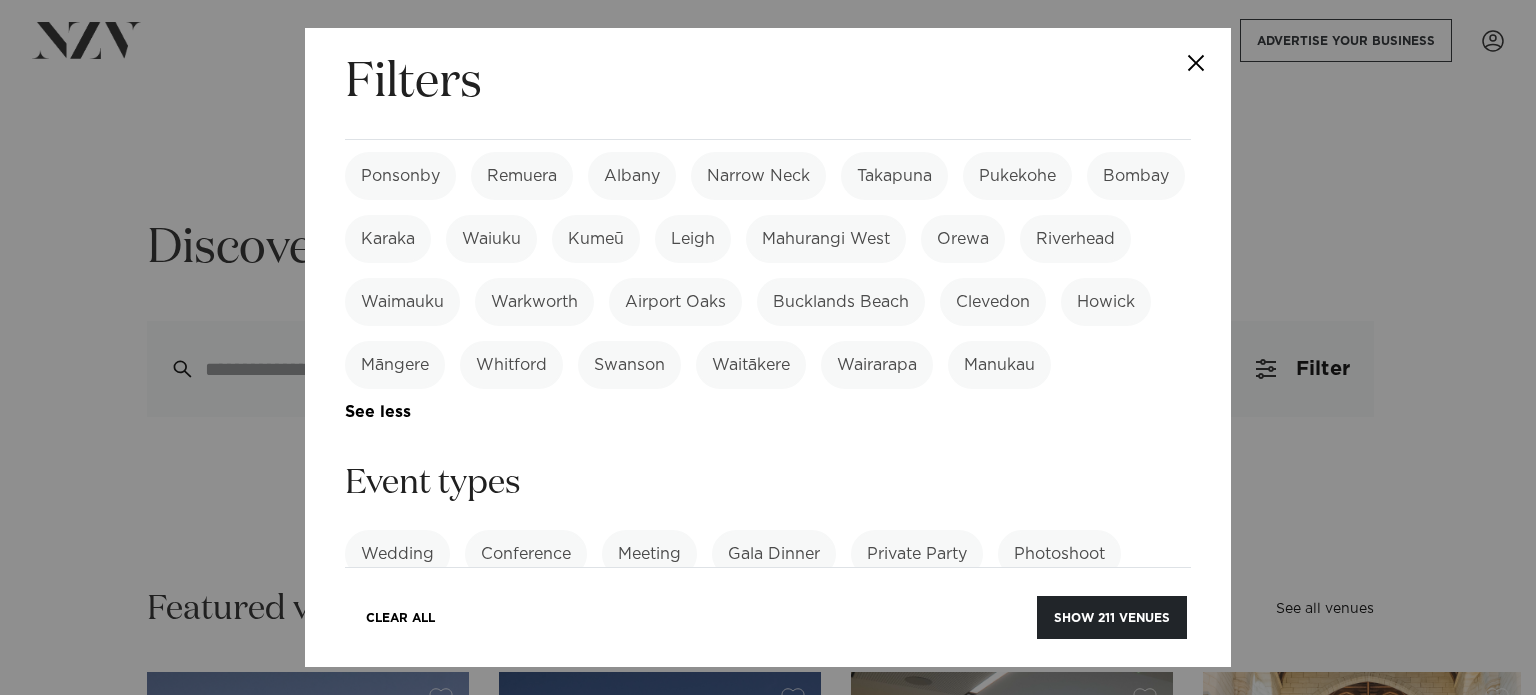 scroll, scrollTop: 478, scrollLeft: 0, axis: vertical 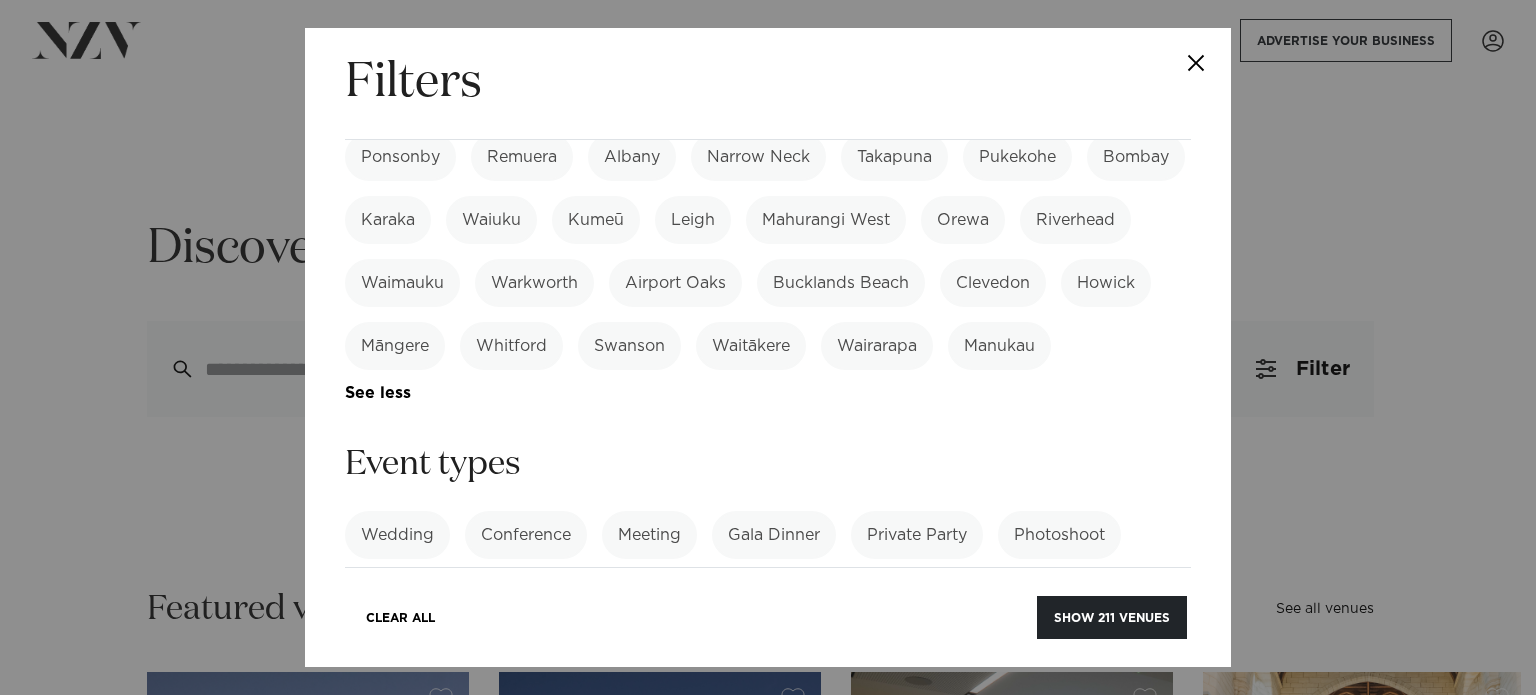 click on "Wedding" at bounding box center (397, 535) 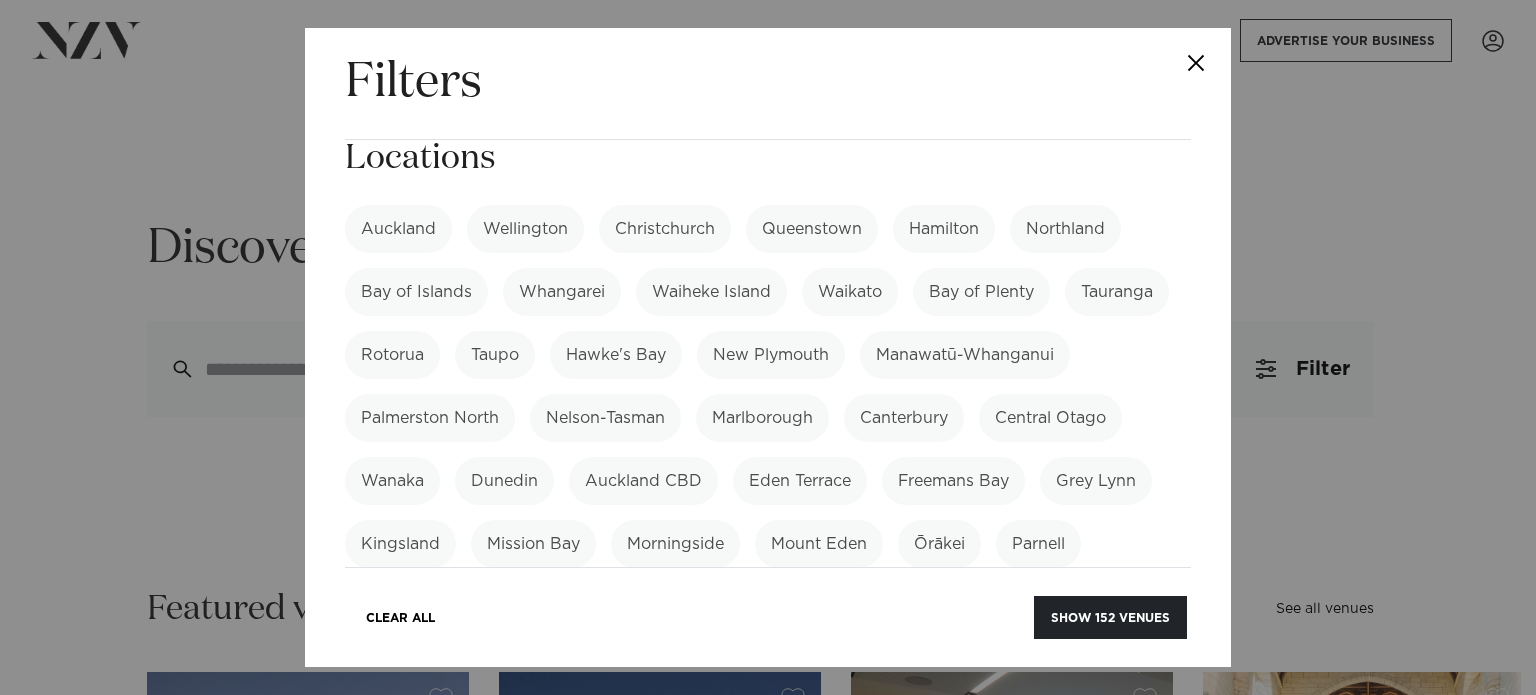 scroll, scrollTop: 28, scrollLeft: 0, axis: vertical 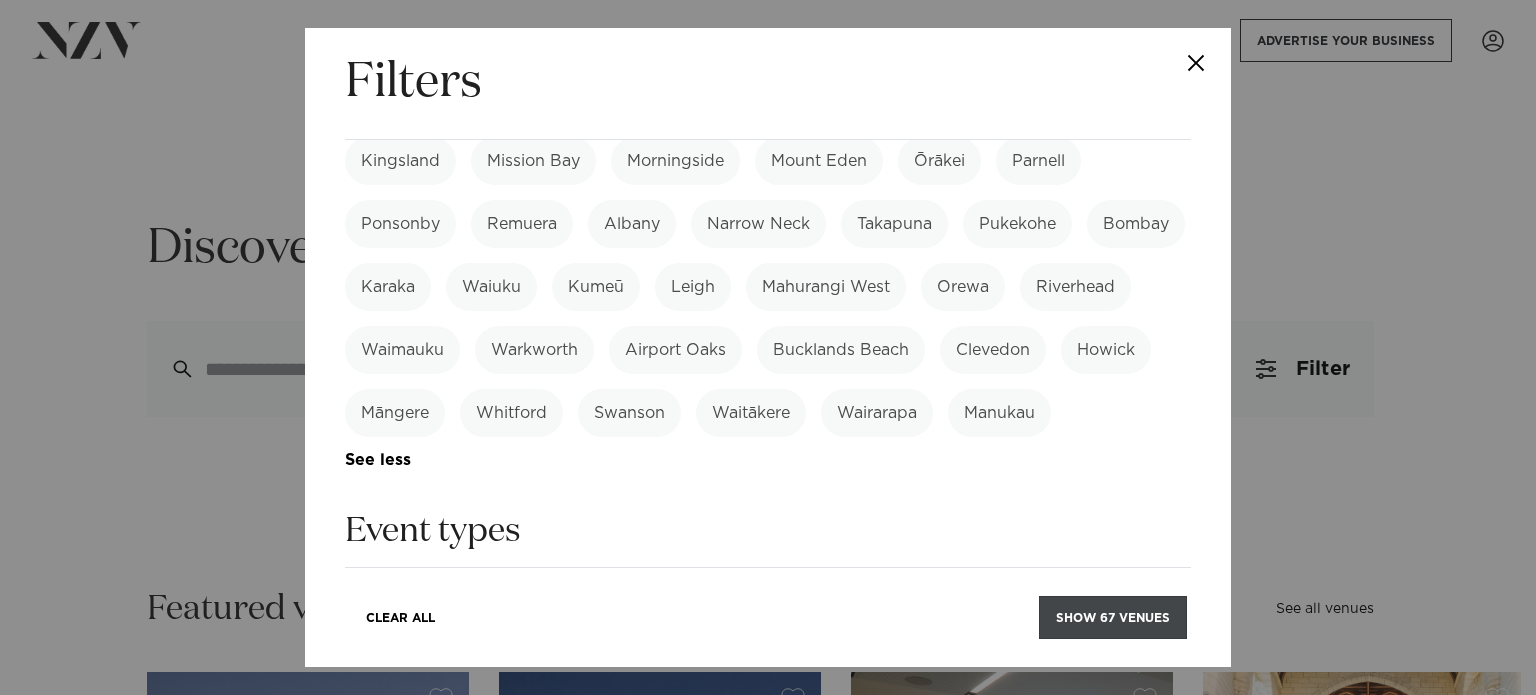 click on "Show 67 venues" at bounding box center [1113, 617] 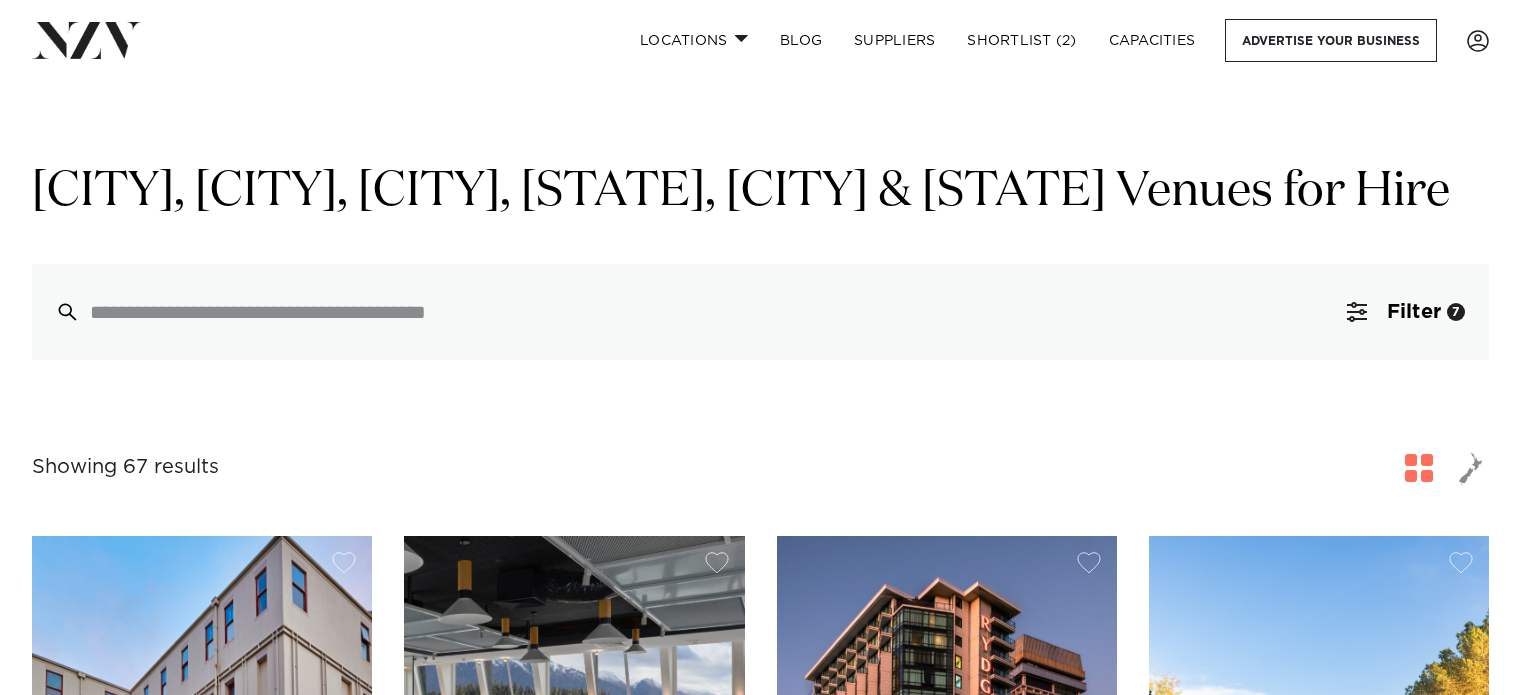 scroll, scrollTop: 0, scrollLeft: 0, axis: both 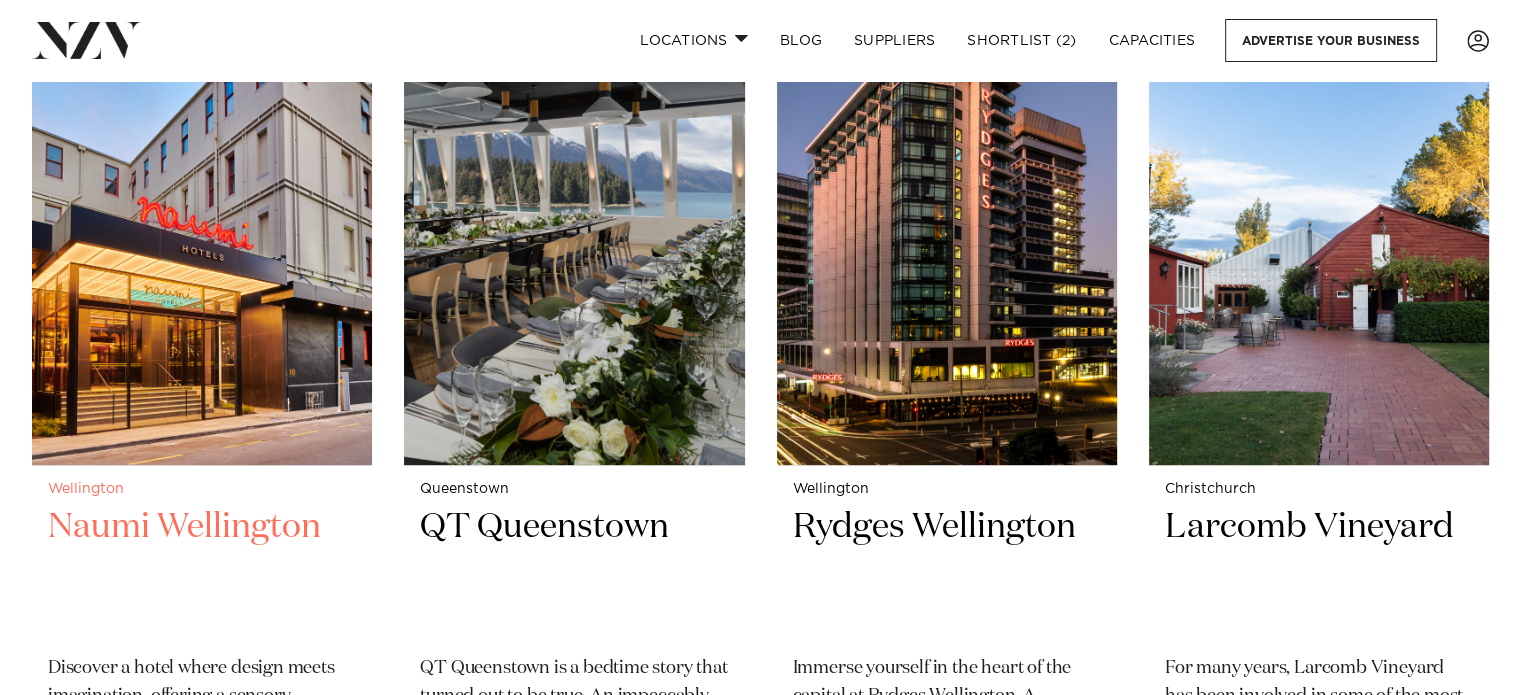 click at bounding box center [202, 237] 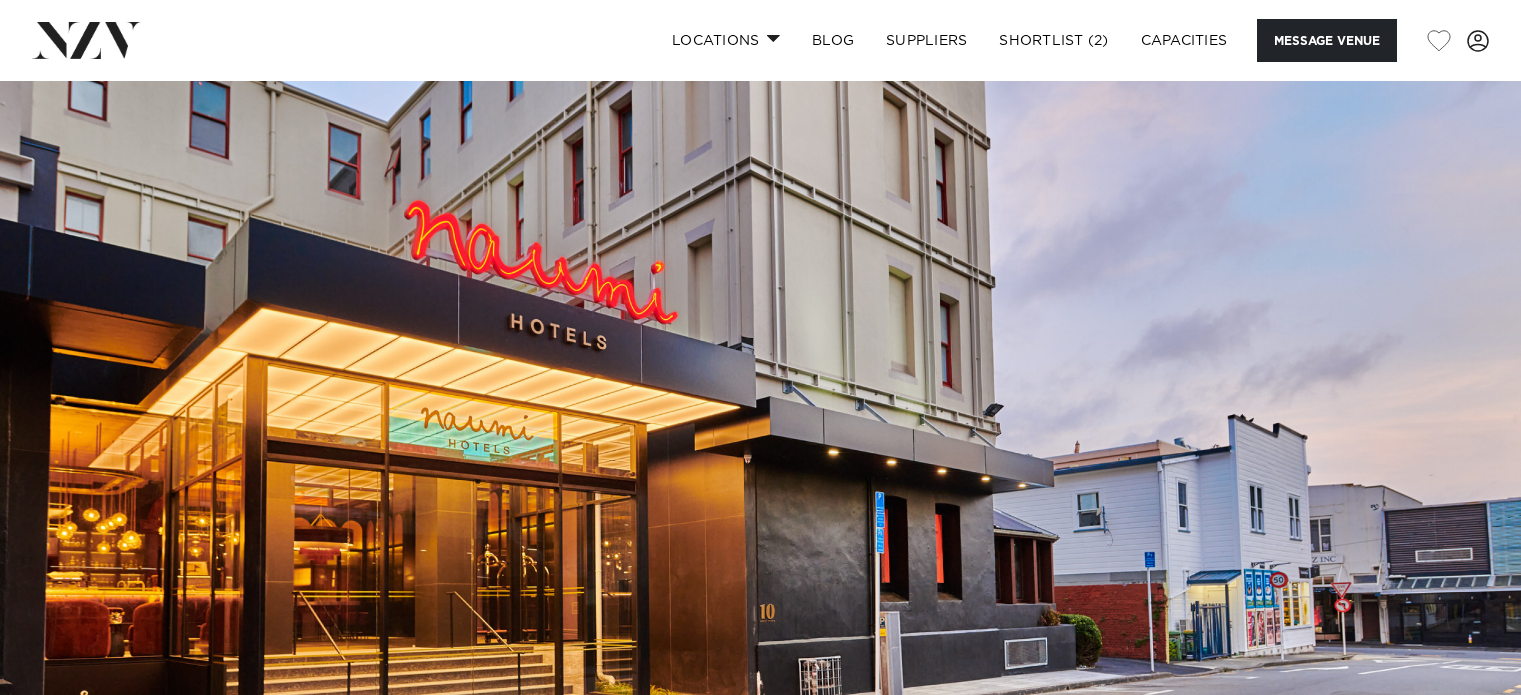 scroll, scrollTop: 0, scrollLeft: 0, axis: both 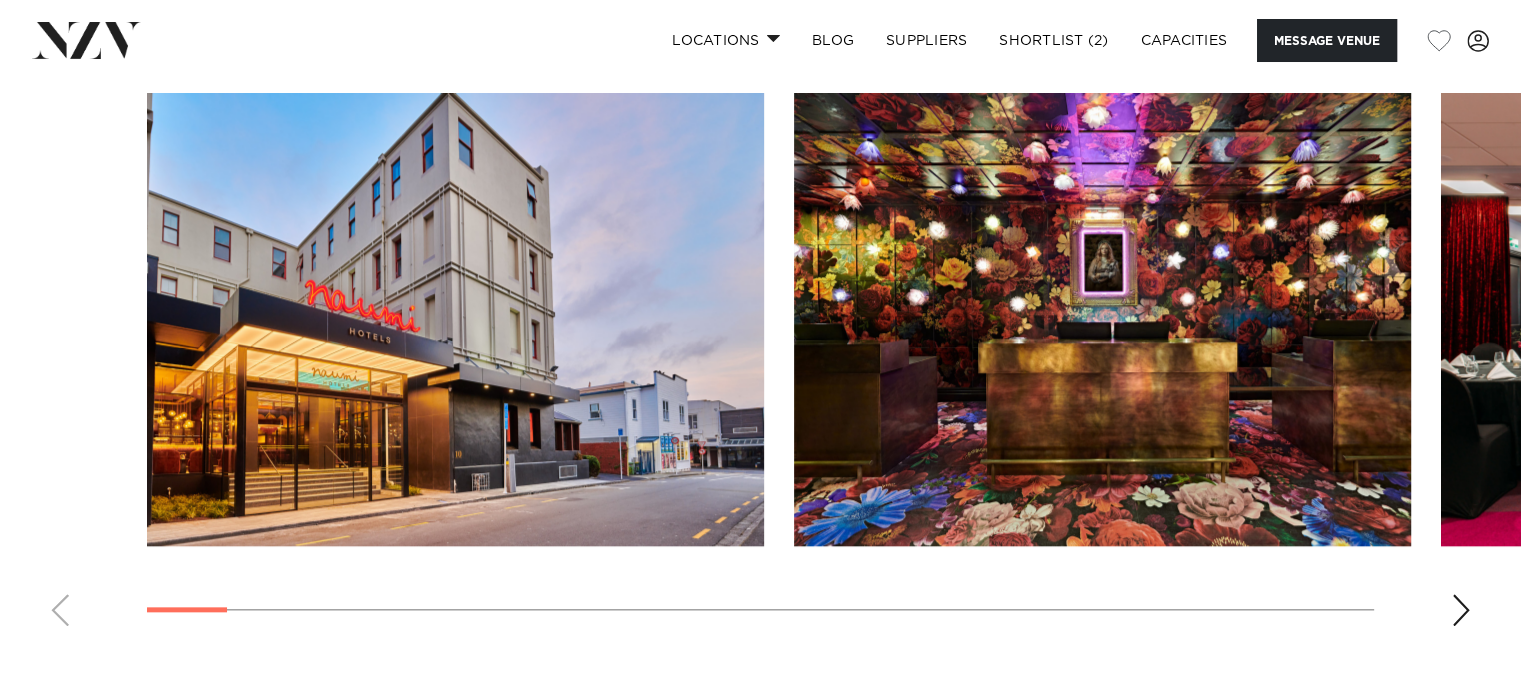 click at bounding box center [1461, 610] 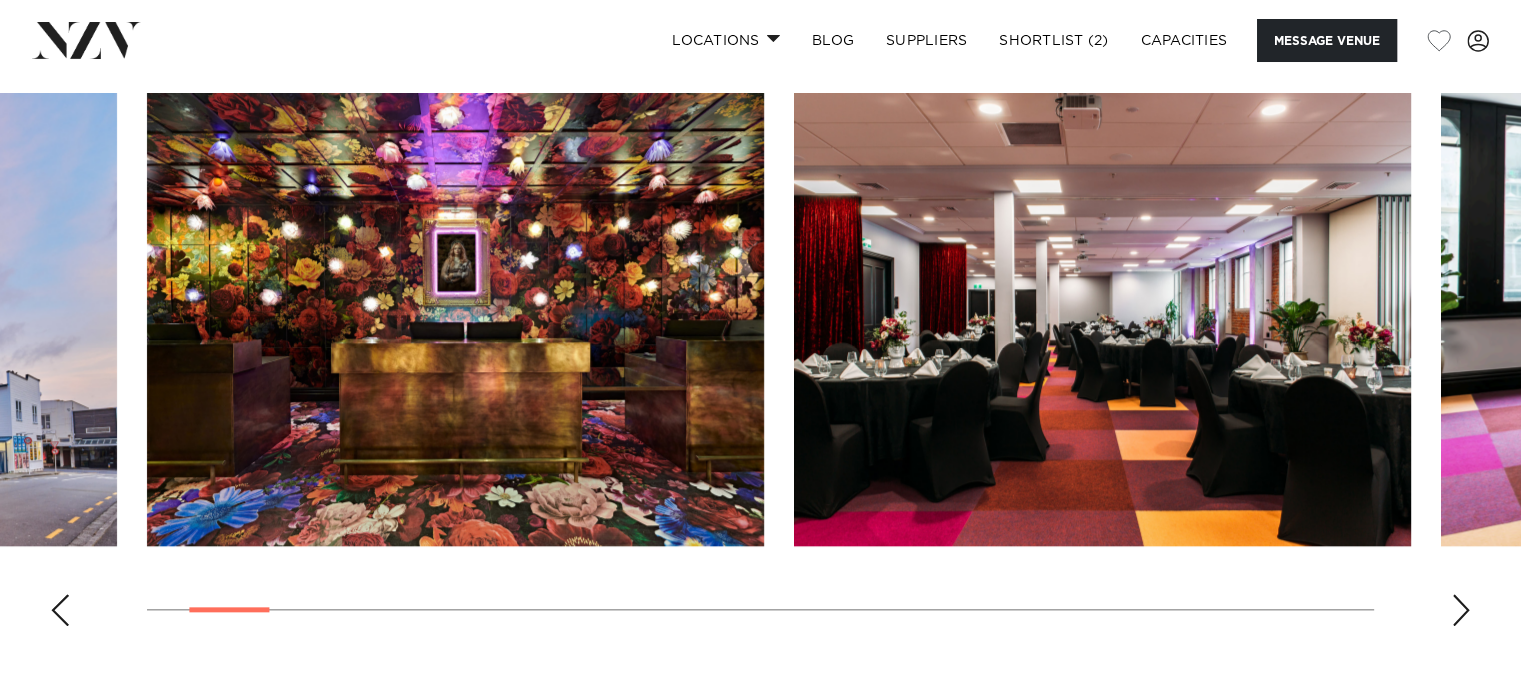 click at bounding box center (1461, 610) 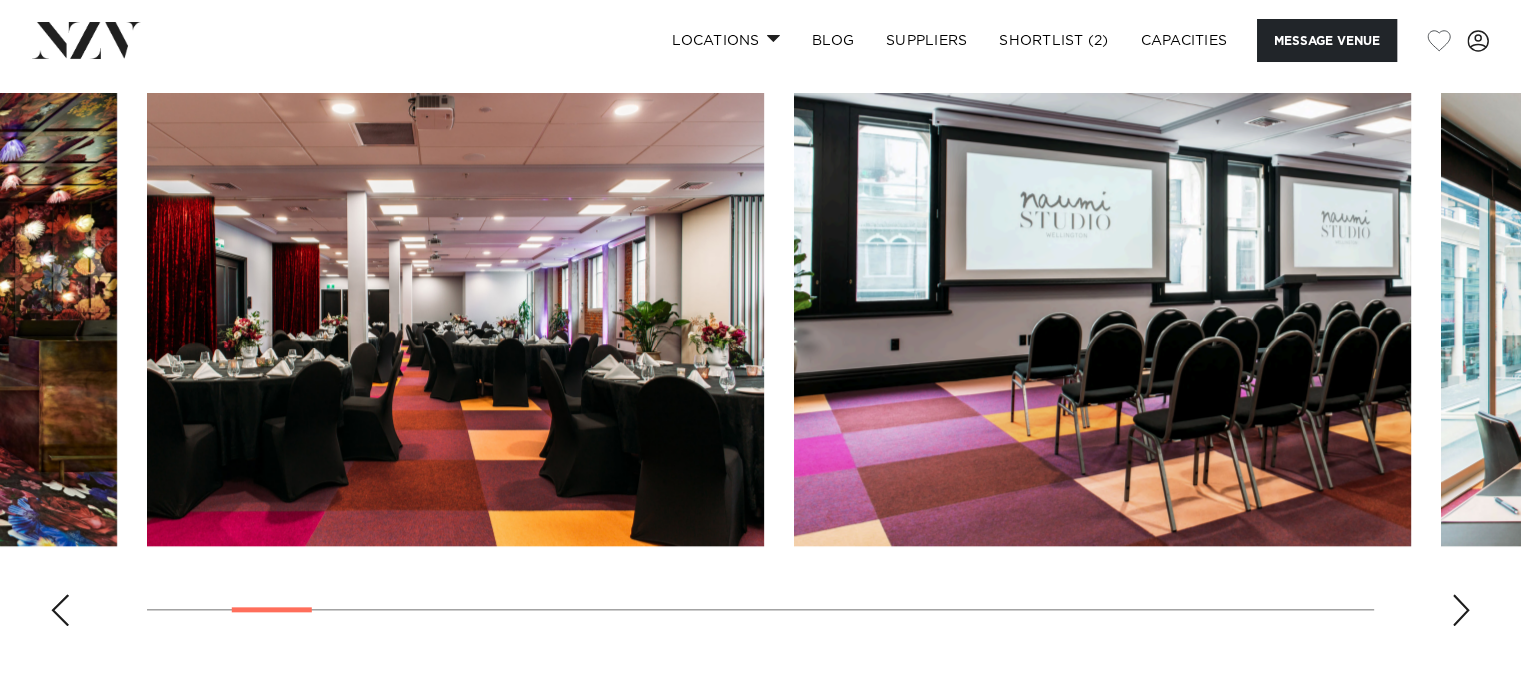 click at bounding box center [1461, 610] 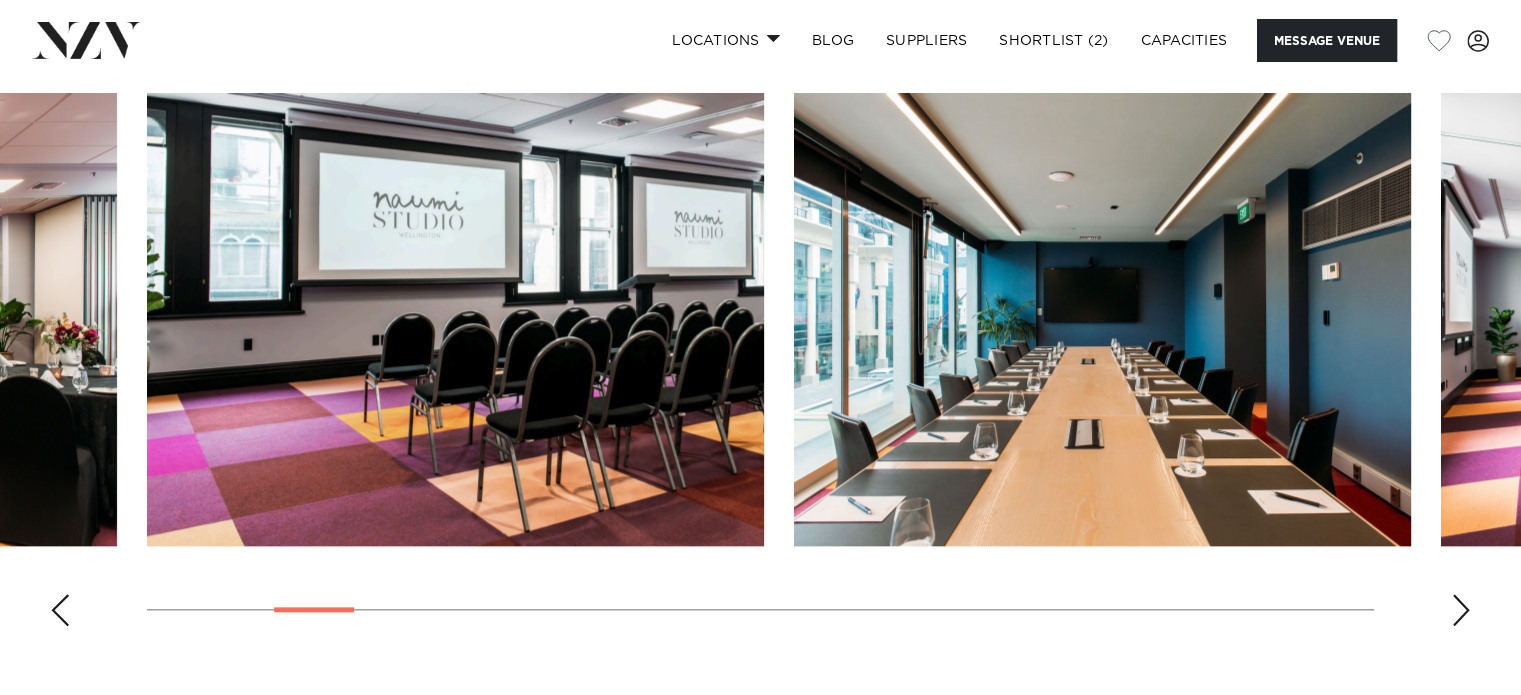 click at bounding box center [1461, 610] 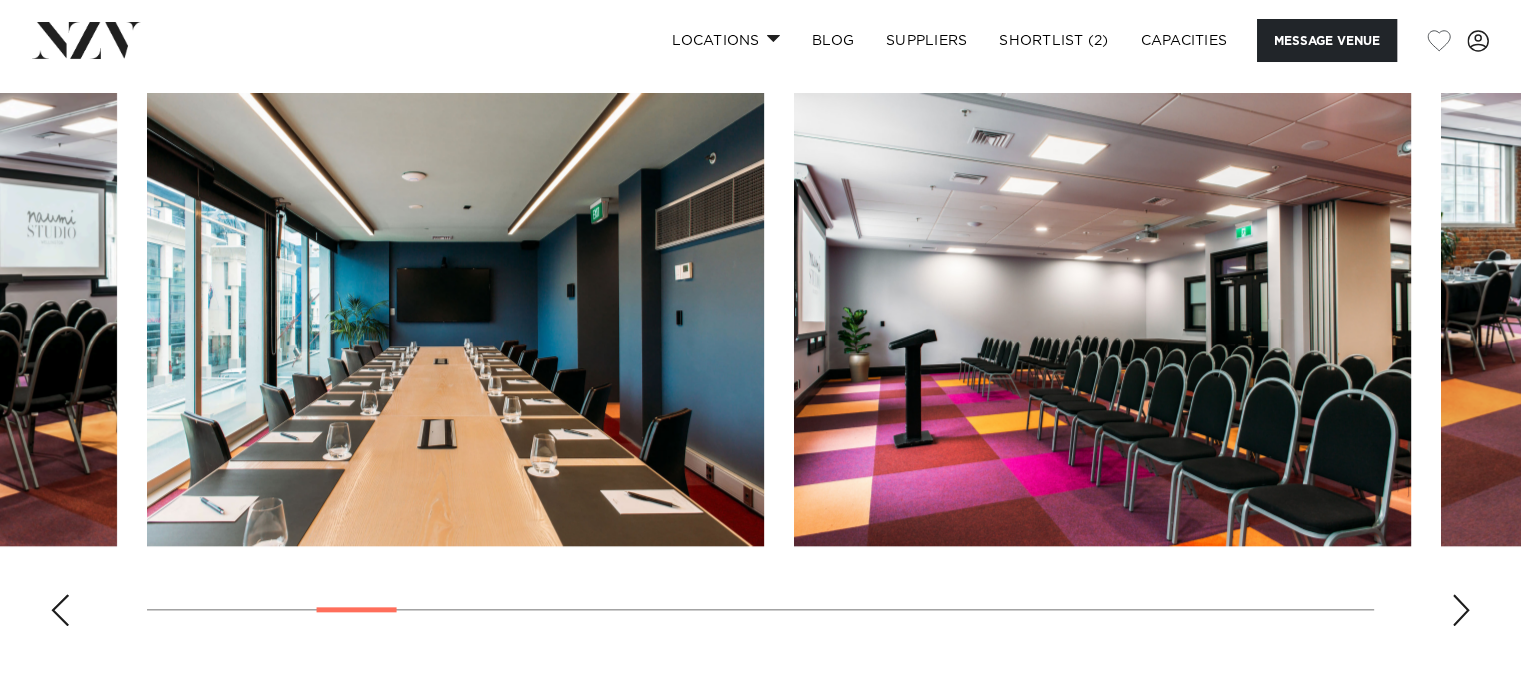 click at bounding box center (1461, 610) 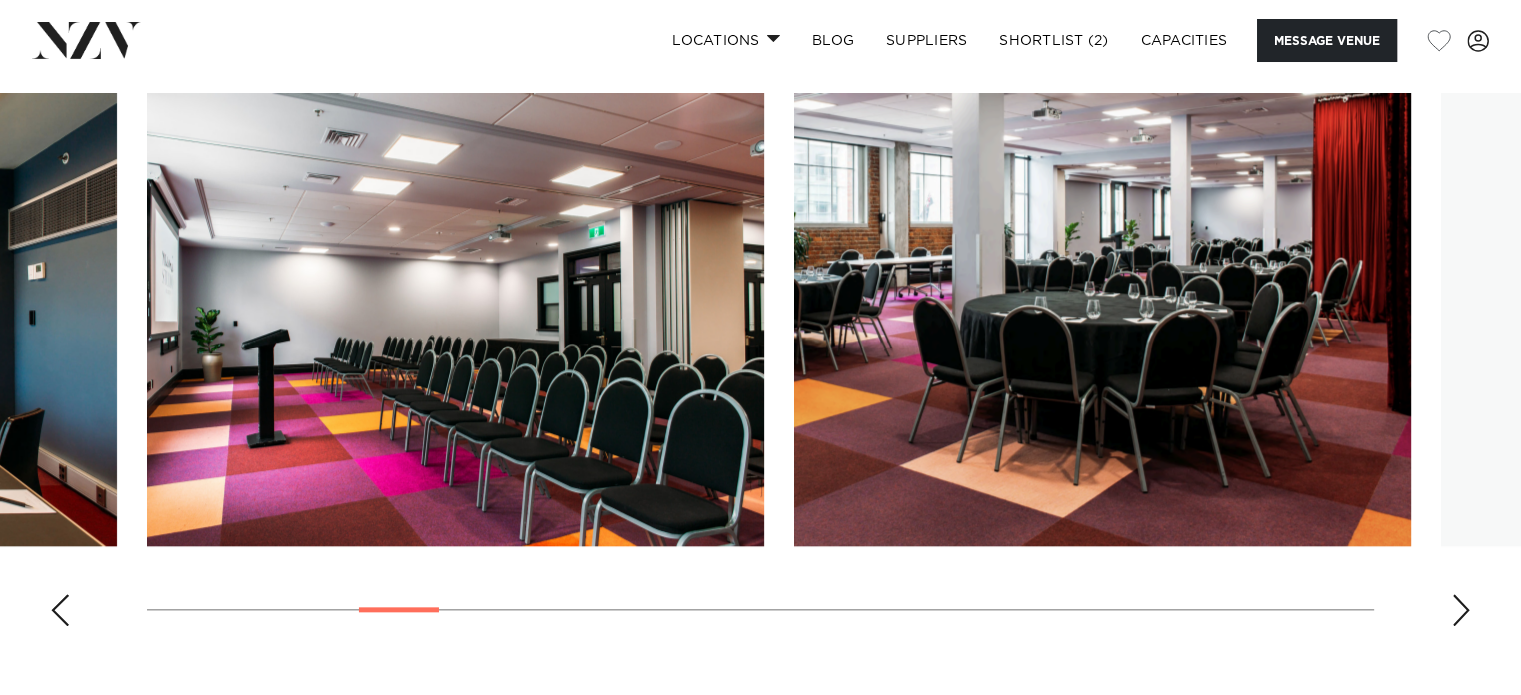 click at bounding box center (1461, 610) 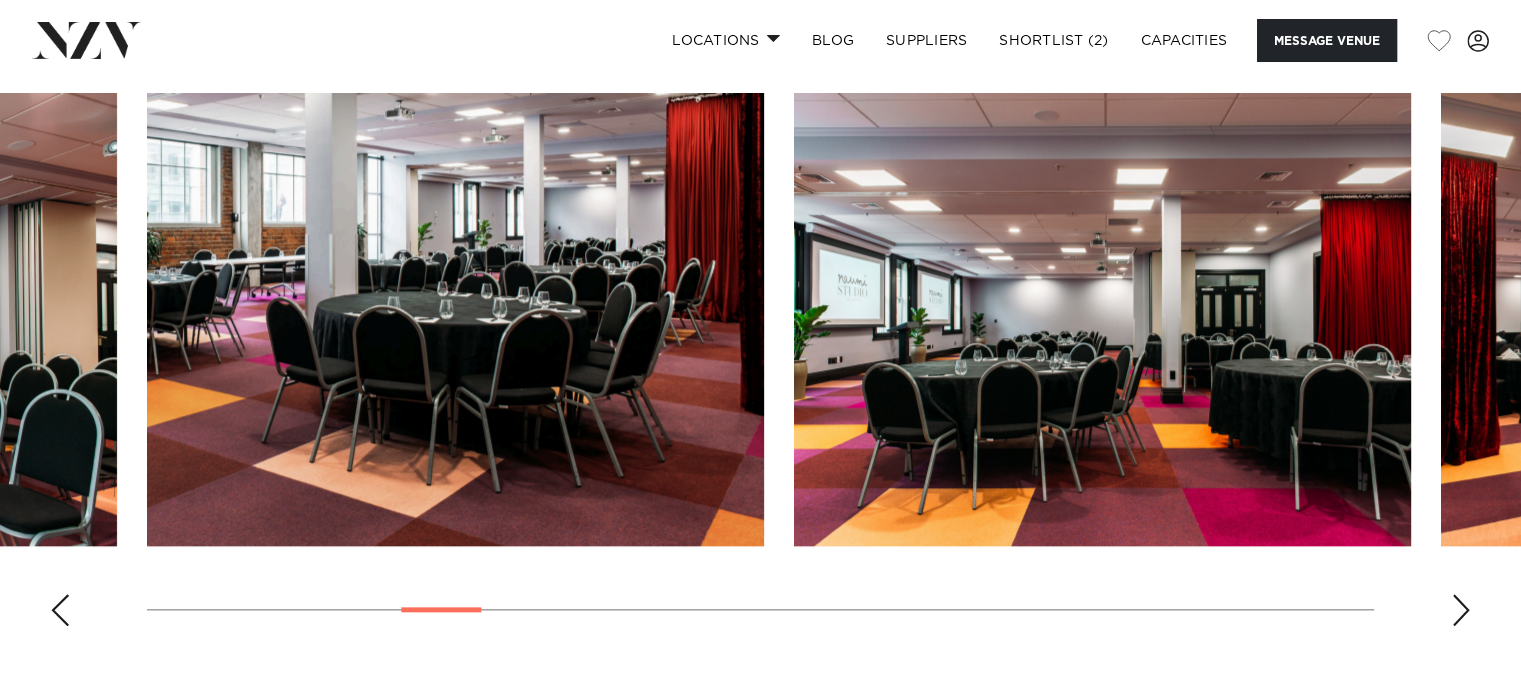 click at bounding box center [1461, 610] 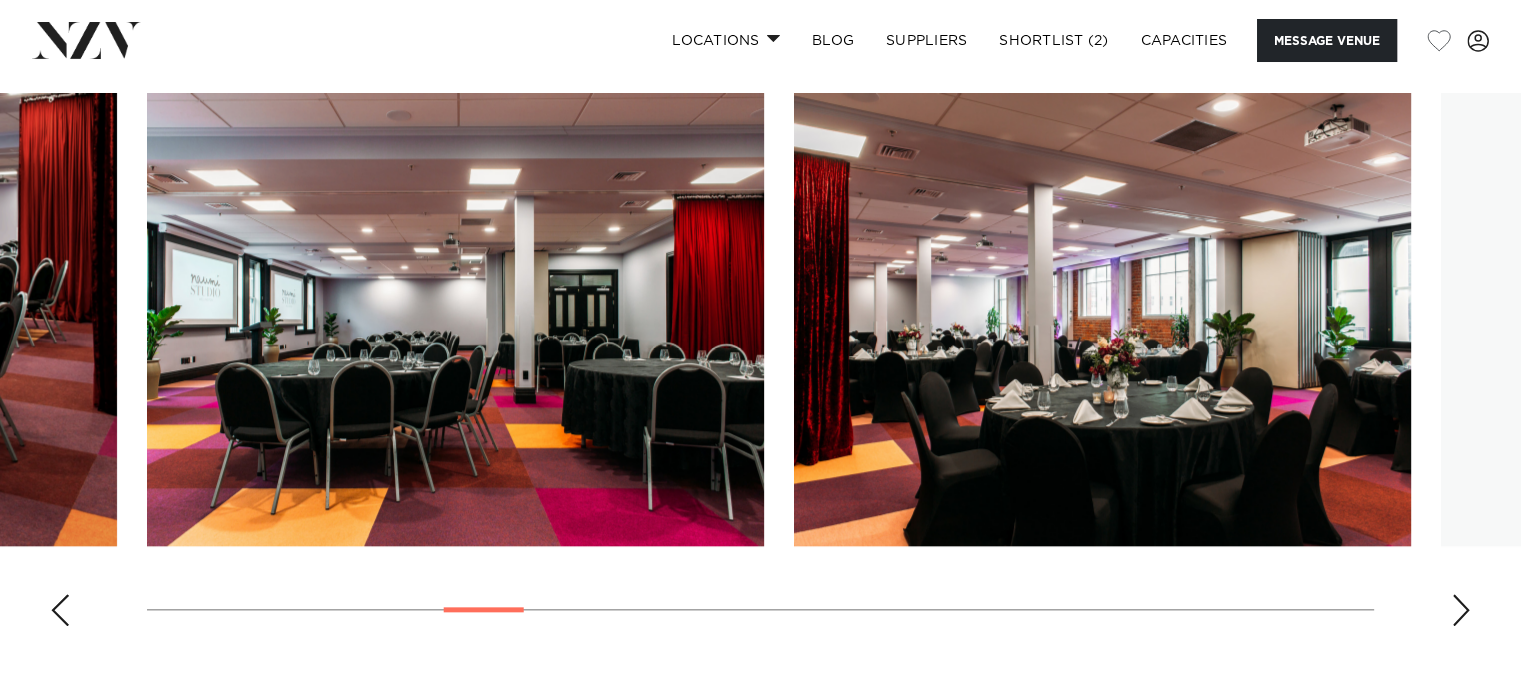 click at bounding box center [1461, 610] 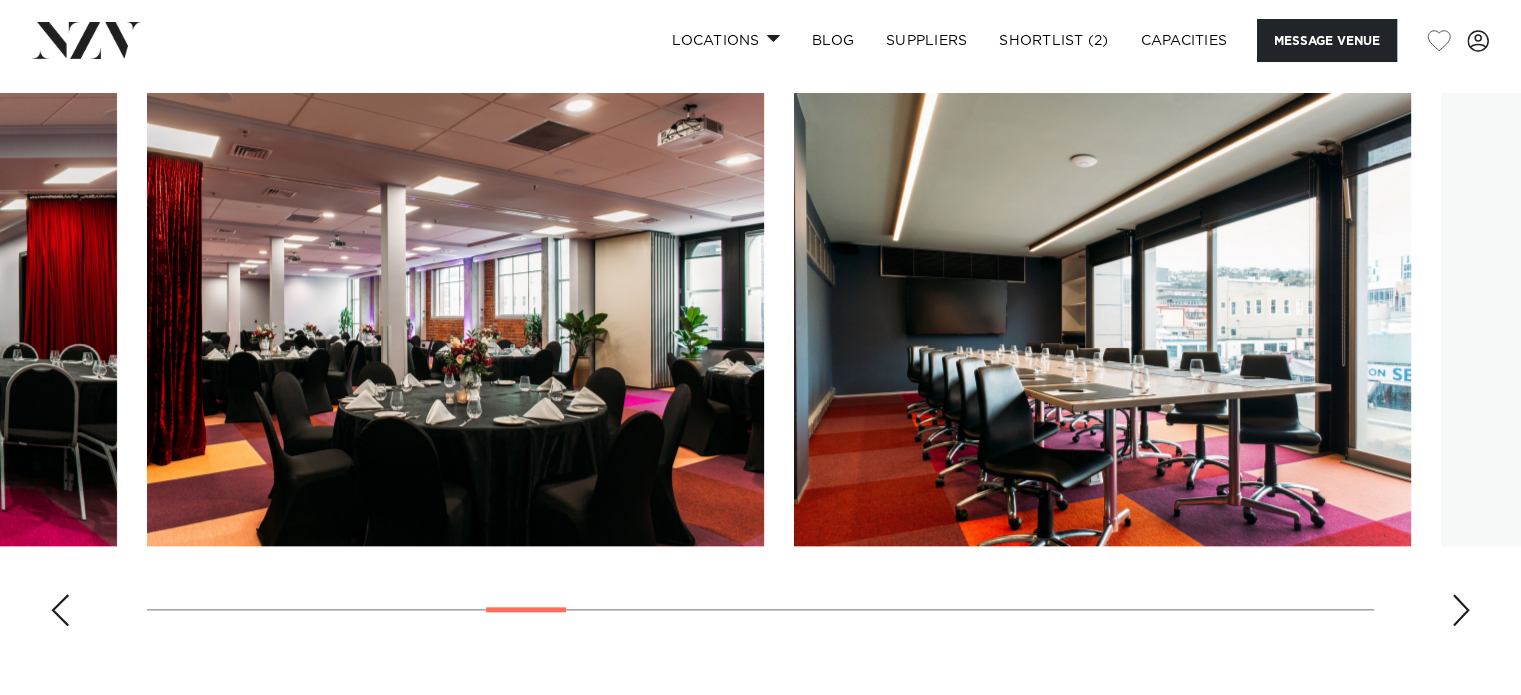click at bounding box center (1461, 610) 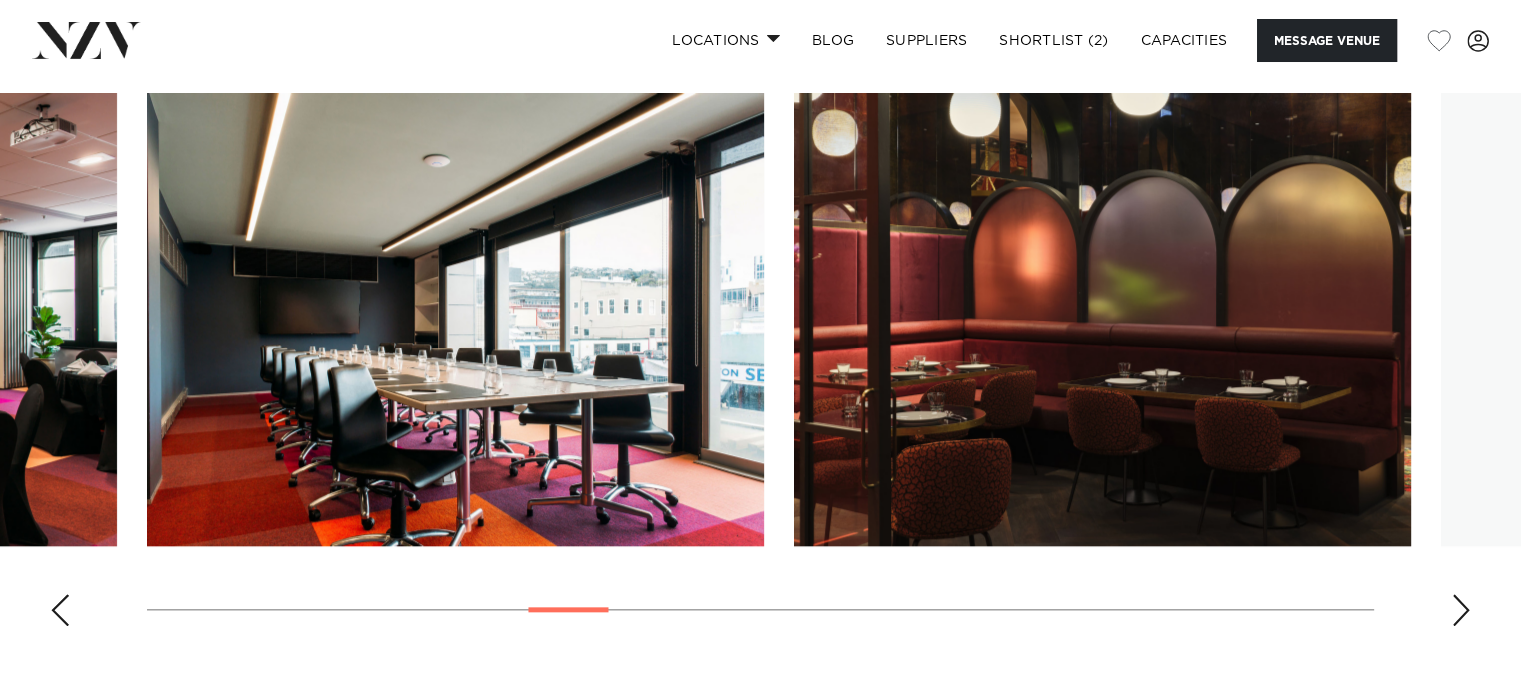click at bounding box center [1461, 610] 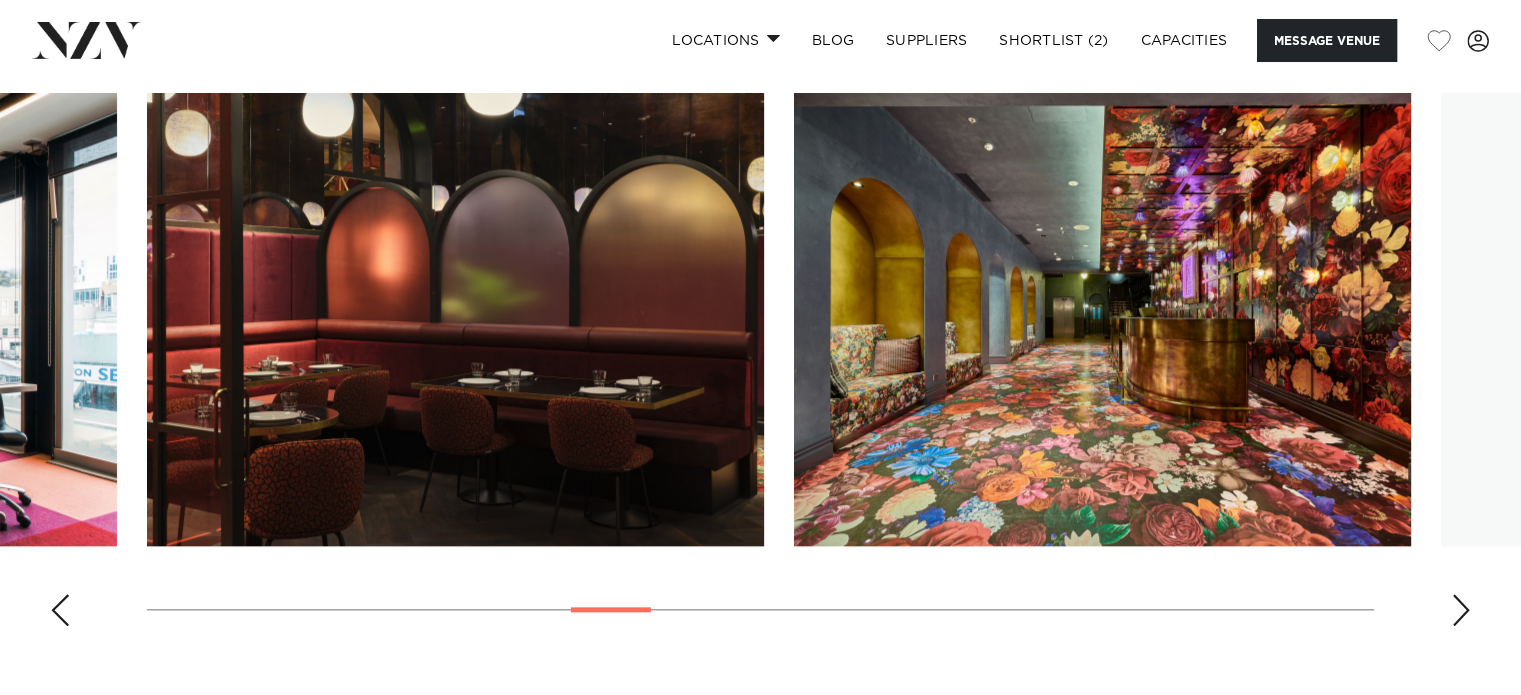 click at bounding box center (1461, 610) 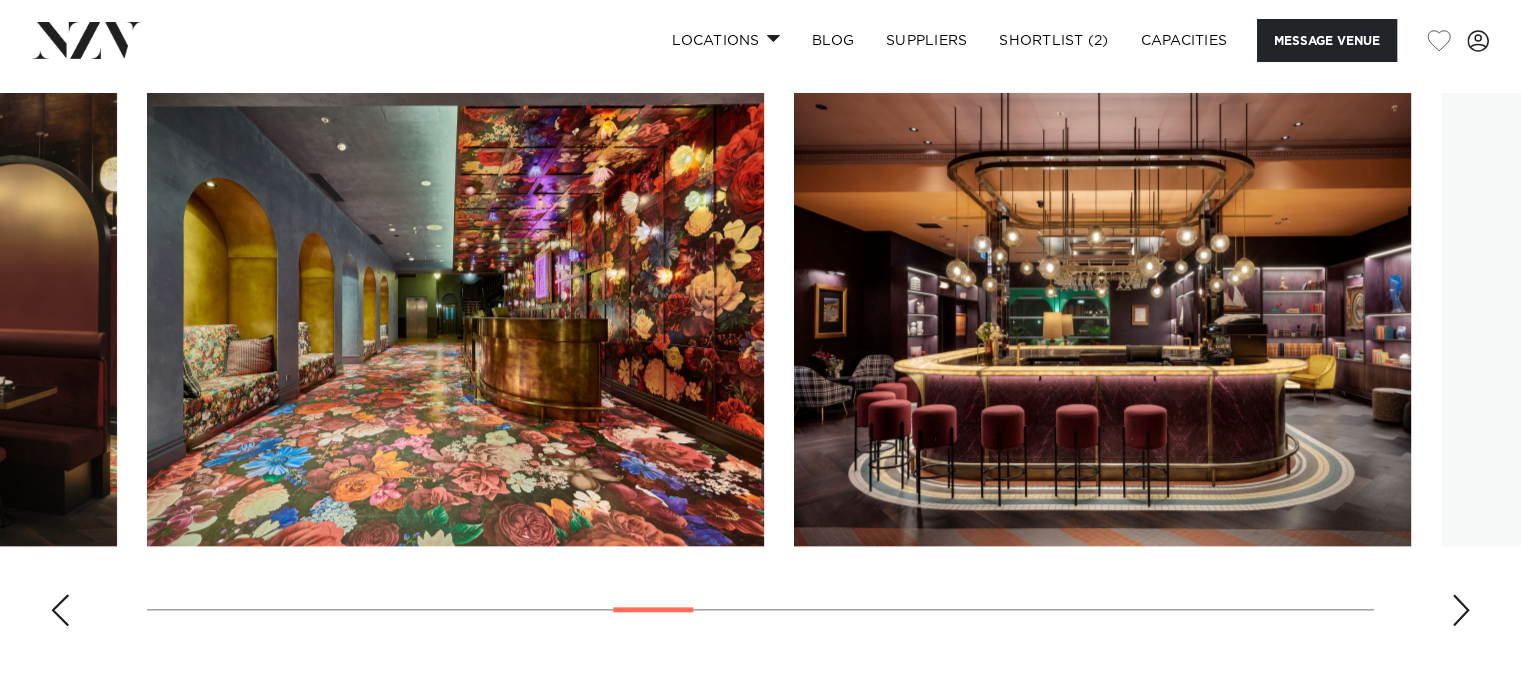 click at bounding box center (1461, 610) 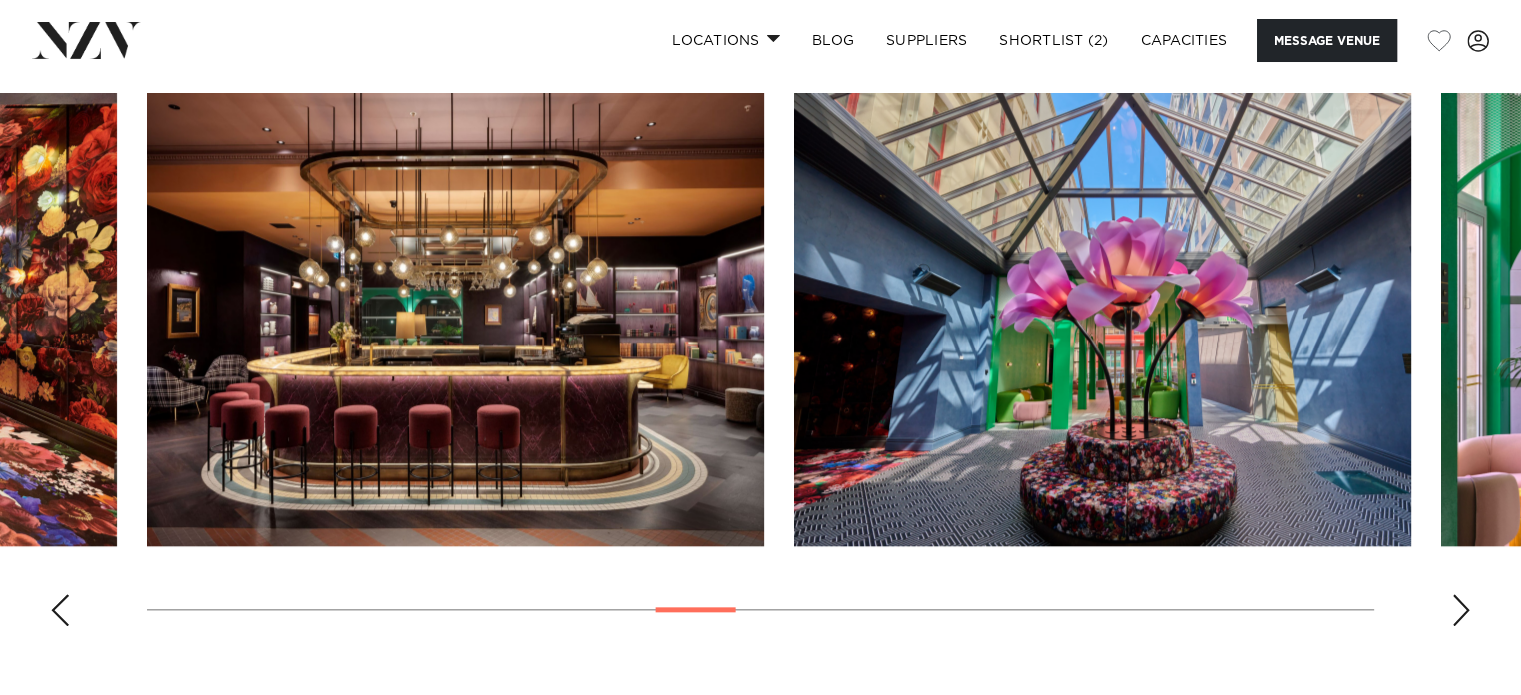 click at bounding box center [1461, 610] 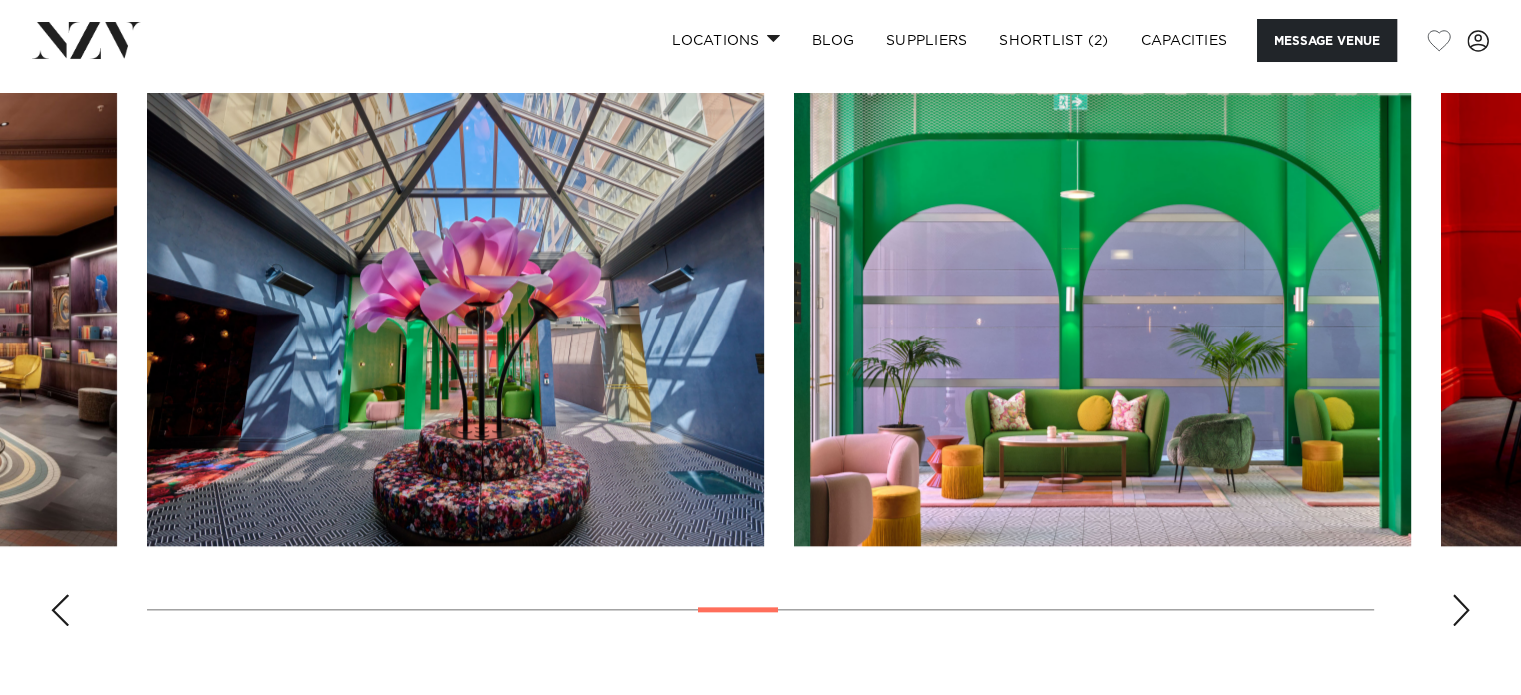 click at bounding box center (1461, 610) 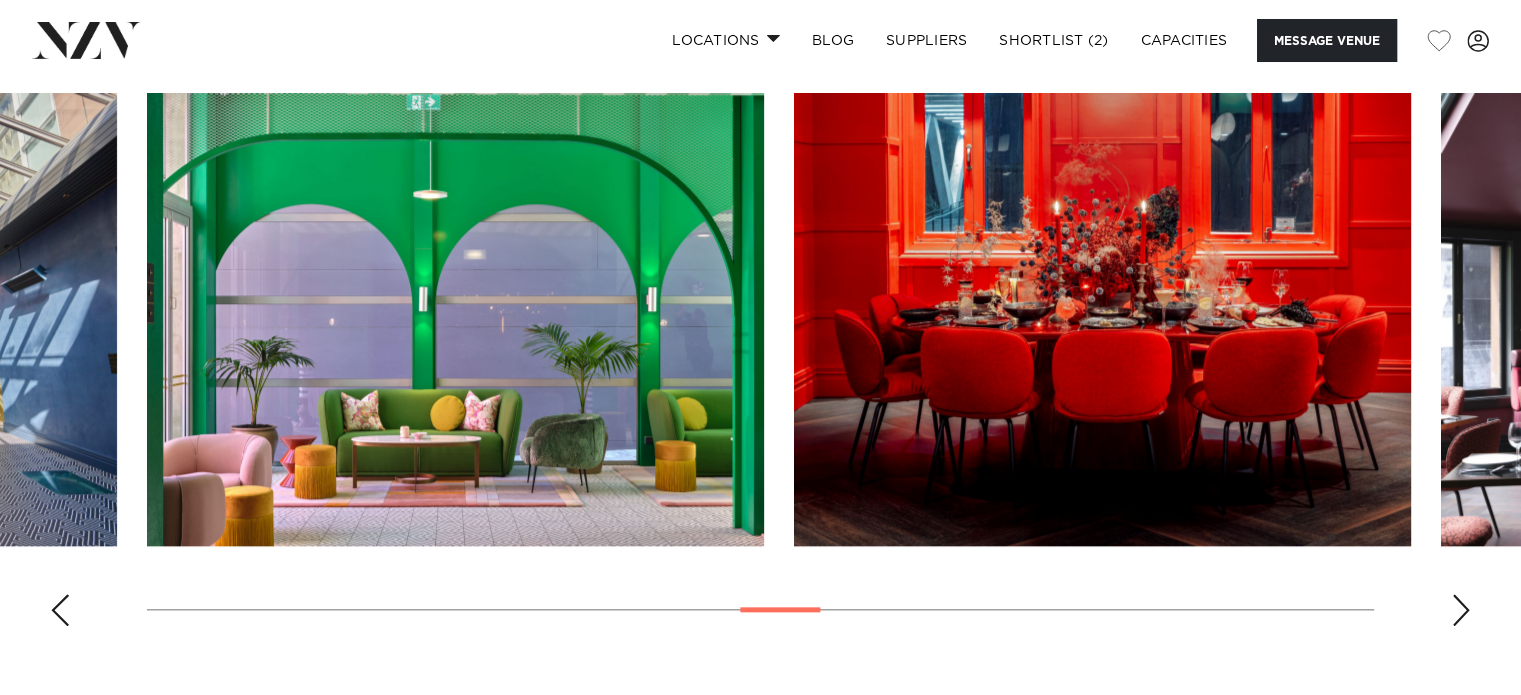 click at bounding box center (1461, 610) 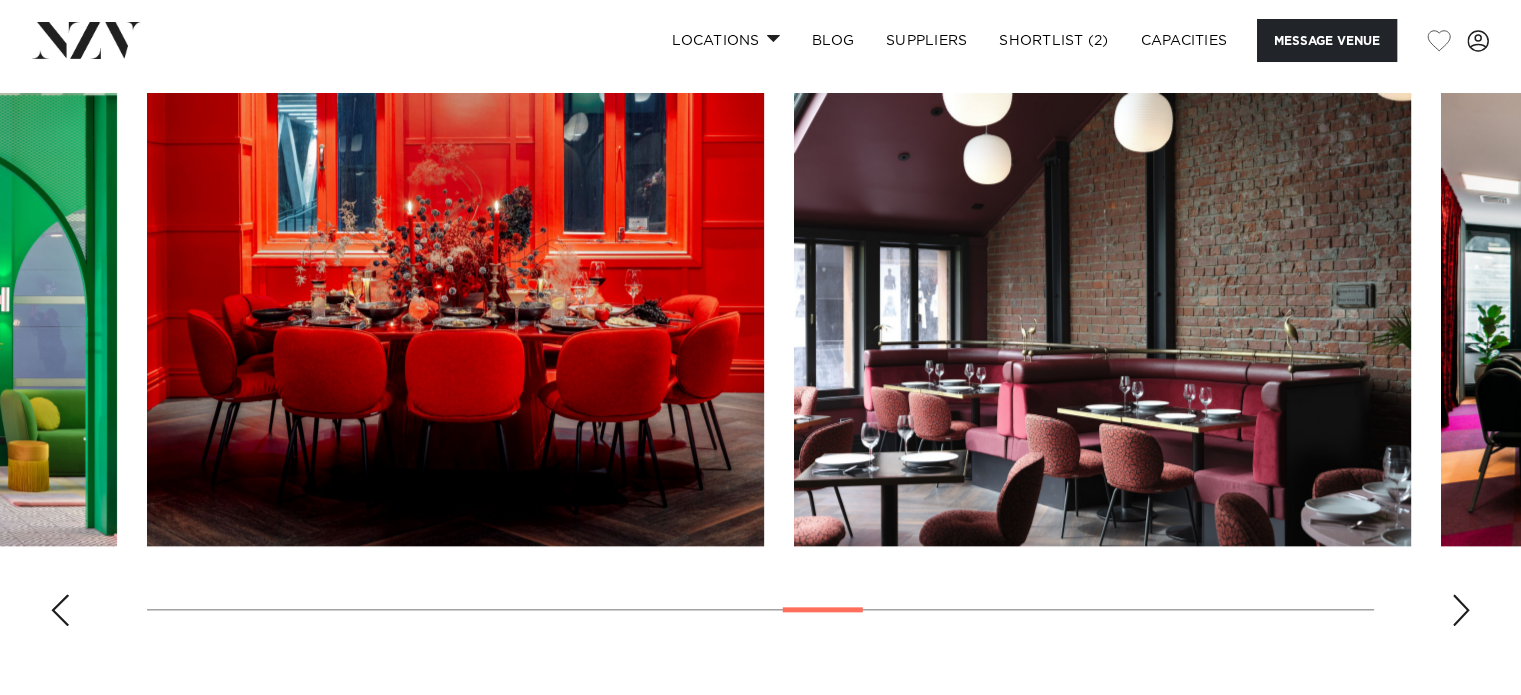 click at bounding box center [1461, 610] 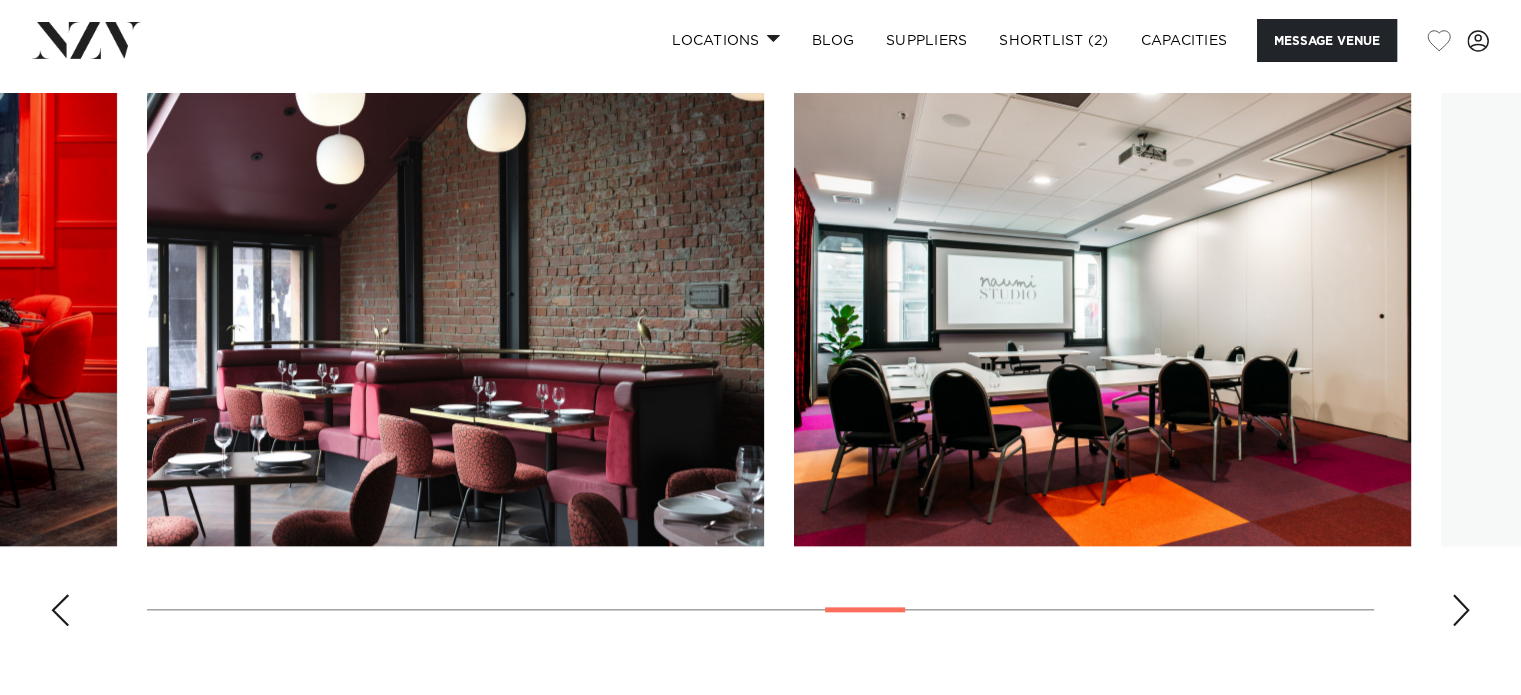click at bounding box center [1461, 610] 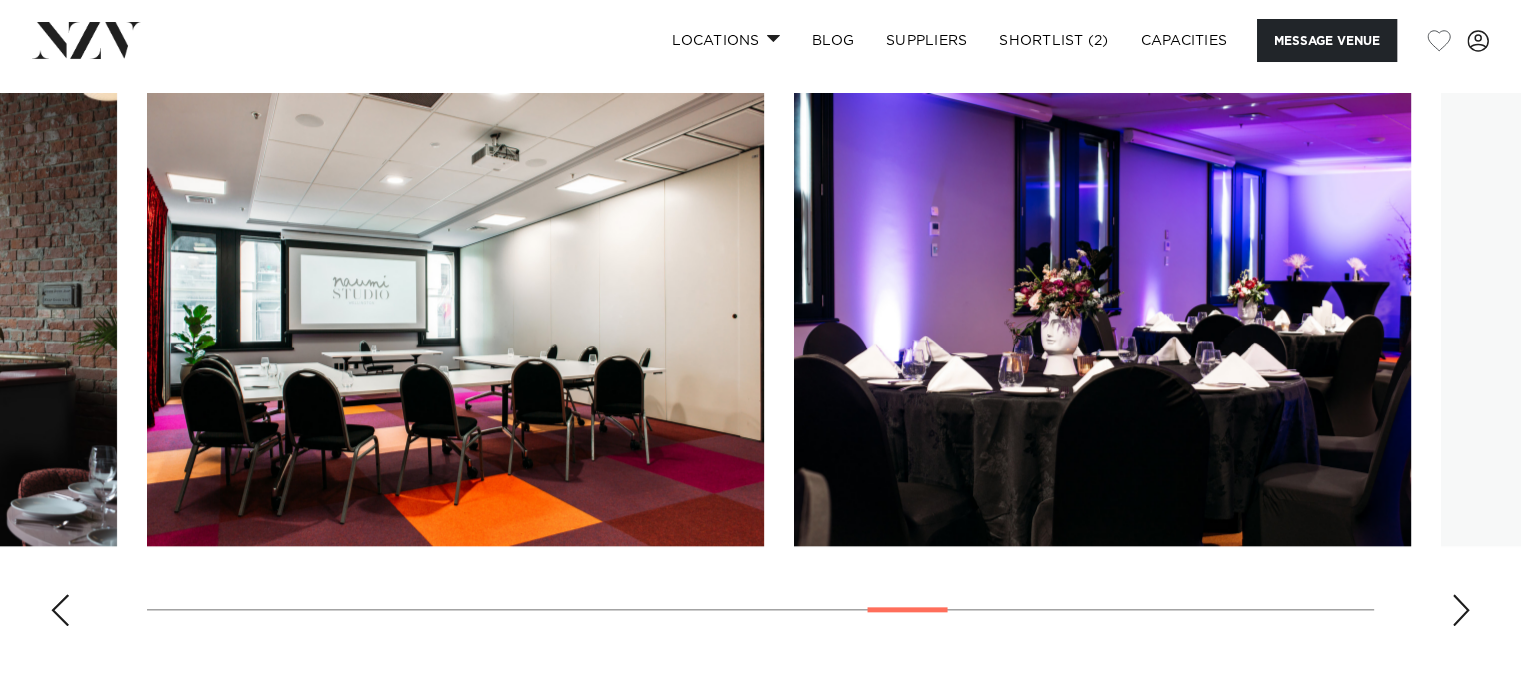 click at bounding box center [1461, 610] 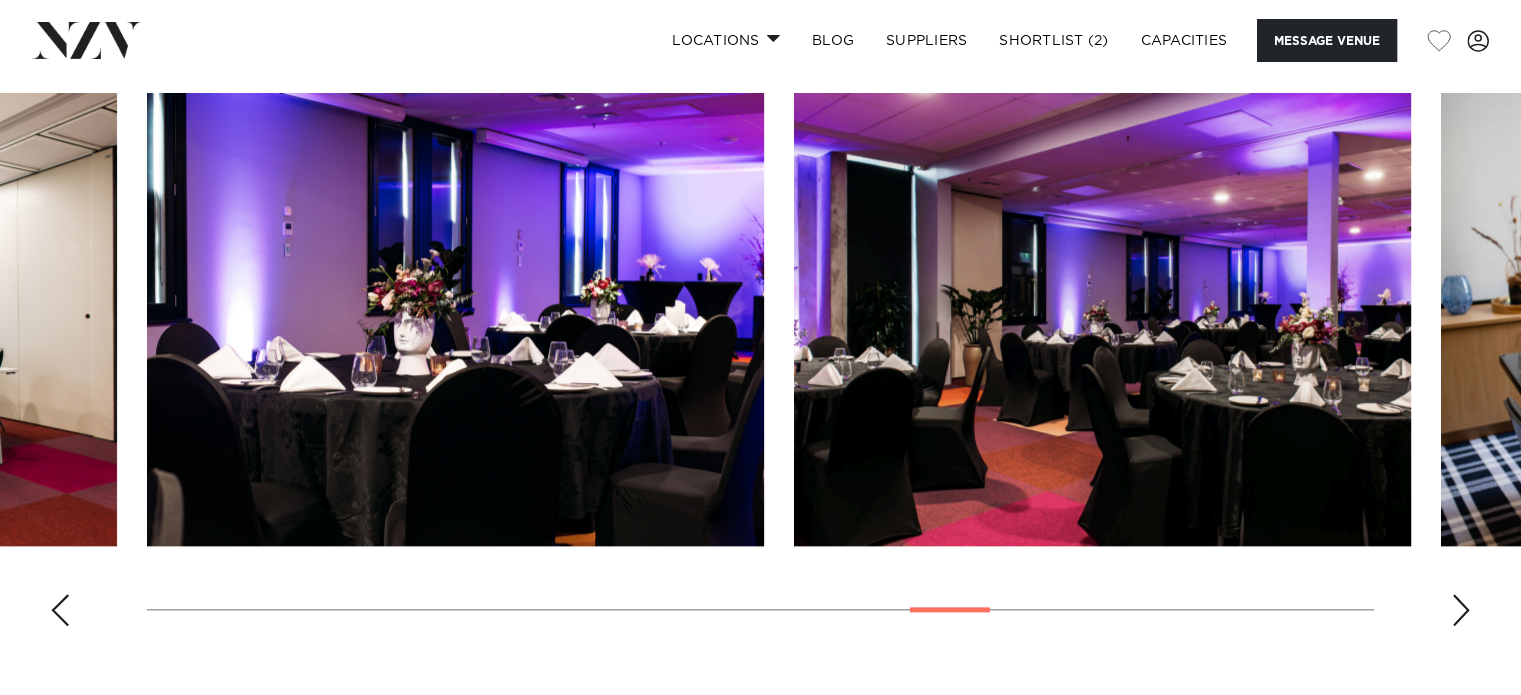 click at bounding box center (1461, 610) 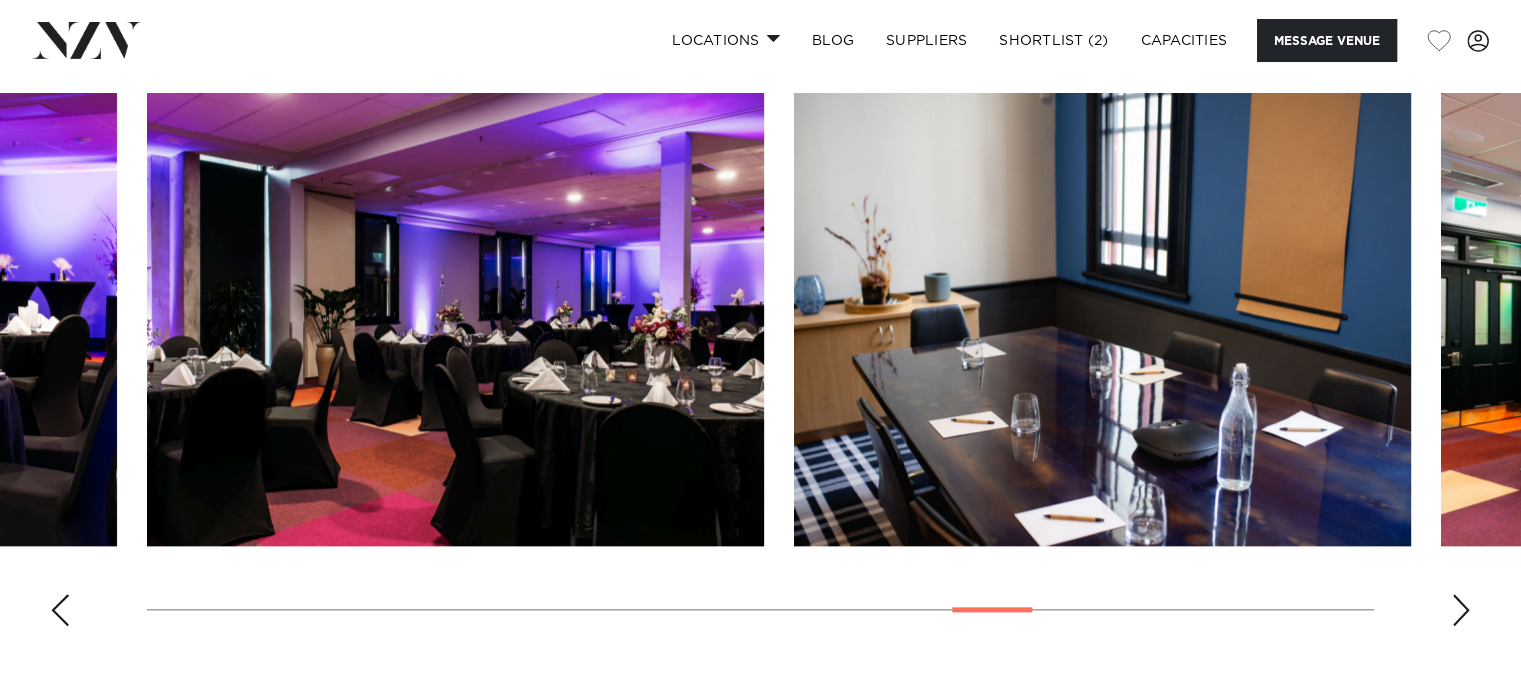 click at bounding box center [1461, 610] 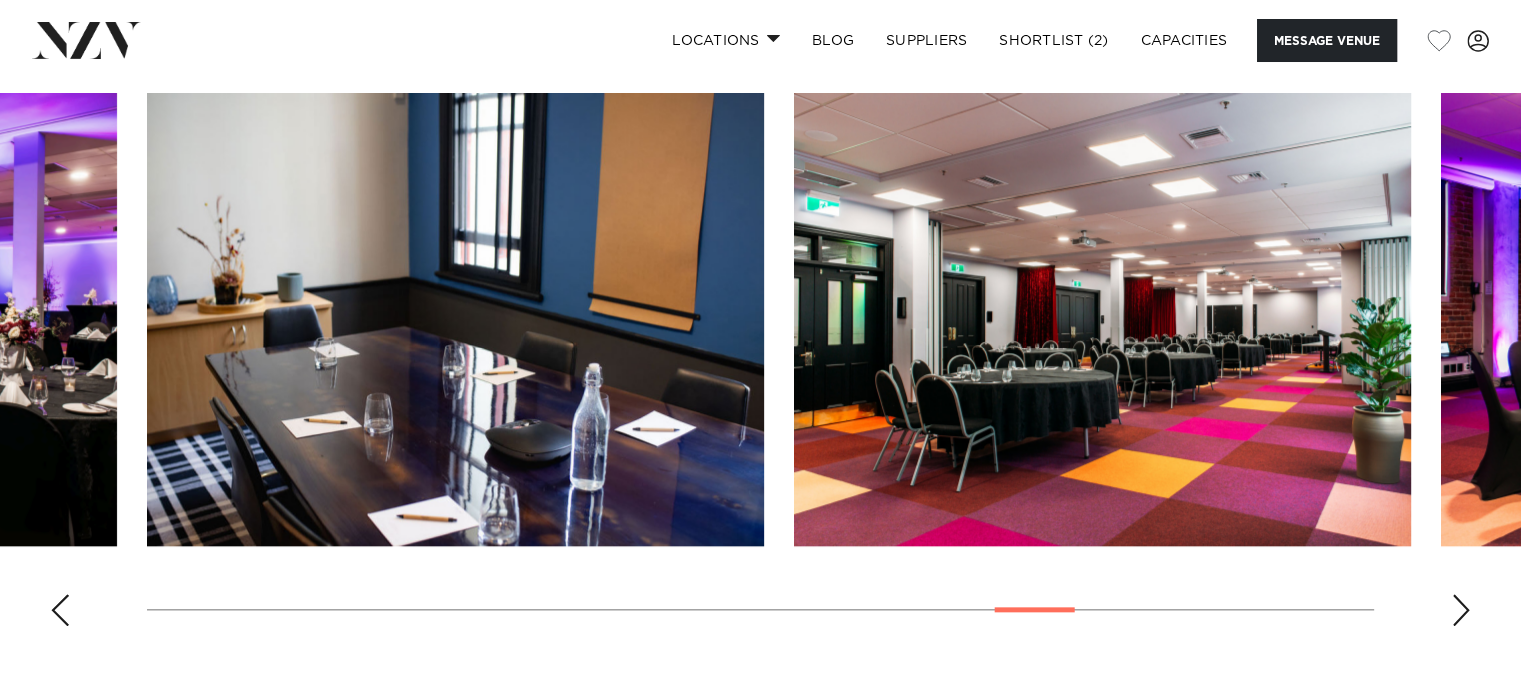 click at bounding box center (1461, 610) 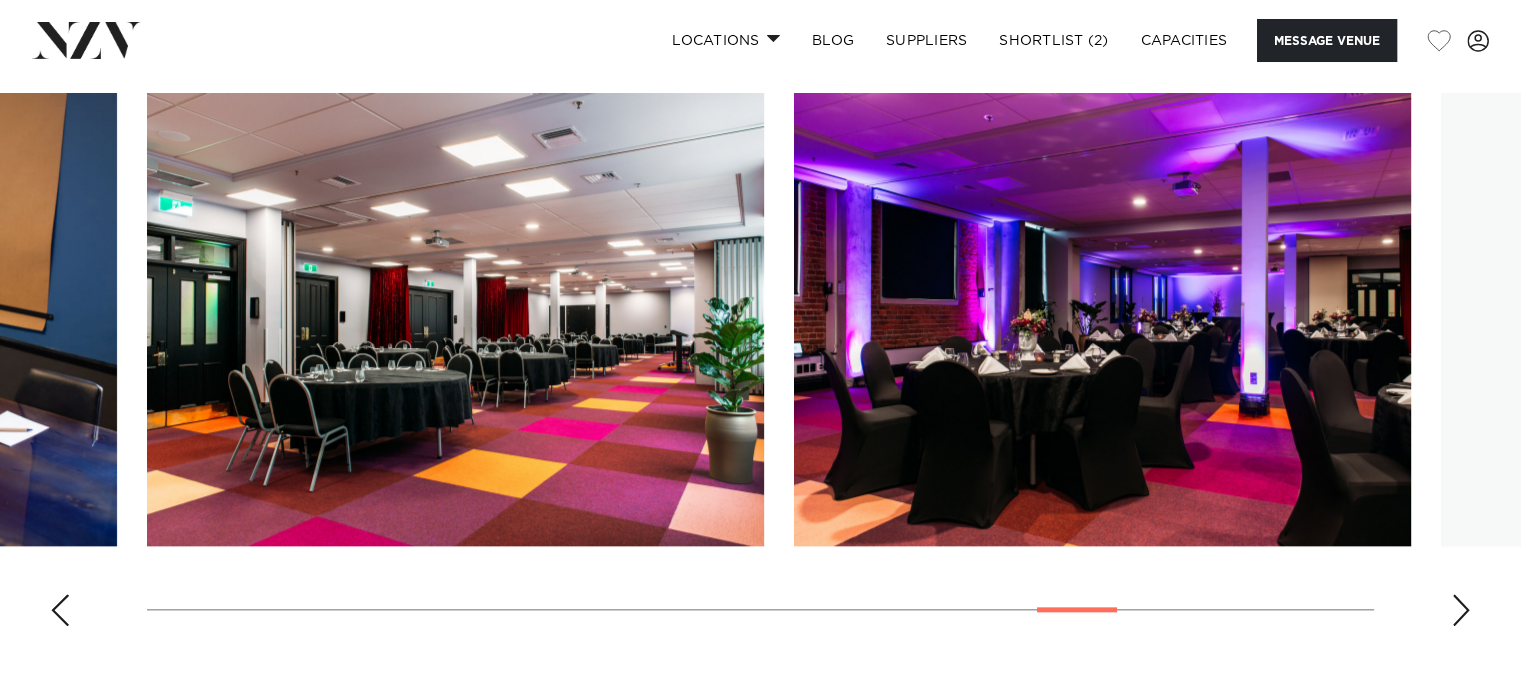 click at bounding box center (1461, 610) 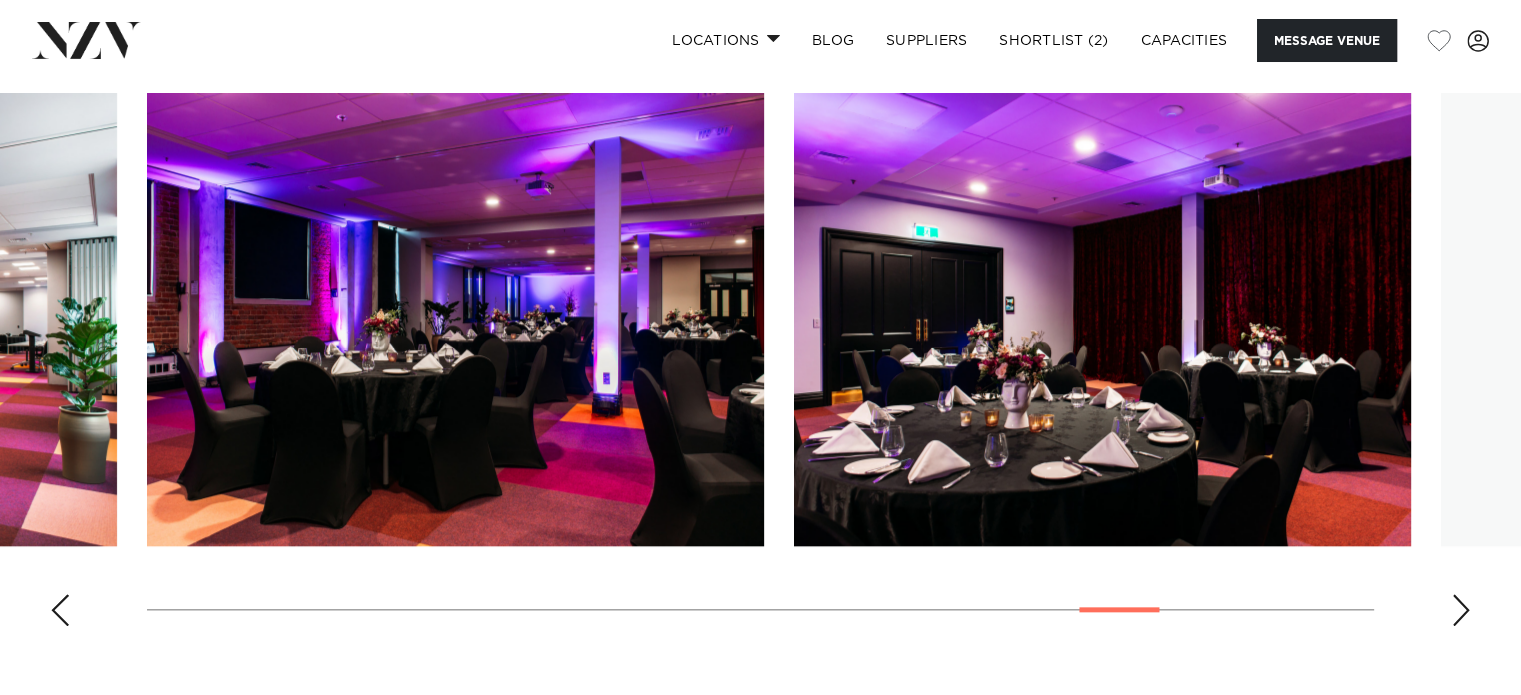 click at bounding box center [1461, 610] 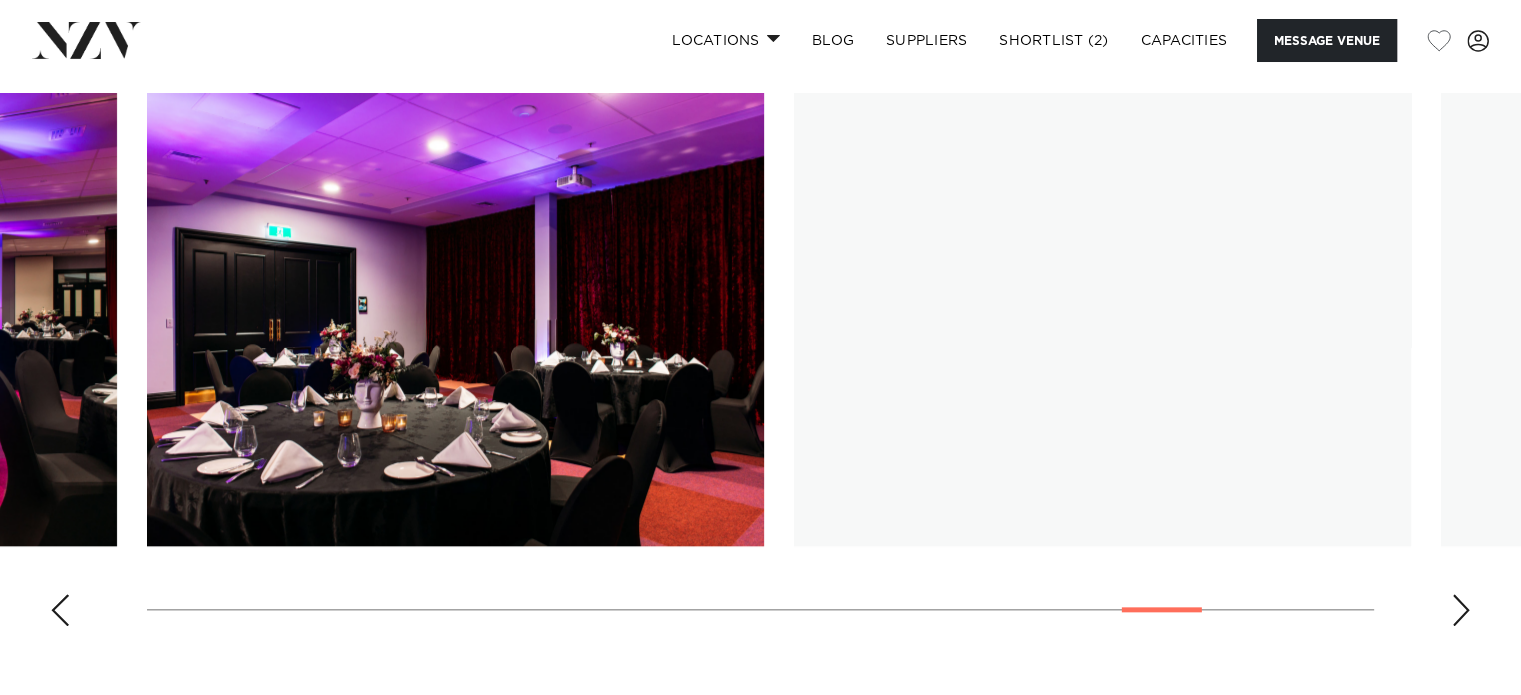 click at bounding box center [1461, 610] 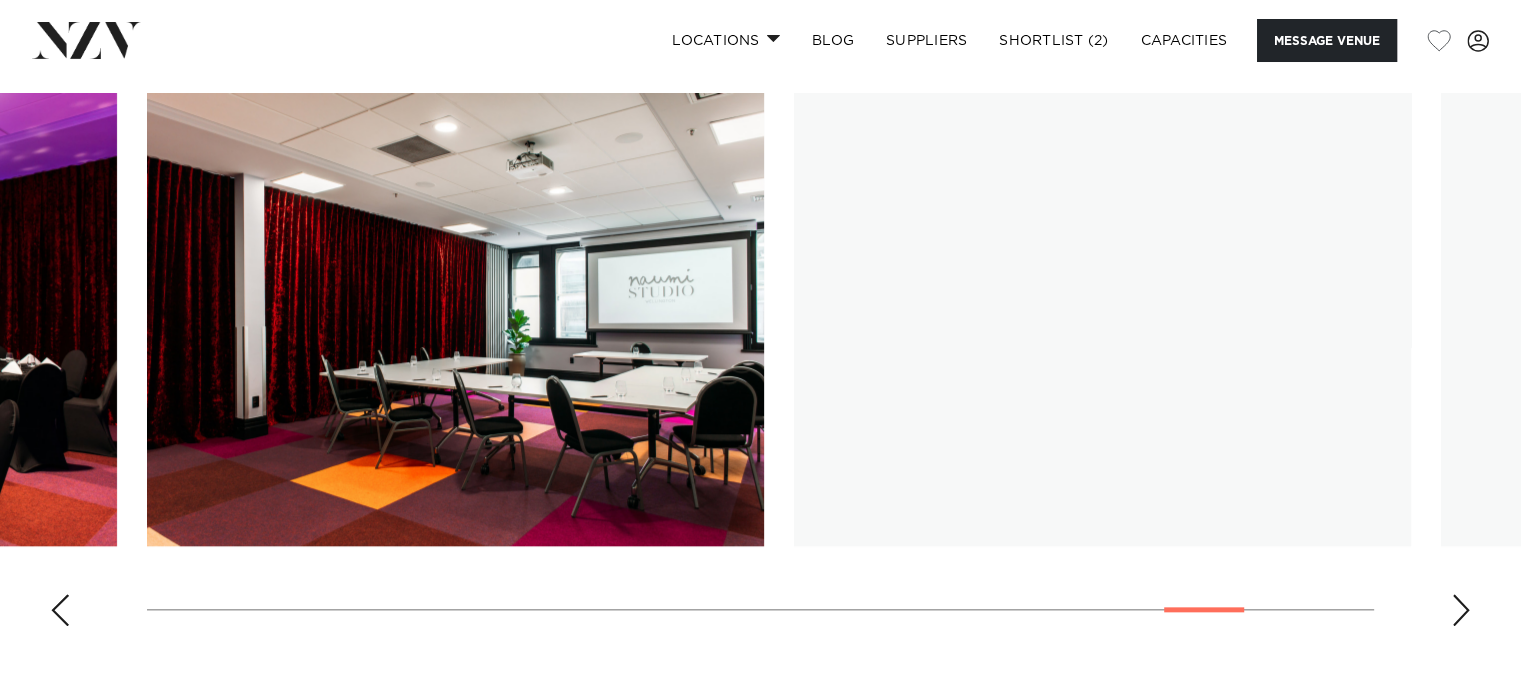 click at bounding box center (1461, 610) 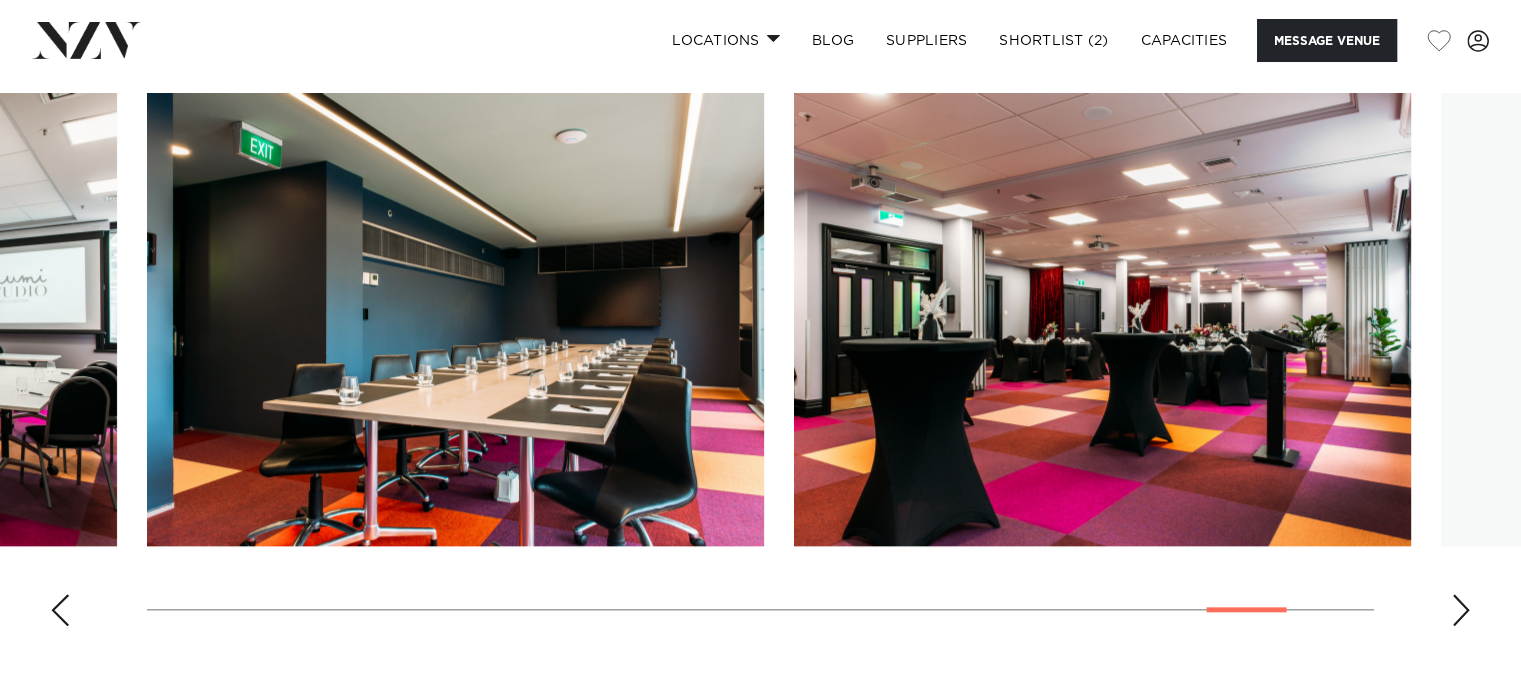 click at bounding box center [1461, 610] 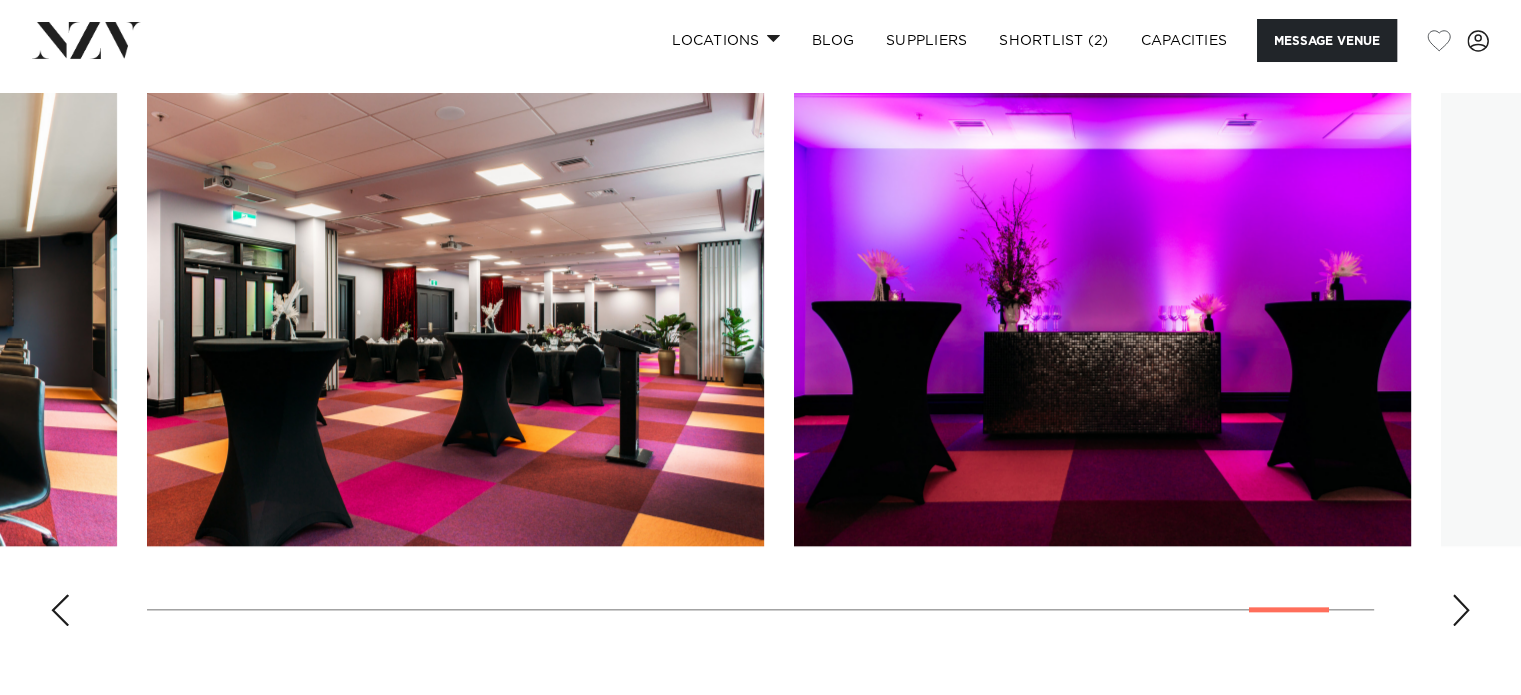 click at bounding box center (1461, 610) 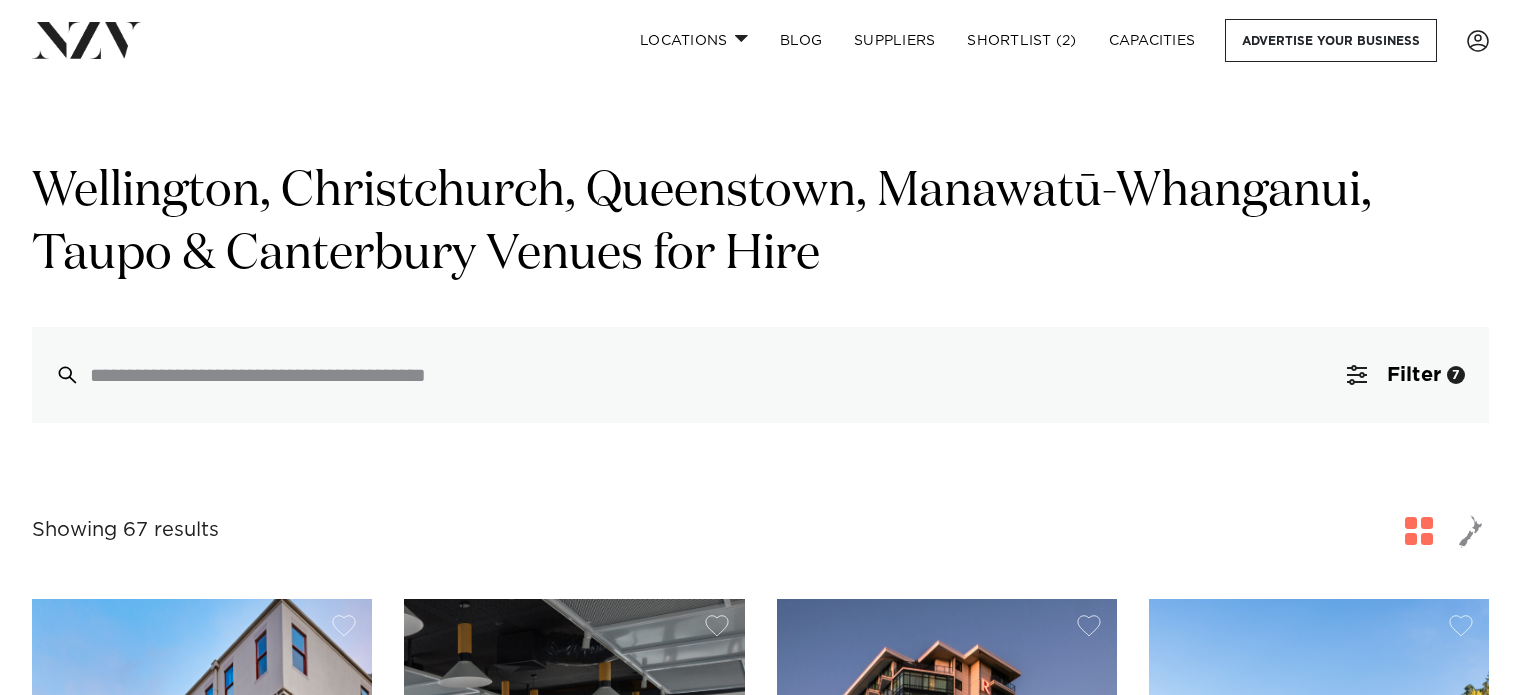 scroll, scrollTop: 527, scrollLeft: 0, axis: vertical 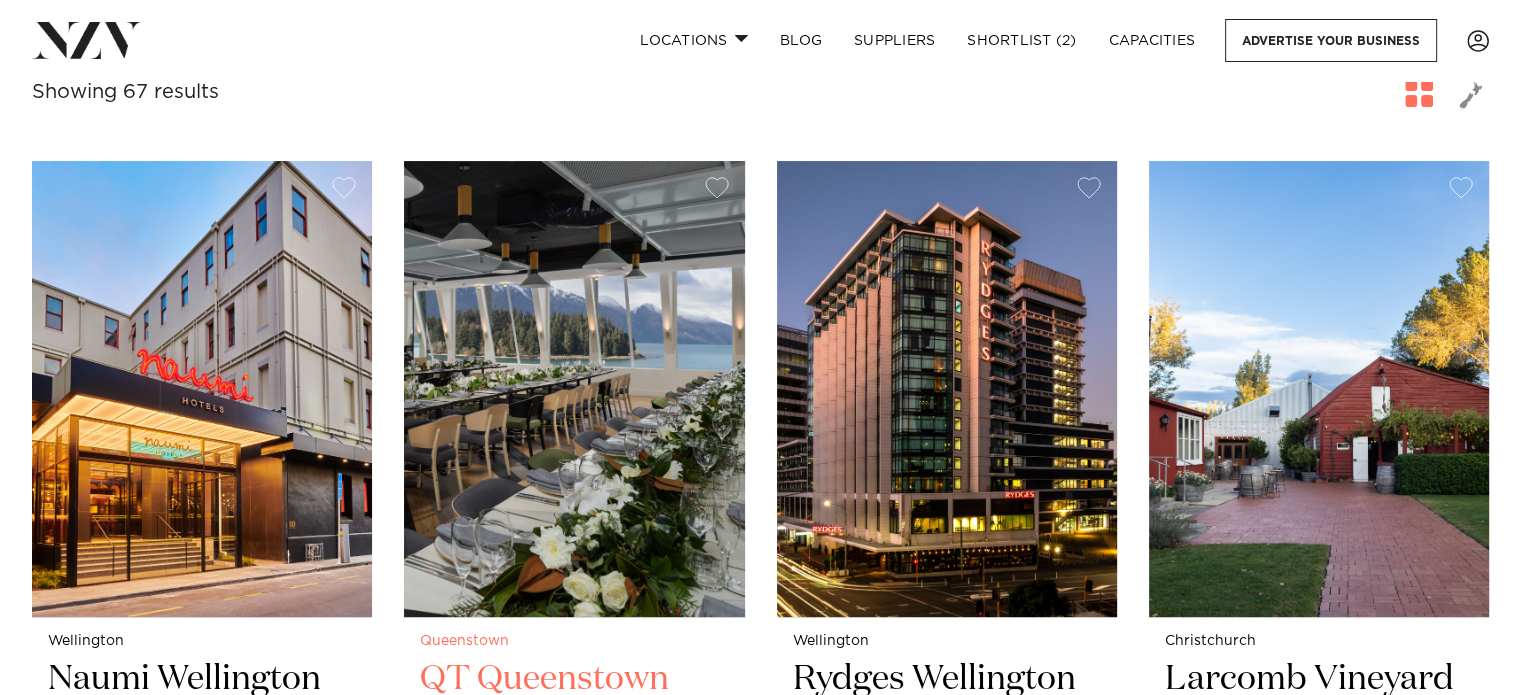 click at bounding box center [574, 389] 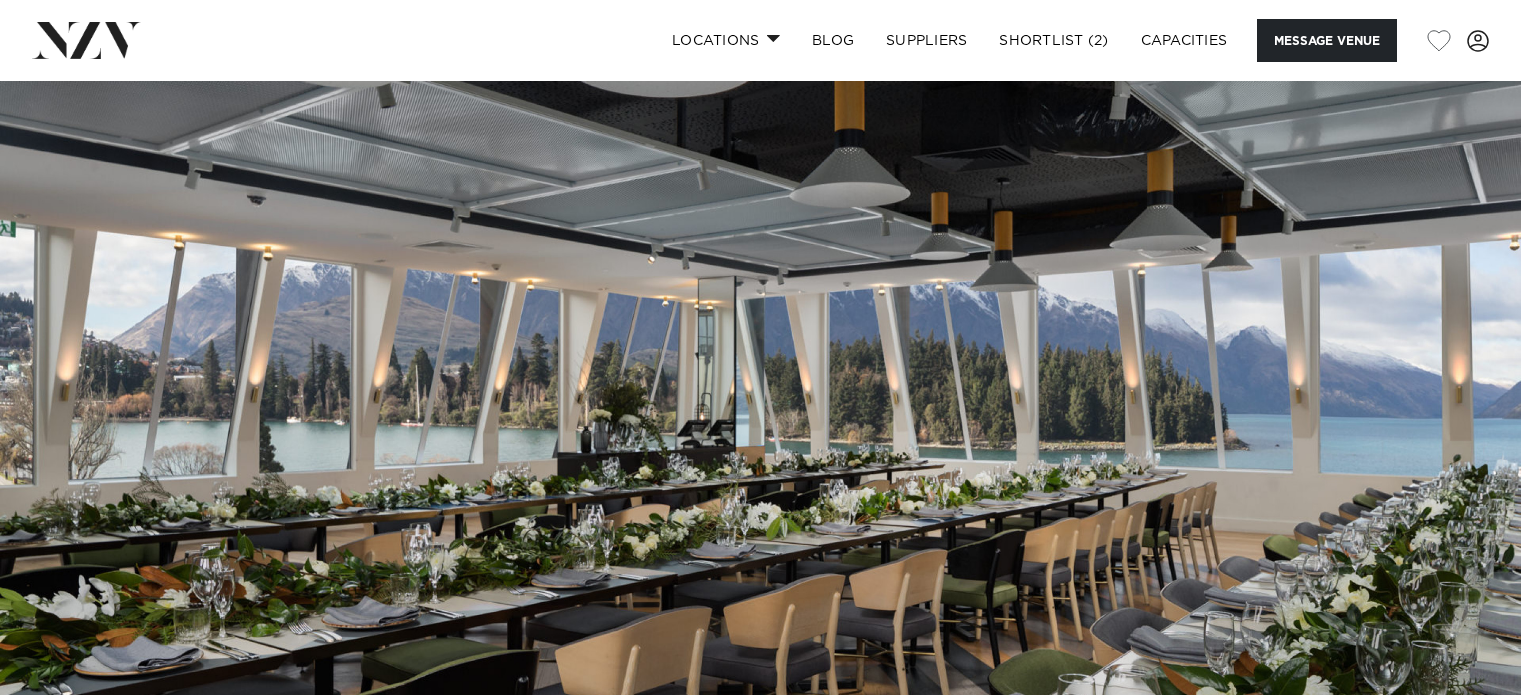 scroll, scrollTop: 0, scrollLeft: 0, axis: both 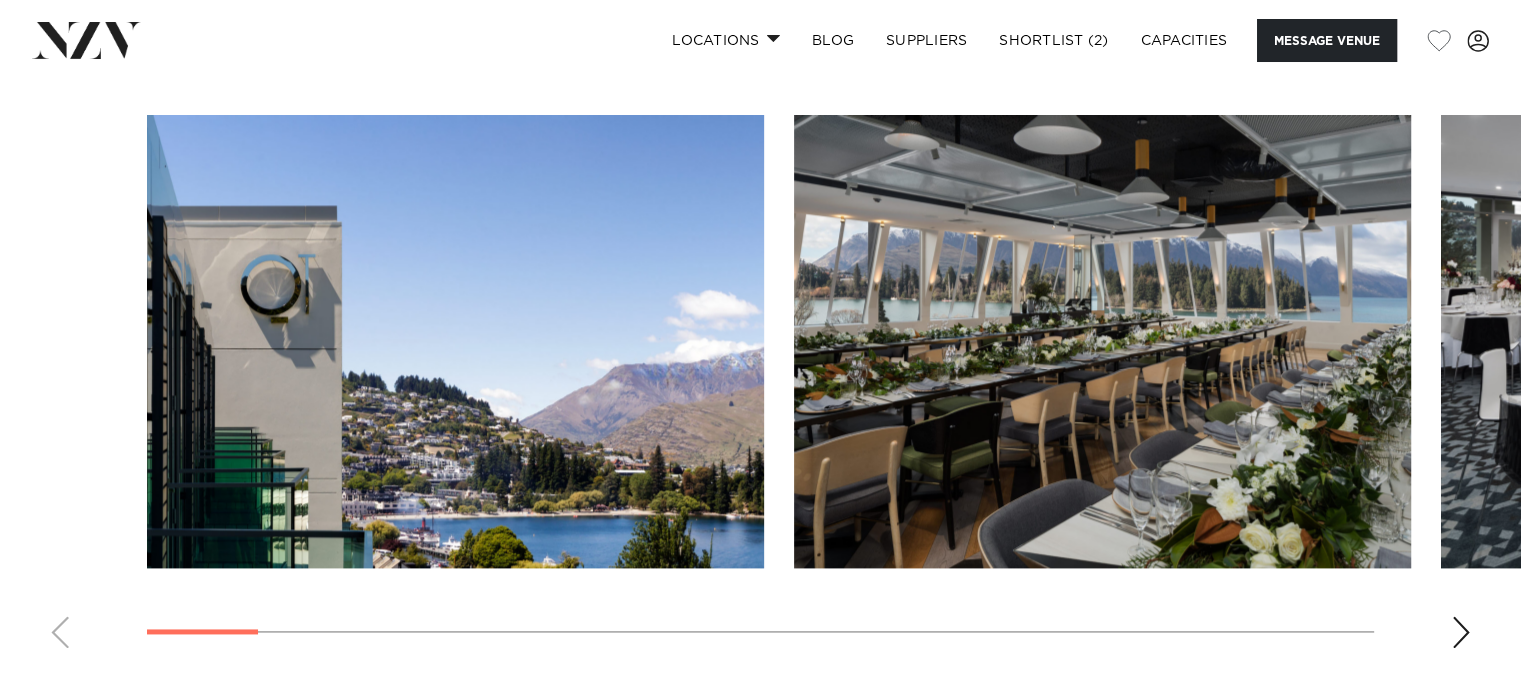 click at bounding box center (1461, 632) 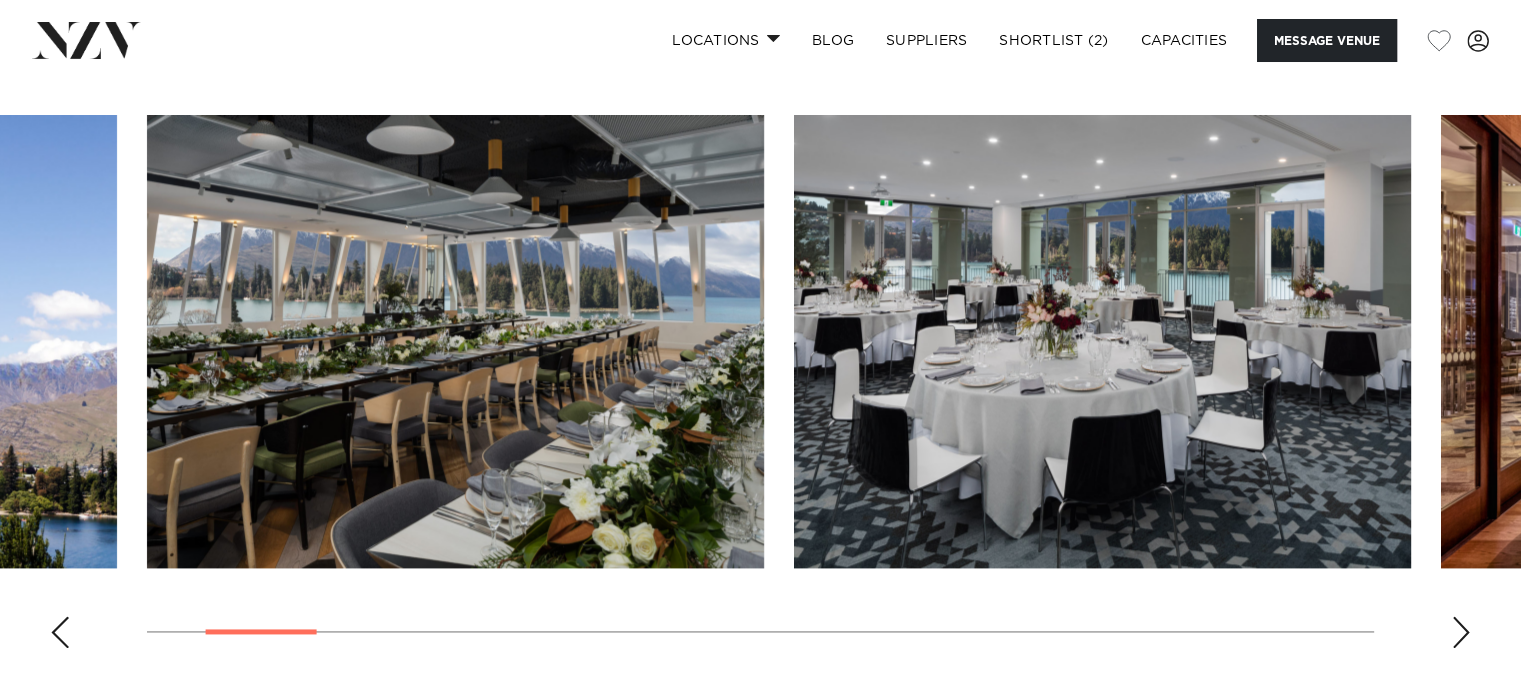 click at bounding box center [1461, 632] 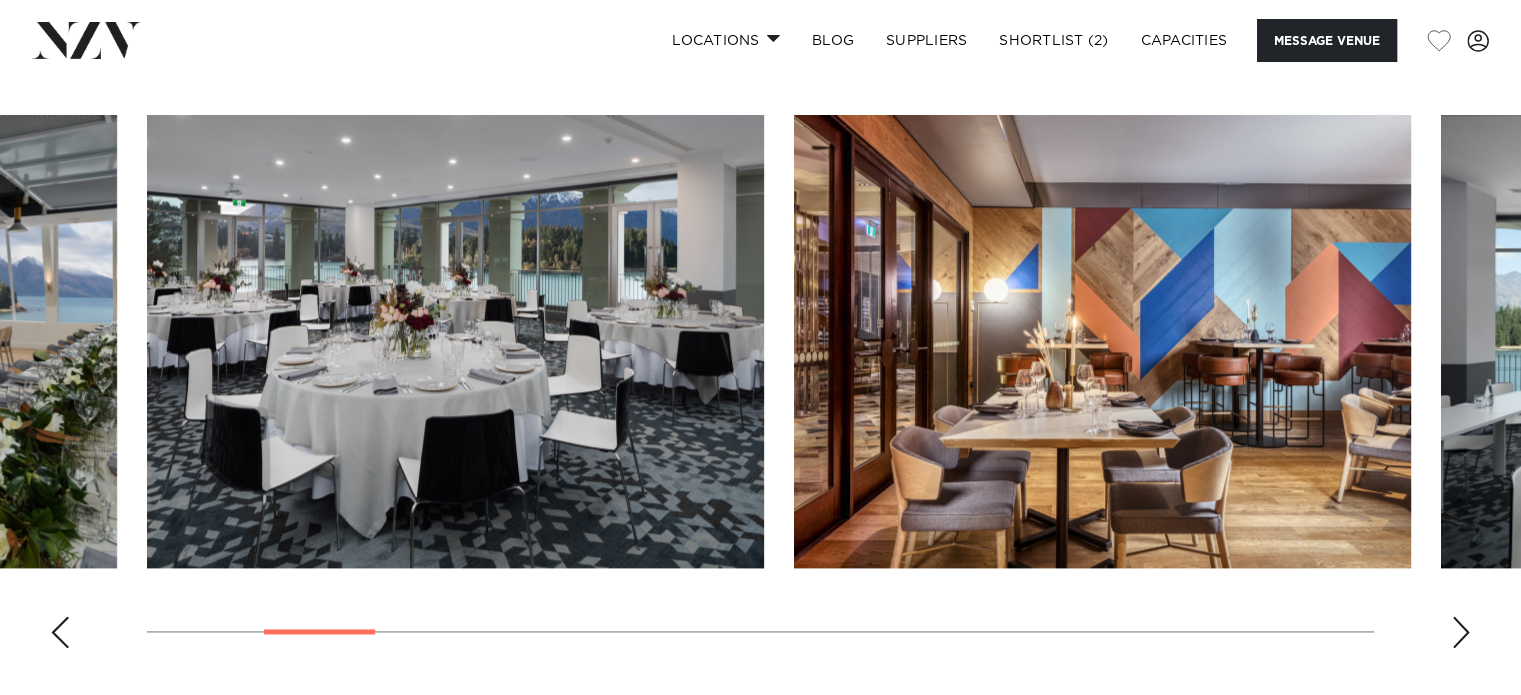 click at bounding box center [1461, 632] 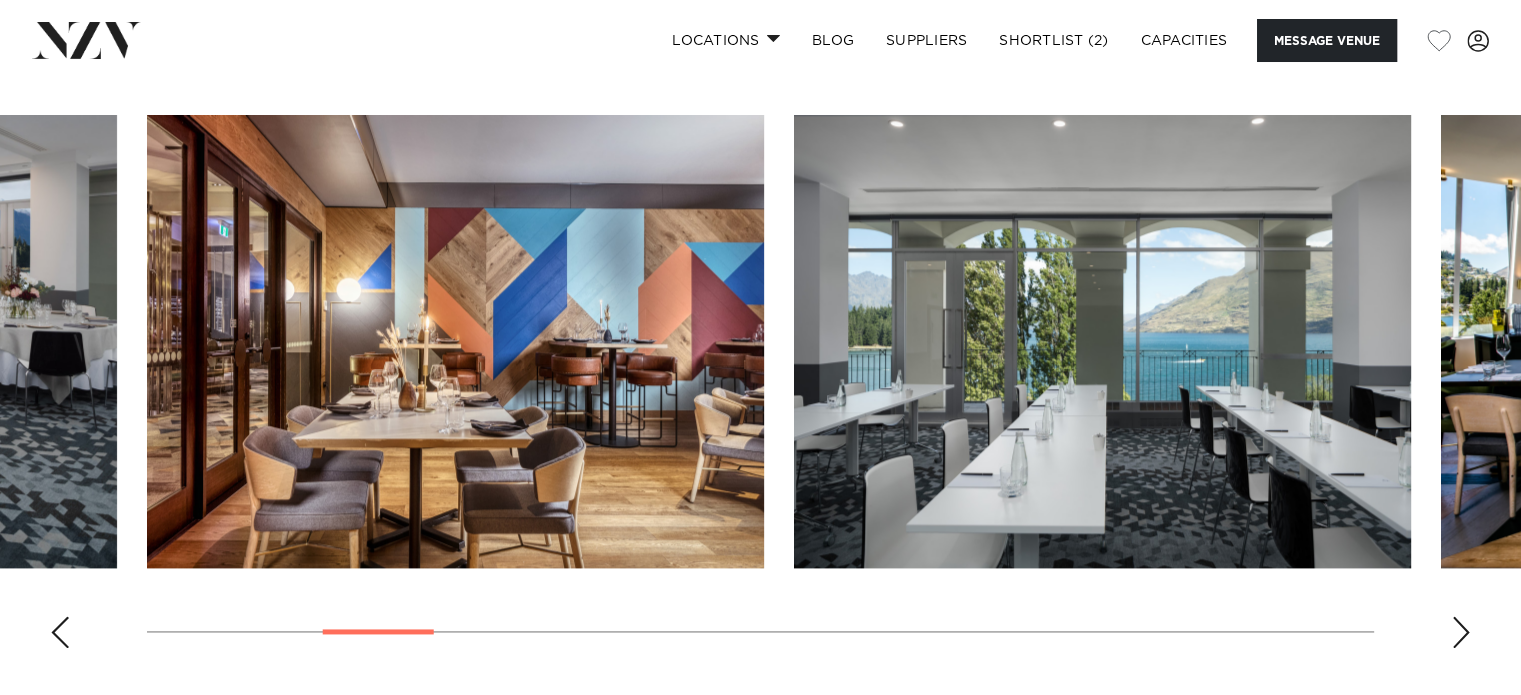 click at bounding box center [1461, 632] 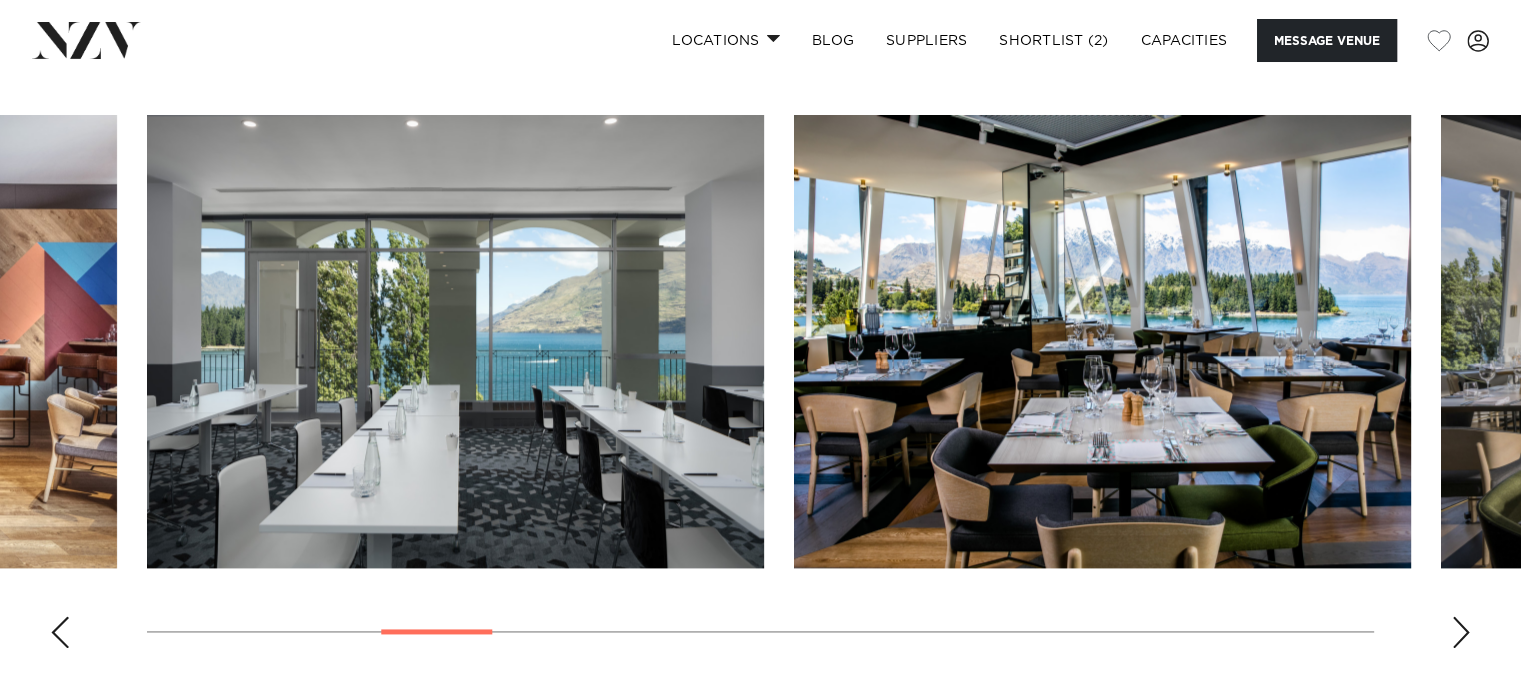 click at bounding box center (1461, 632) 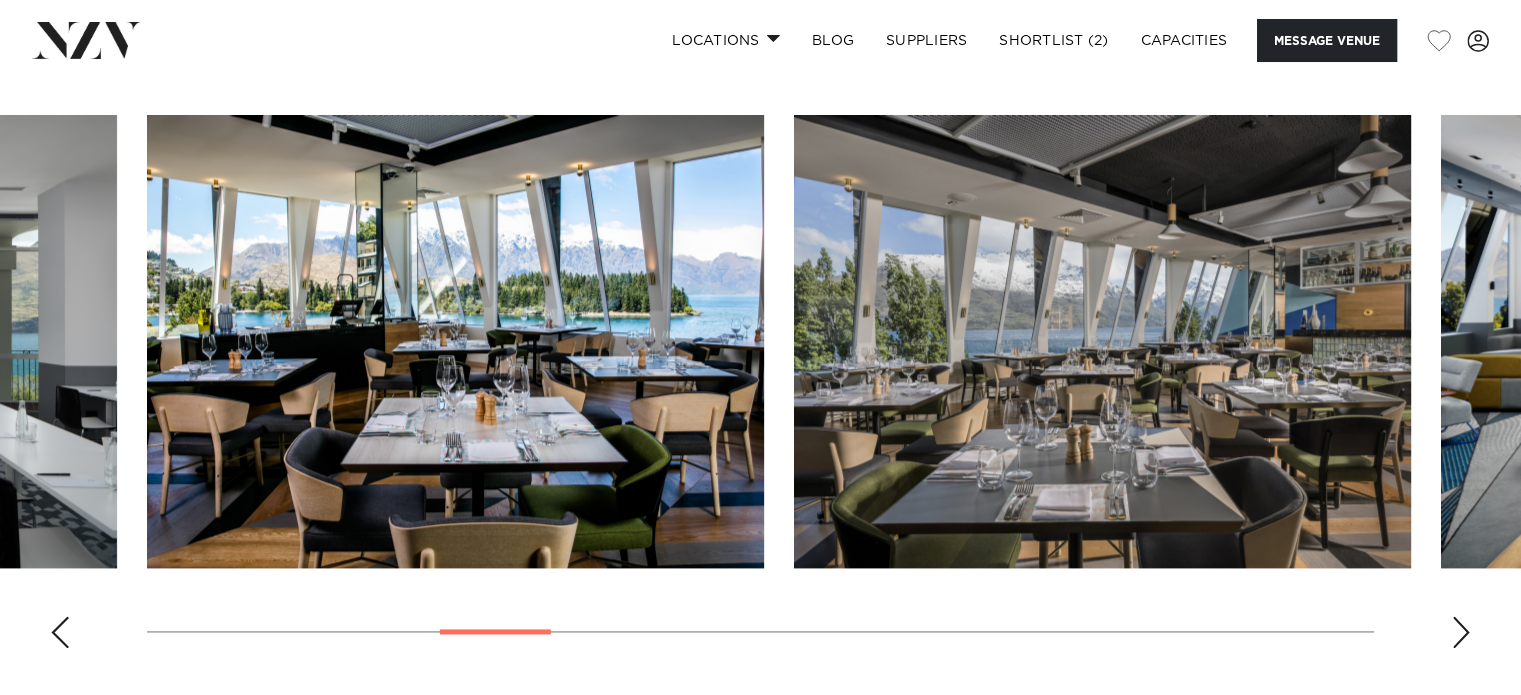 click at bounding box center [1461, 632] 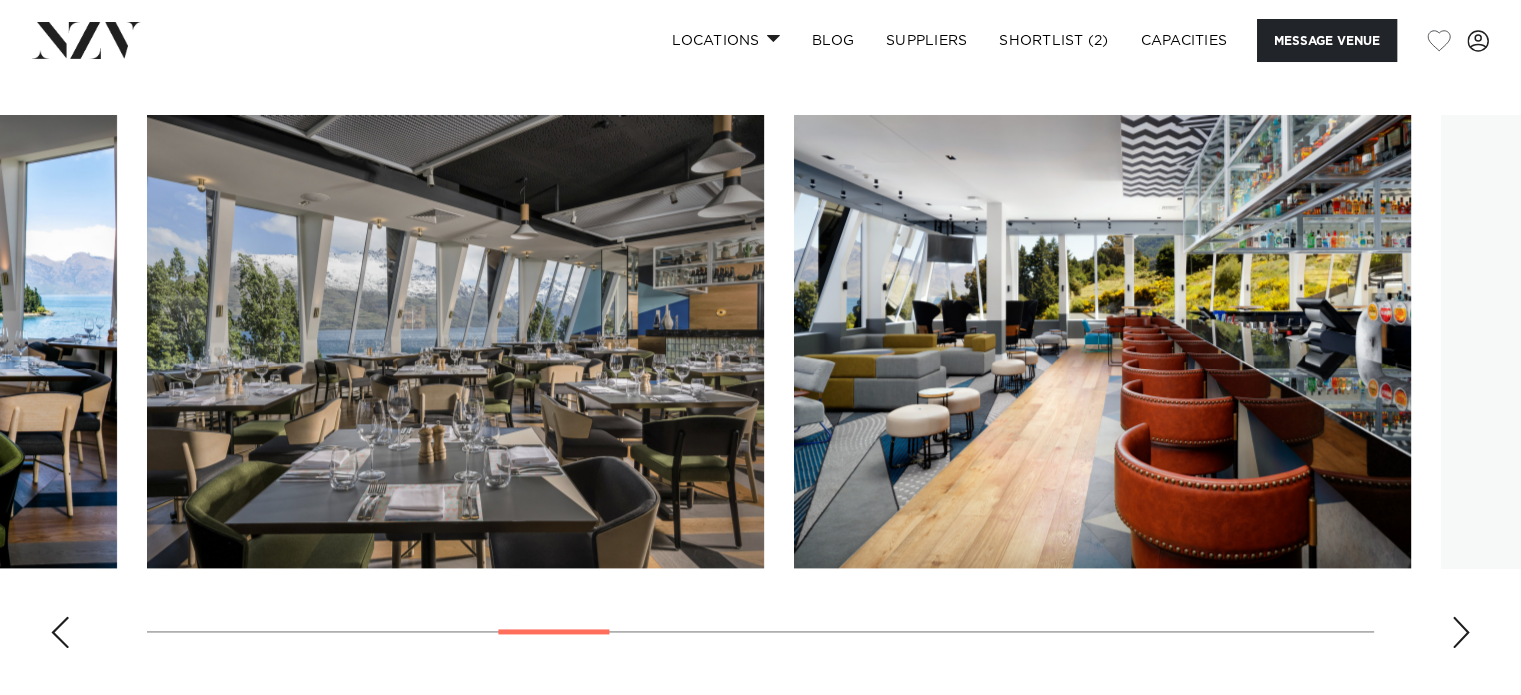 click at bounding box center (1461, 632) 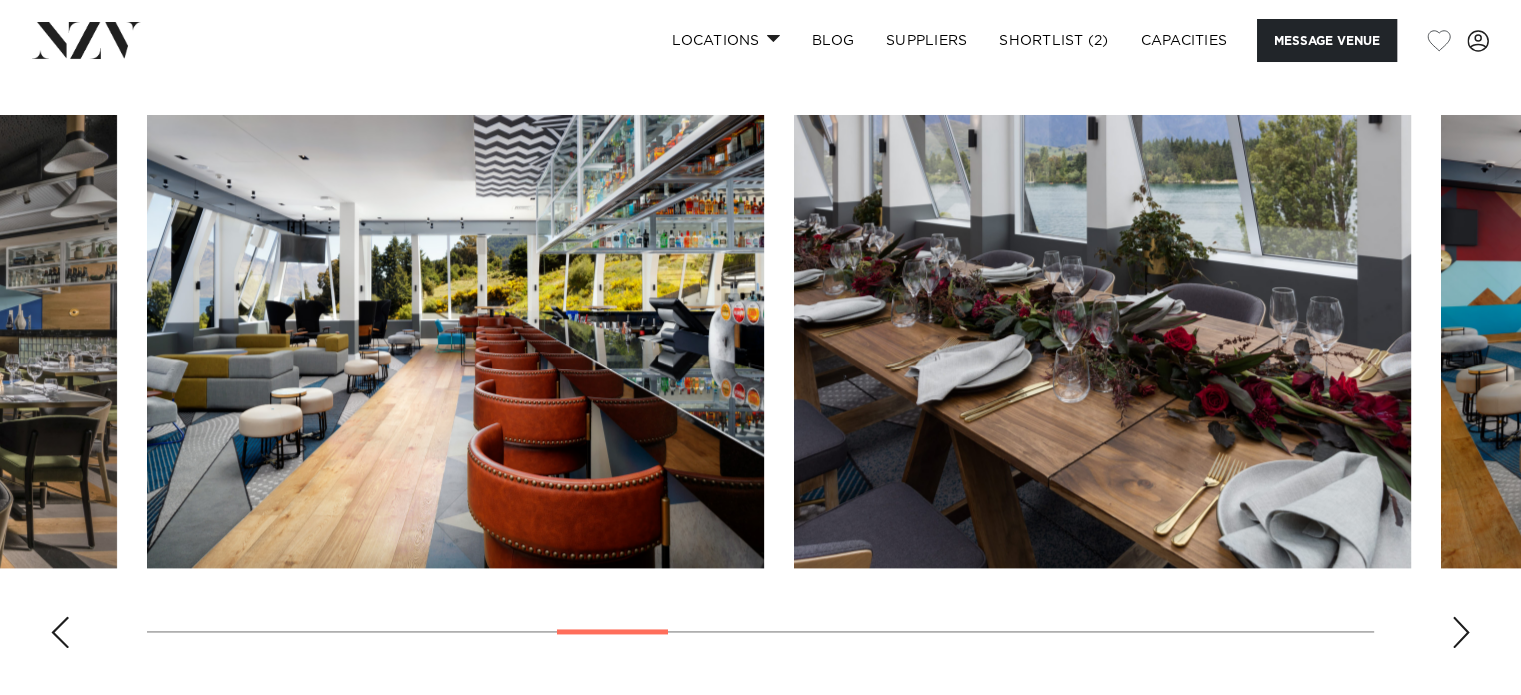 click at bounding box center (1461, 632) 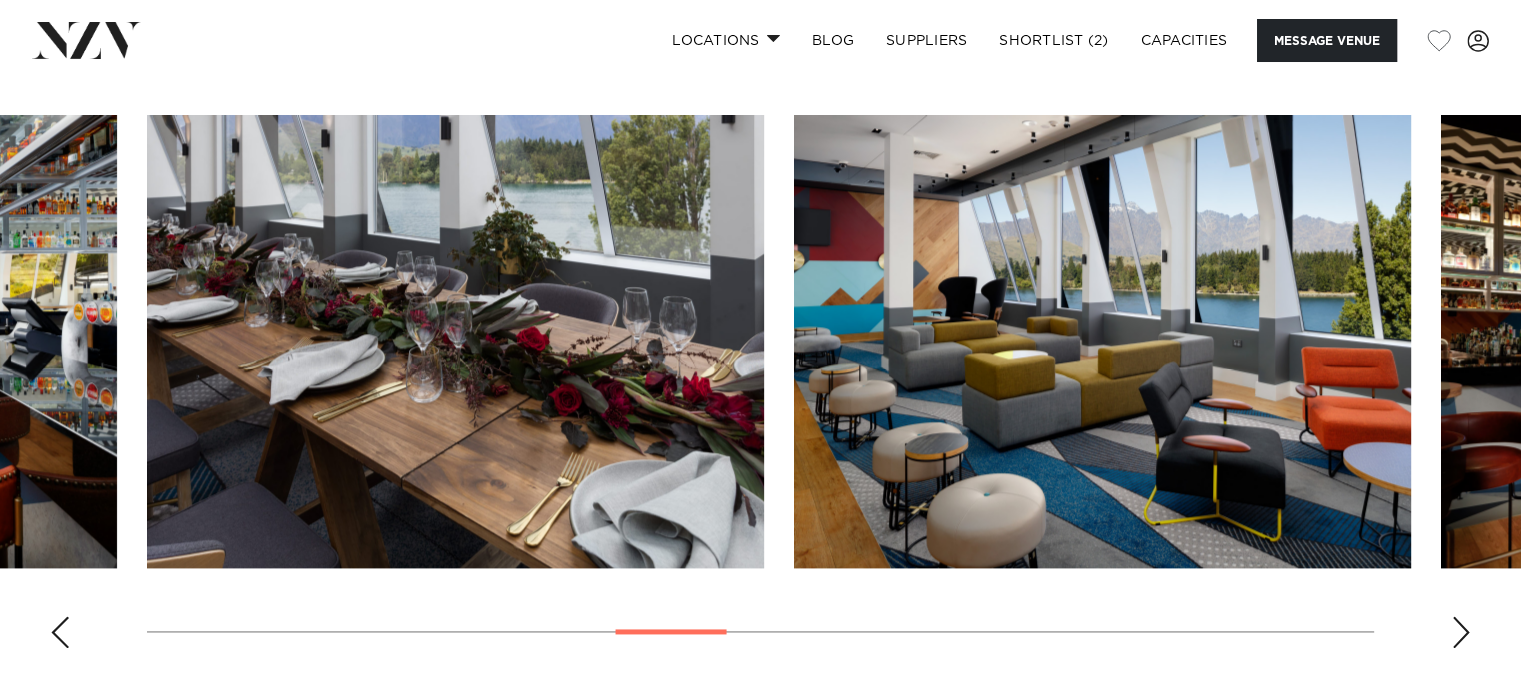 click at bounding box center [1461, 632] 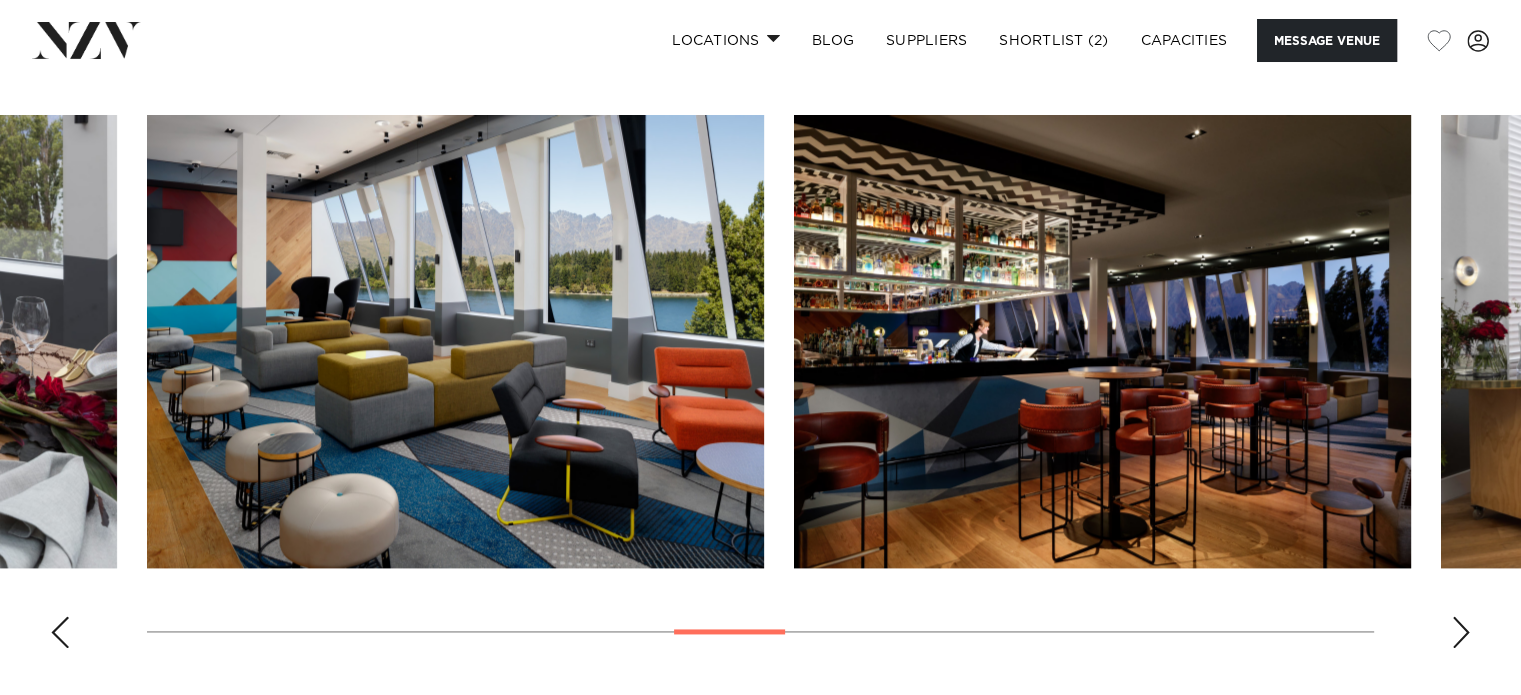click at bounding box center [1461, 632] 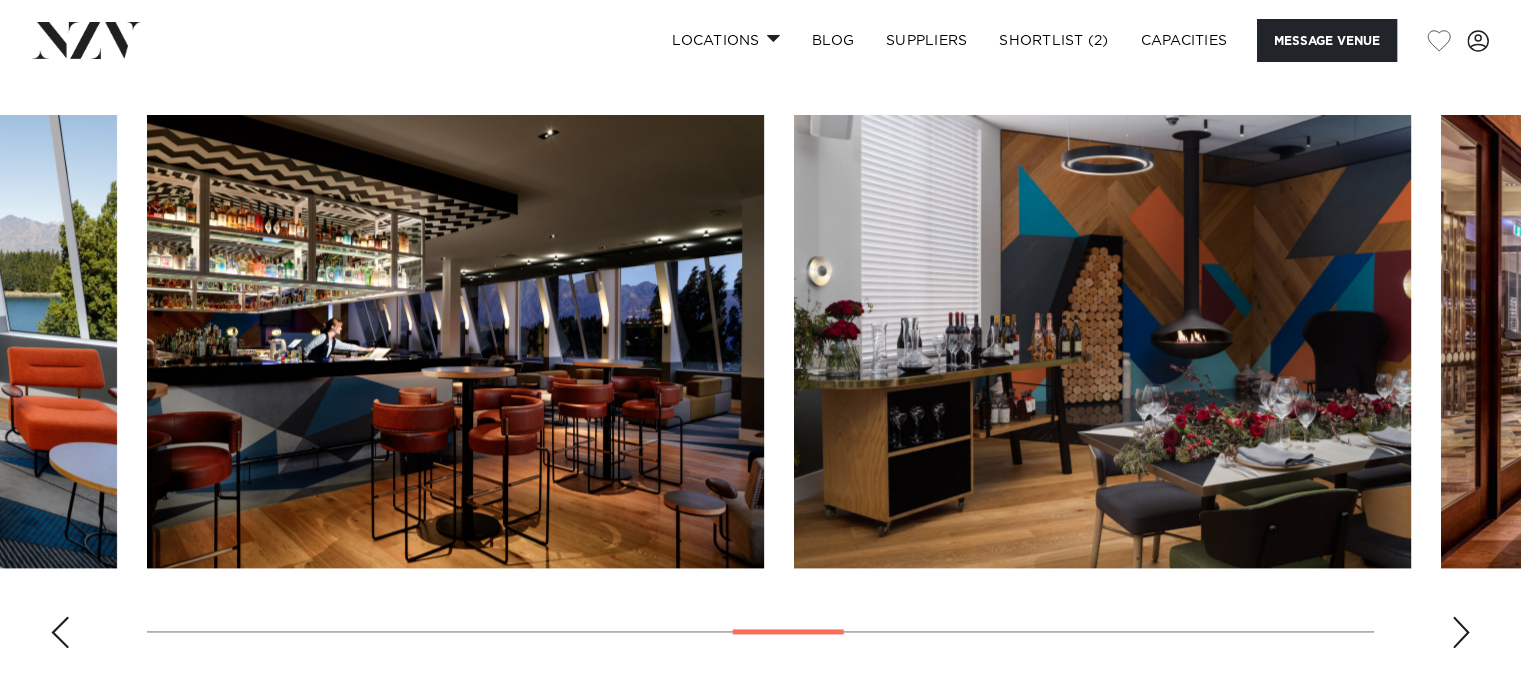 click at bounding box center (1461, 632) 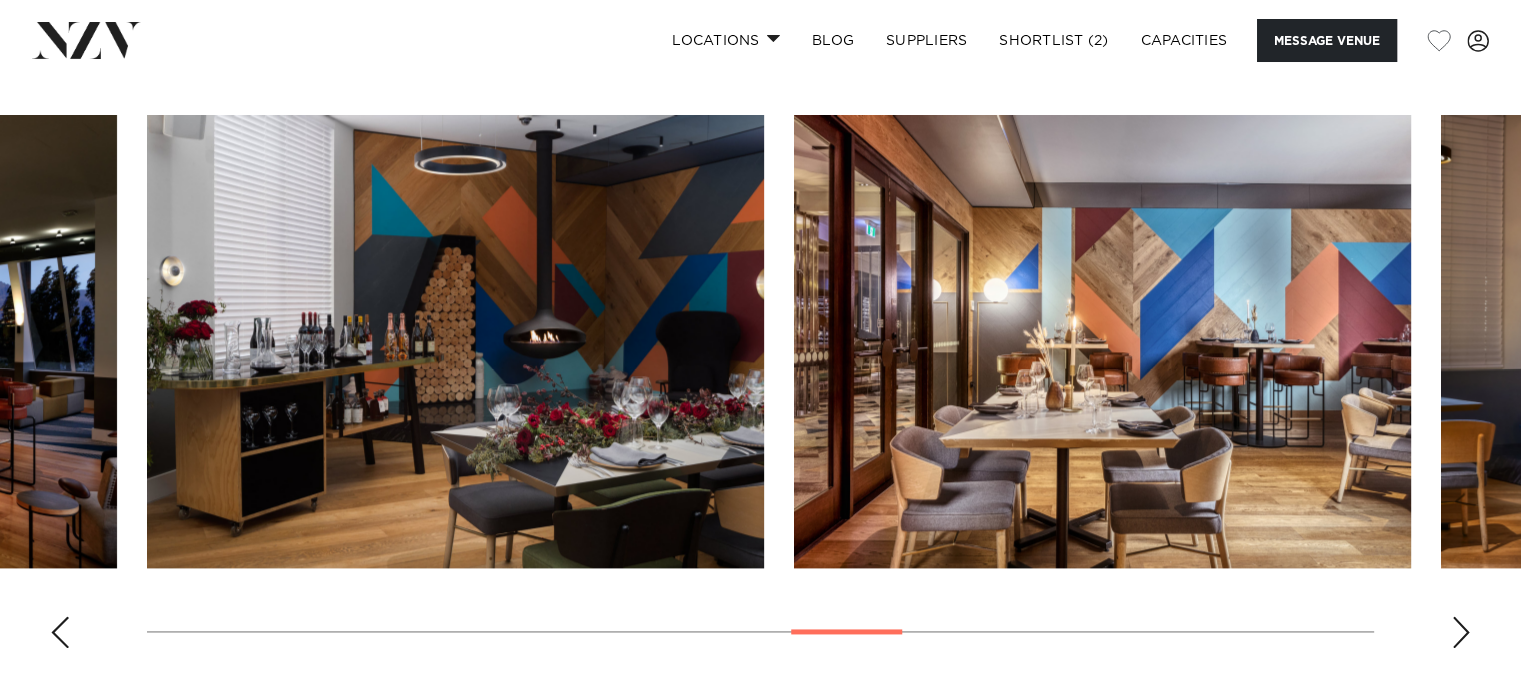 click at bounding box center (1461, 632) 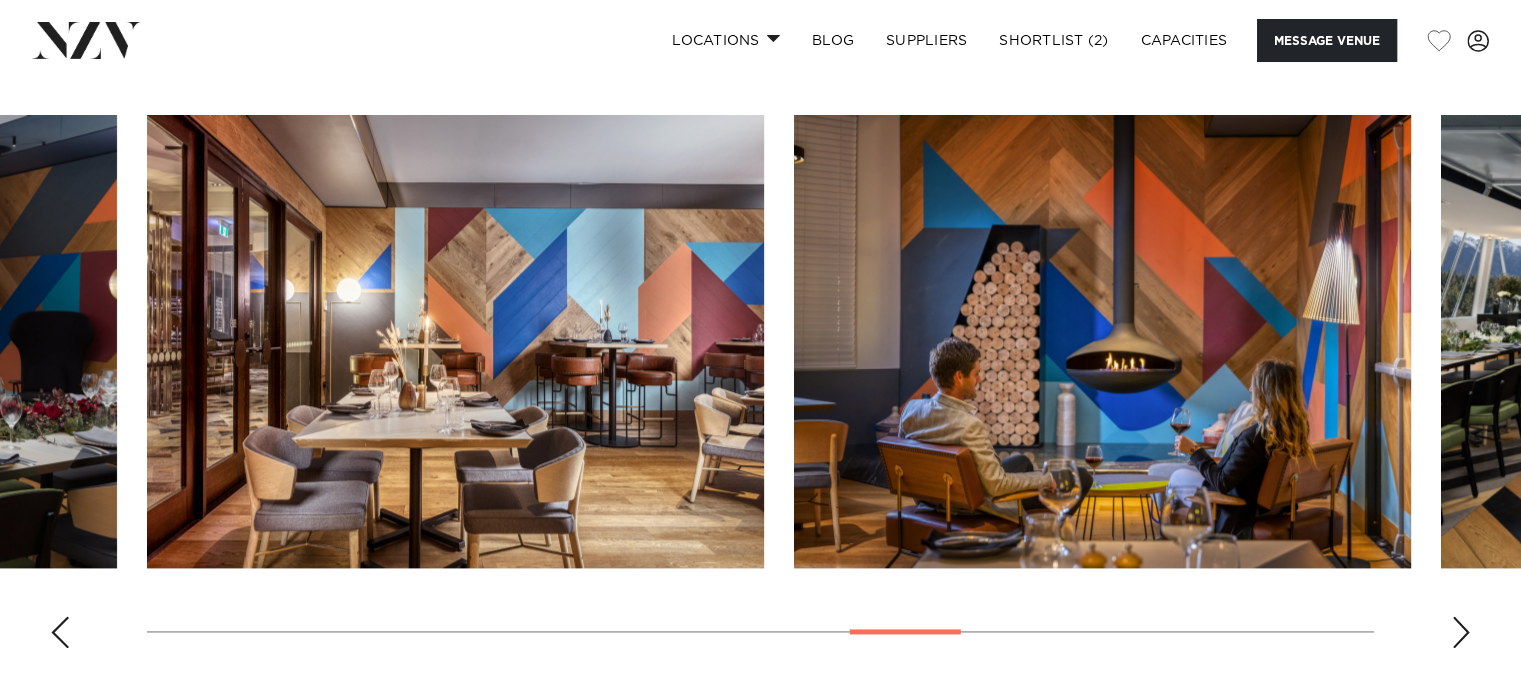 click at bounding box center (1461, 632) 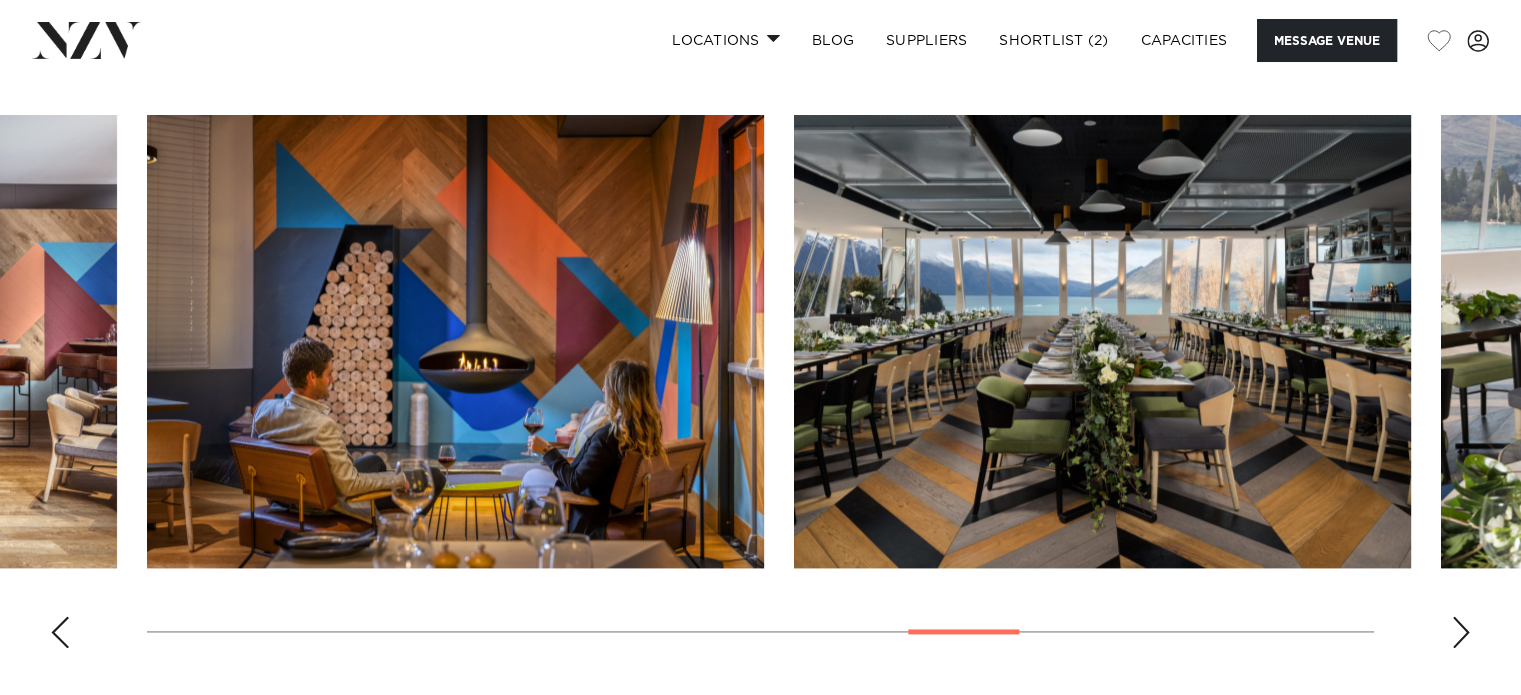 click at bounding box center (1461, 632) 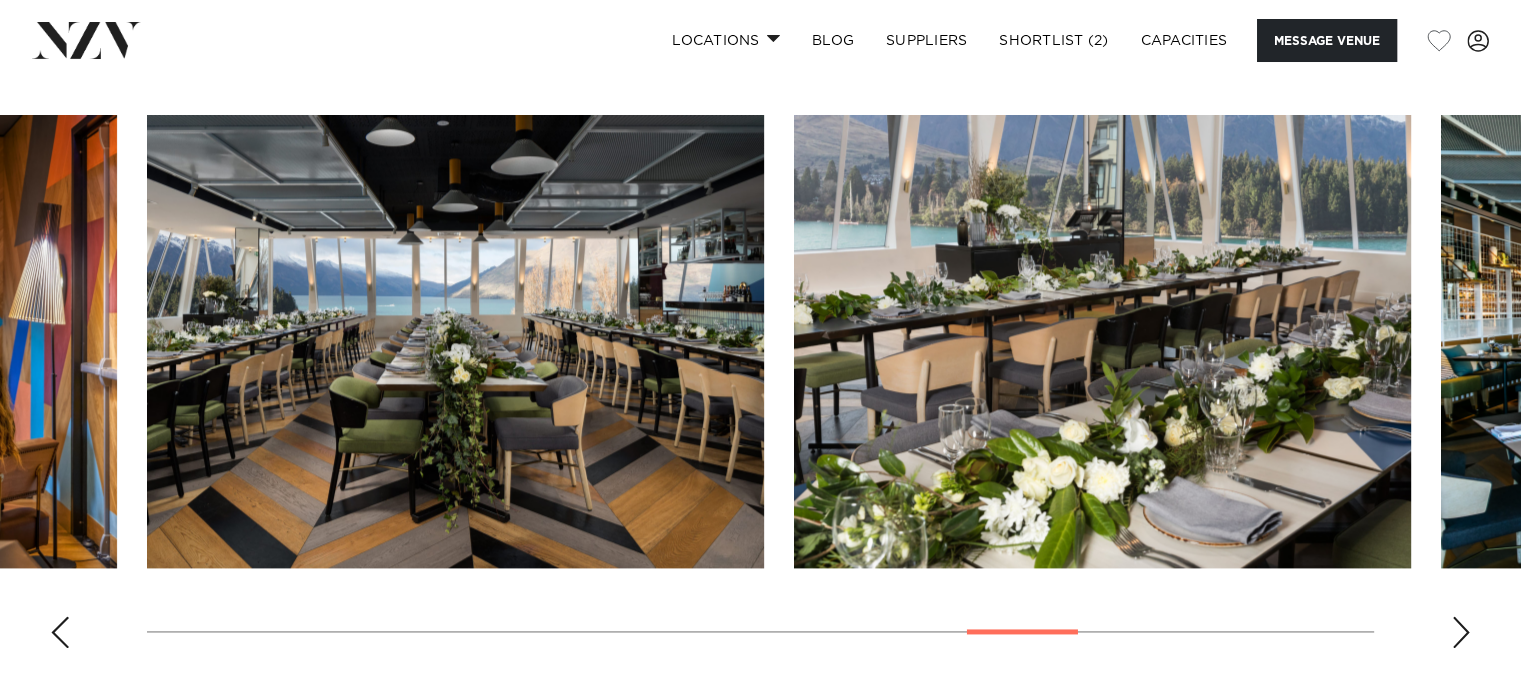 click at bounding box center (1461, 632) 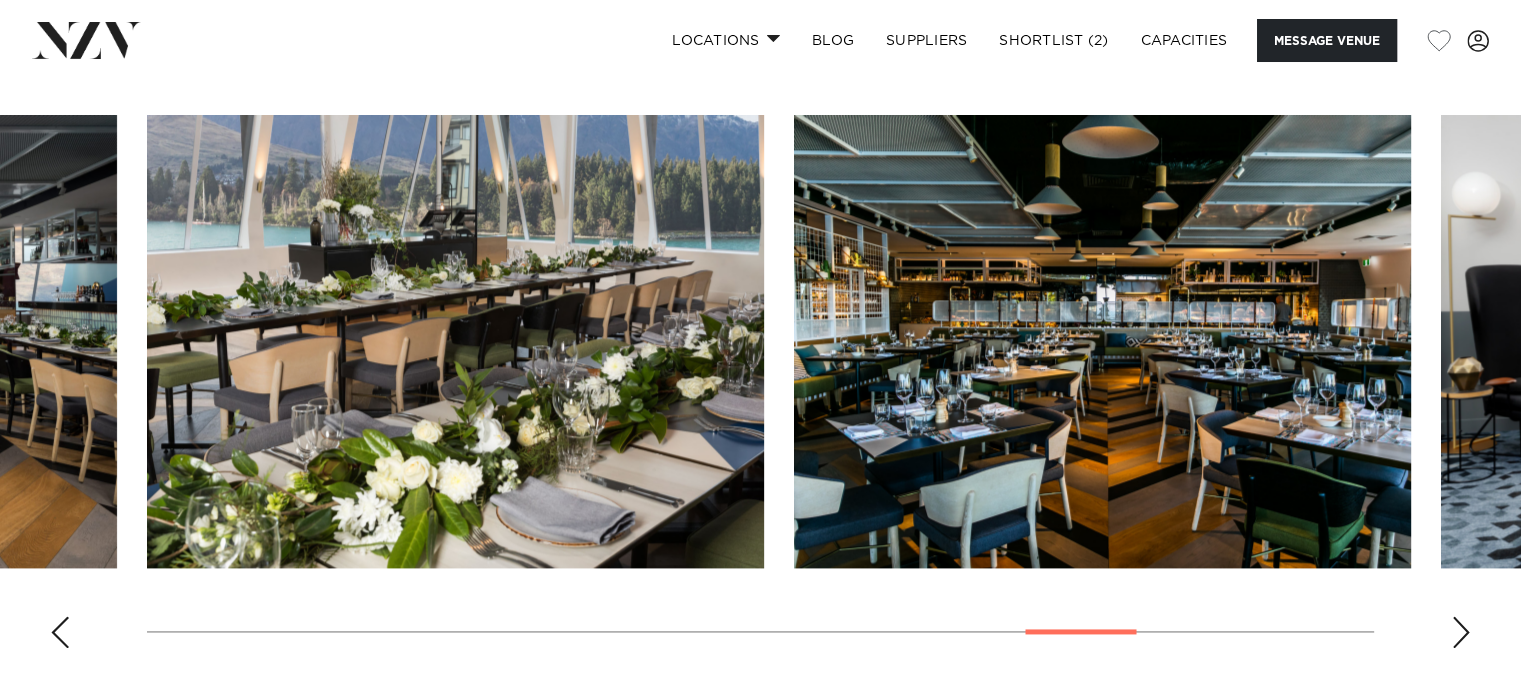click at bounding box center (1461, 632) 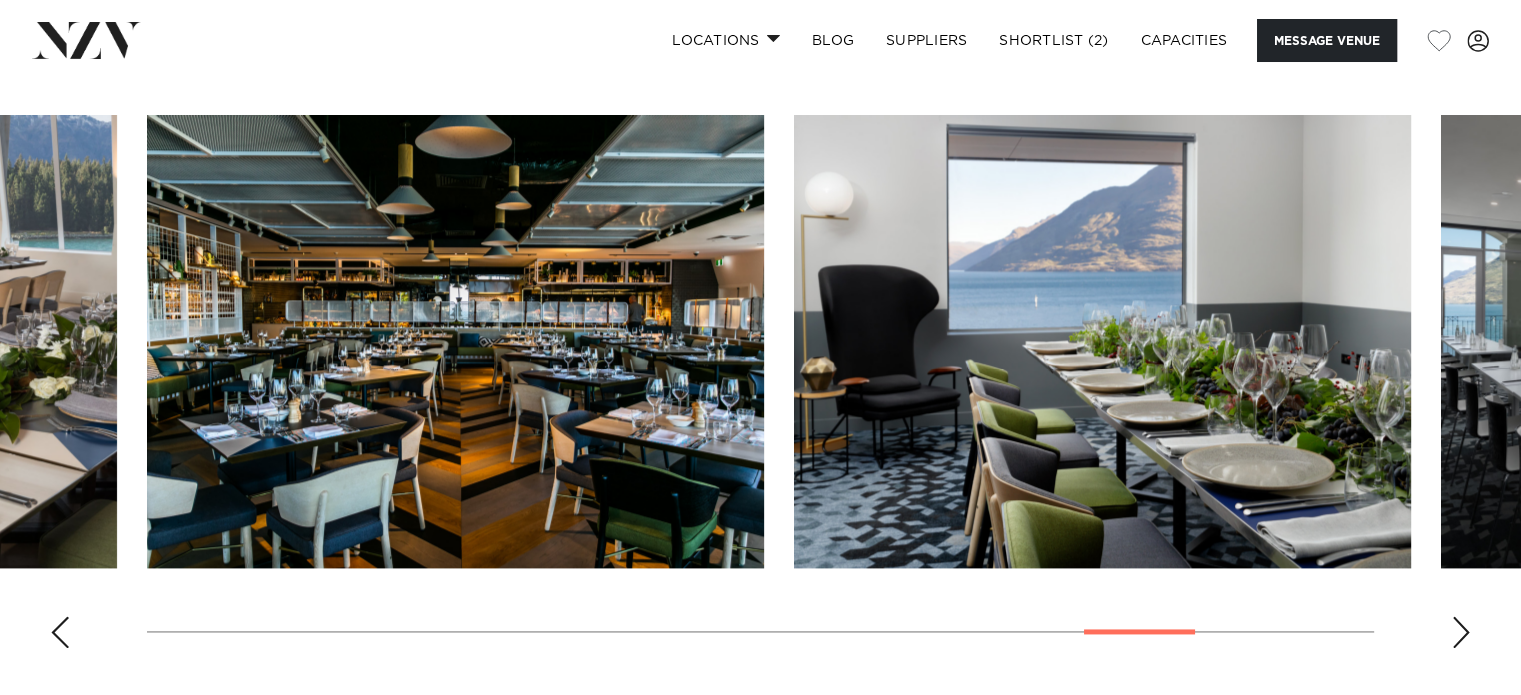 click at bounding box center (1461, 632) 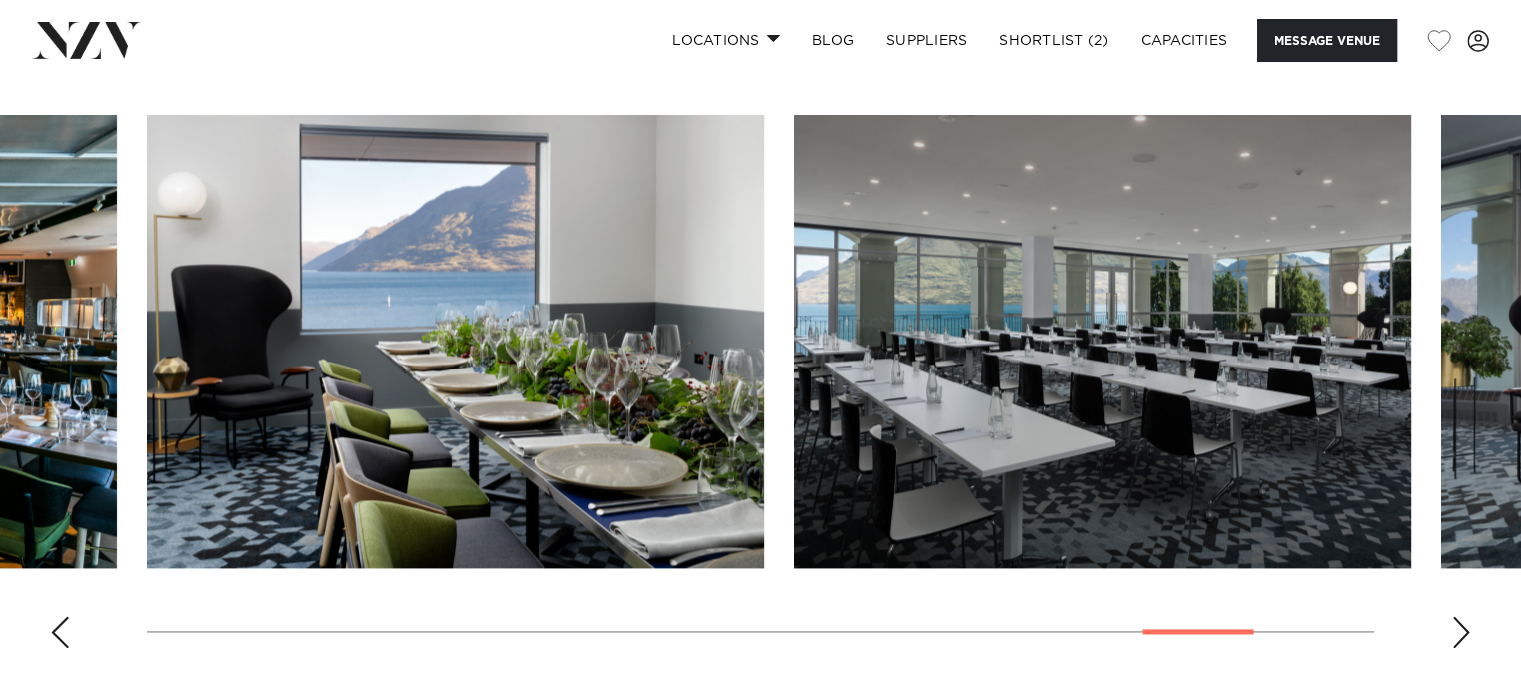 click at bounding box center [1461, 632] 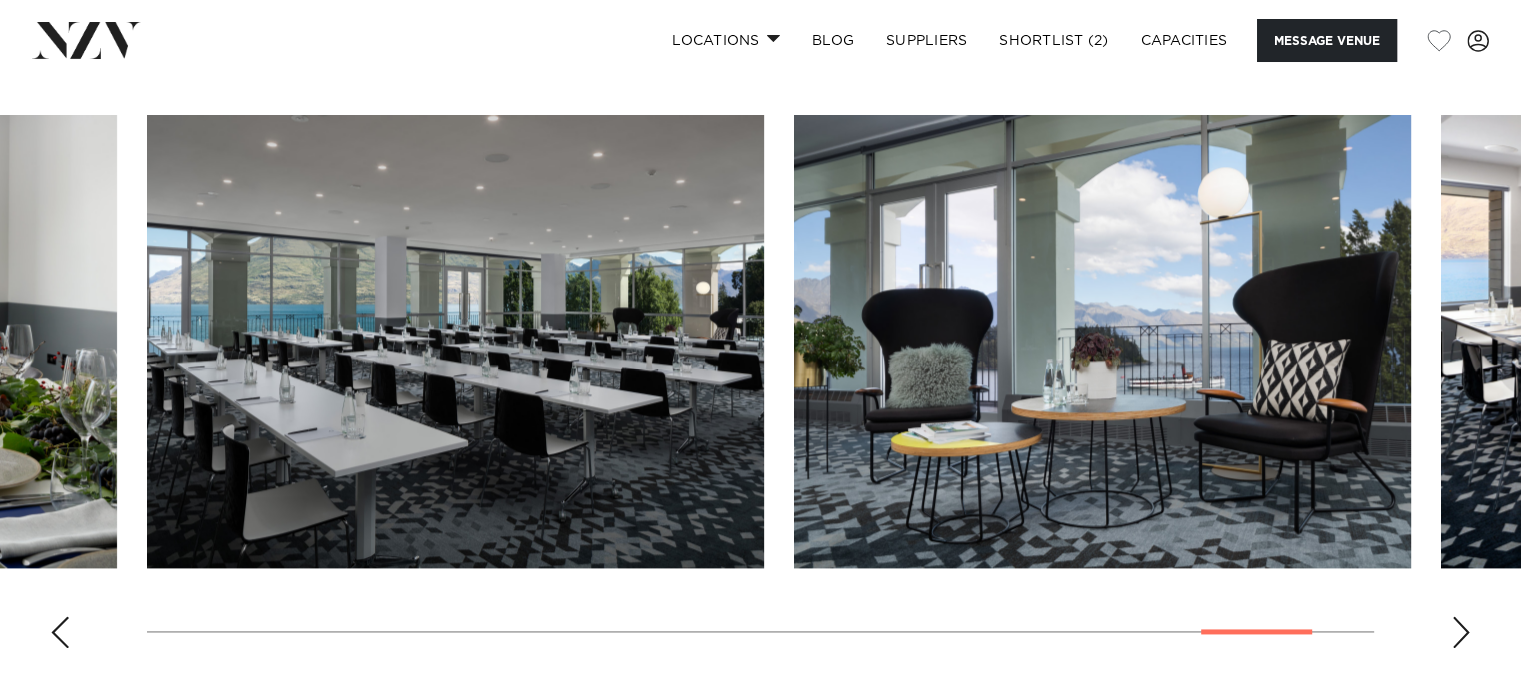 click at bounding box center (1461, 632) 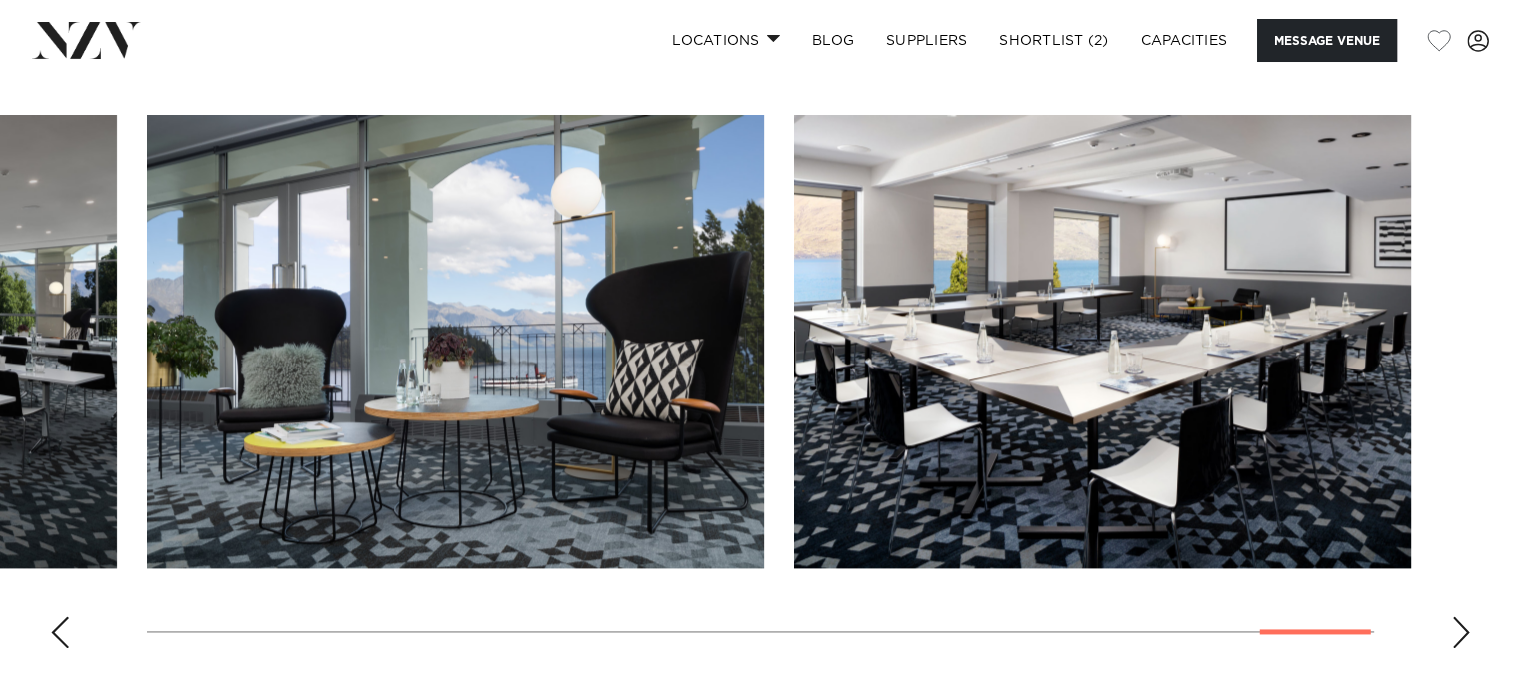 click at bounding box center [1461, 632] 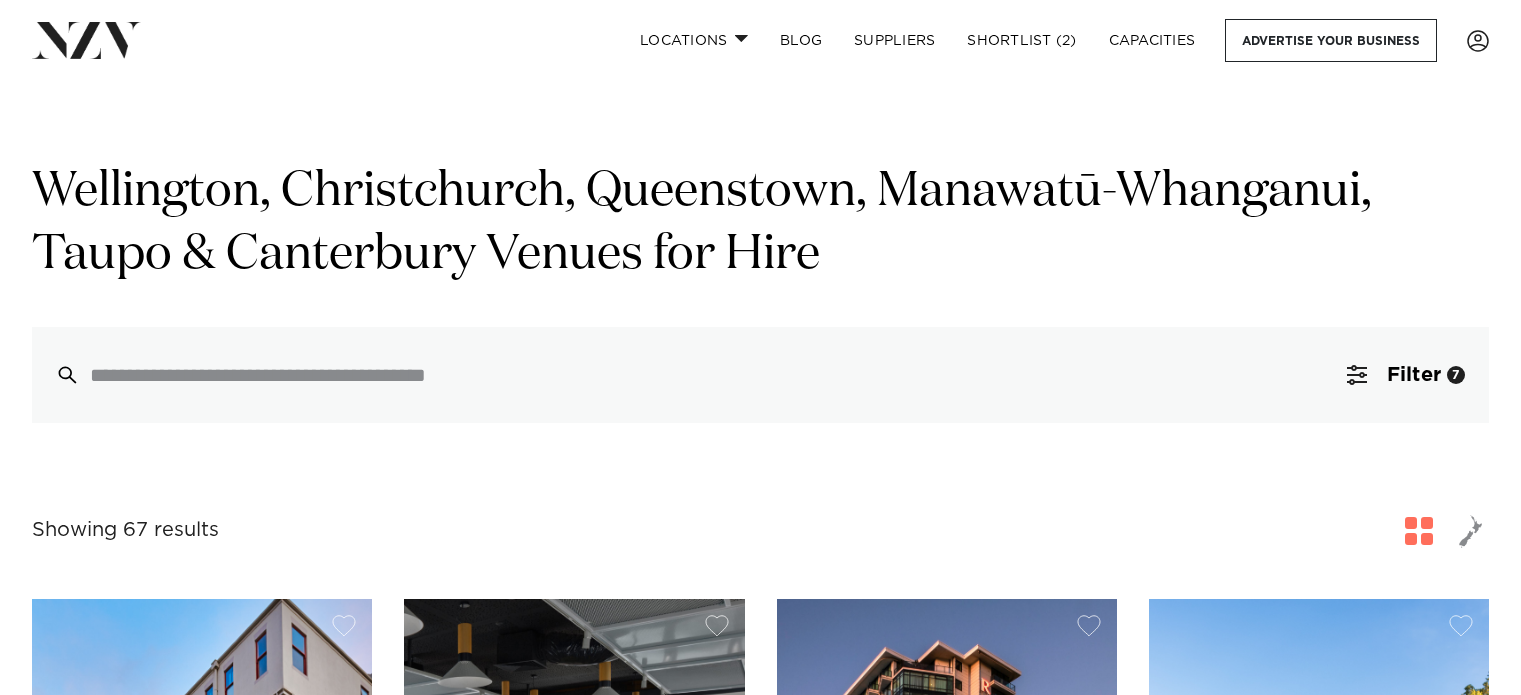 scroll, scrollTop: 438, scrollLeft: 0, axis: vertical 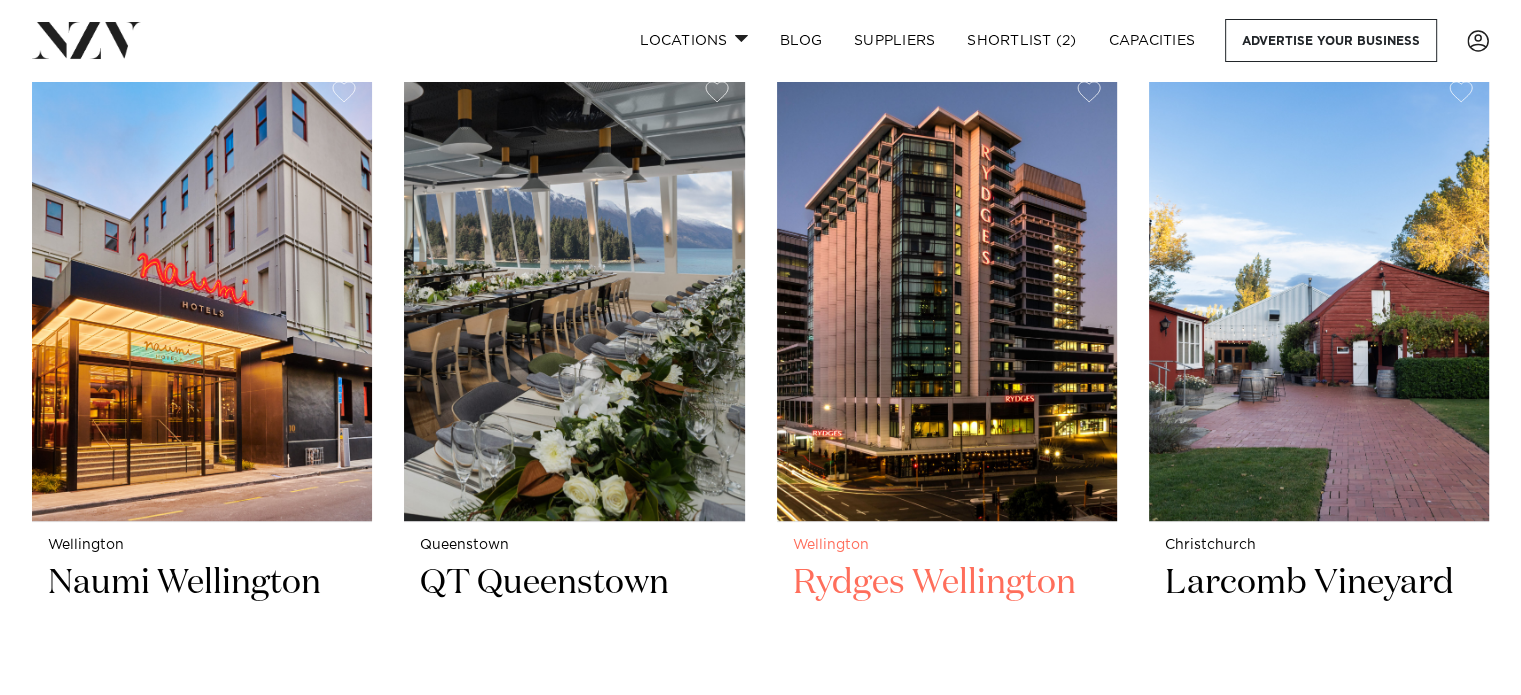 click at bounding box center (947, 293) 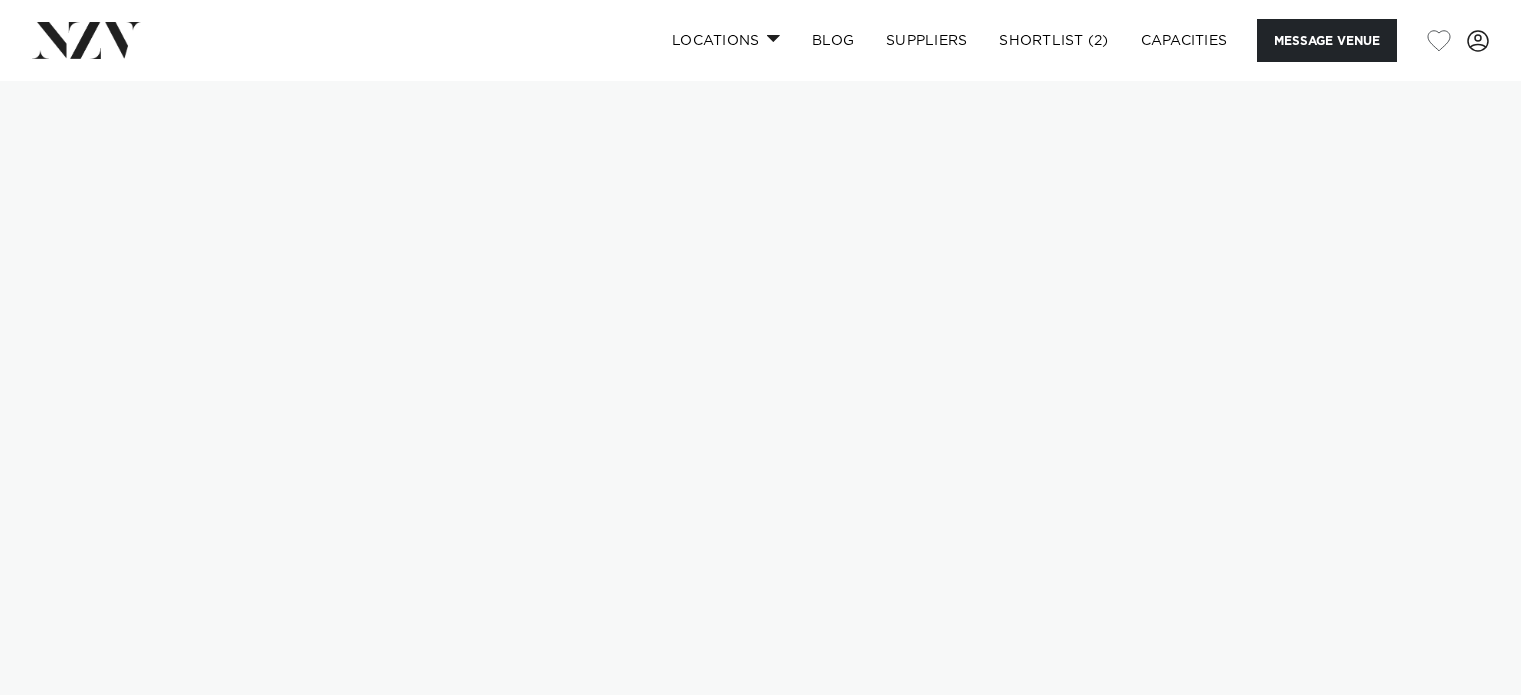 scroll, scrollTop: 0, scrollLeft: 0, axis: both 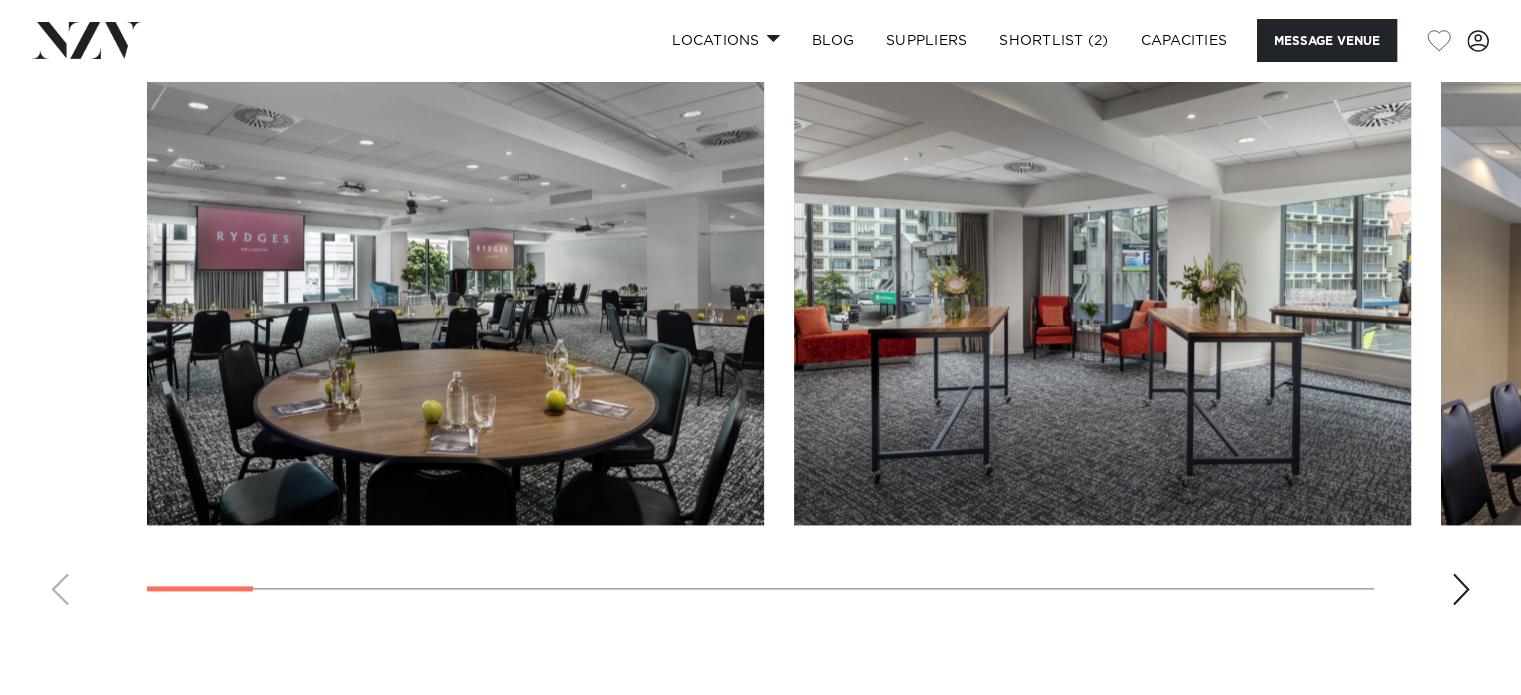 click at bounding box center (1461, 589) 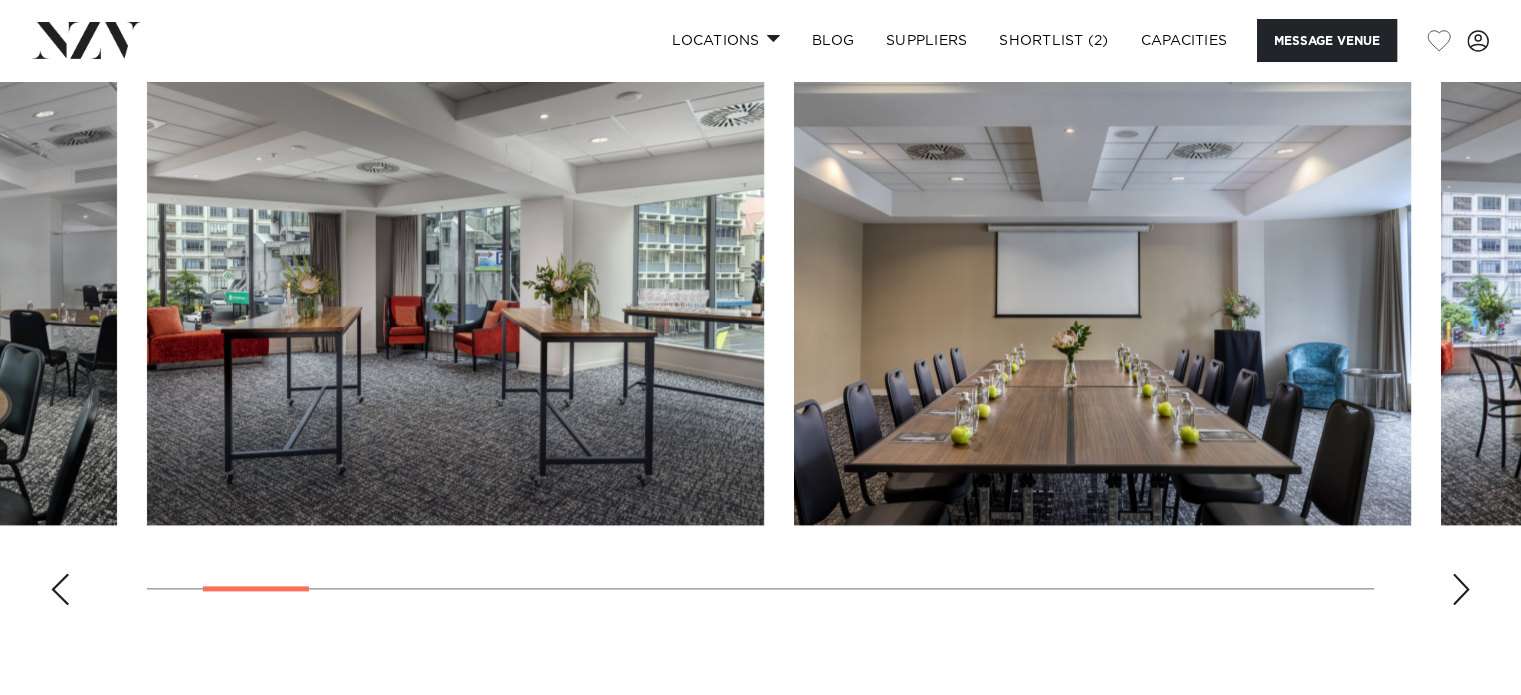 click at bounding box center [1461, 589] 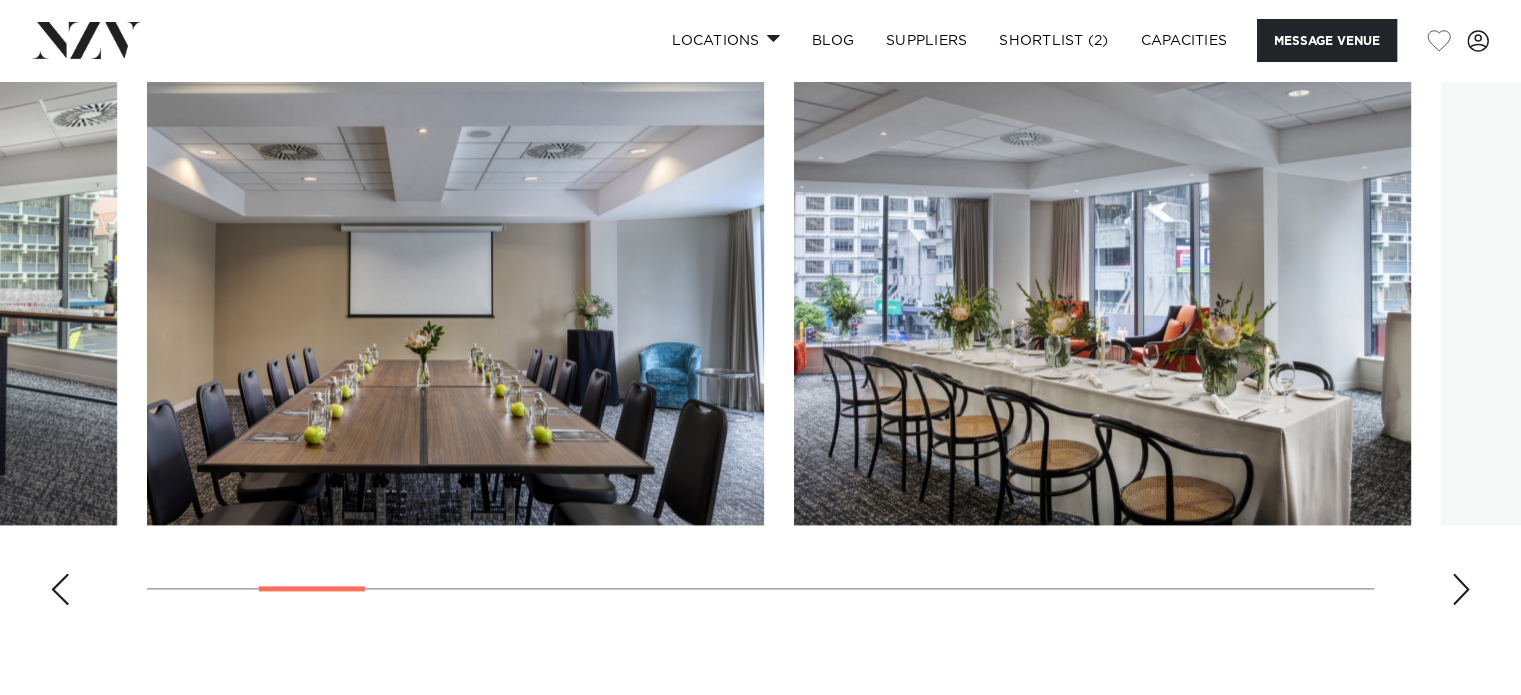click at bounding box center (1461, 589) 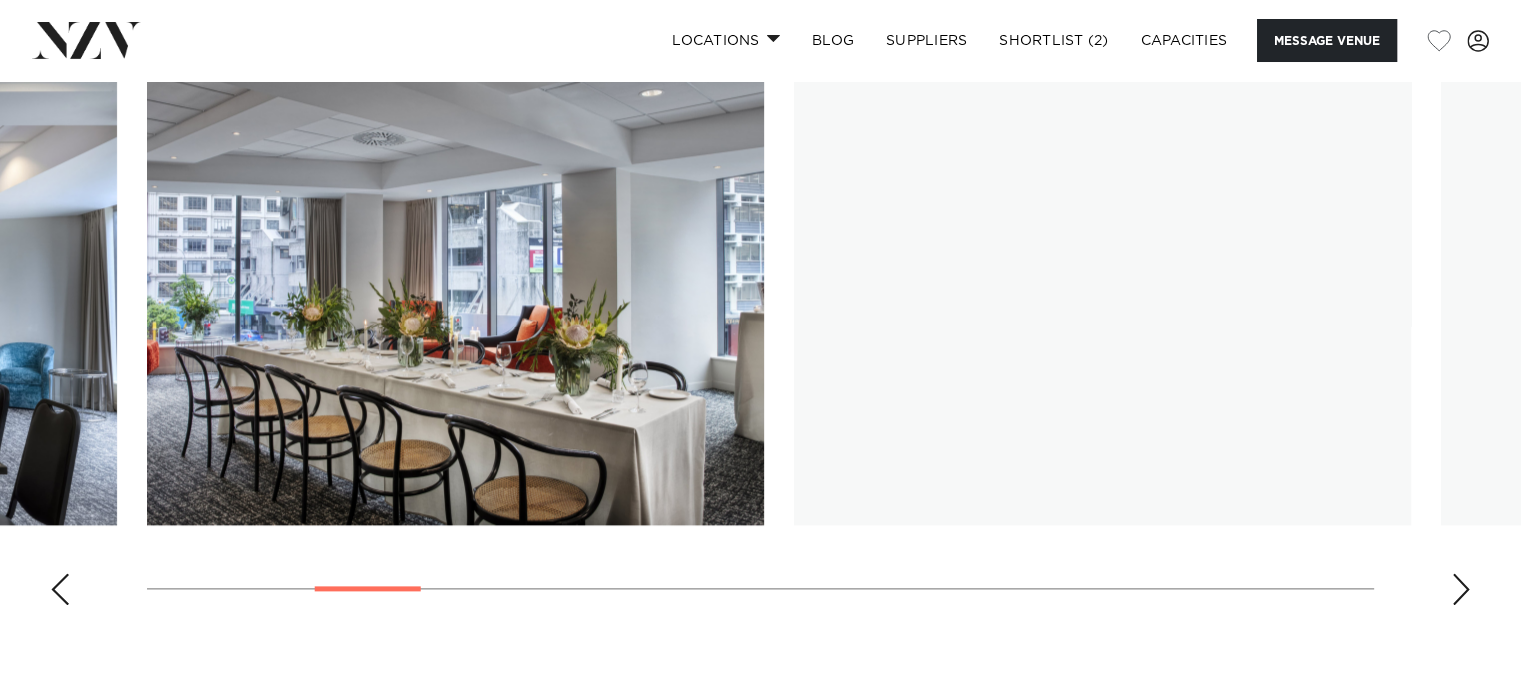 click at bounding box center [1461, 589] 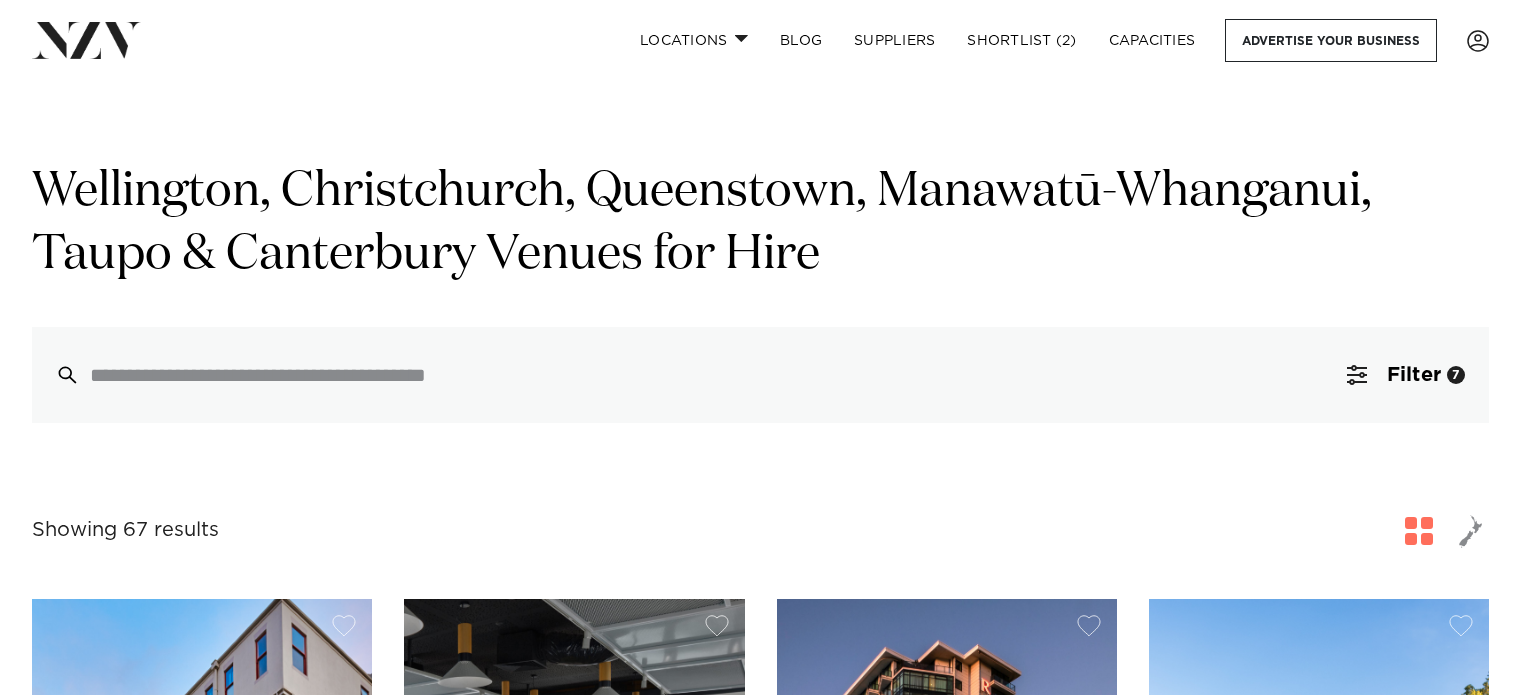 scroll, scrollTop: 534, scrollLeft: 0, axis: vertical 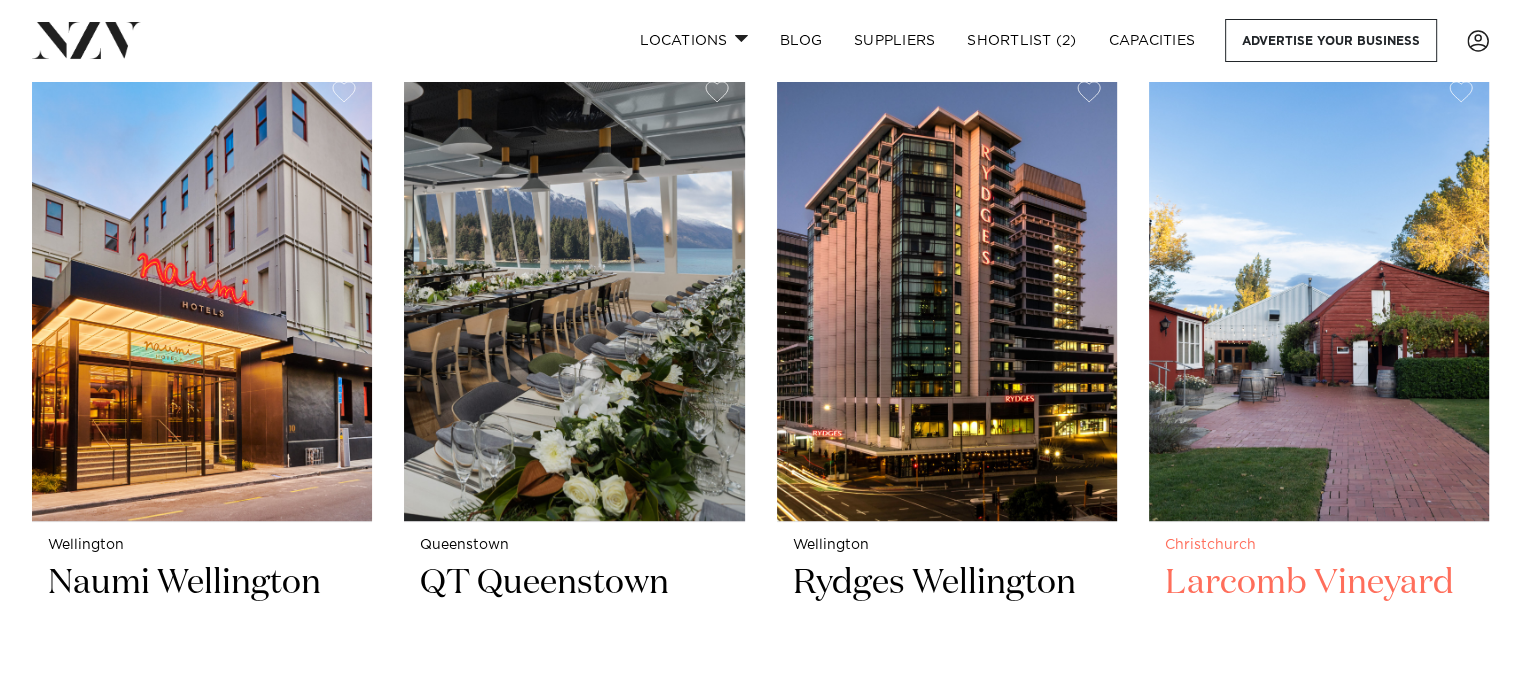 click at bounding box center (1319, 293) 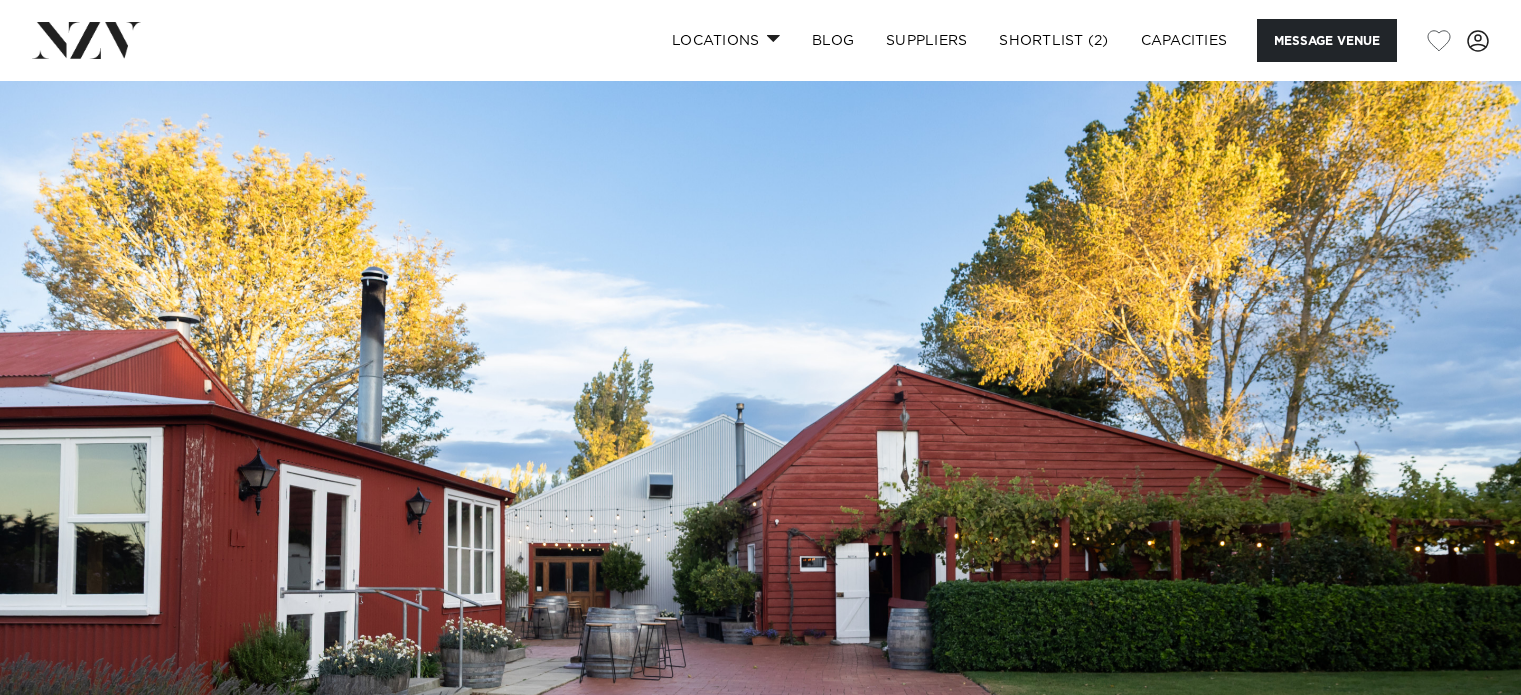 scroll, scrollTop: 0, scrollLeft: 0, axis: both 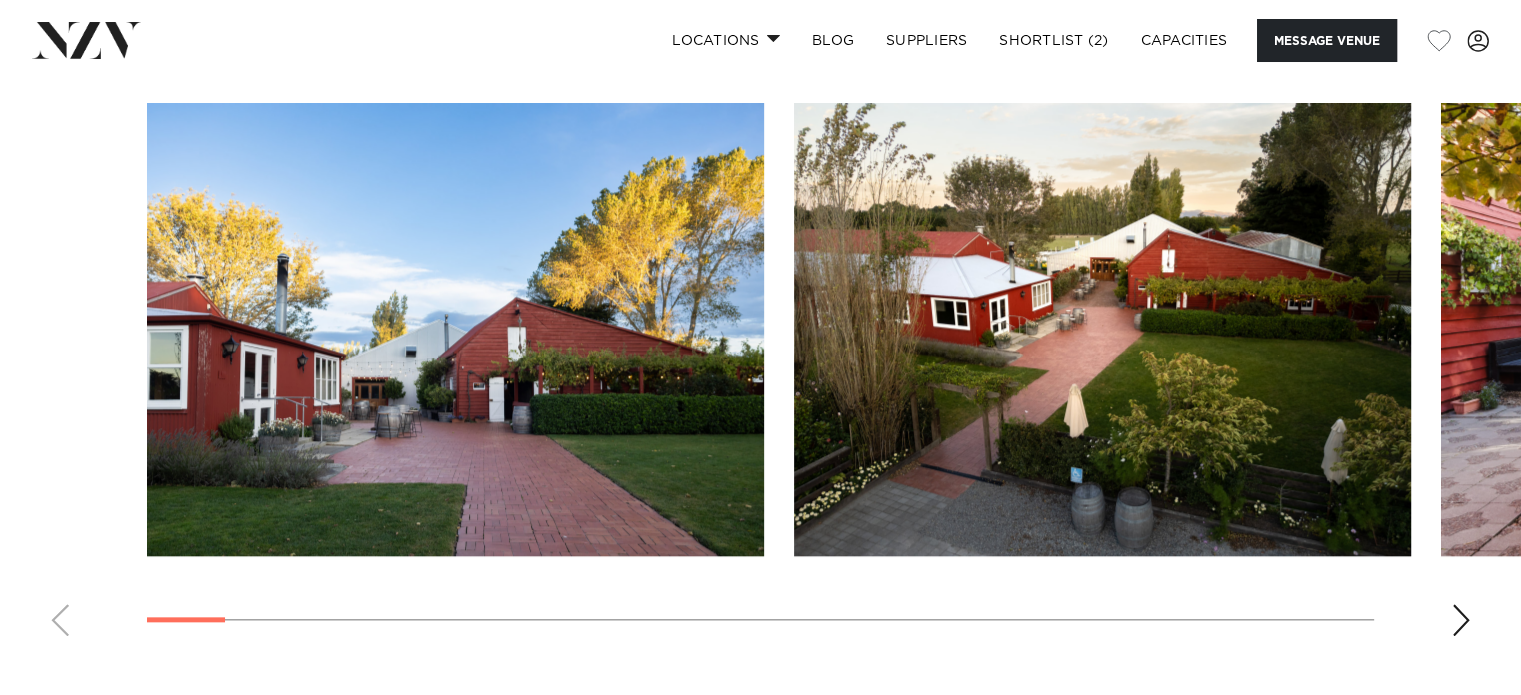 click at bounding box center (1461, 620) 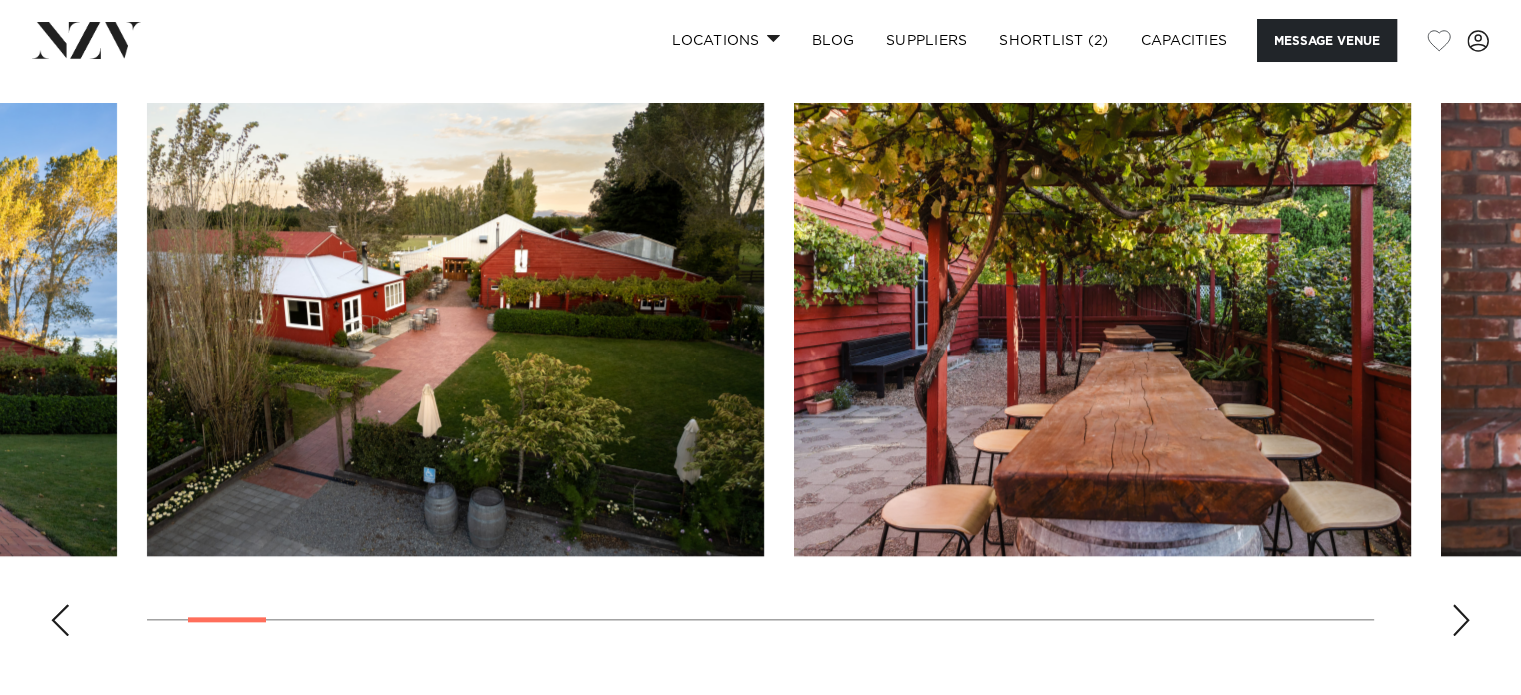 click at bounding box center [1461, 620] 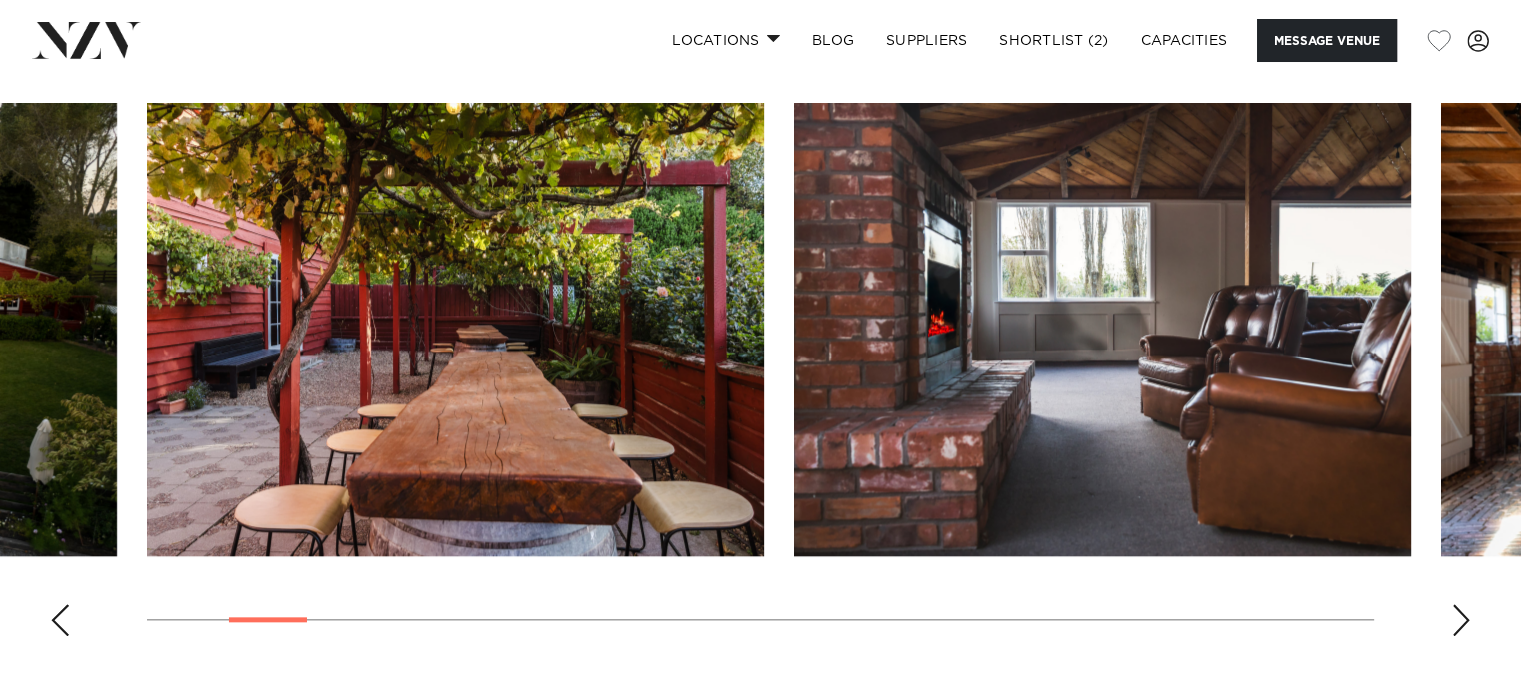 click at bounding box center (1461, 620) 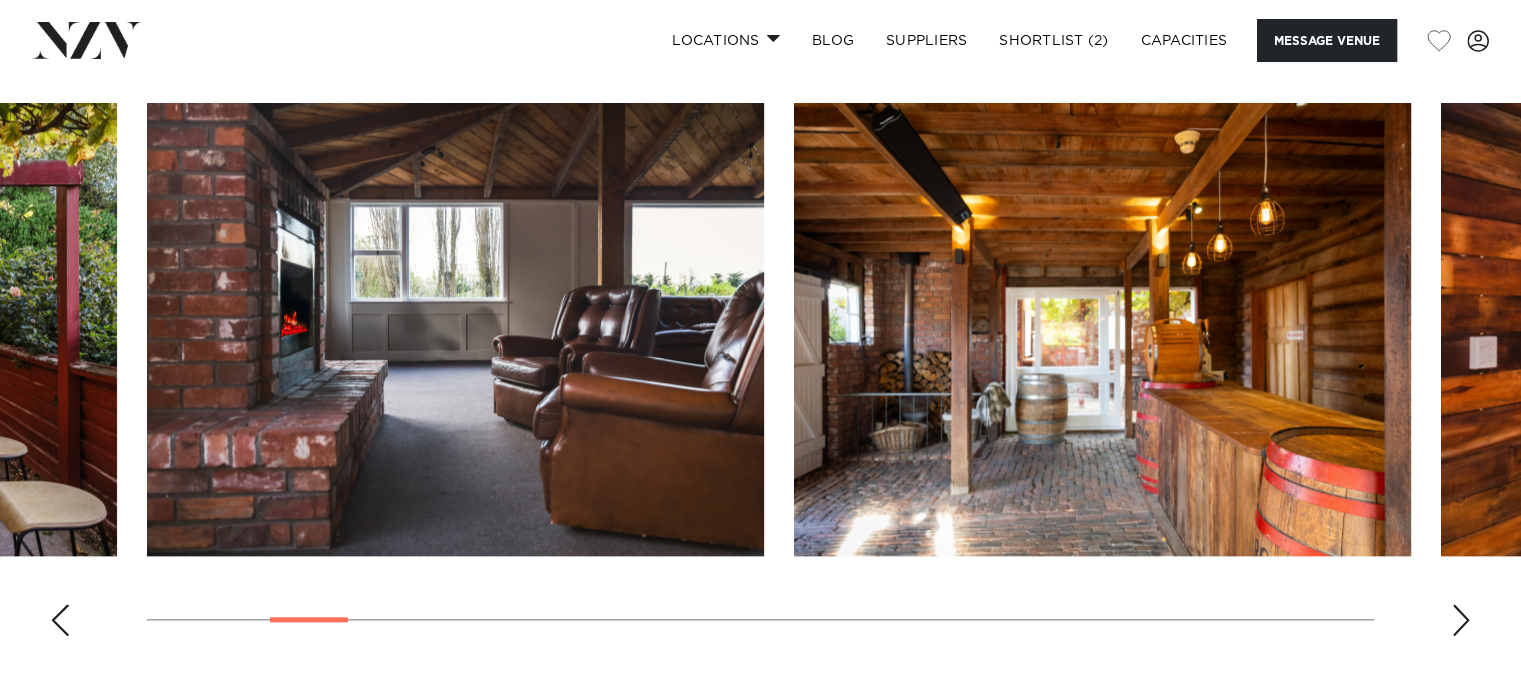 click at bounding box center (1461, 620) 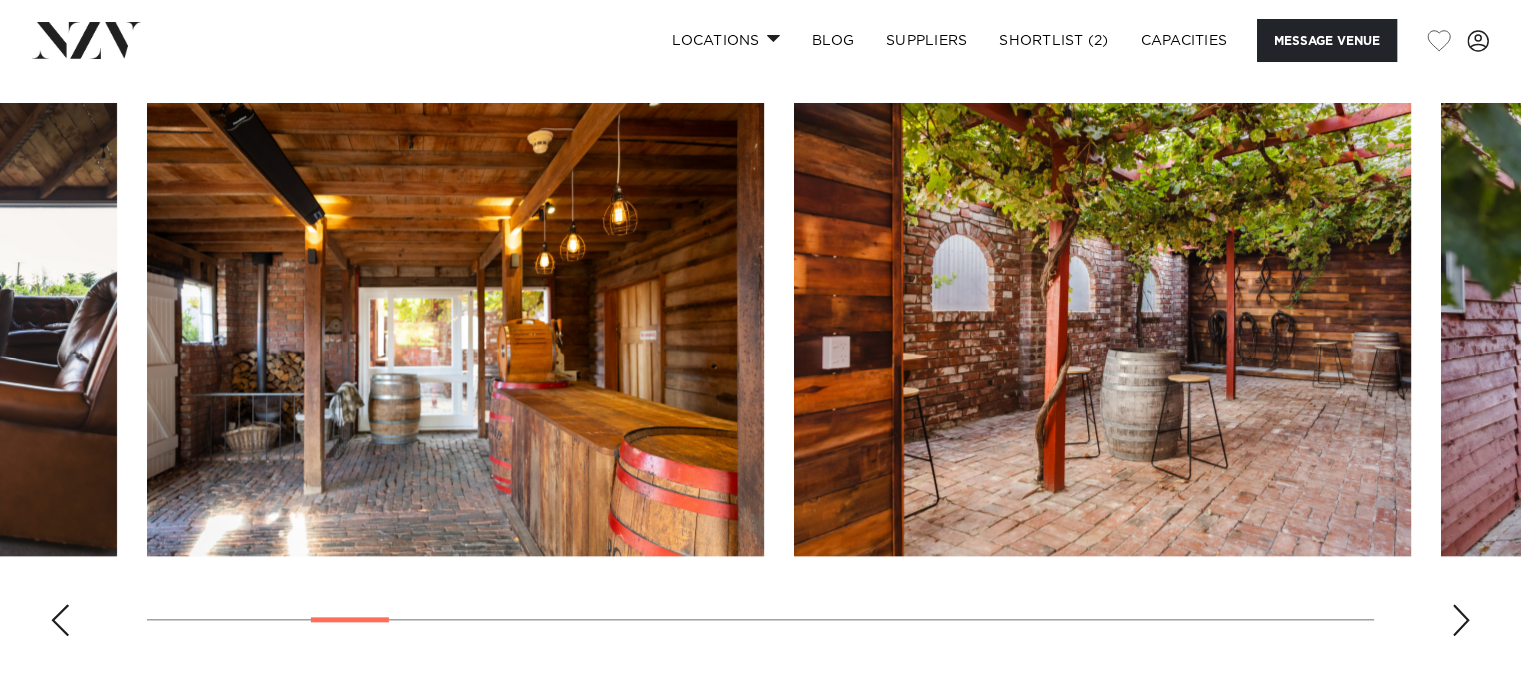 click at bounding box center [1461, 620] 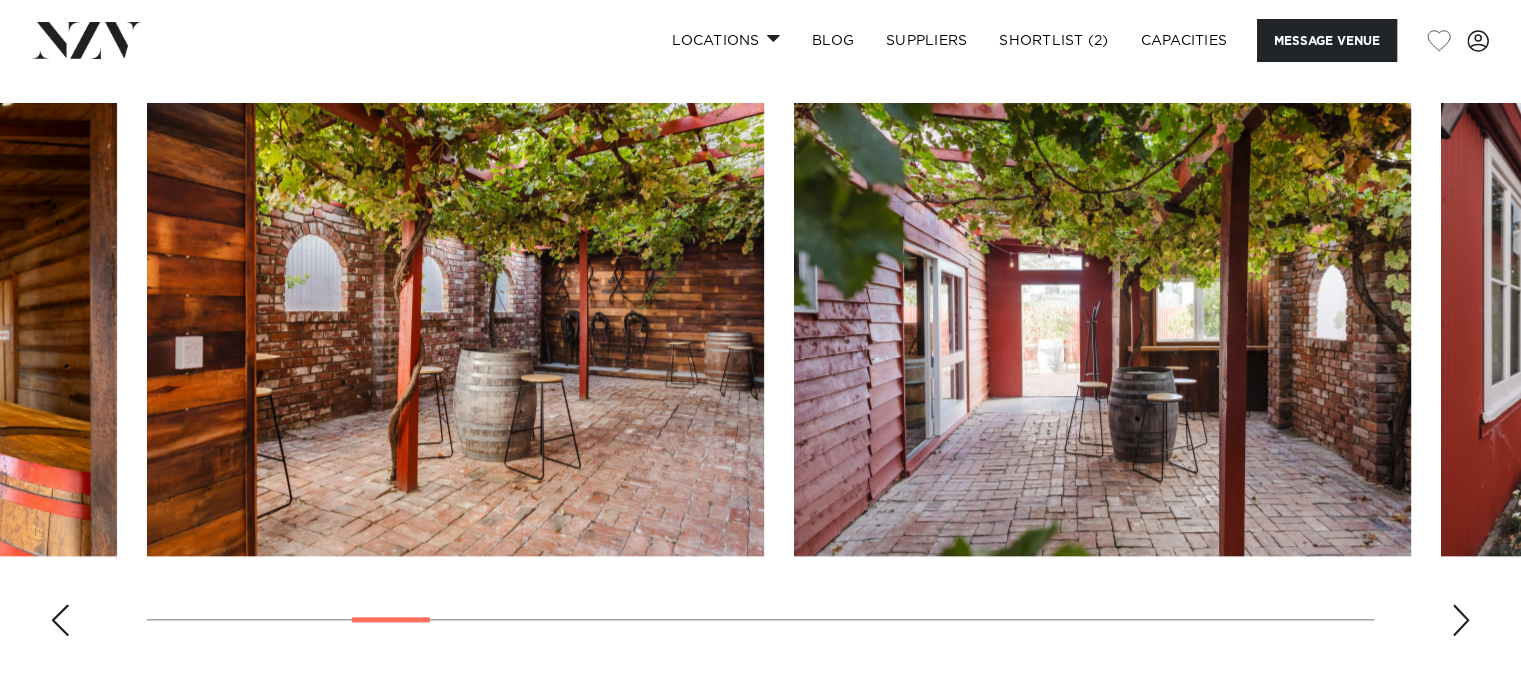 click at bounding box center (1461, 620) 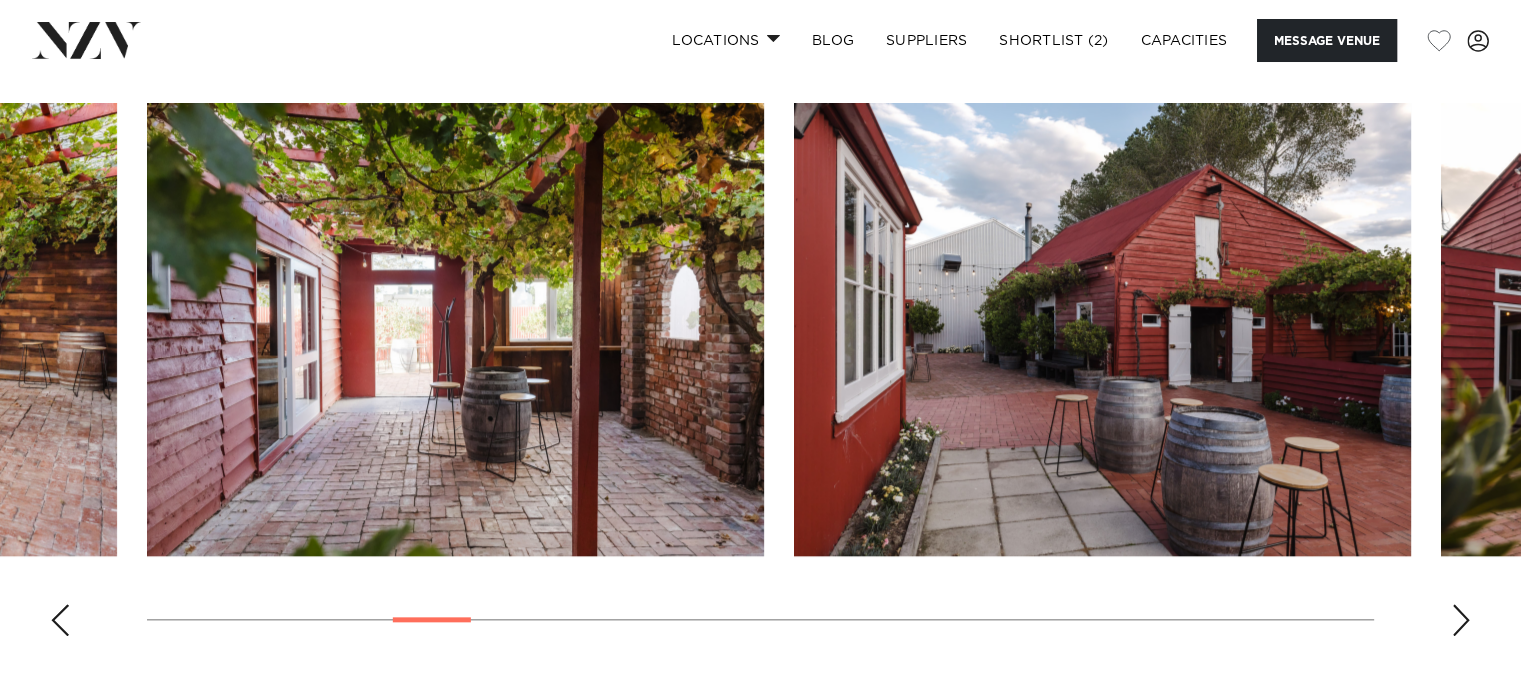 click at bounding box center (1461, 620) 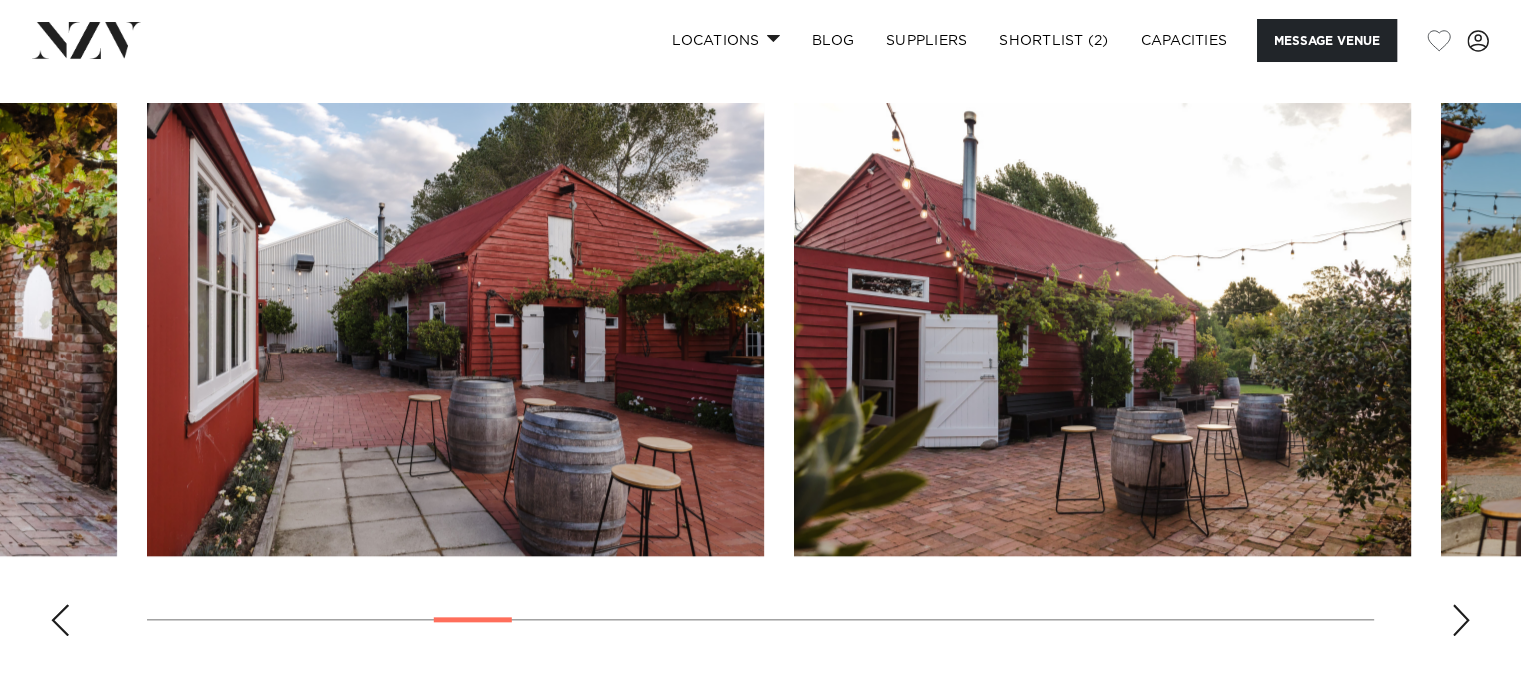 click at bounding box center (1461, 620) 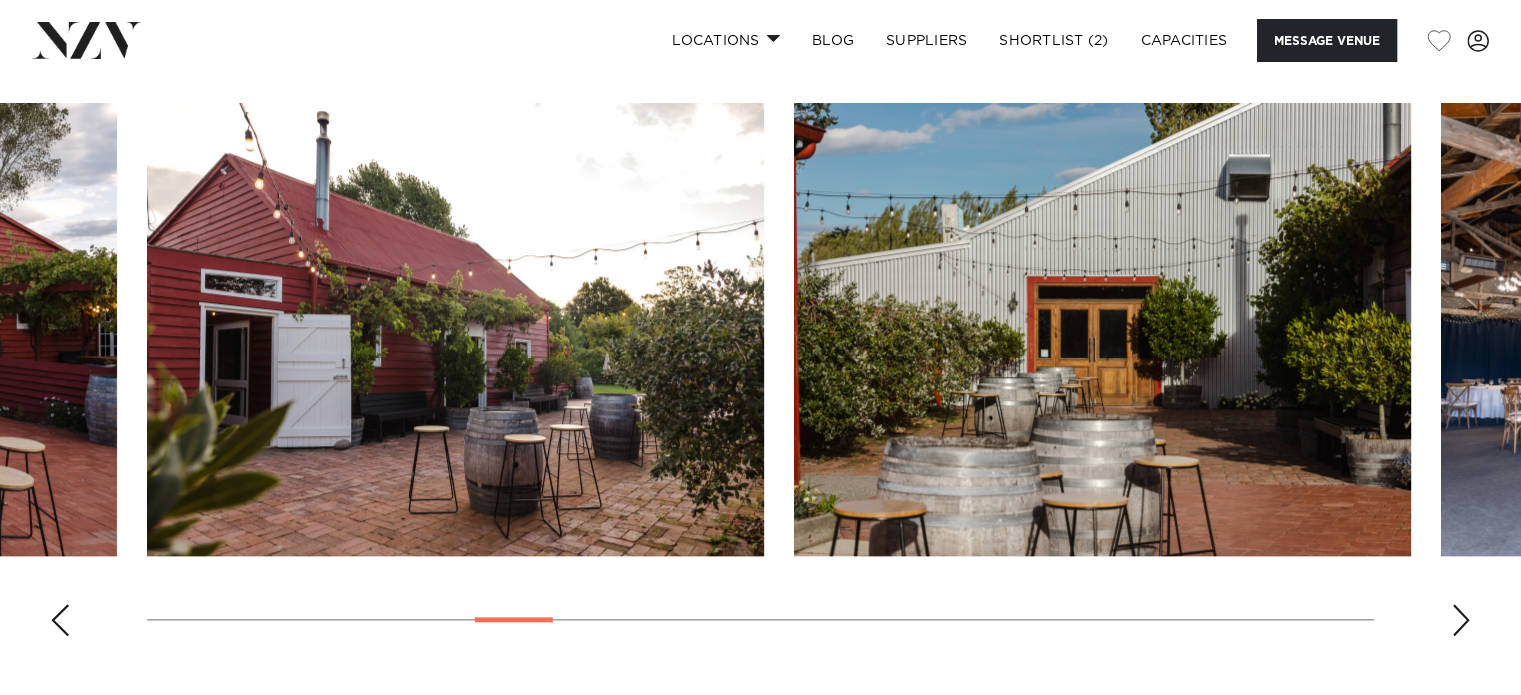click at bounding box center (1461, 620) 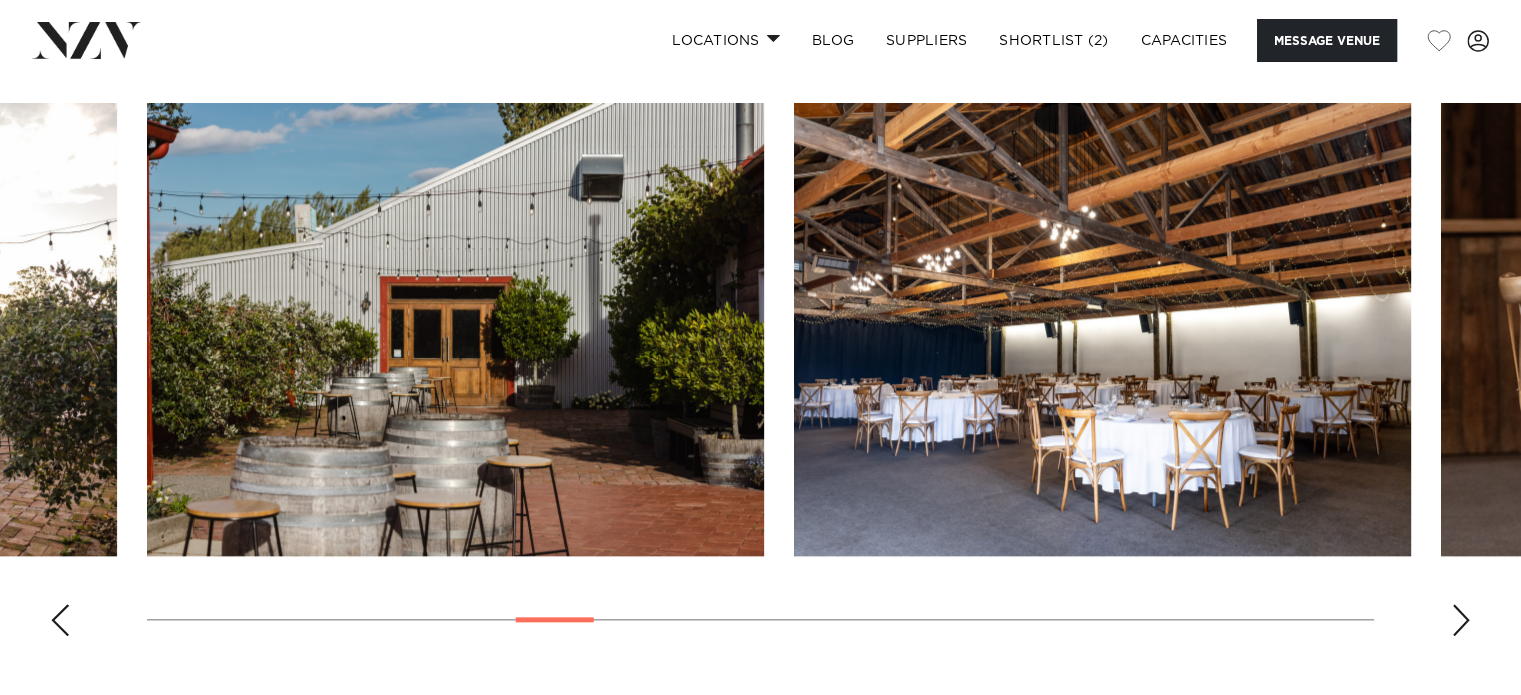 click at bounding box center (1461, 620) 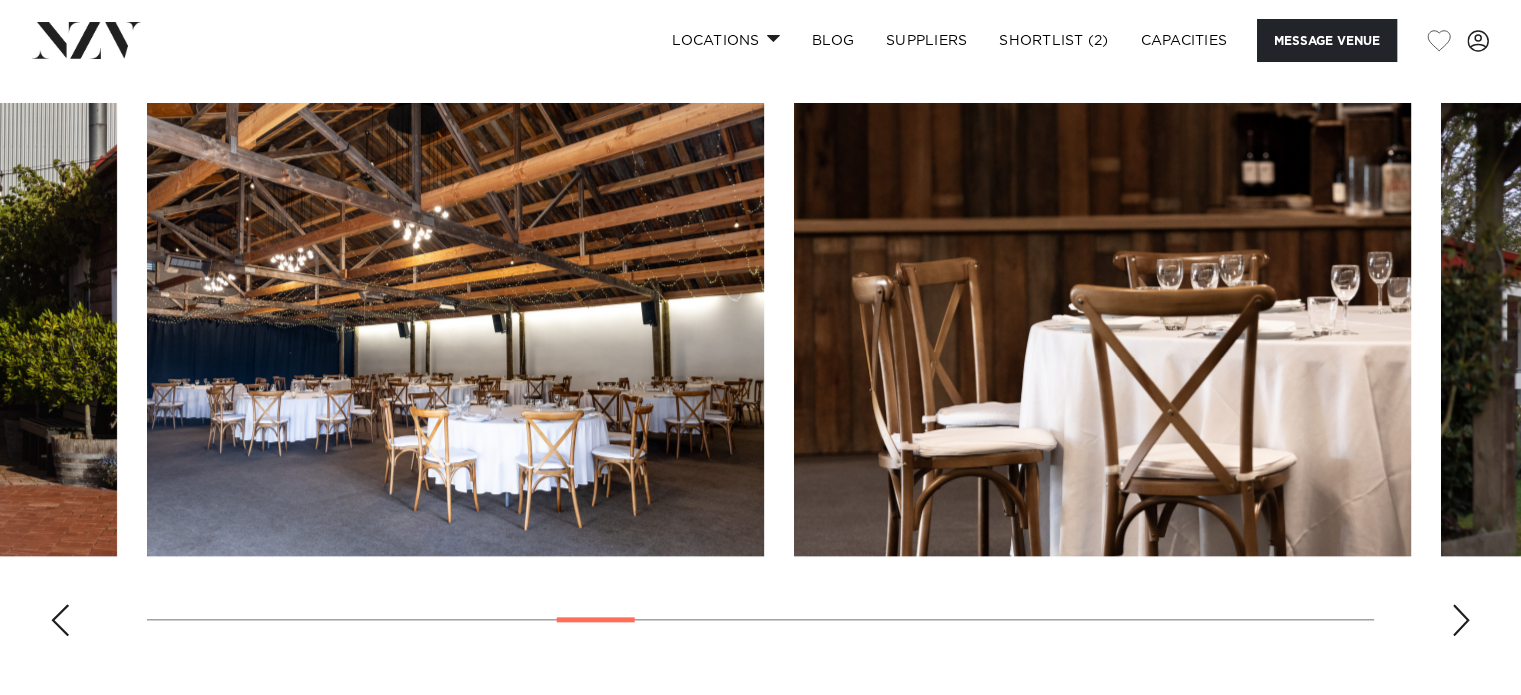 click at bounding box center [1461, 620] 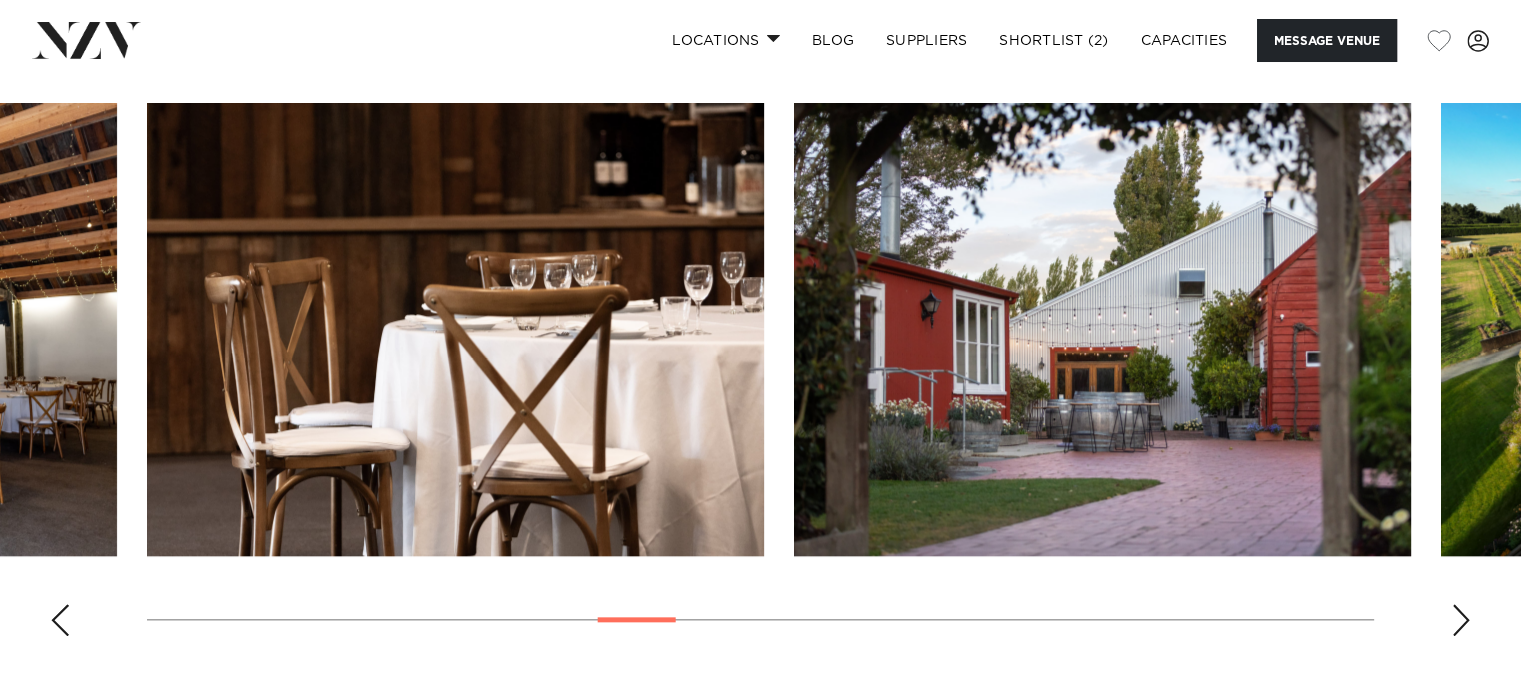 click at bounding box center [1461, 620] 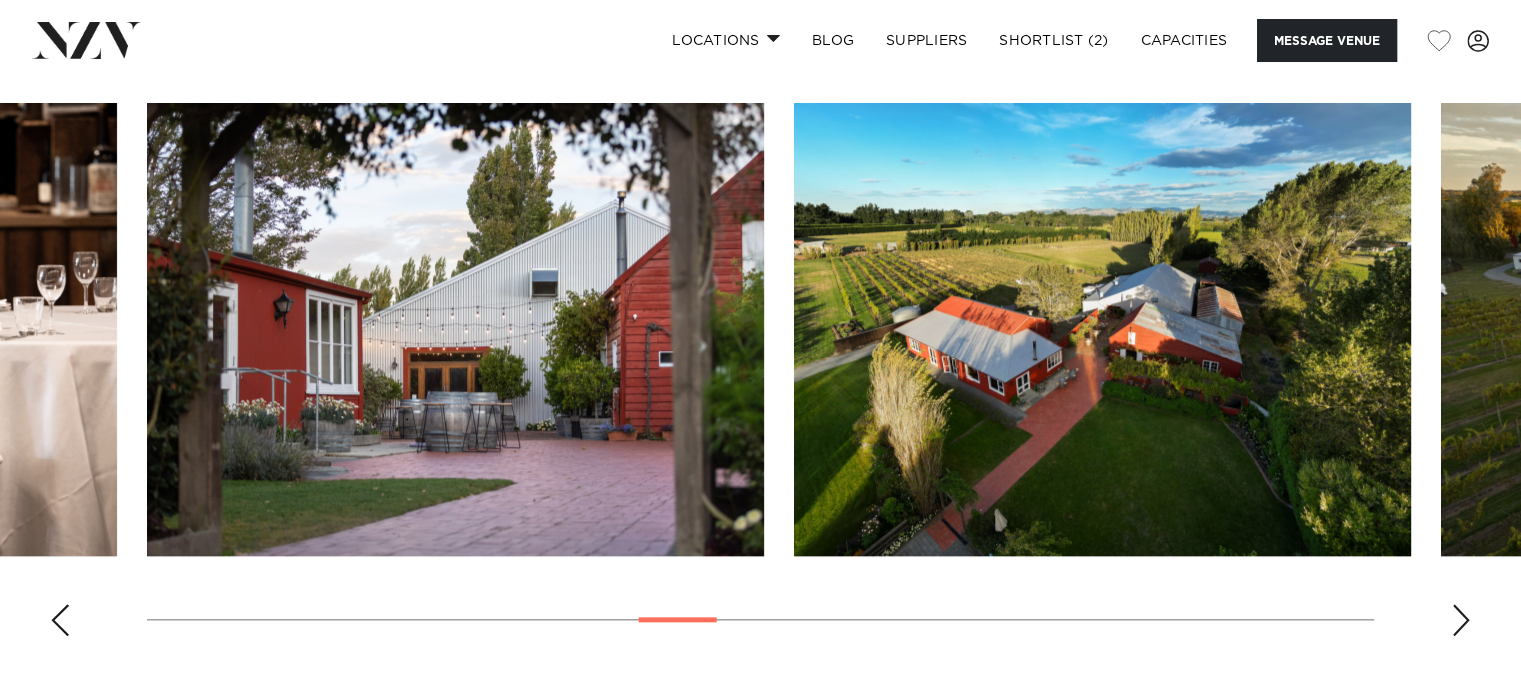 click at bounding box center (1461, 620) 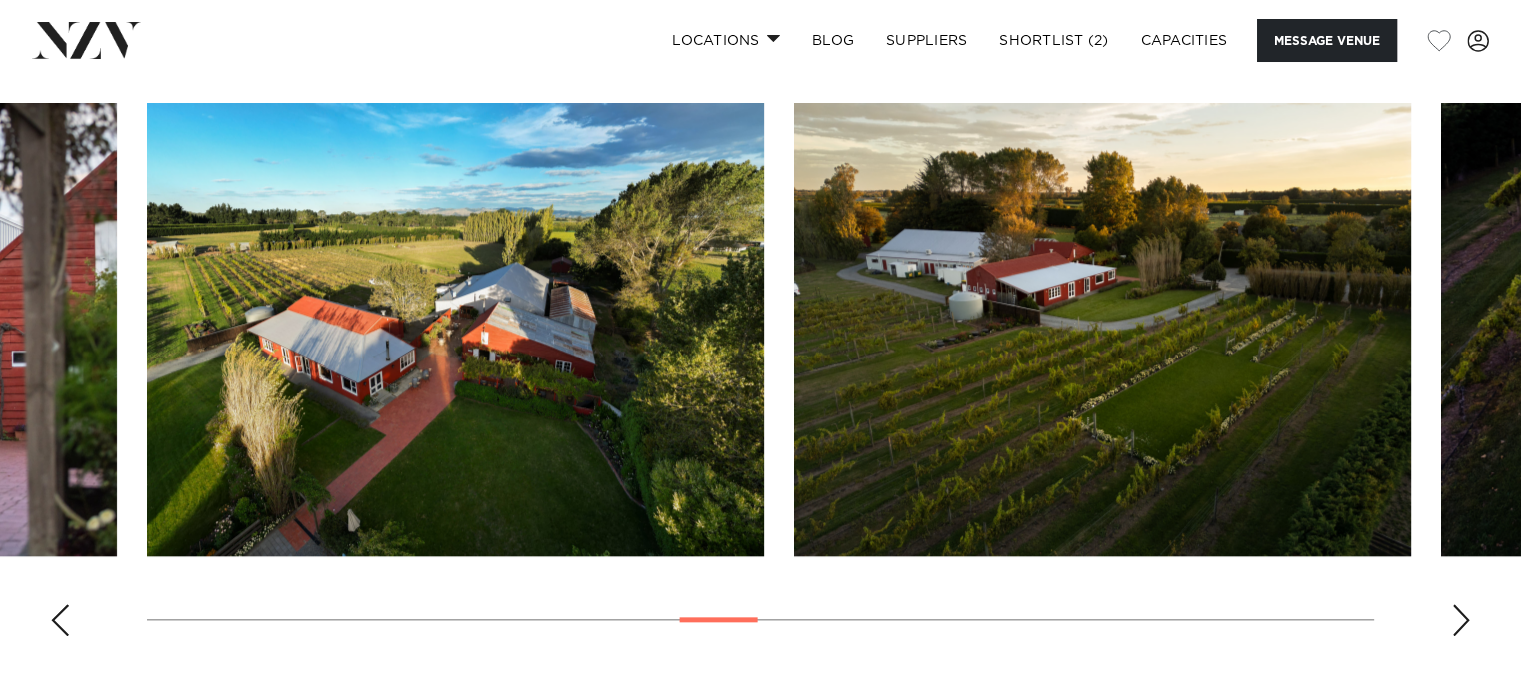 click at bounding box center [1461, 620] 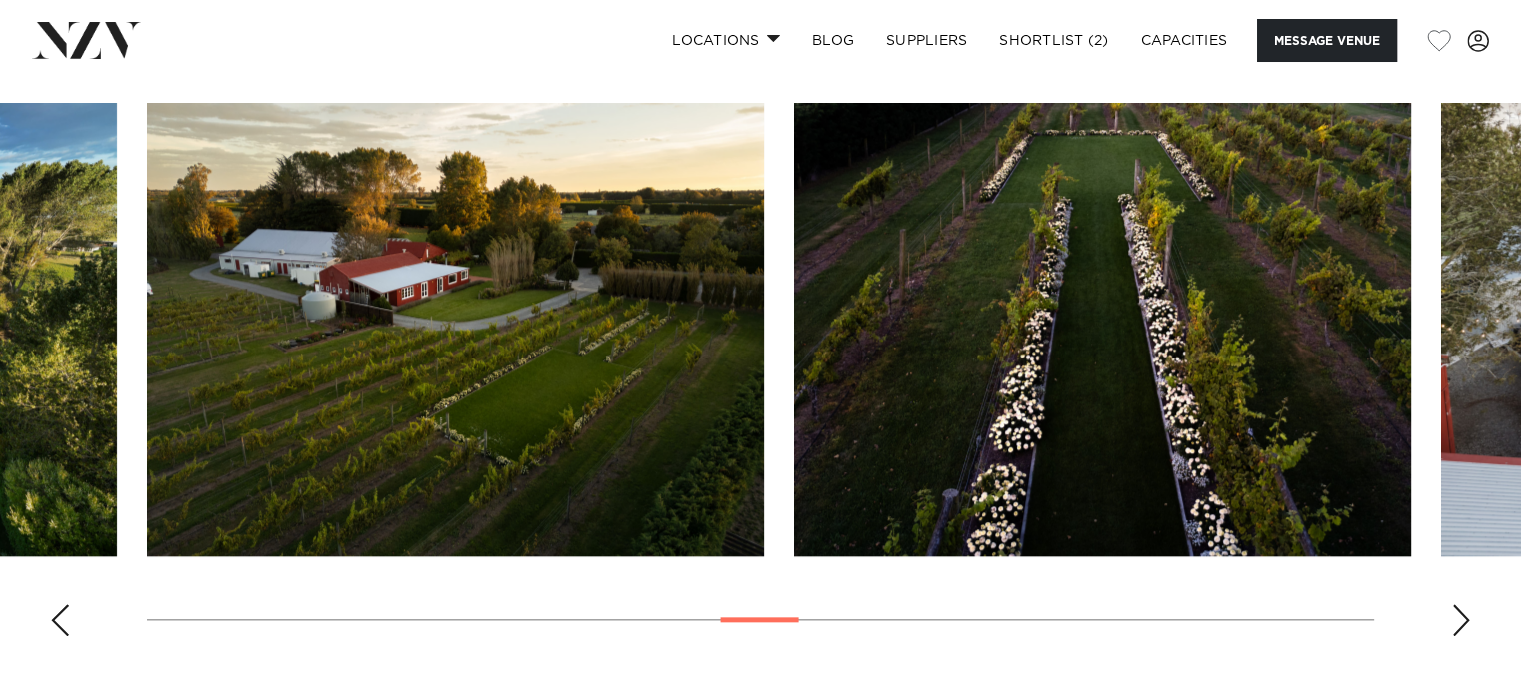 click at bounding box center (1461, 620) 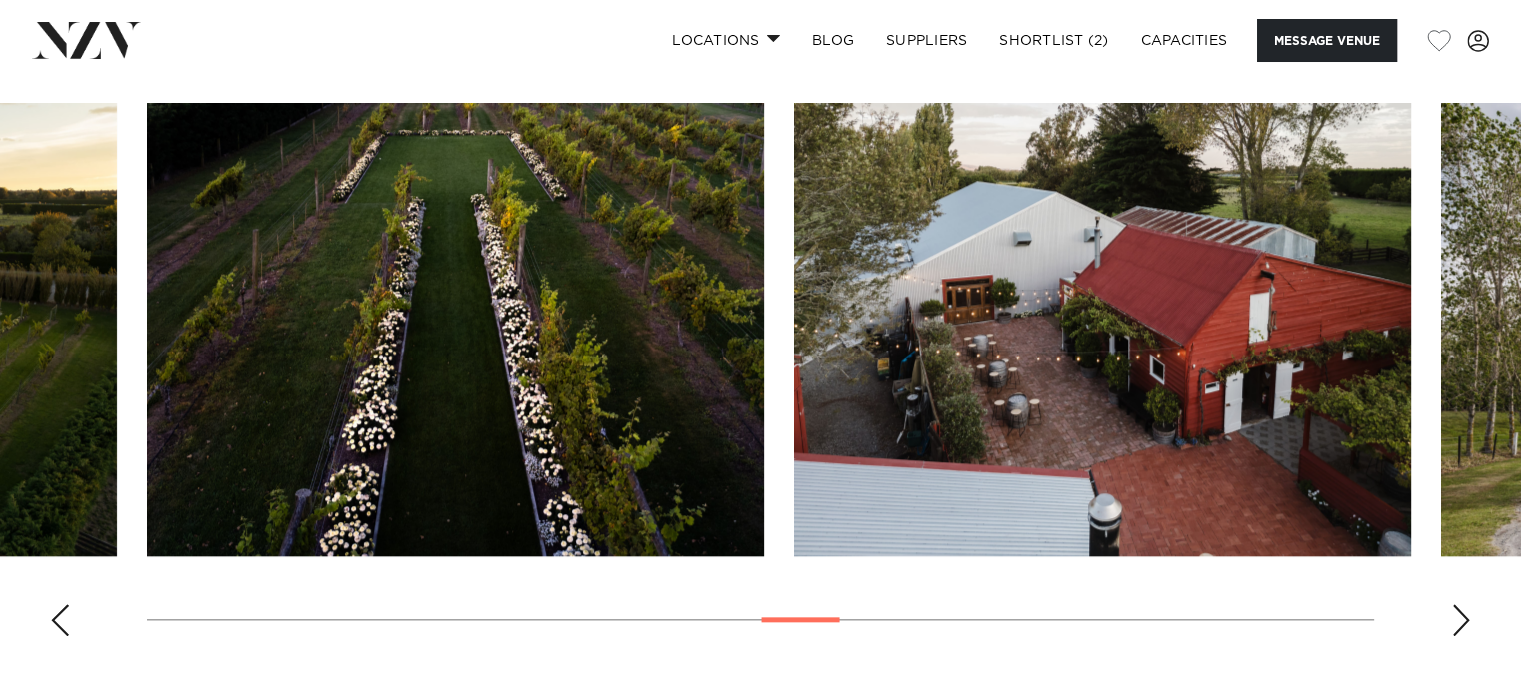 click at bounding box center [1461, 620] 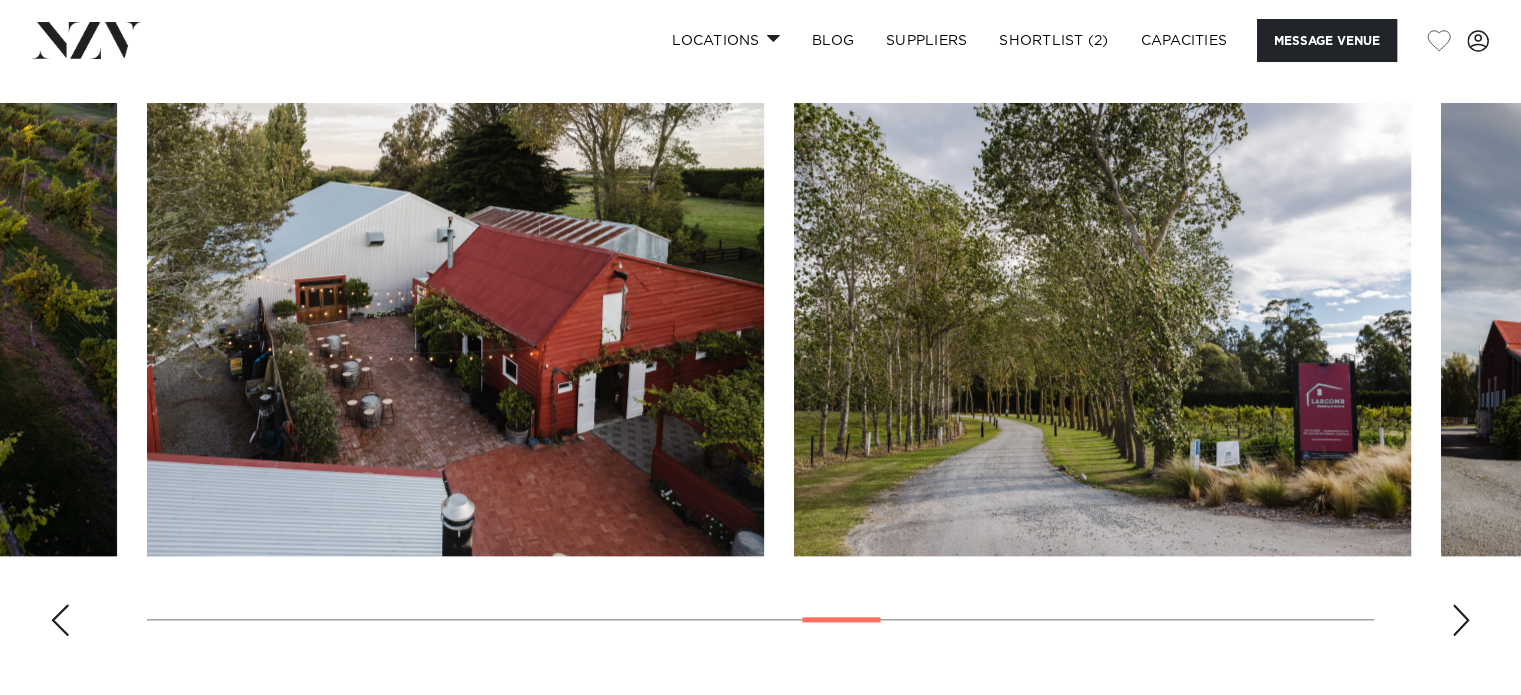 click at bounding box center (1461, 620) 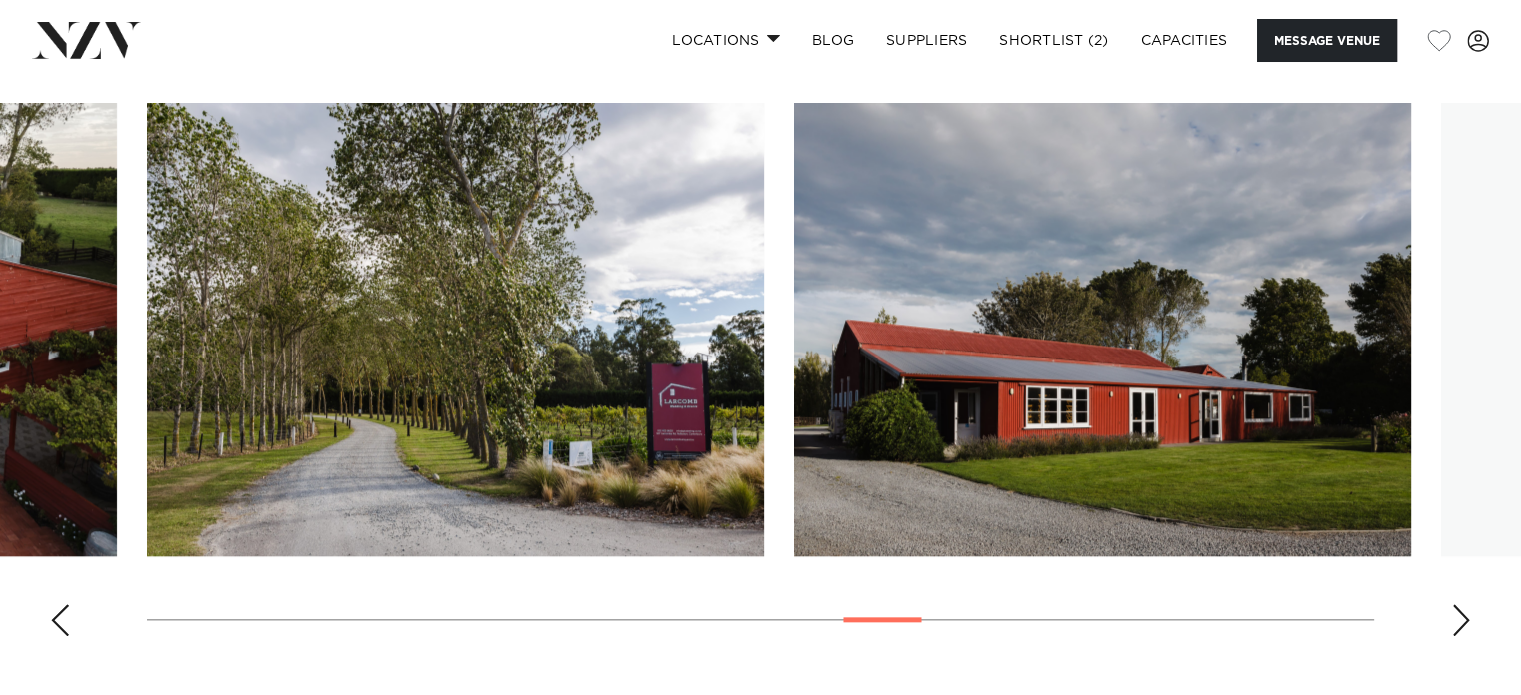 click at bounding box center [1461, 620] 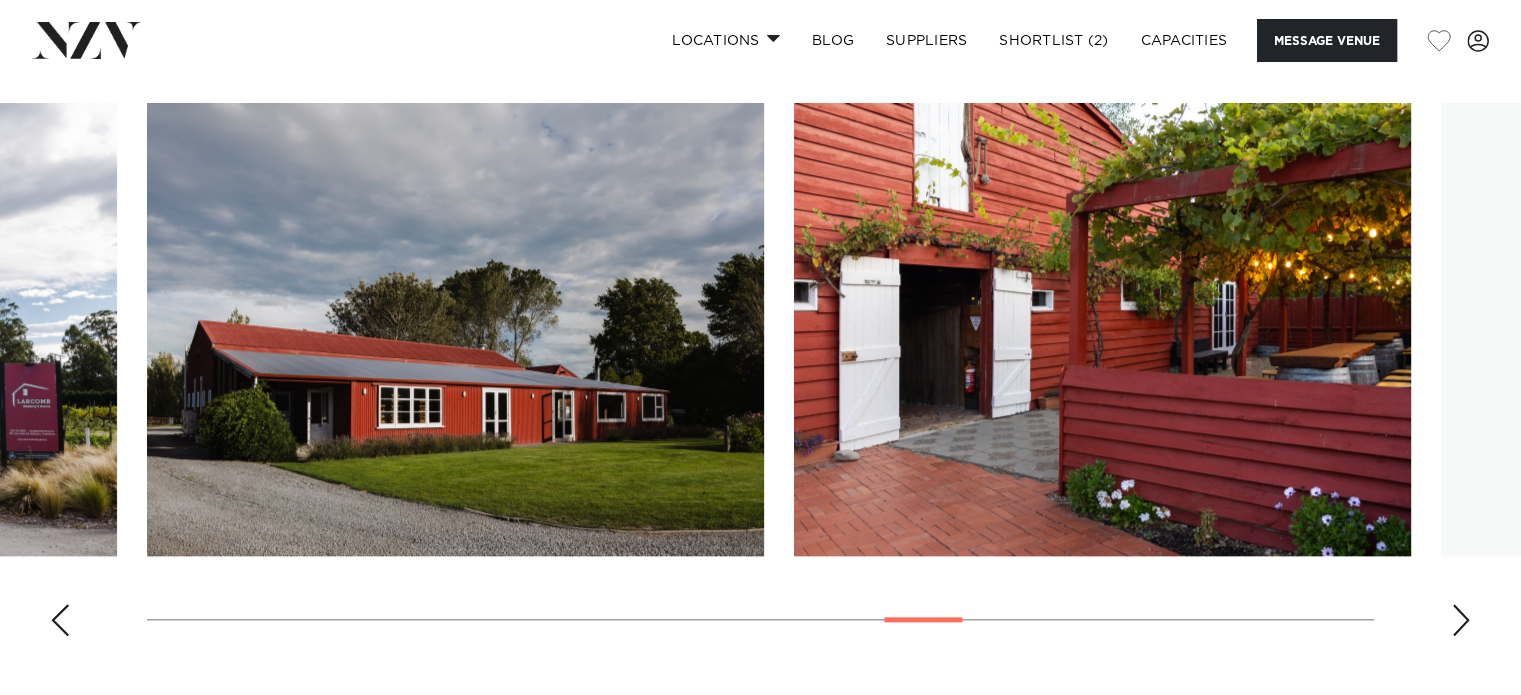 click at bounding box center (1461, 620) 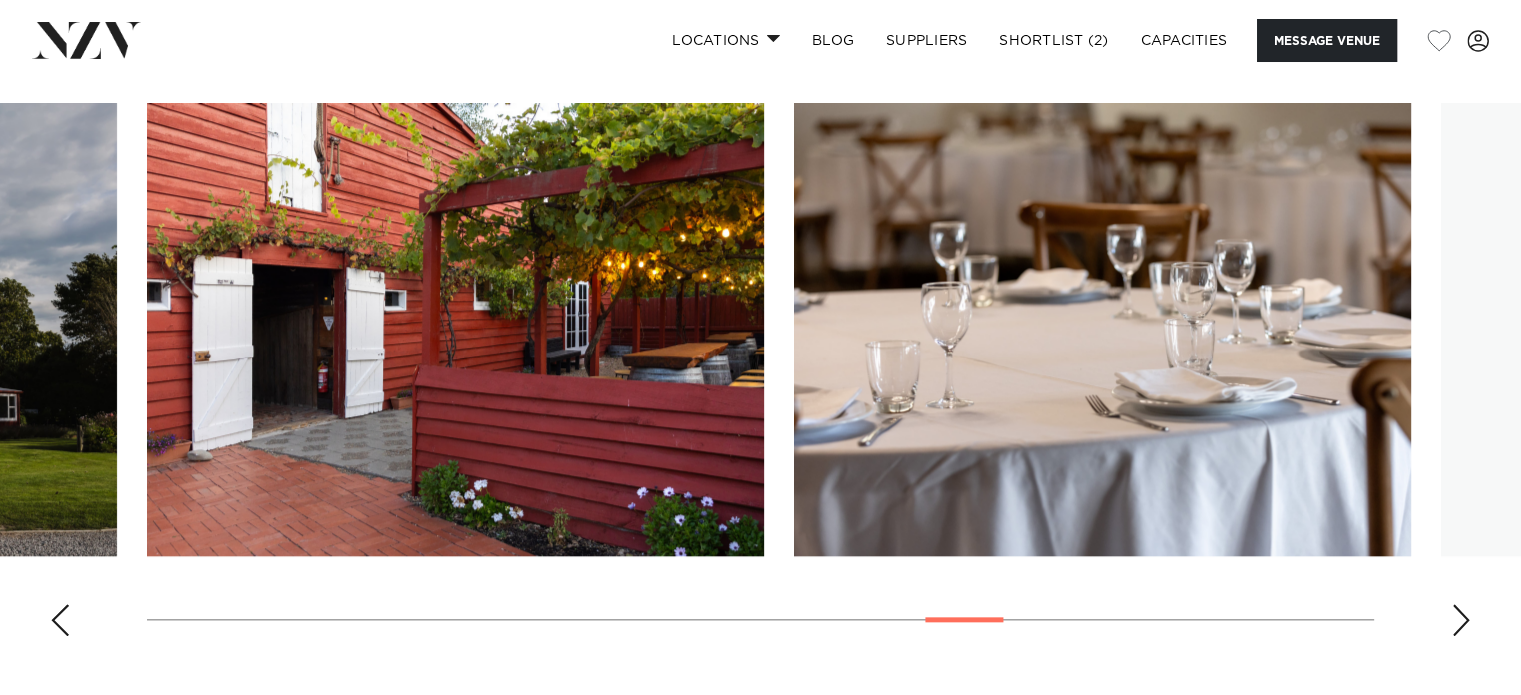 click at bounding box center (1461, 620) 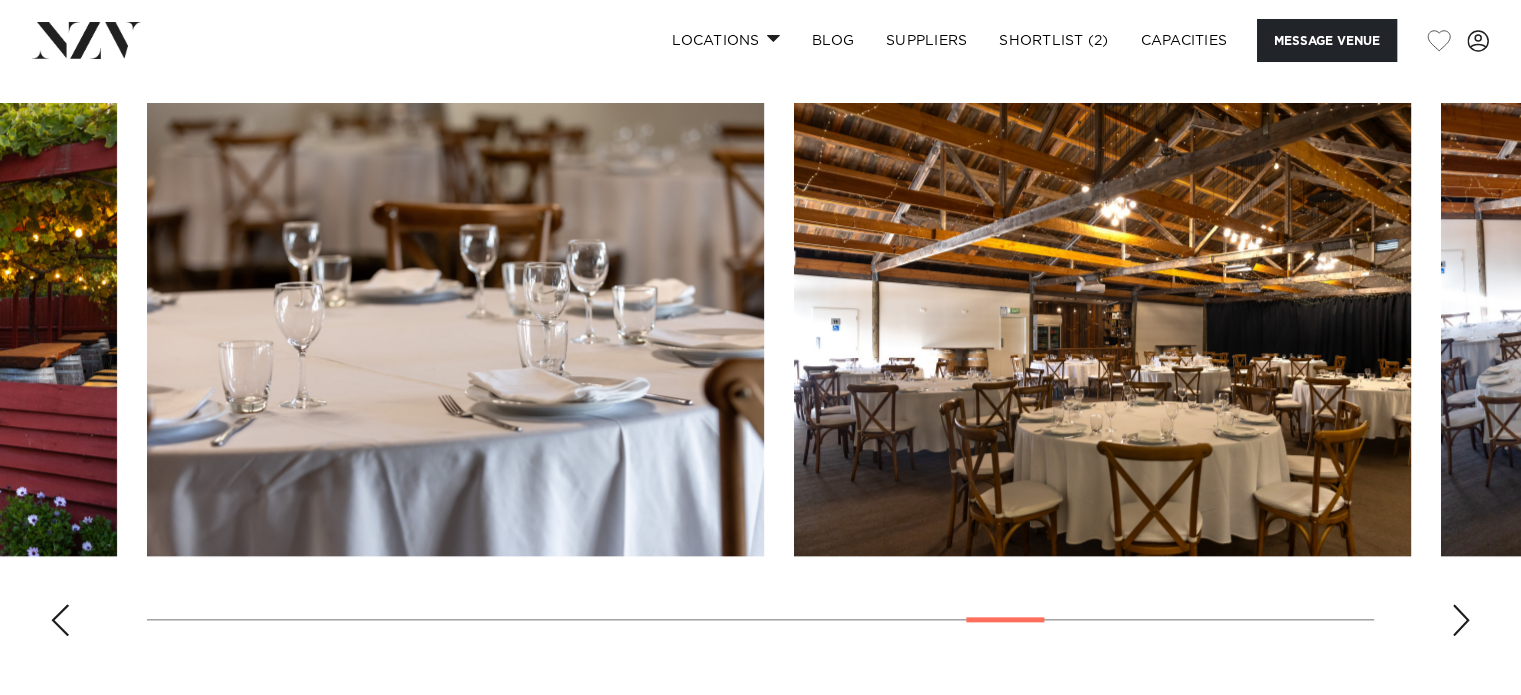 click at bounding box center [1461, 620] 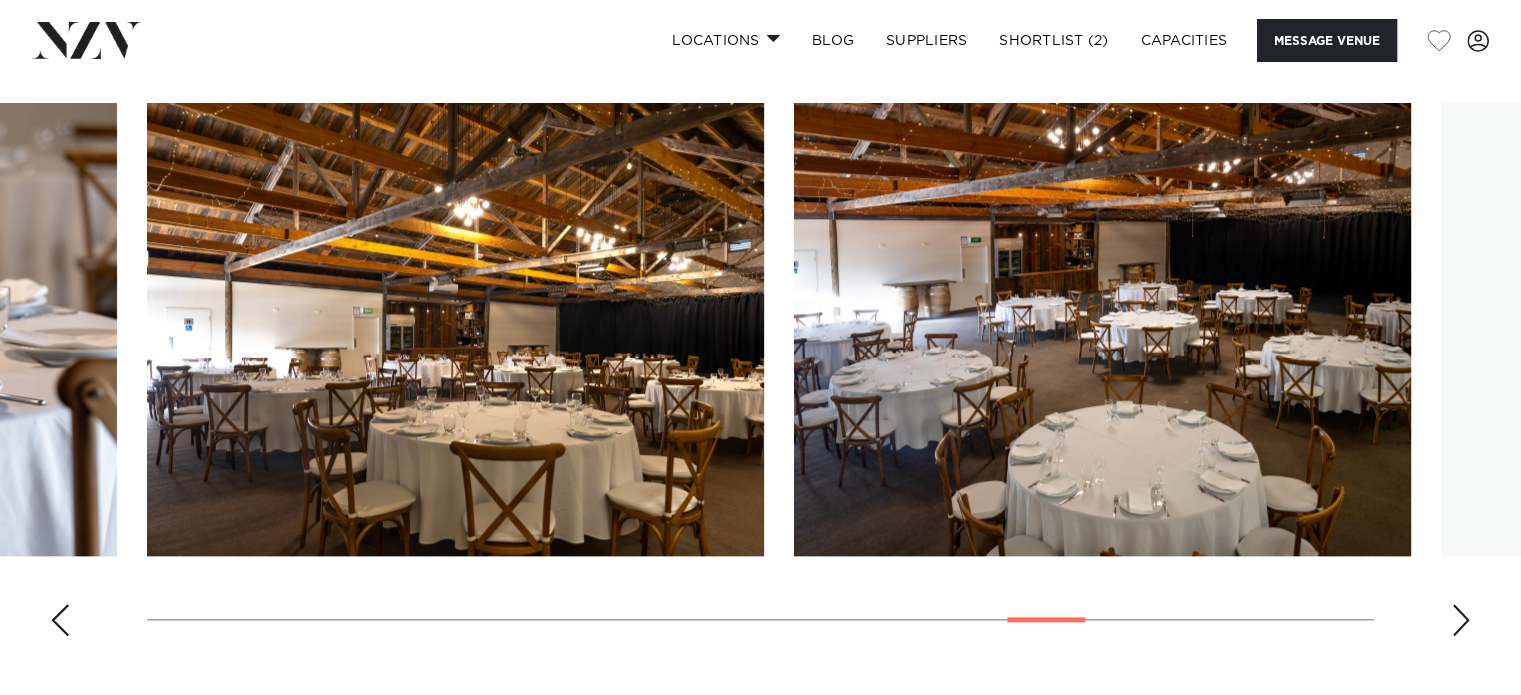 click at bounding box center (1461, 620) 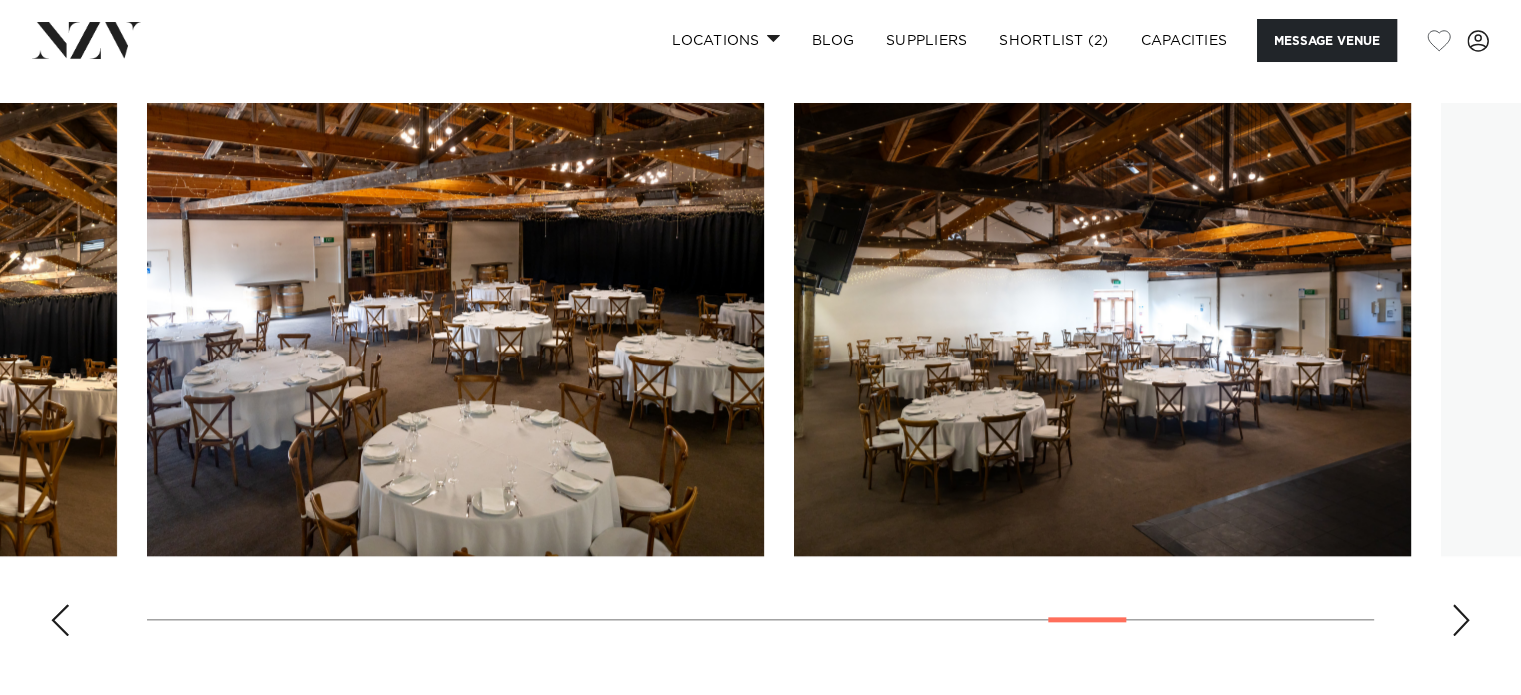 click at bounding box center (1461, 620) 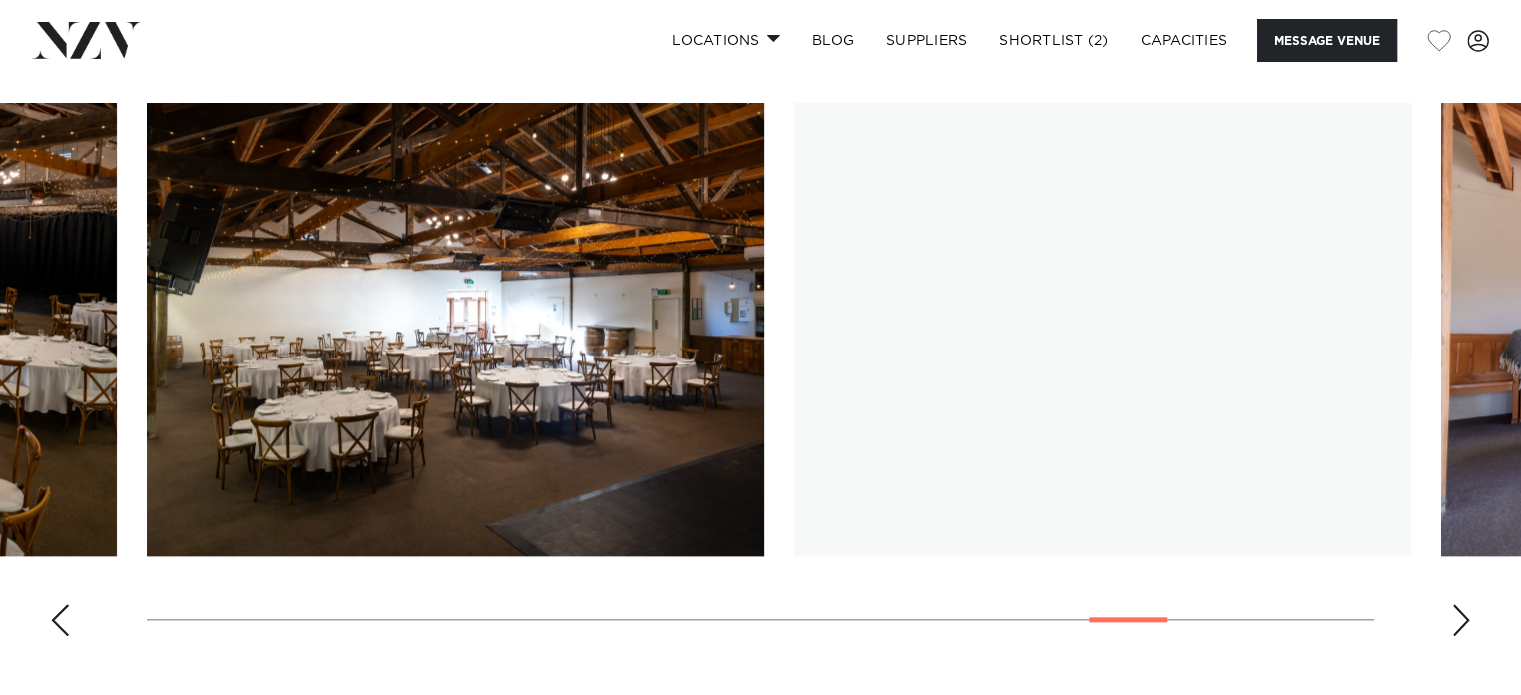 click at bounding box center [1461, 620] 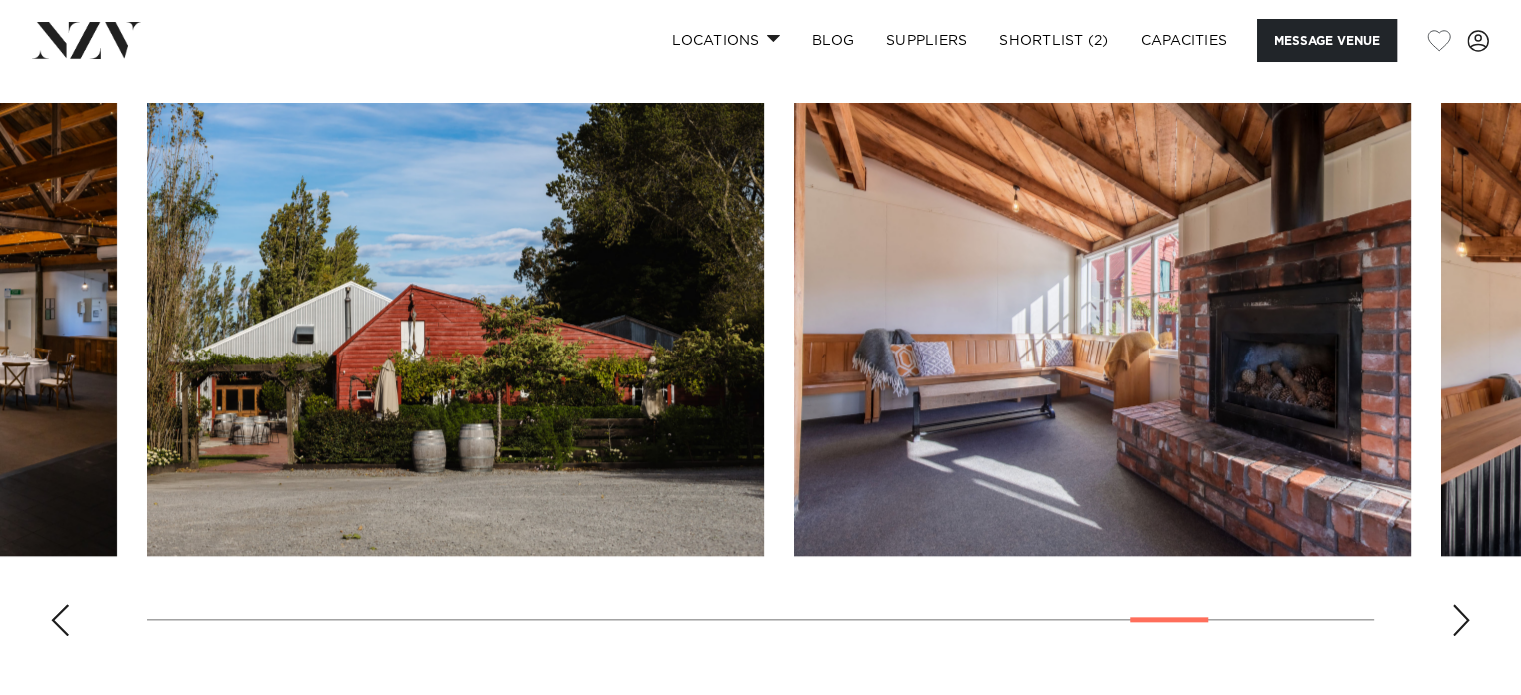 click at bounding box center (1461, 620) 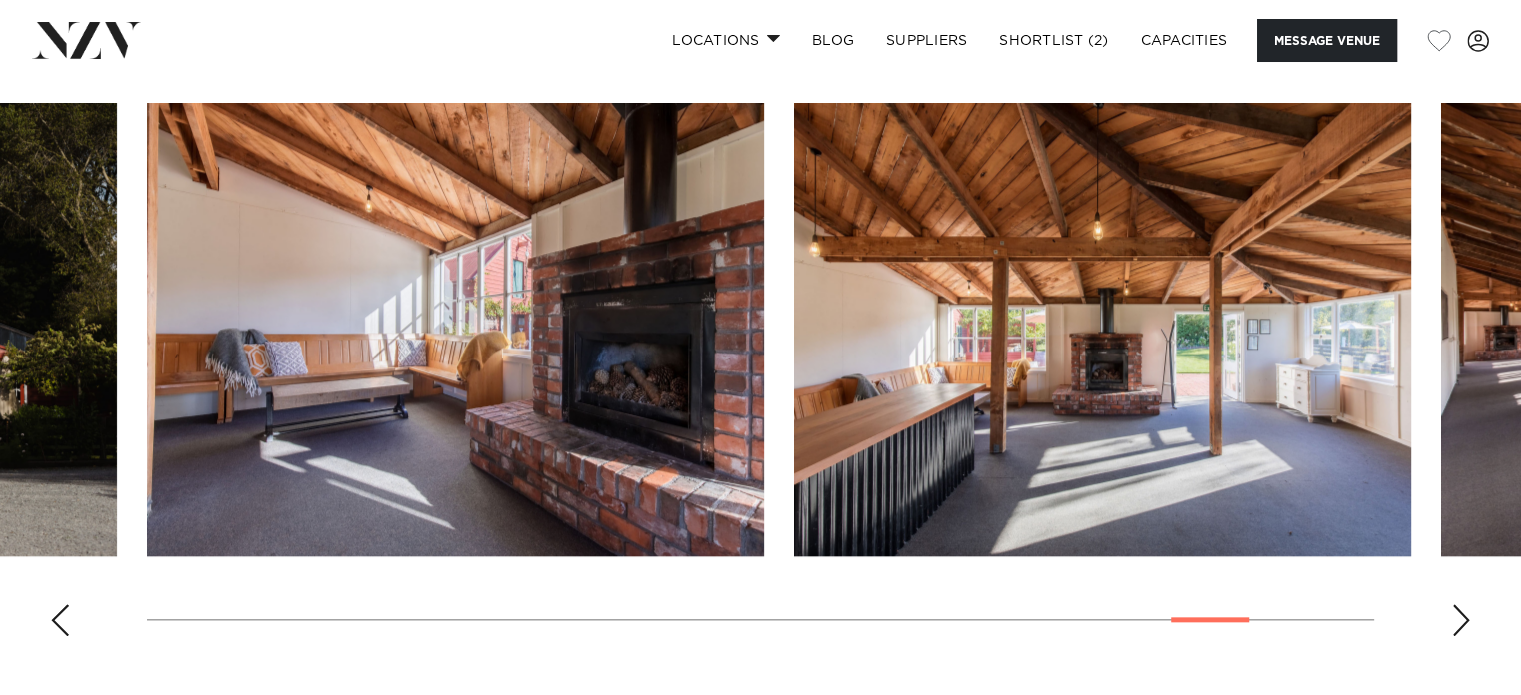 click at bounding box center (1461, 620) 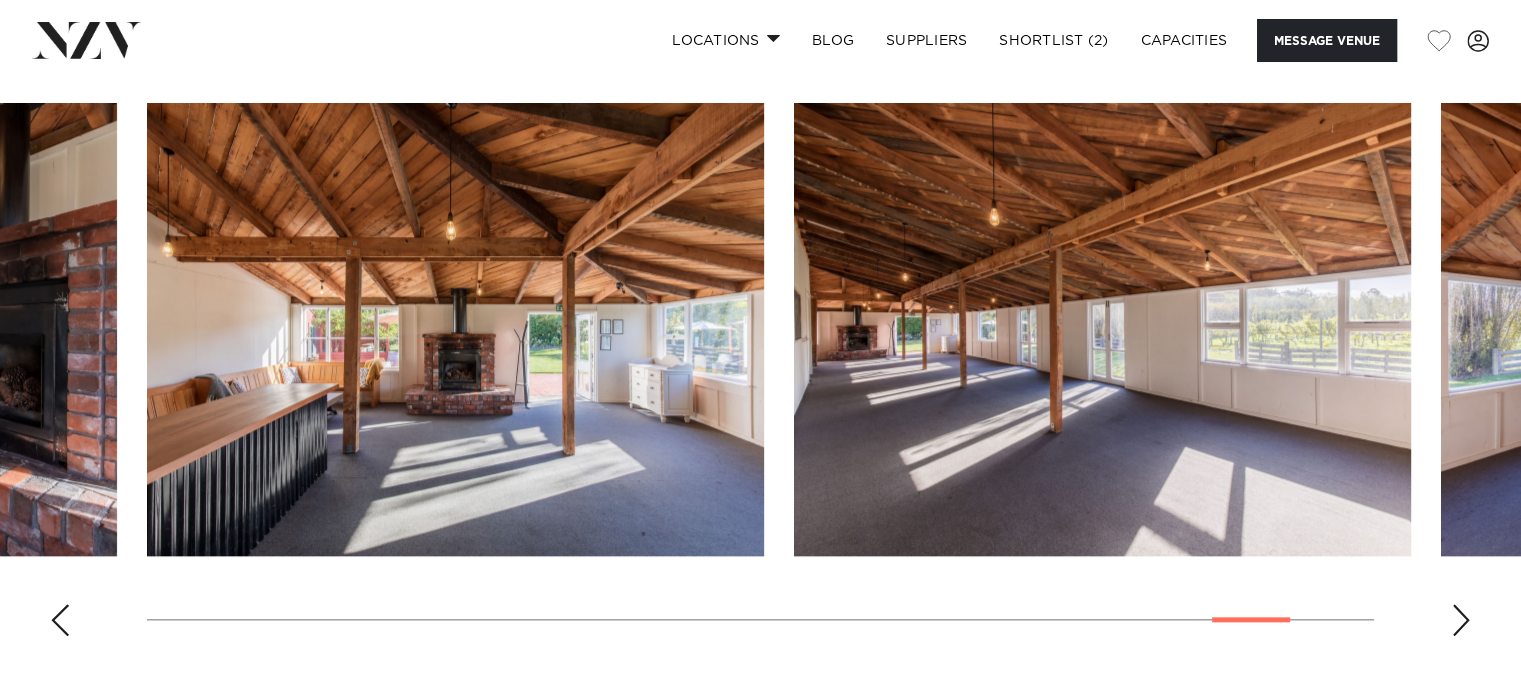click at bounding box center [1461, 620] 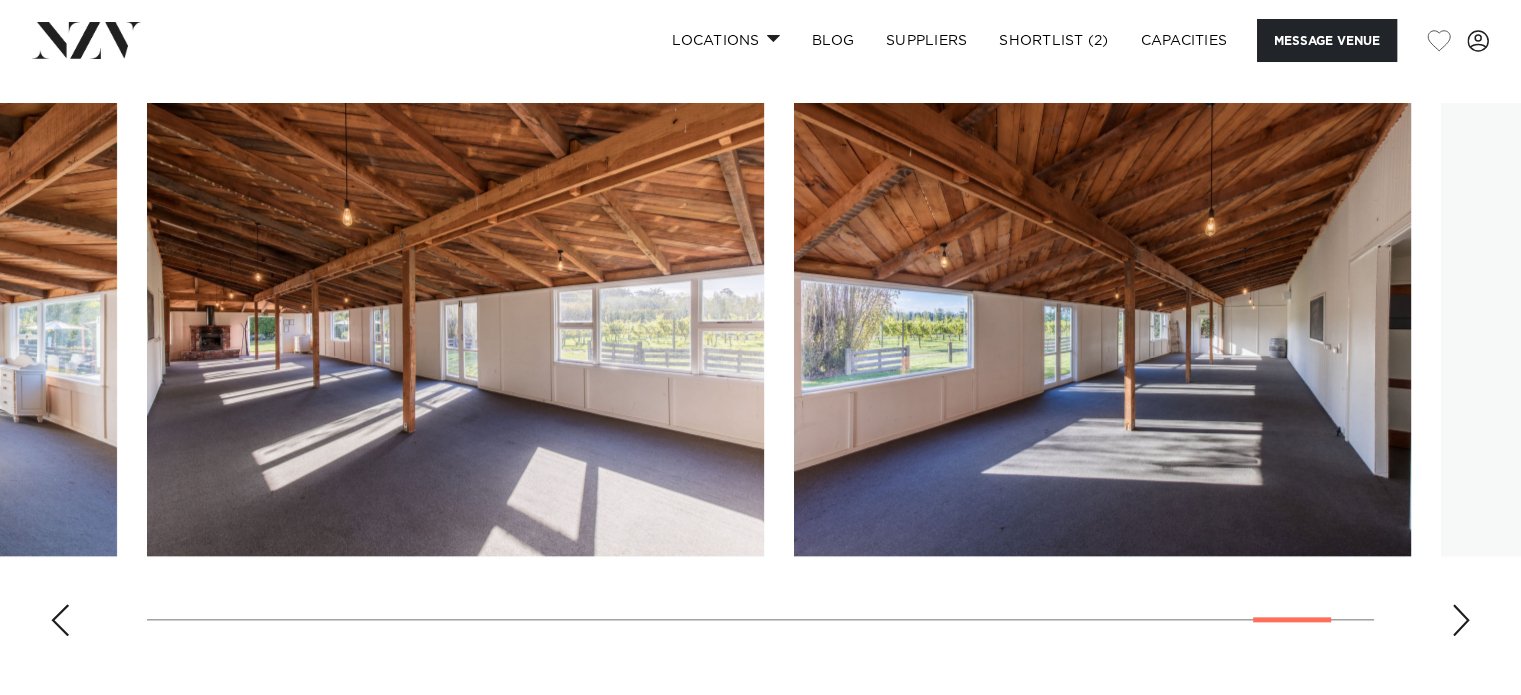 click at bounding box center [1461, 620] 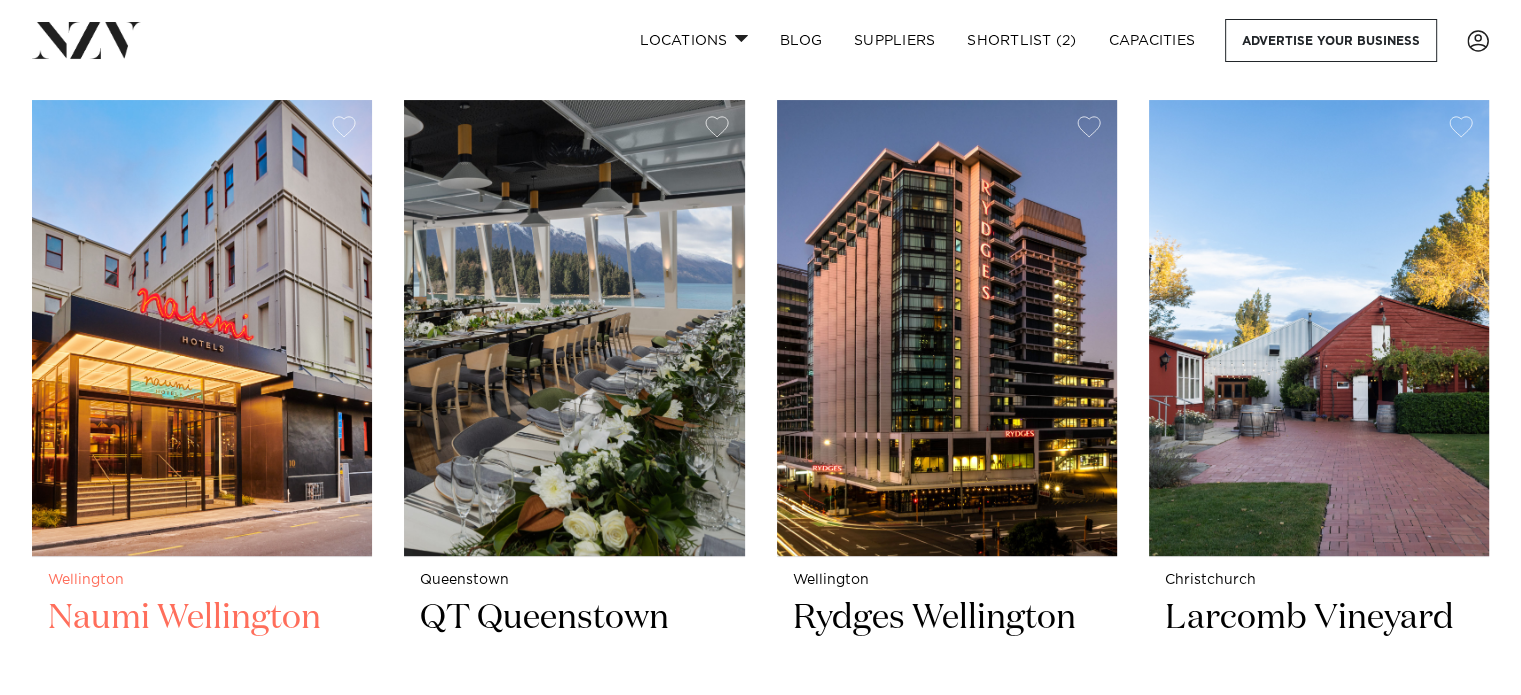 scroll, scrollTop: 0, scrollLeft: 0, axis: both 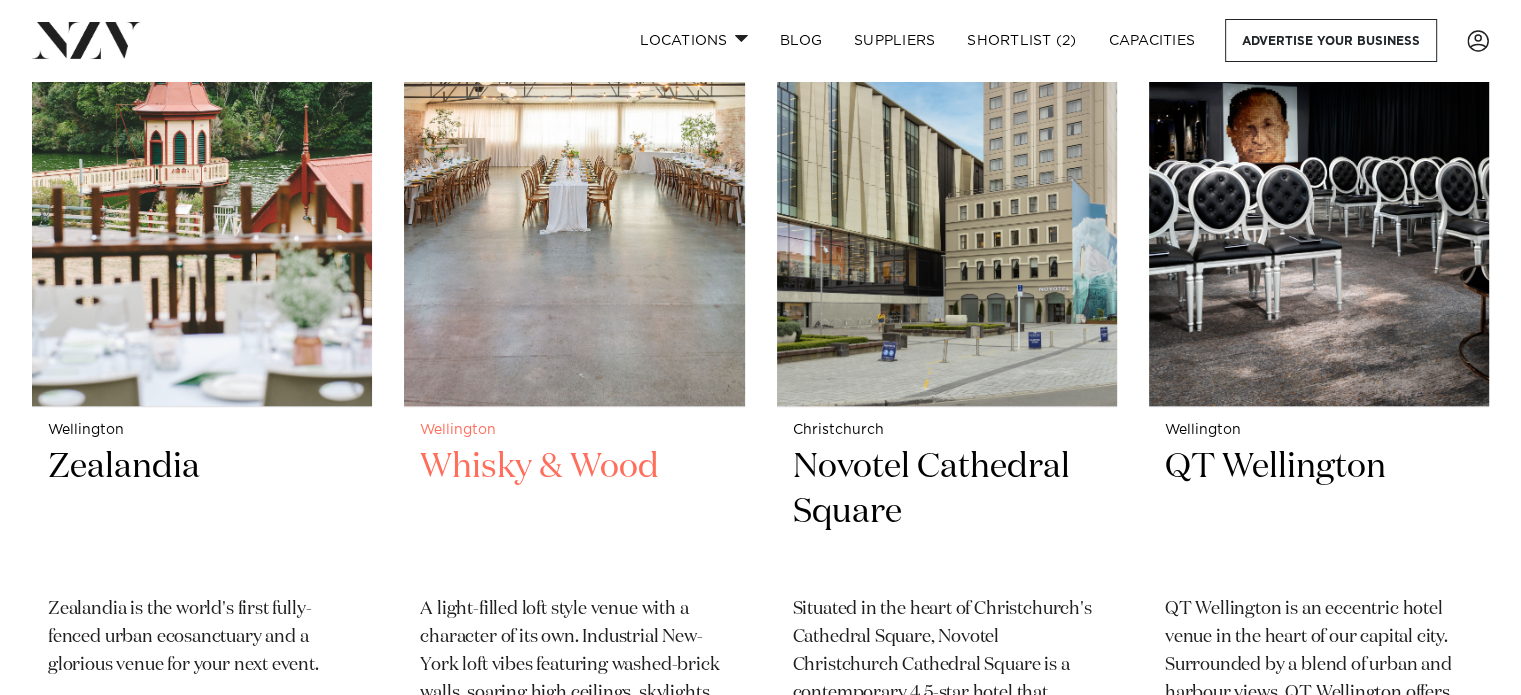 click on "Wellington
Whisky & Wood
A light-filled loft style venue with a character of its own. Industrial New-York loft vibes featuring washed-brick walls, soaring high ceilings, skylights and a wooden bar area, Whisky & Wood exudes industrial elegance.
120
120
120" at bounding box center [574, 607] 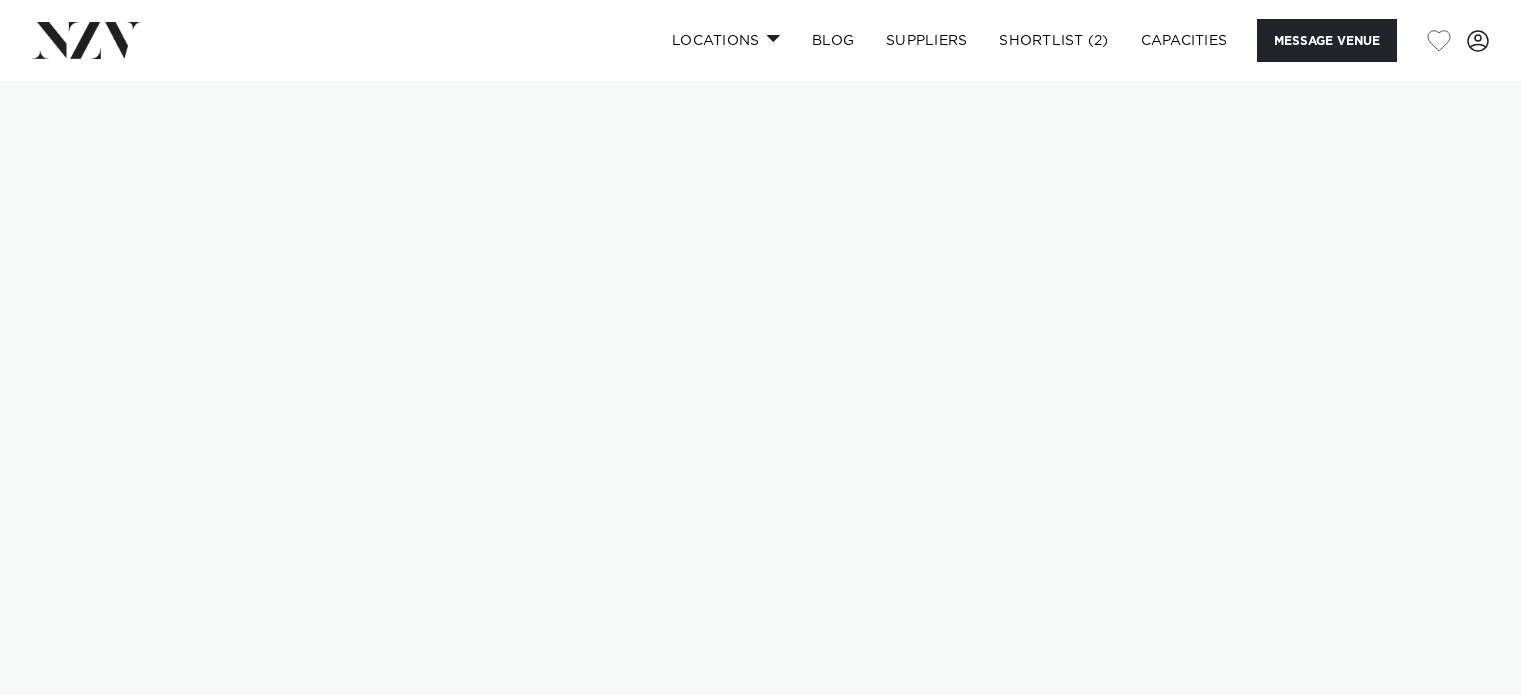 scroll, scrollTop: 0, scrollLeft: 0, axis: both 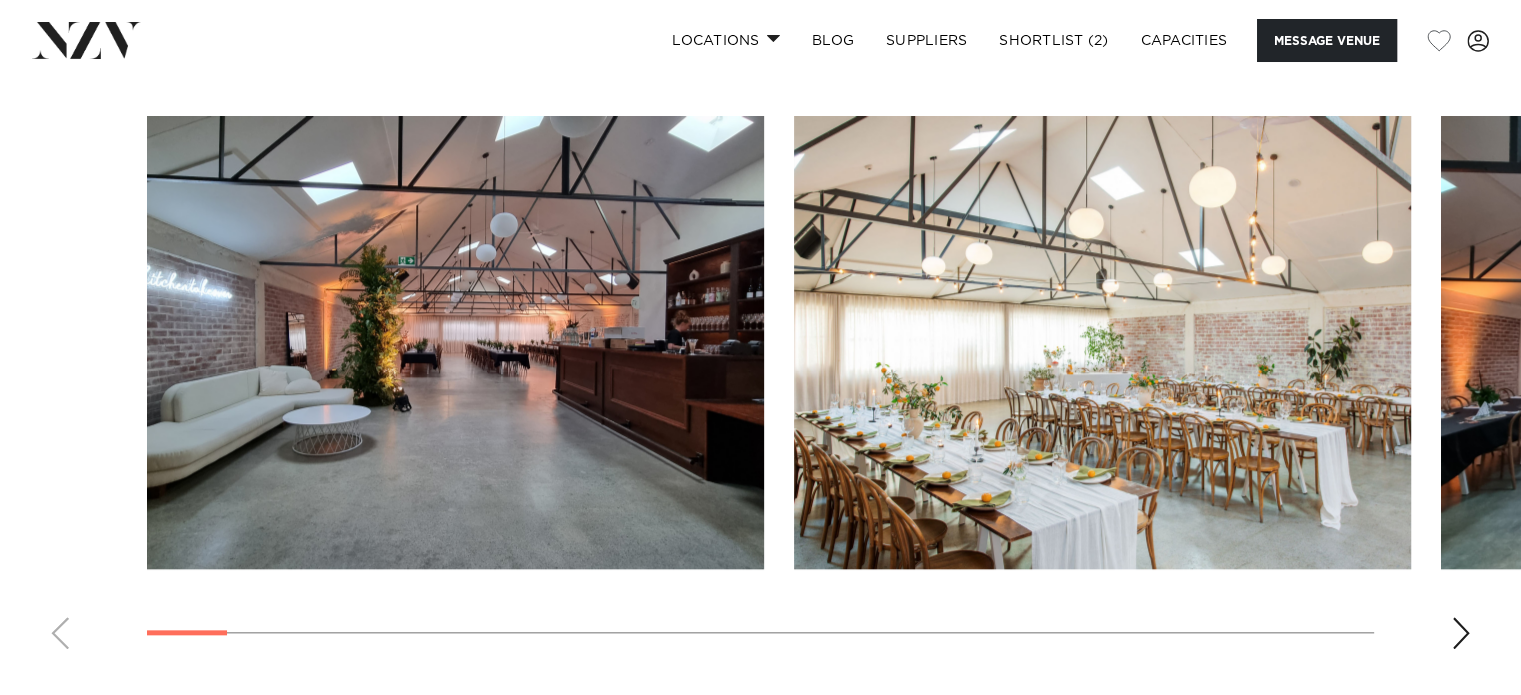 click at bounding box center (1461, 633) 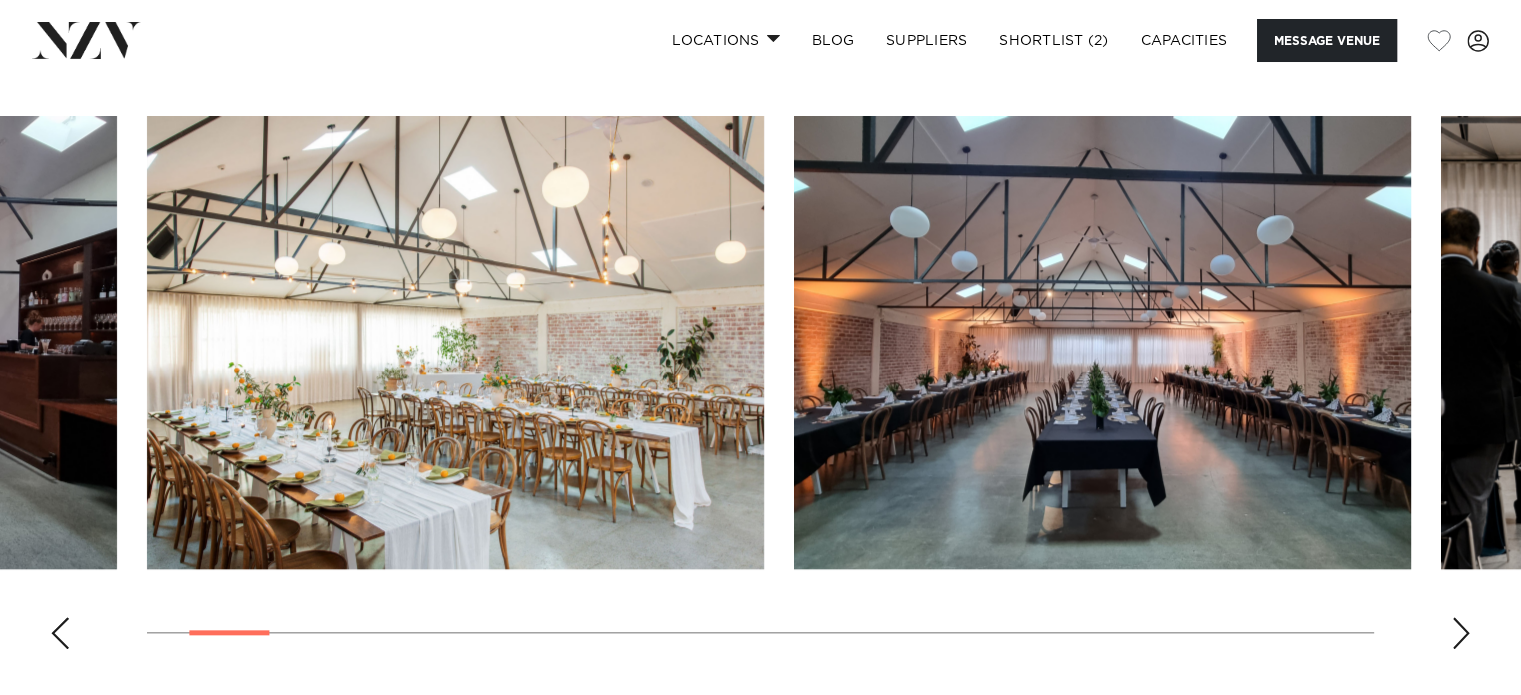 click at bounding box center [1461, 633] 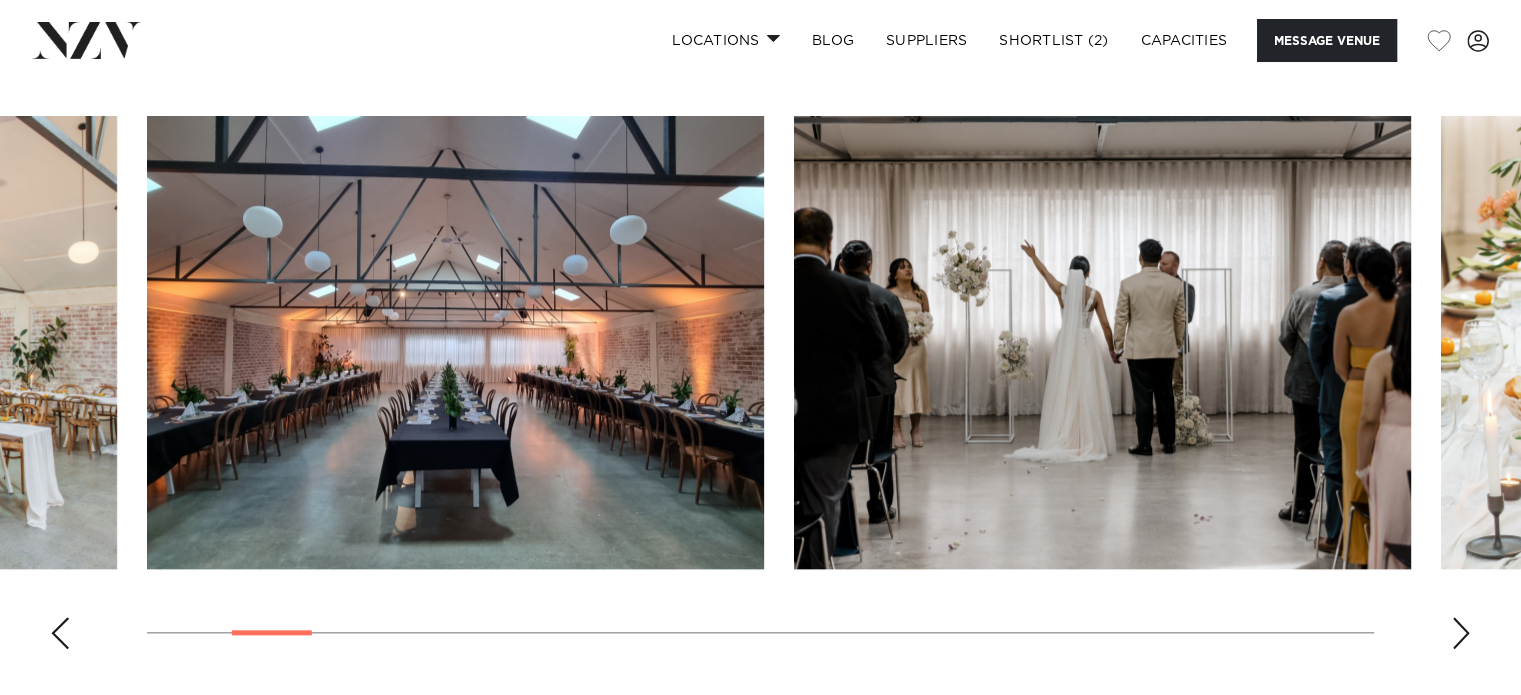 click at bounding box center (1461, 633) 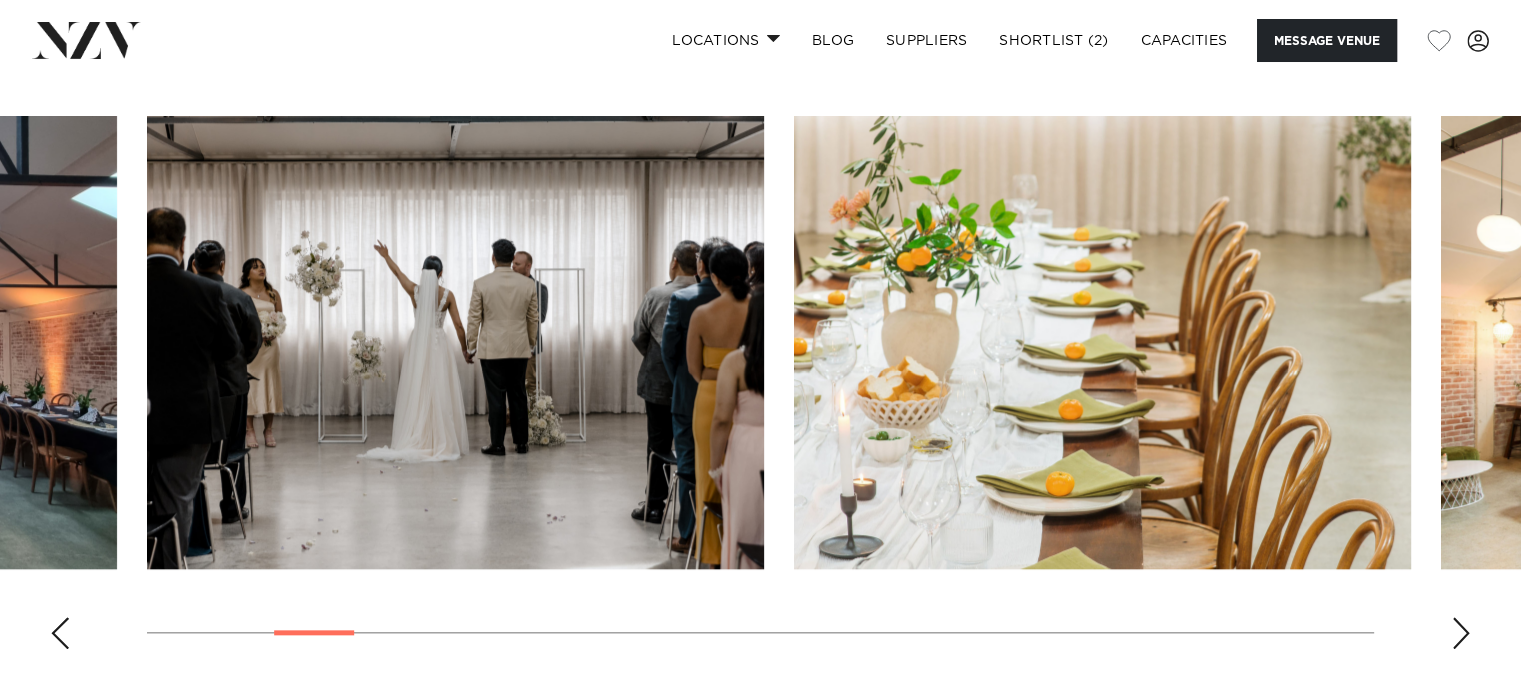 click at bounding box center [1461, 633] 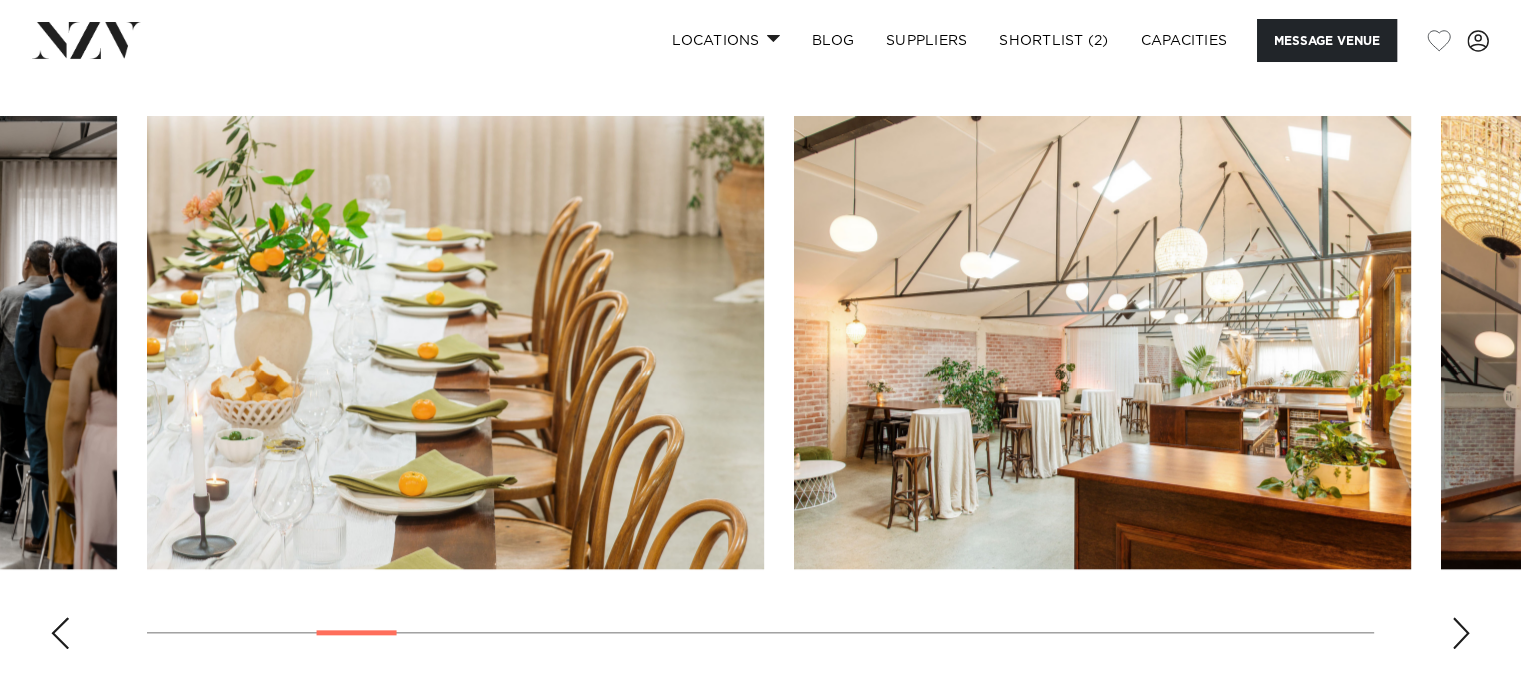 click at bounding box center [1461, 633] 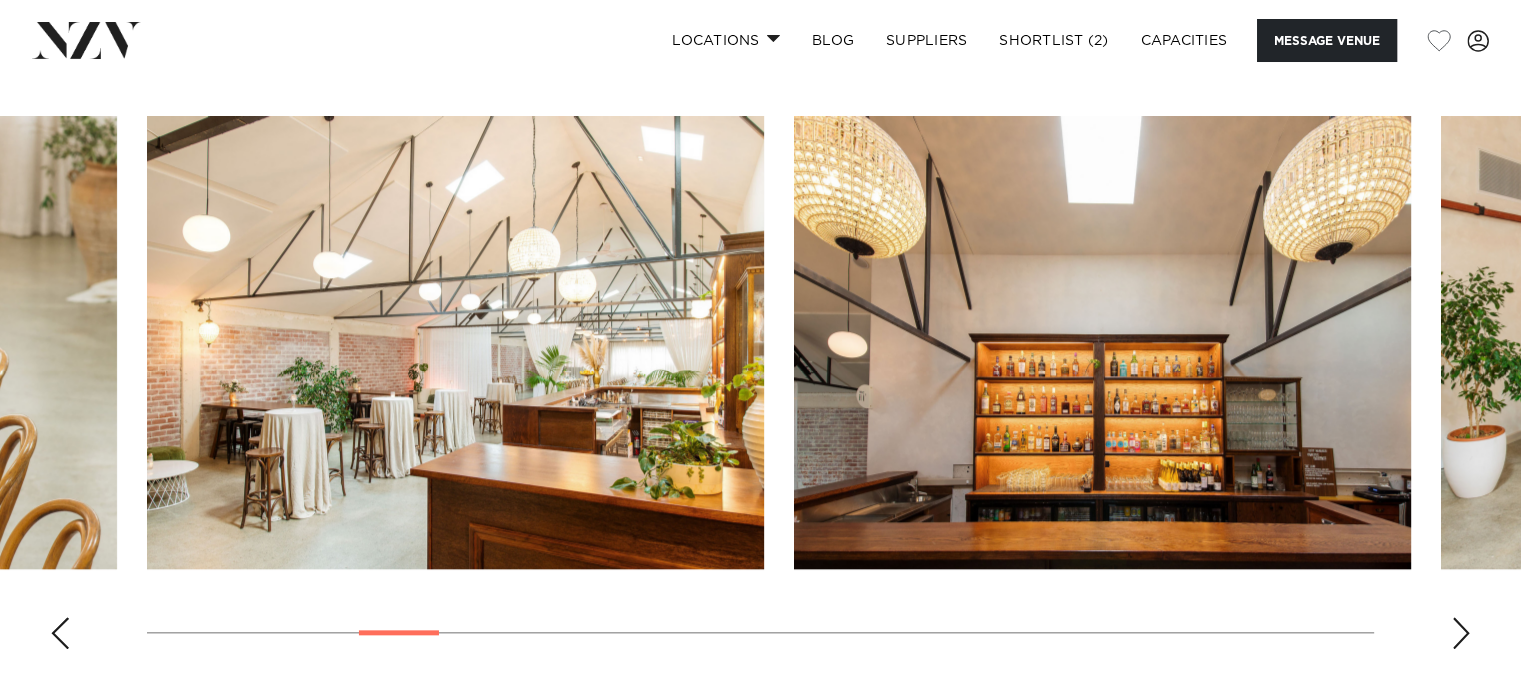 click at bounding box center (1461, 633) 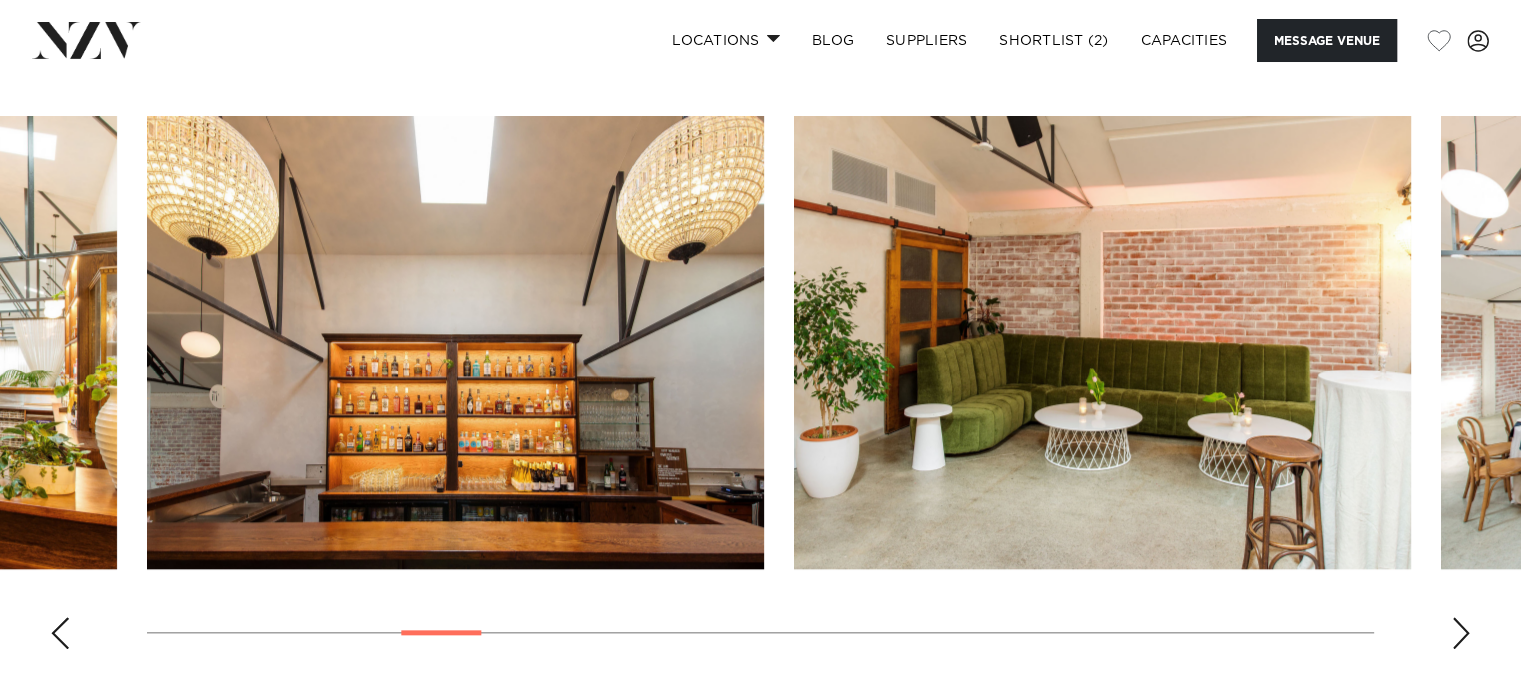 click at bounding box center [1461, 633] 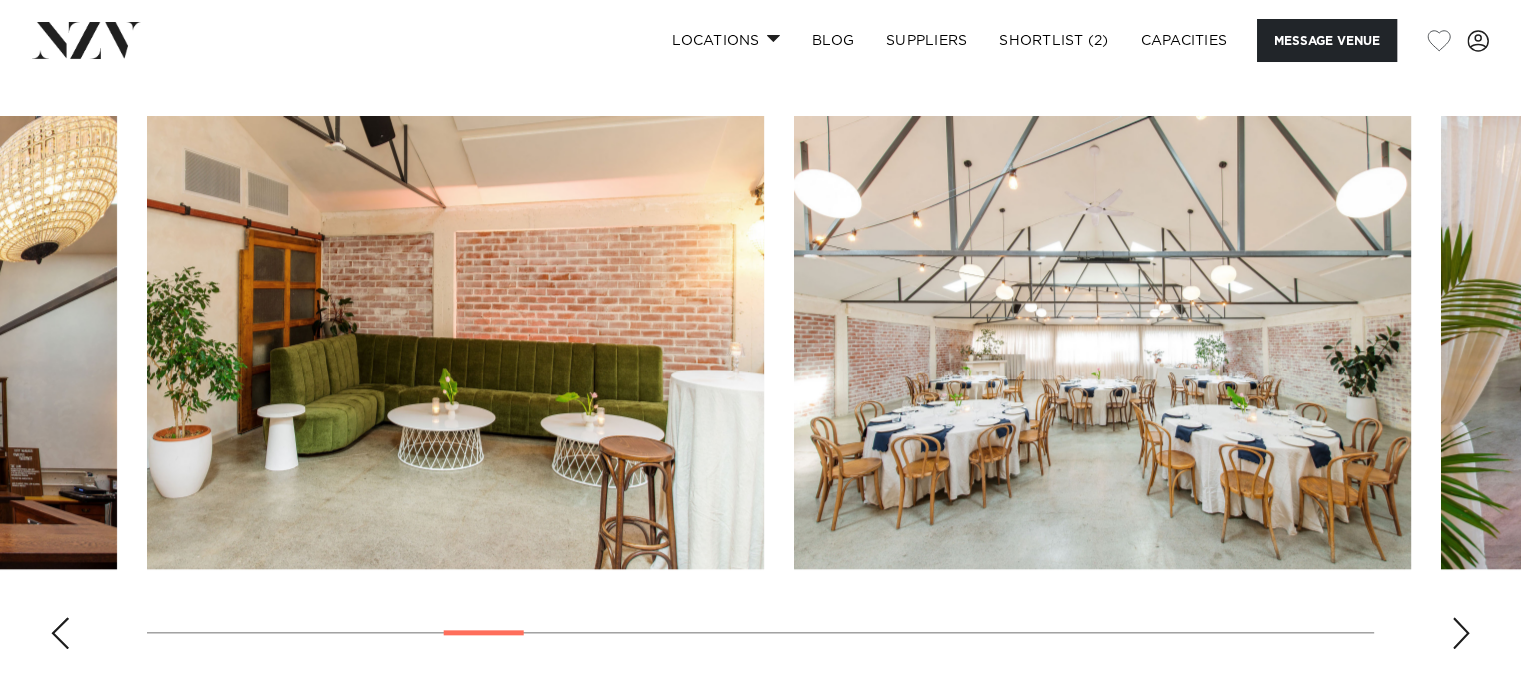 click at bounding box center (1461, 633) 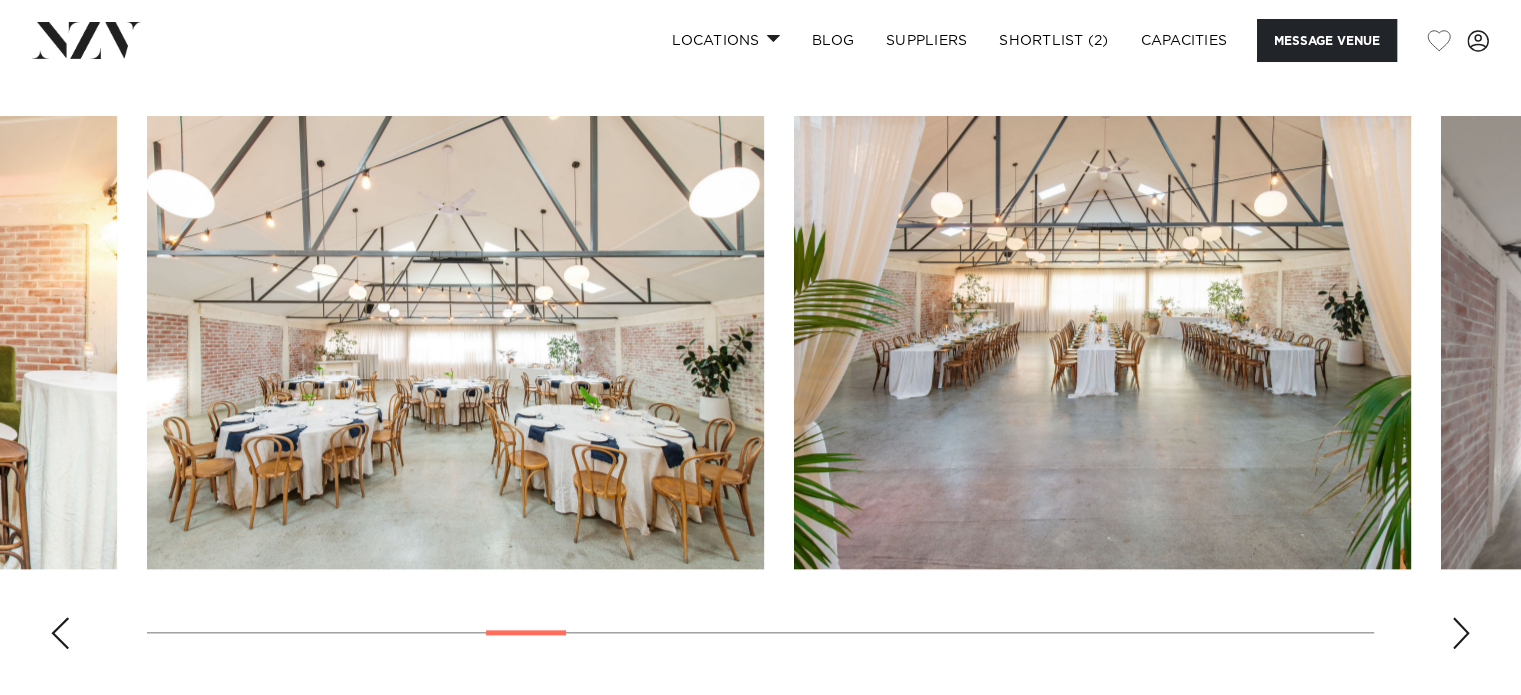 click at bounding box center [1461, 633] 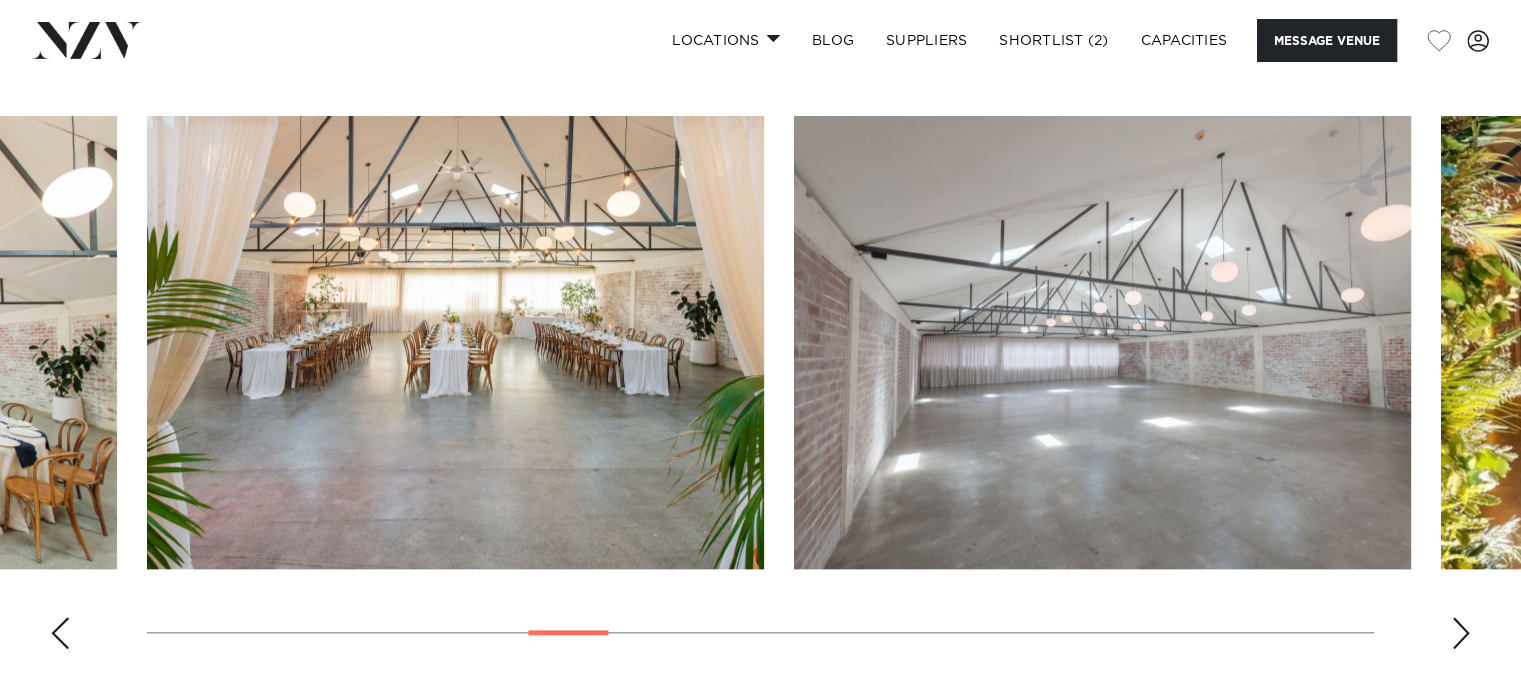 click at bounding box center [1461, 633] 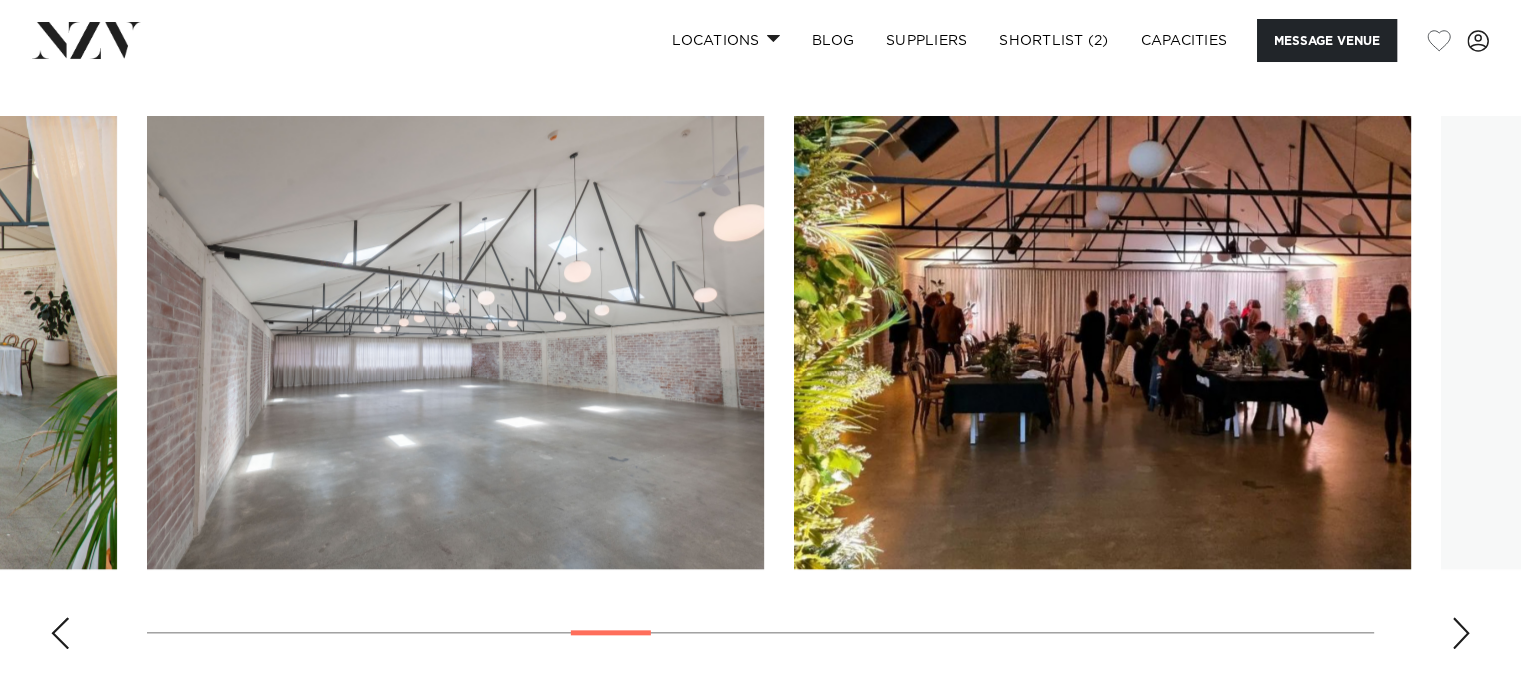 click at bounding box center (1461, 633) 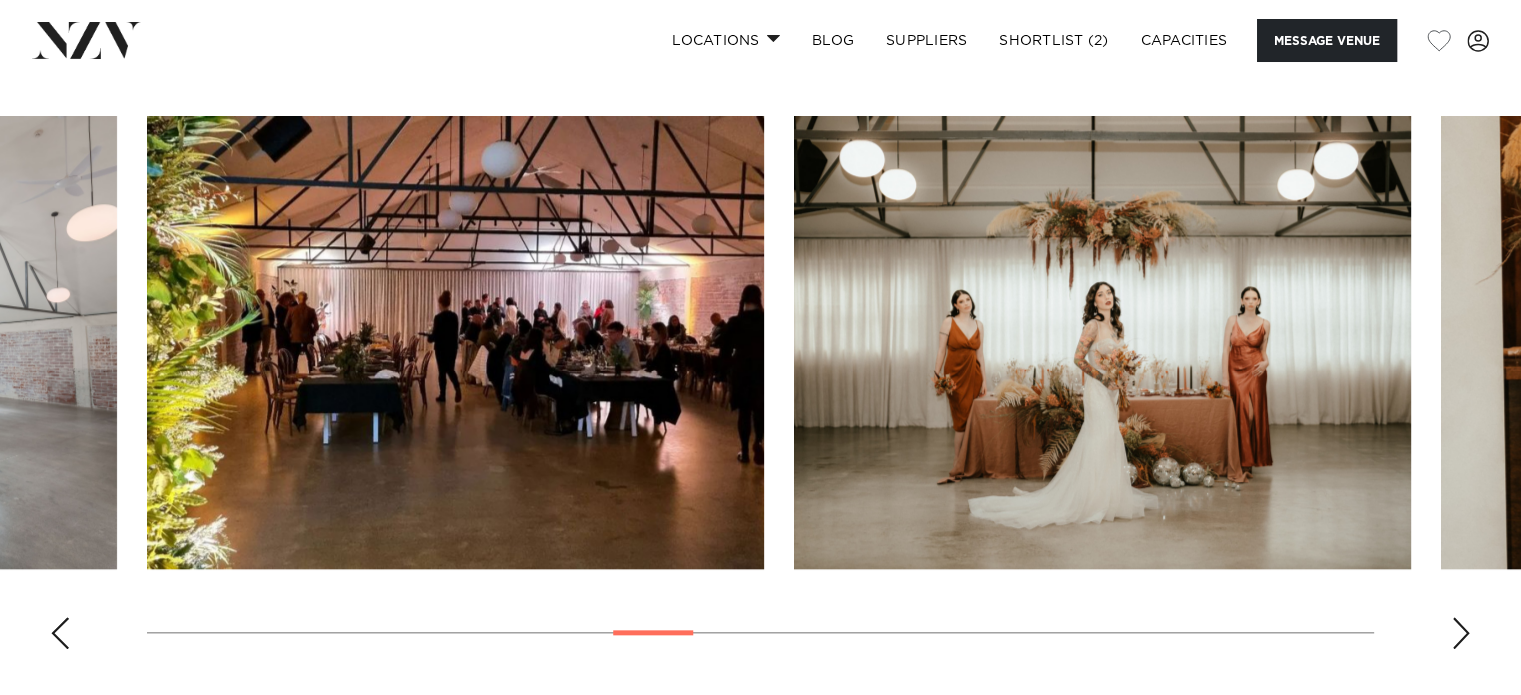 click at bounding box center (1461, 633) 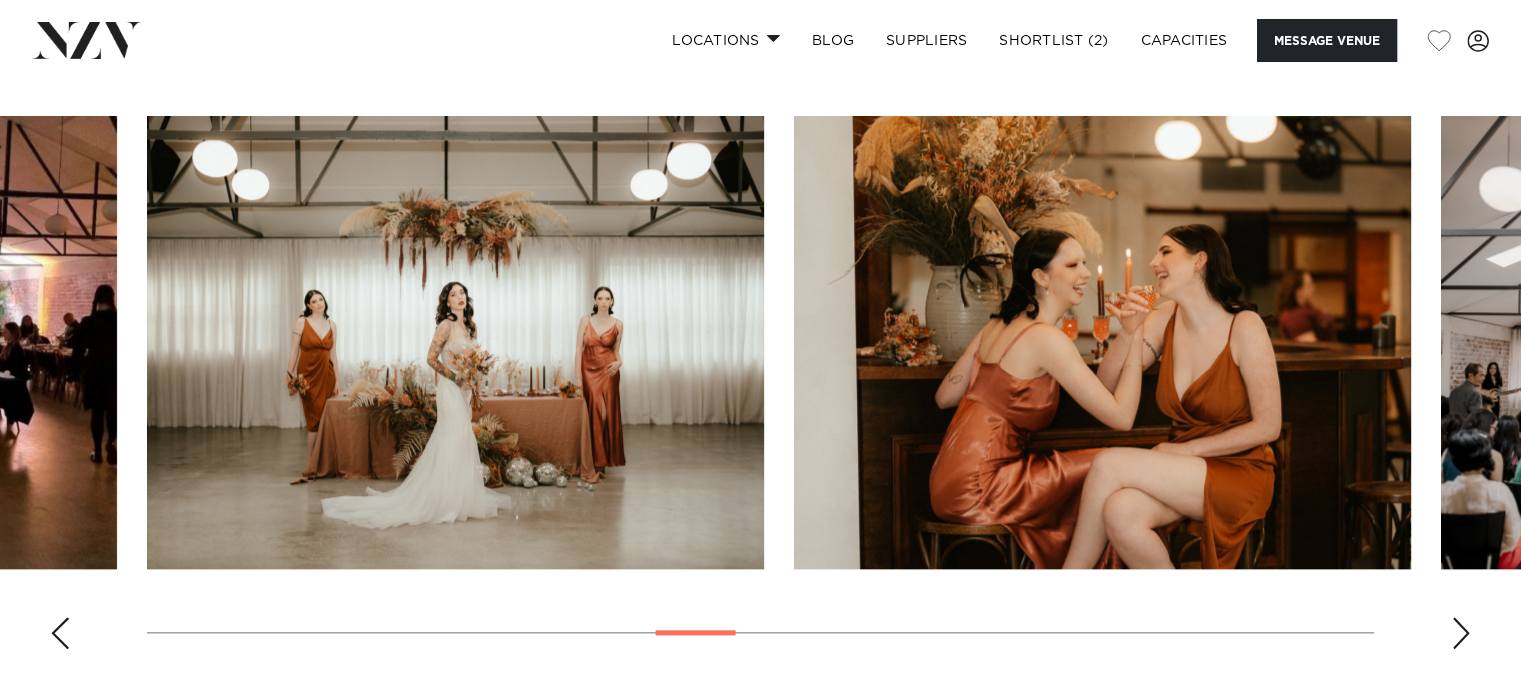 click at bounding box center [1461, 633] 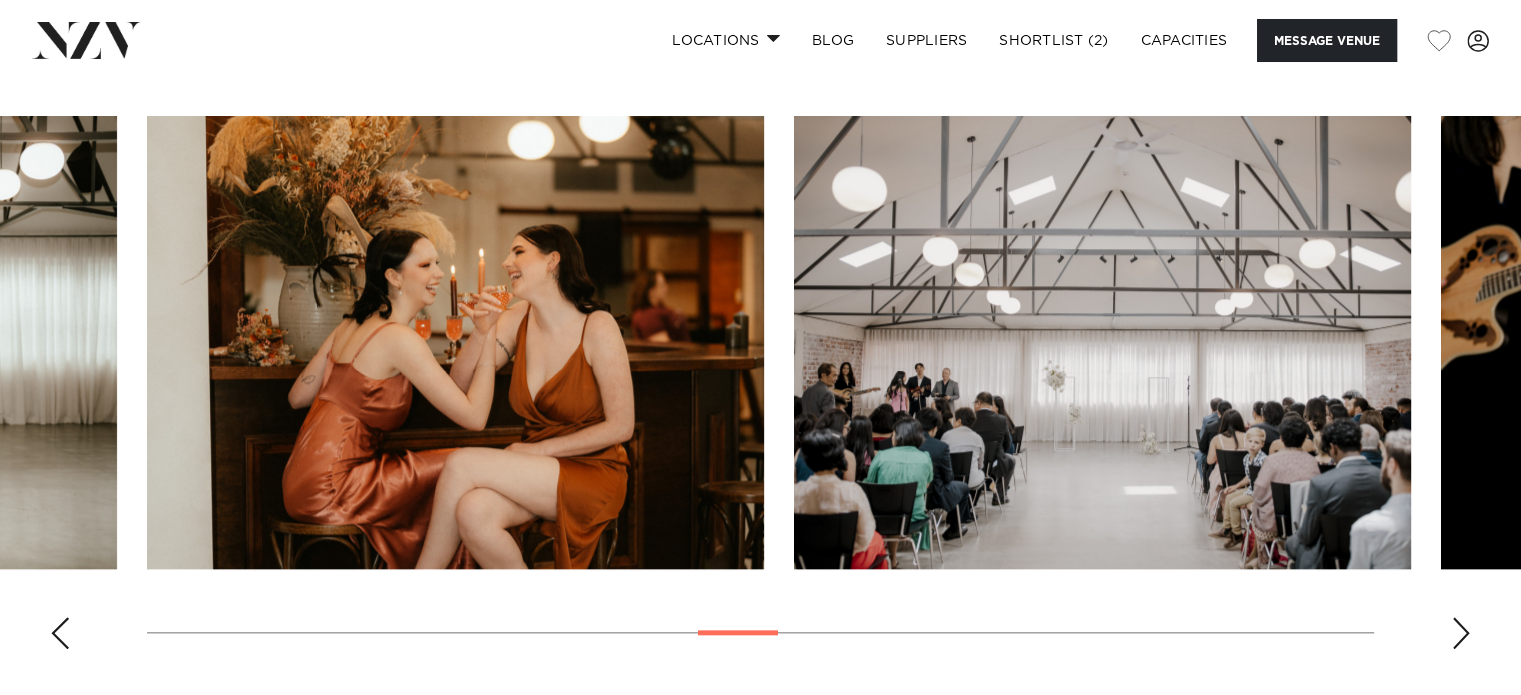 click at bounding box center [1461, 633] 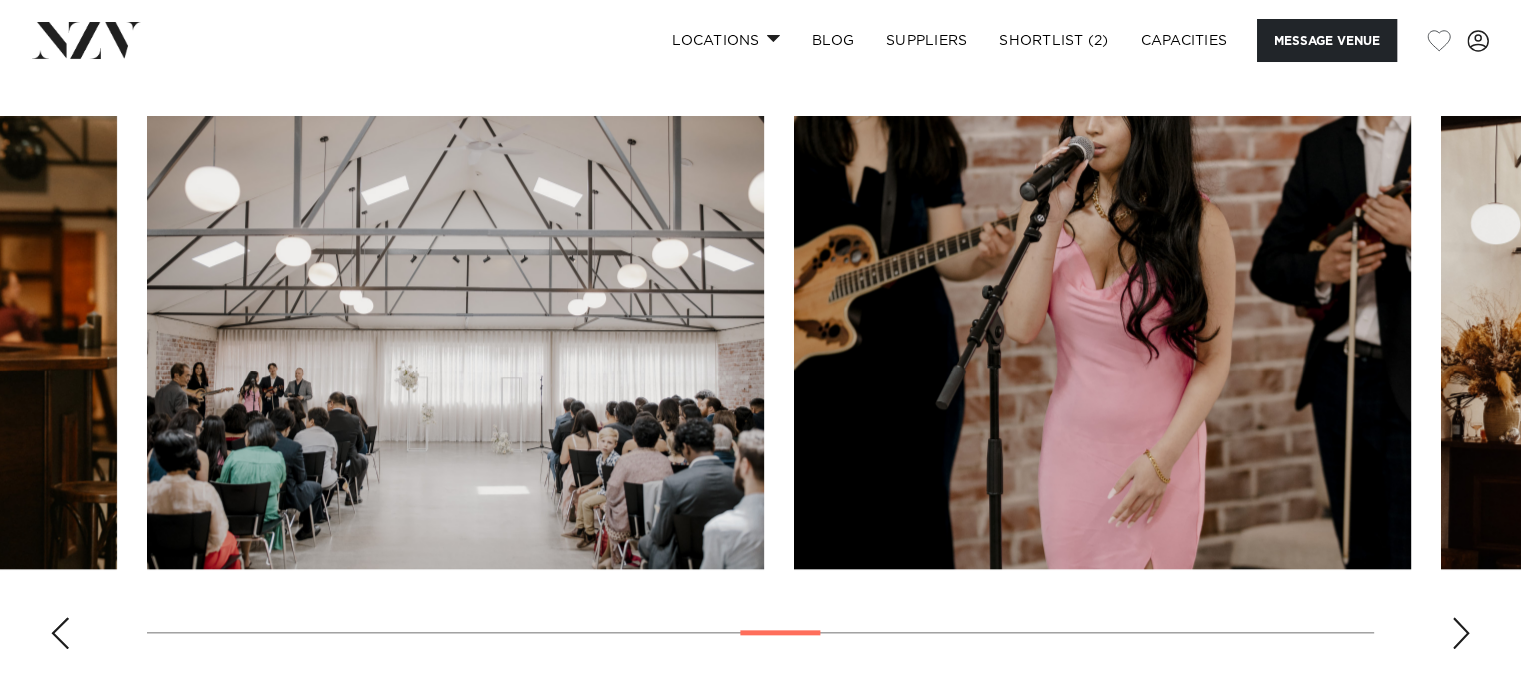 click at bounding box center (1461, 633) 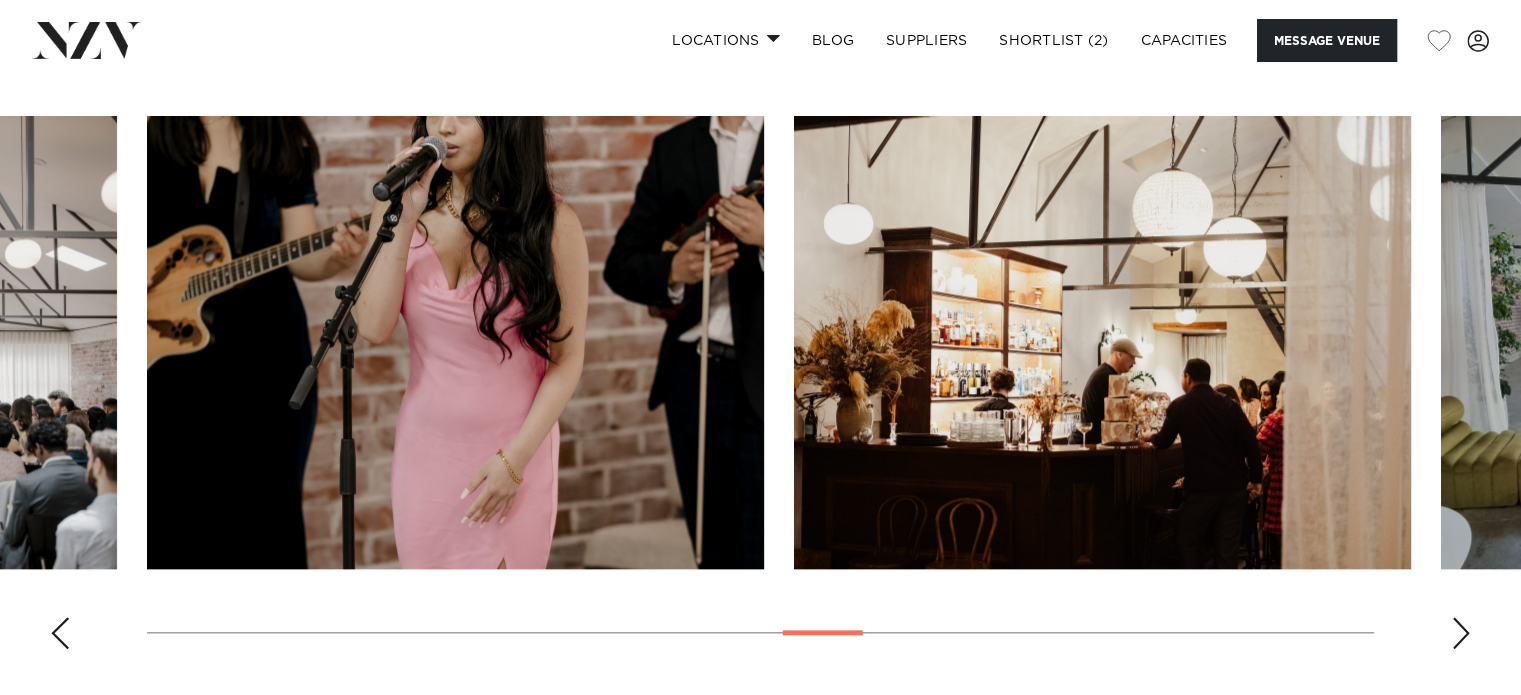 click at bounding box center (1461, 633) 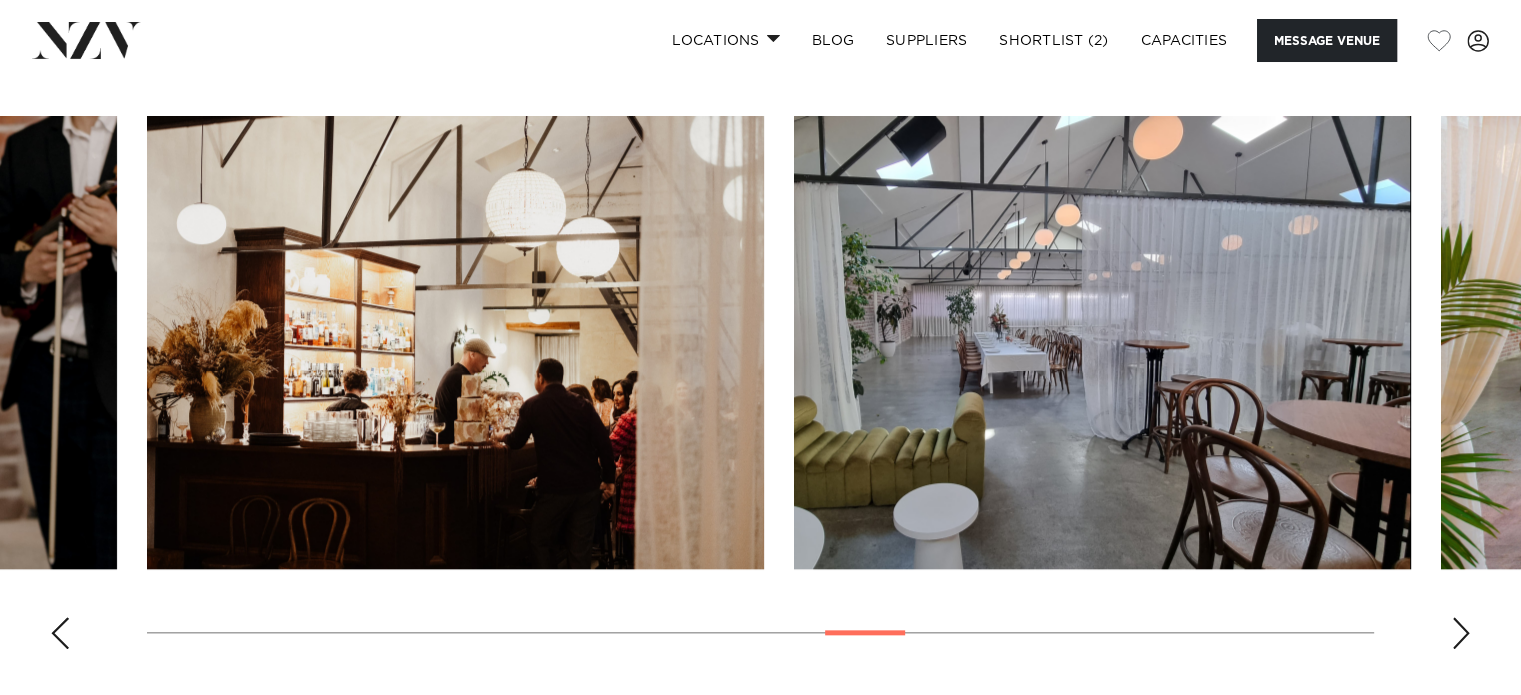 click at bounding box center (1461, 633) 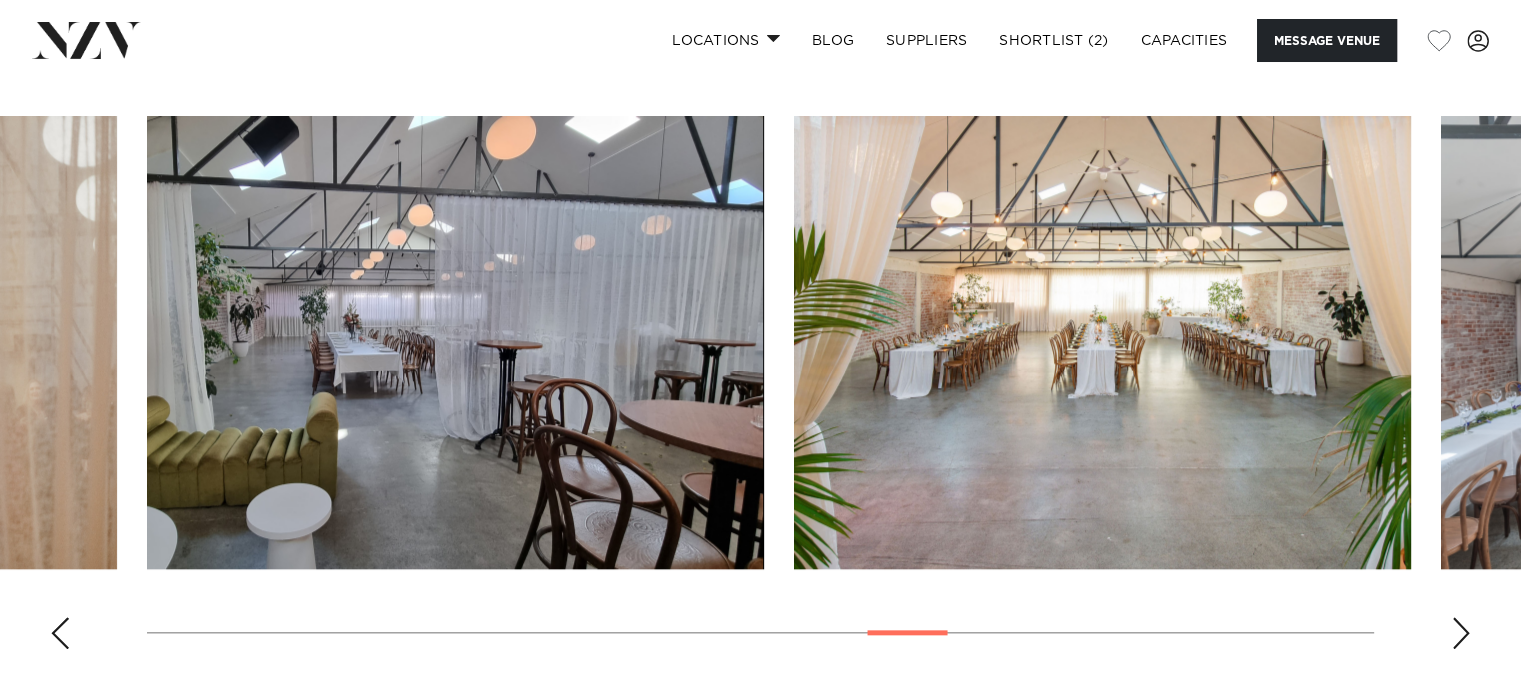click at bounding box center (1461, 633) 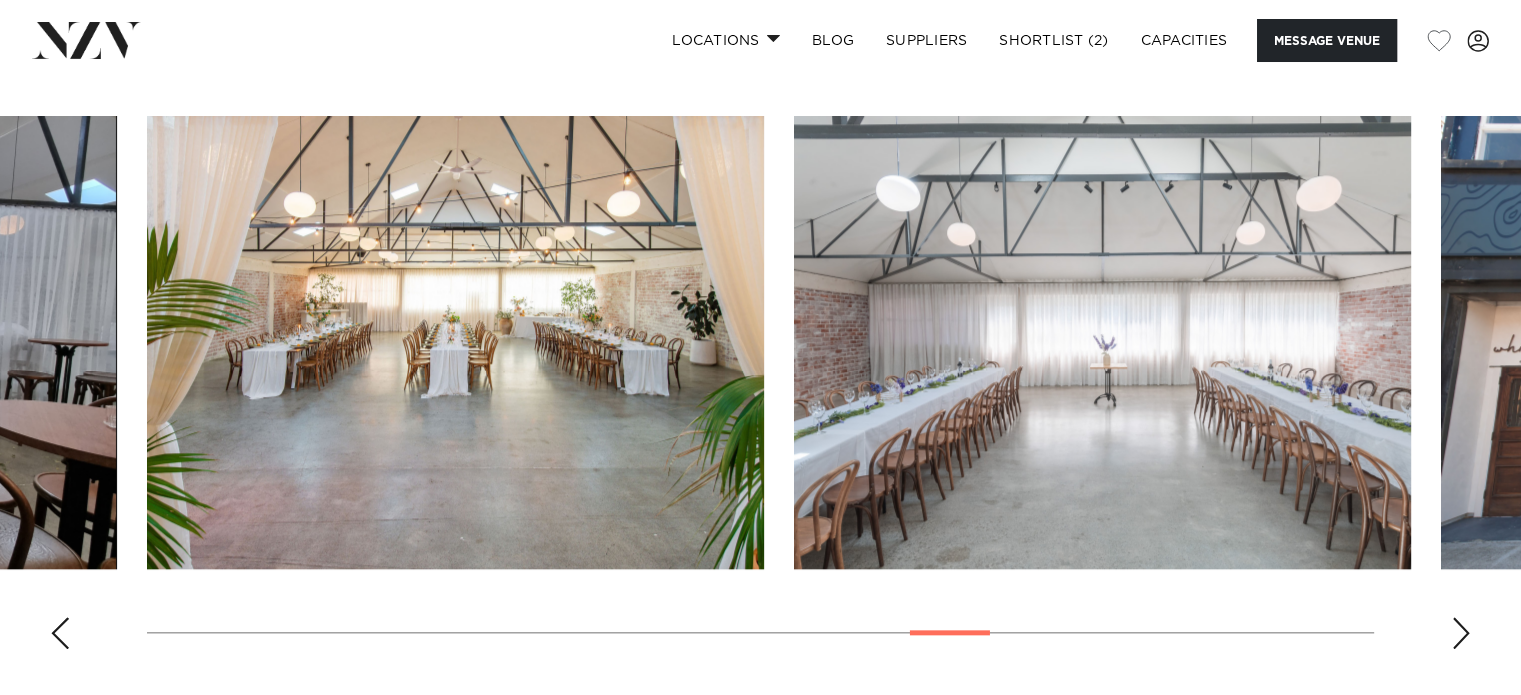 click at bounding box center (1461, 633) 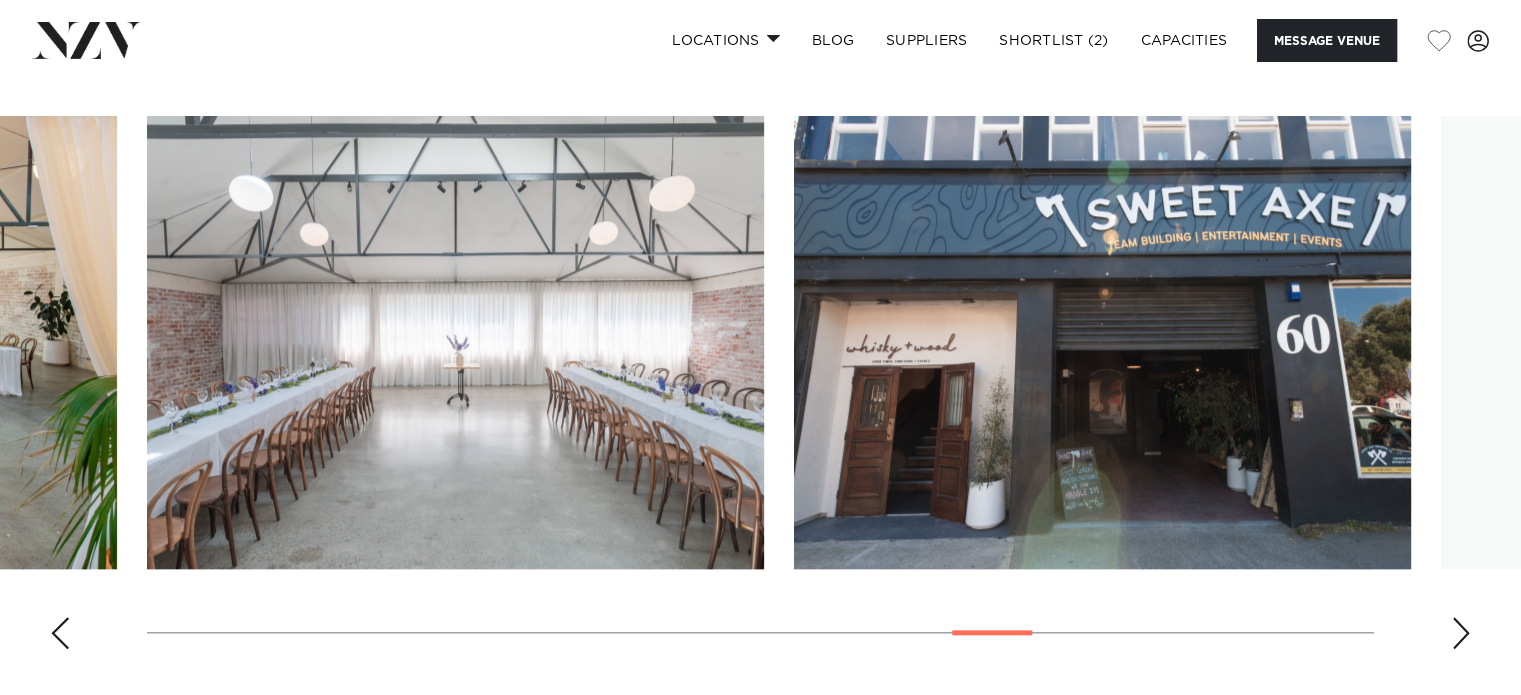 click at bounding box center (1461, 633) 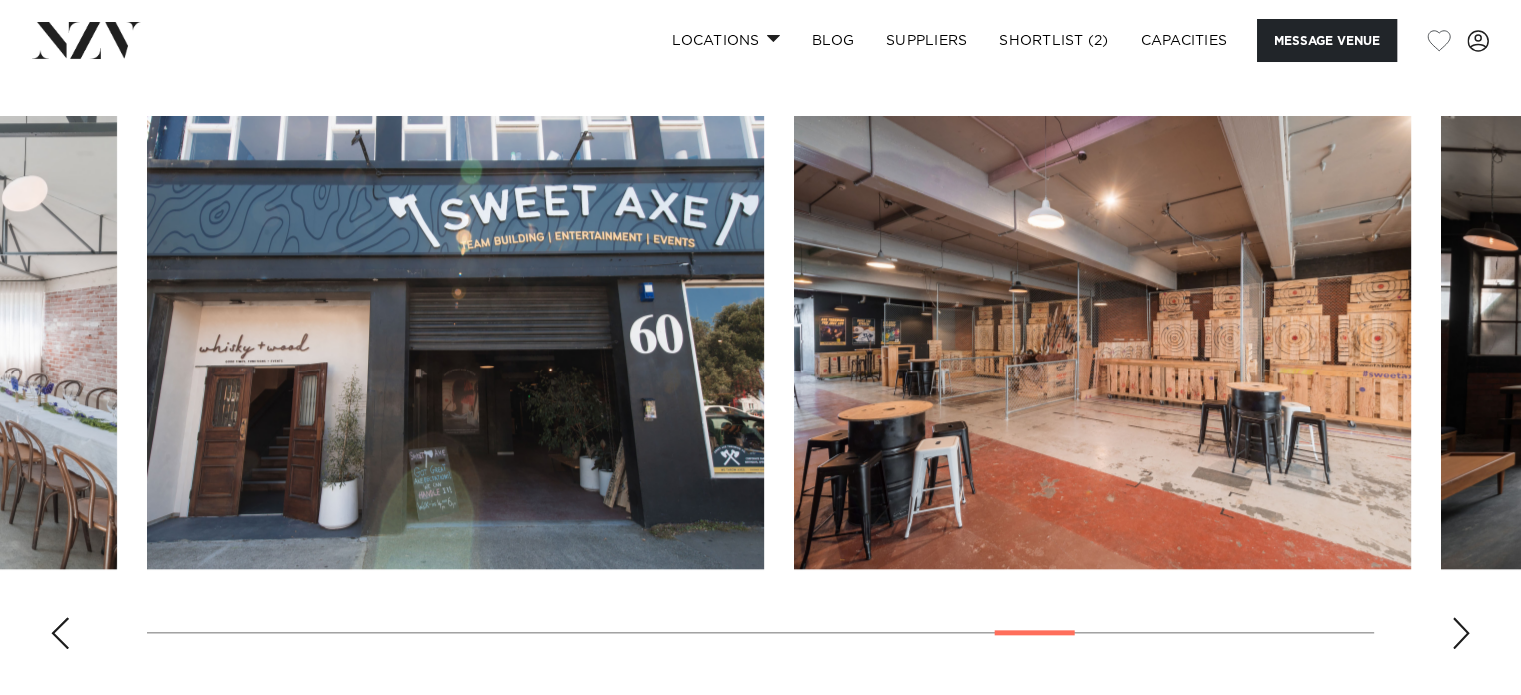 click at bounding box center [1461, 633] 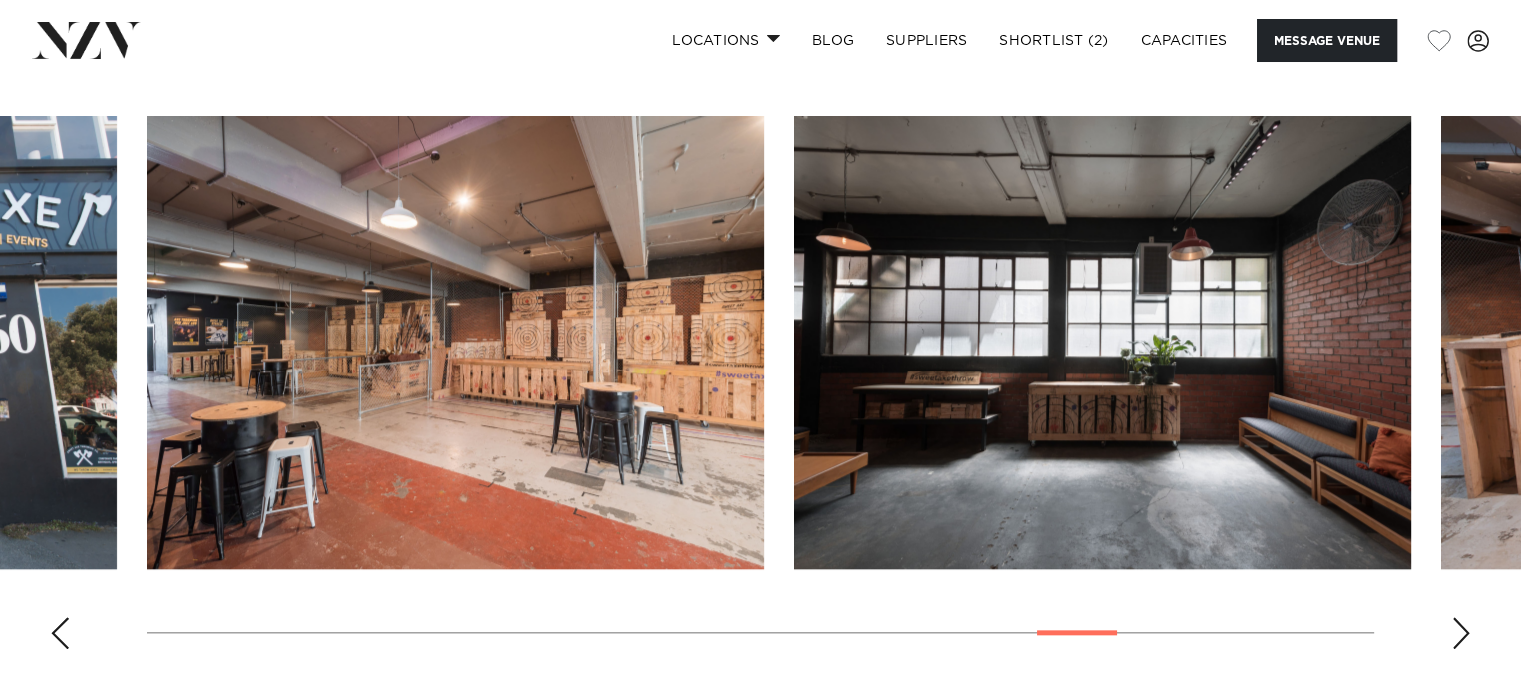 click at bounding box center (1461, 633) 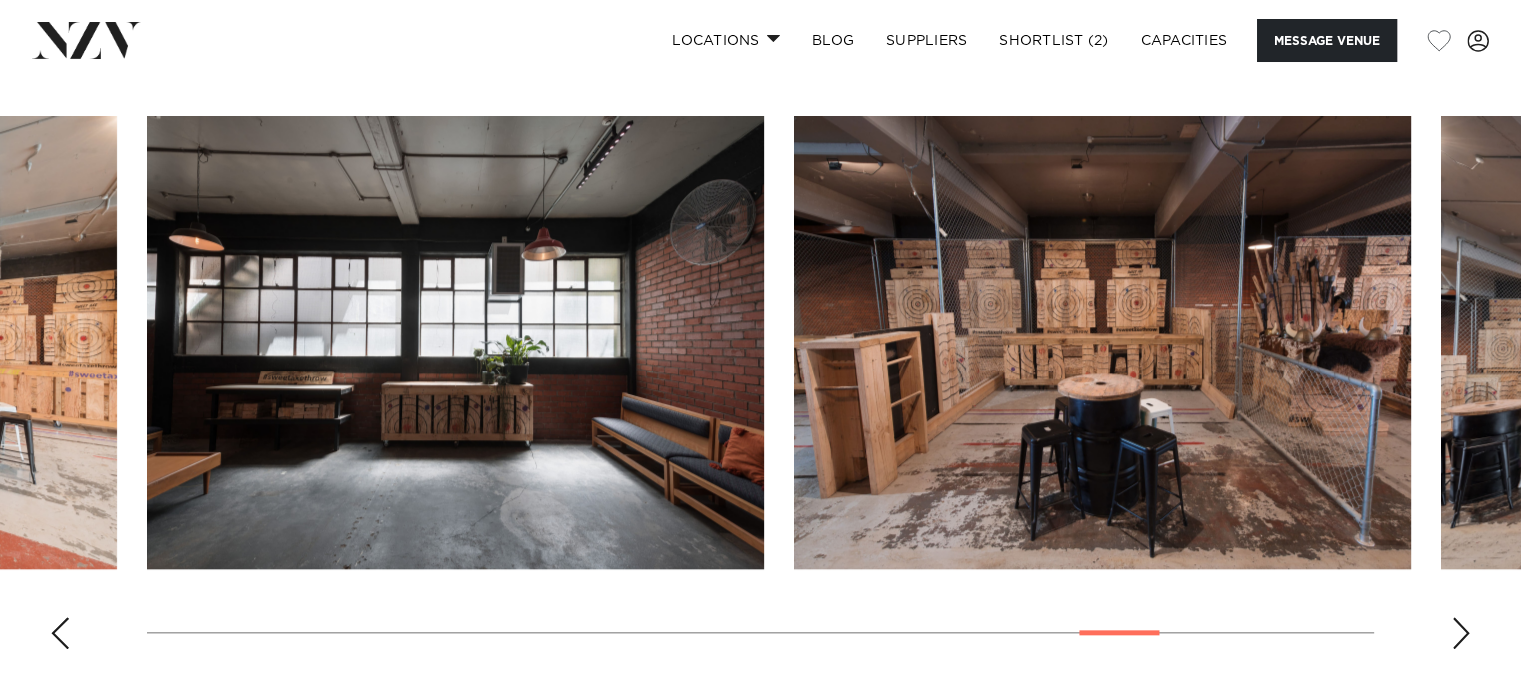 click at bounding box center (1461, 633) 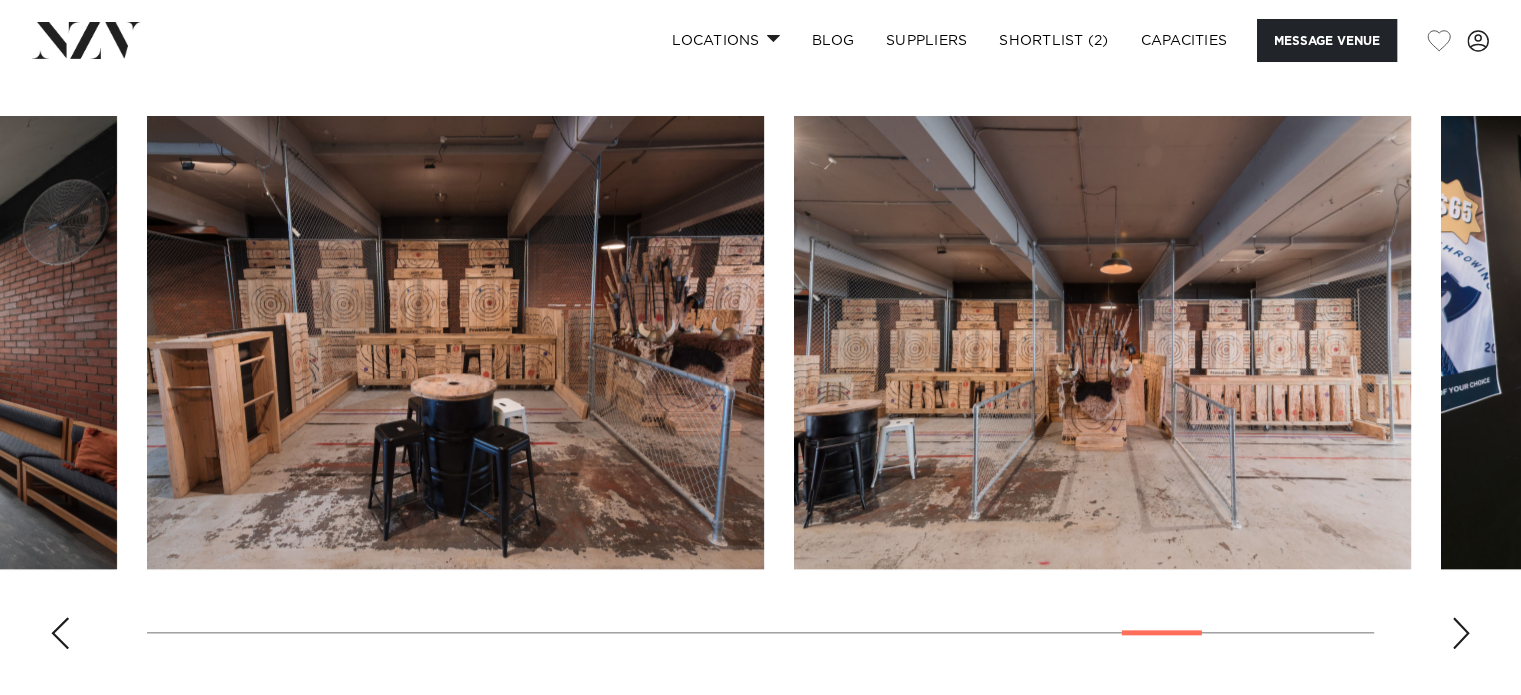click at bounding box center [1461, 633] 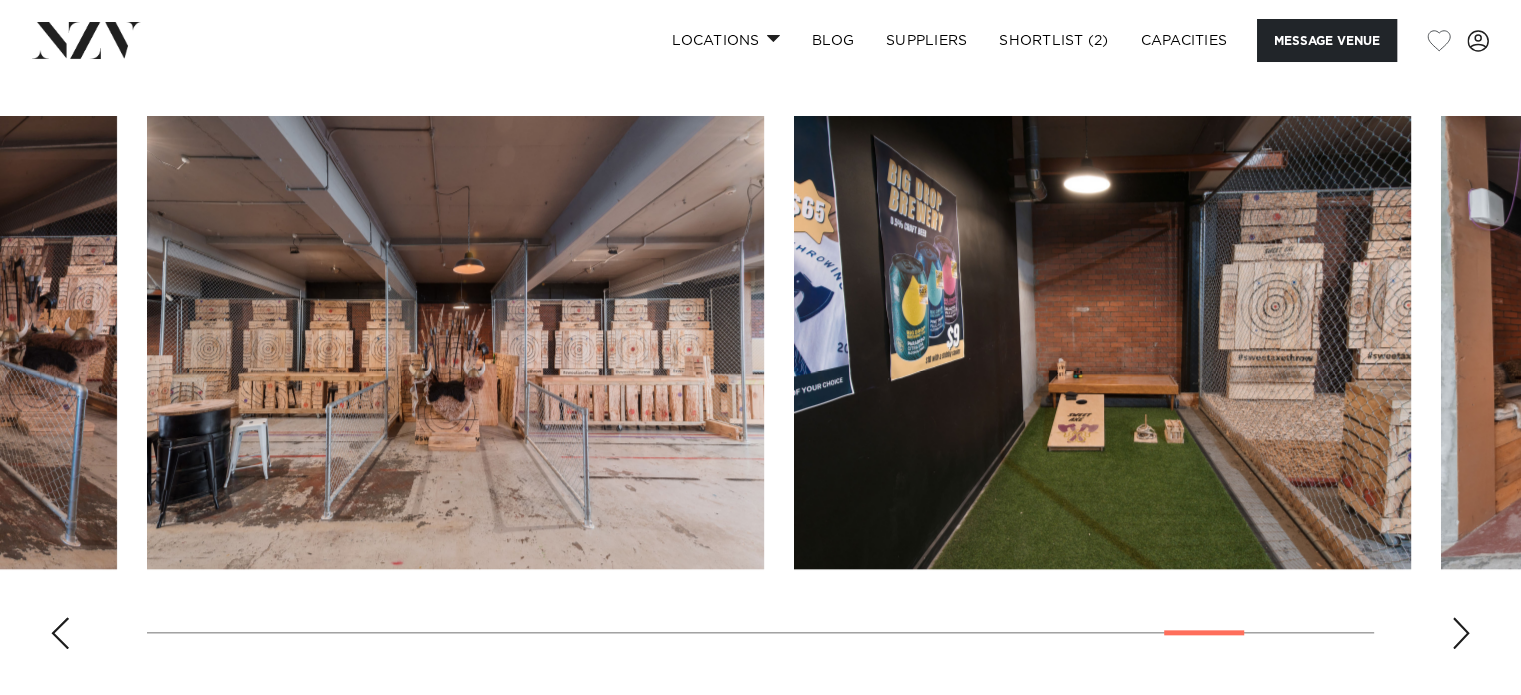 click at bounding box center [1461, 633] 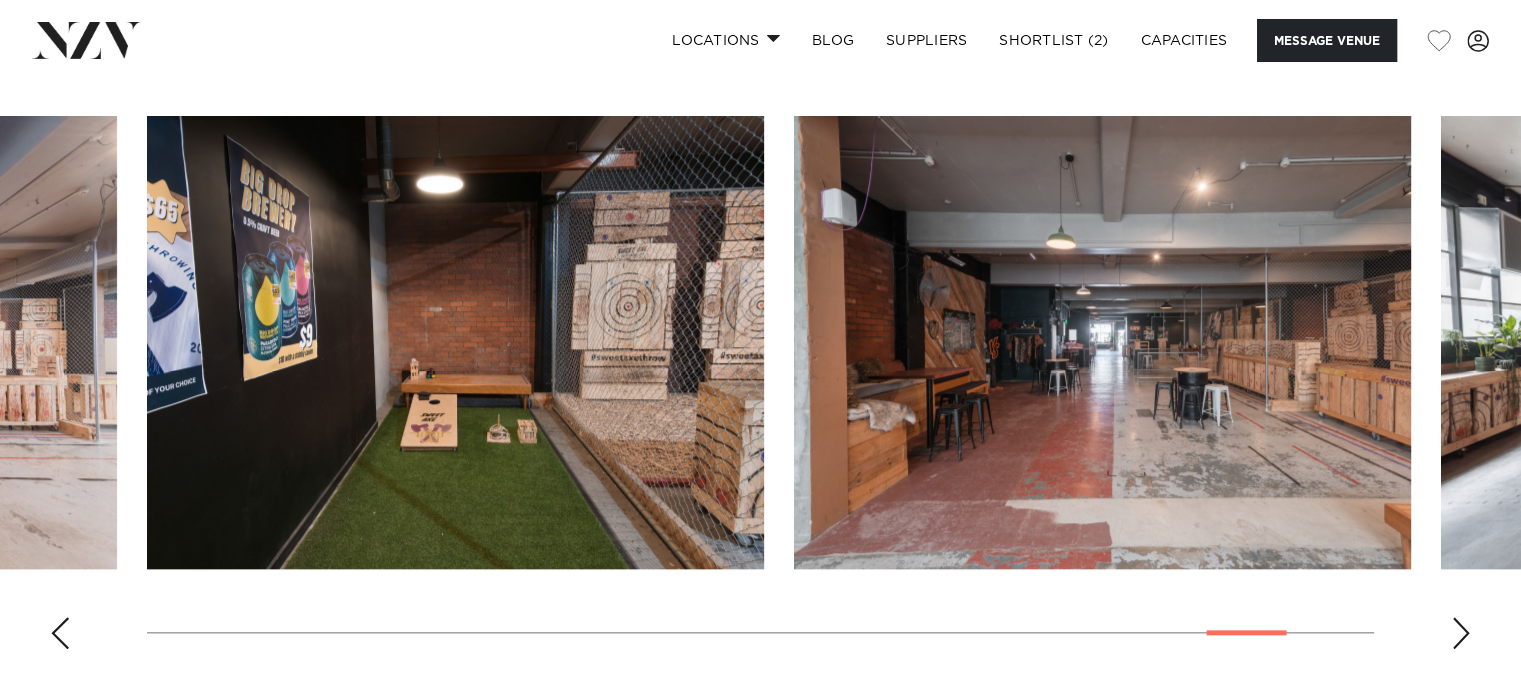 click at bounding box center (1461, 633) 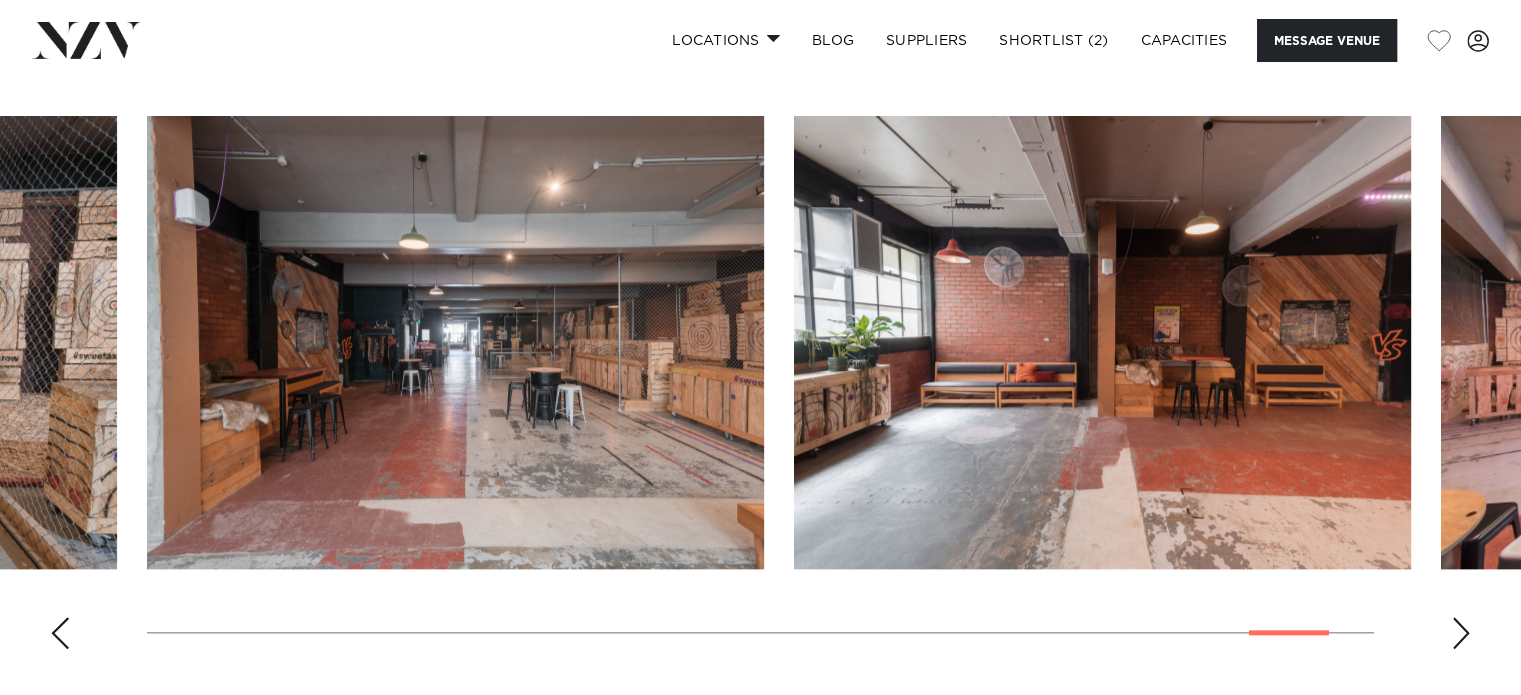 click at bounding box center [1461, 633] 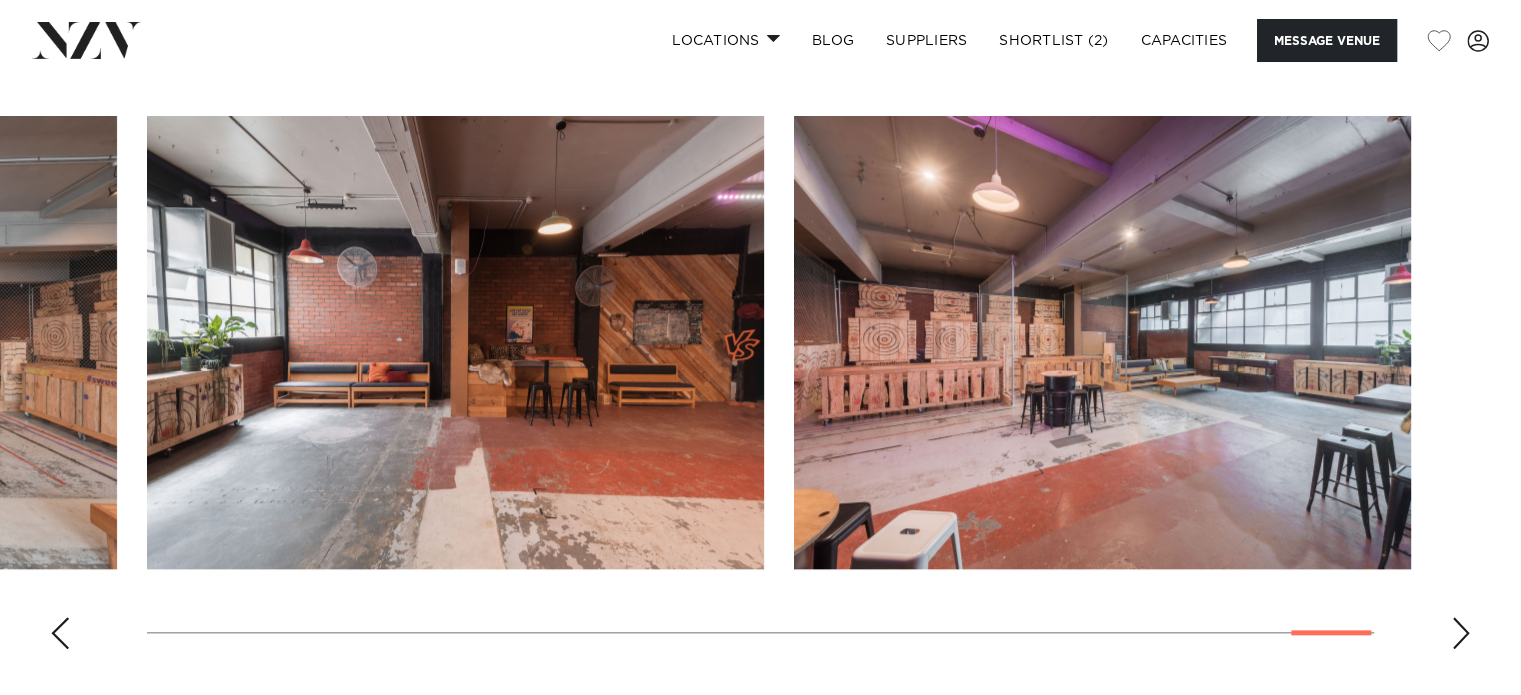click at bounding box center [1461, 633] 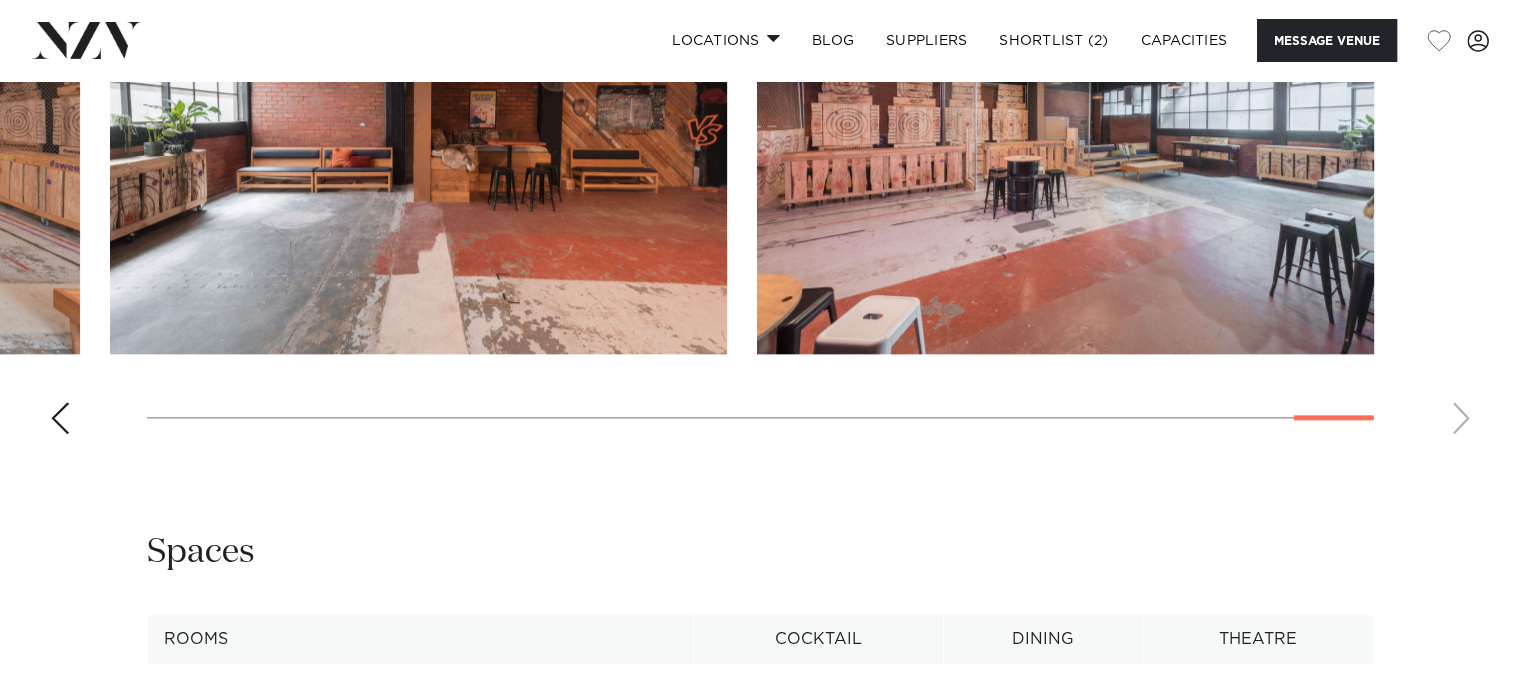 scroll, scrollTop: 2299, scrollLeft: 0, axis: vertical 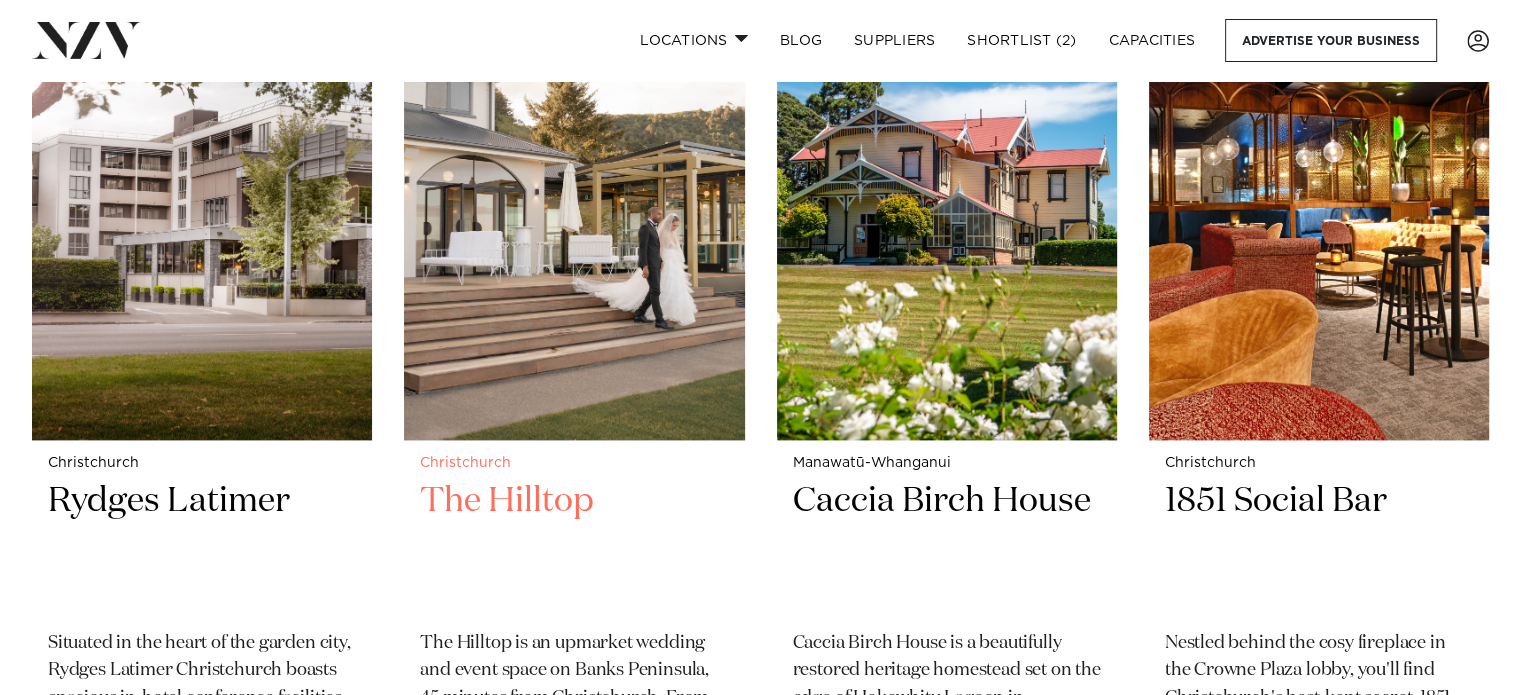 click at bounding box center (574, 211) 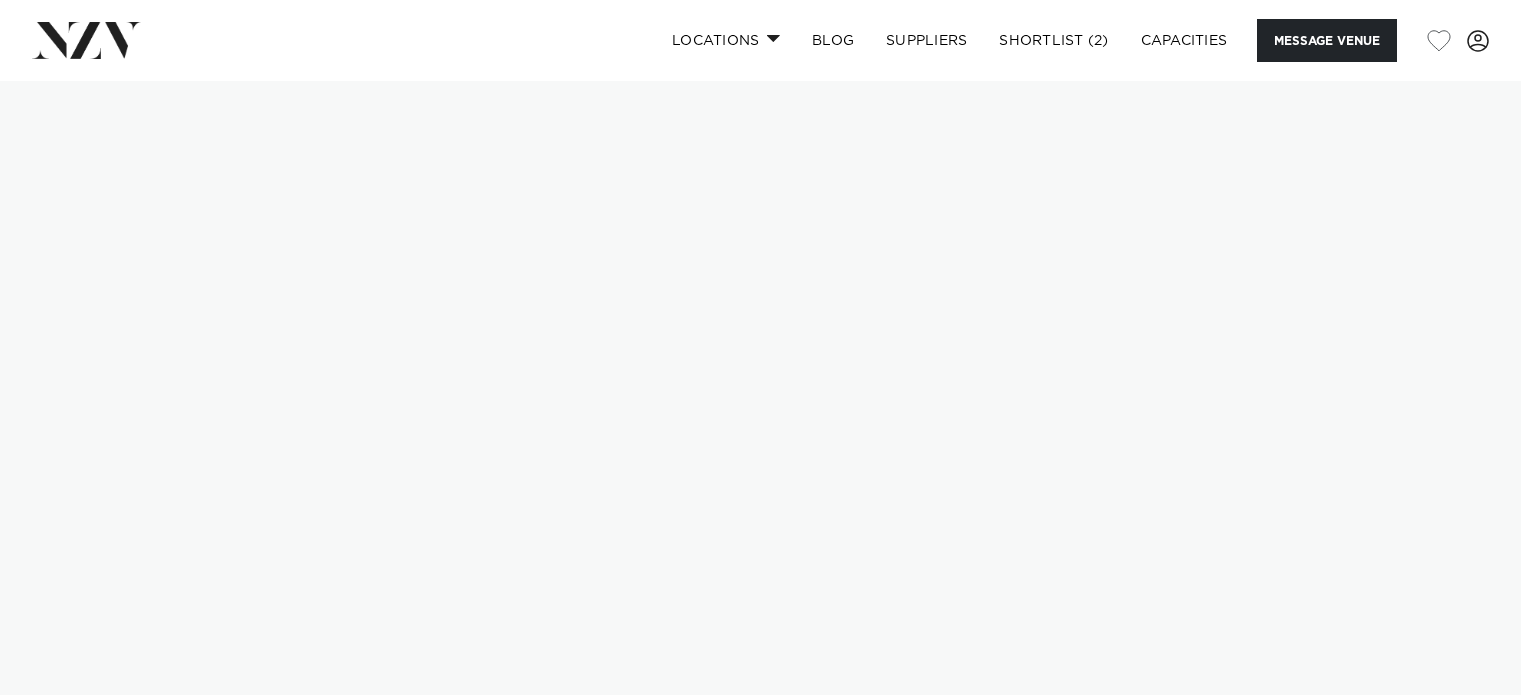 scroll, scrollTop: 0, scrollLeft: 0, axis: both 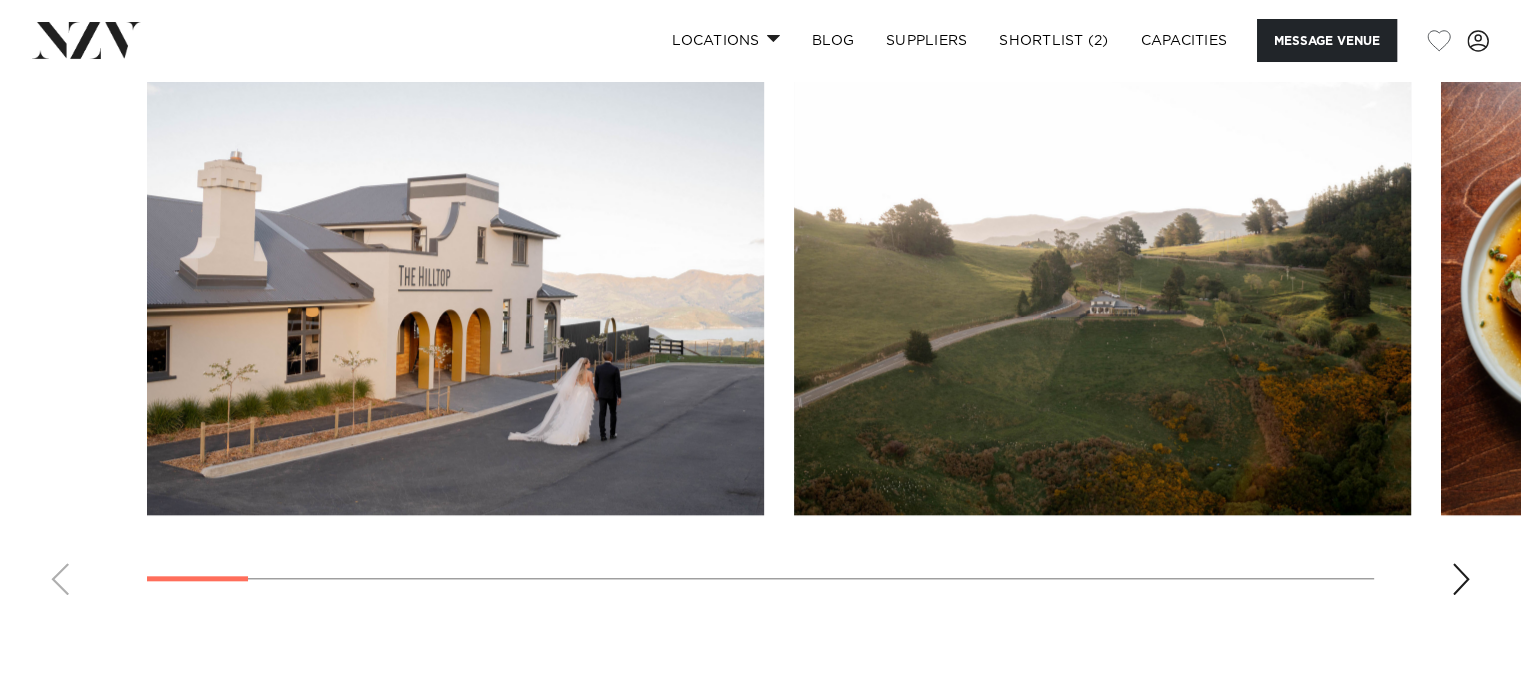 click at bounding box center [1461, 579] 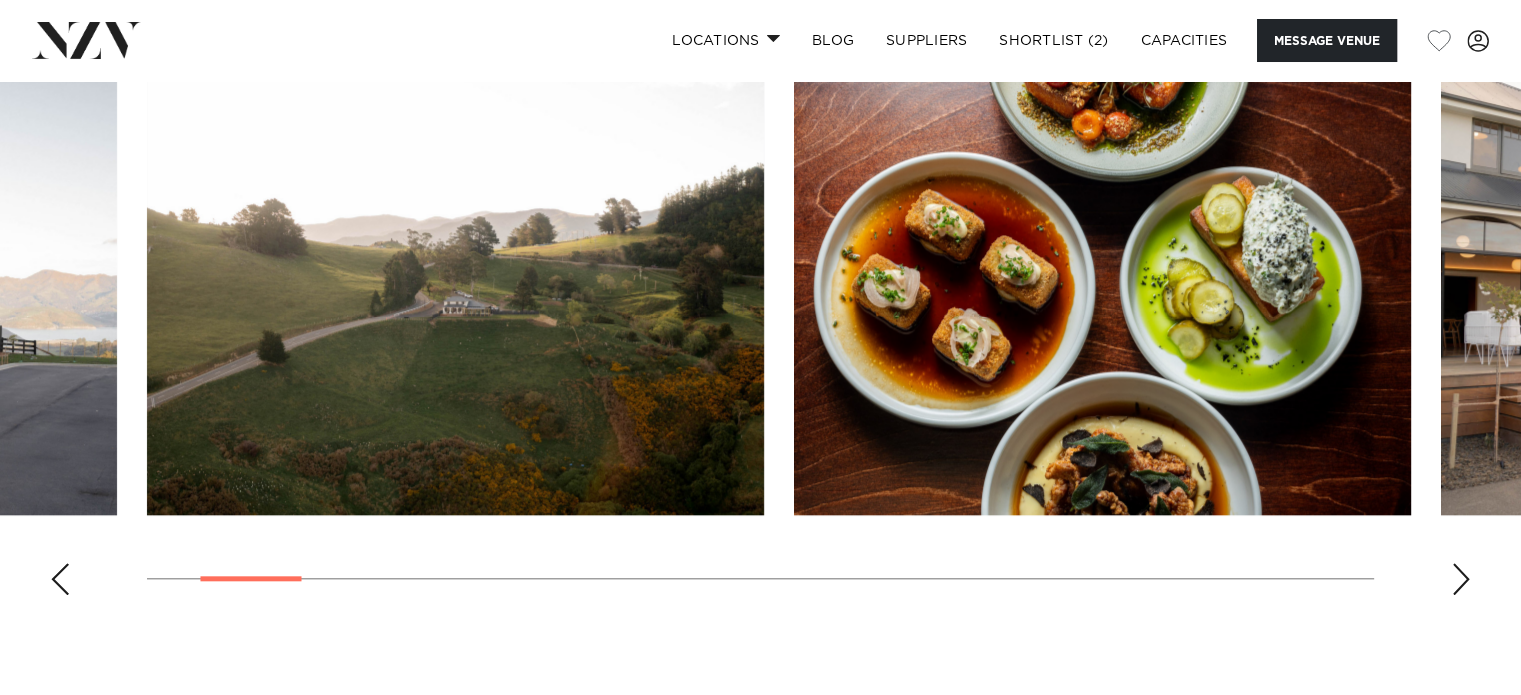 click at bounding box center [1461, 579] 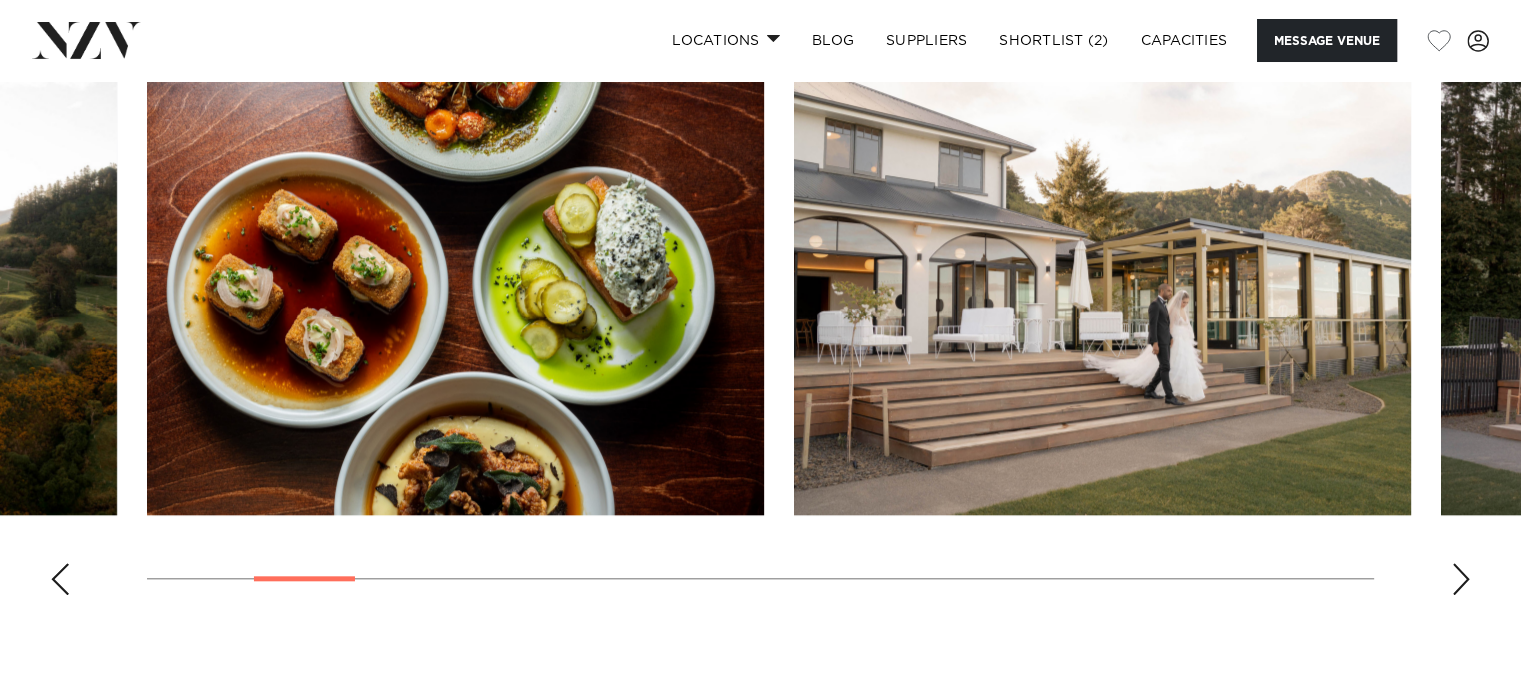 click at bounding box center (1461, 579) 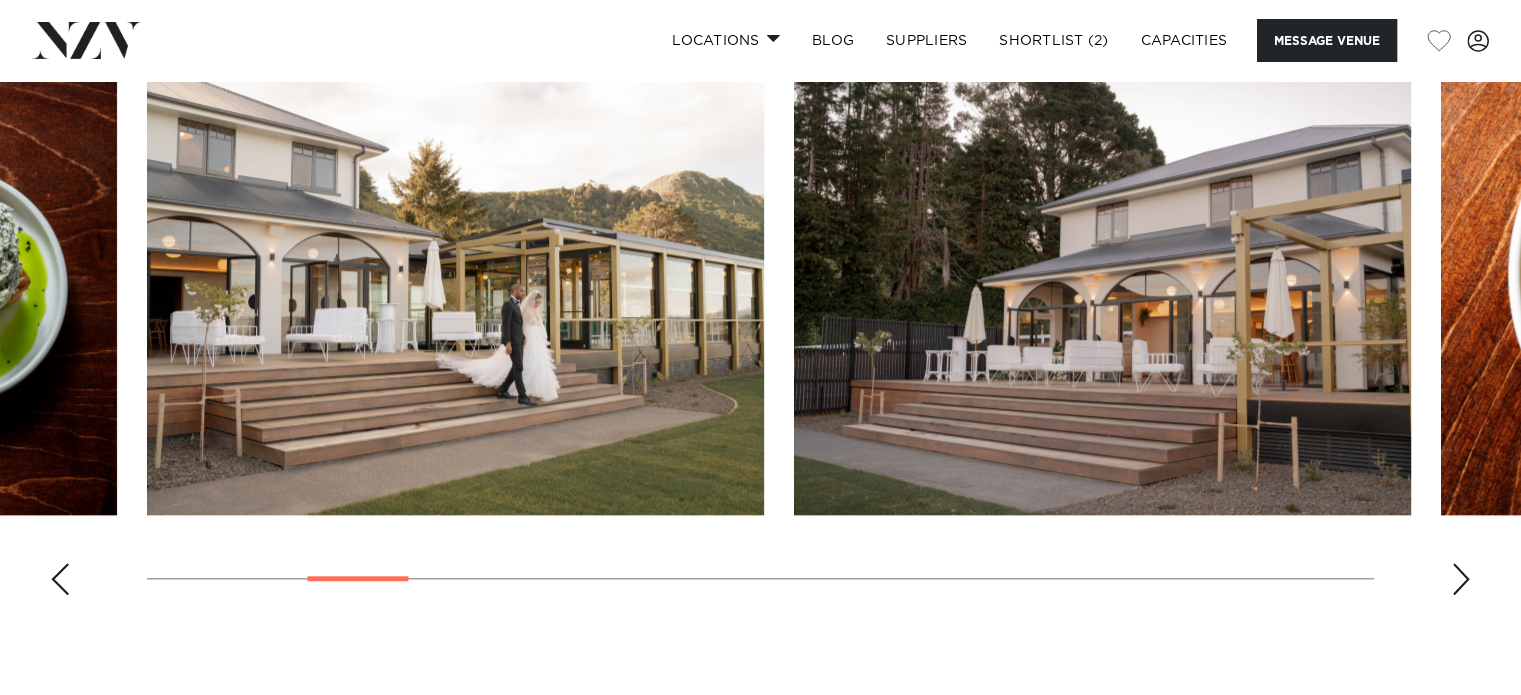 click at bounding box center (1461, 579) 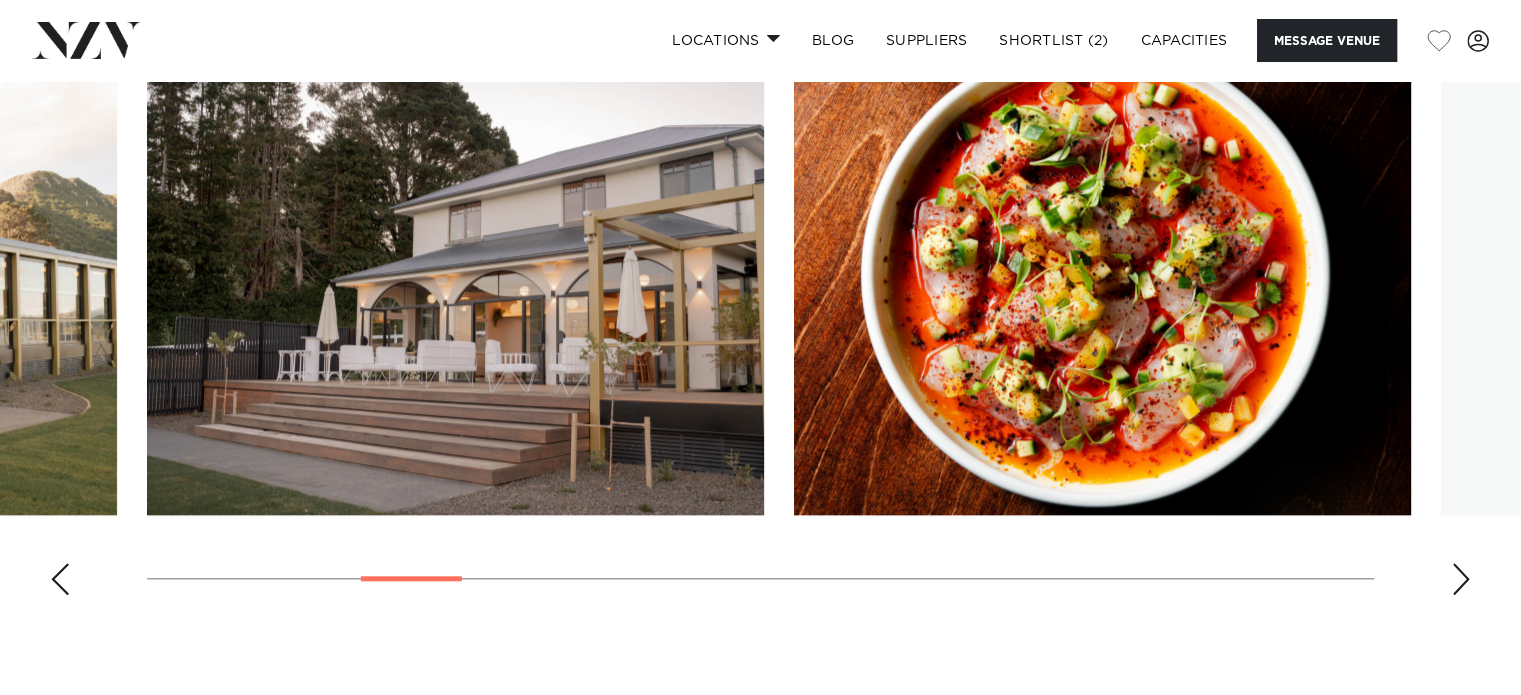 click at bounding box center [1461, 579] 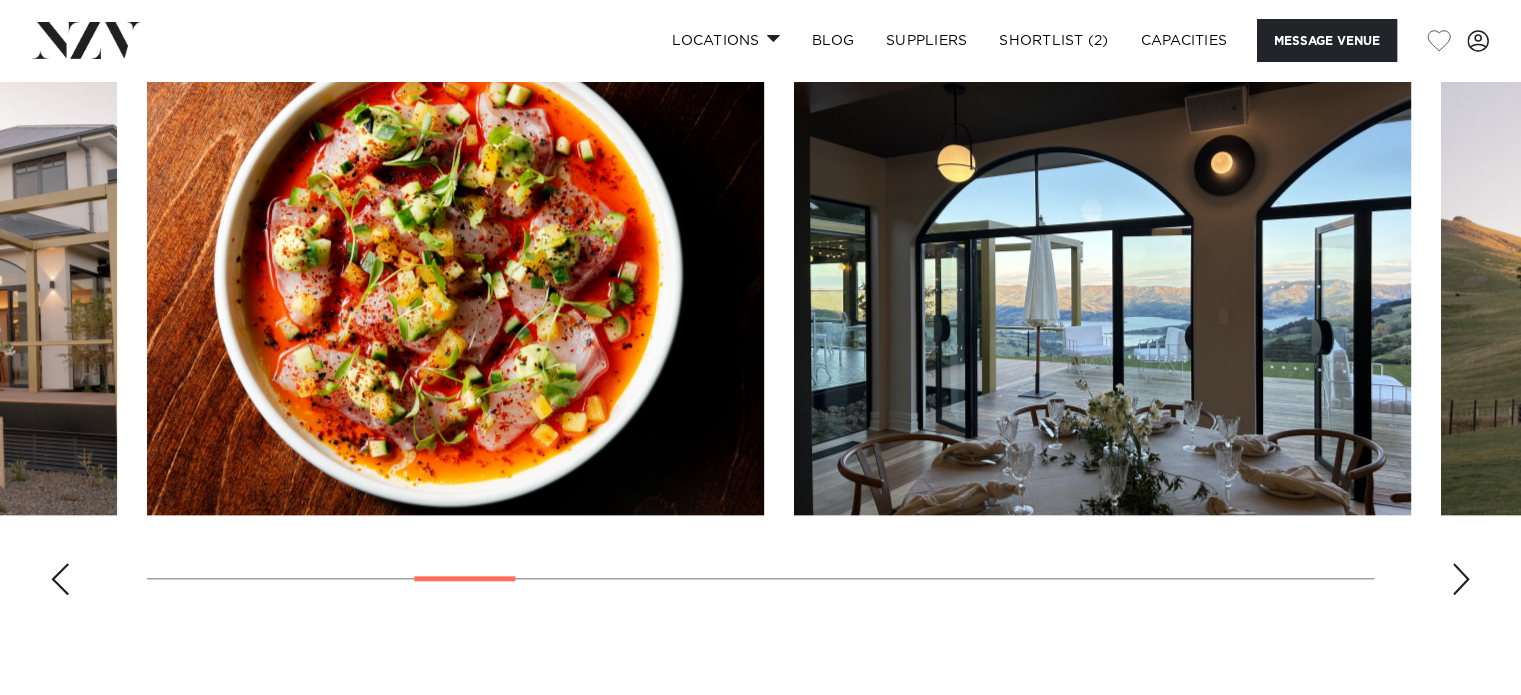 click at bounding box center (1461, 579) 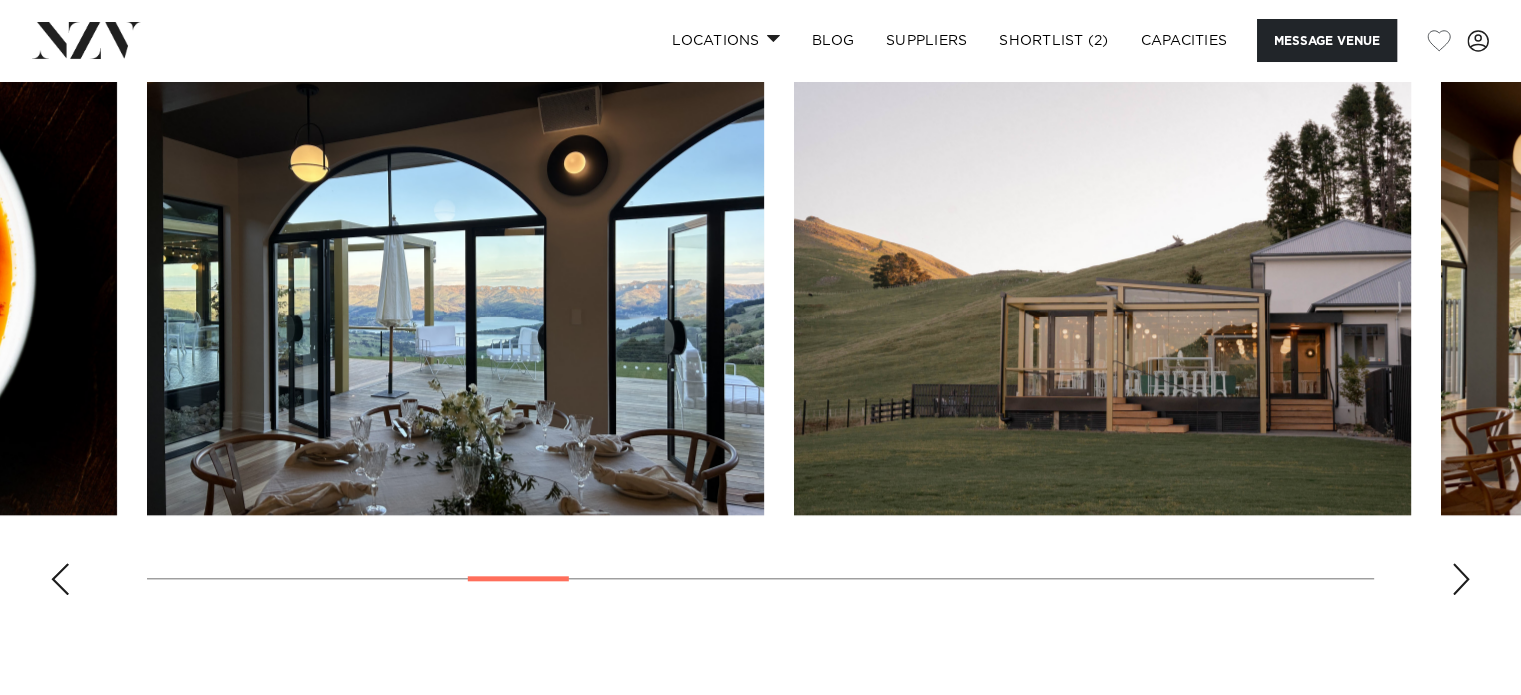 click at bounding box center (1461, 579) 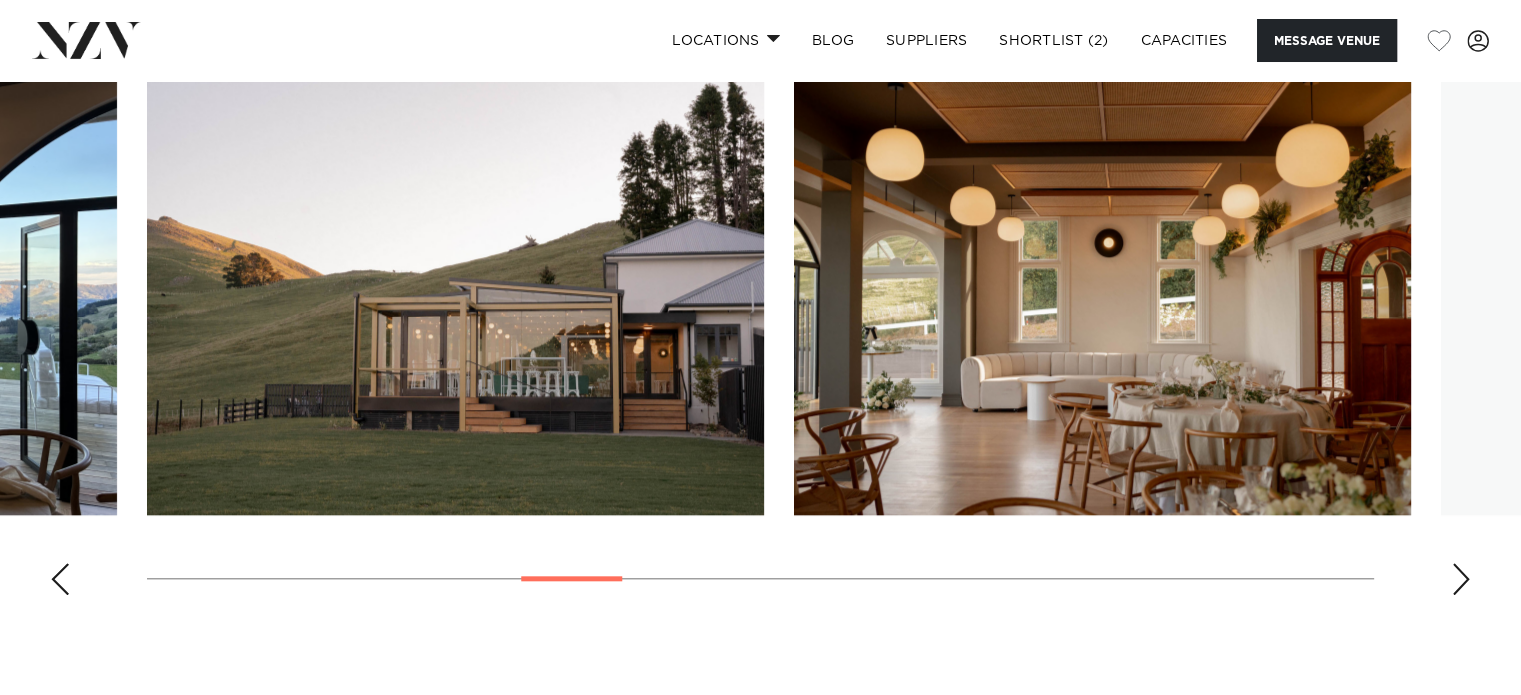 click at bounding box center [1461, 579] 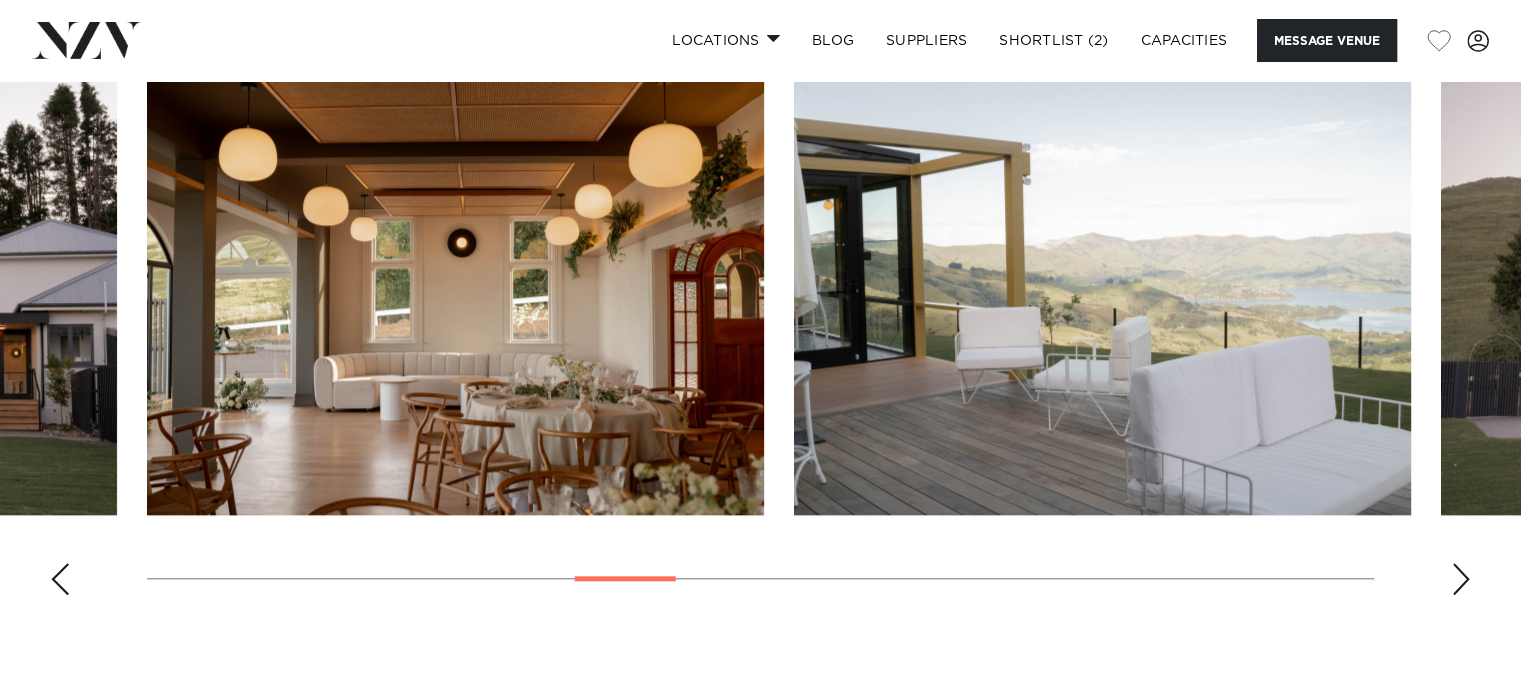 click at bounding box center [1461, 579] 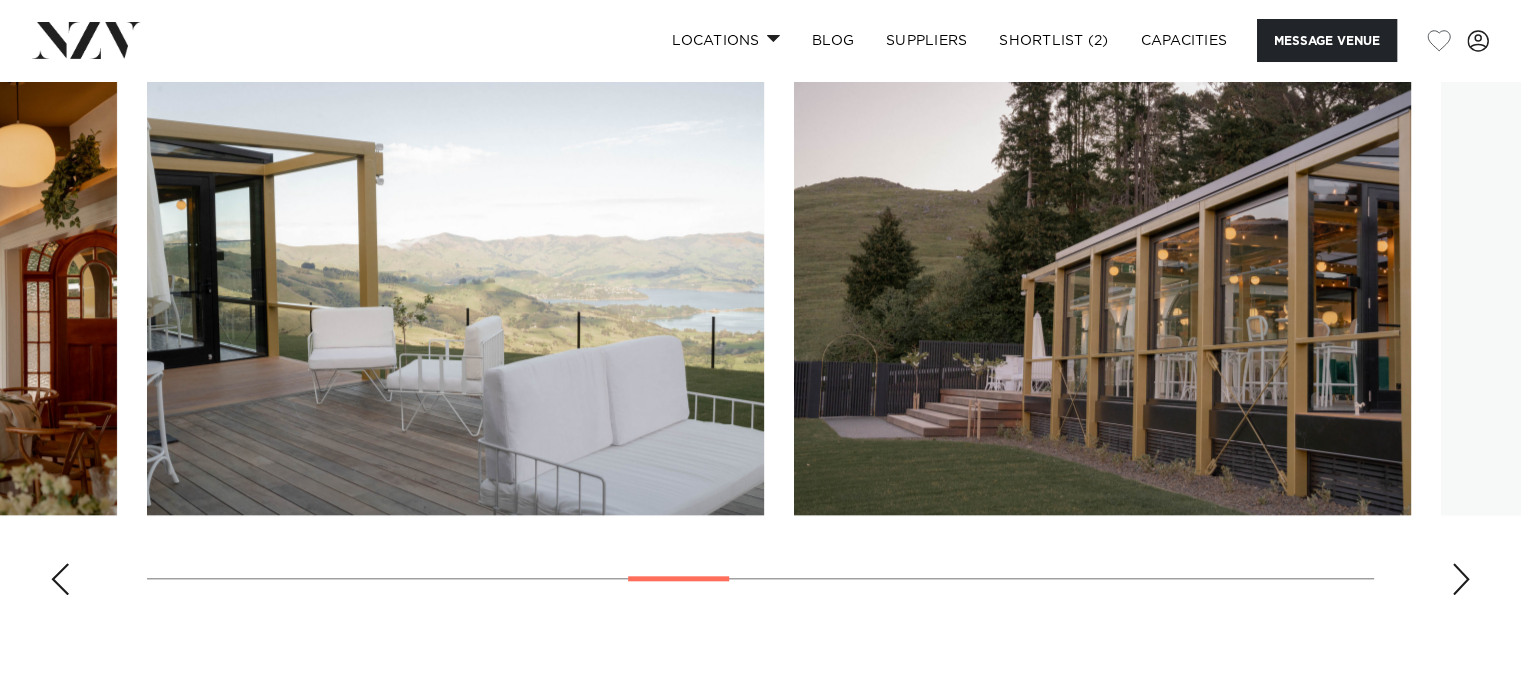click at bounding box center [1461, 579] 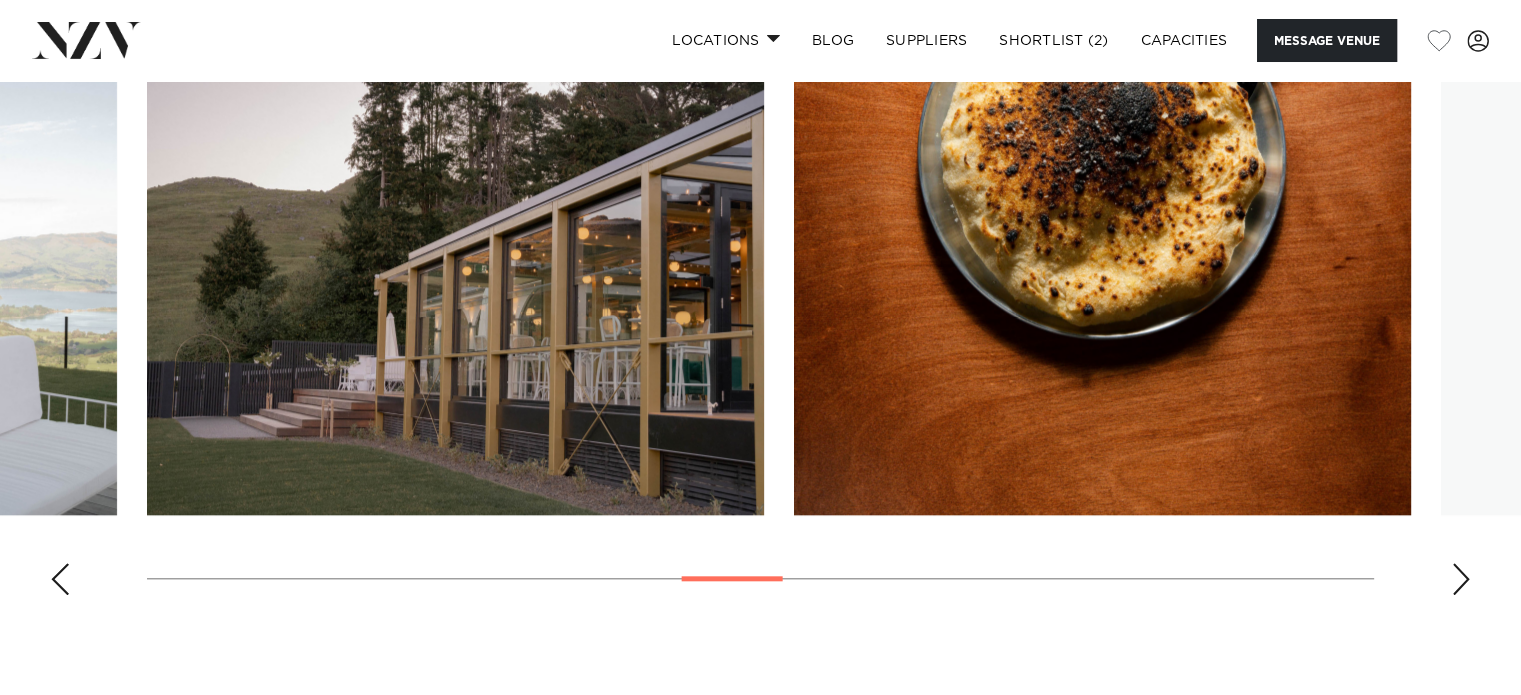 click at bounding box center (1461, 579) 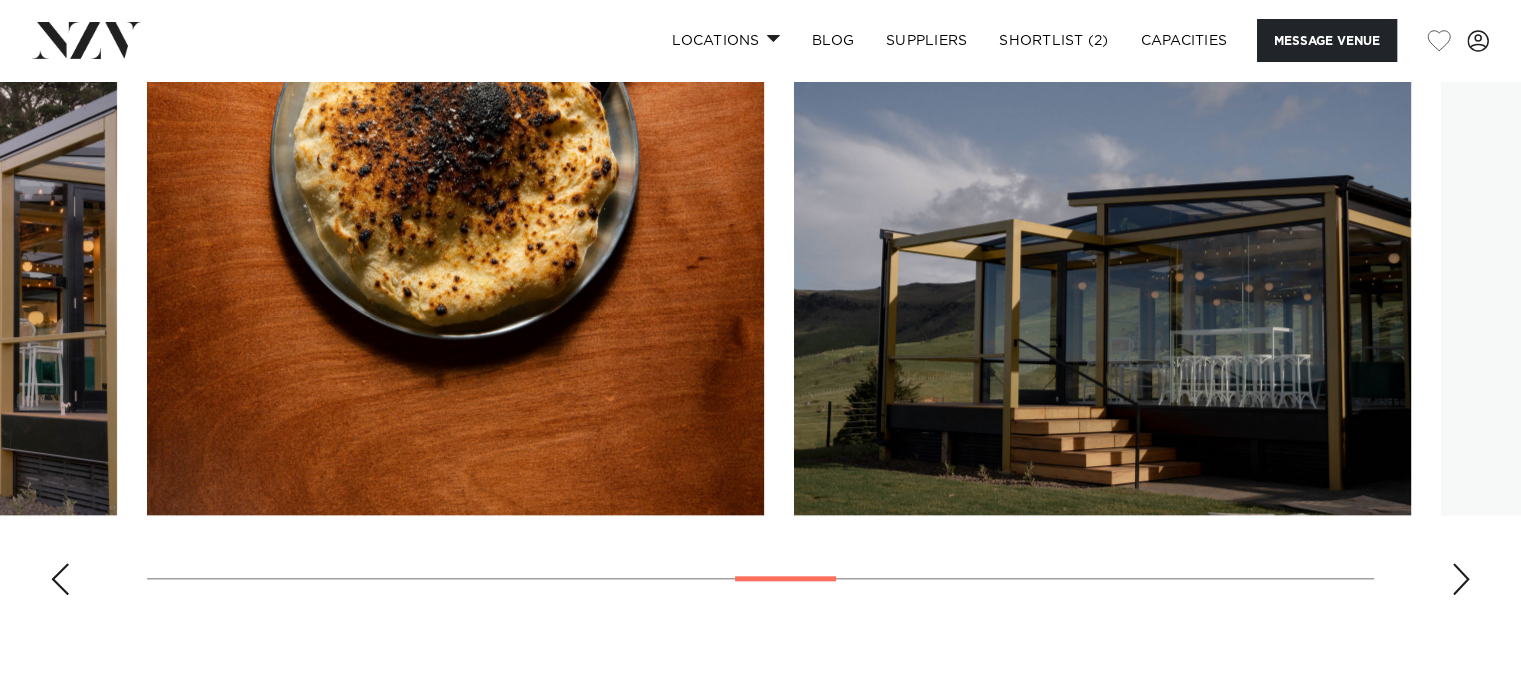 click at bounding box center (1461, 579) 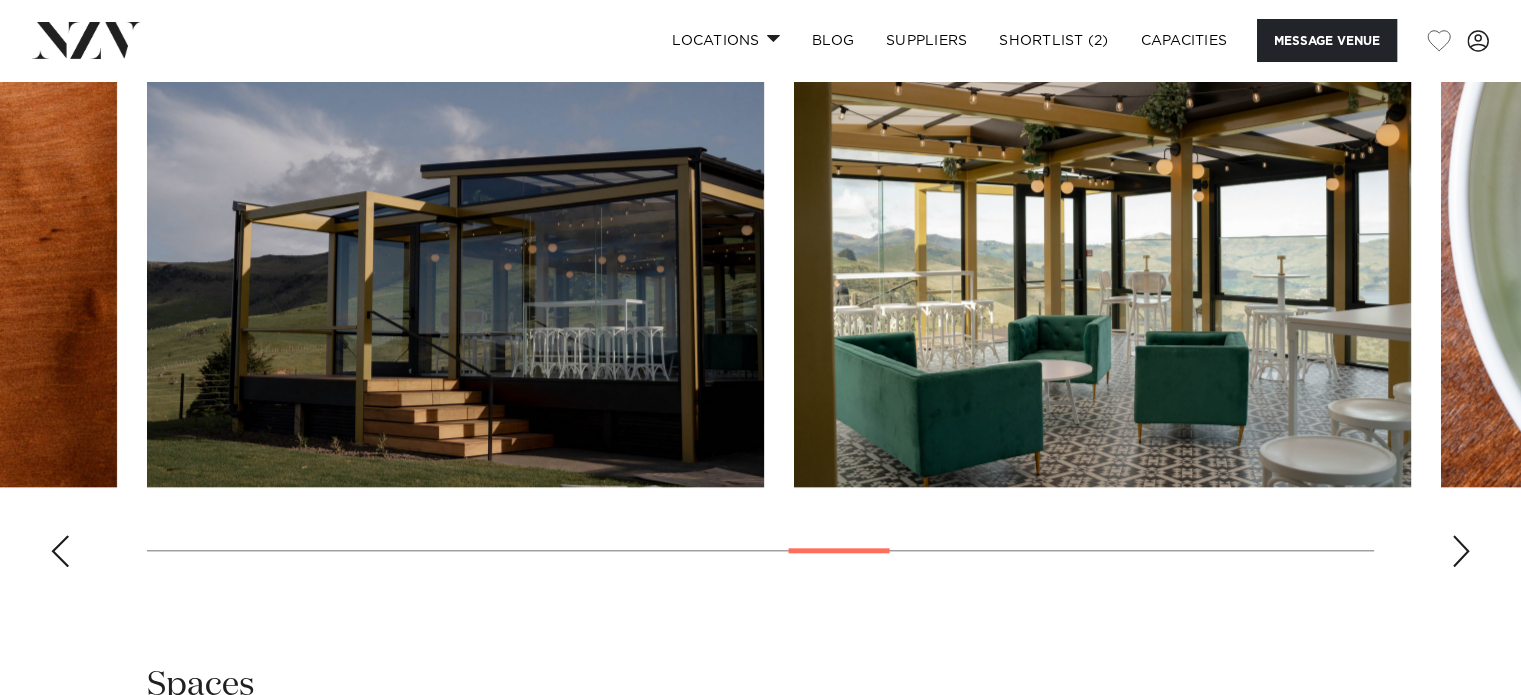 scroll, scrollTop: 1899, scrollLeft: 0, axis: vertical 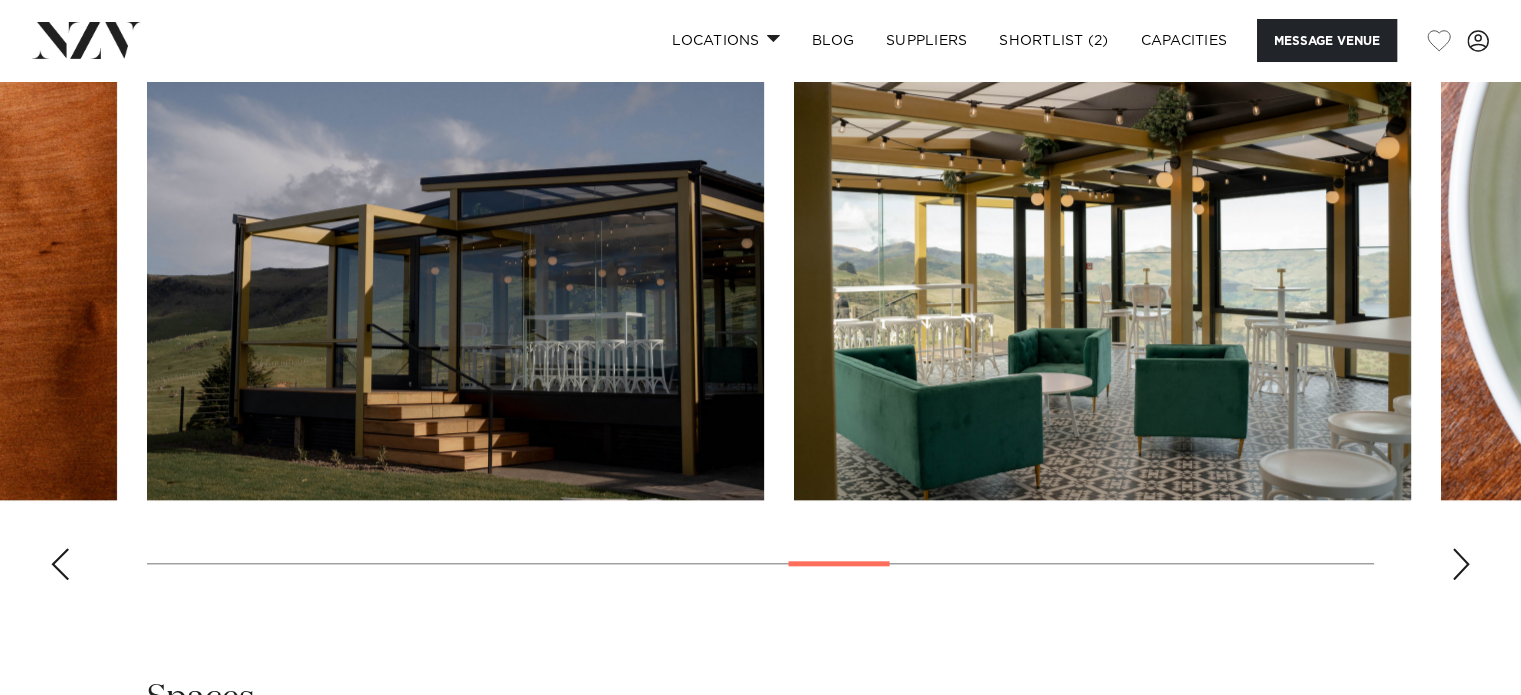 click at bounding box center [1461, 564] 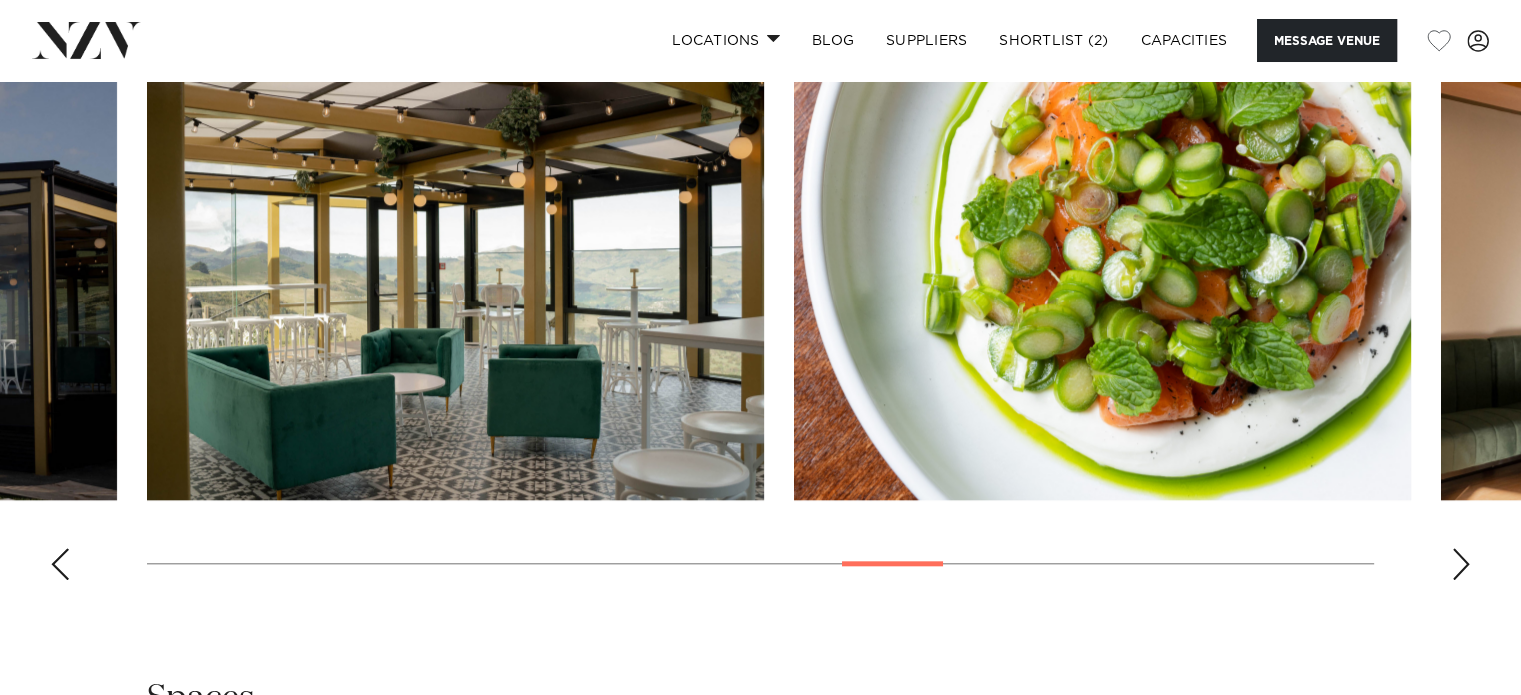 click at bounding box center (1461, 564) 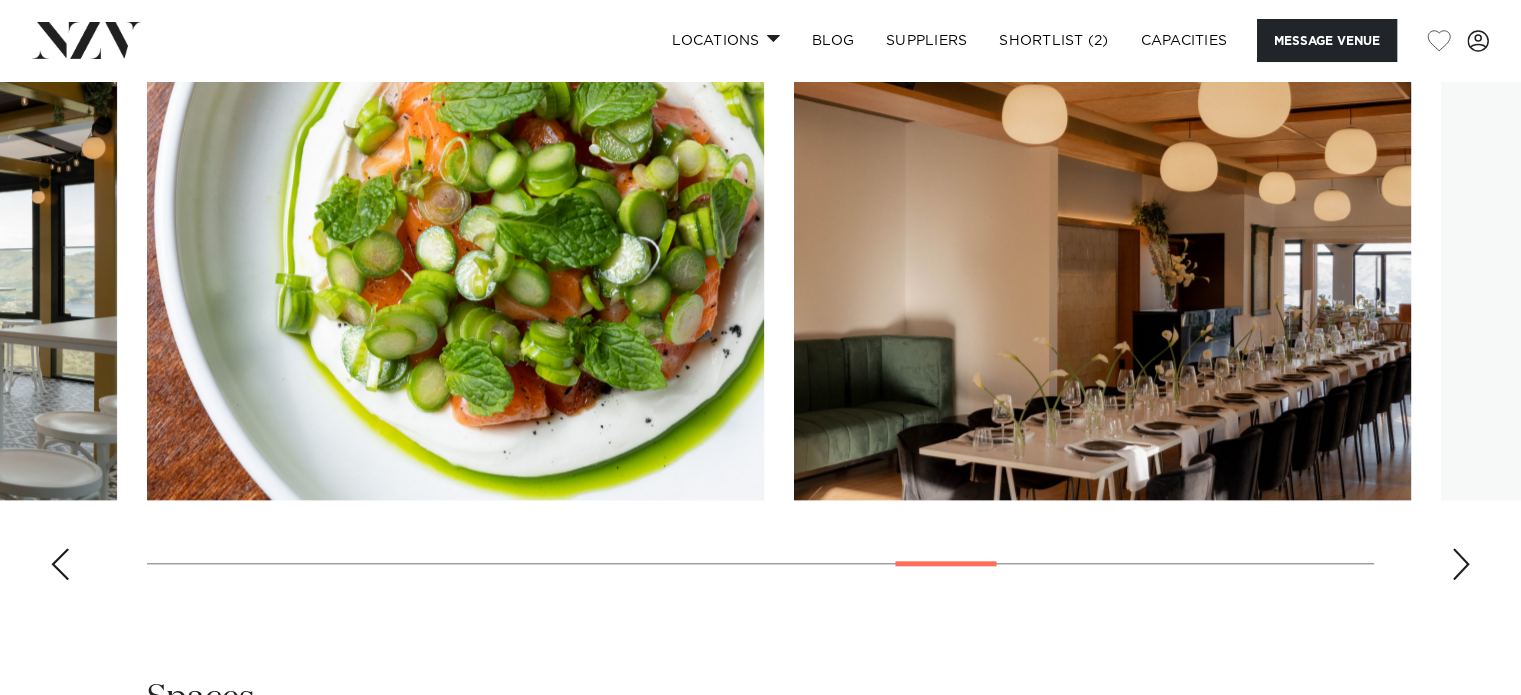 click at bounding box center [1461, 564] 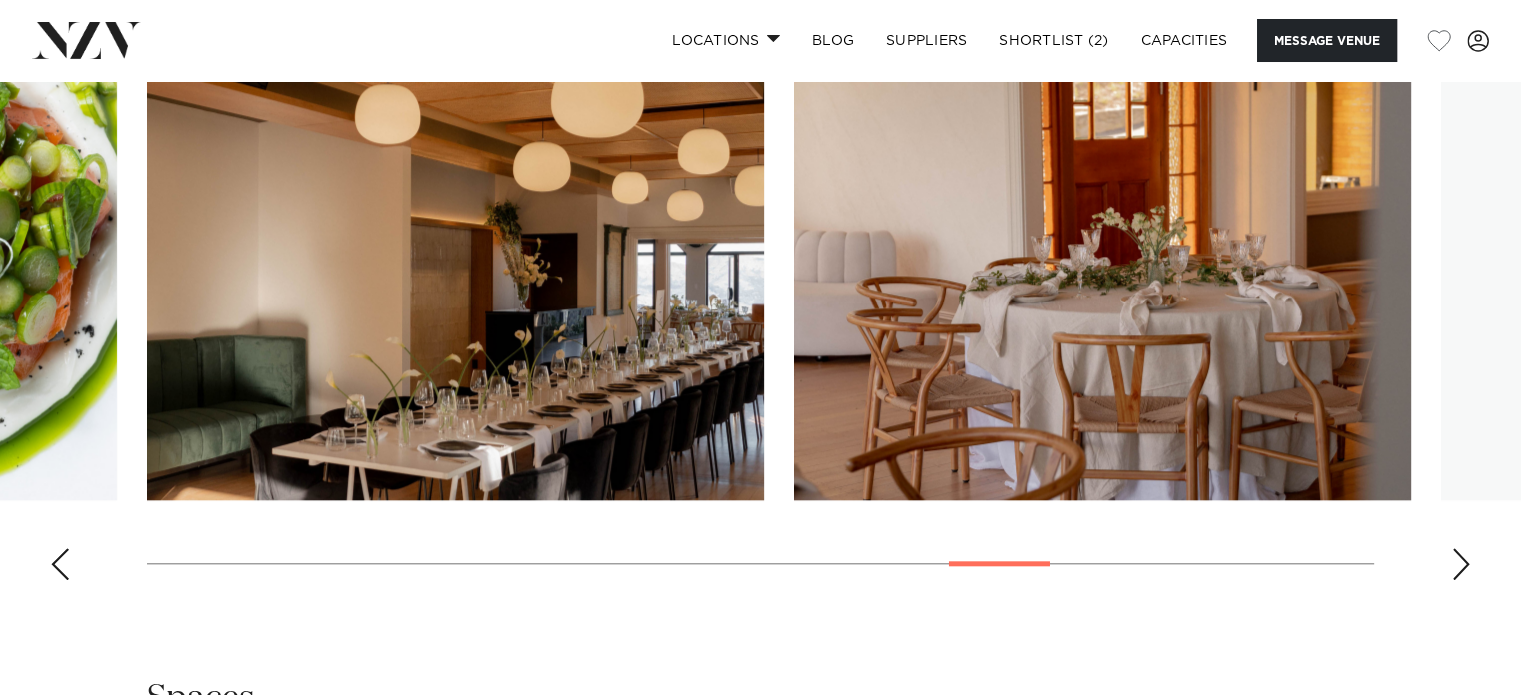 click at bounding box center (1461, 564) 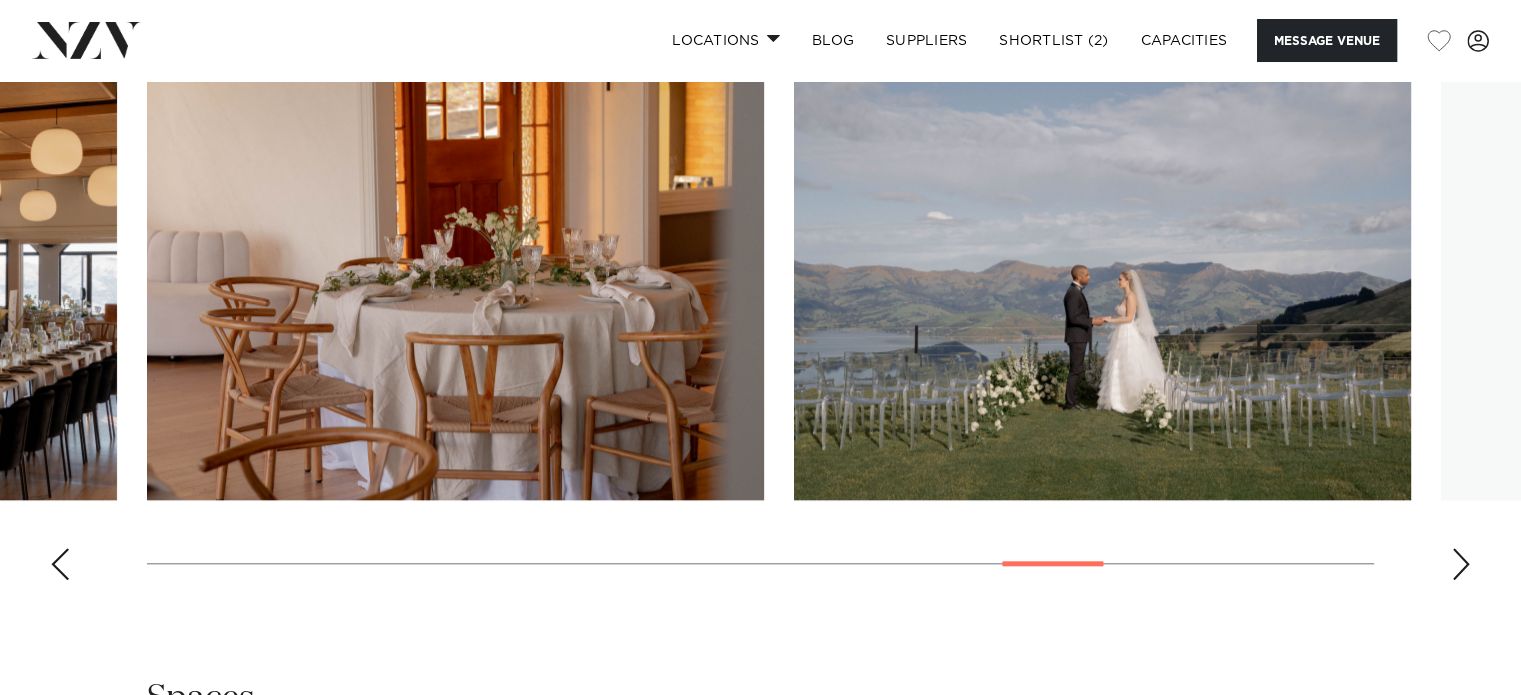 click at bounding box center [1461, 564] 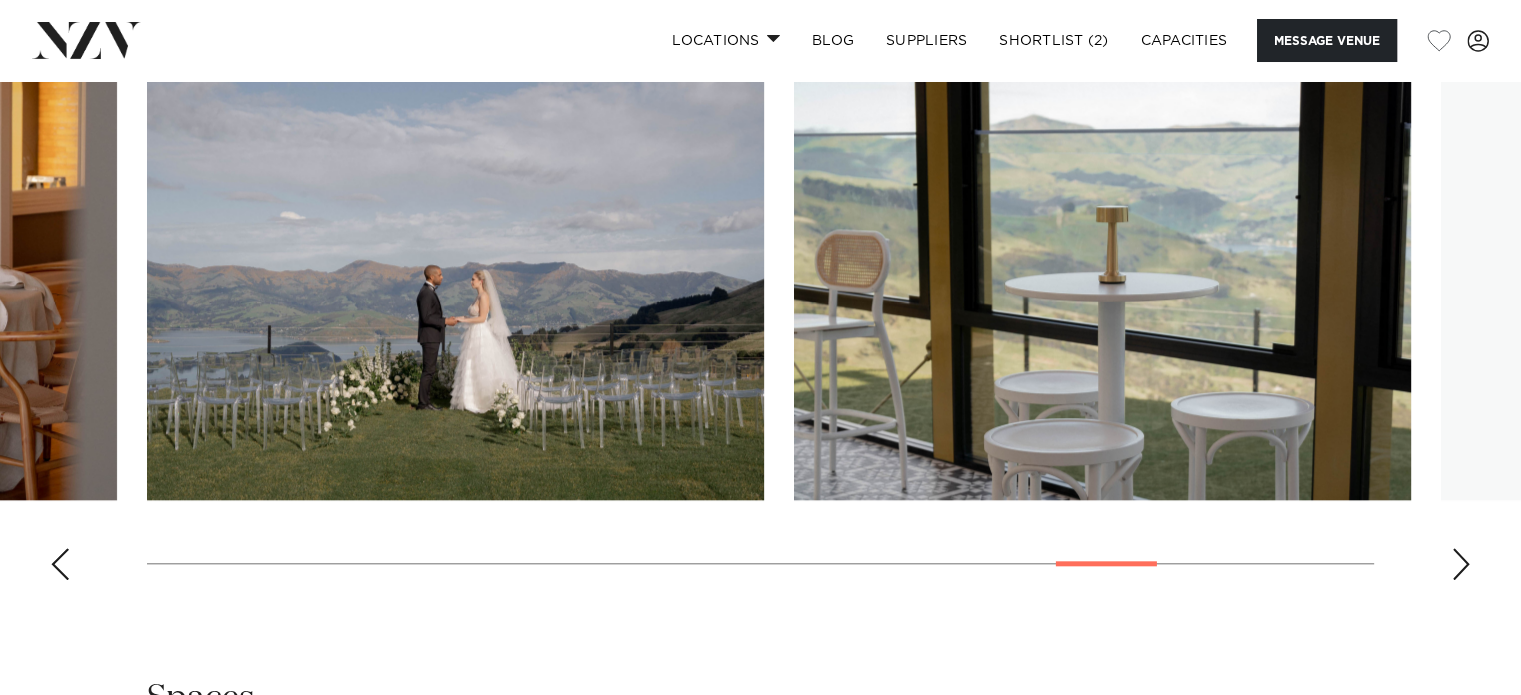 click at bounding box center (1461, 564) 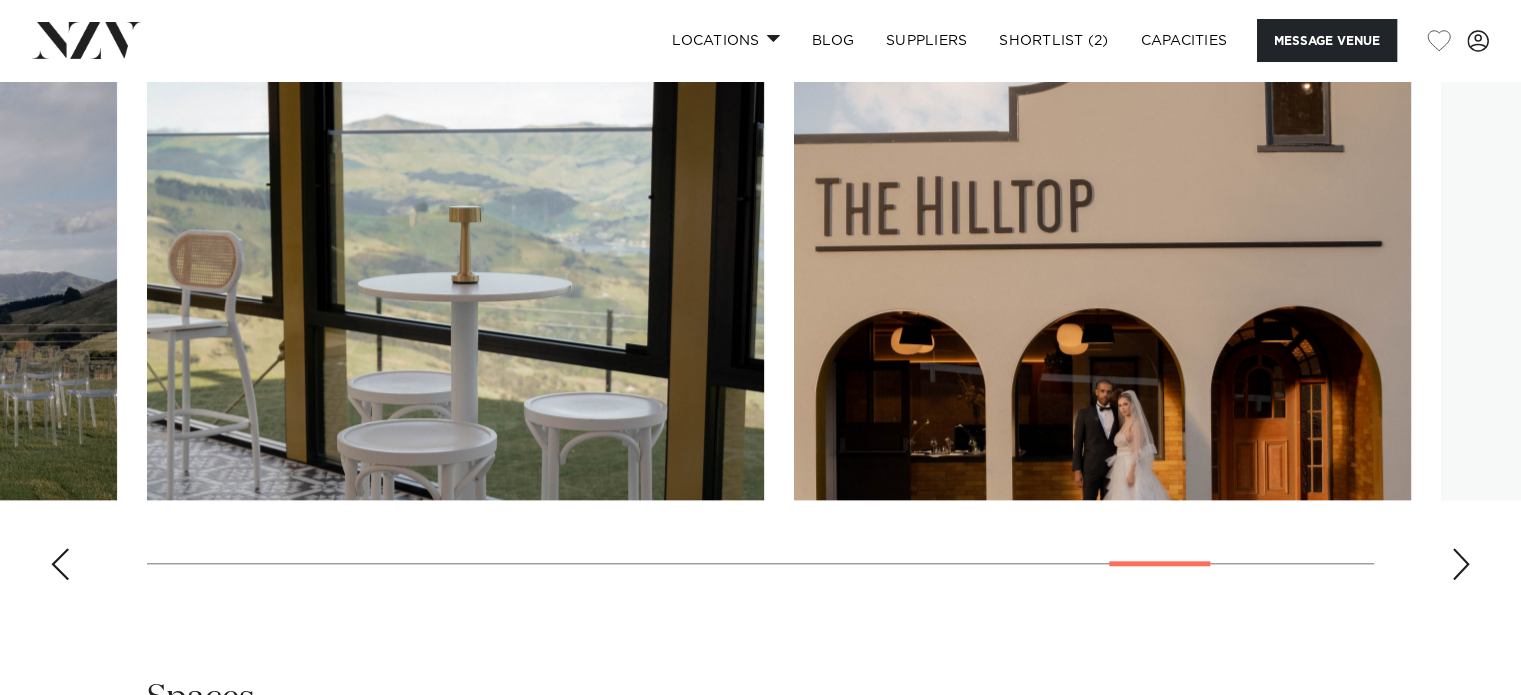 click at bounding box center (1461, 564) 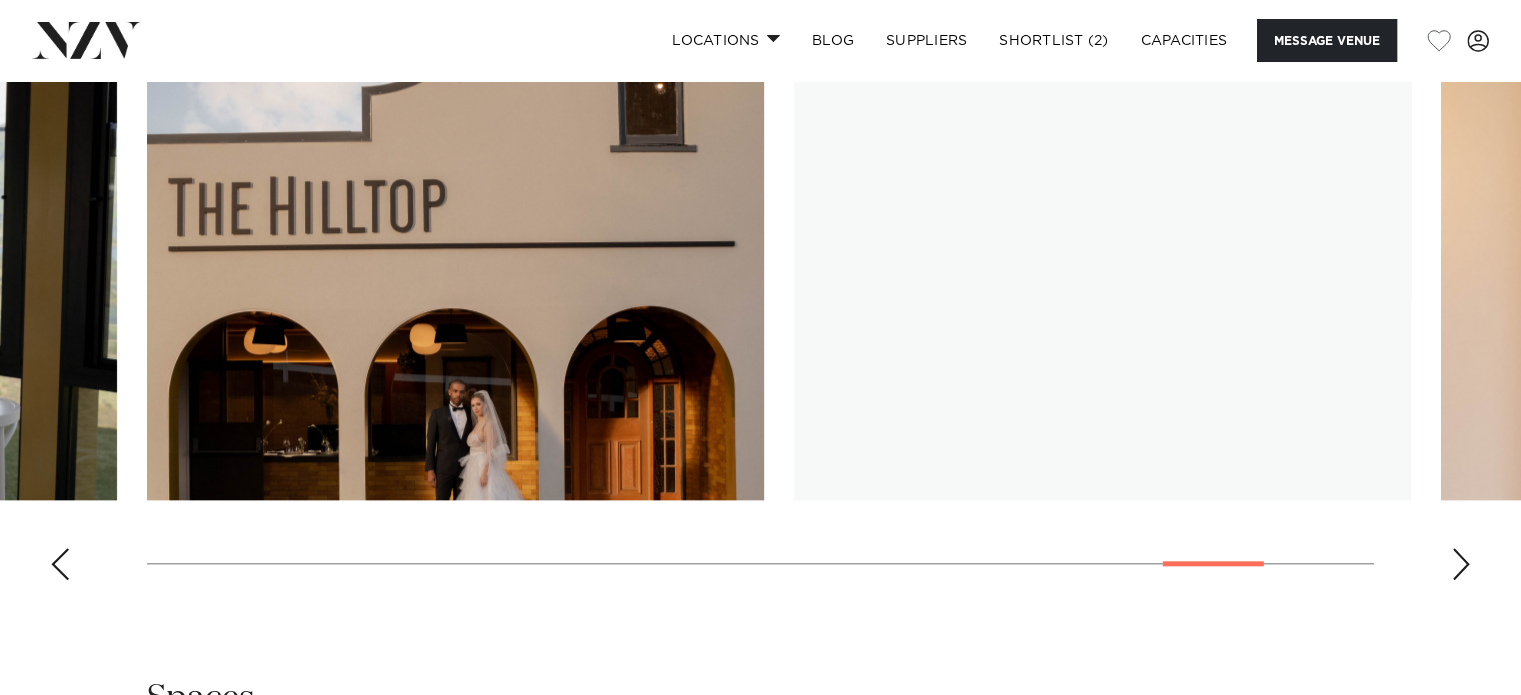 click at bounding box center (60, 564) 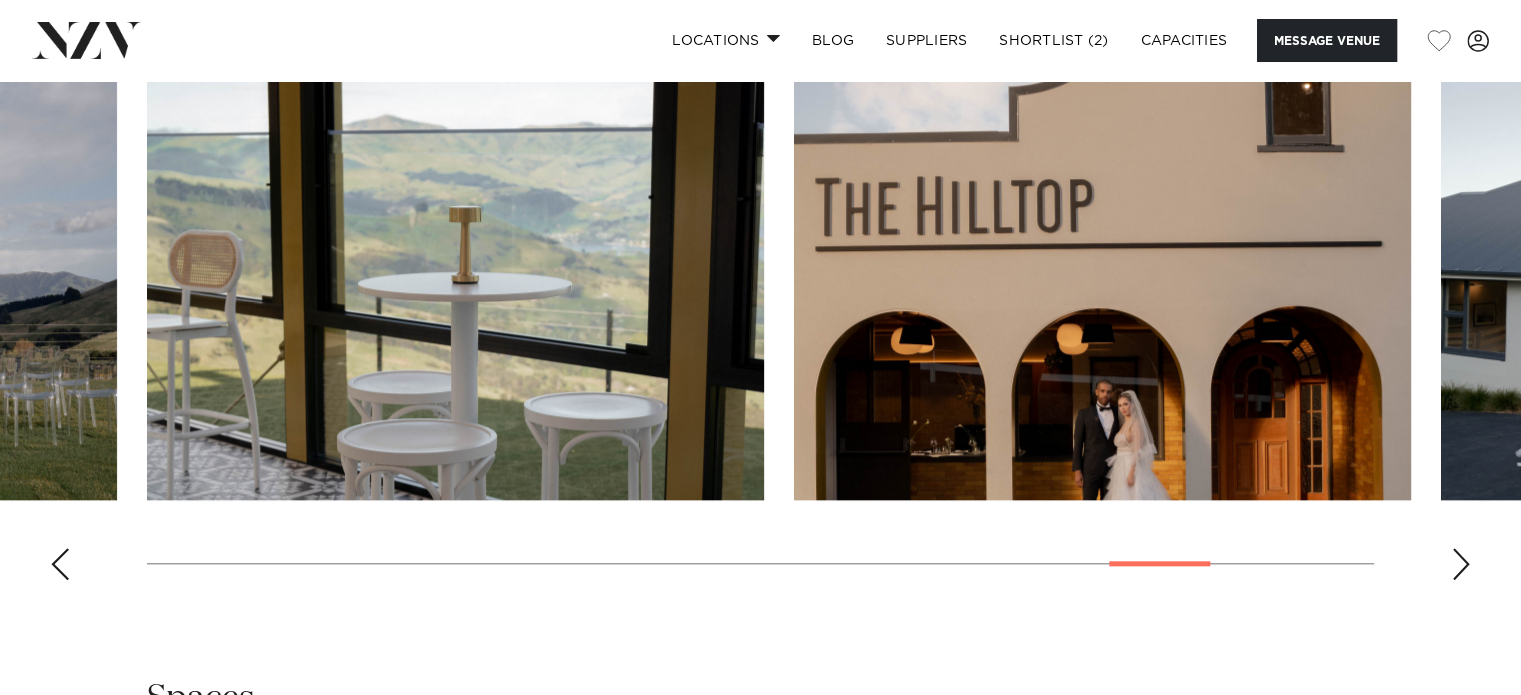 click at bounding box center [1461, 564] 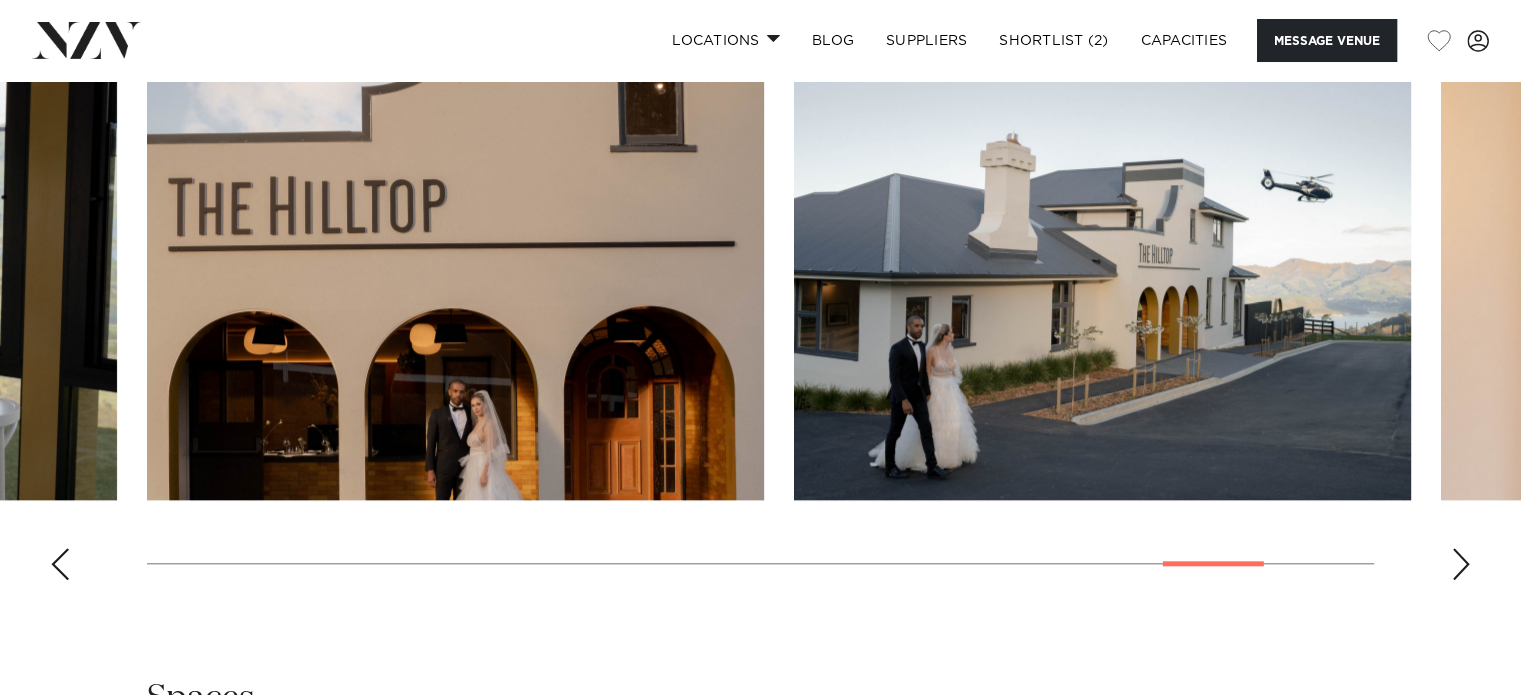 click at bounding box center (1461, 564) 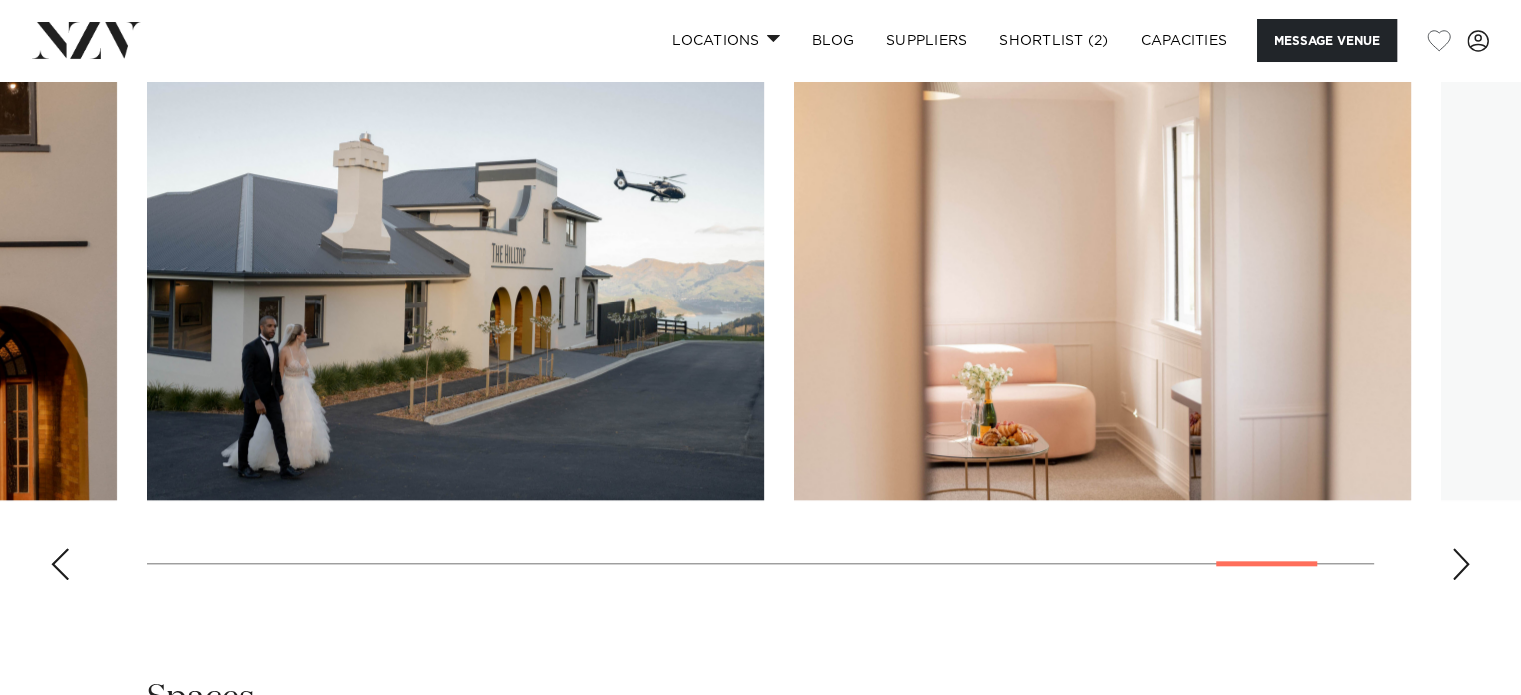 click at bounding box center (1461, 564) 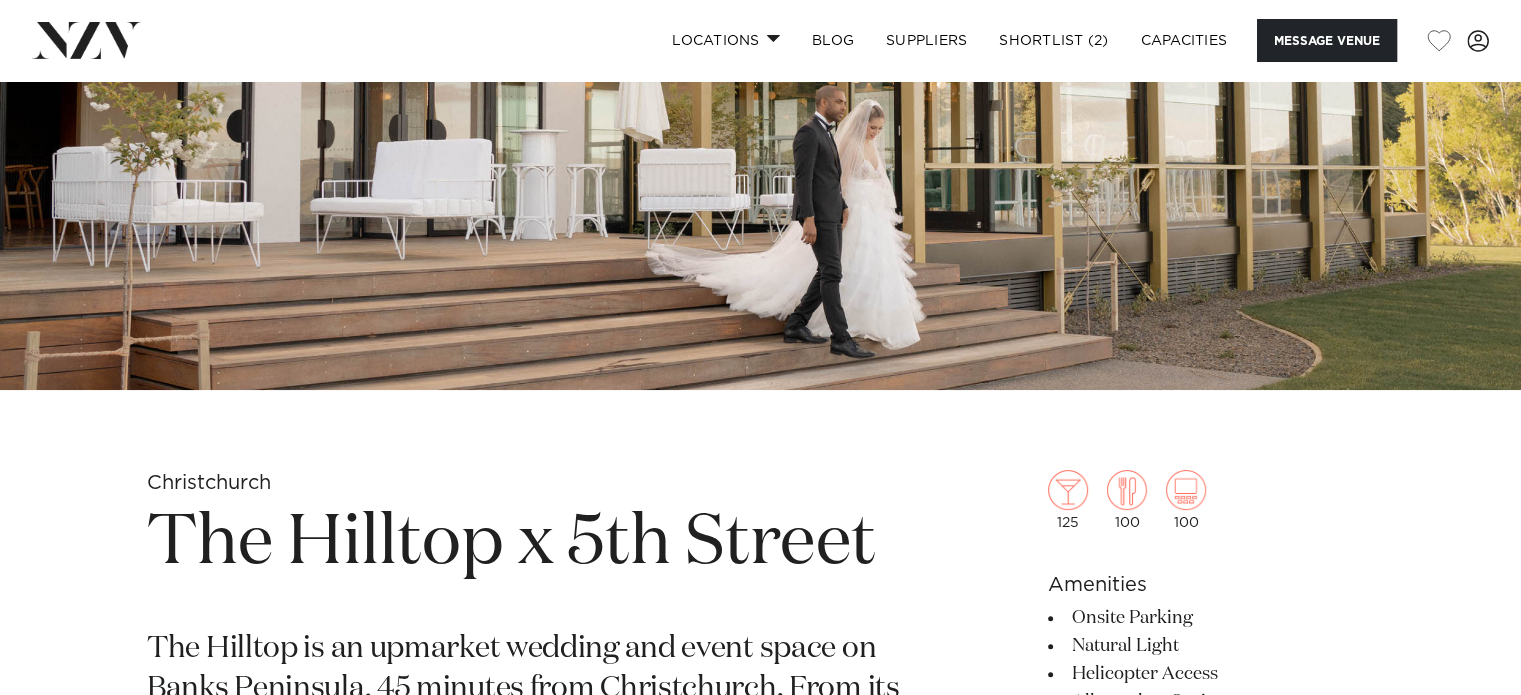 scroll, scrollTop: 0, scrollLeft: 0, axis: both 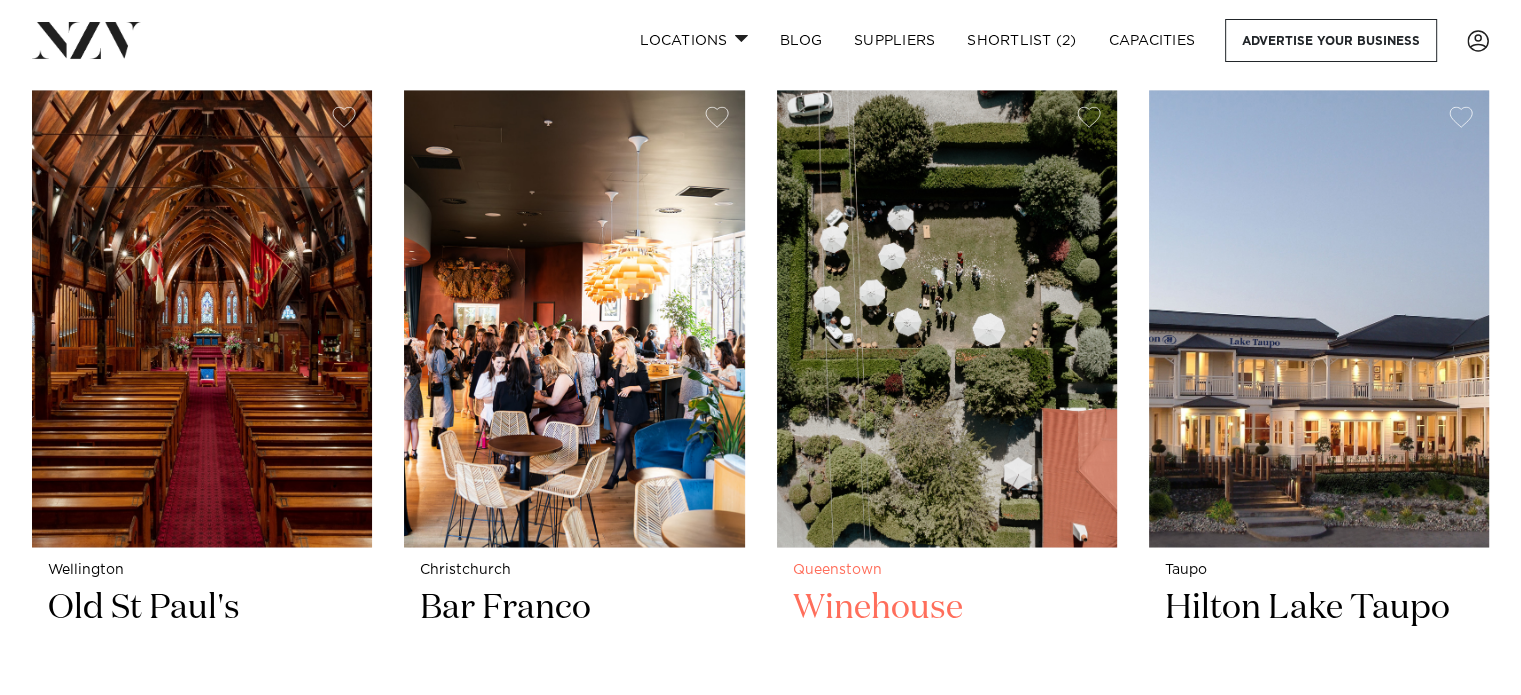 click at bounding box center (947, 318) 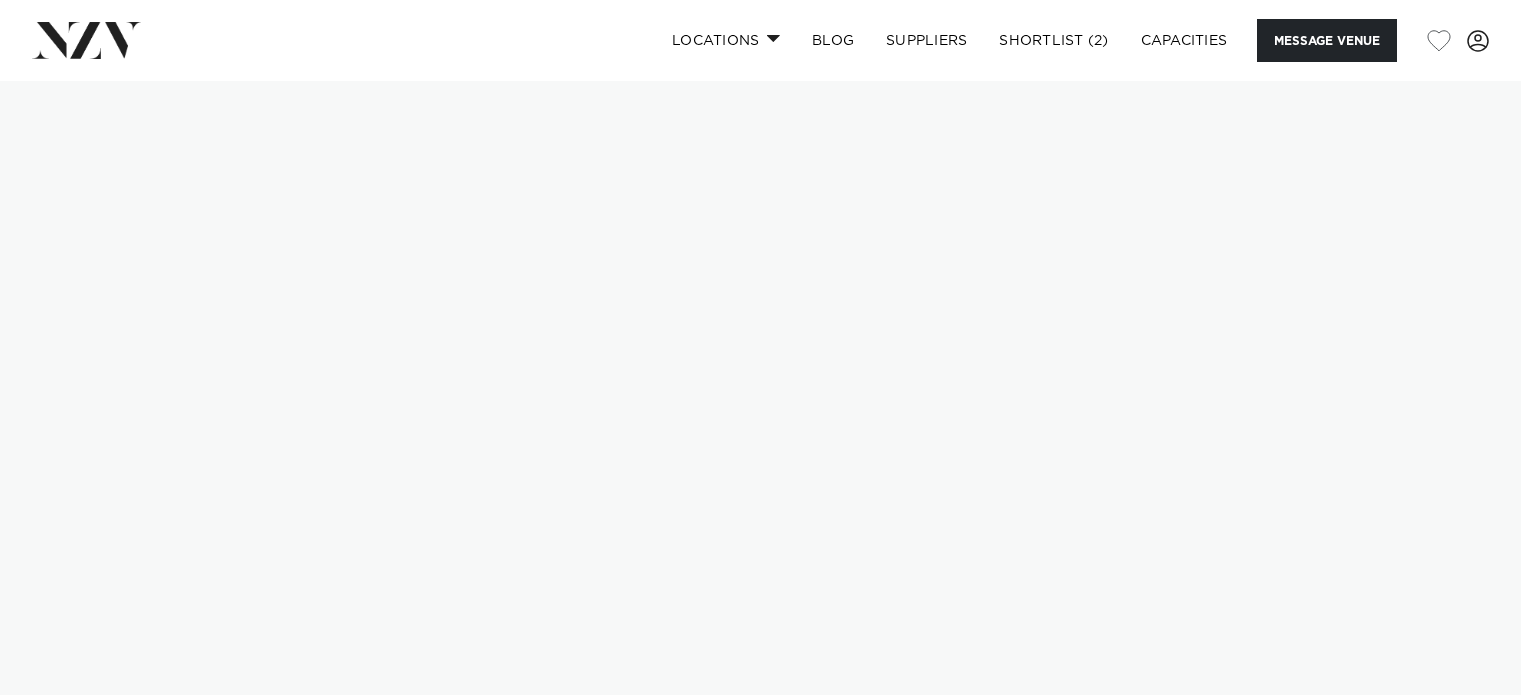 scroll, scrollTop: 0, scrollLeft: 0, axis: both 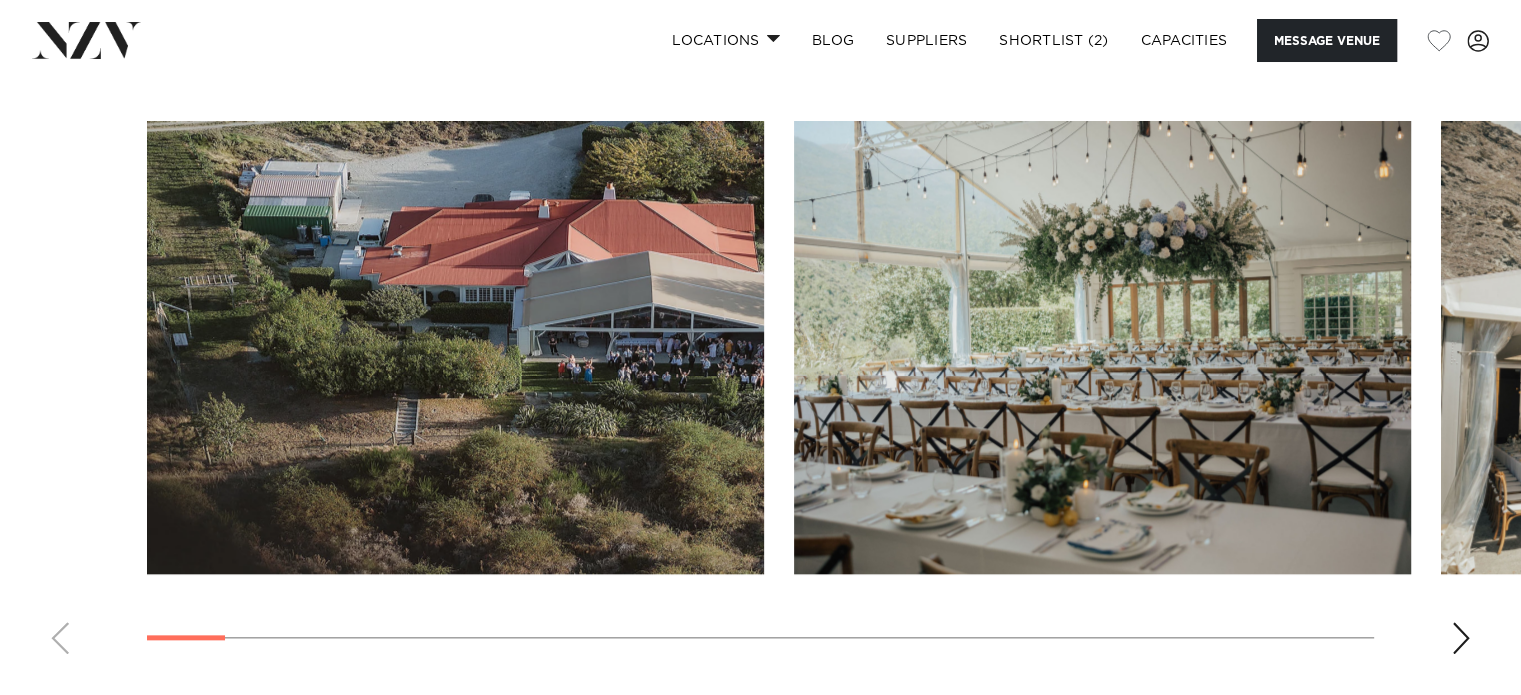 click at bounding box center [1461, 638] 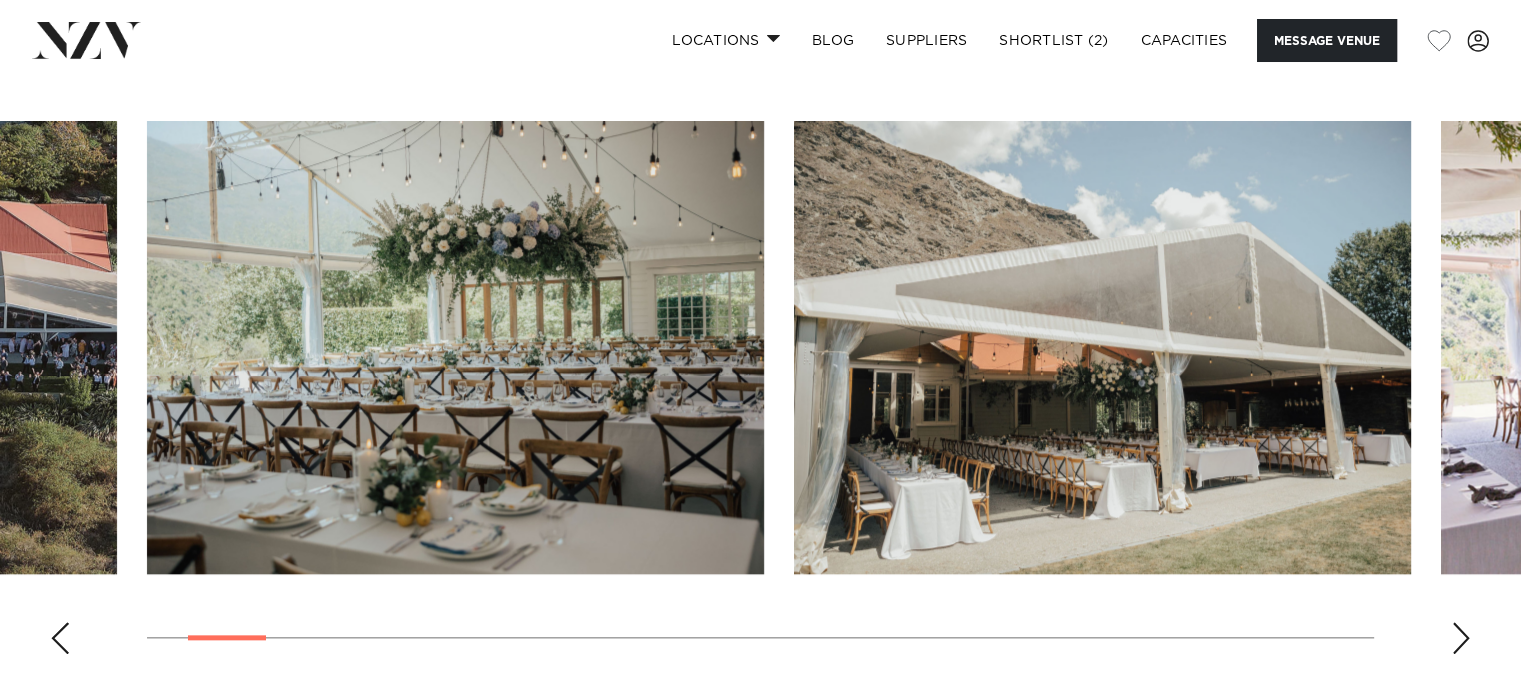 click at bounding box center (1461, 638) 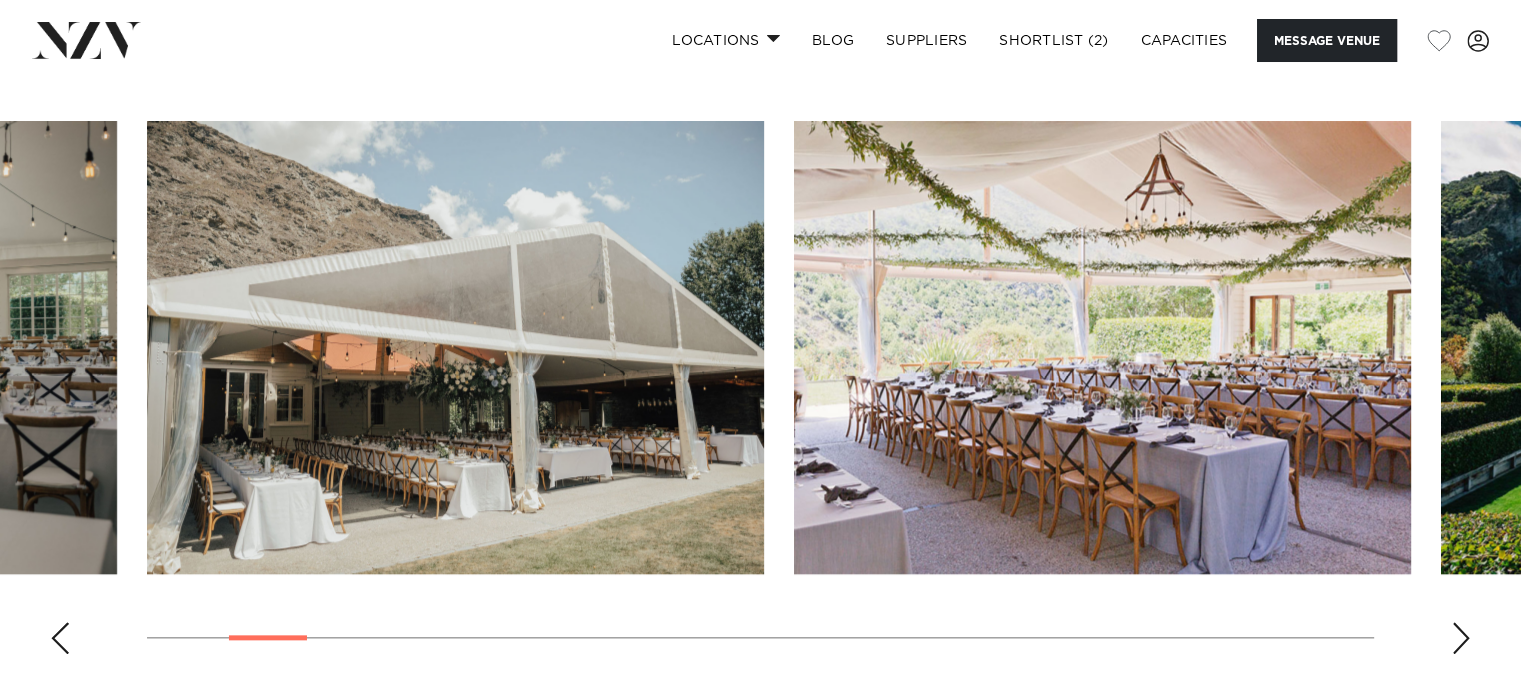click at bounding box center (1461, 638) 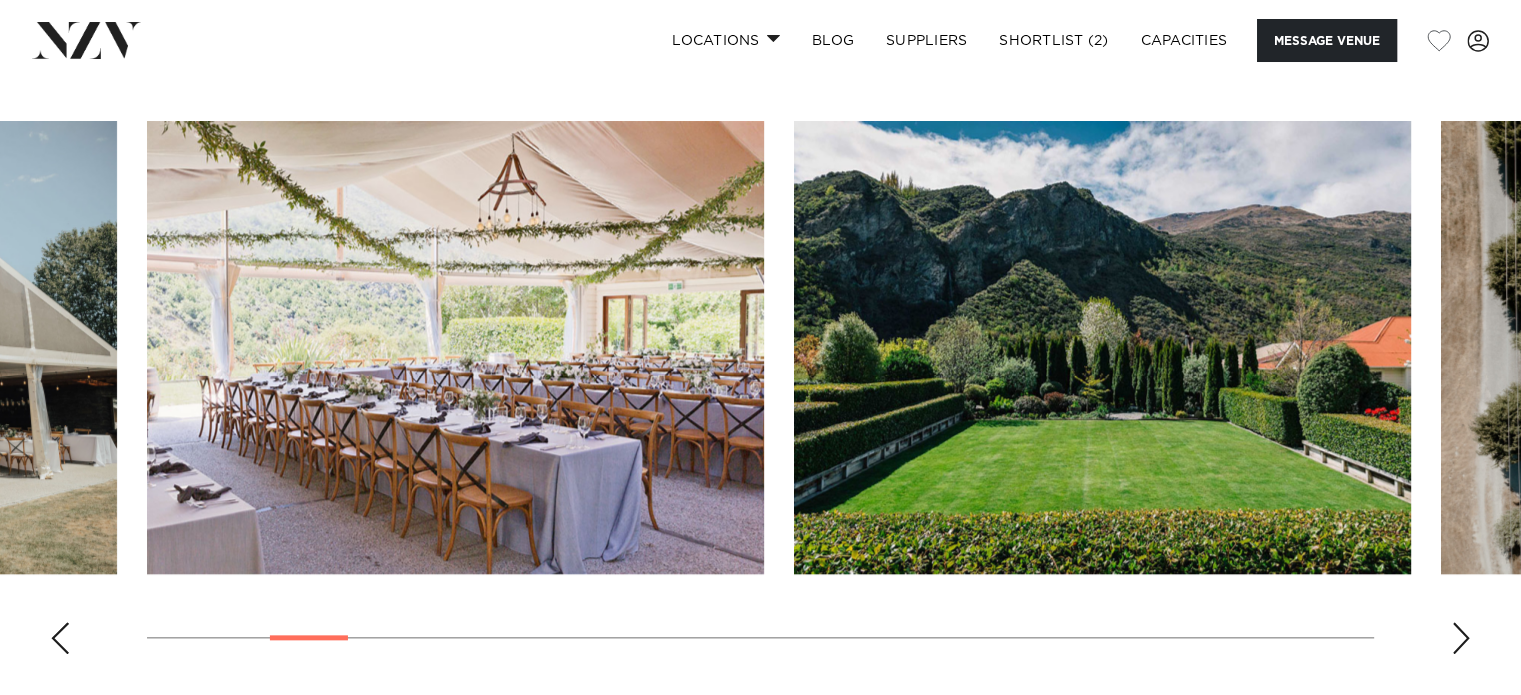 click at bounding box center (1461, 638) 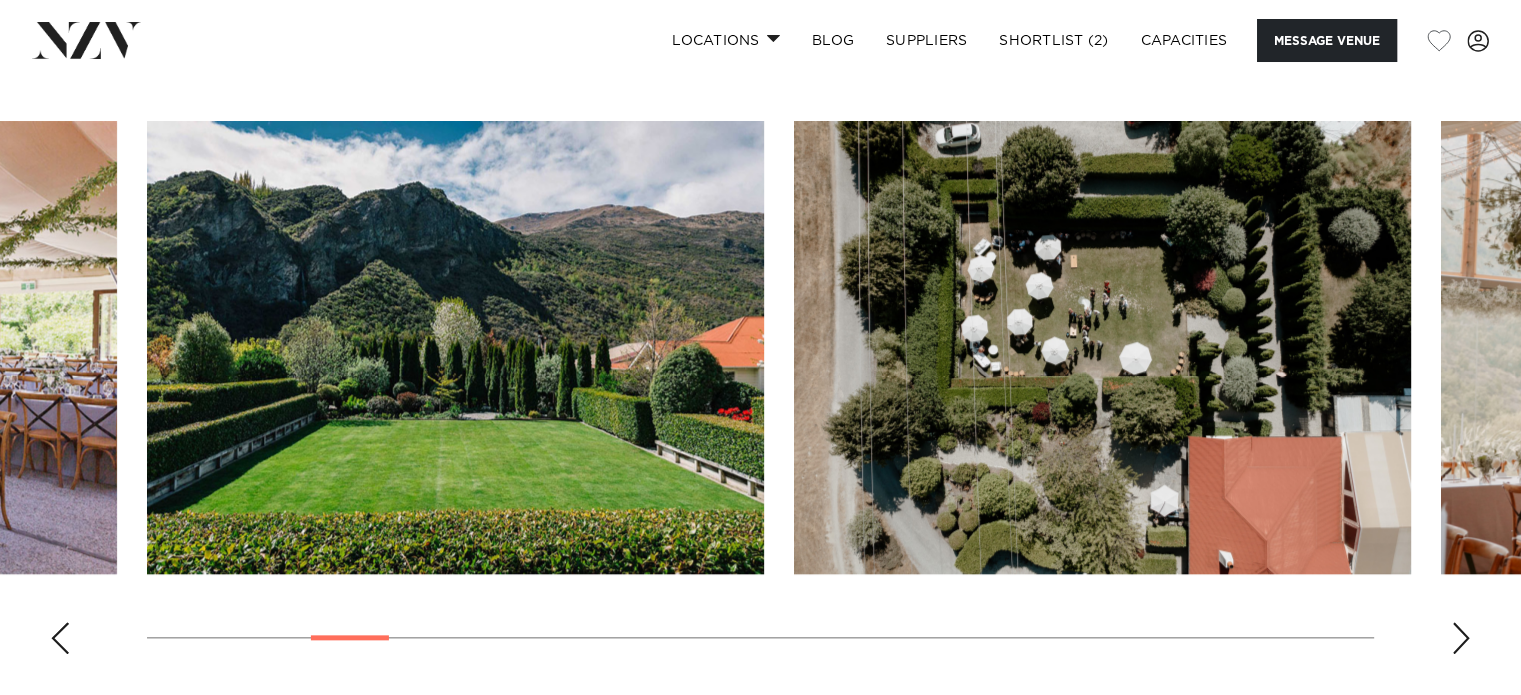 click at bounding box center [1461, 638] 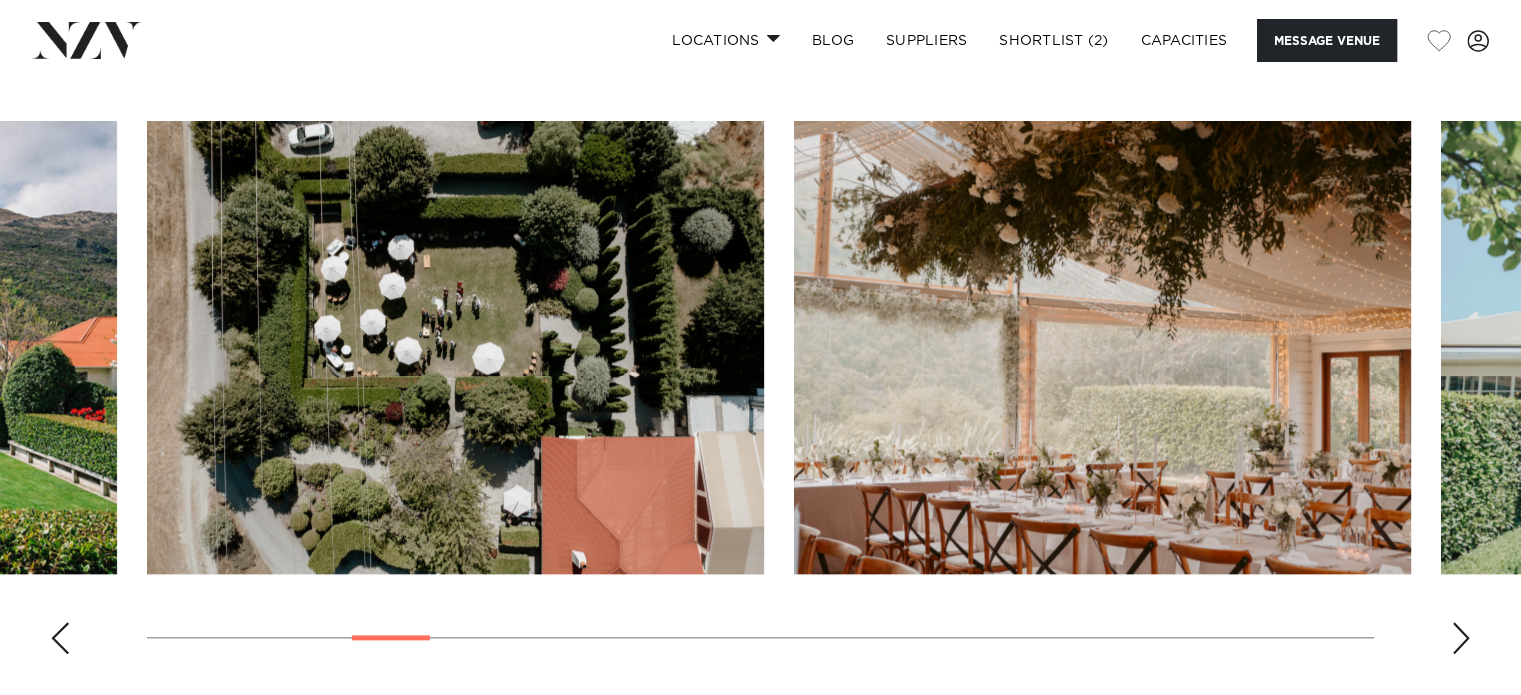 click at bounding box center [1461, 638] 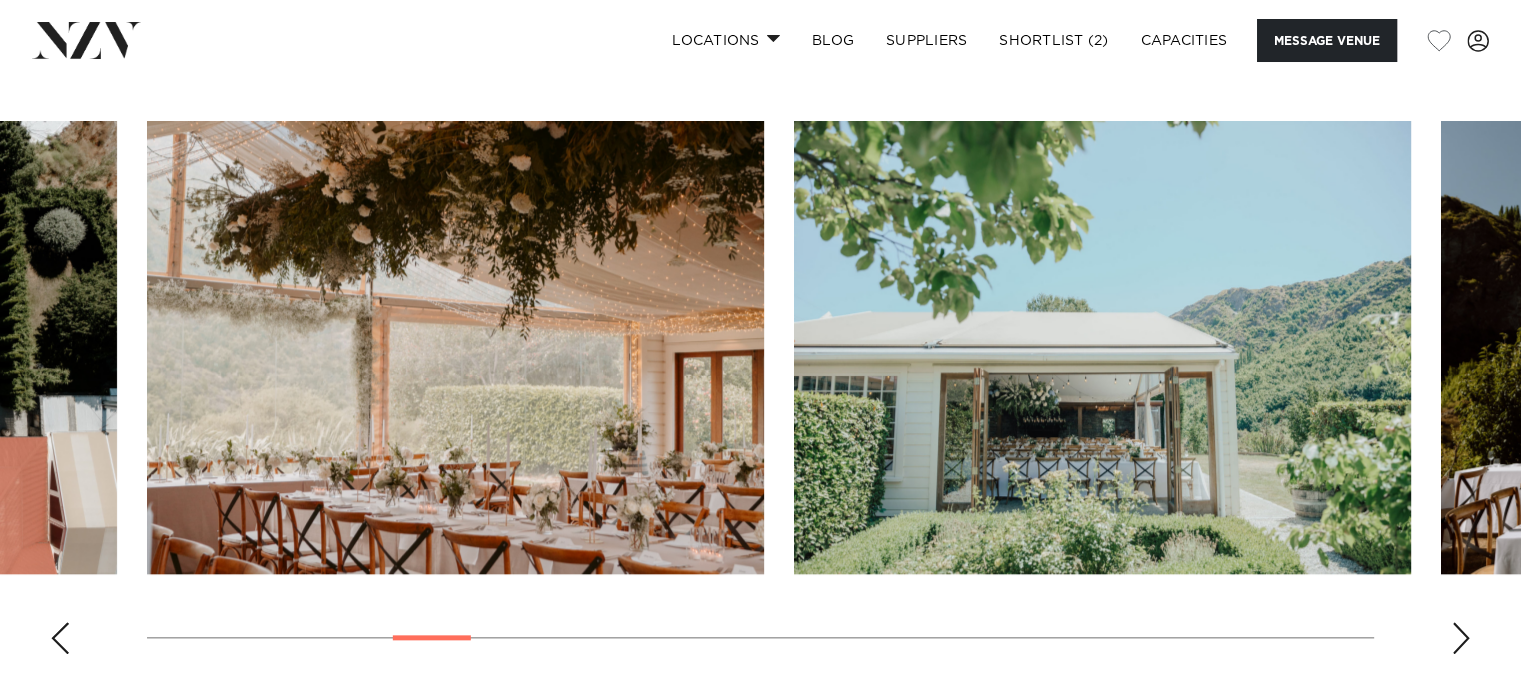 click at bounding box center [1461, 638] 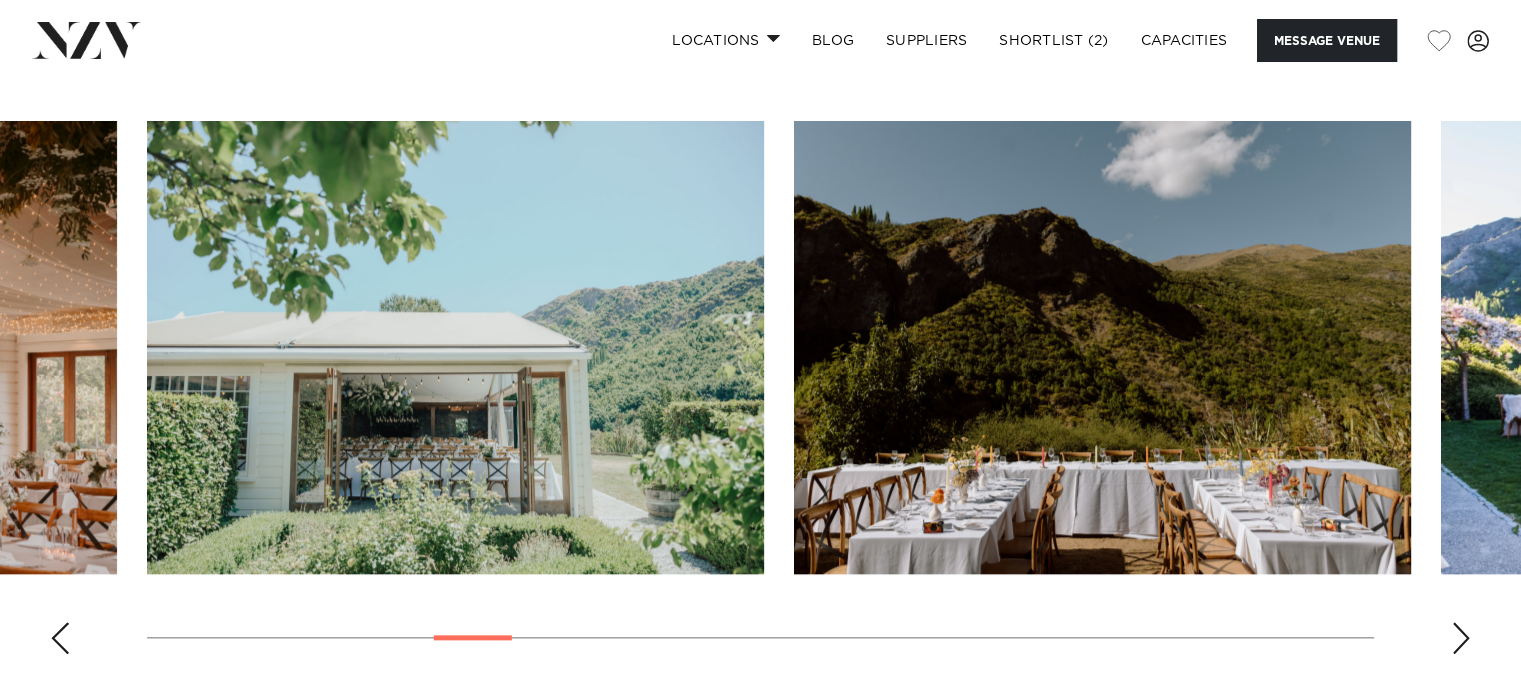 click at bounding box center (1461, 638) 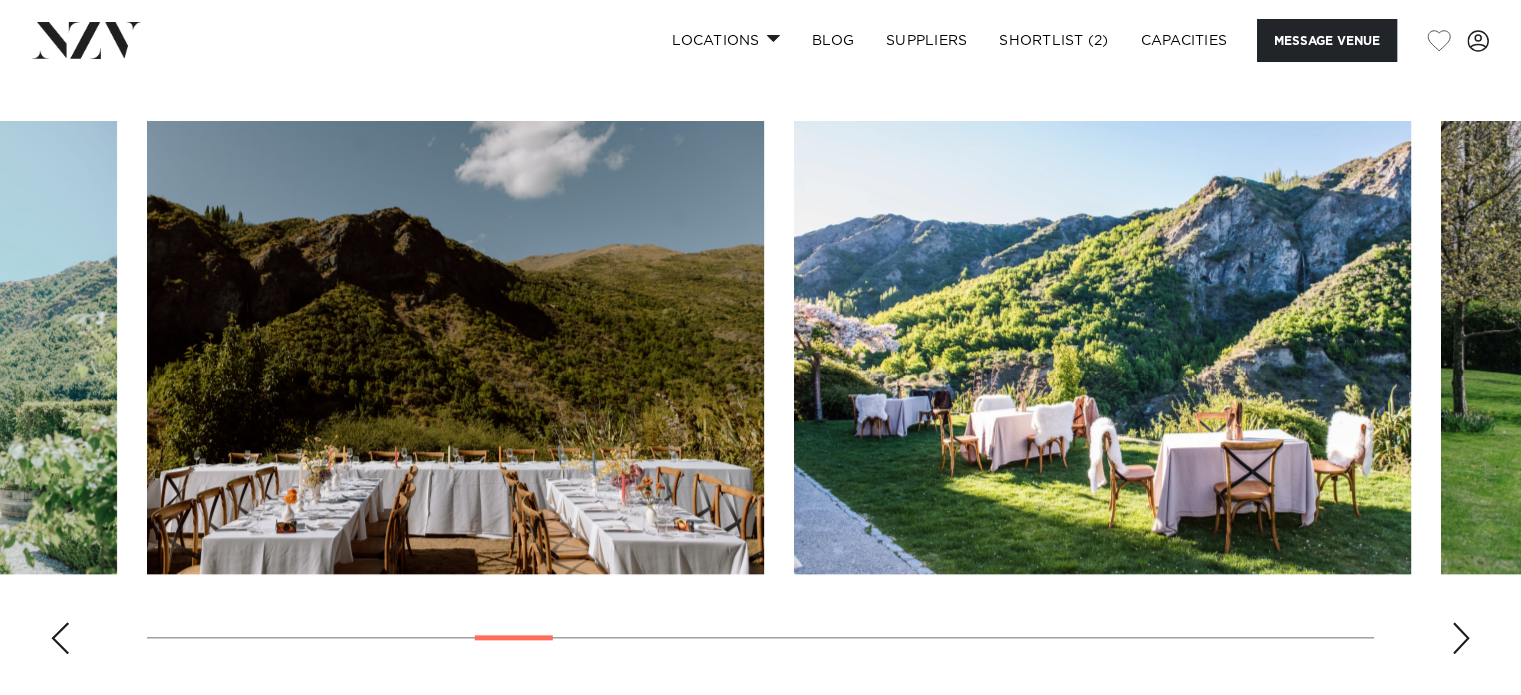 click at bounding box center [1461, 638] 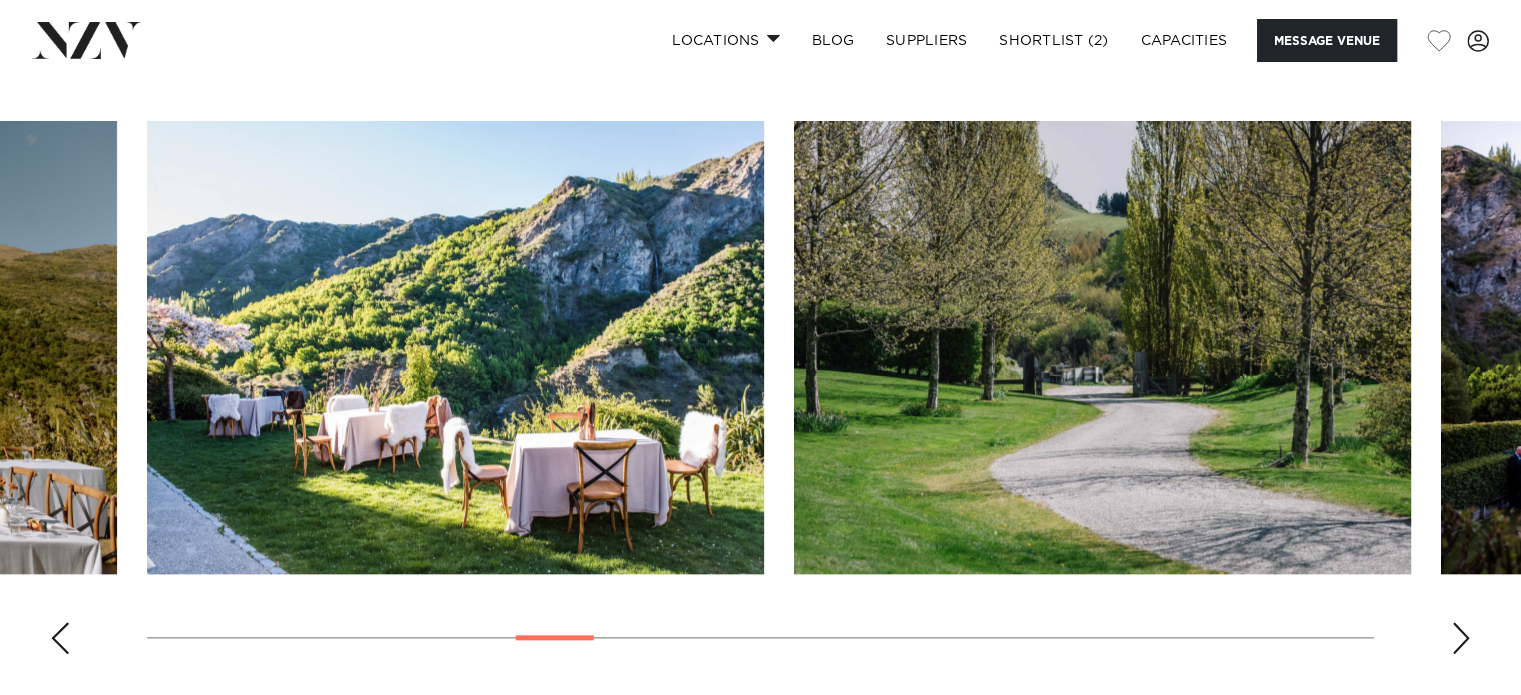 click at bounding box center [1461, 638] 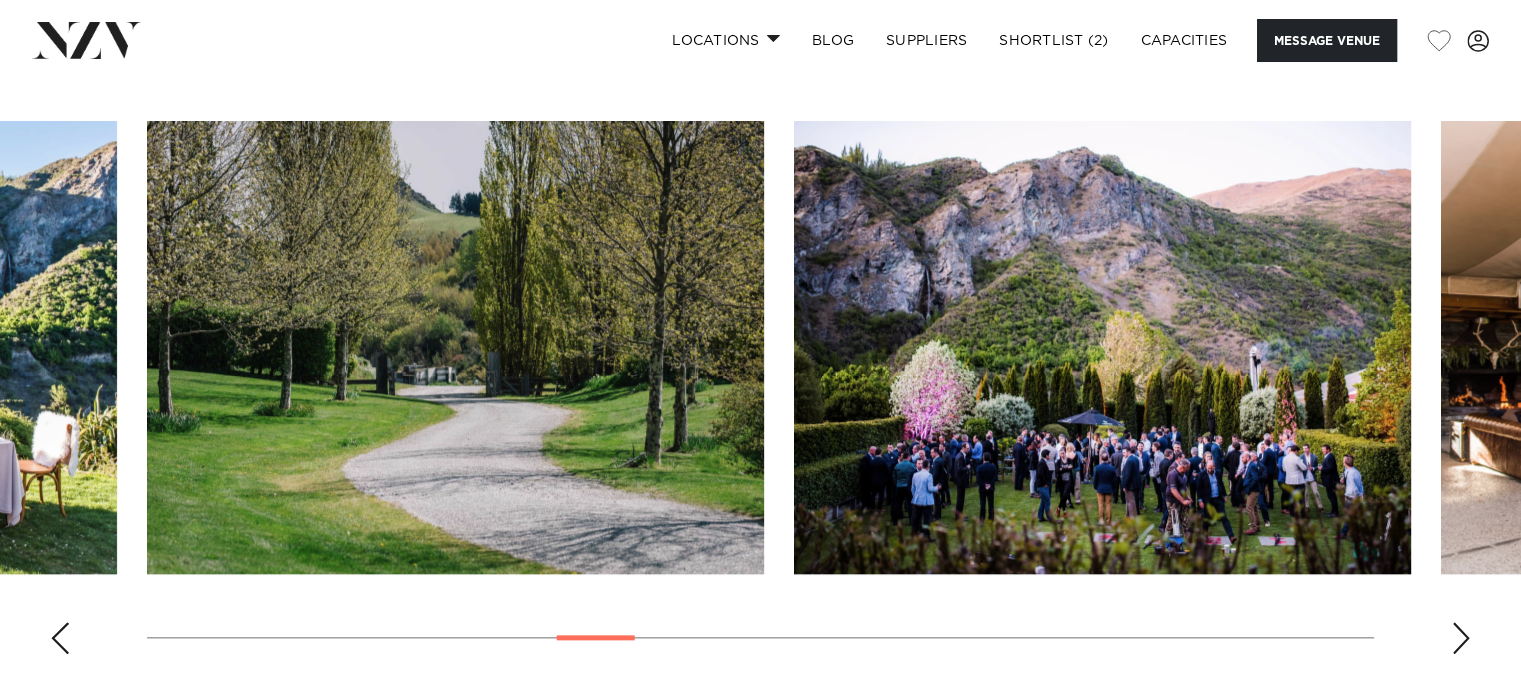 click at bounding box center (1461, 638) 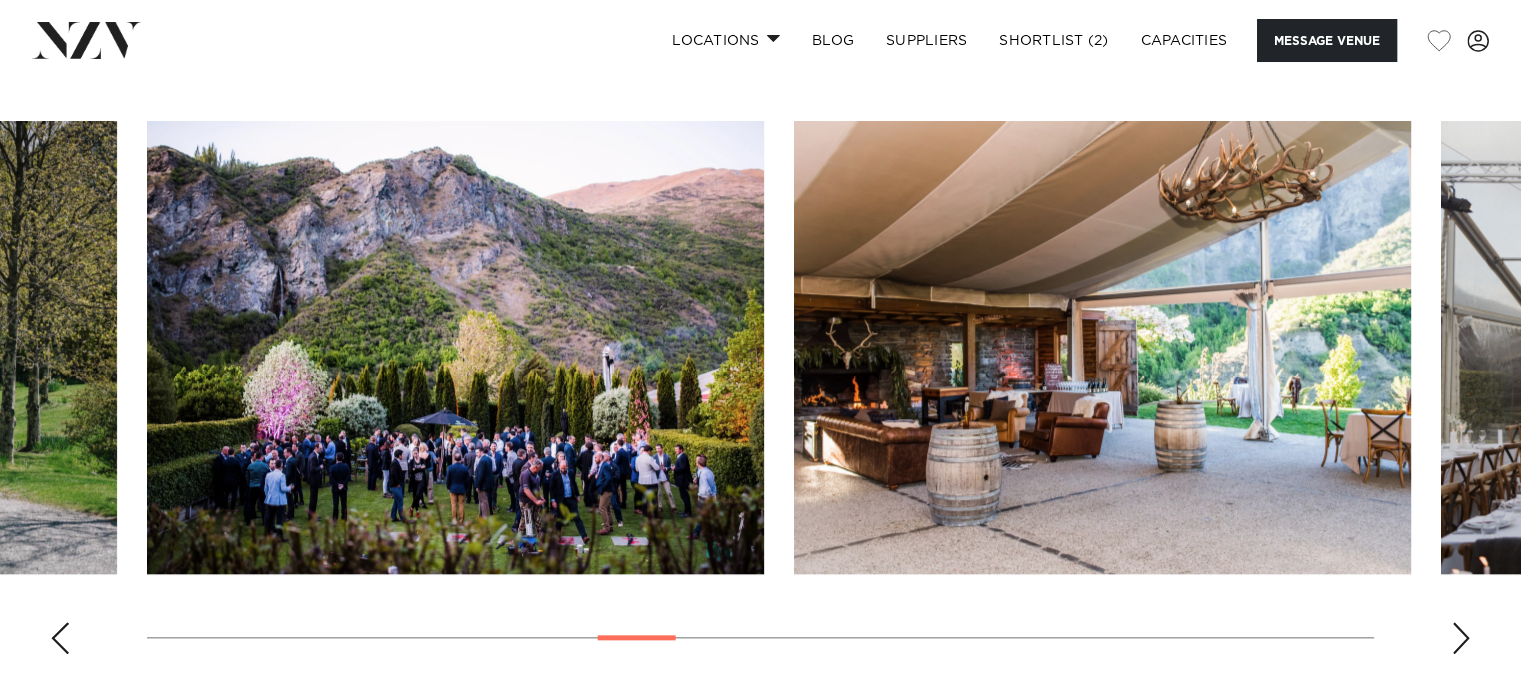 click at bounding box center [1461, 638] 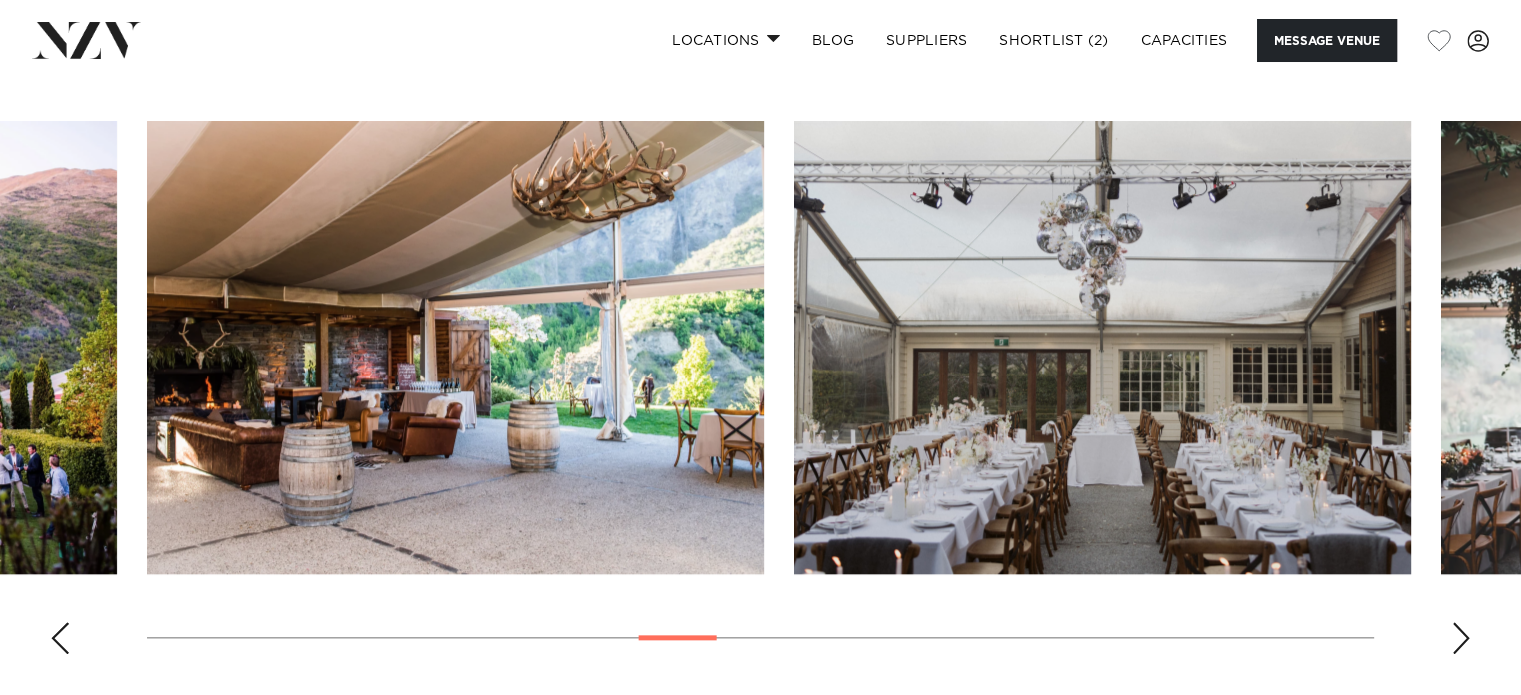 click at bounding box center (1461, 638) 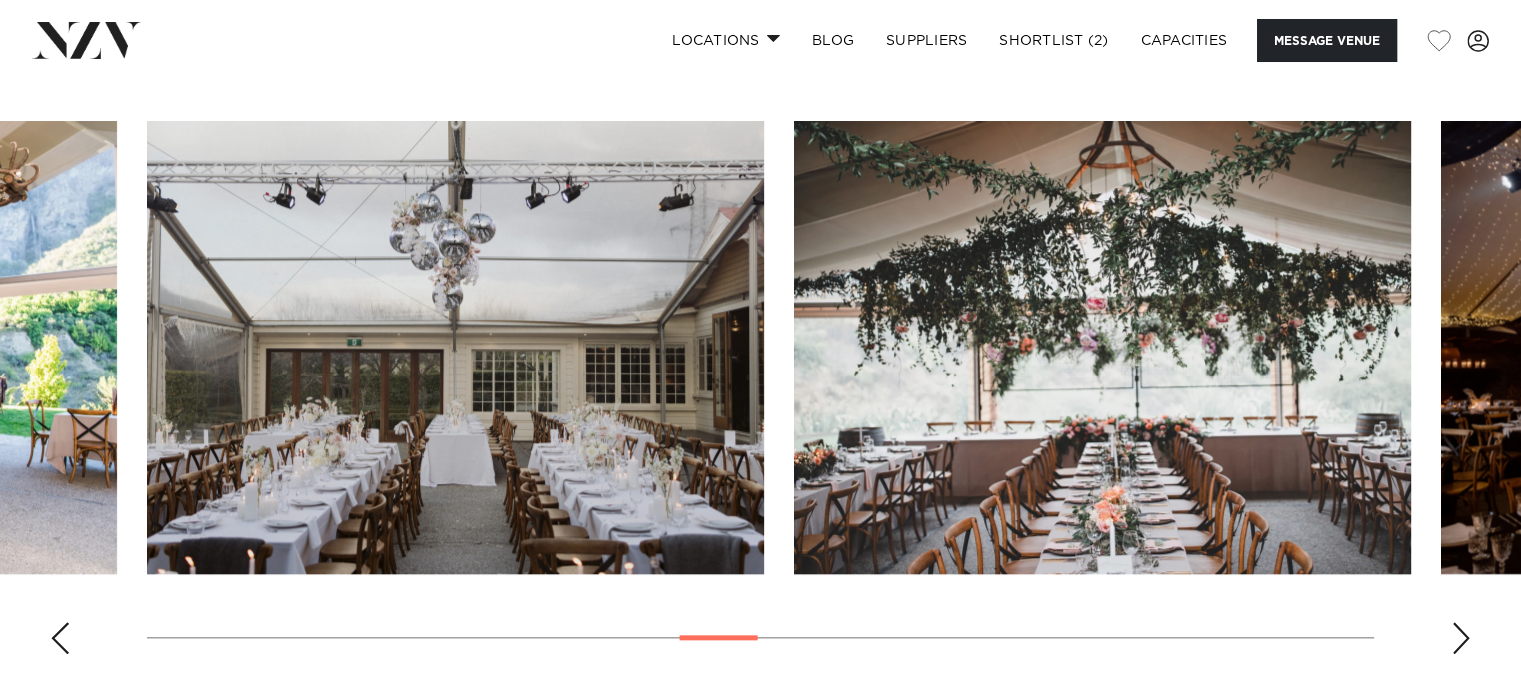 click at bounding box center [1461, 638] 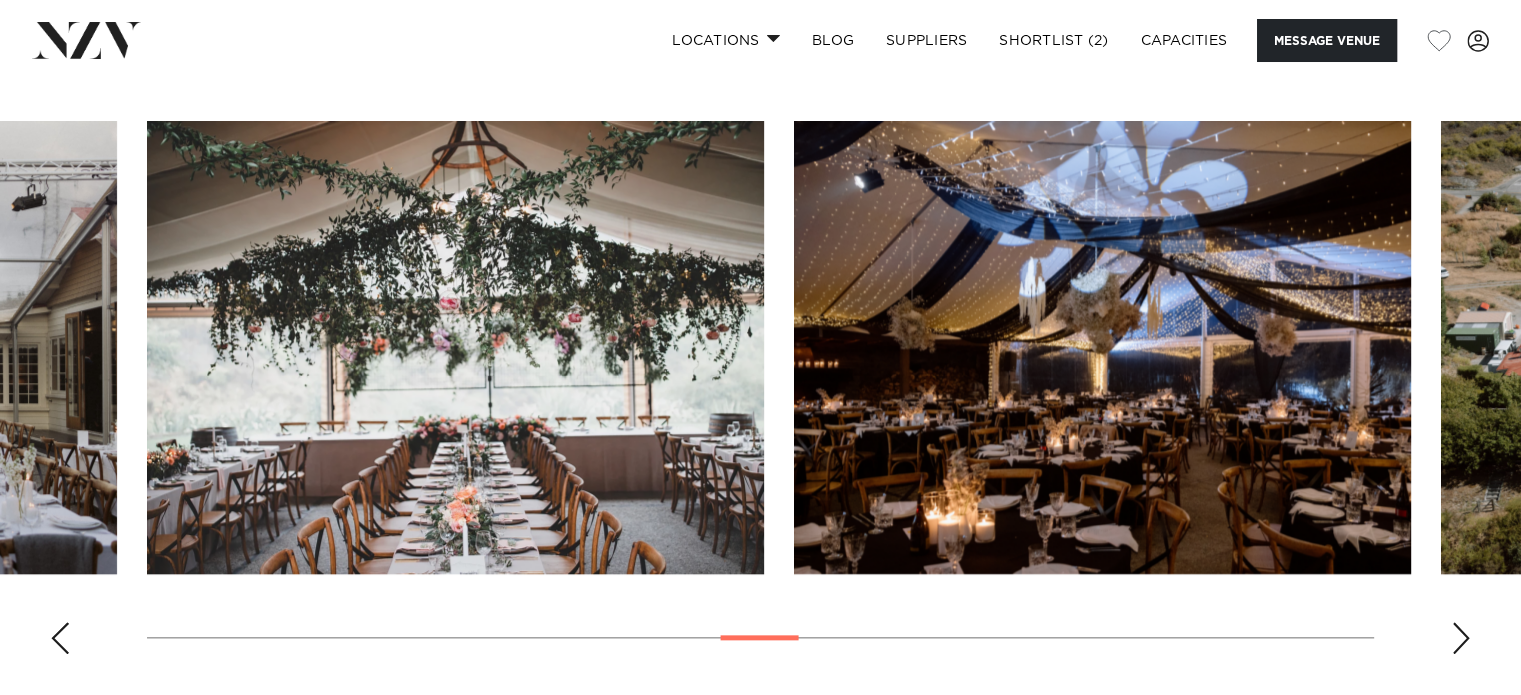 click at bounding box center (1461, 638) 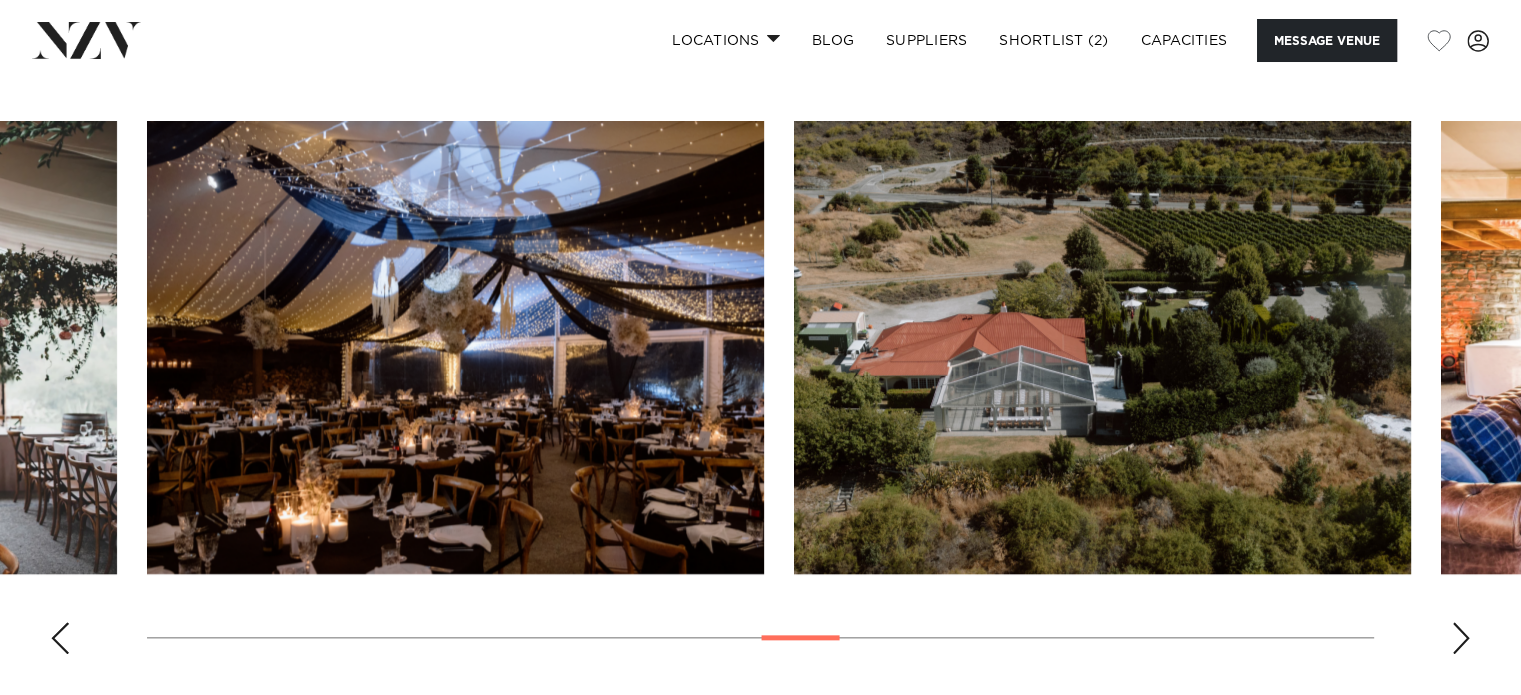 click at bounding box center [1461, 638] 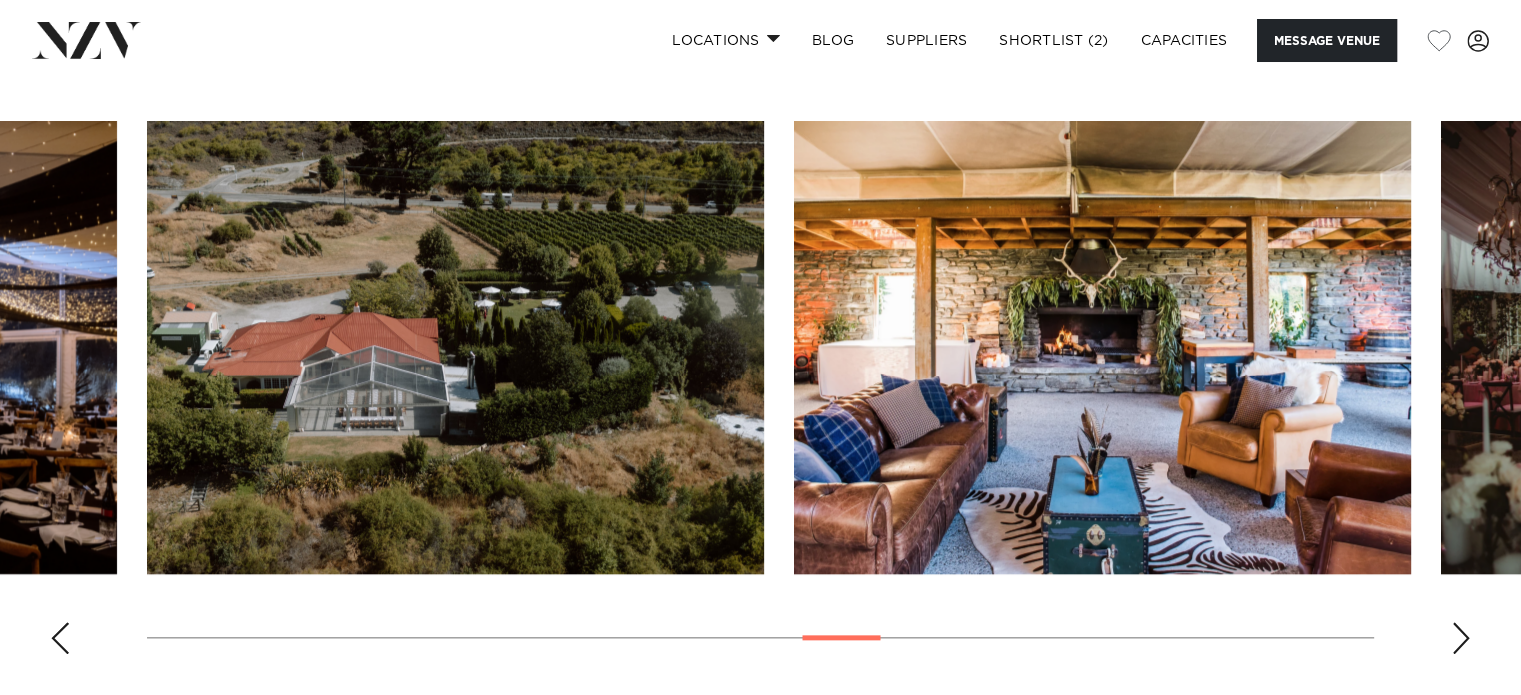 click at bounding box center [1461, 638] 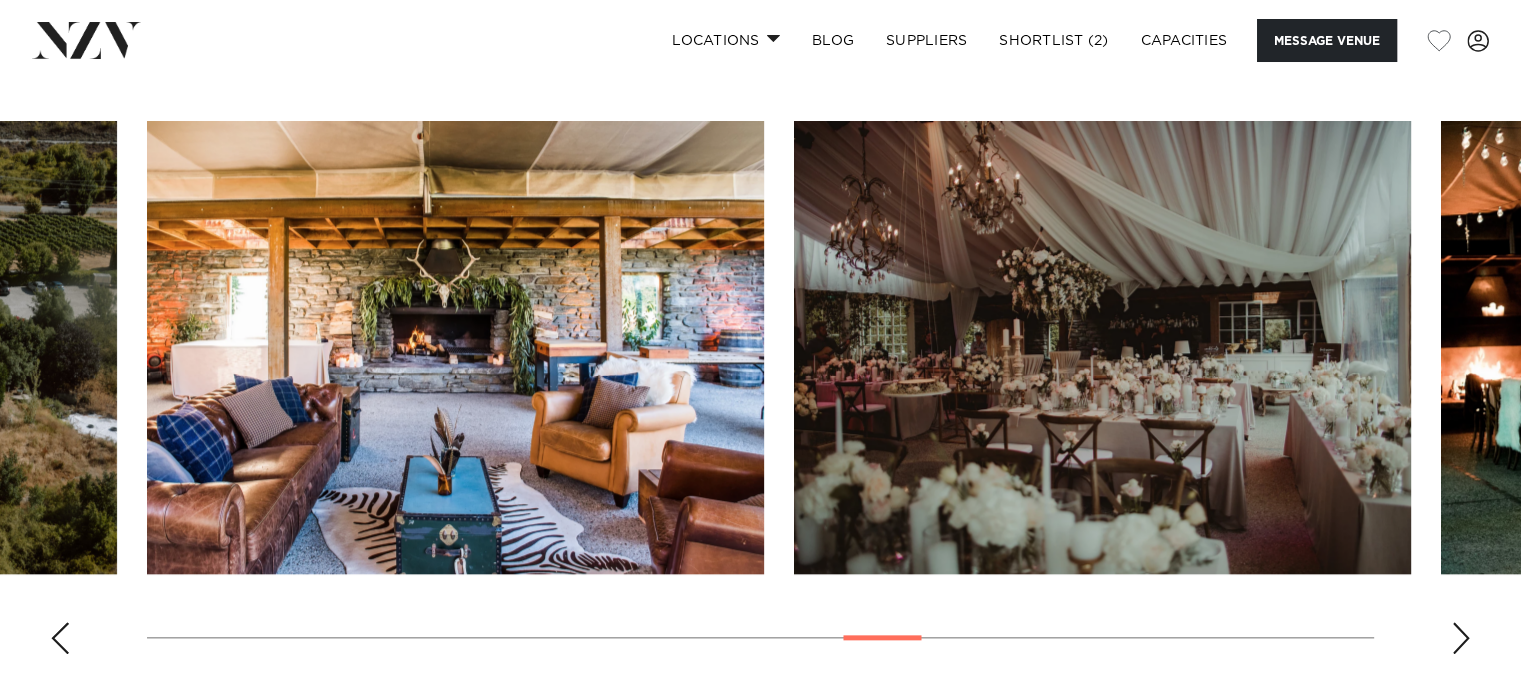 click at bounding box center (1461, 638) 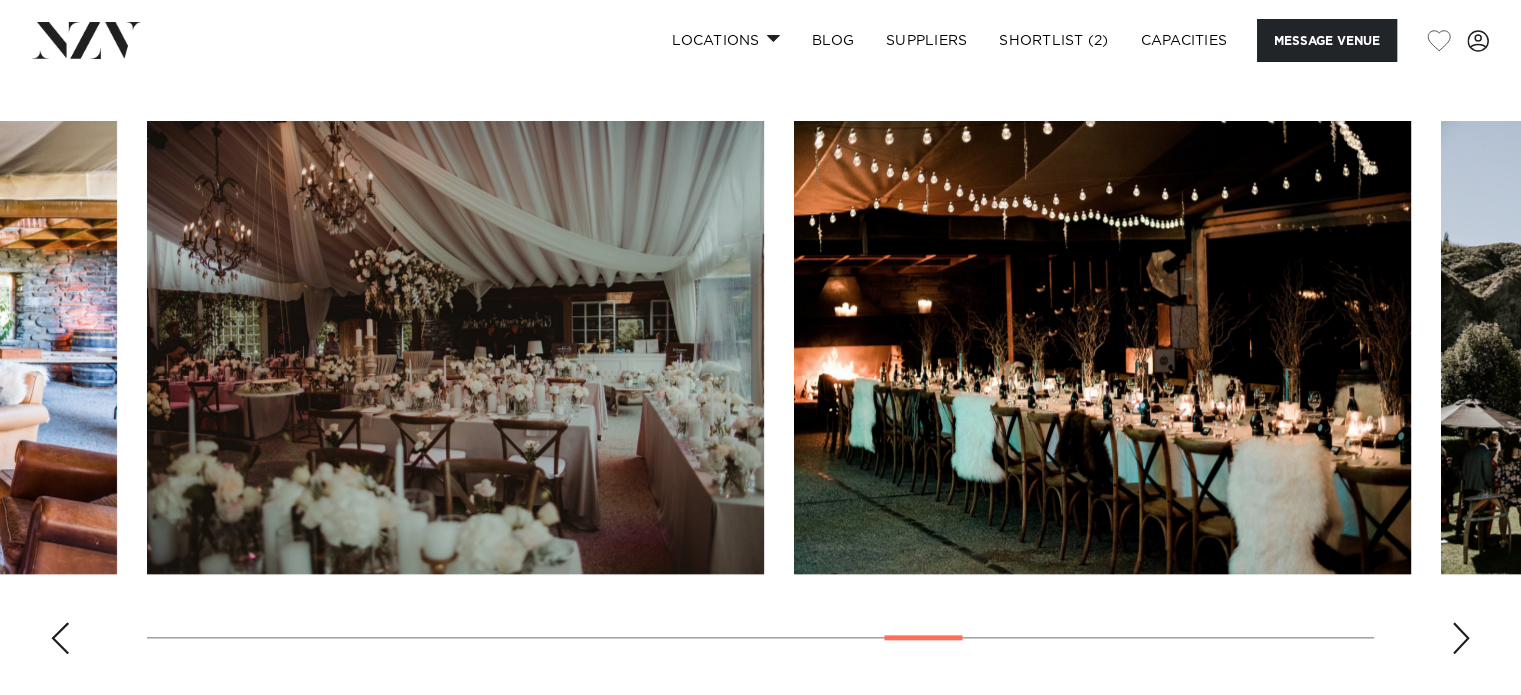 click at bounding box center [1461, 638] 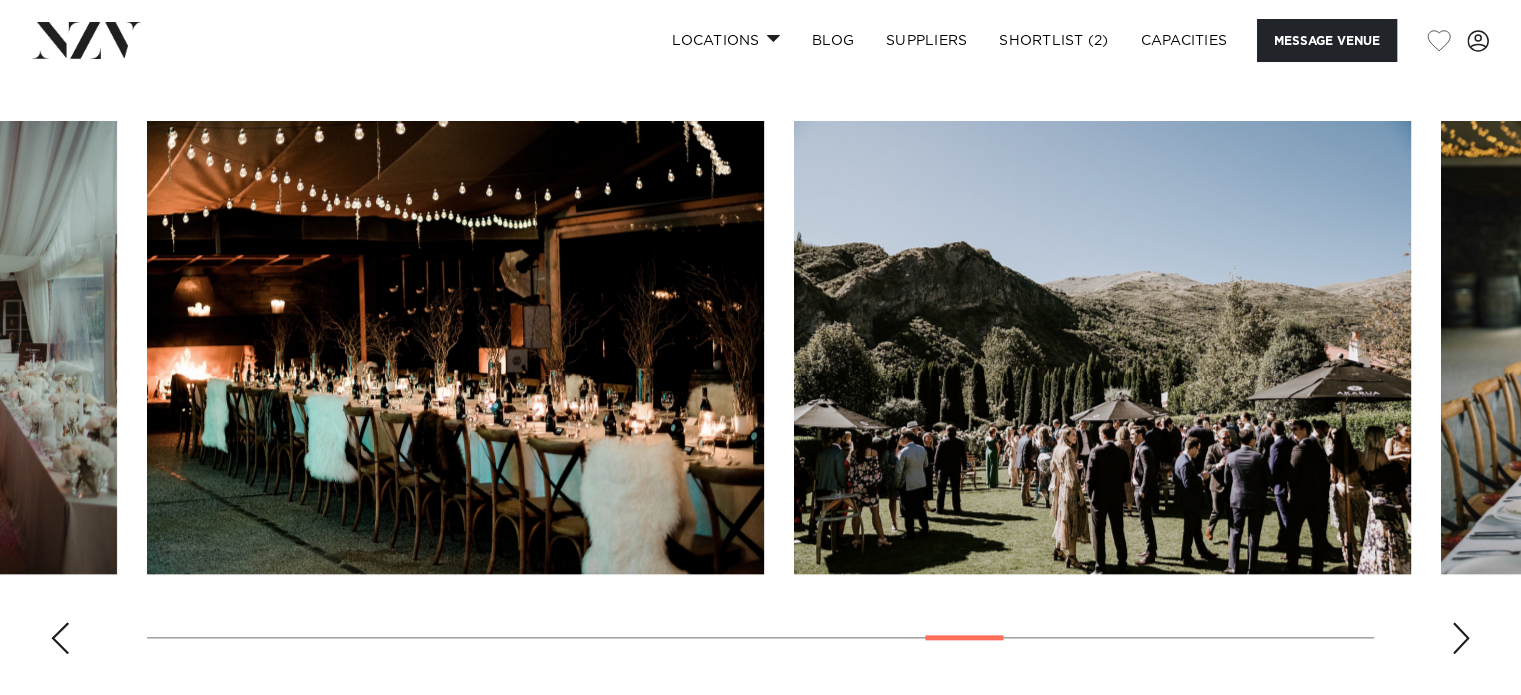 click at bounding box center (1461, 638) 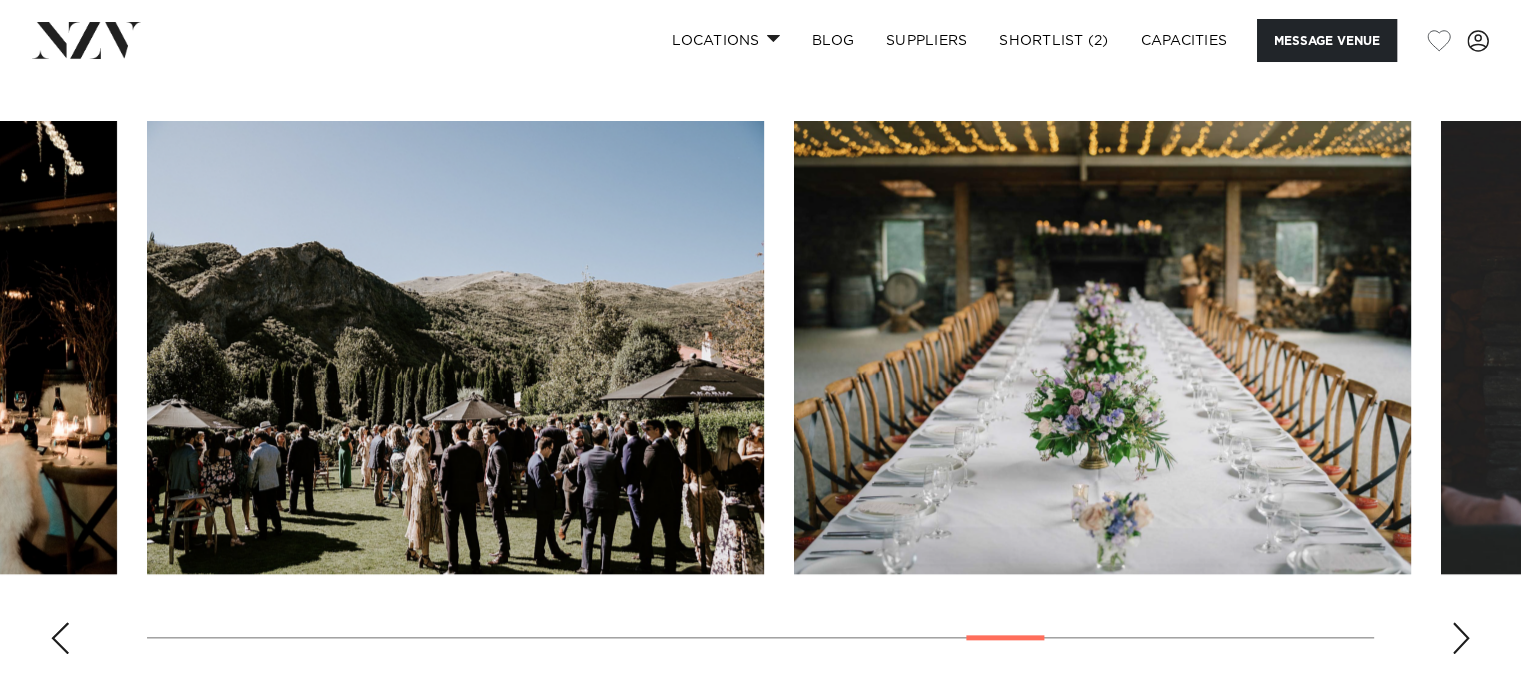 click at bounding box center (1461, 638) 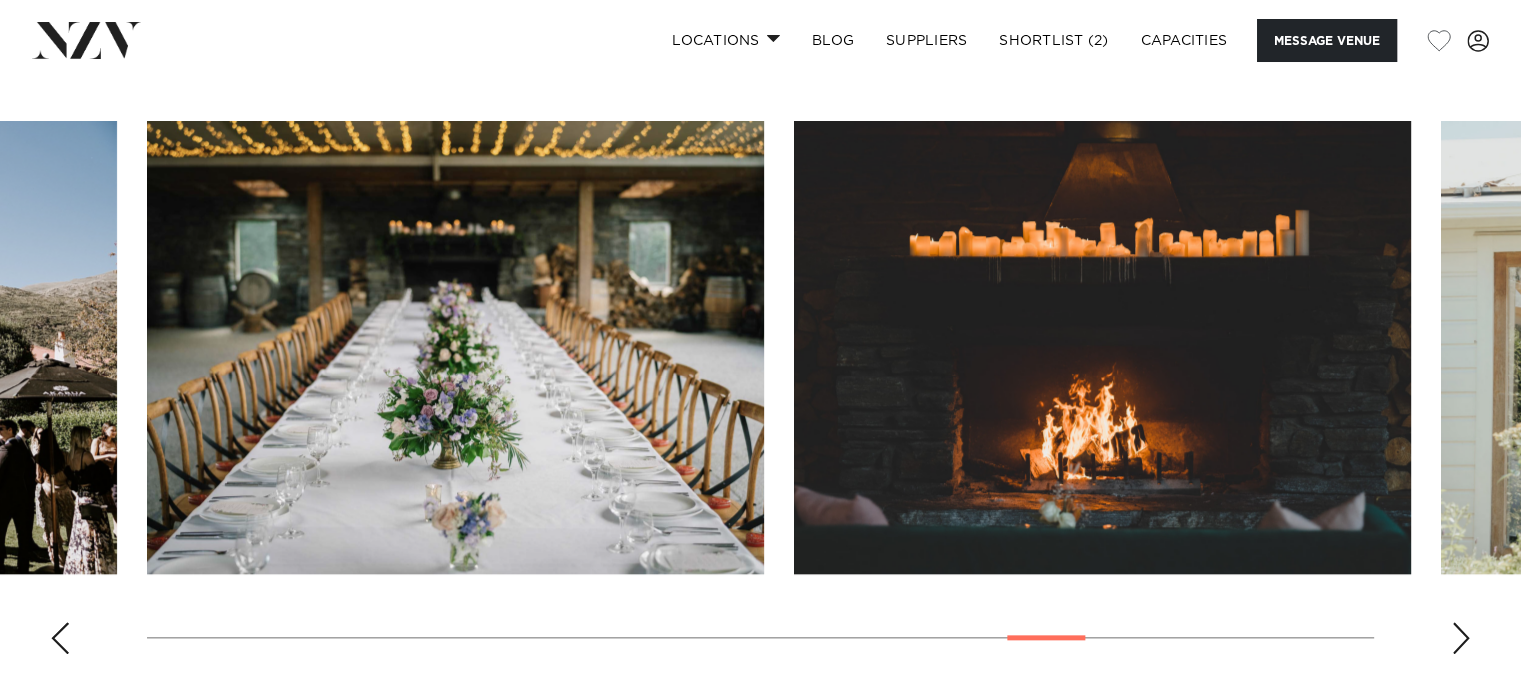 click at bounding box center [1461, 638] 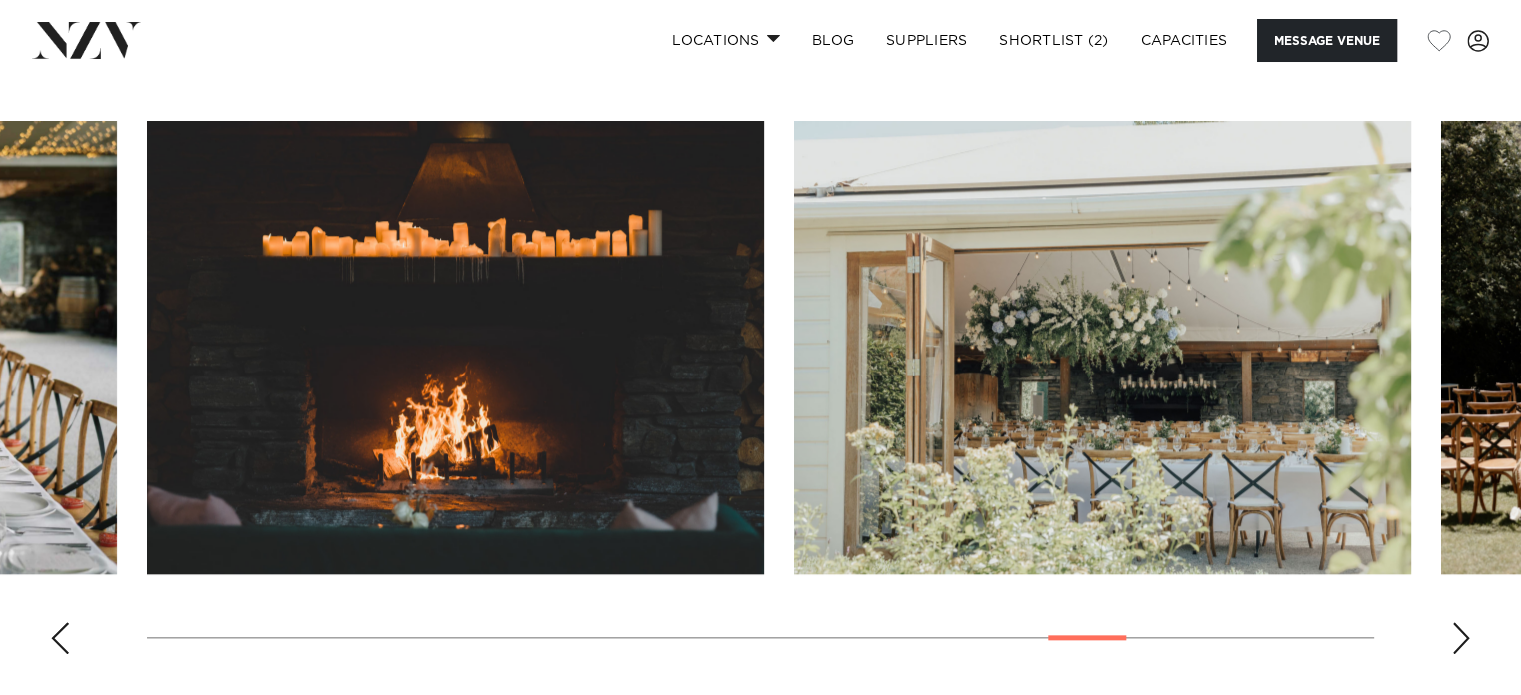 click at bounding box center [1461, 638] 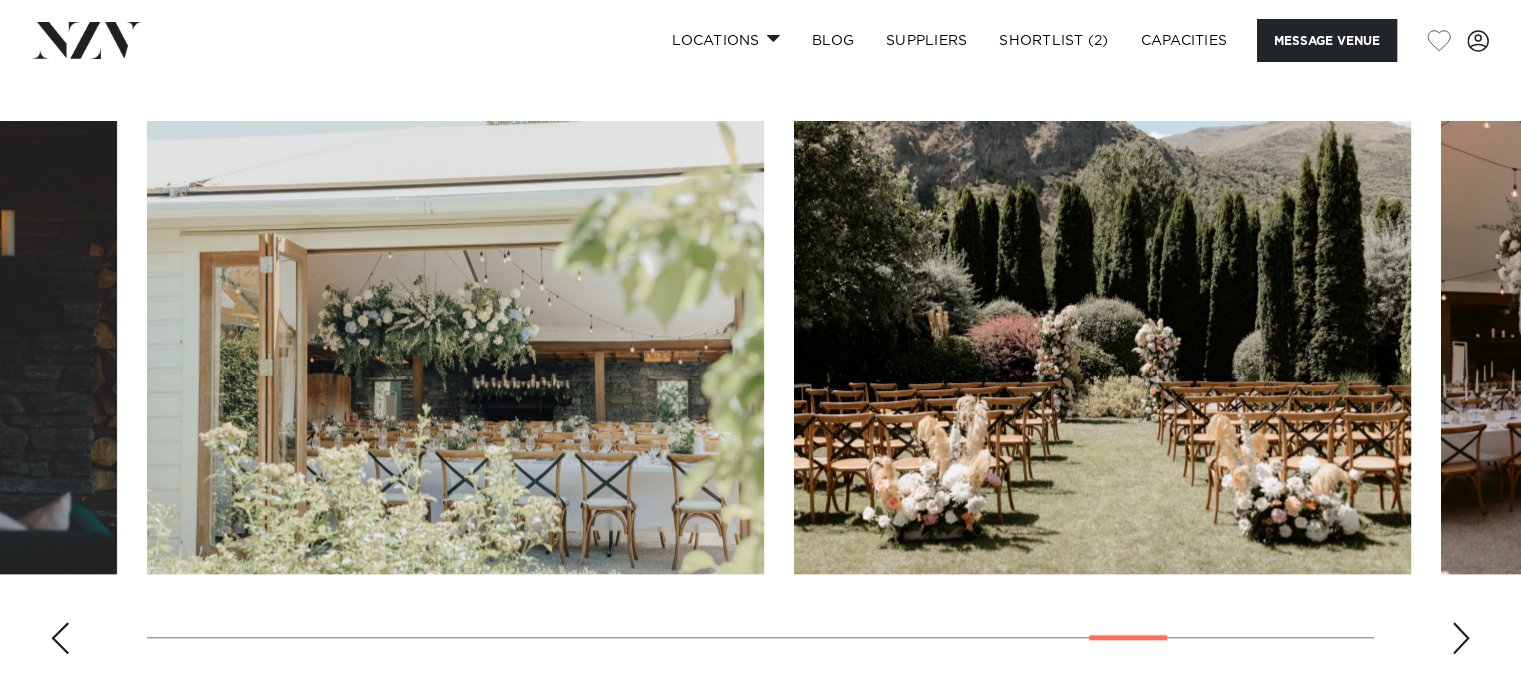 click at bounding box center (1461, 638) 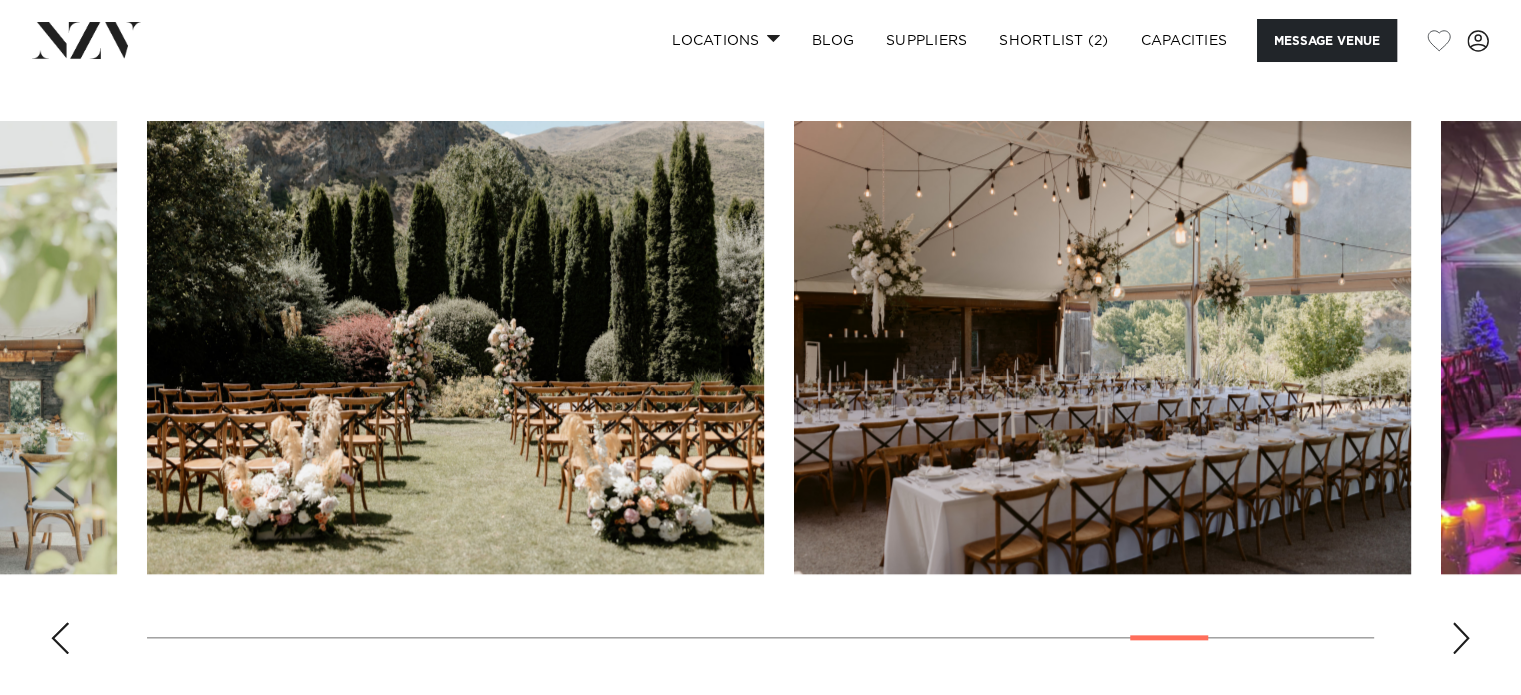 click at bounding box center [1461, 638] 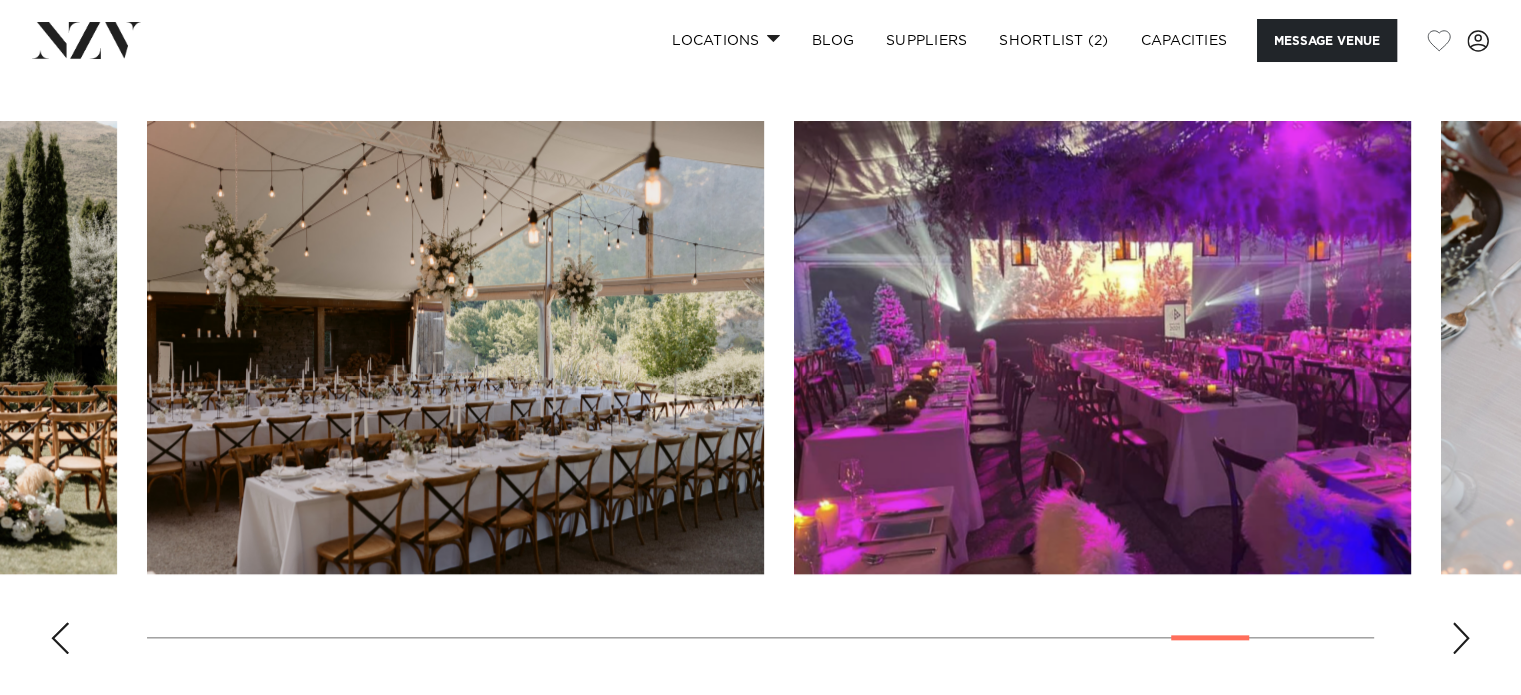 click at bounding box center [1461, 638] 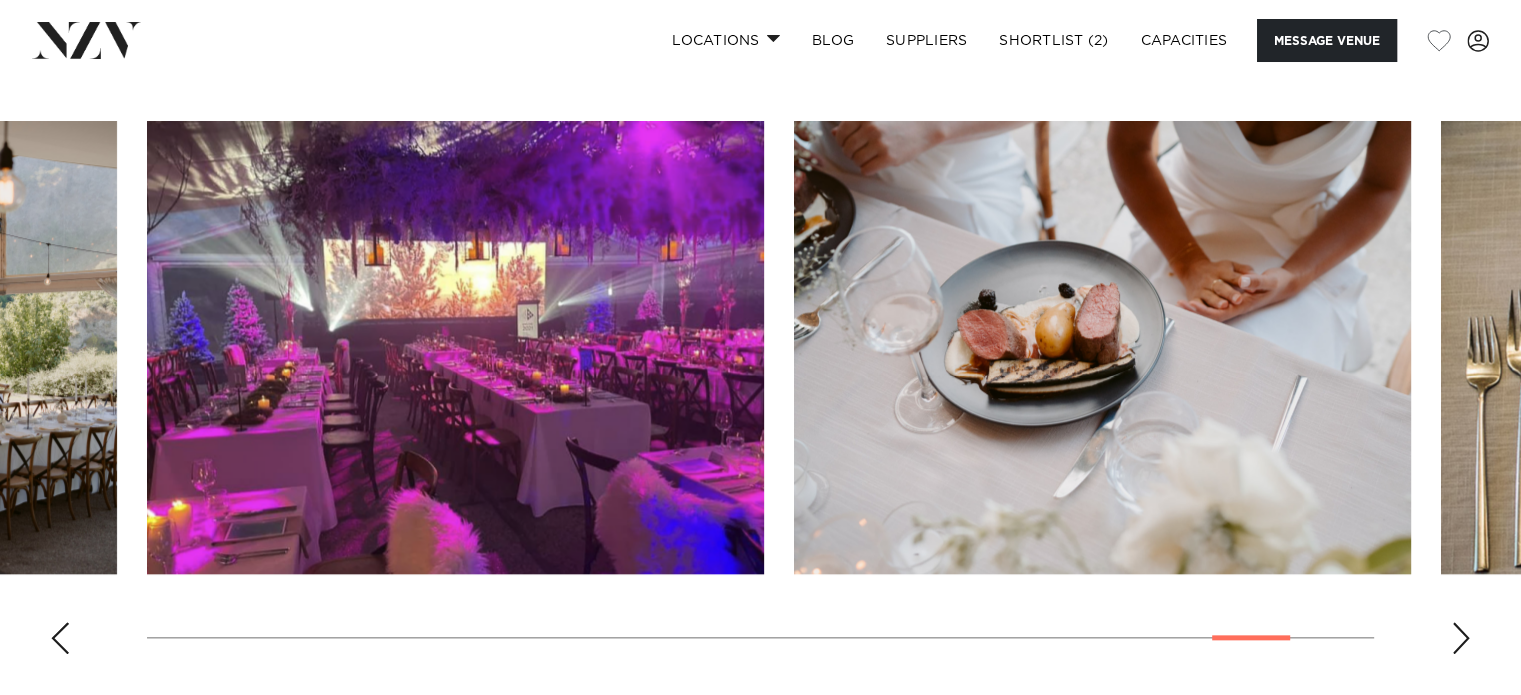 click at bounding box center (1461, 638) 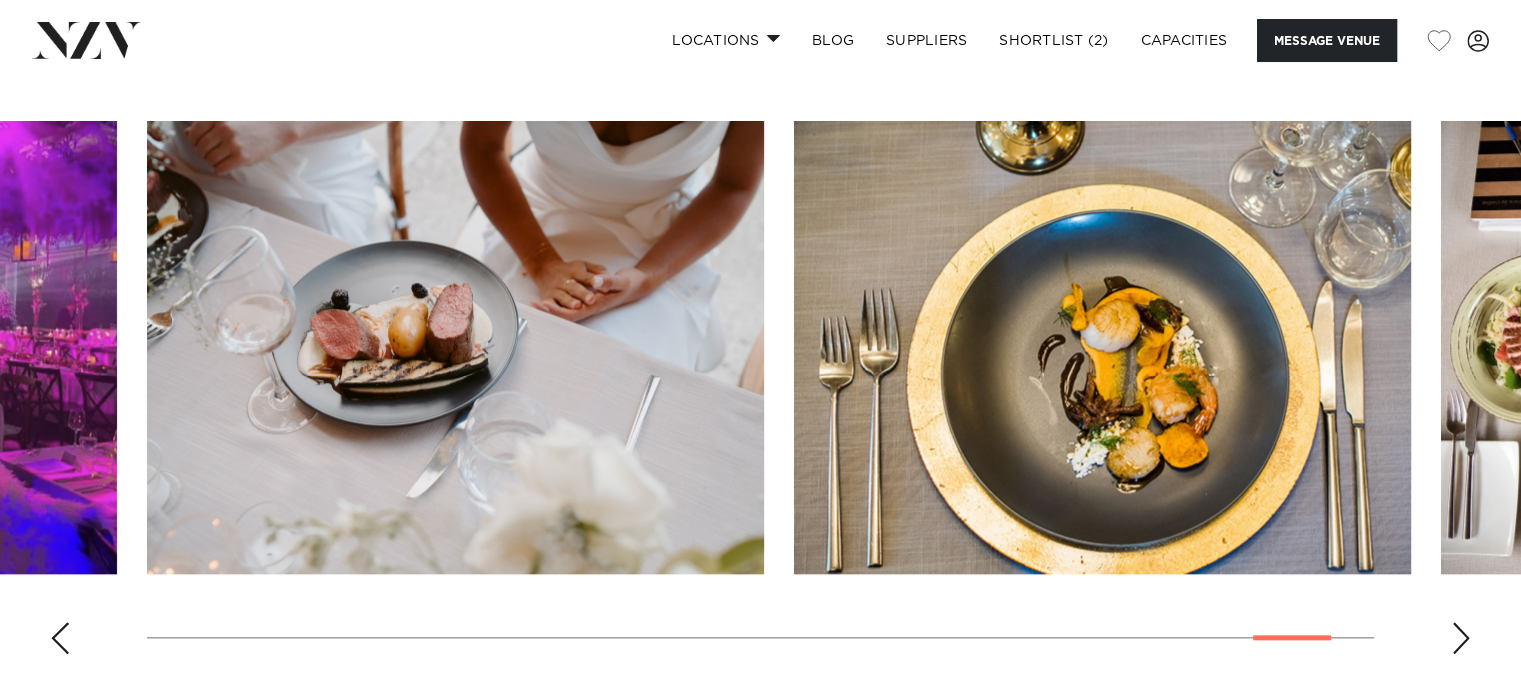click at bounding box center (1461, 638) 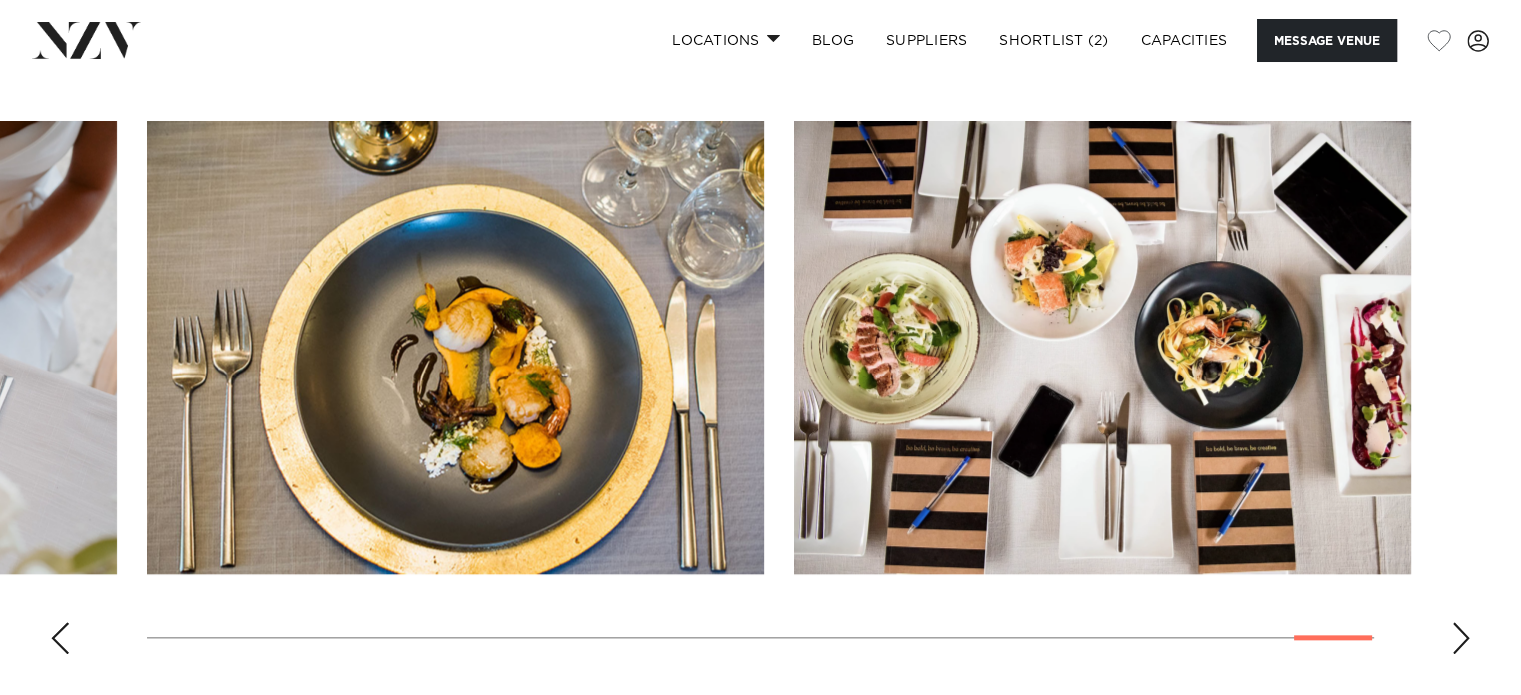 click at bounding box center [1461, 638] 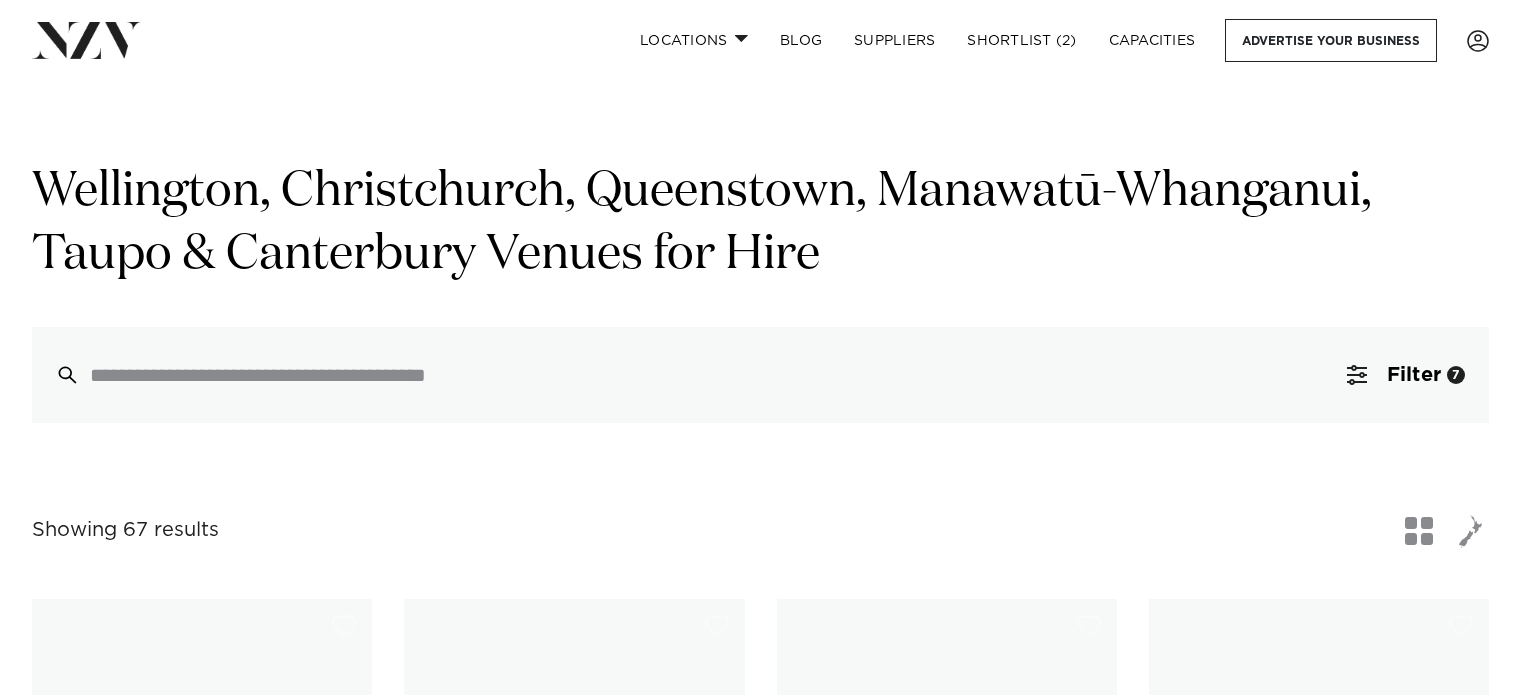 scroll, scrollTop: 3136, scrollLeft: 0, axis: vertical 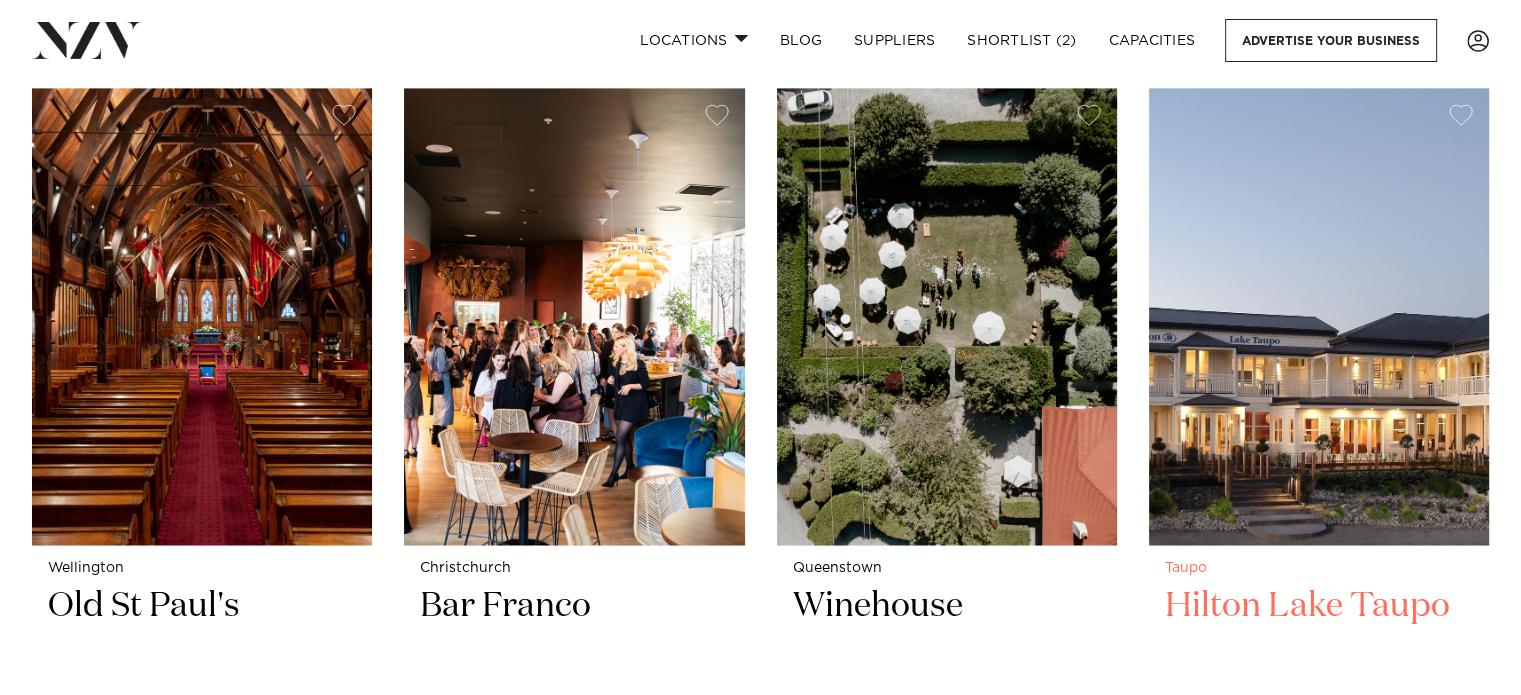 click at bounding box center (1319, 316) 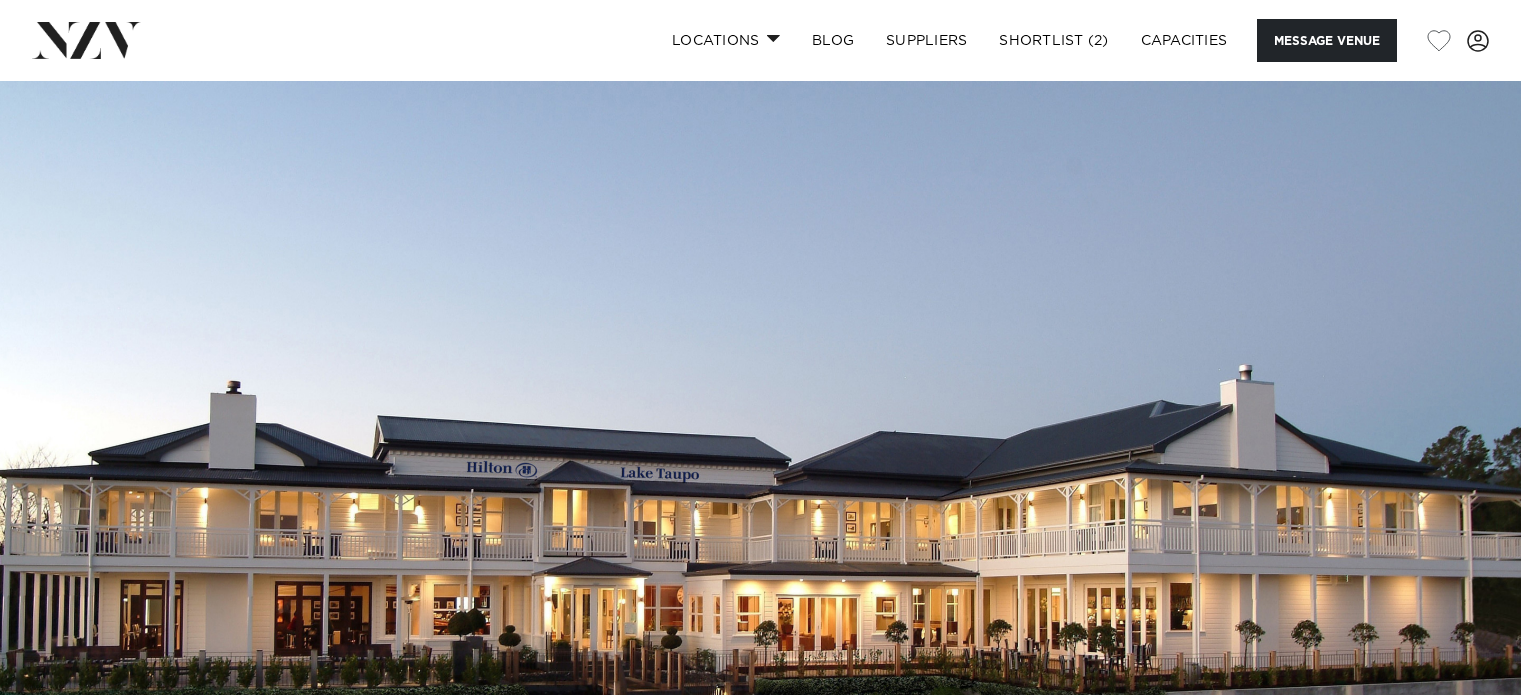 scroll, scrollTop: 0, scrollLeft: 0, axis: both 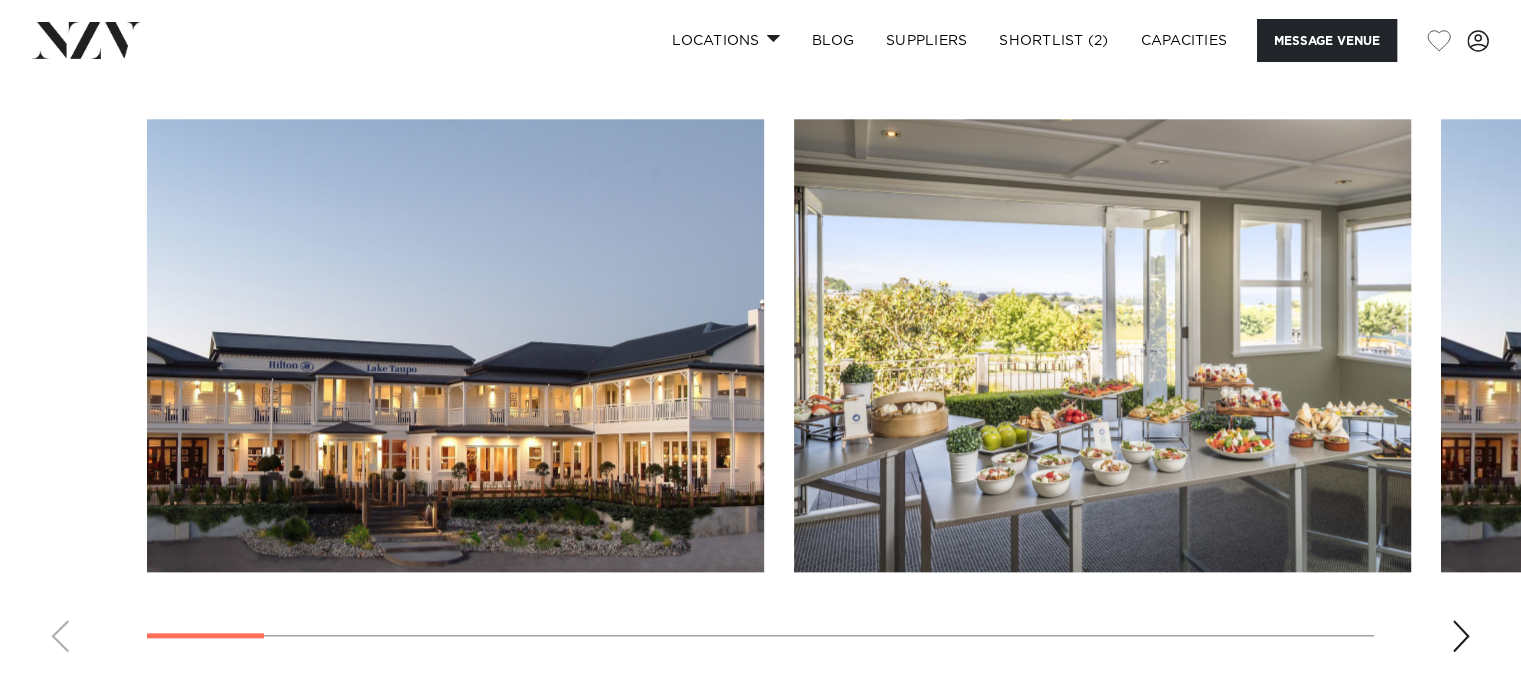 click at bounding box center [1461, 636] 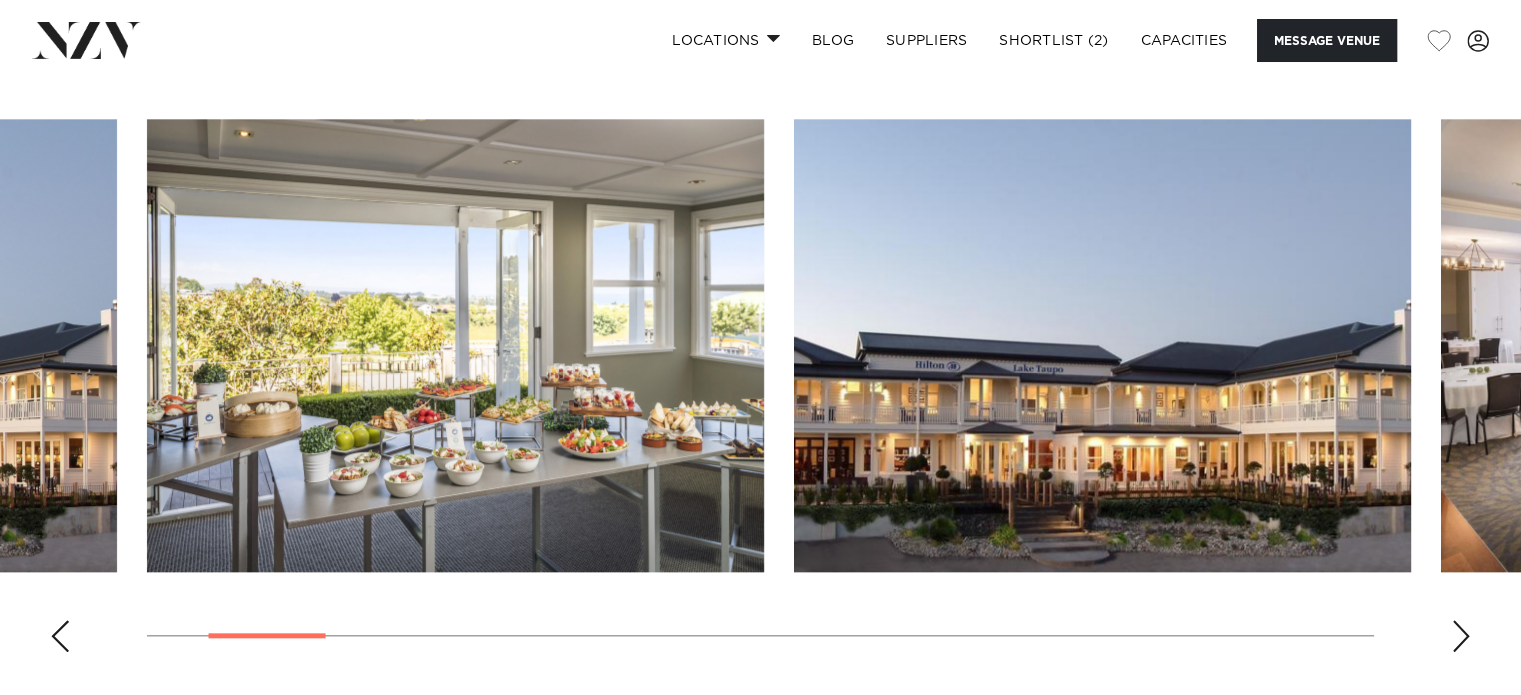 click at bounding box center (1461, 636) 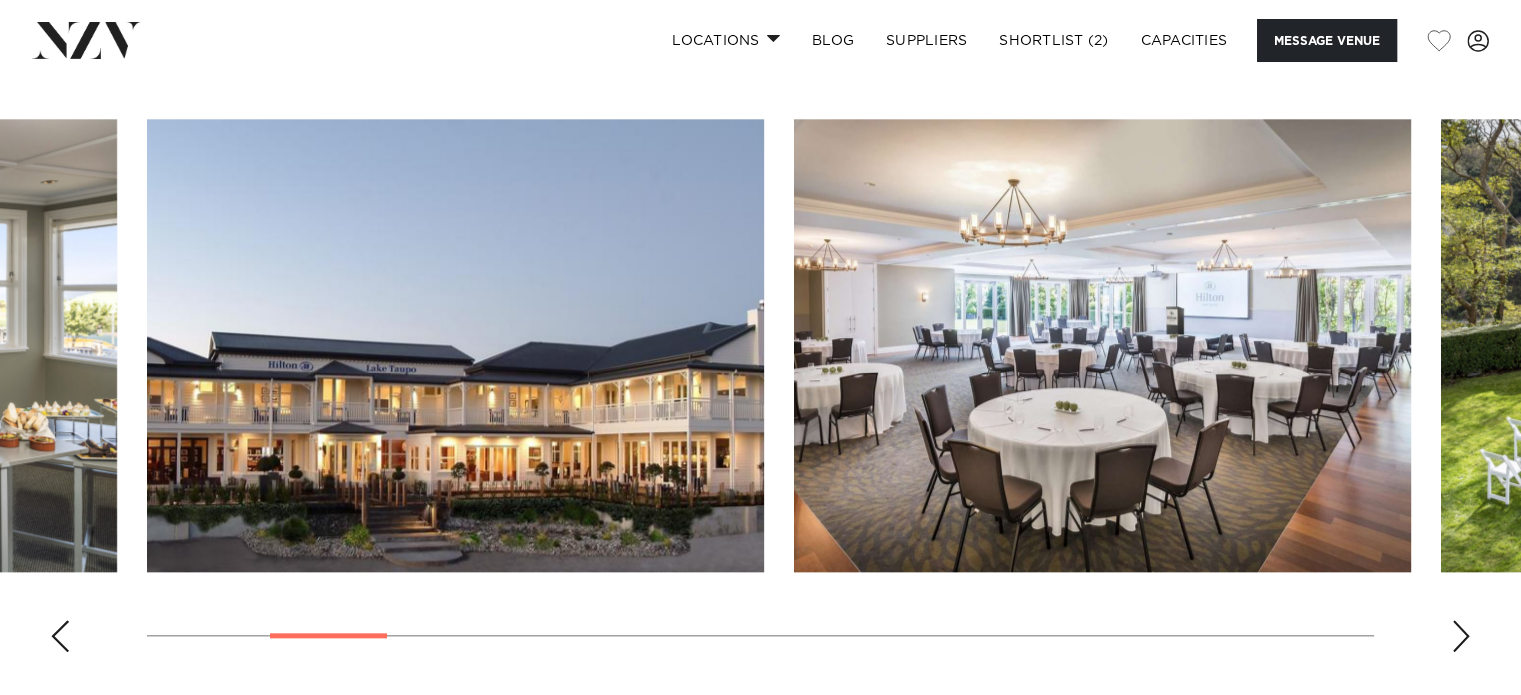 click at bounding box center [1461, 636] 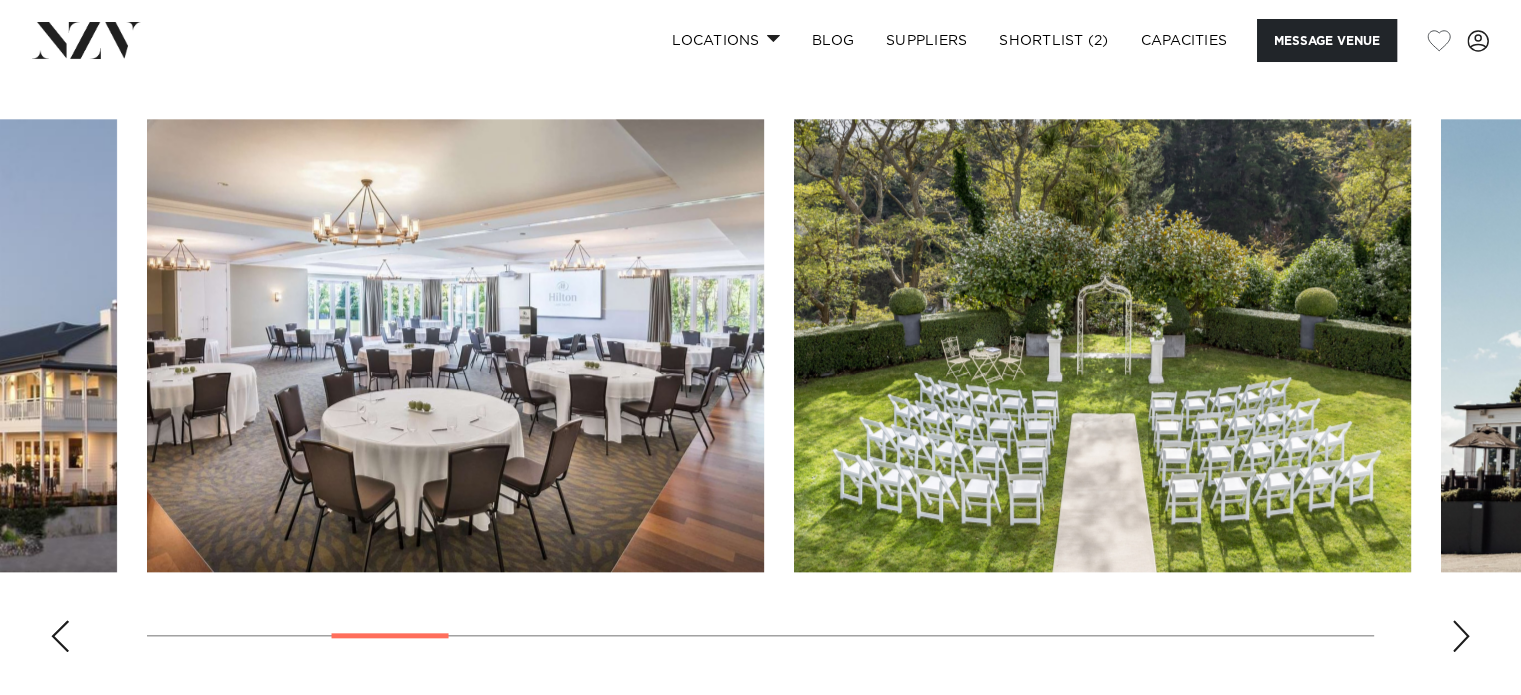 click at bounding box center (1461, 636) 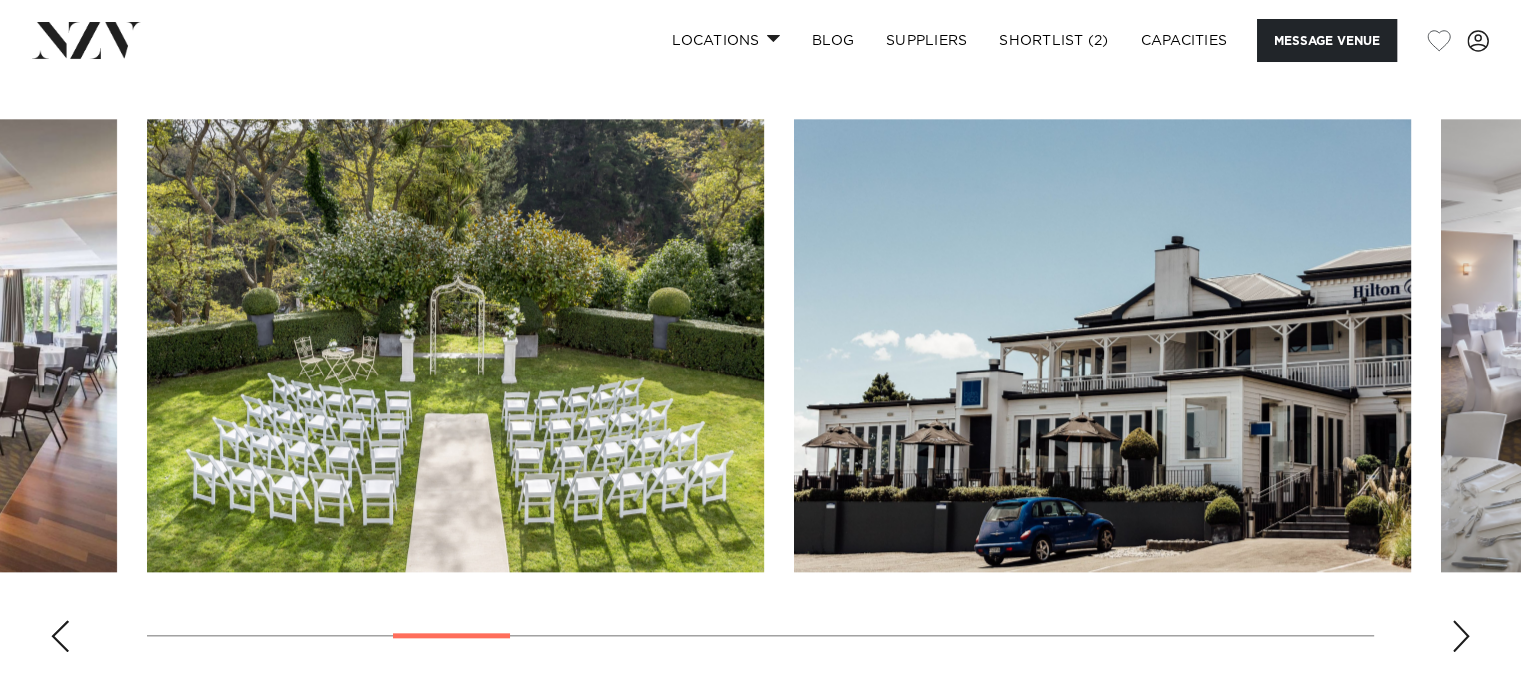 click at bounding box center (1461, 636) 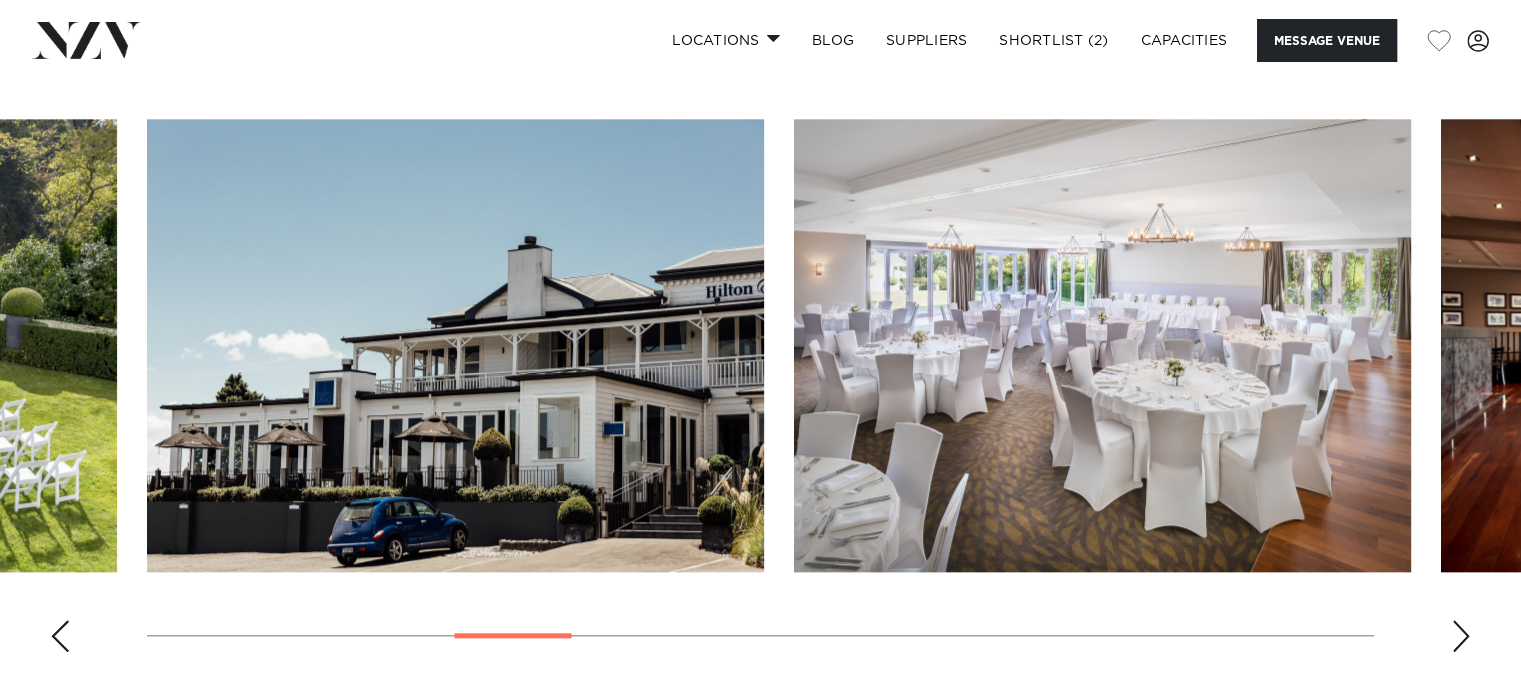 click at bounding box center (1461, 636) 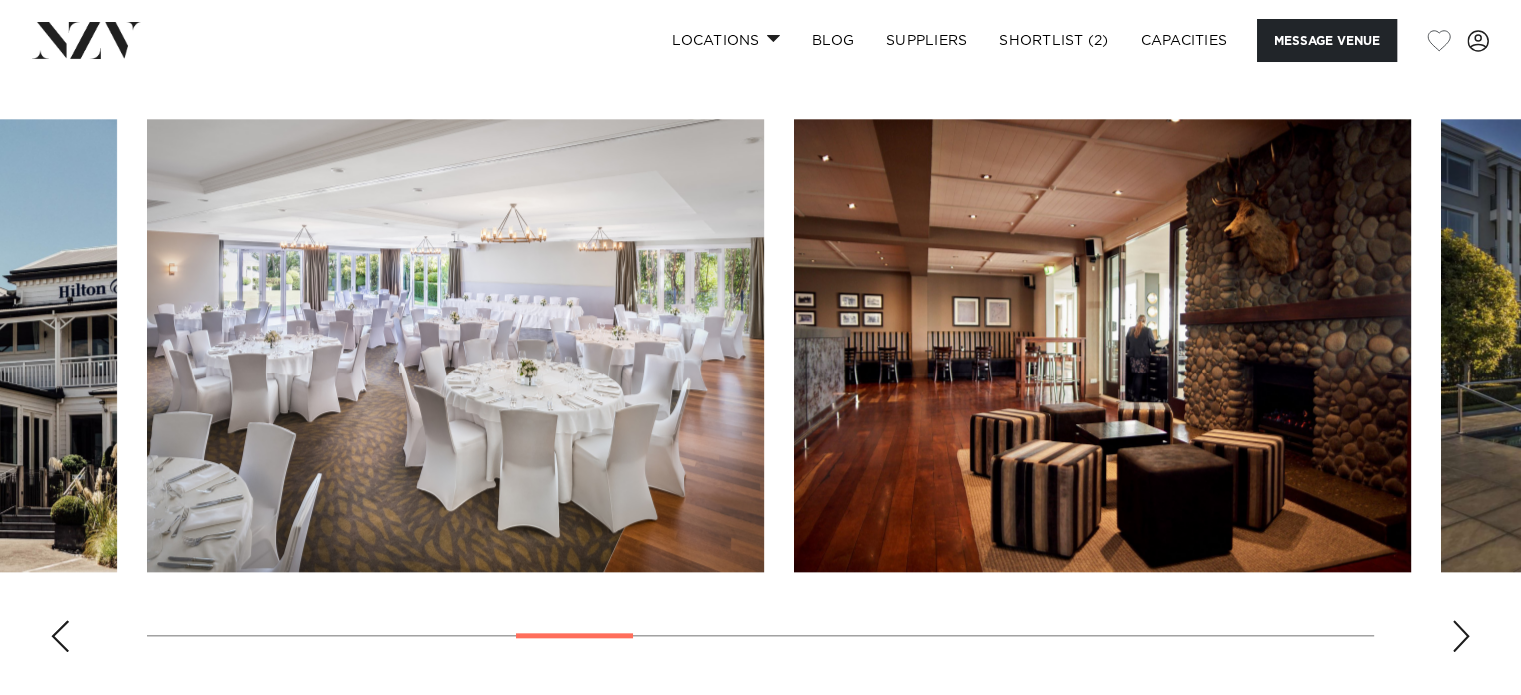click at bounding box center (1461, 636) 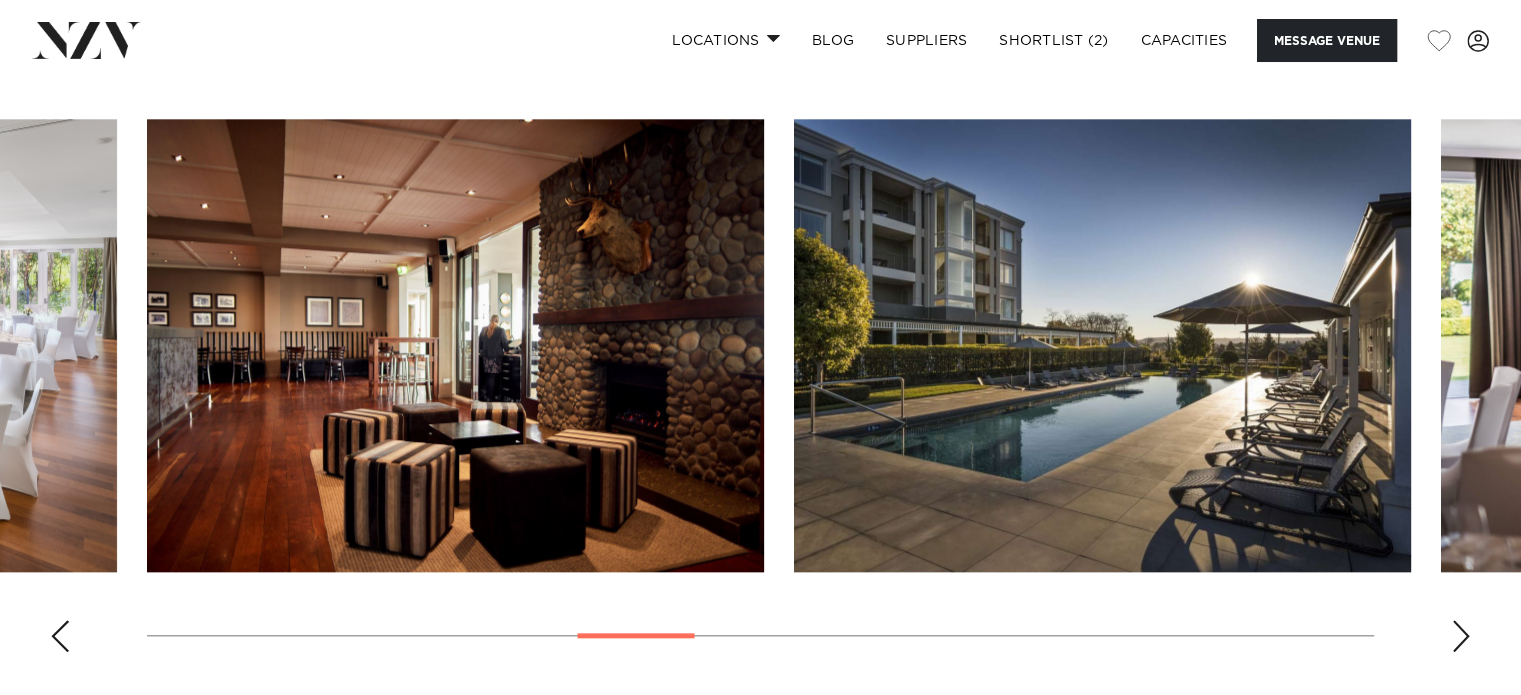 click at bounding box center [1461, 636] 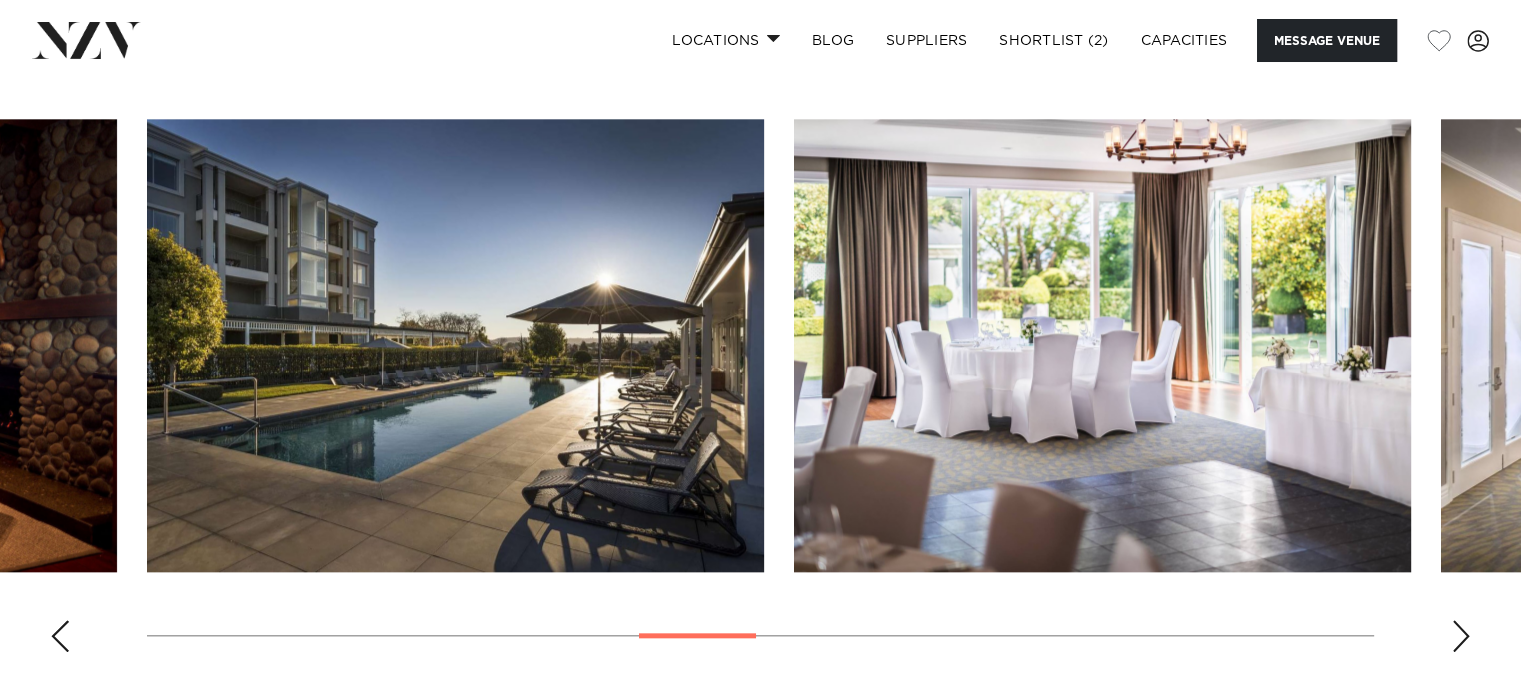 click at bounding box center (1461, 636) 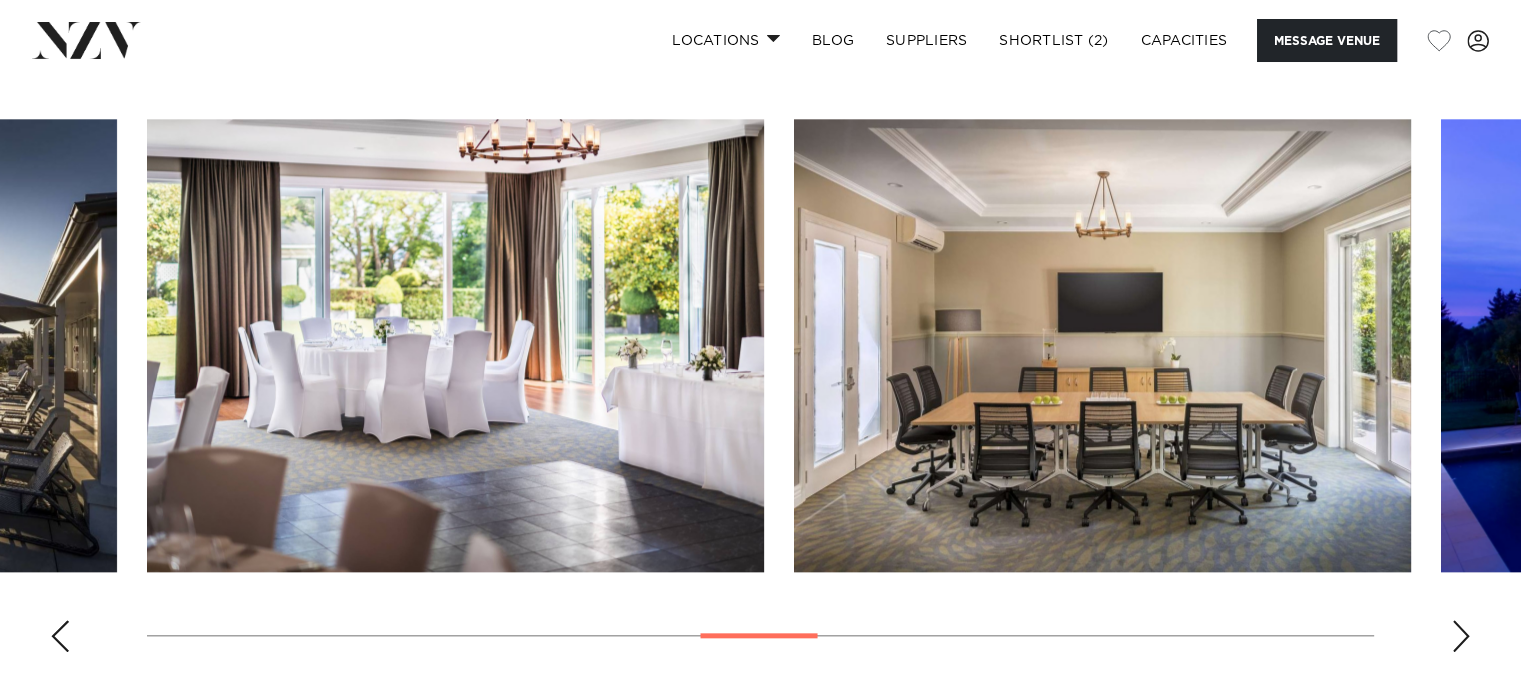 click at bounding box center (1461, 636) 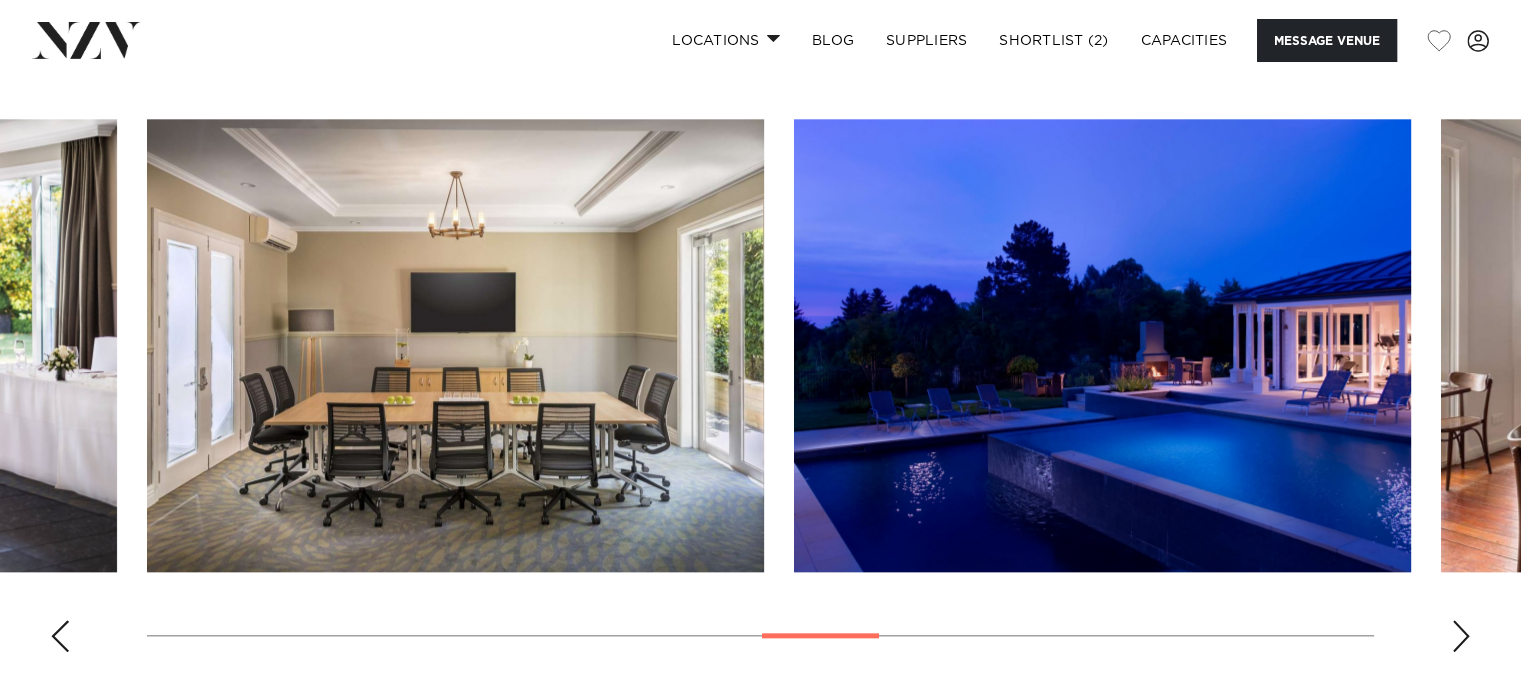 click at bounding box center (1461, 636) 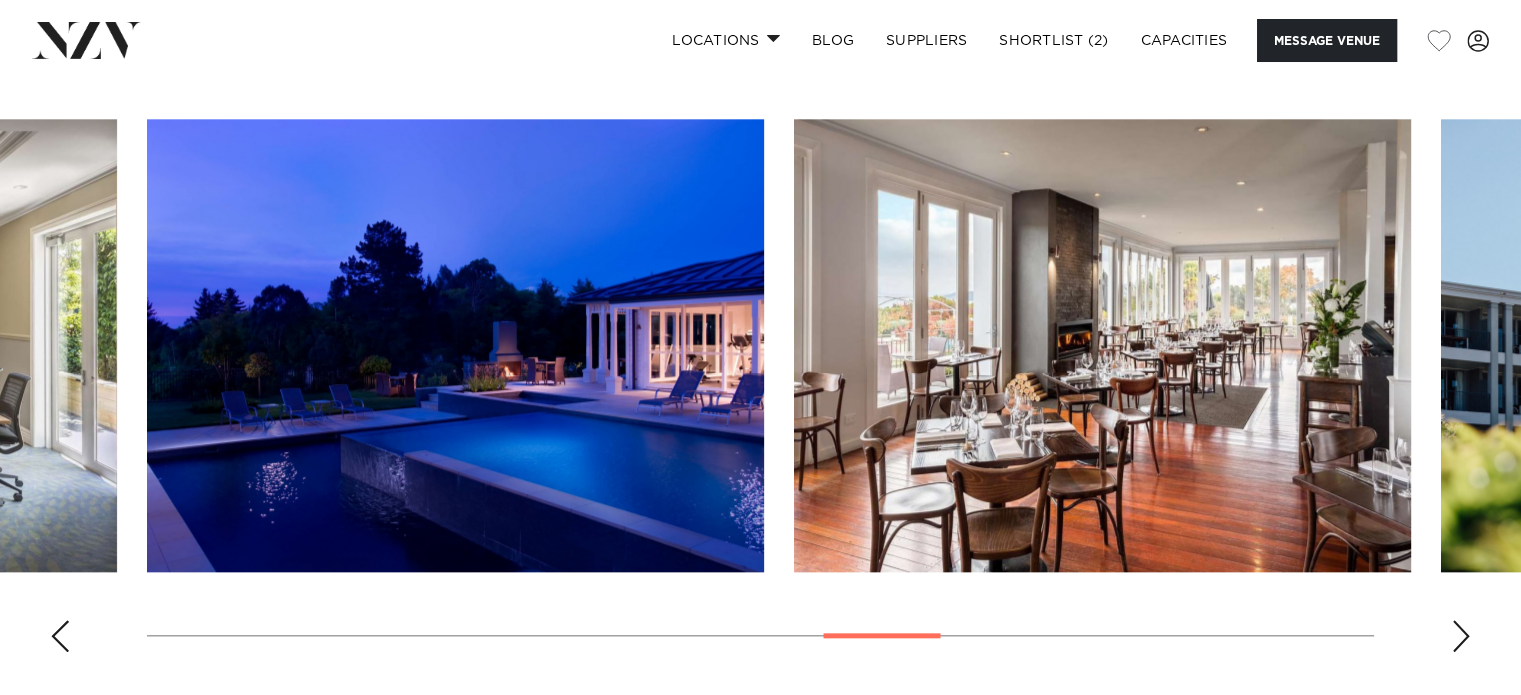click at bounding box center [1461, 636] 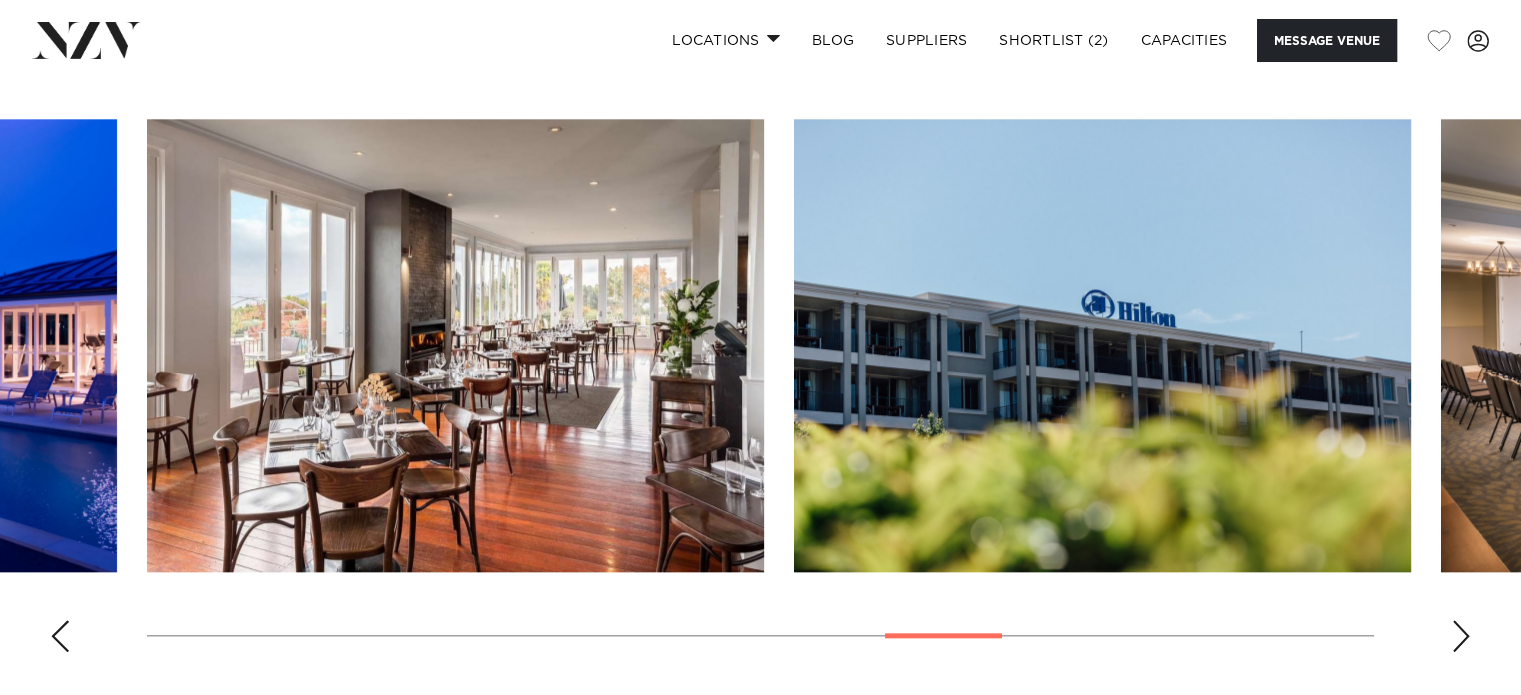 click at bounding box center [1461, 636] 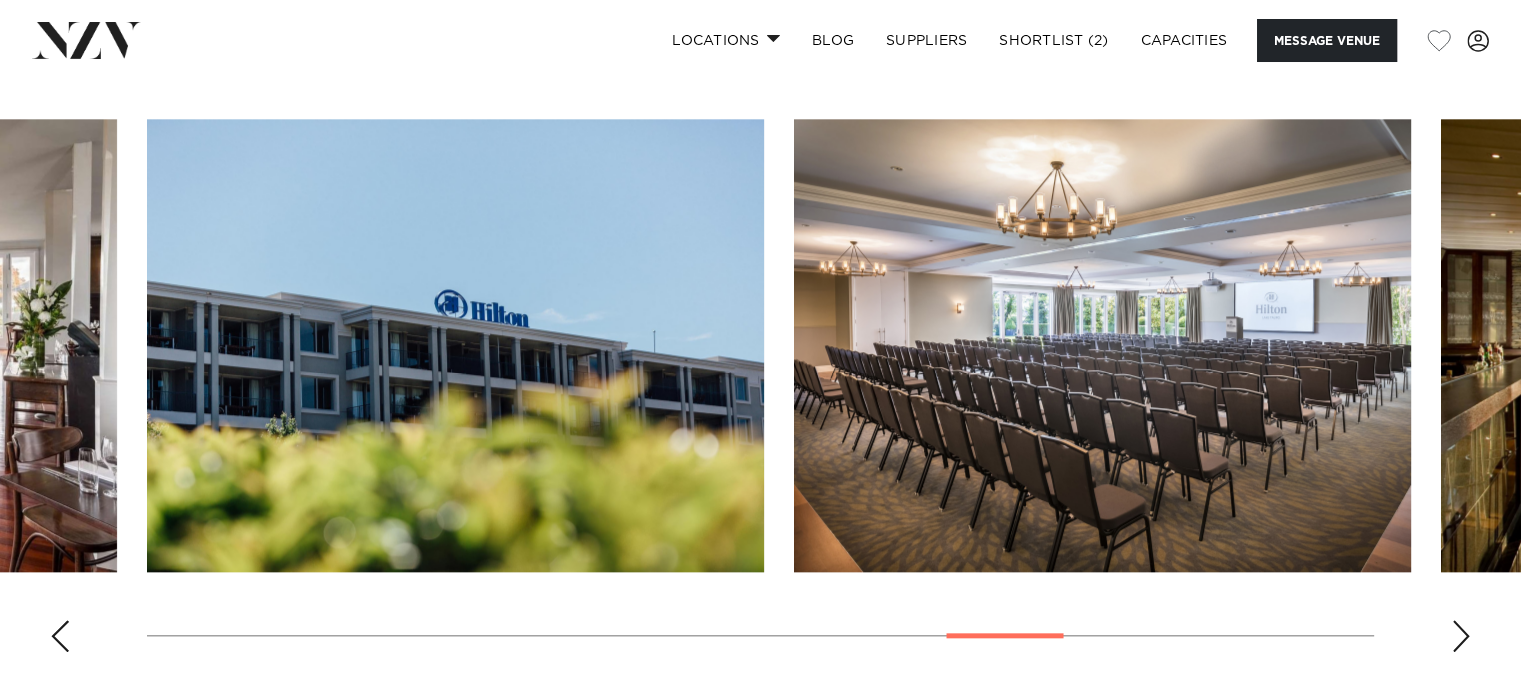 click at bounding box center (1461, 636) 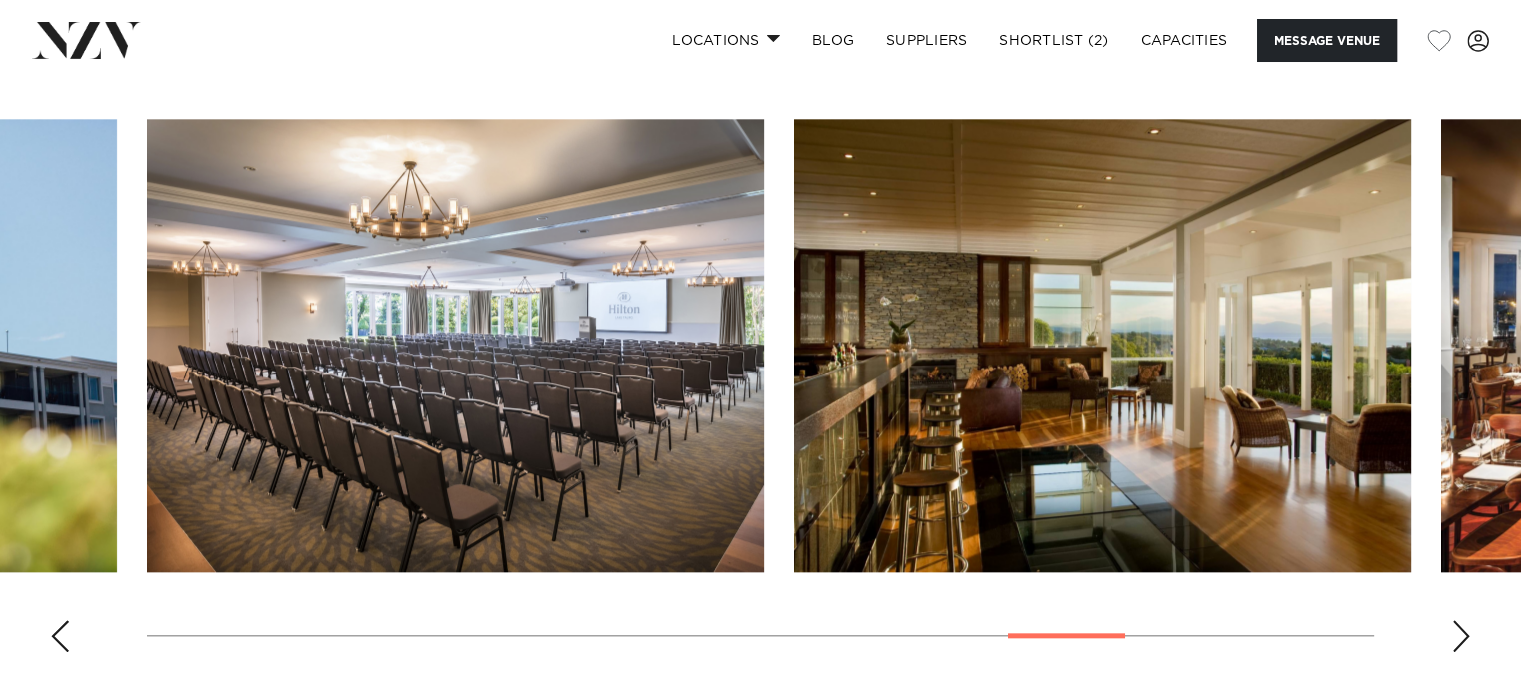 click at bounding box center (1461, 636) 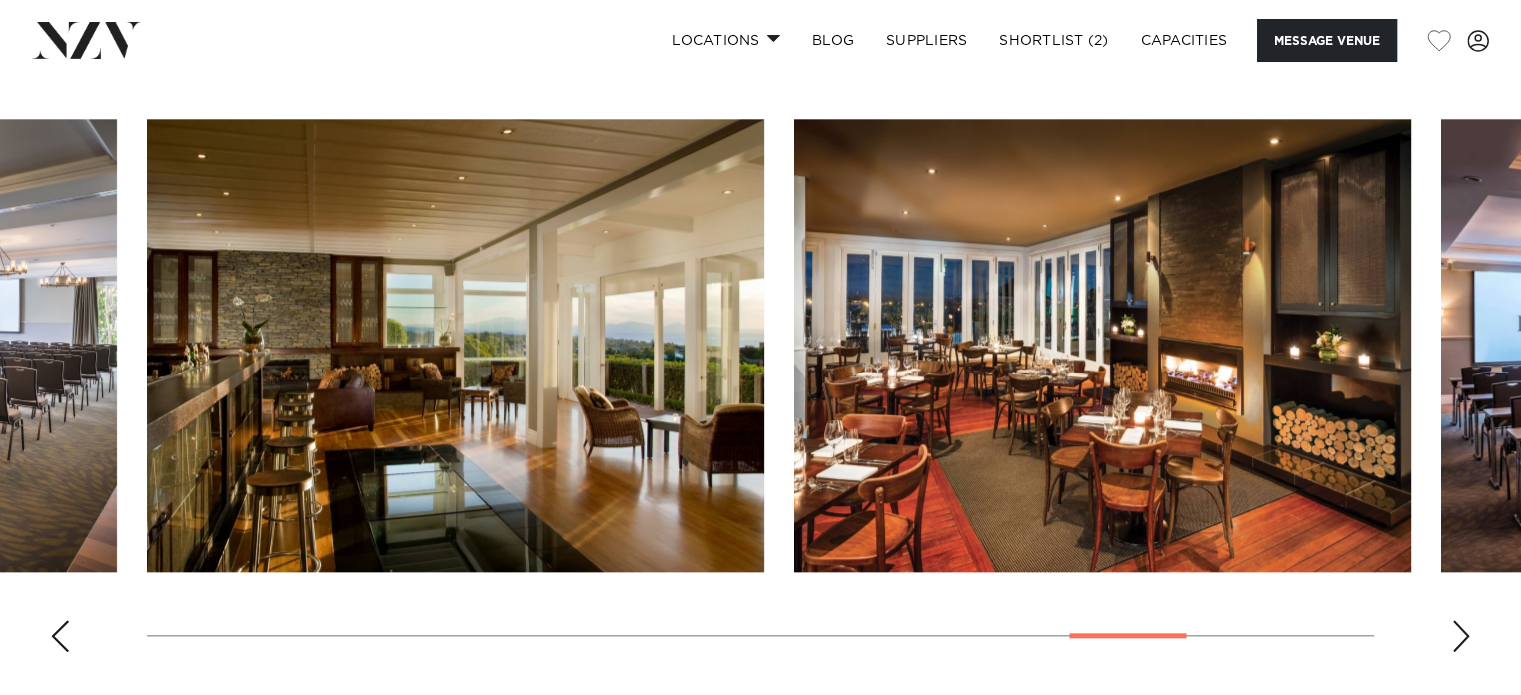 click at bounding box center (1461, 636) 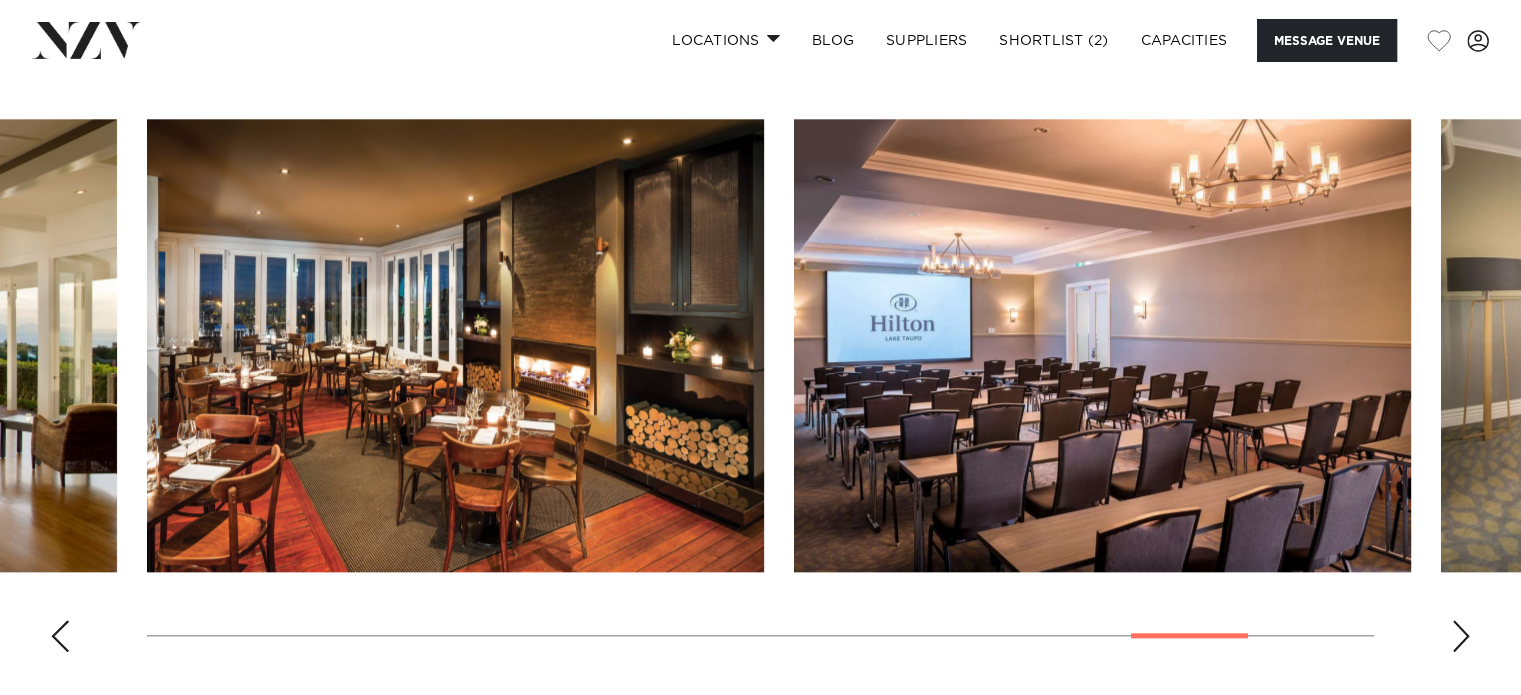 click at bounding box center [1461, 636] 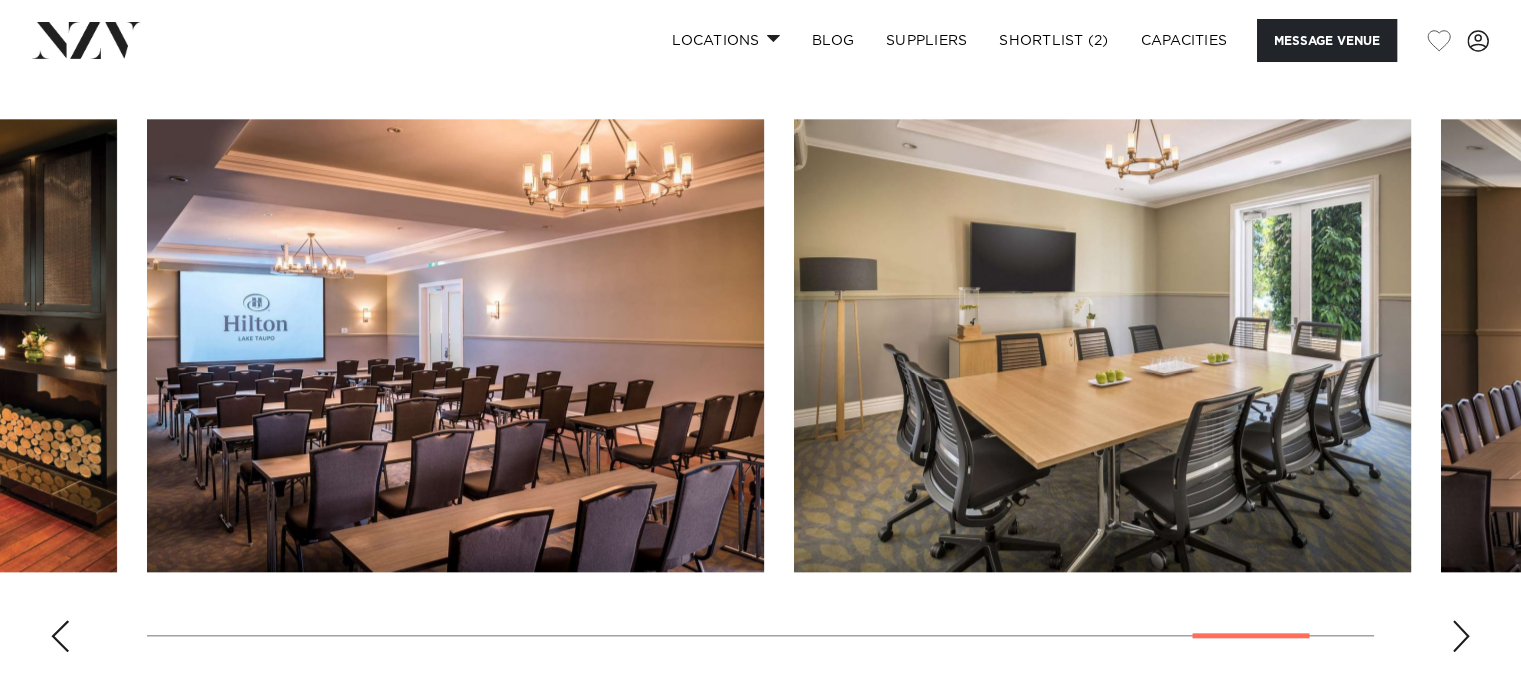 click at bounding box center [1461, 636] 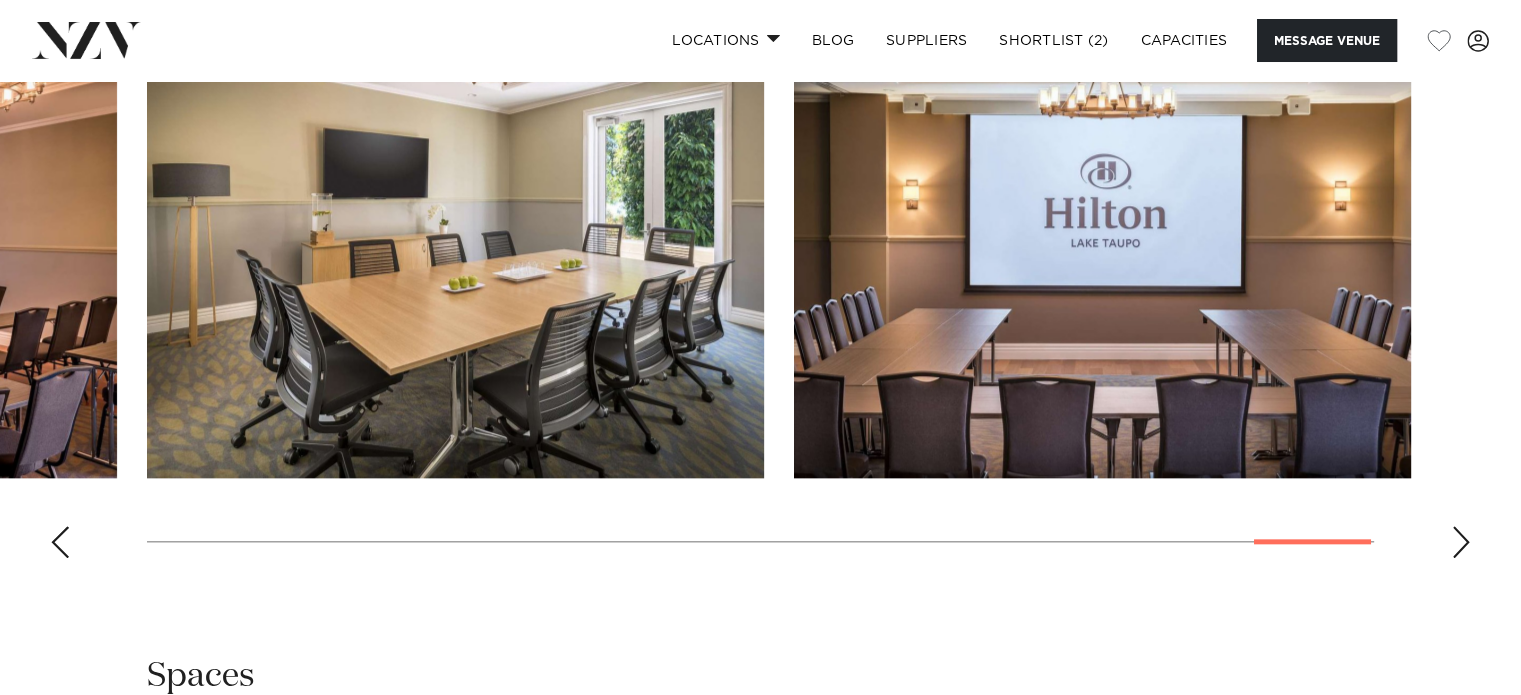 scroll, scrollTop: 2072, scrollLeft: 0, axis: vertical 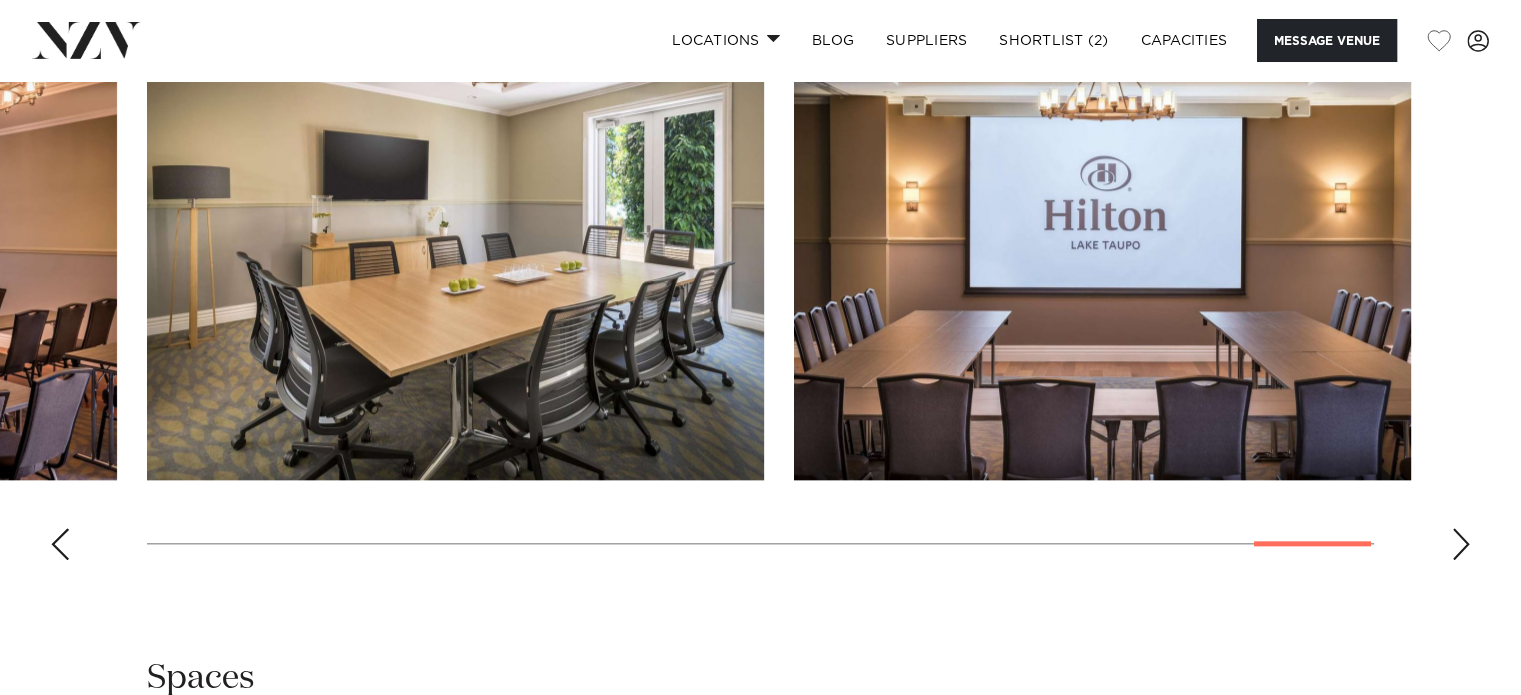click at bounding box center (60, 544) 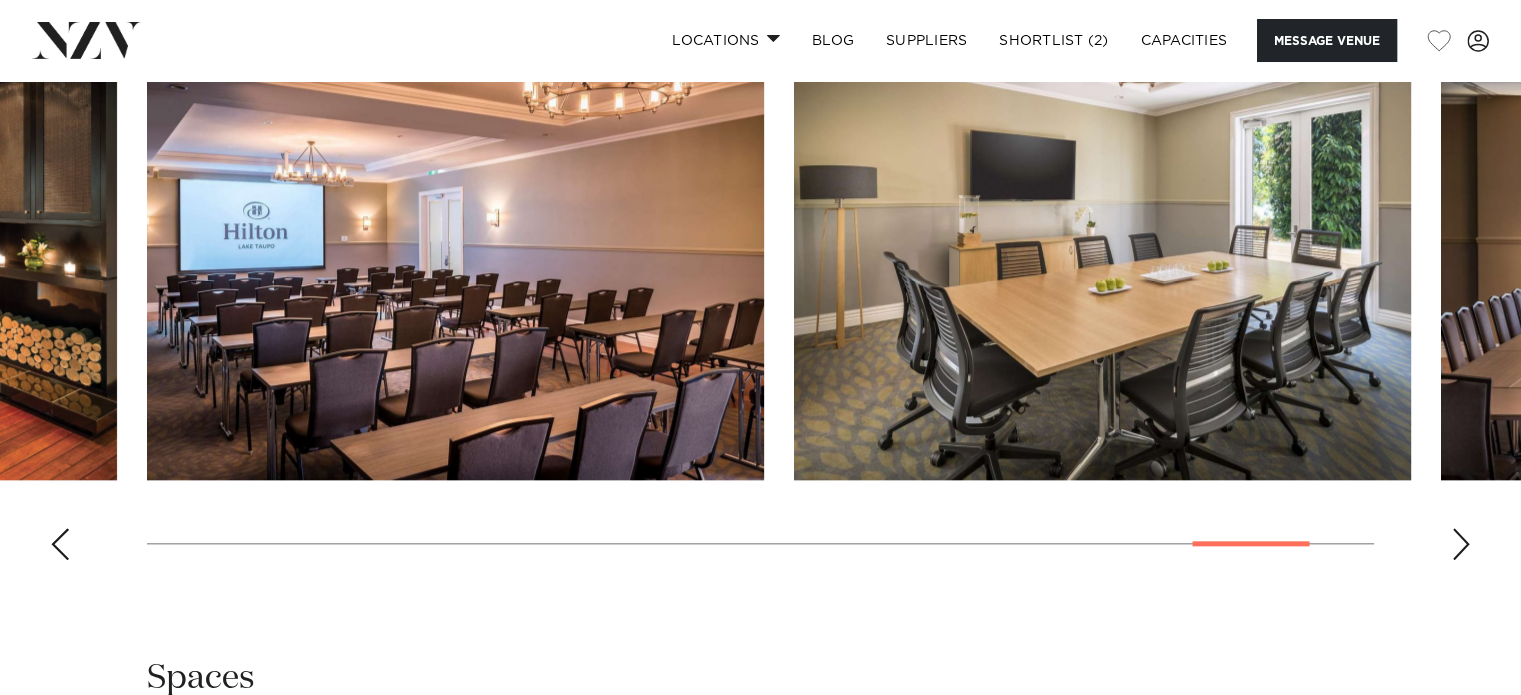 click at bounding box center (60, 544) 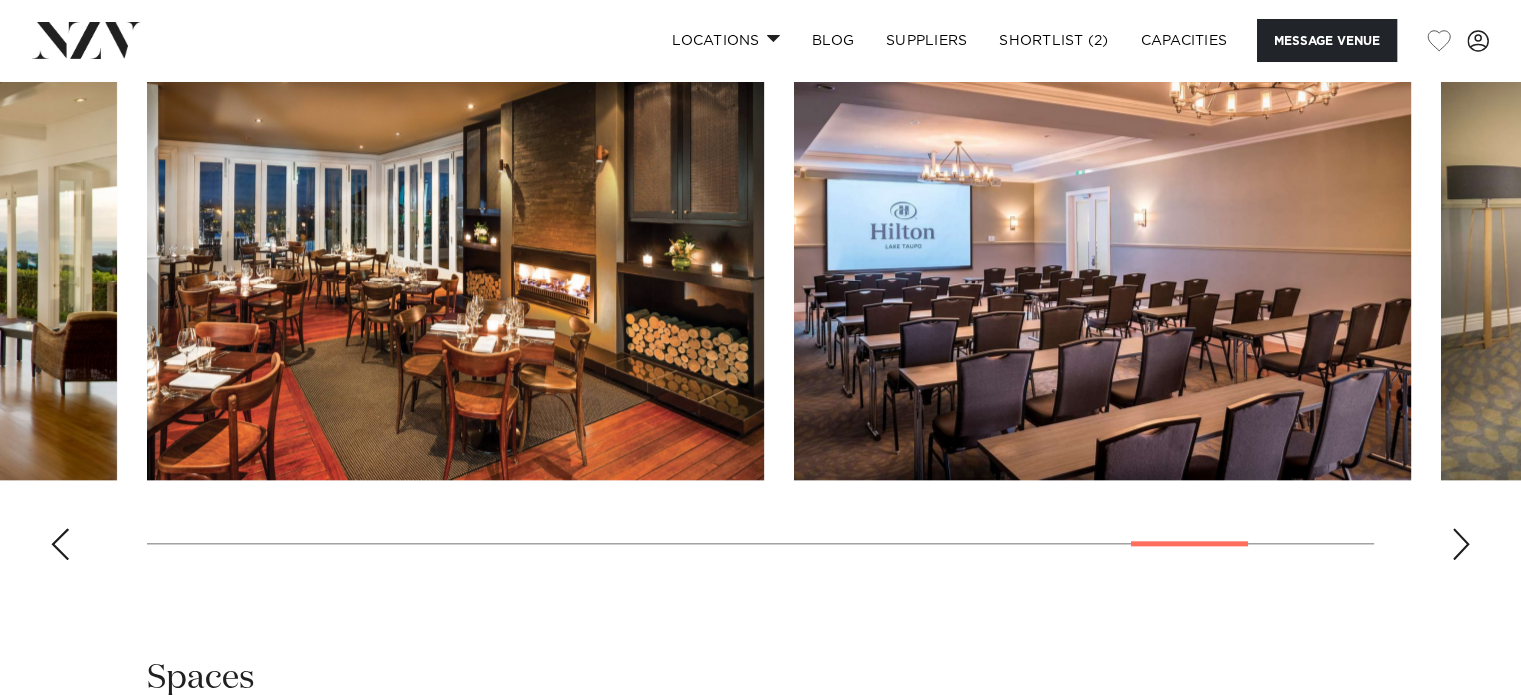 click at bounding box center [60, 544] 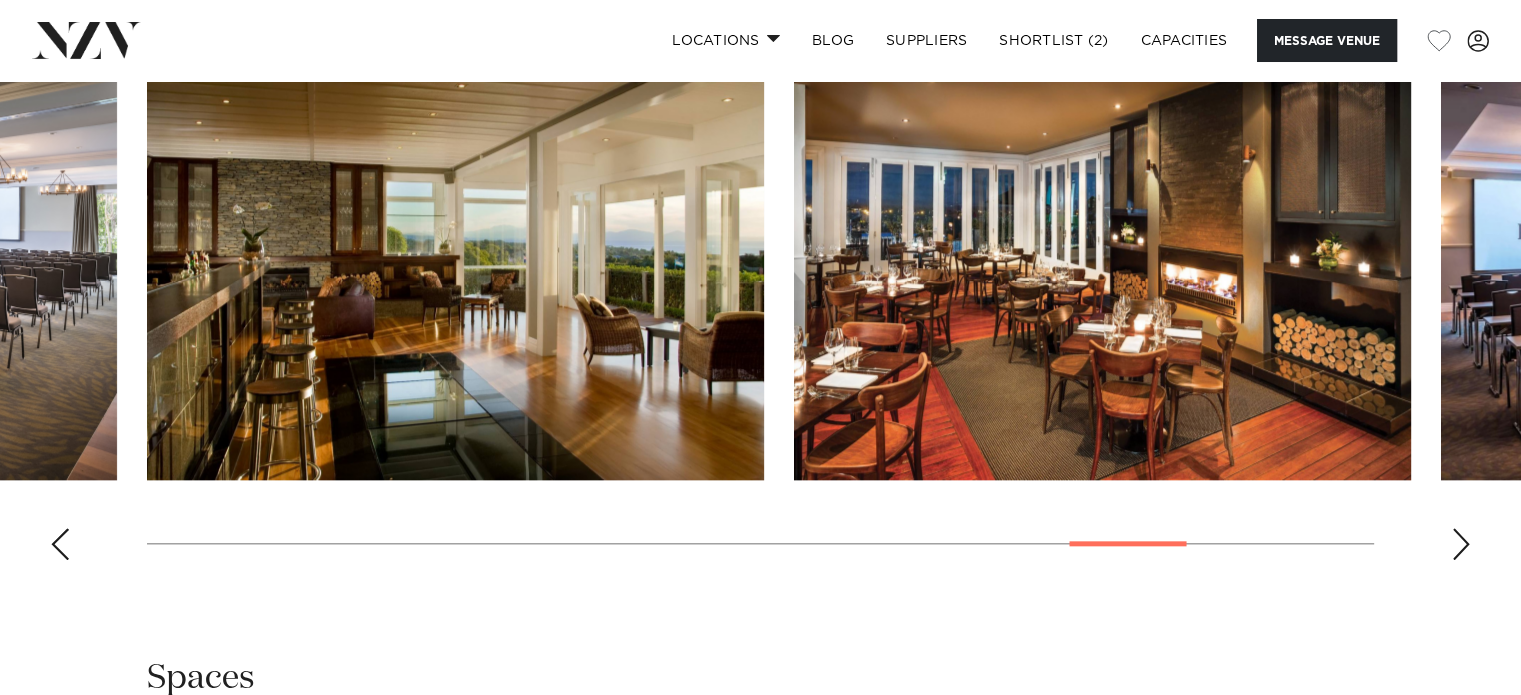 click at bounding box center (60, 544) 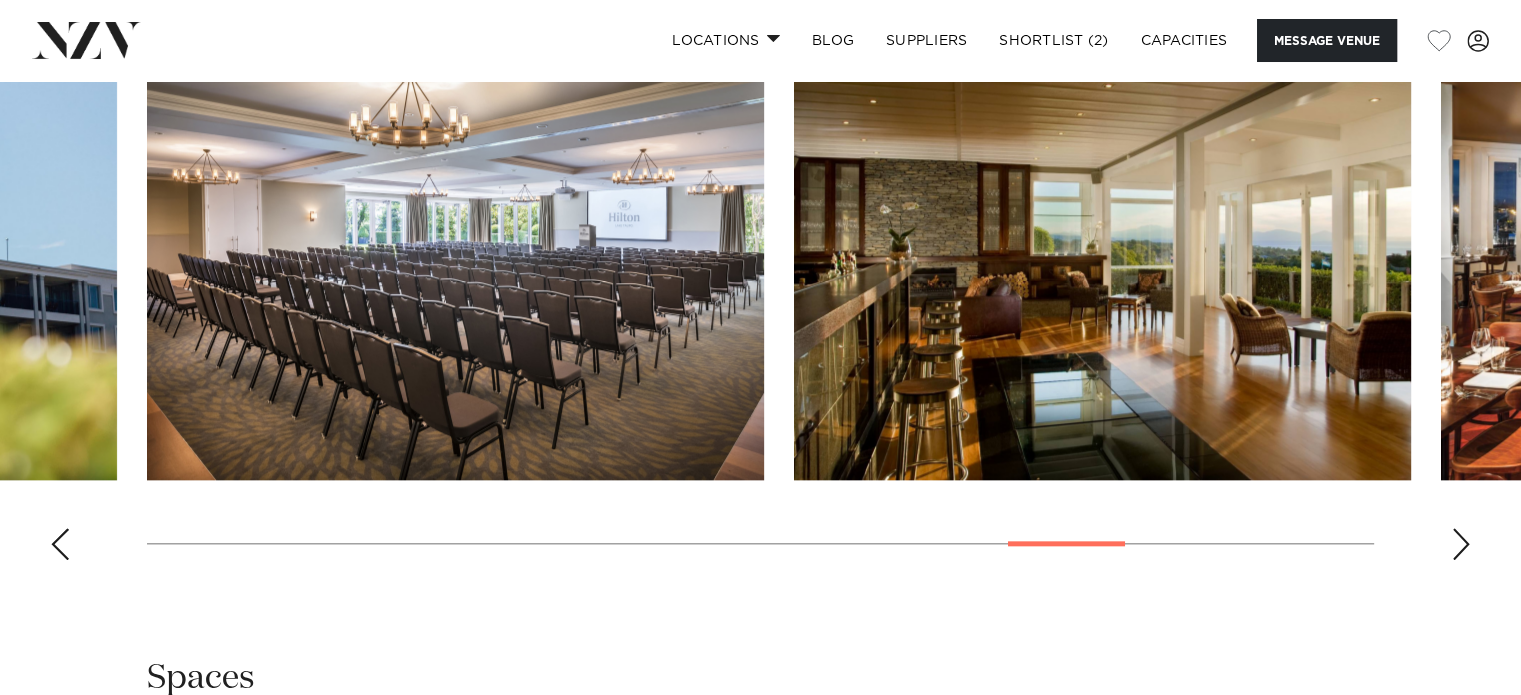 click at bounding box center (60, 544) 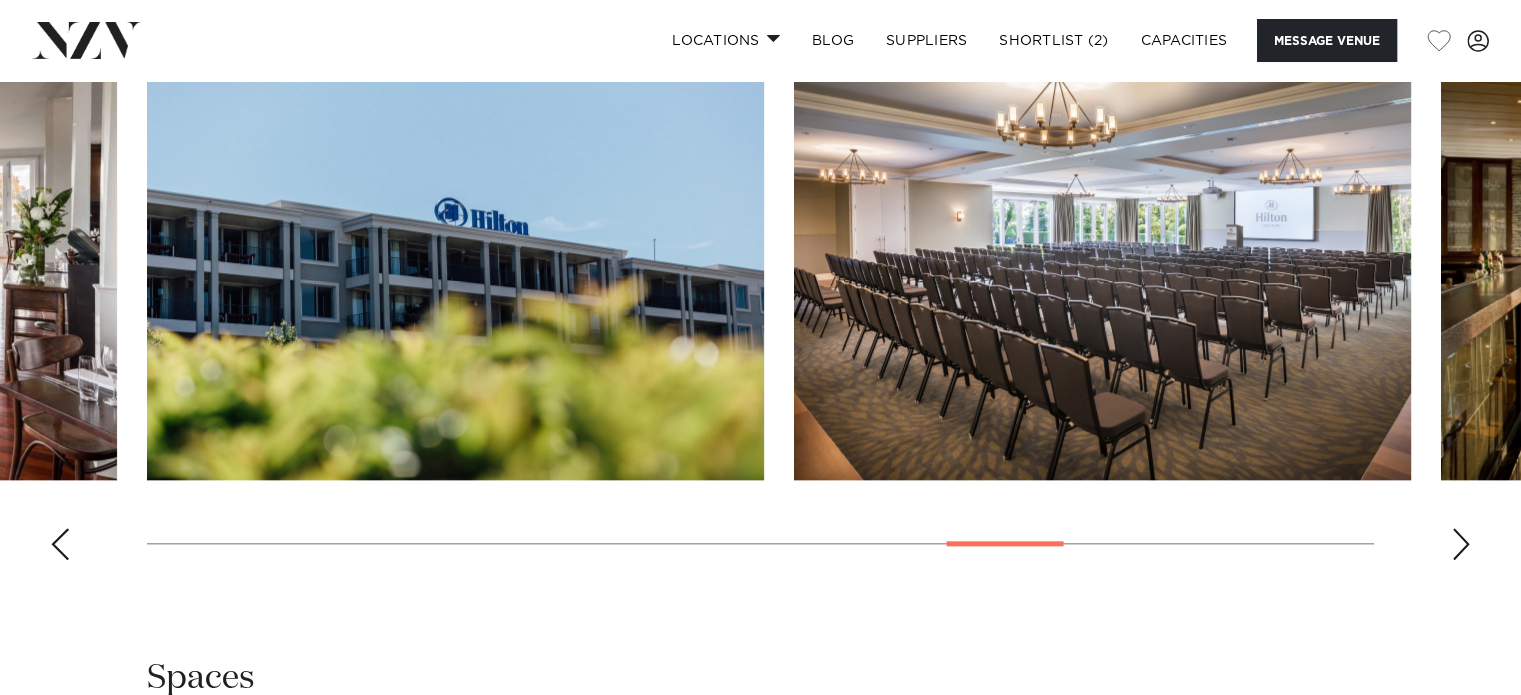 click at bounding box center [60, 544] 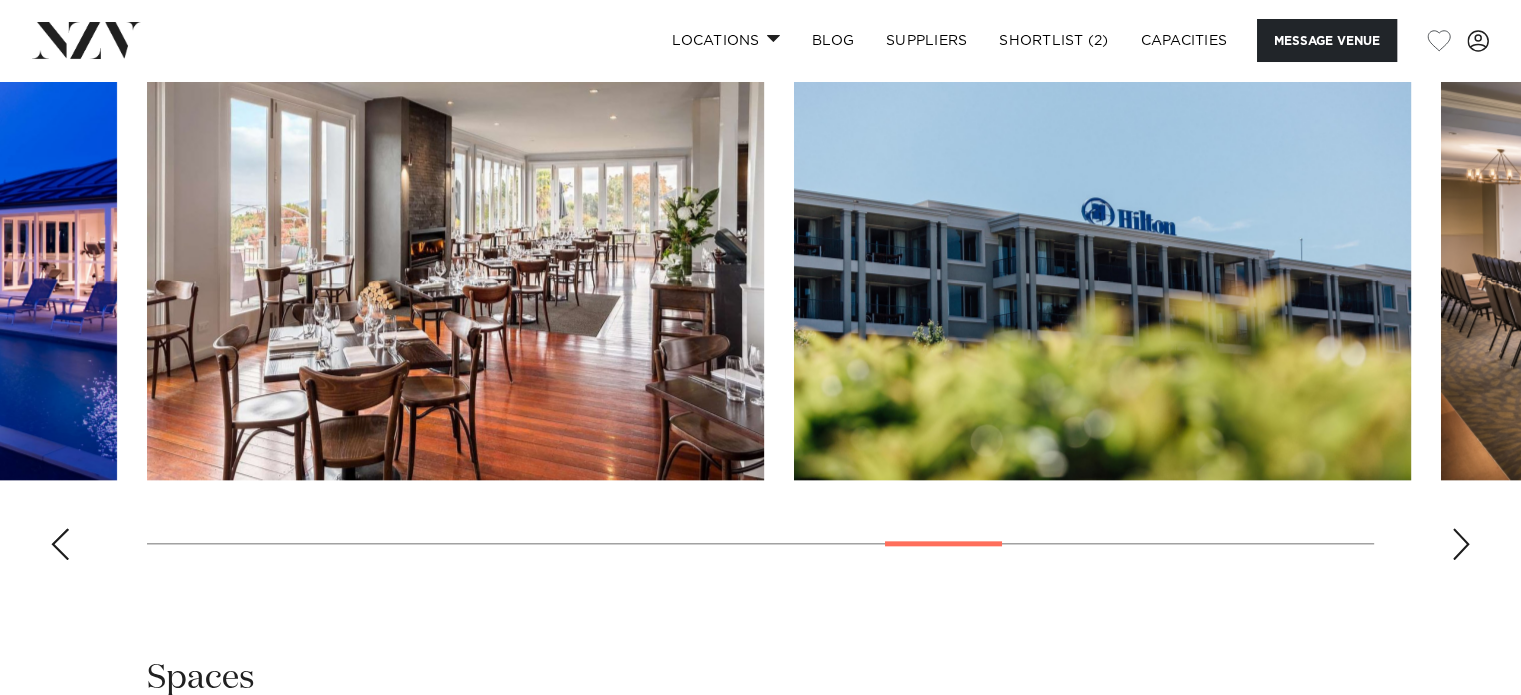 click at bounding box center (60, 544) 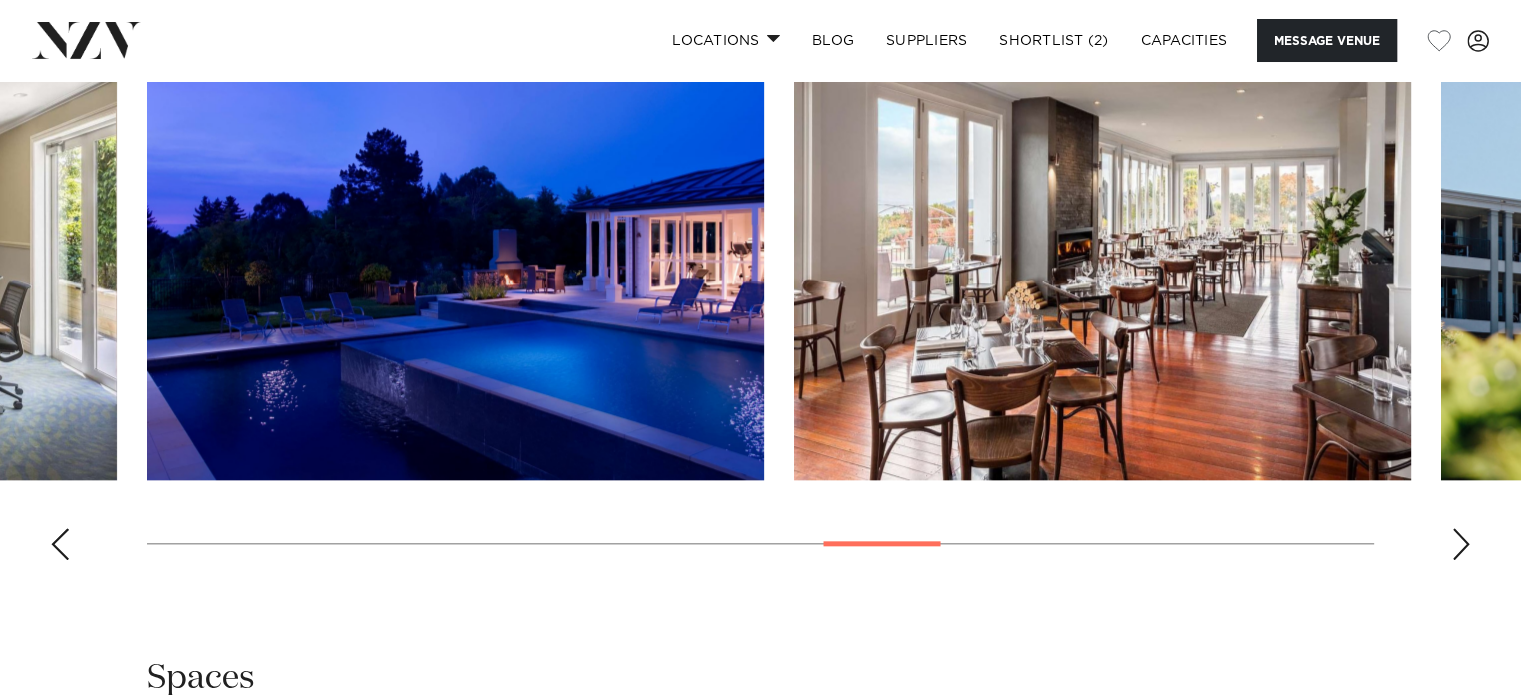 click at bounding box center [60, 544] 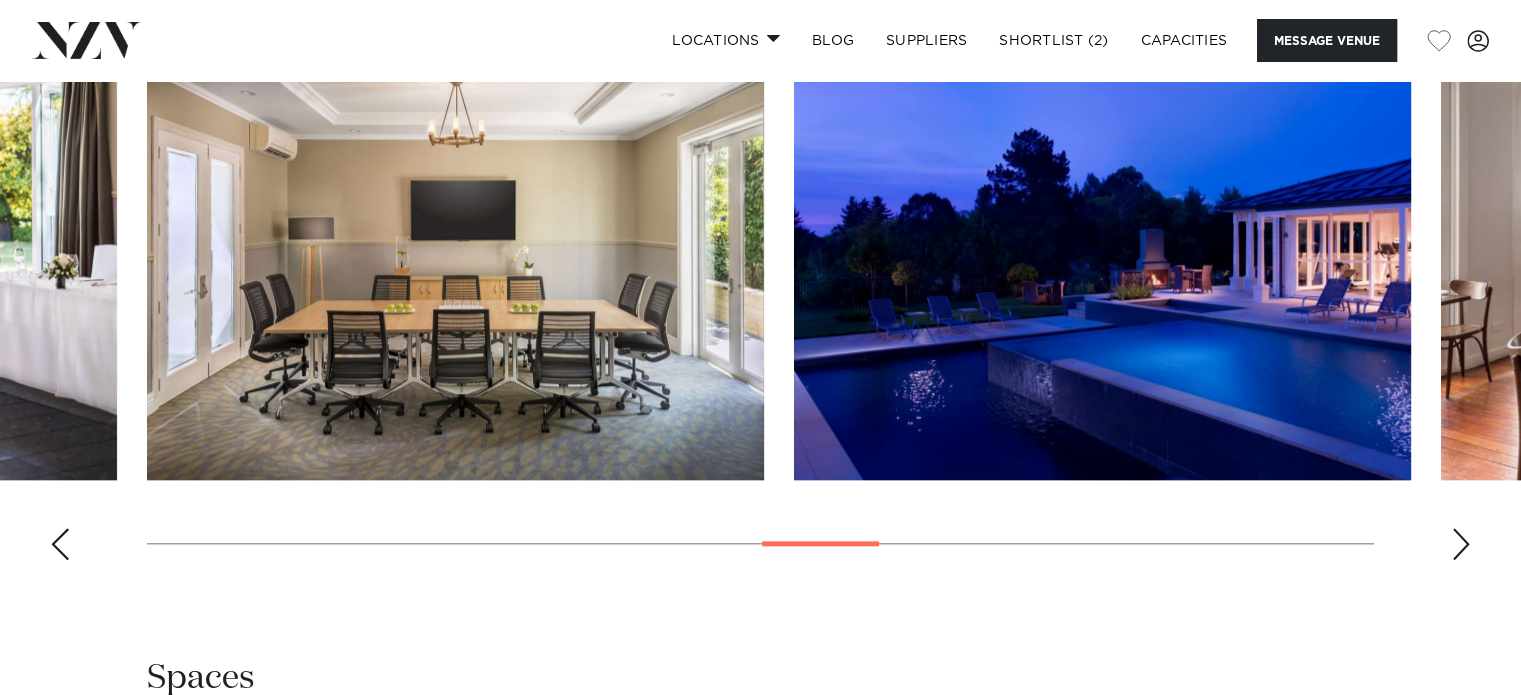 click at bounding box center (60, 544) 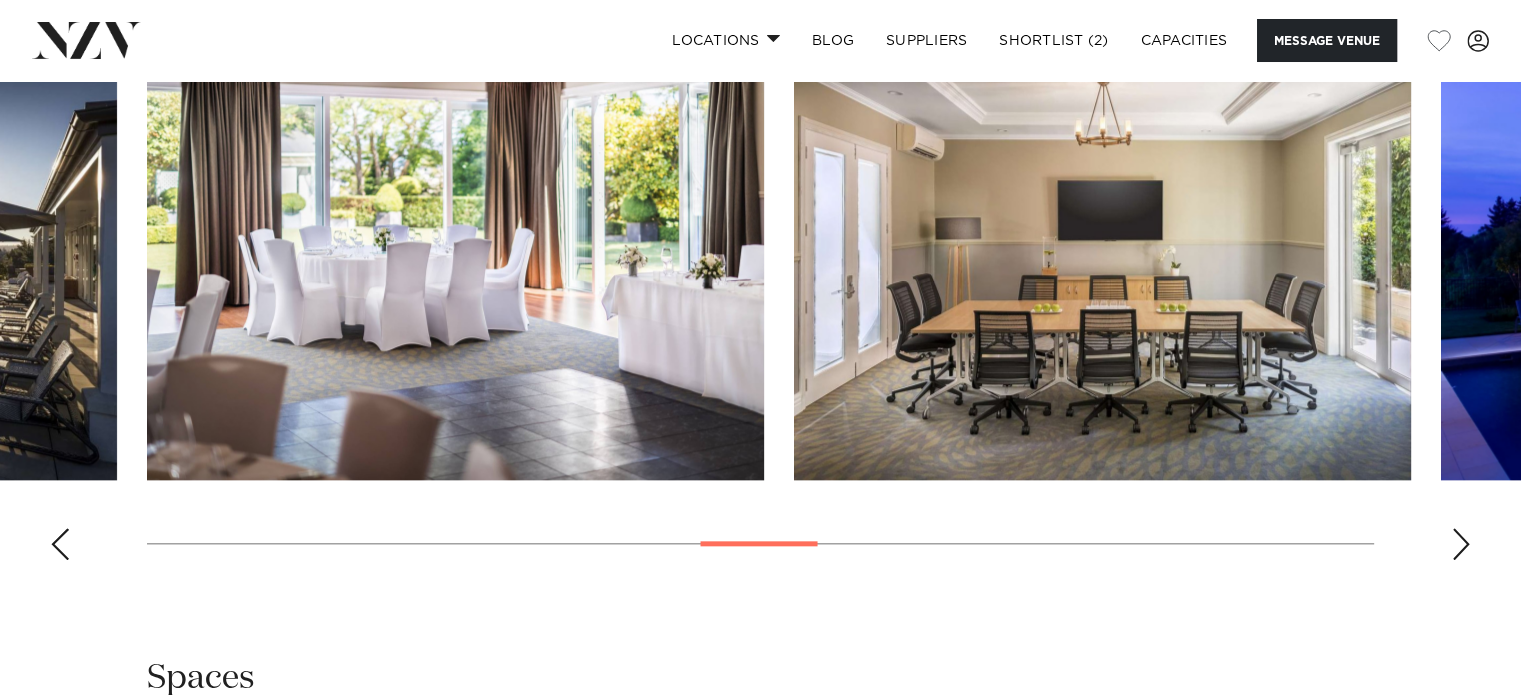 click at bounding box center (60, 544) 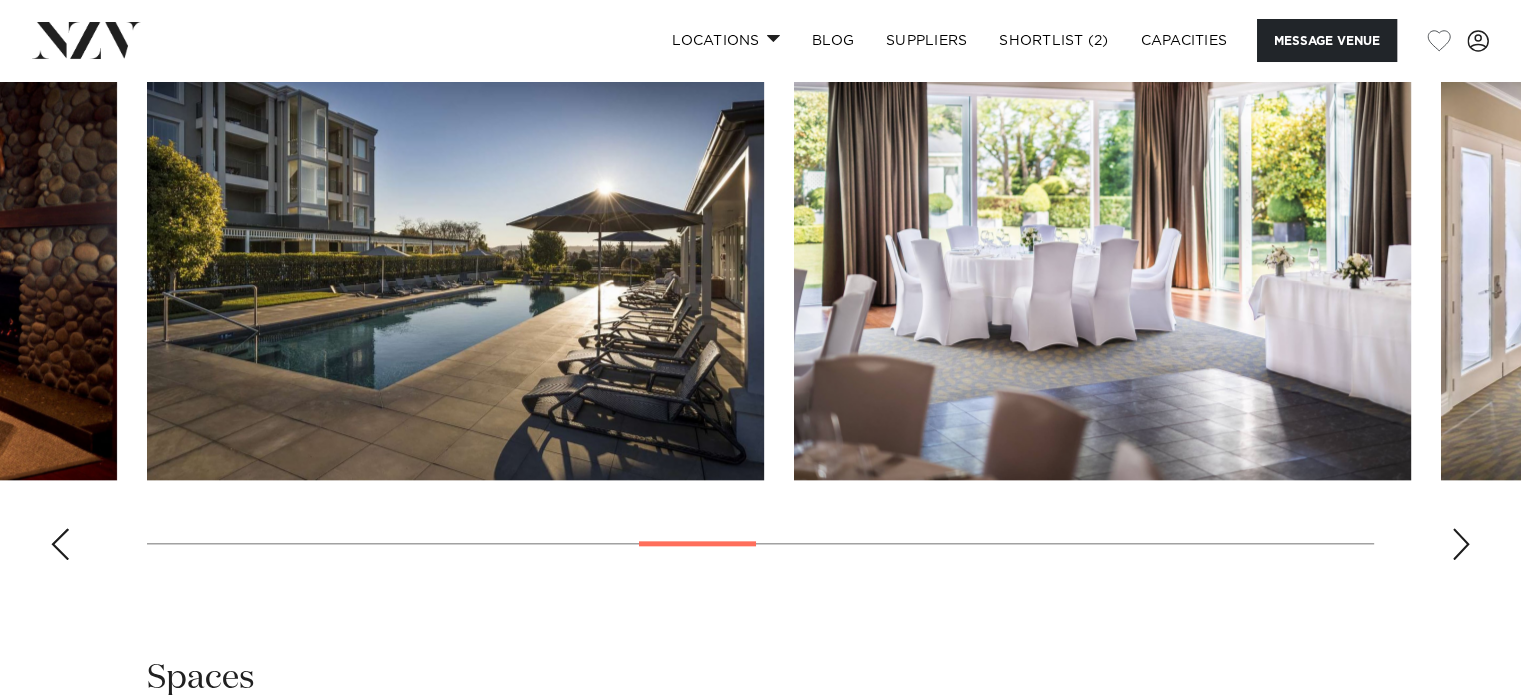 click at bounding box center (60, 544) 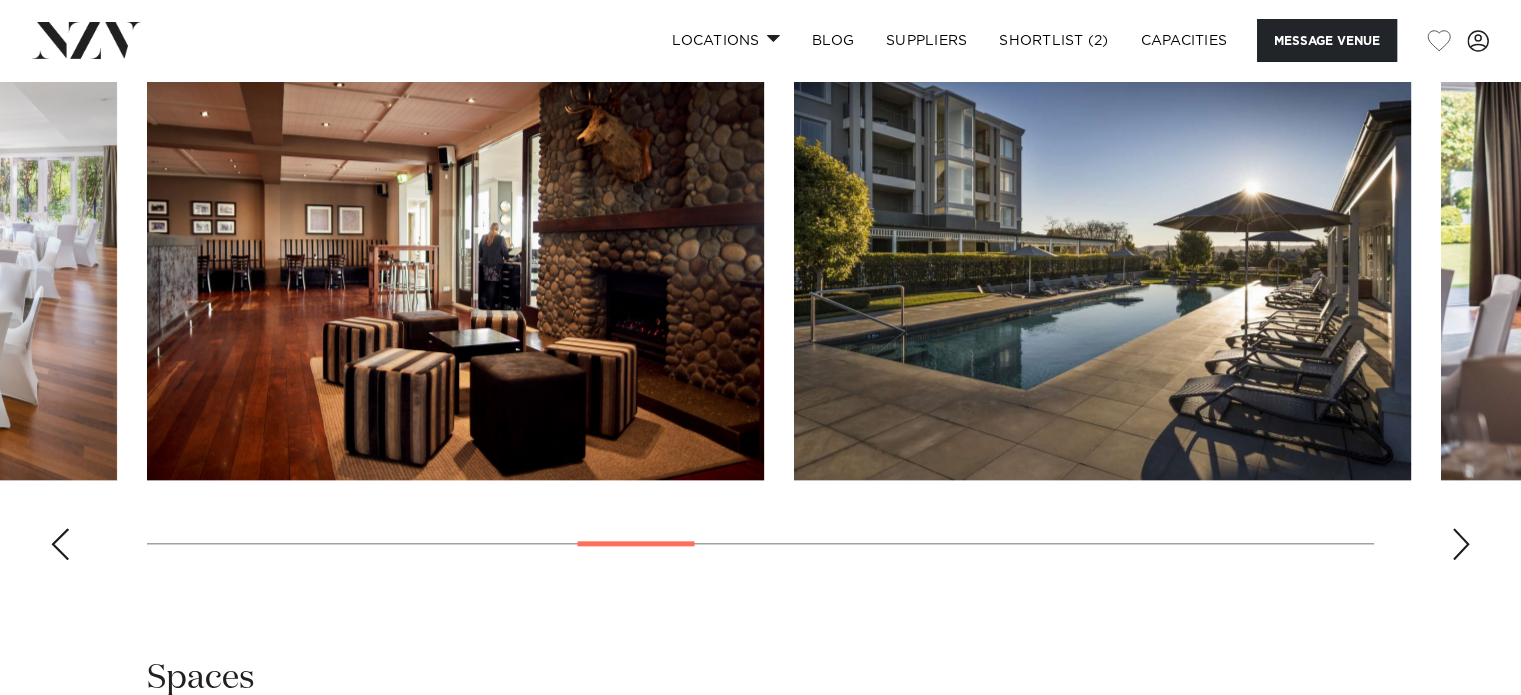click at bounding box center (60, 544) 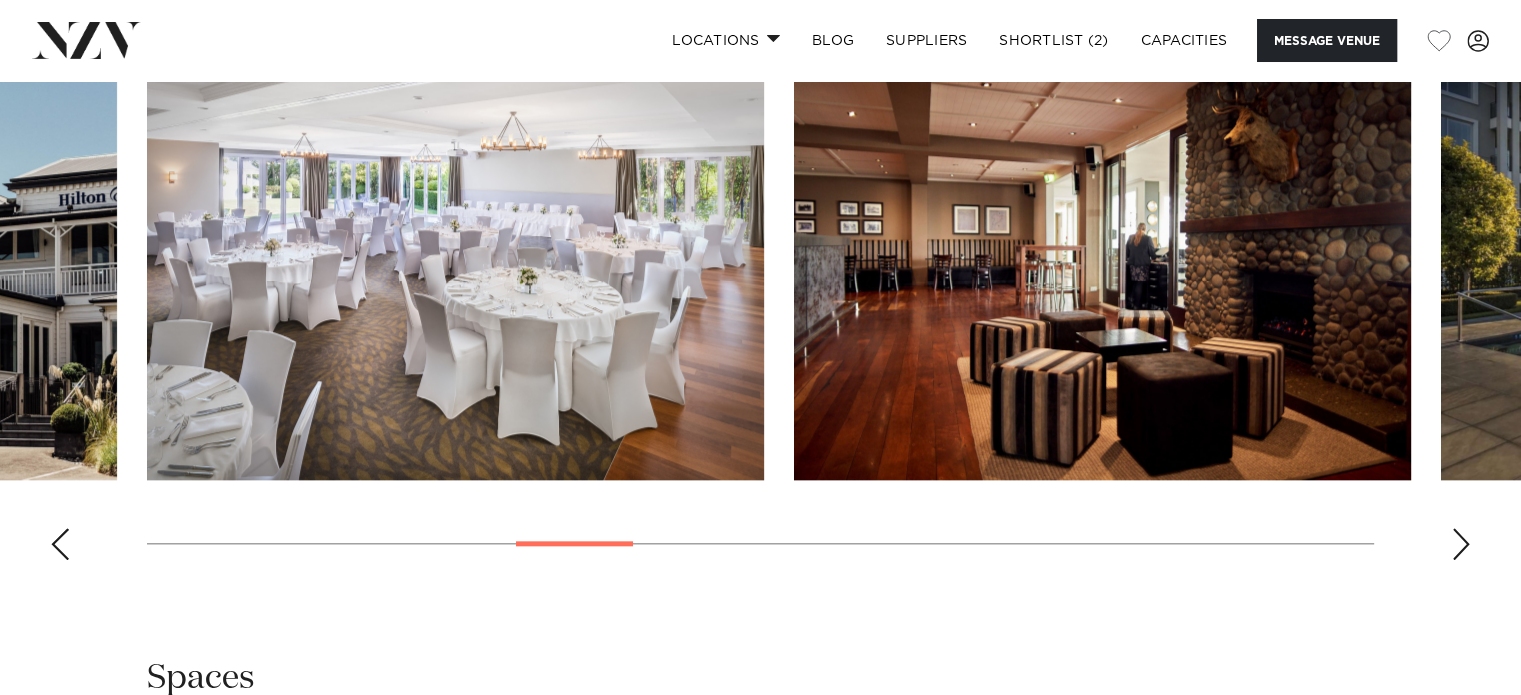 click at bounding box center [60, 544] 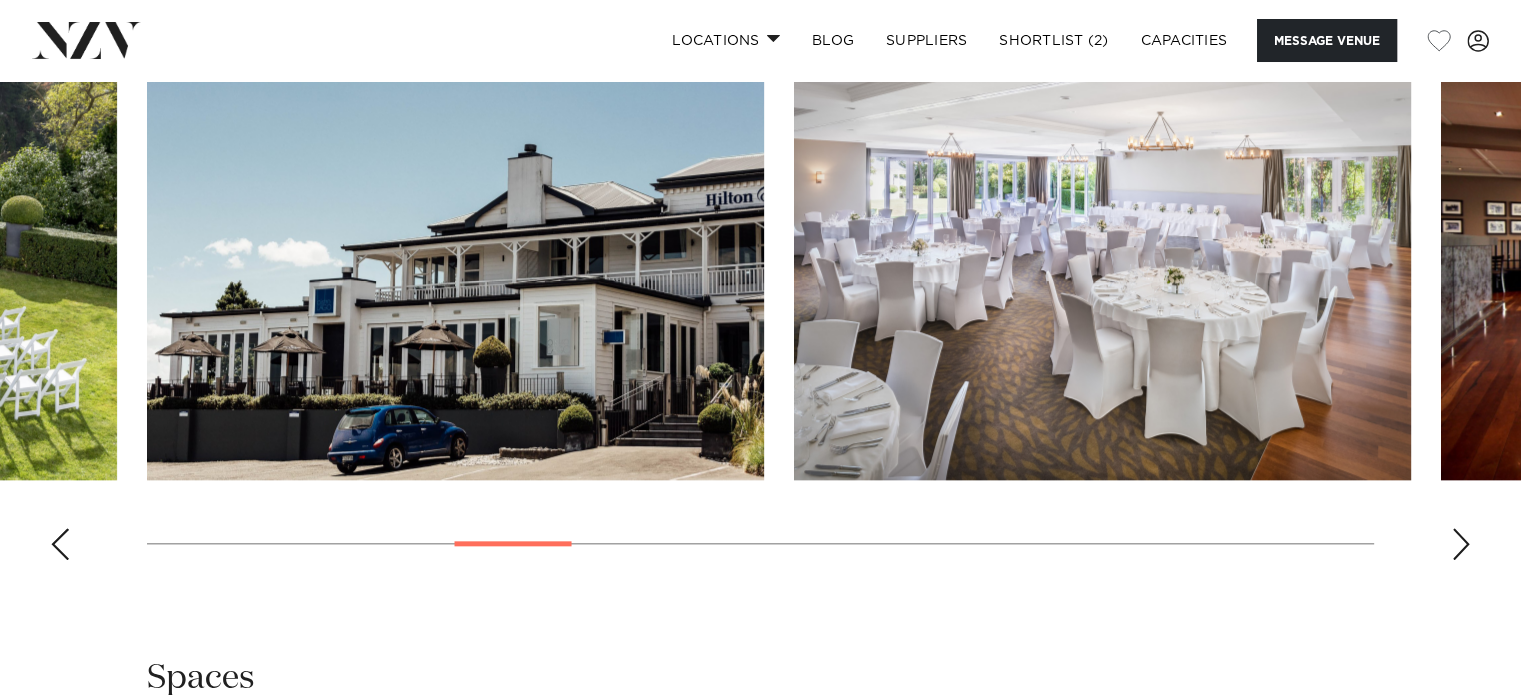 click at bounding box center (60, 544) 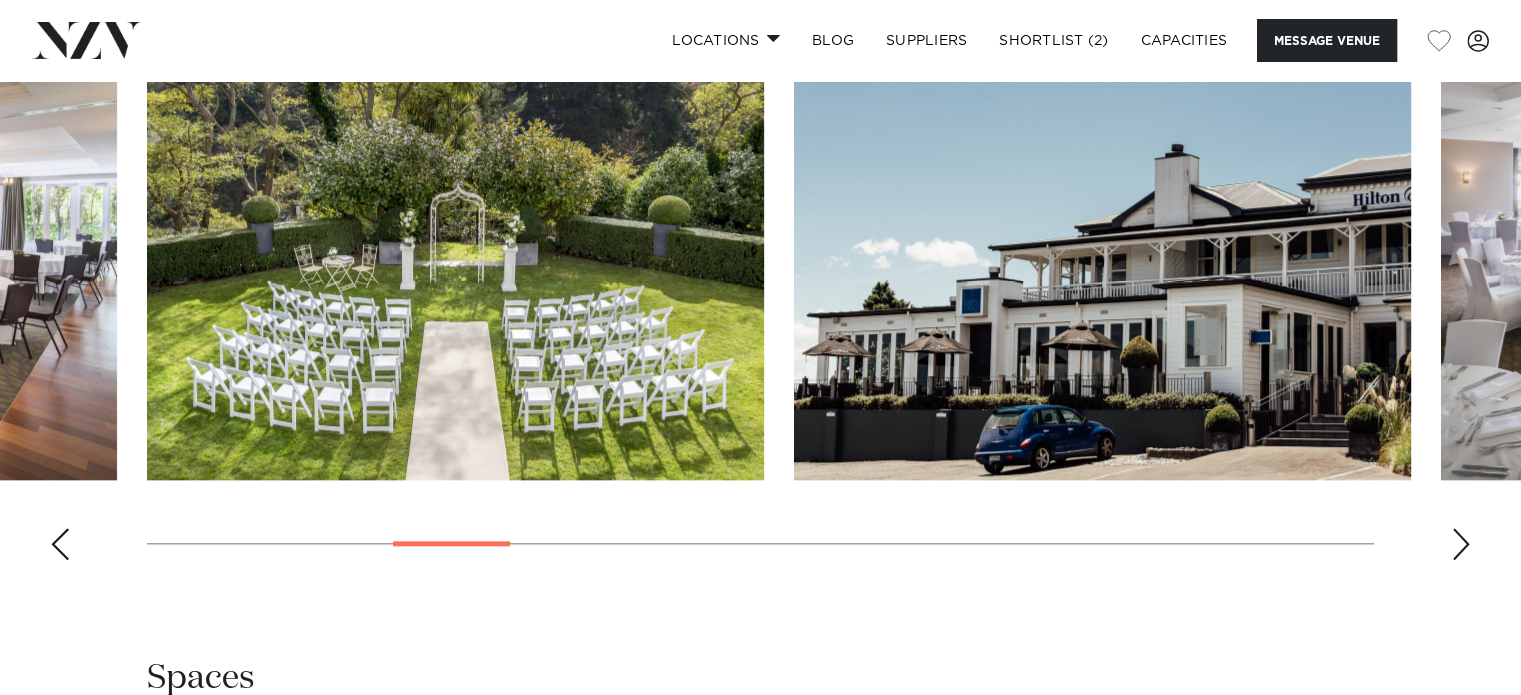 click at bounding box center [60, 544] 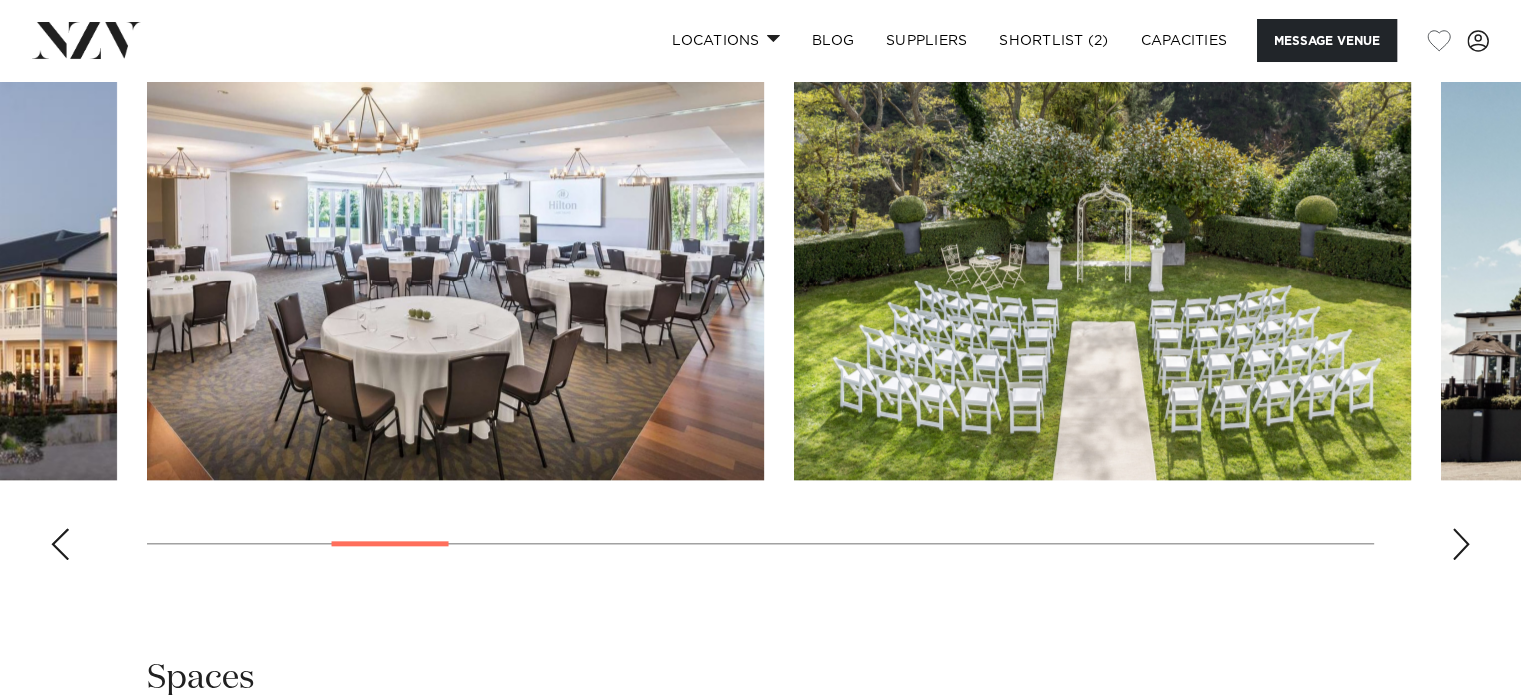 click at bounding box center [60, 544] 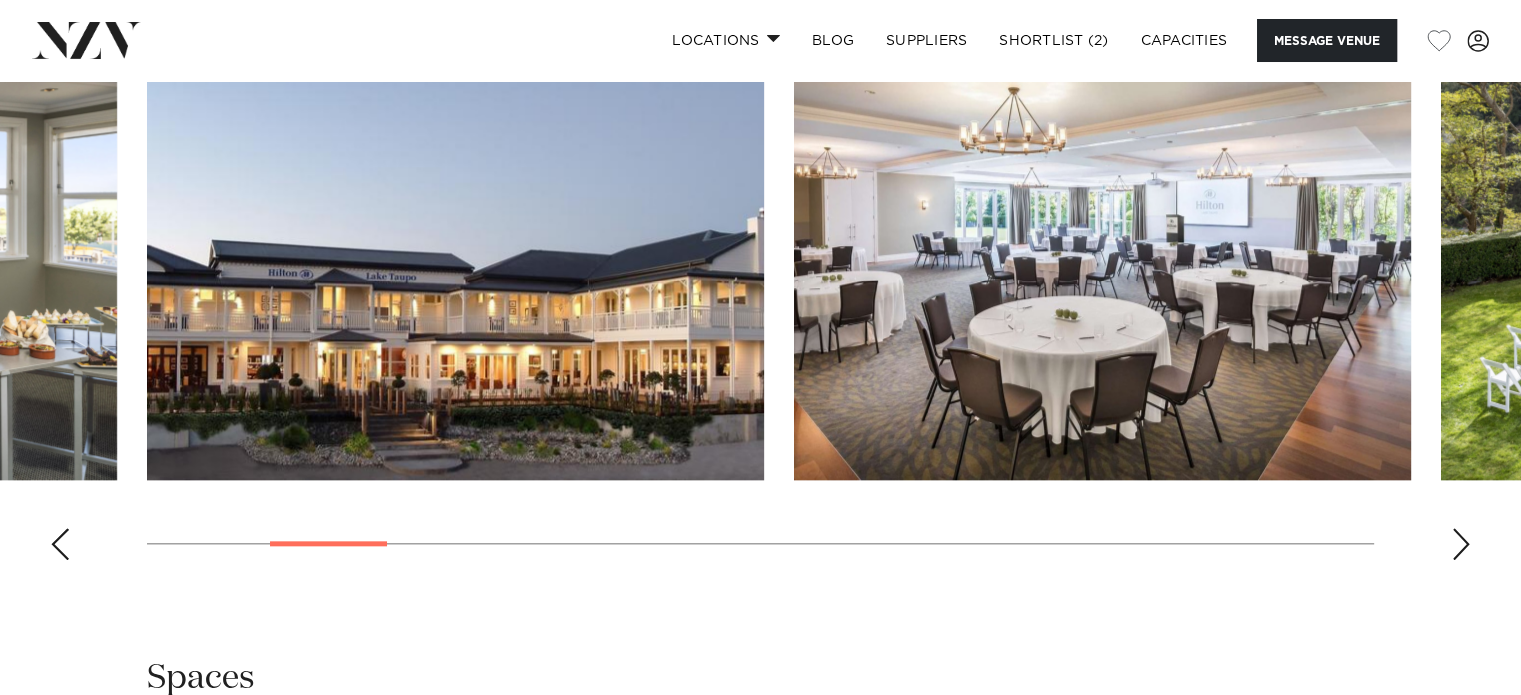 click at bounding box center [60, 544] 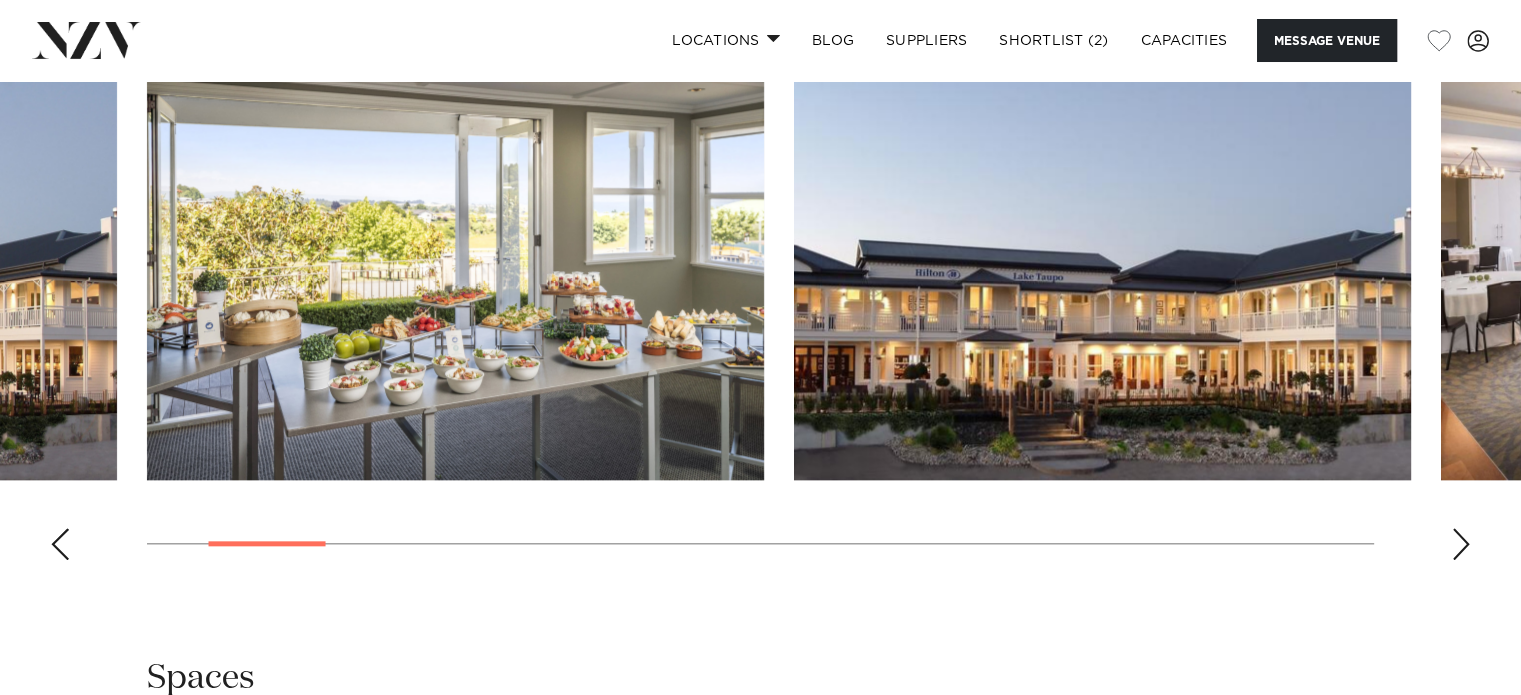 click at bounding box center (60, 544) 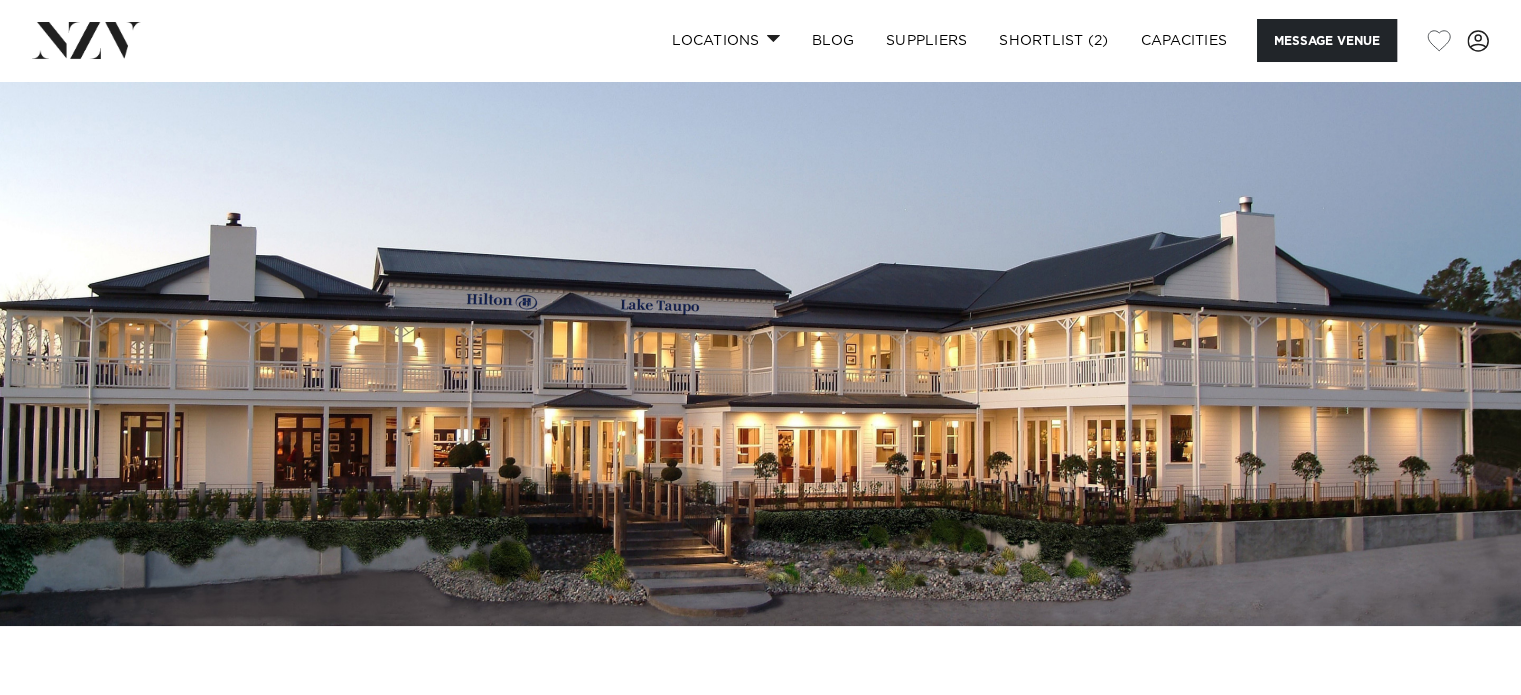 scroll, scrollTop: 0, scrollLeft: 0, axis: both 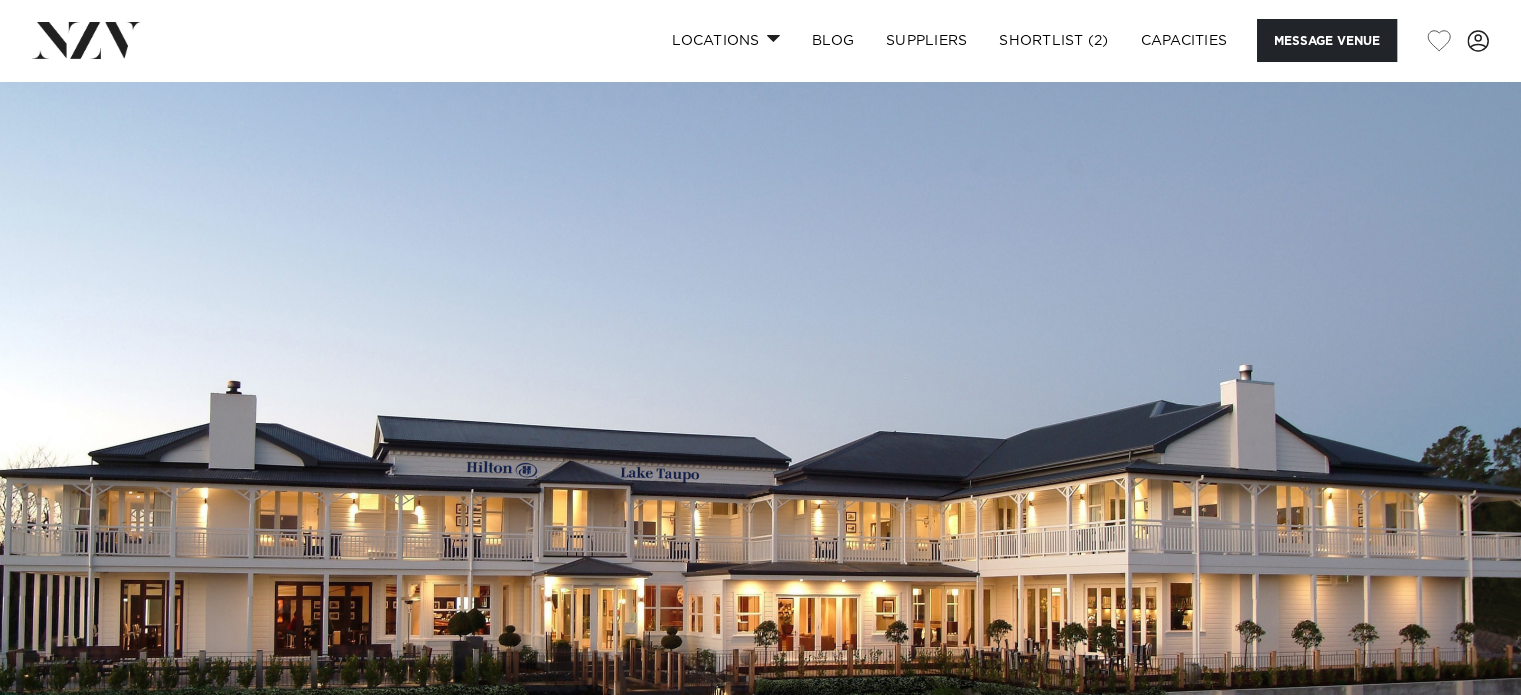 click at bounding box center [1431, 40] 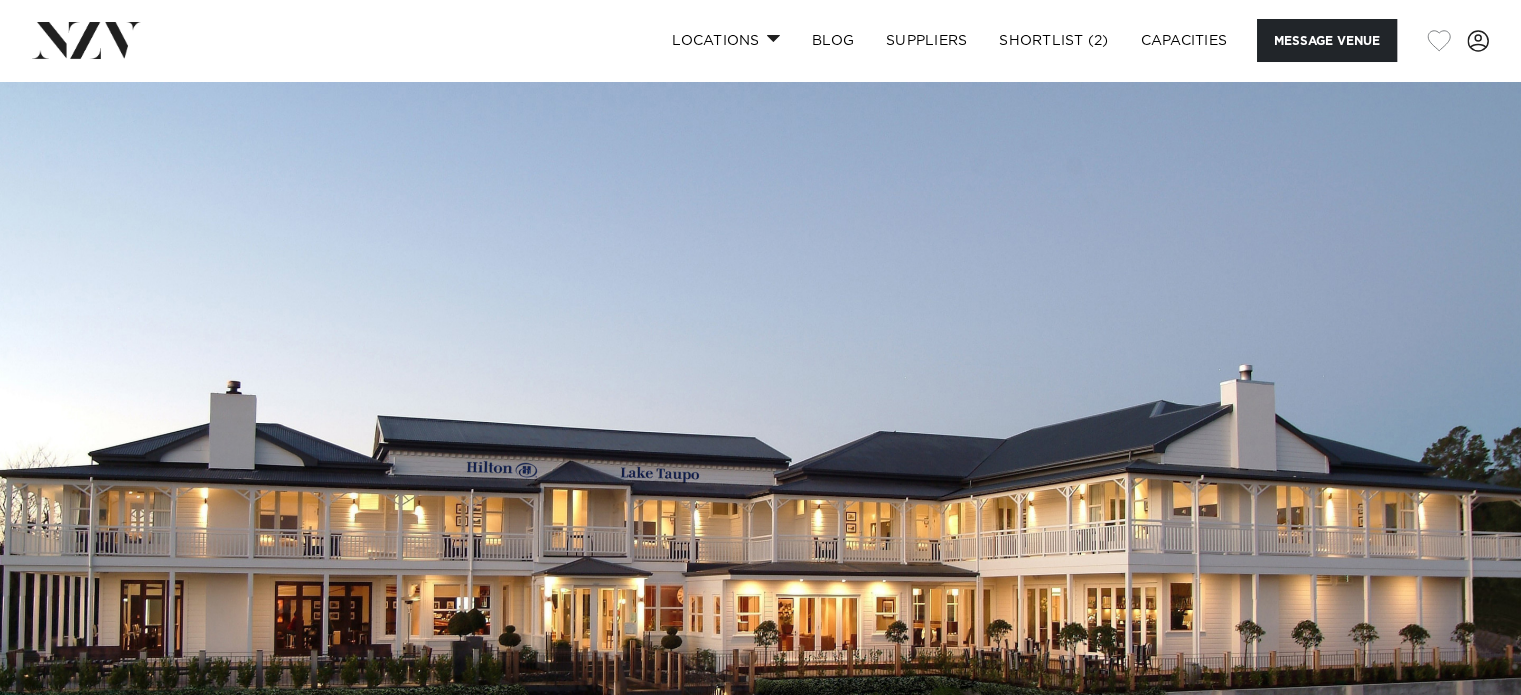 click at bounding box center (1439, 41) 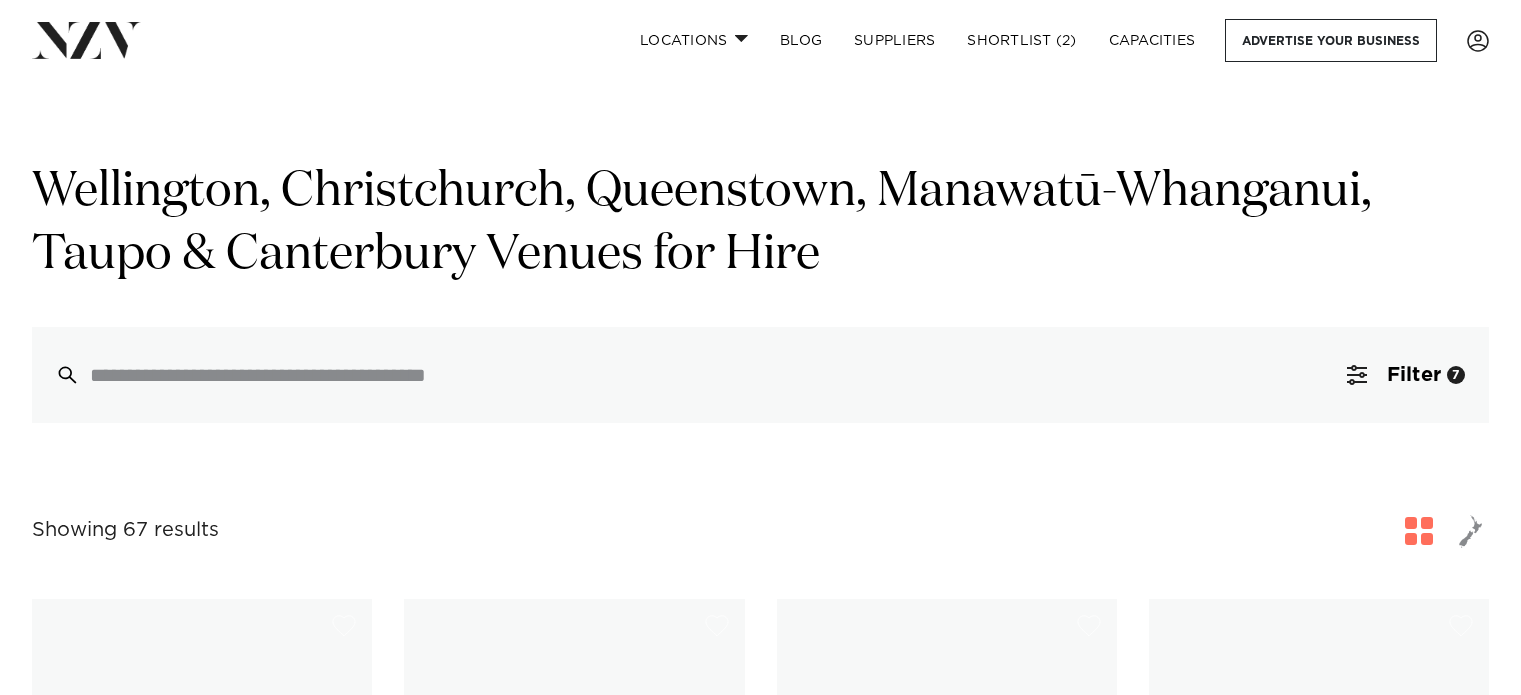 scroll, scrollTop: 3180, scrollLeft: 0, axis: vertical 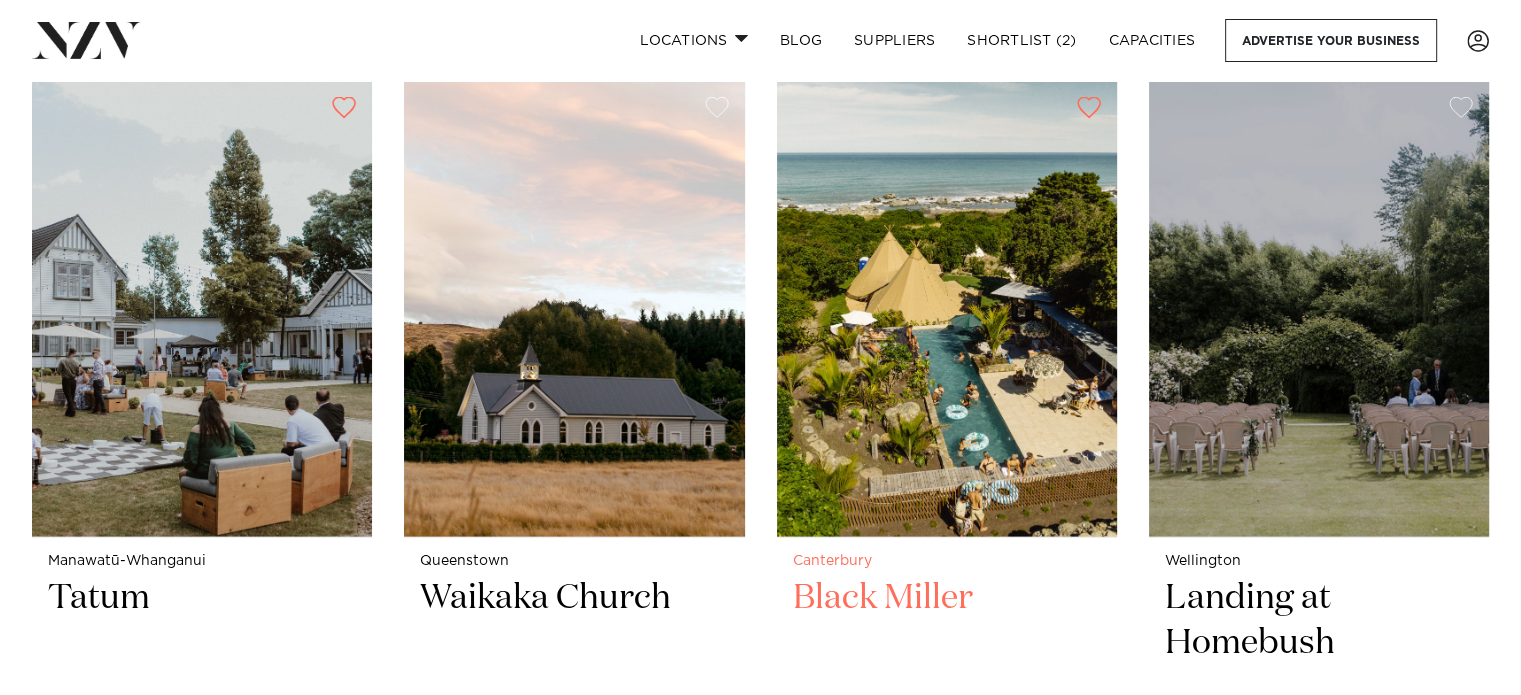 click at bounding box center [947, 309] 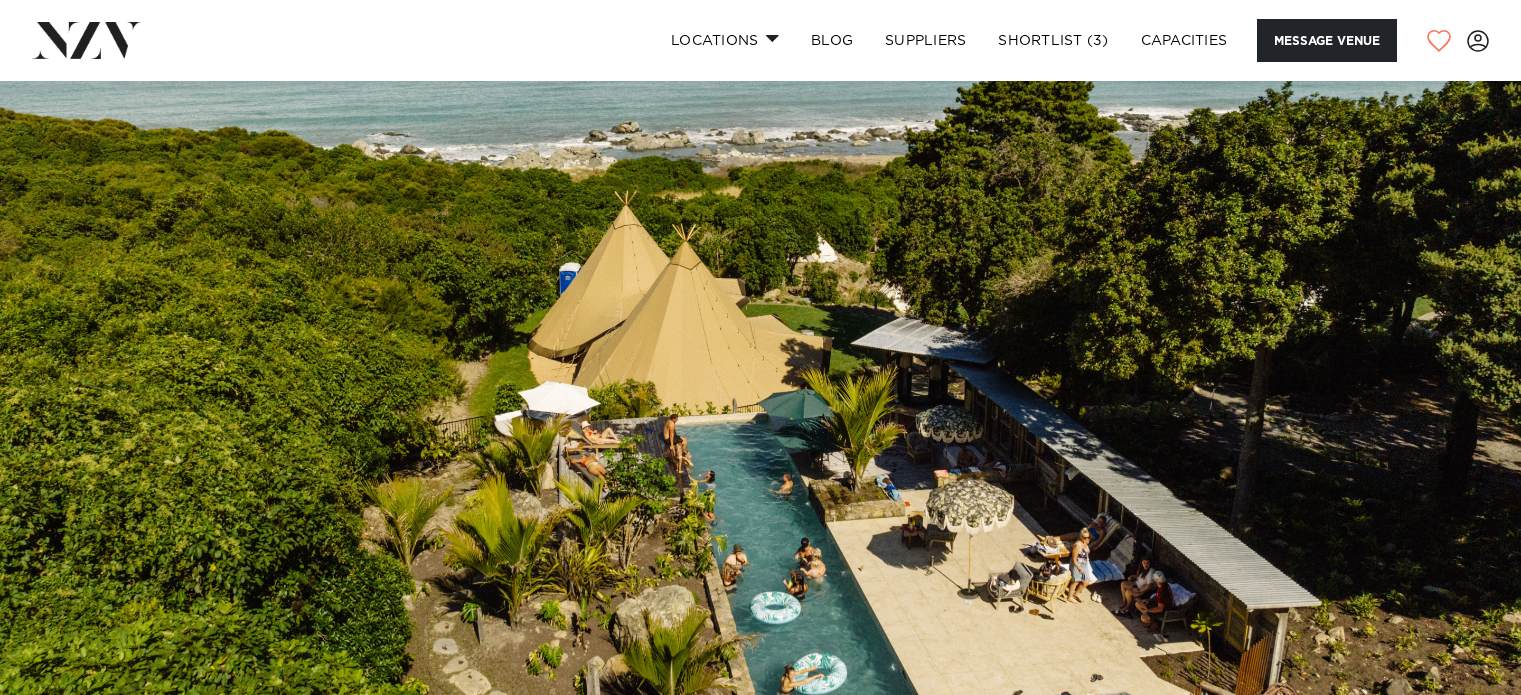scroll, scrollTop: 0, scrollLeft: 0, axis: both 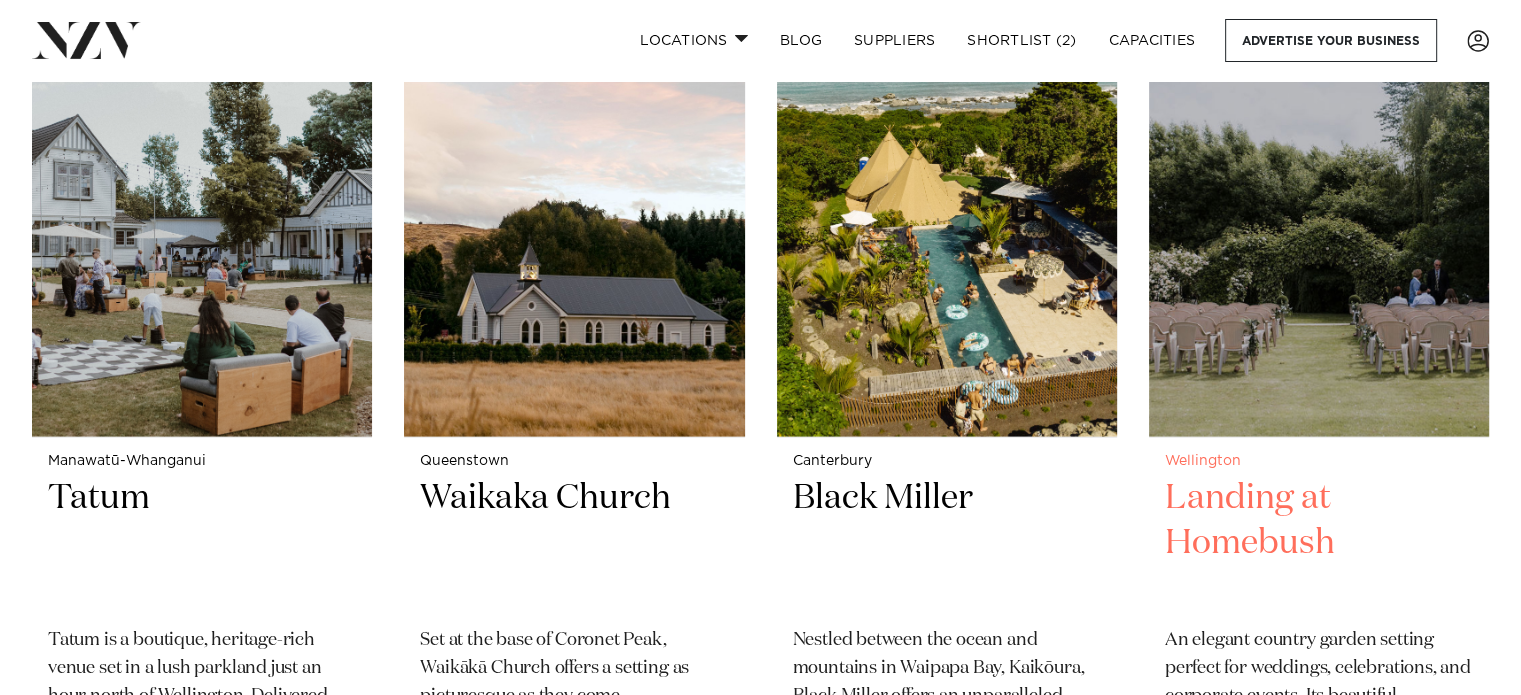 click at bounding box center [1319, 209] 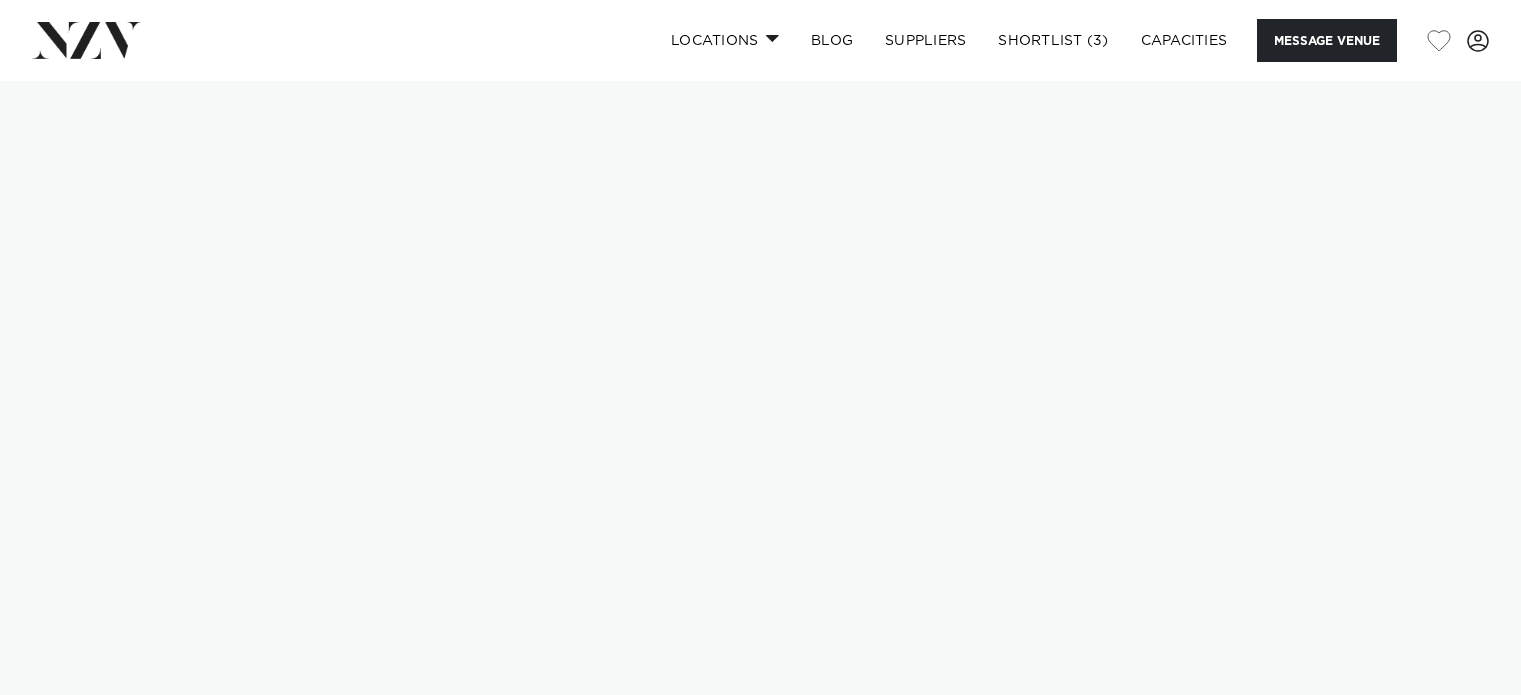 scroll, scrollTop: 0, scrollLeft: 0, axis: both 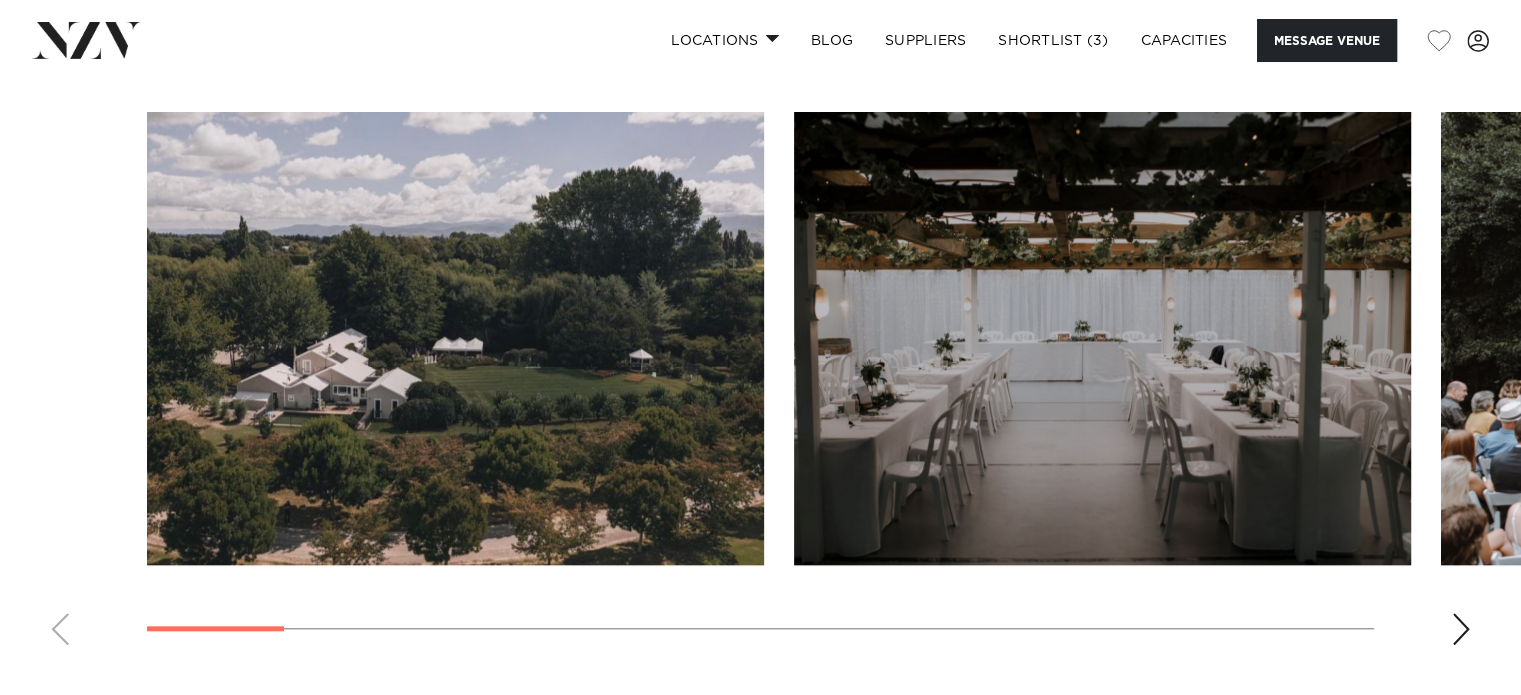 click at bounding box center (1461, 629) 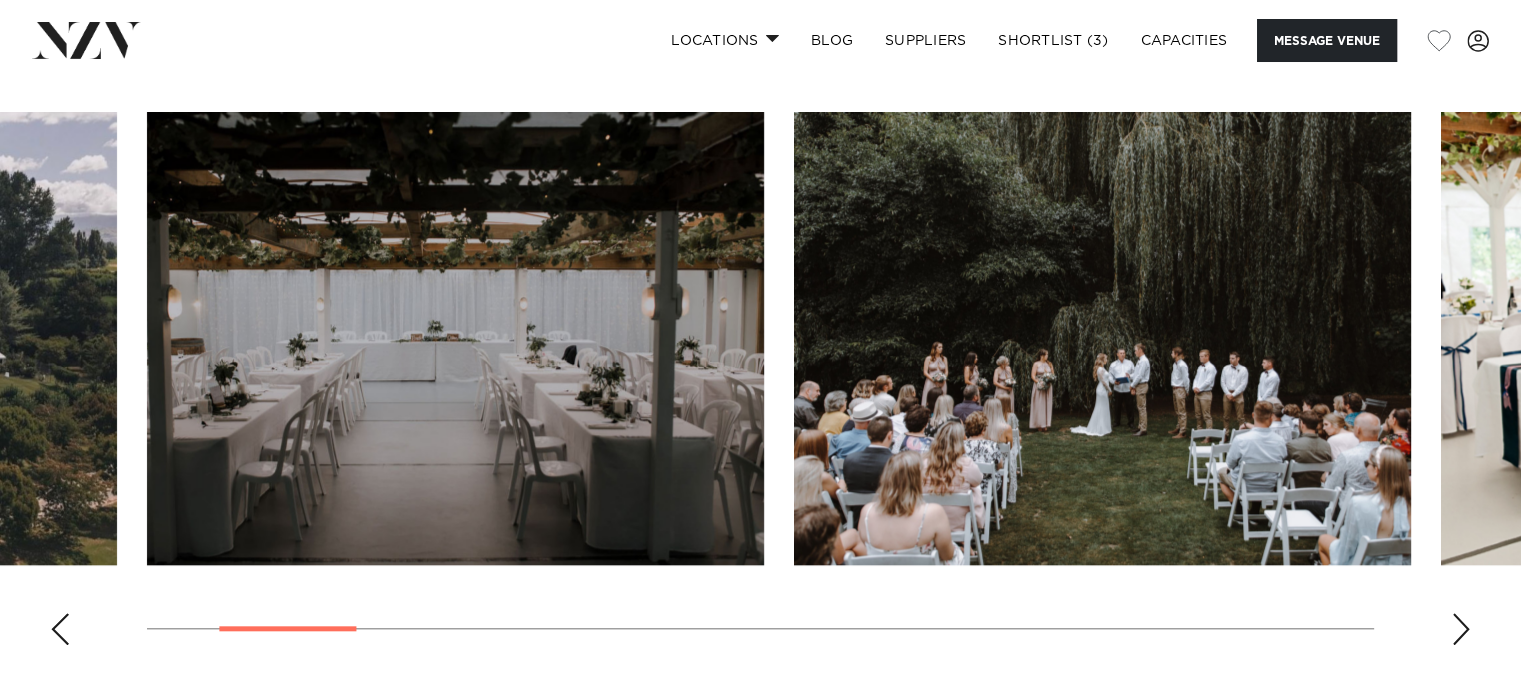 click at bounding box center [1461, 629] 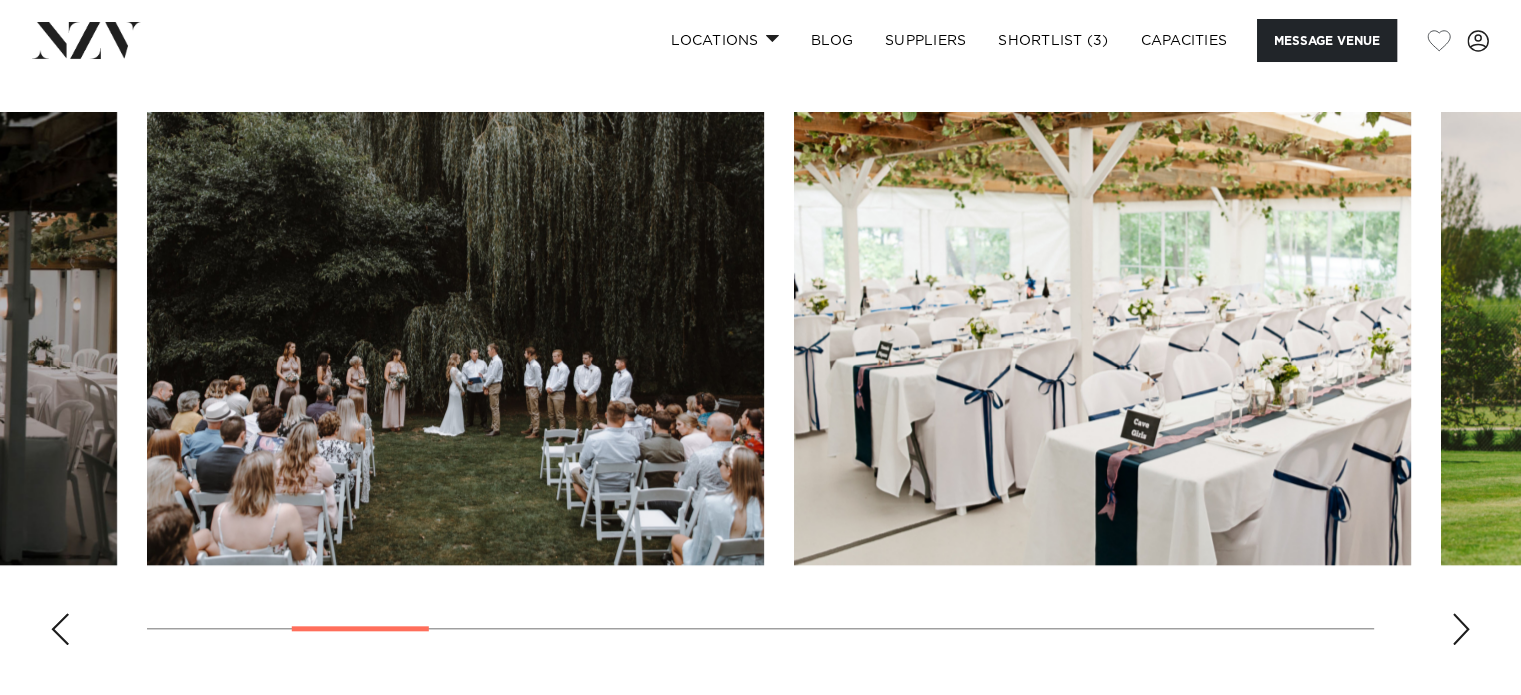 click at bounding box center [1461, 629] 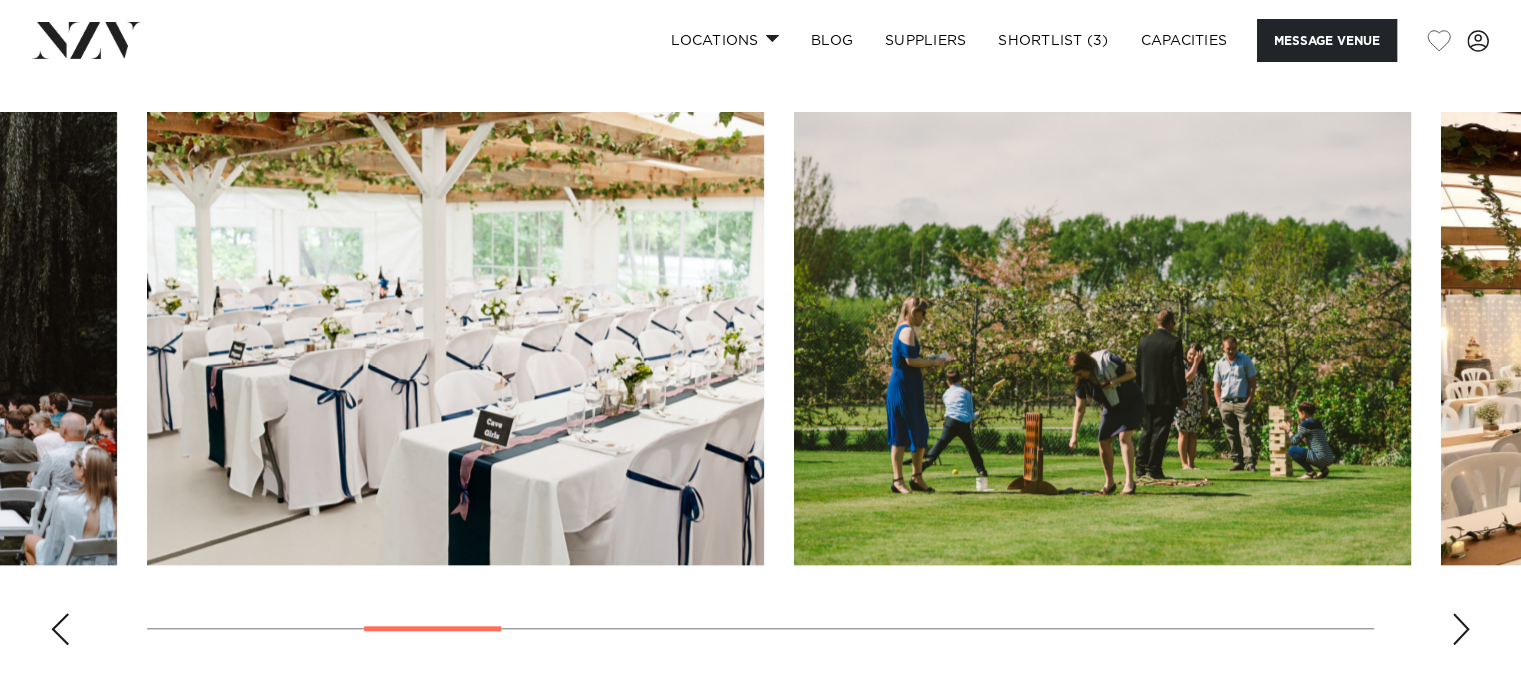 click at bounding box center (1461, 629) 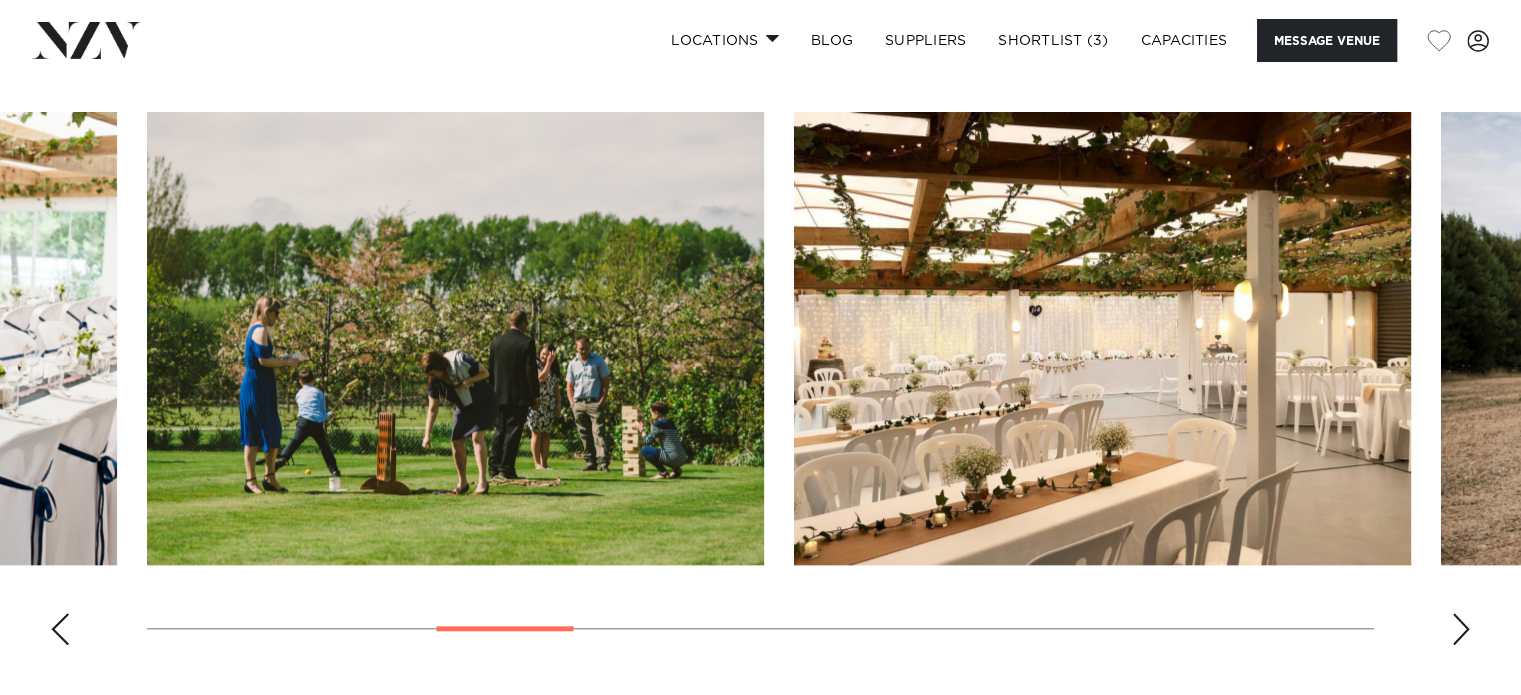 click at bounding box center (1461, 629) 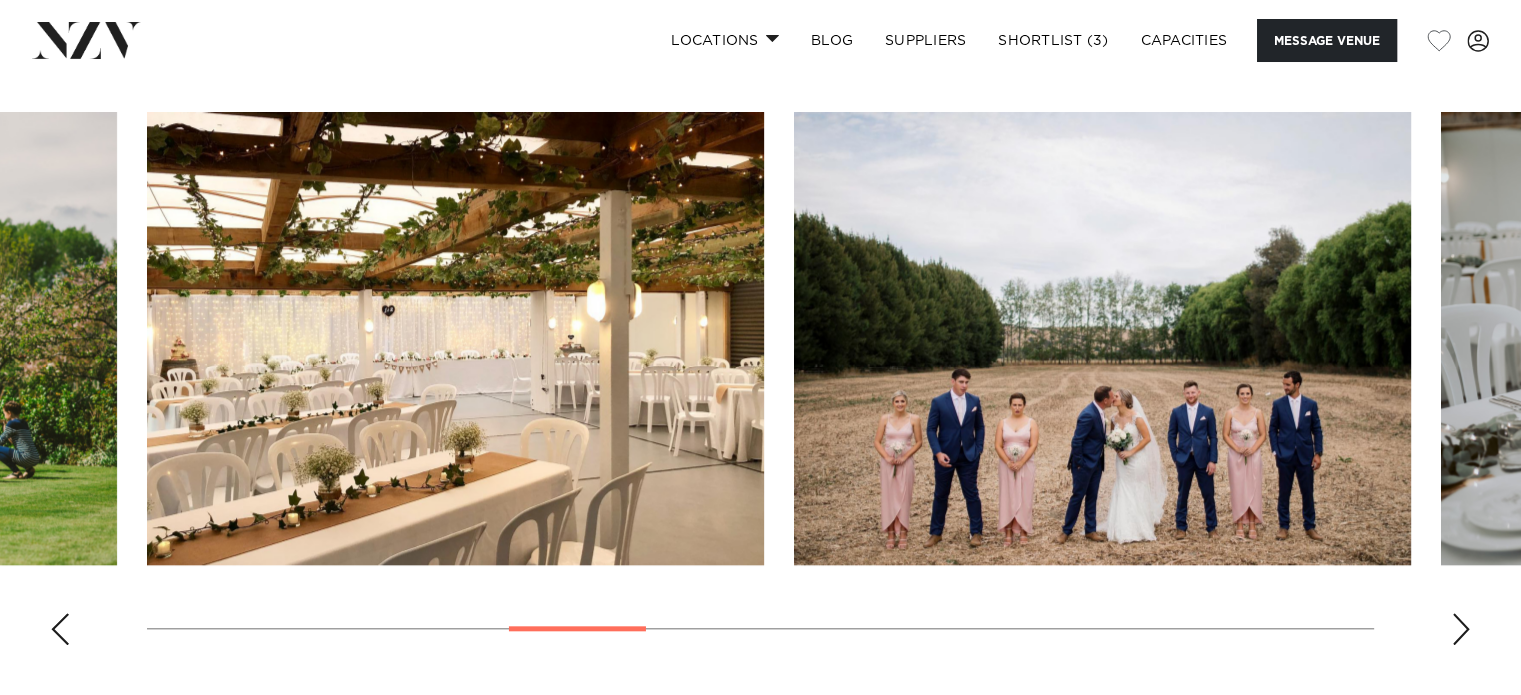 click at bounding box center [1461, 629] 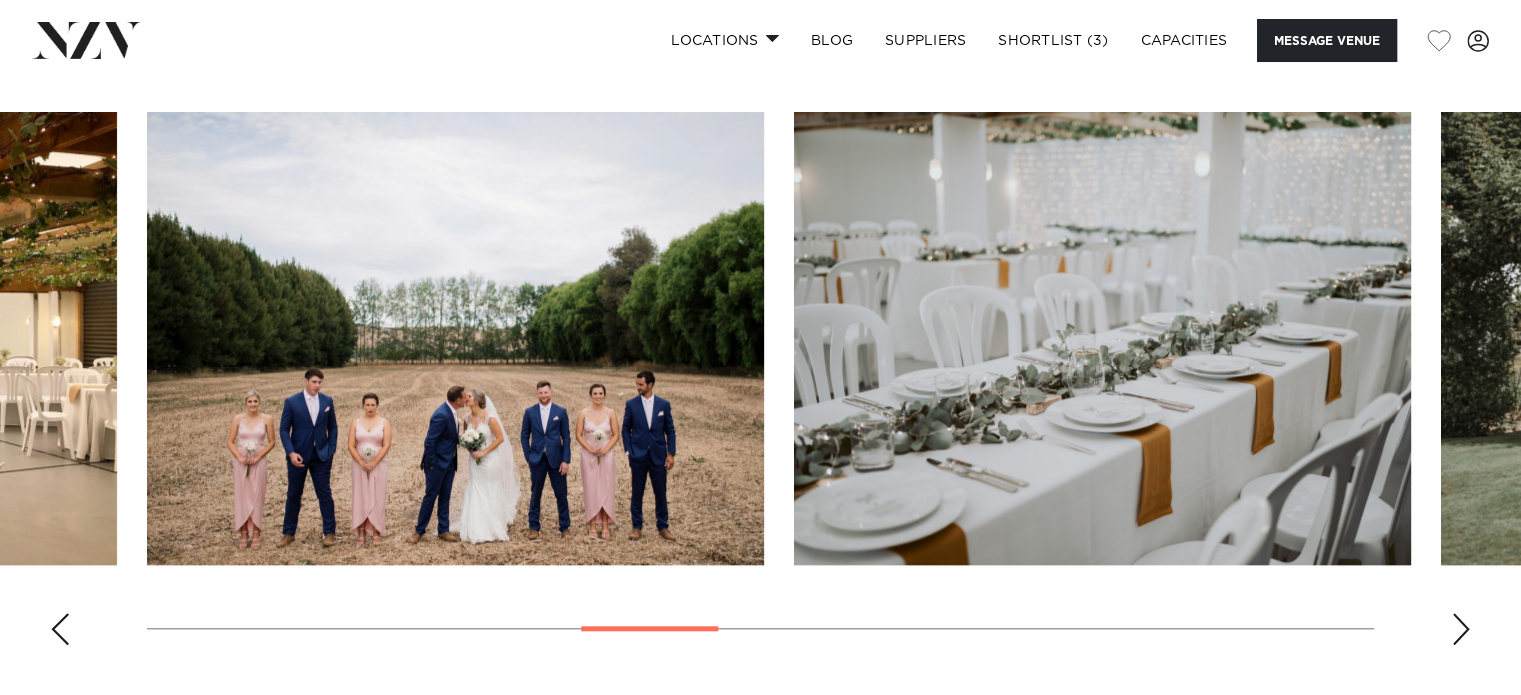 click at bounding box center (1461, 629) 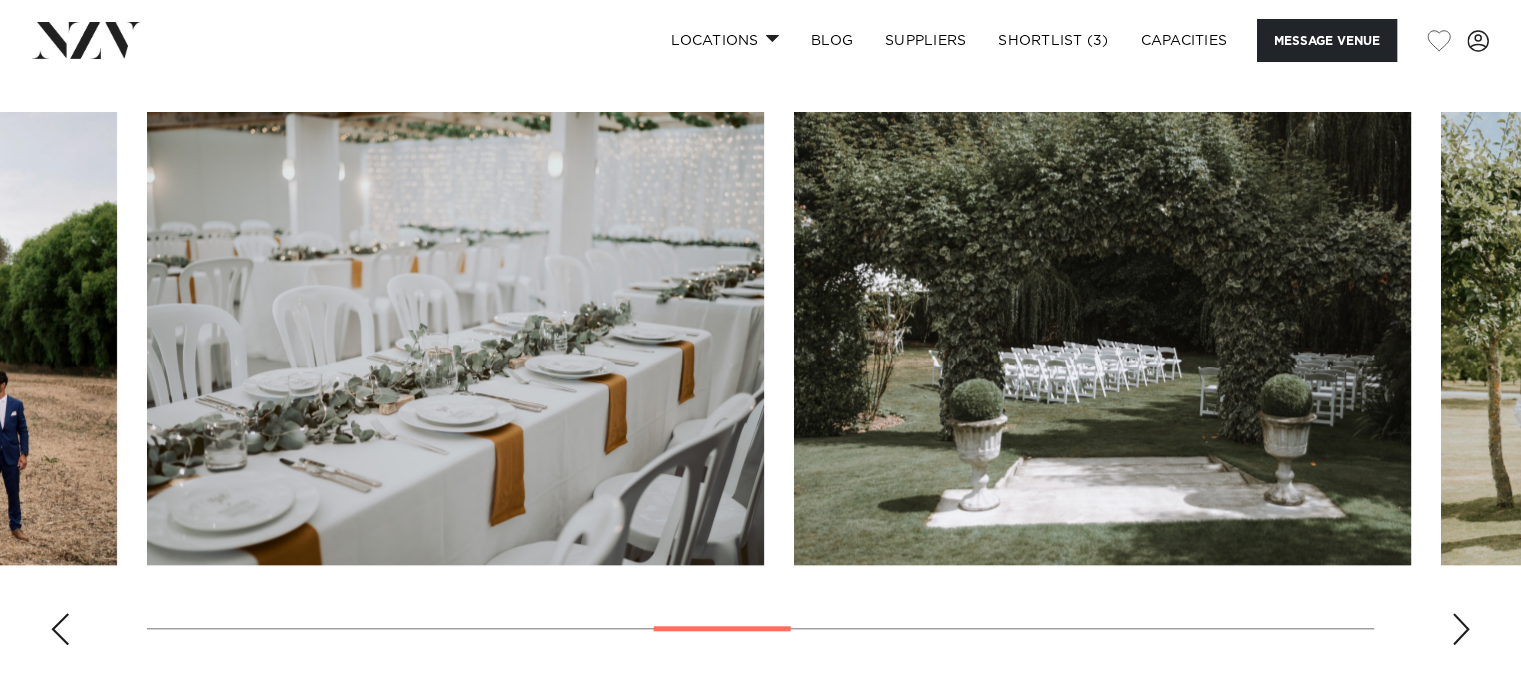 click at bounding box center (1461, 629) 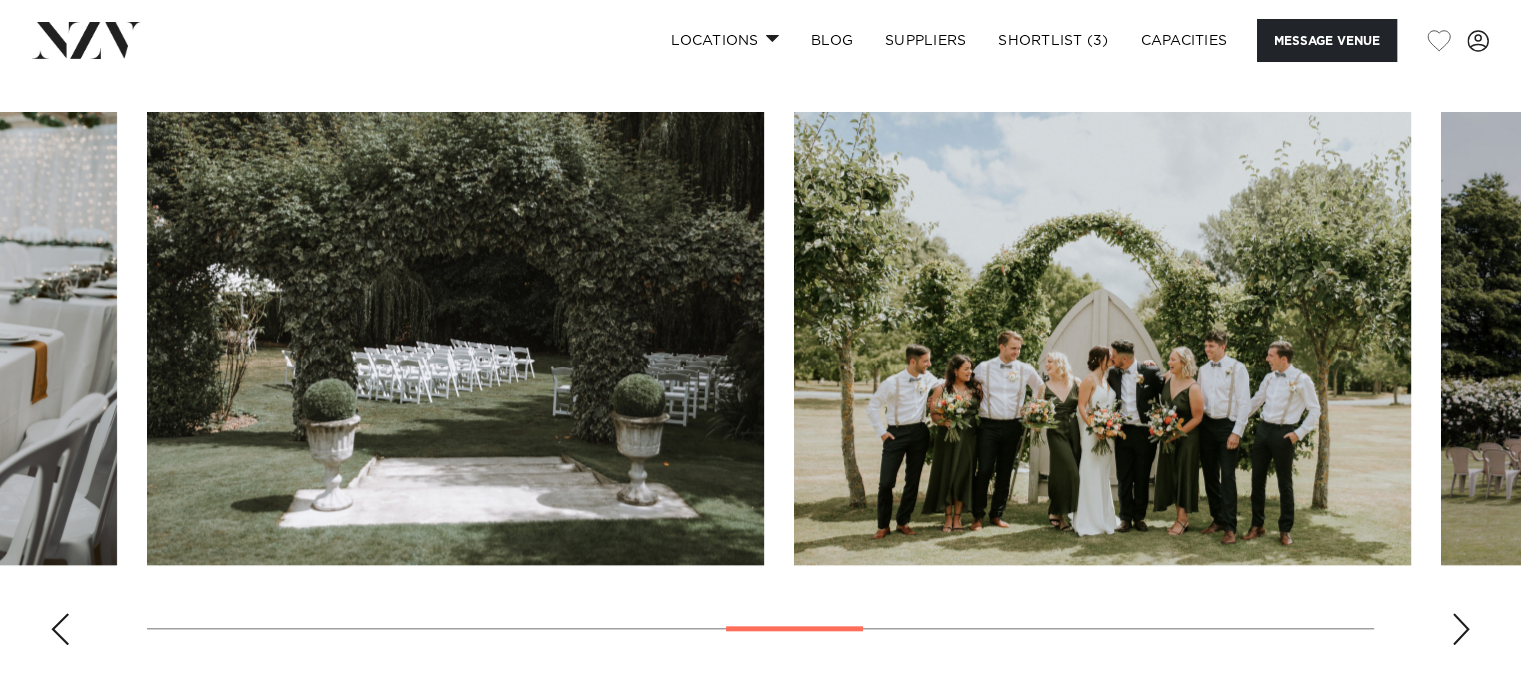 click at bounding box center [1461, 629] 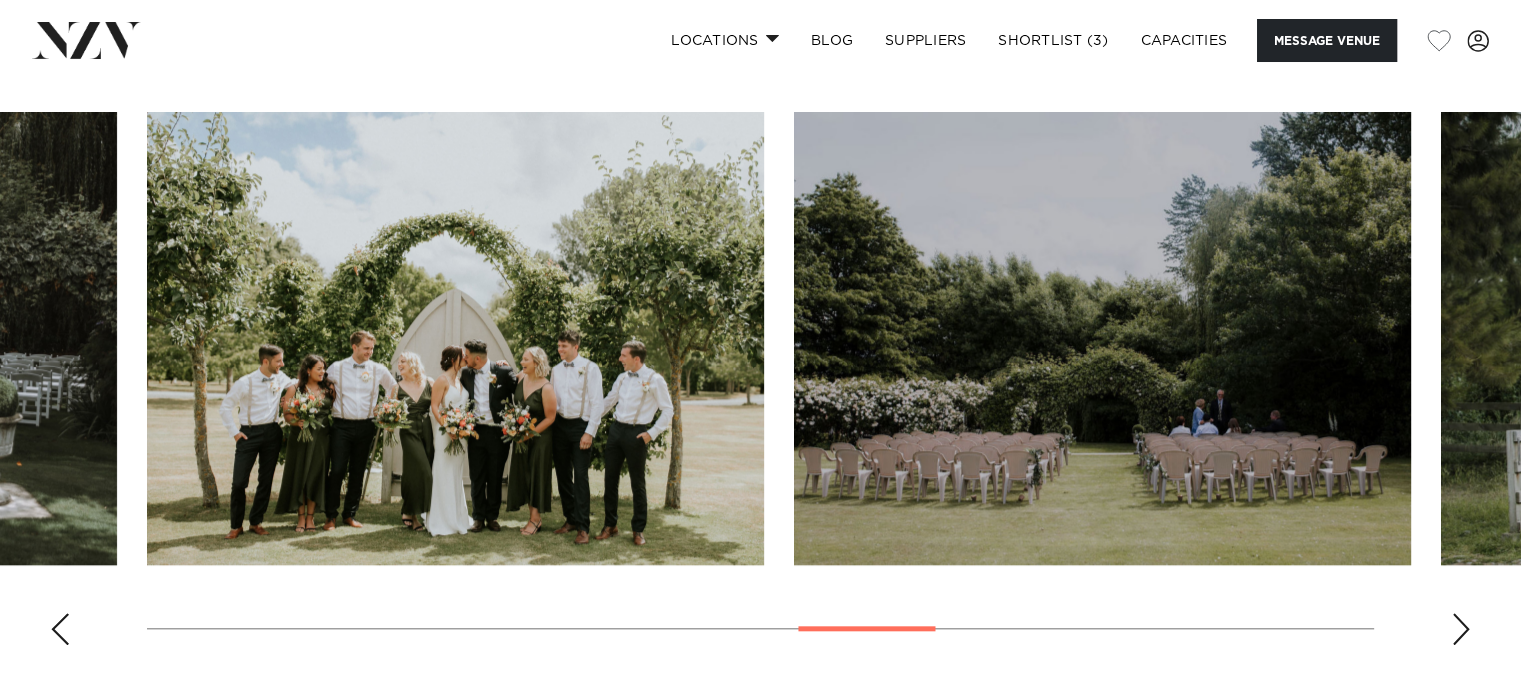 click at bounding box center [1461, 629] 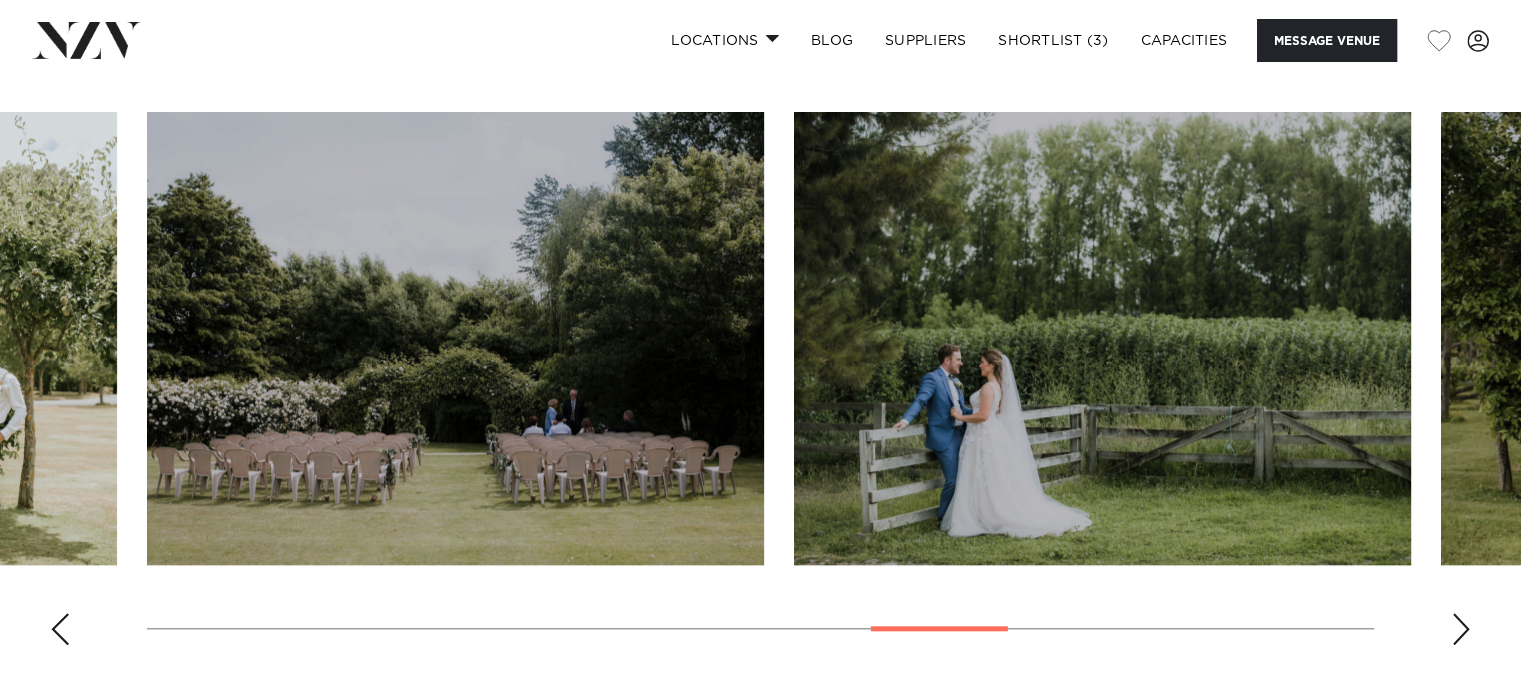 click at bounding box center (1461, 629) 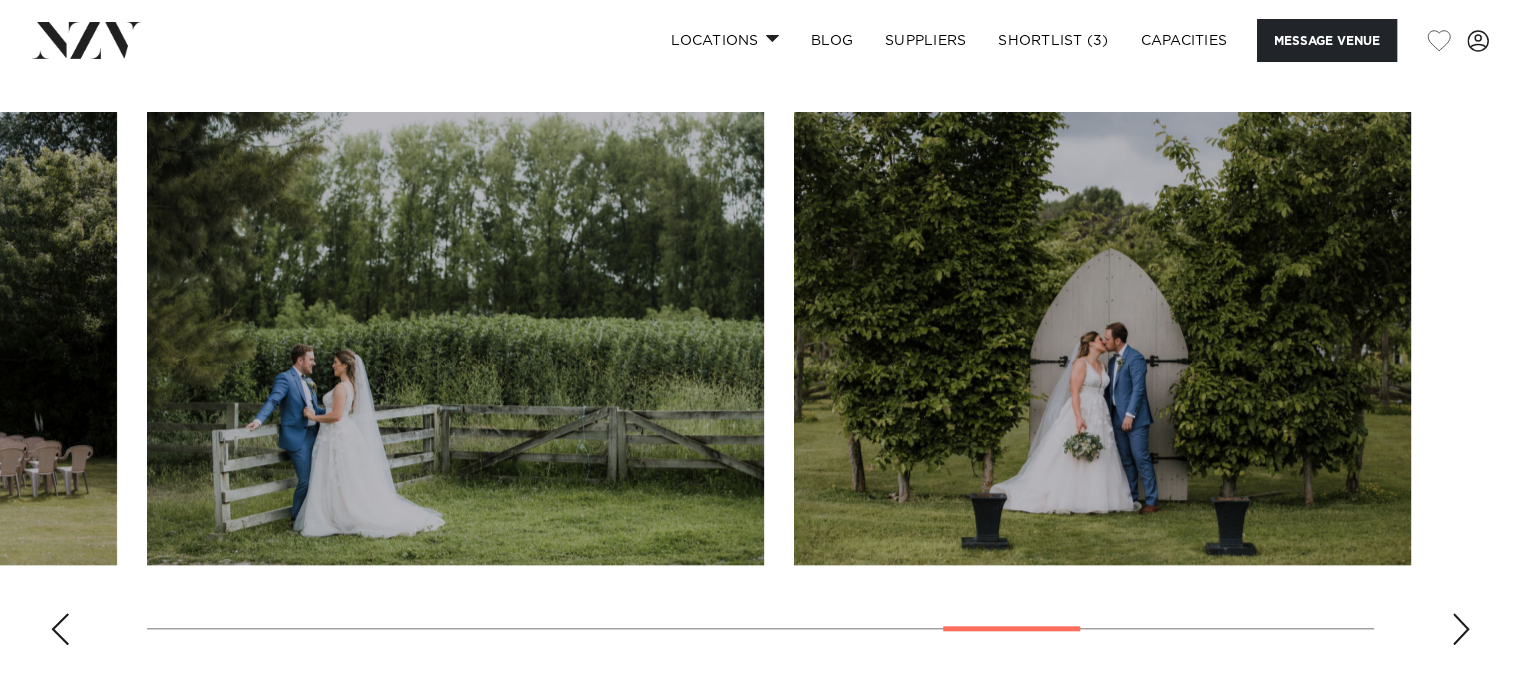 click at bounding box center (1461, 629) 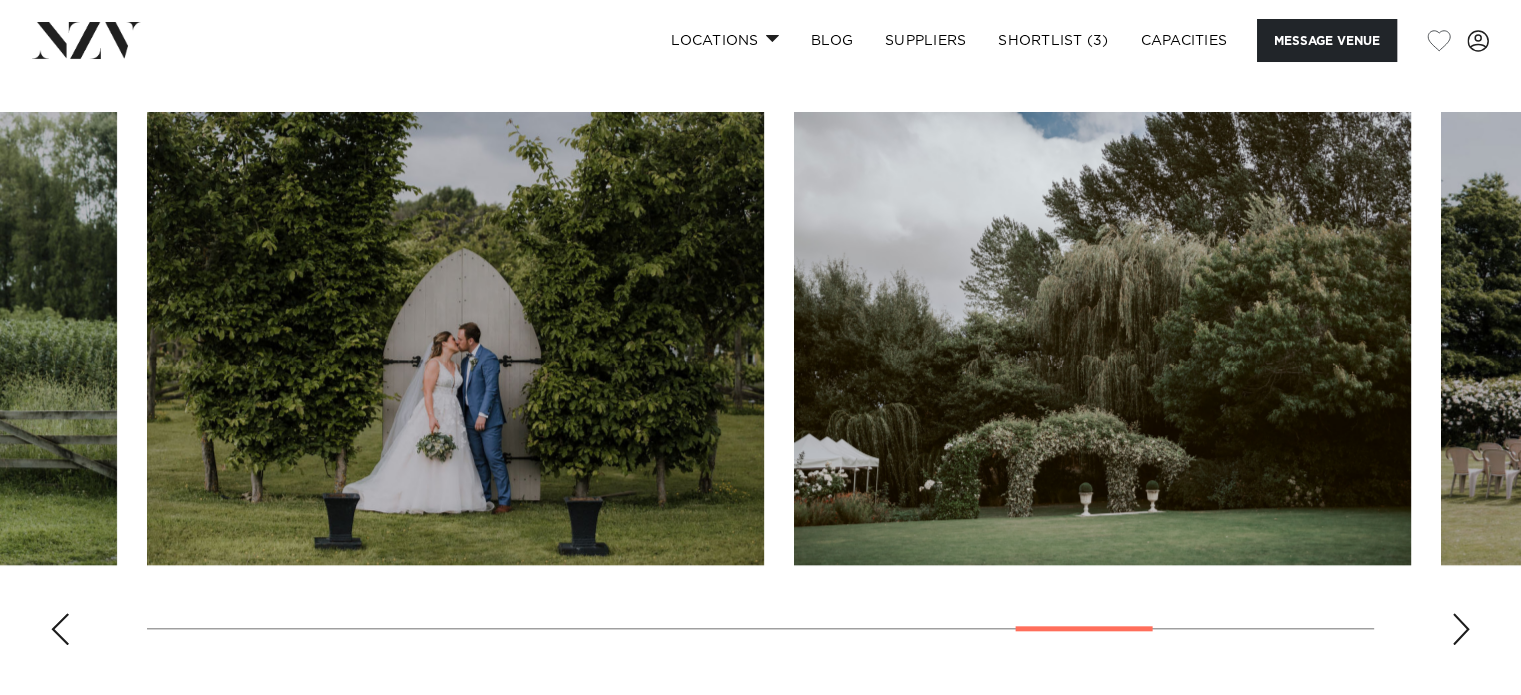 click at bounding box center [1461, 629] 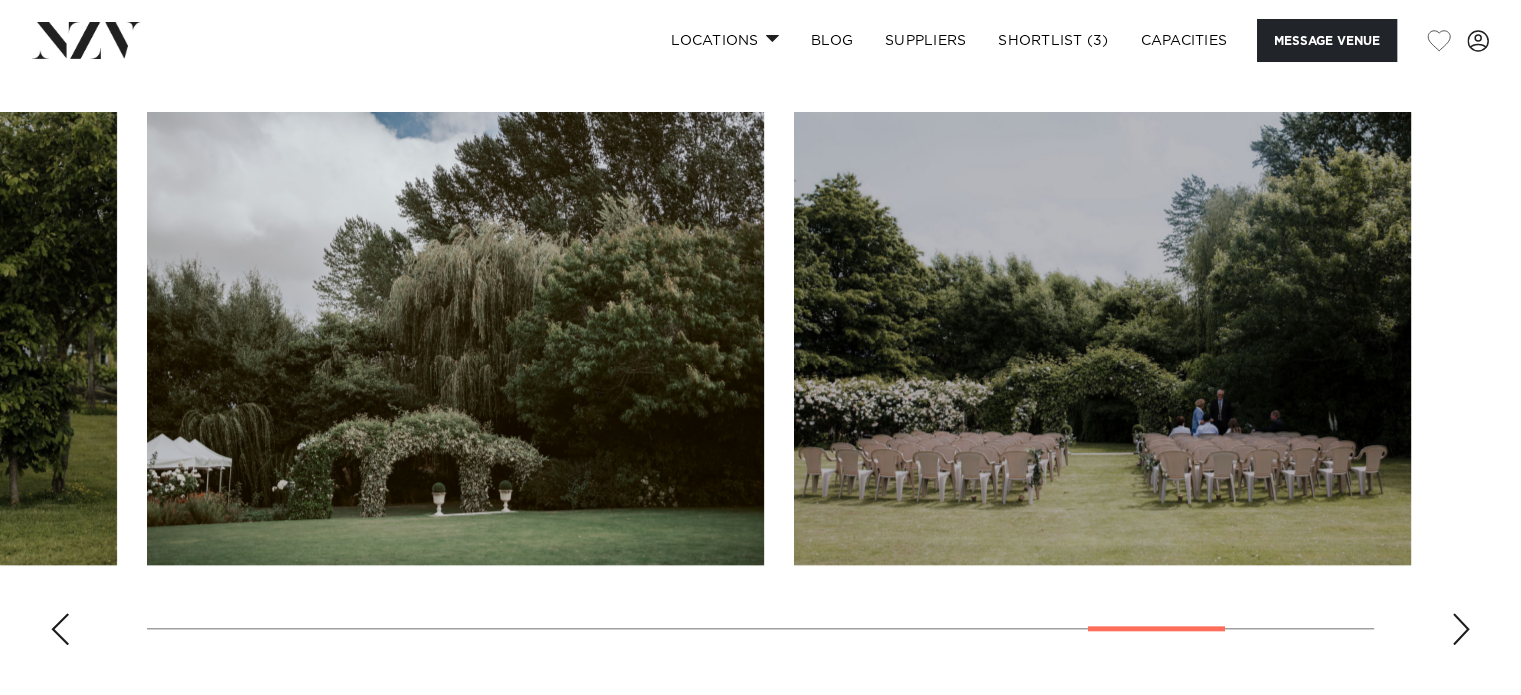 click at bounding box center [1461, 629] 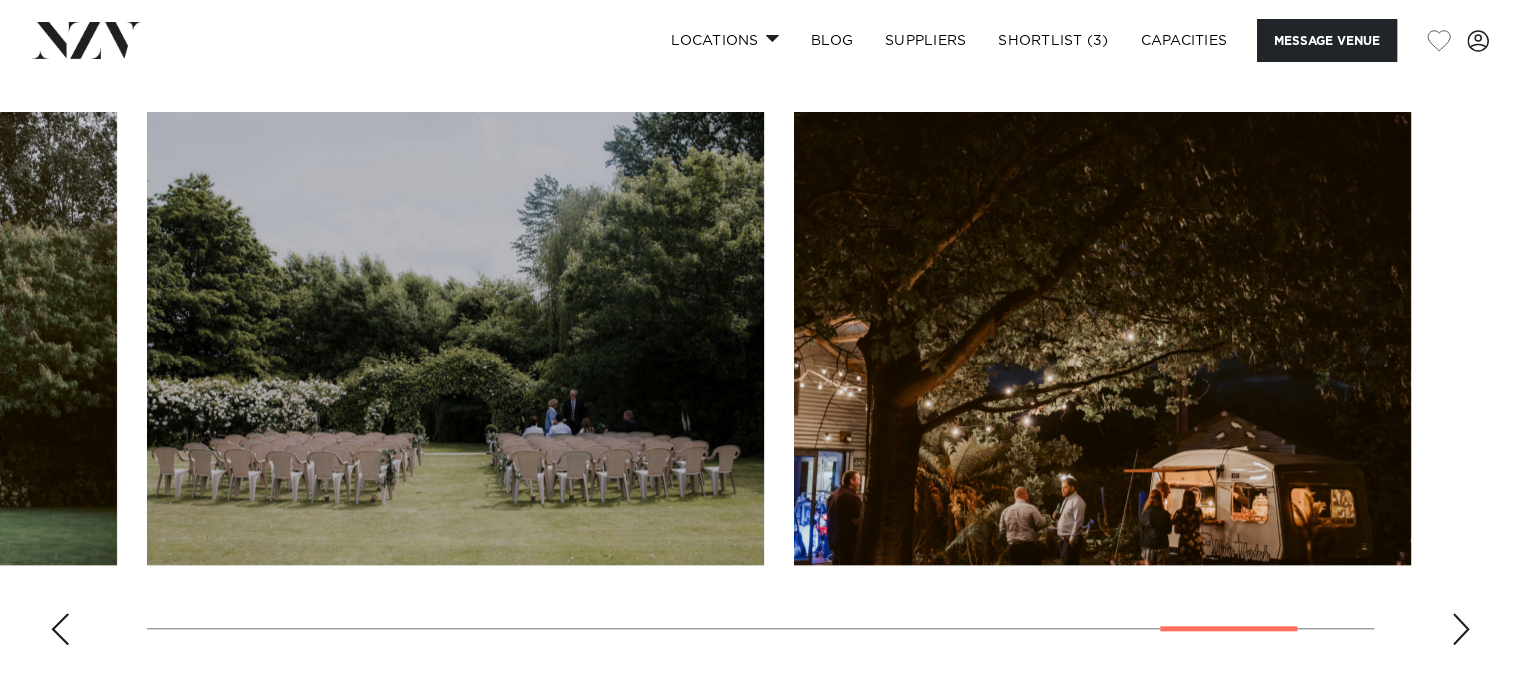 click at bounding box center (1461, 629) 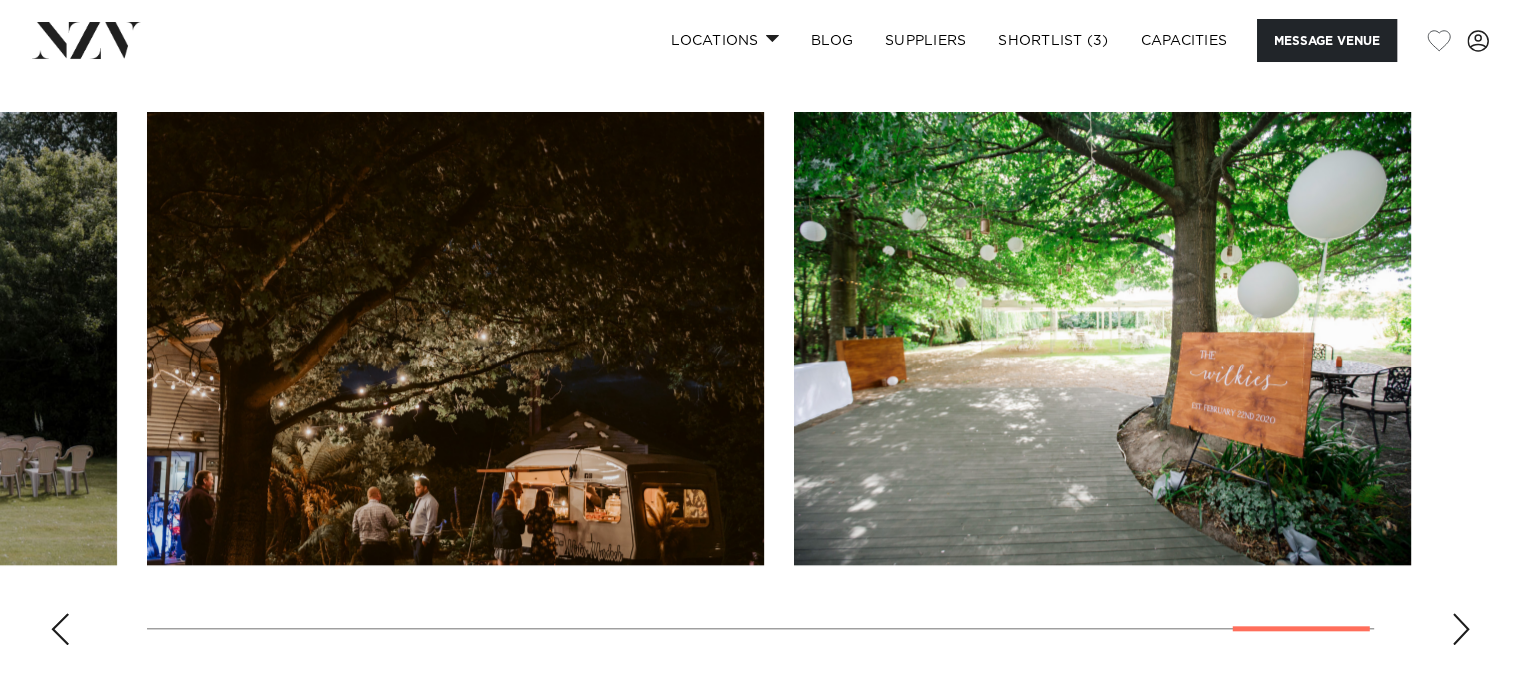 click at bounding box center (1431, 40) 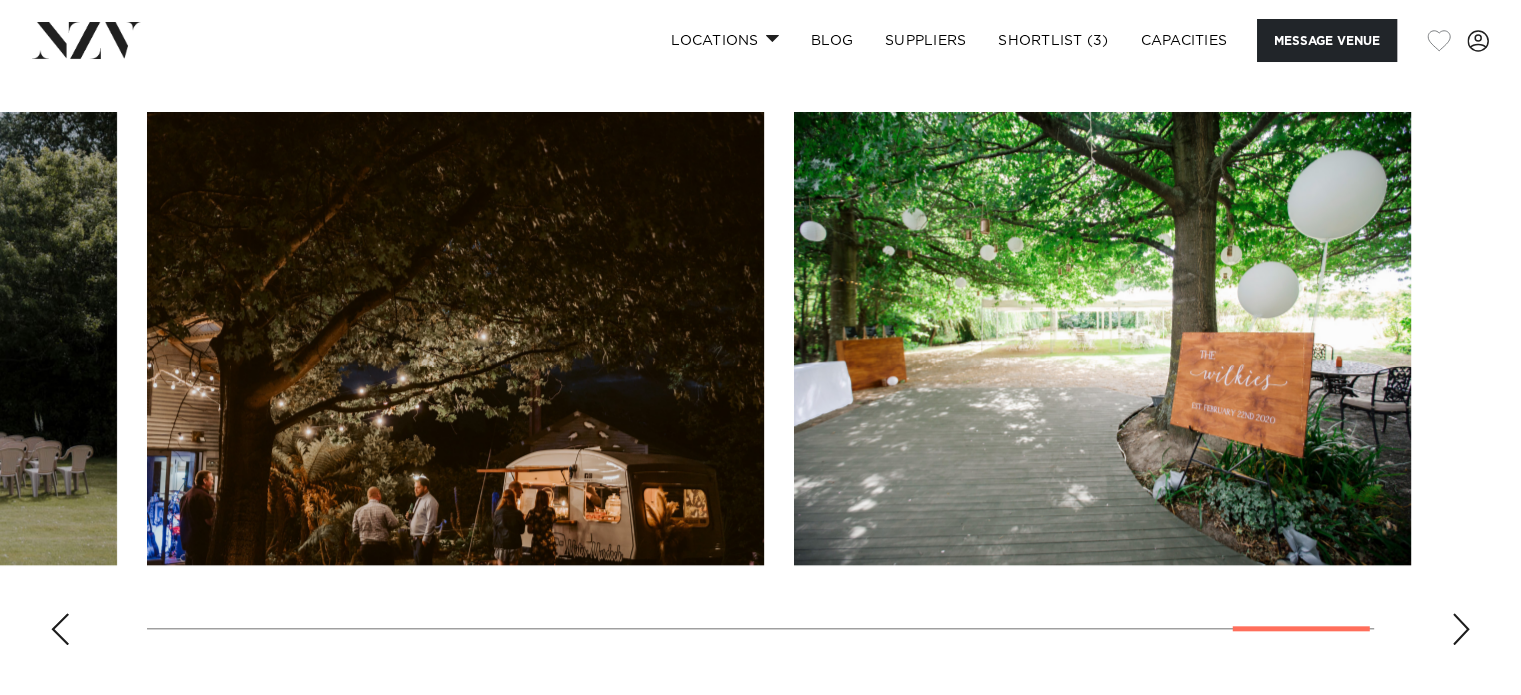 click at bounding box center [1439, 41] 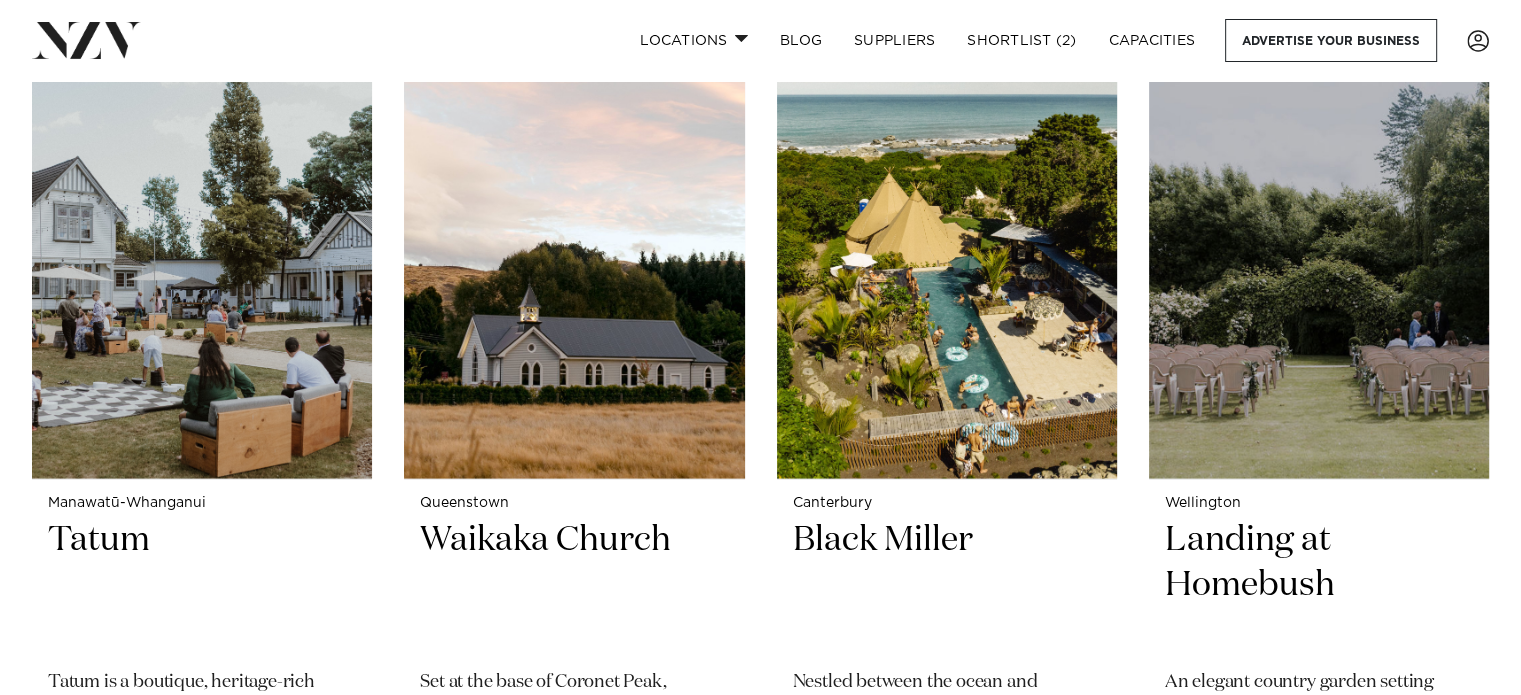 scroll, scrollTop: 0, scrollLeft: 0, axis: both 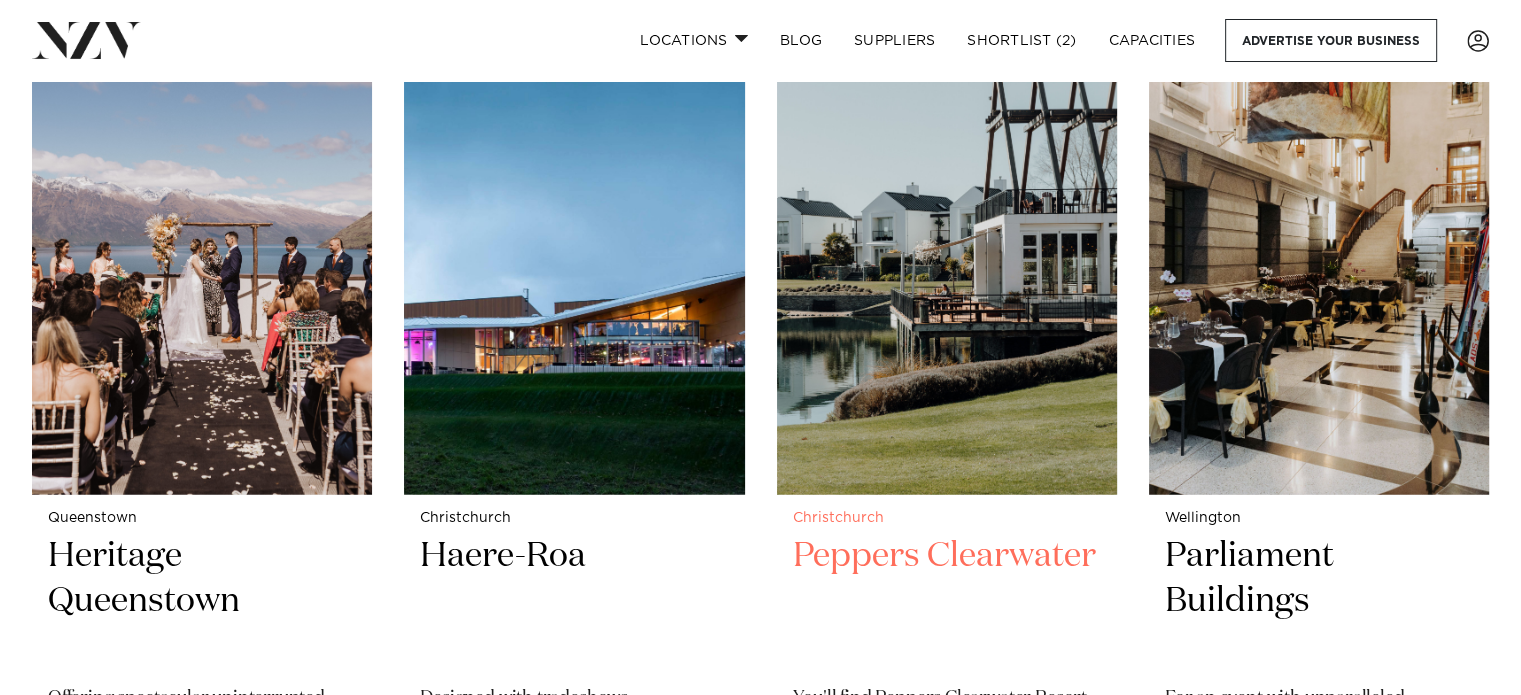 click at bounding box center (947, 267) 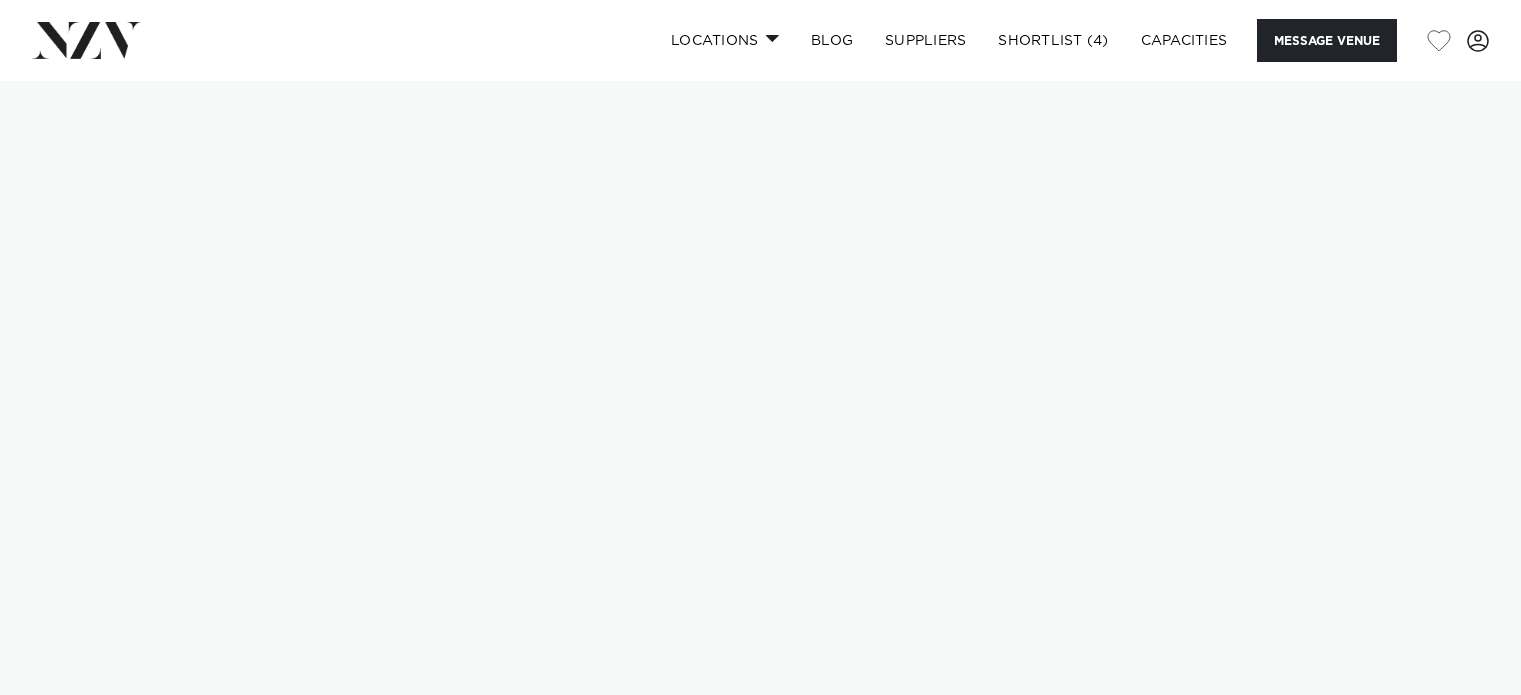 scroll, scrollTop: 0, scrollLeft: 0, axis: both 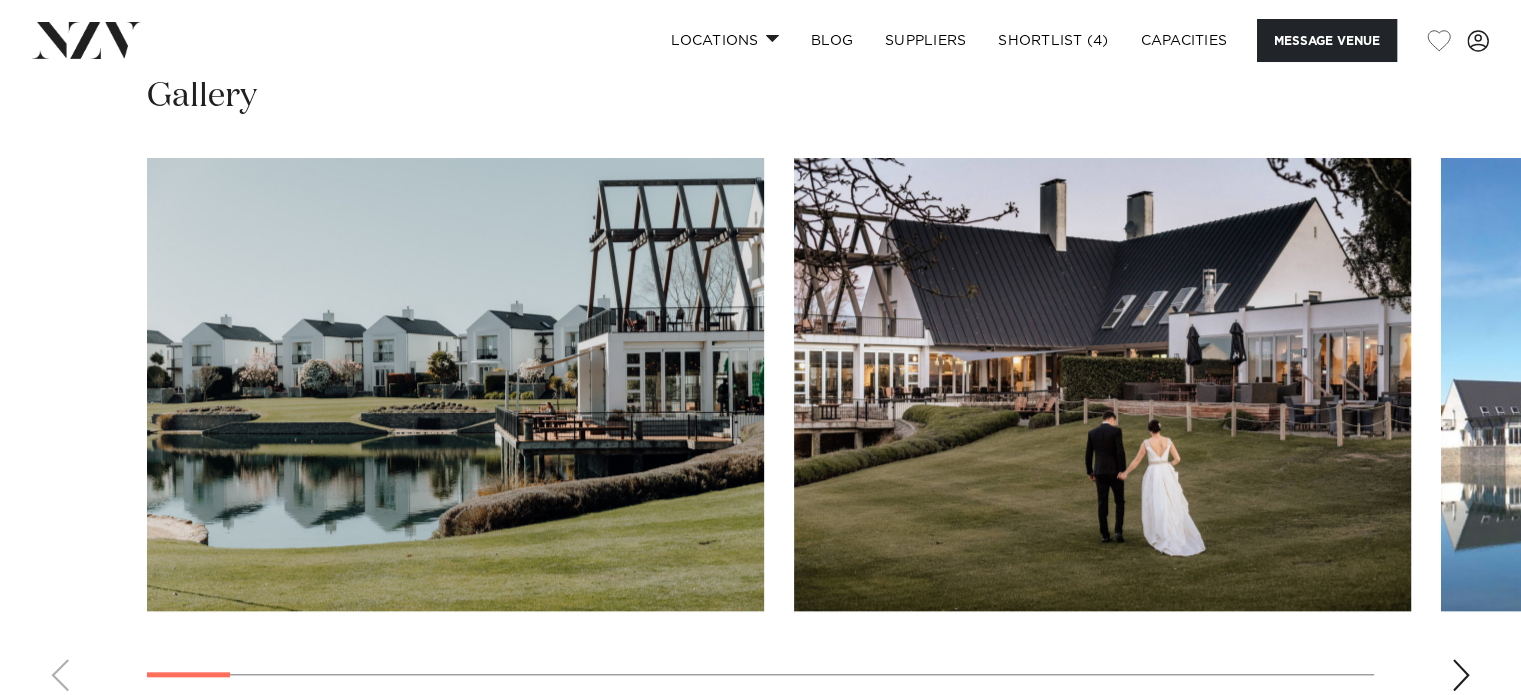click at bounding box center (1461, 675) 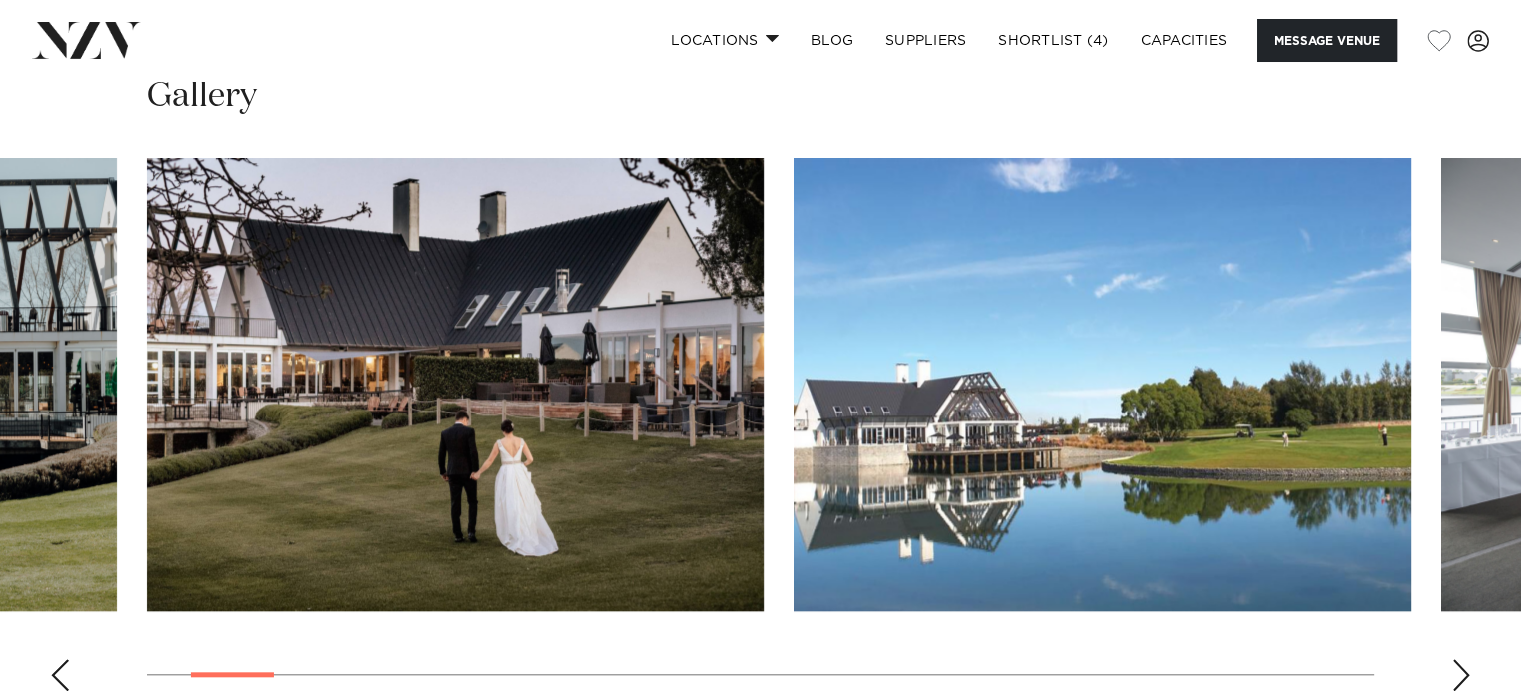 click at bounding box center (1461, 675) 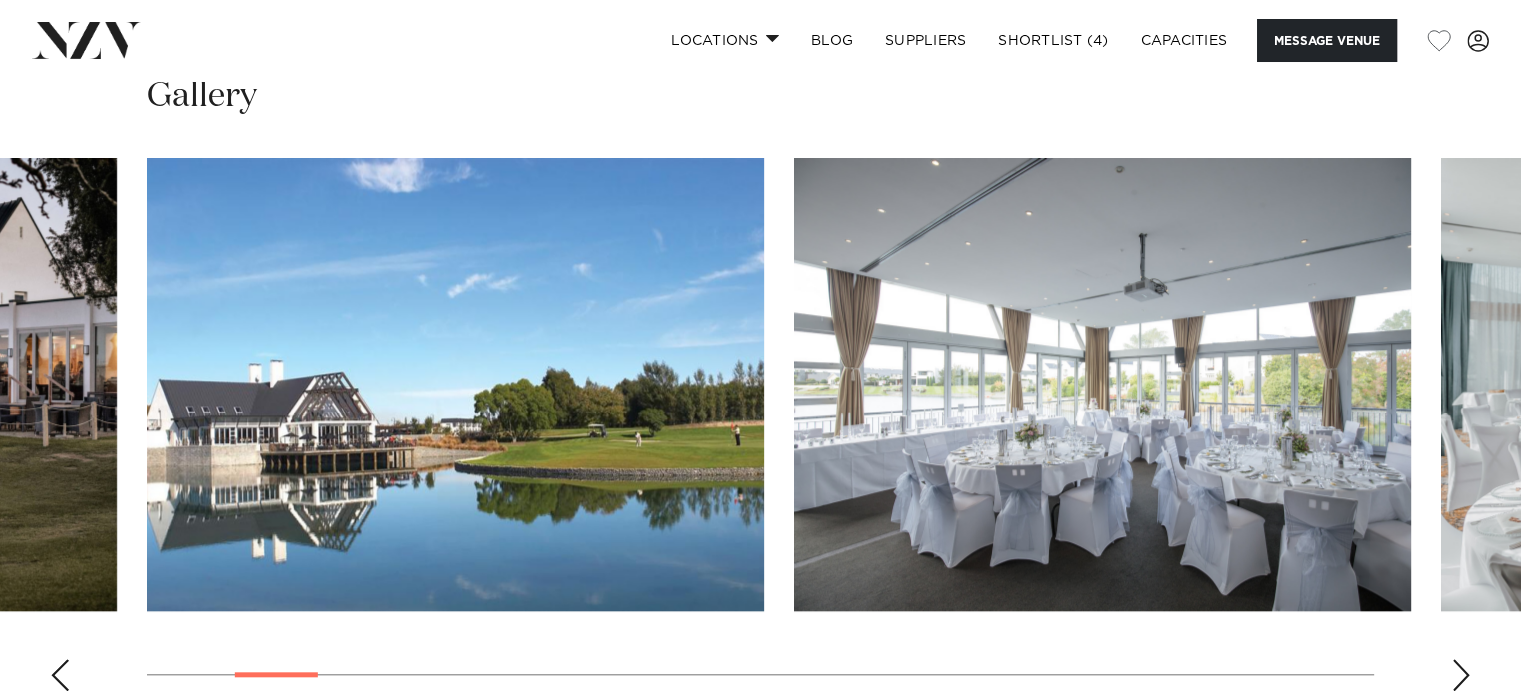 click at bounding box center (1461, 675) 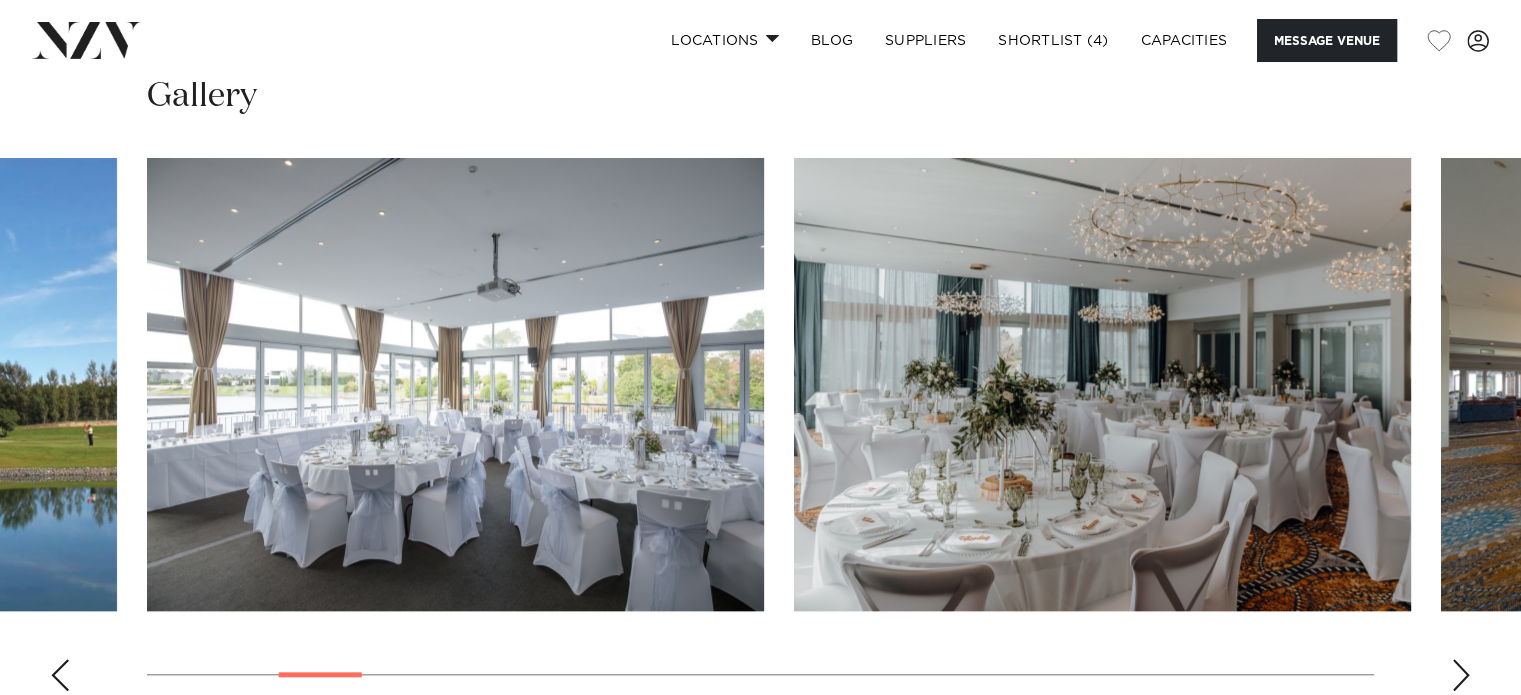 click at bounding box center [1461, 675] 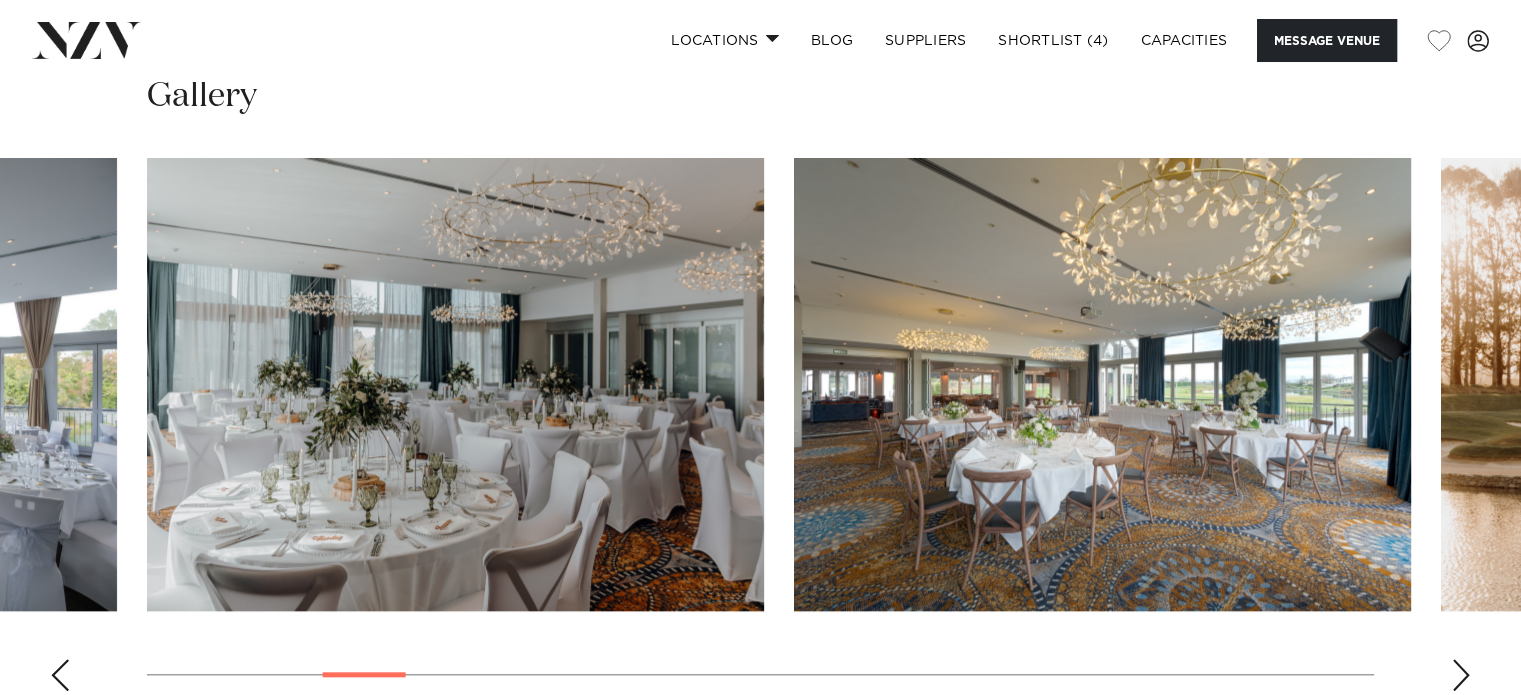 click at bounding box center (1461, 675) 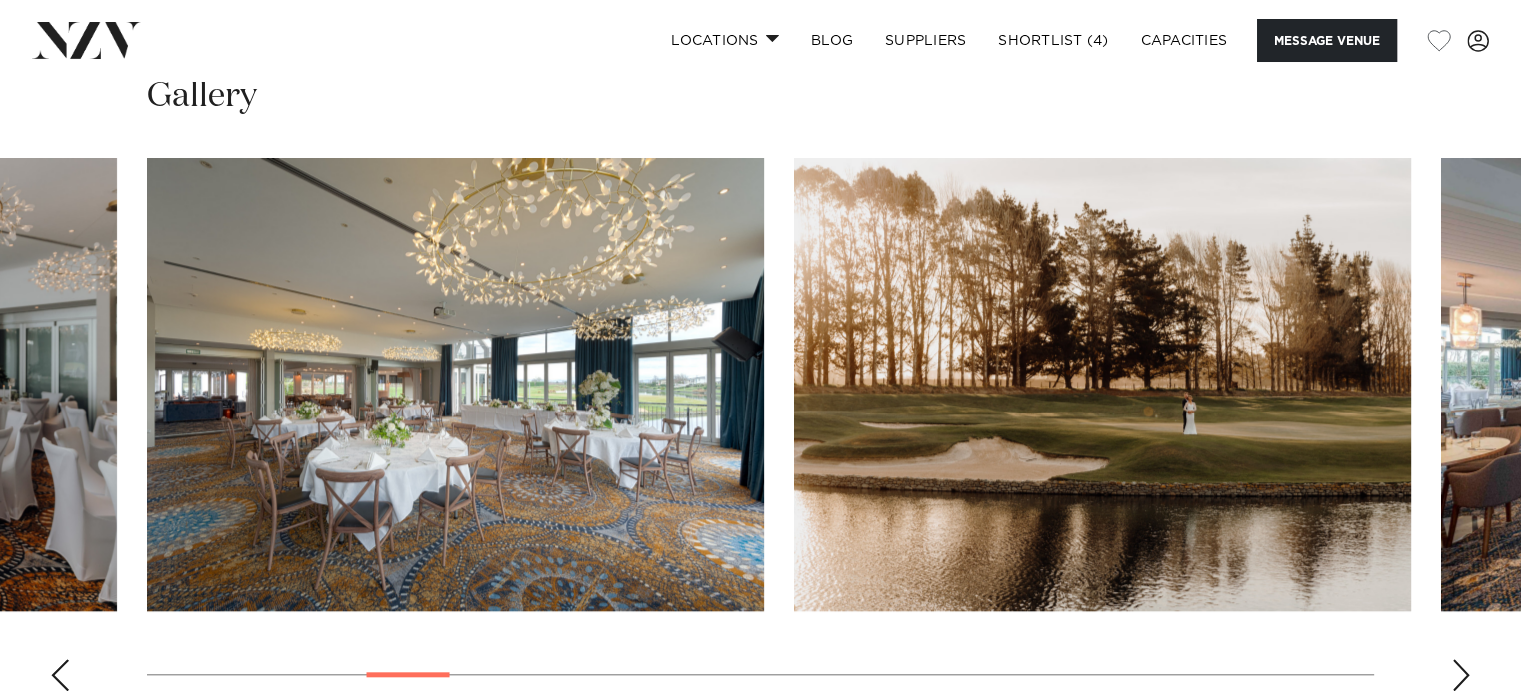 click at bounding box center (1461, 675) 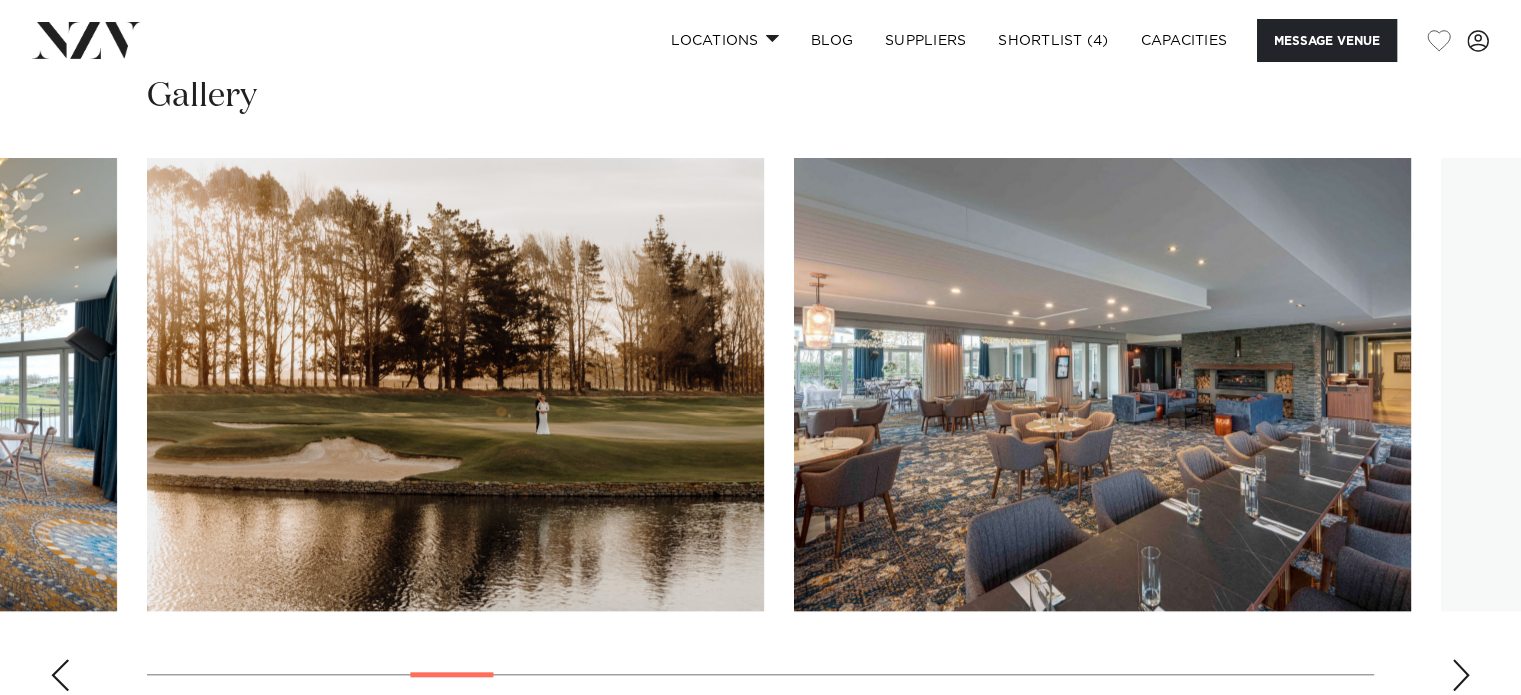 click at bounding box center [1461, 675] 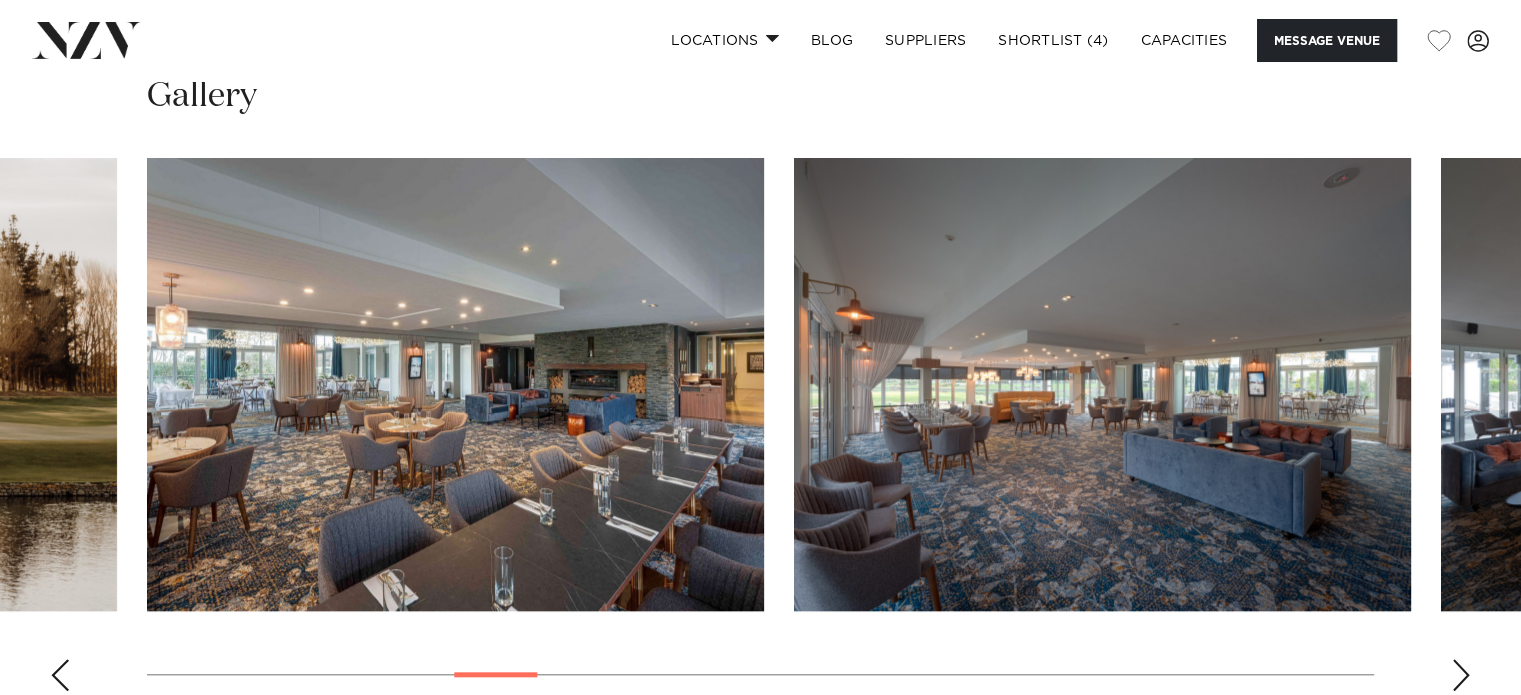 click at bounding box center [1461, 675] 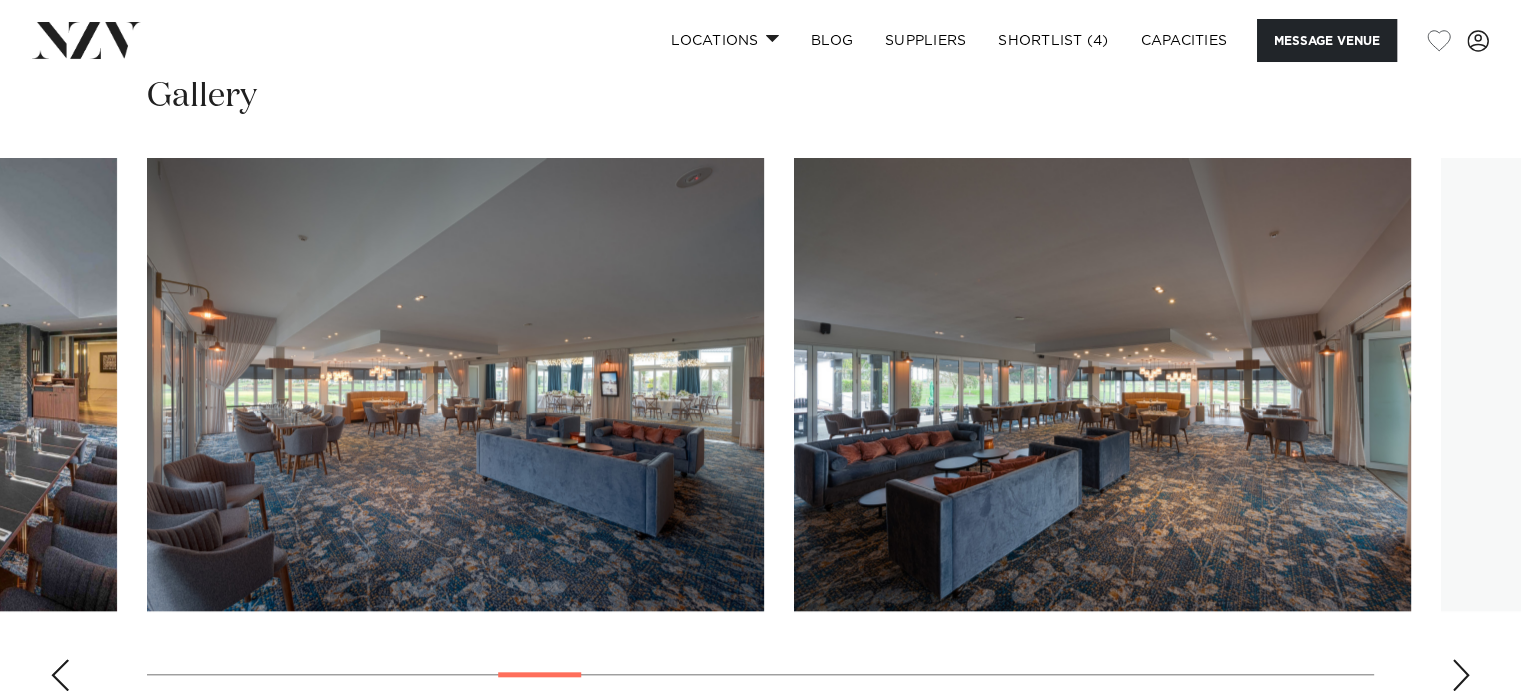 click at bounding box center [1461, 675] 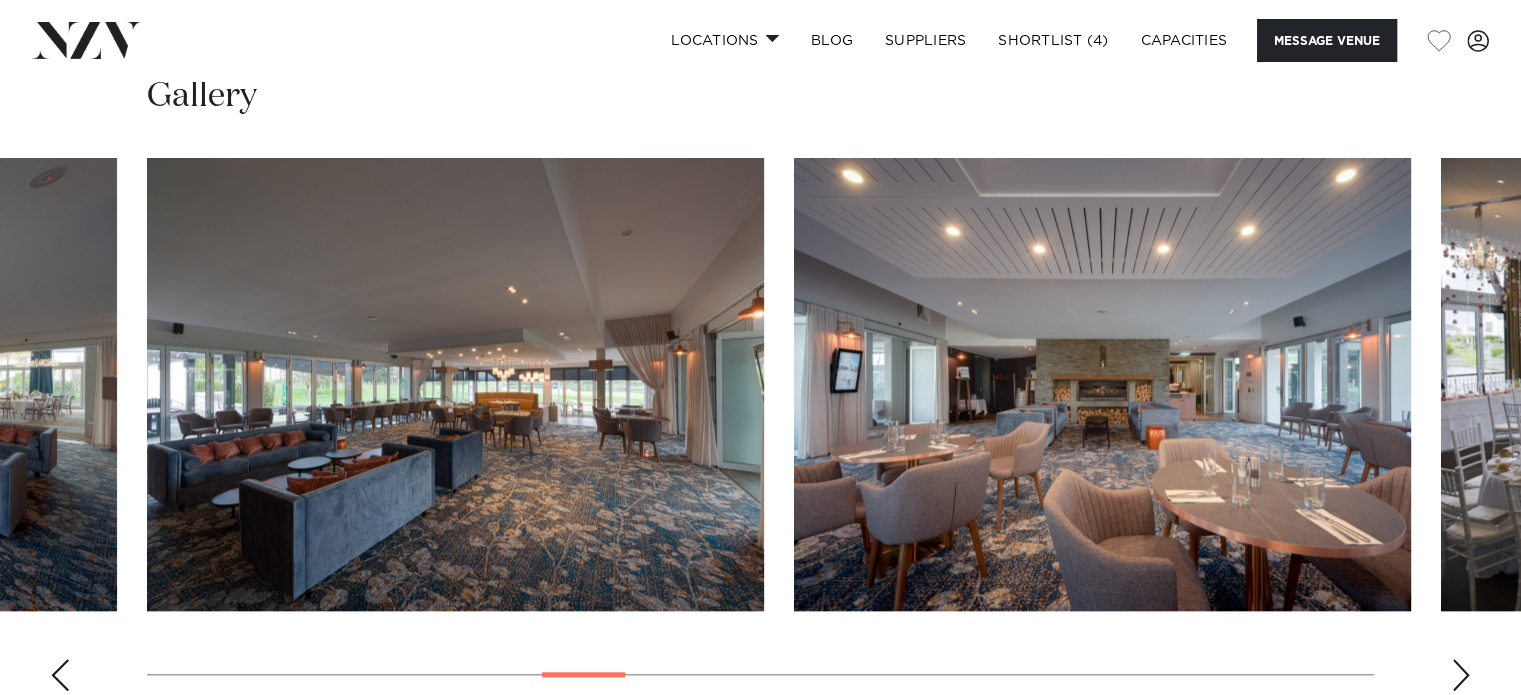 click at bounding box center (1461, 675) 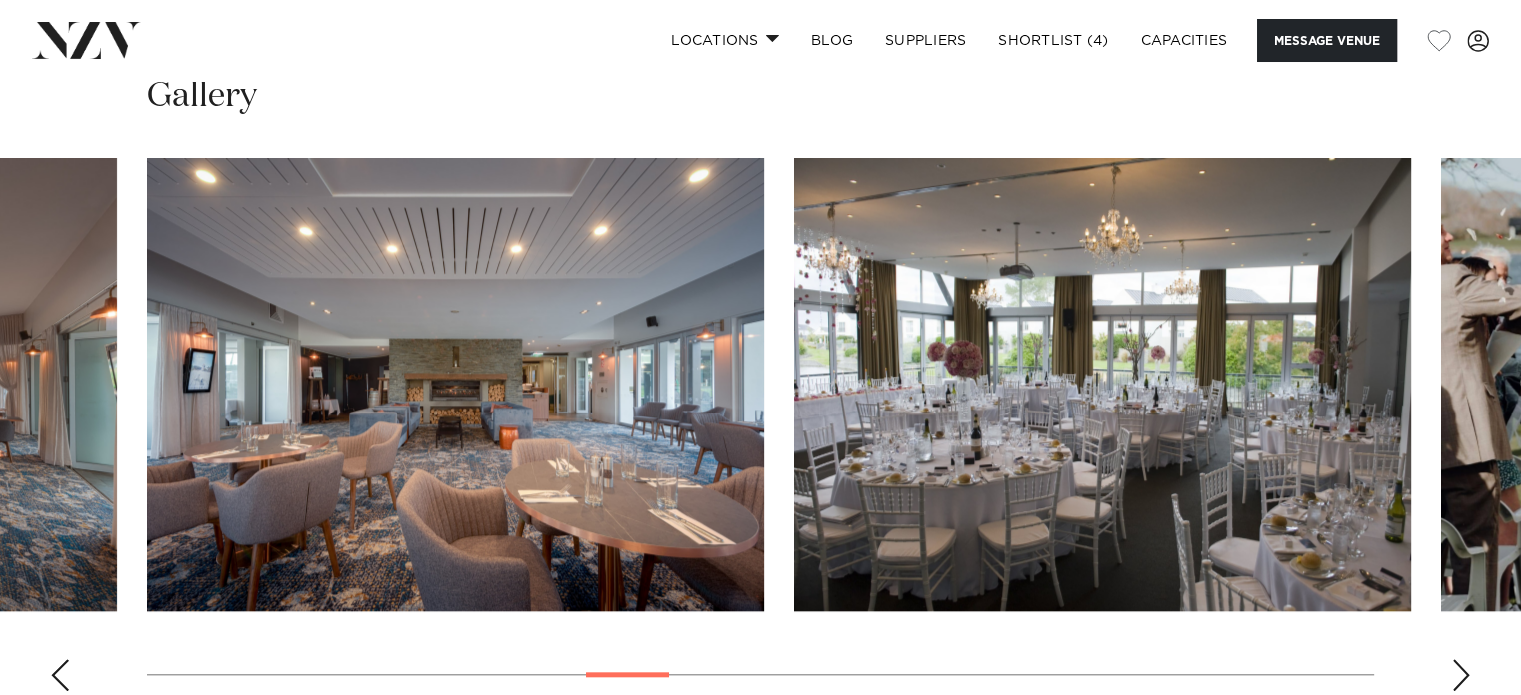 click at bounding box center (1461, 675) 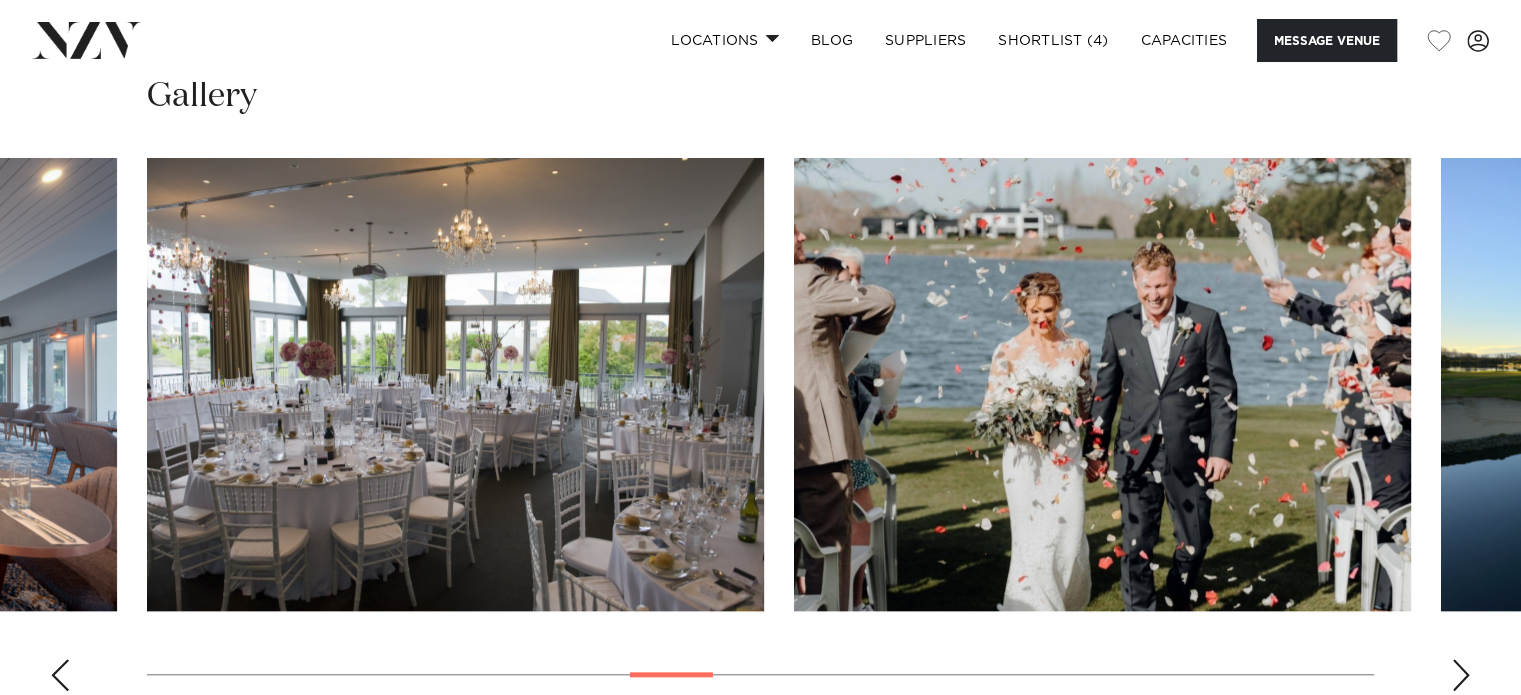 click at bounding box center (1461, 675) 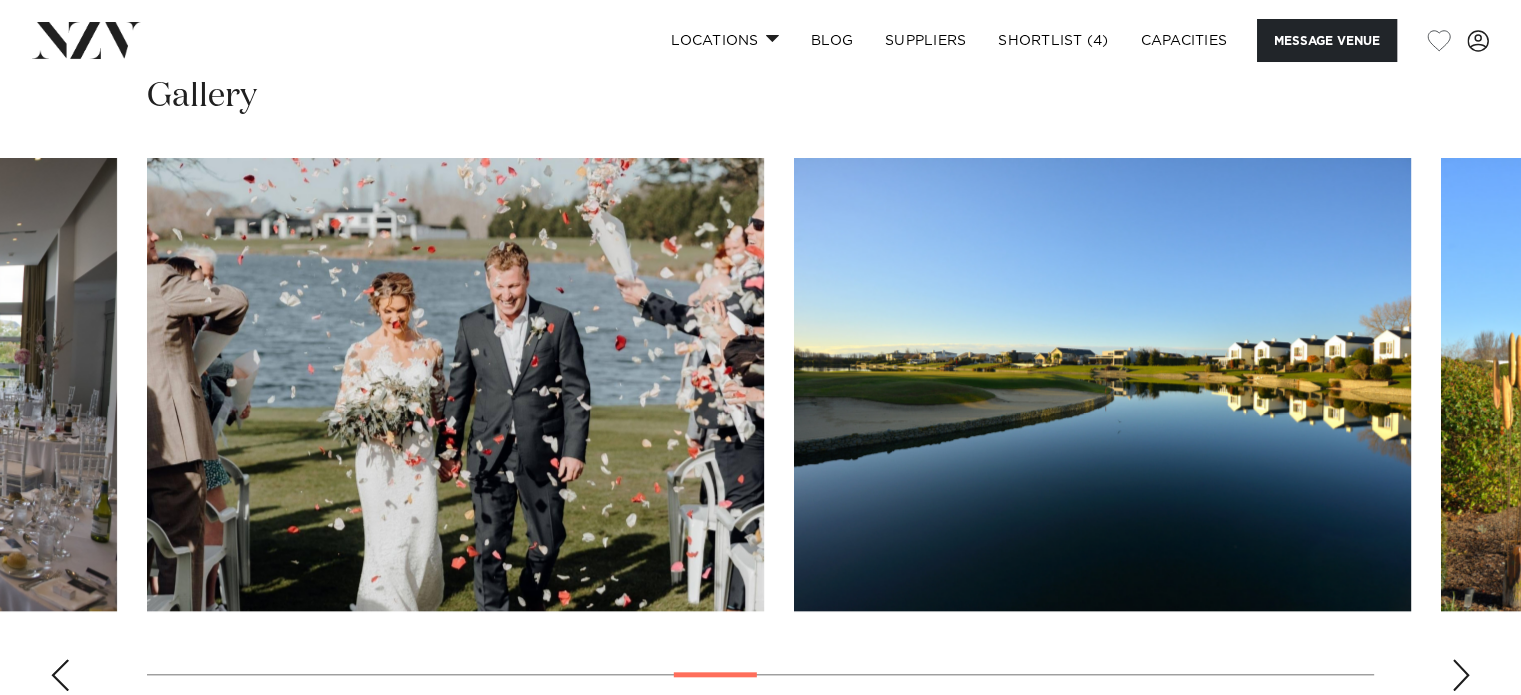 click at bounding box center (1461, 675) 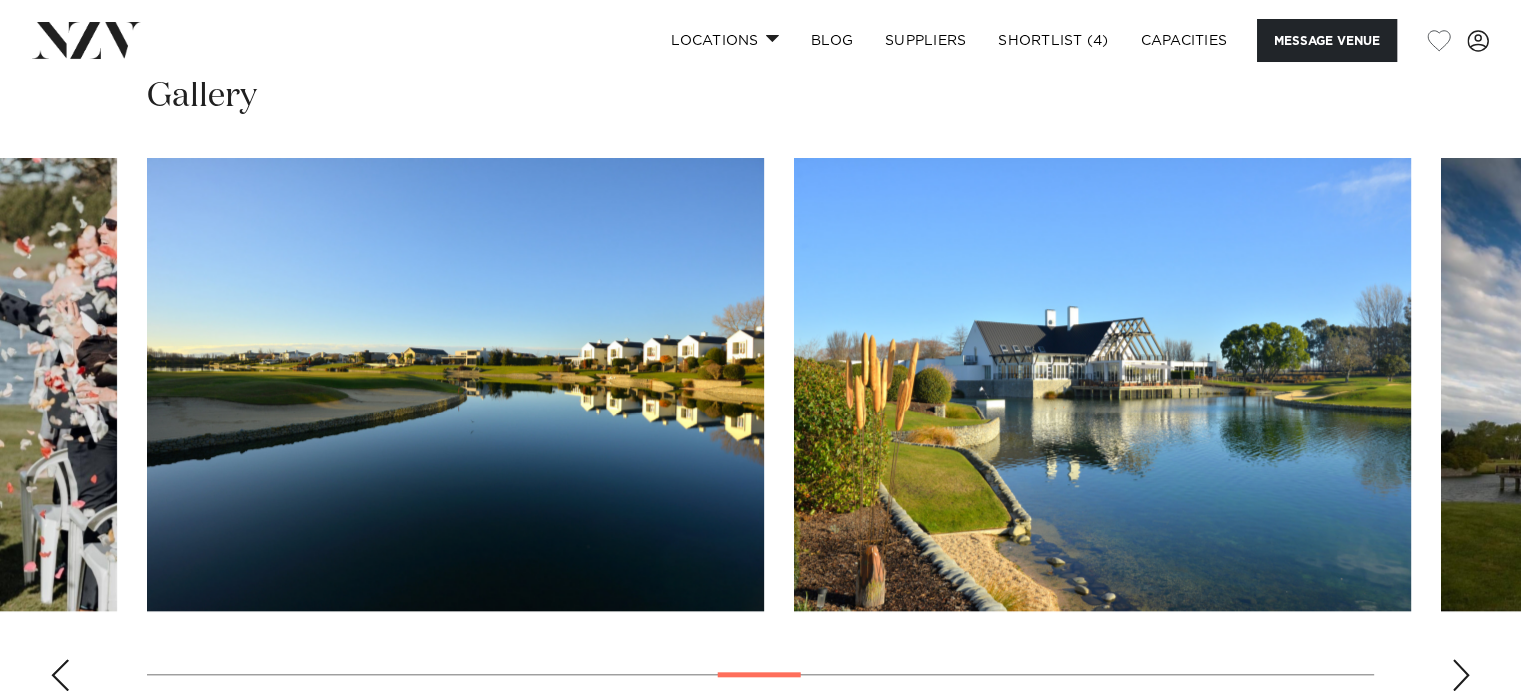 click at bounding box center [1461, 675] 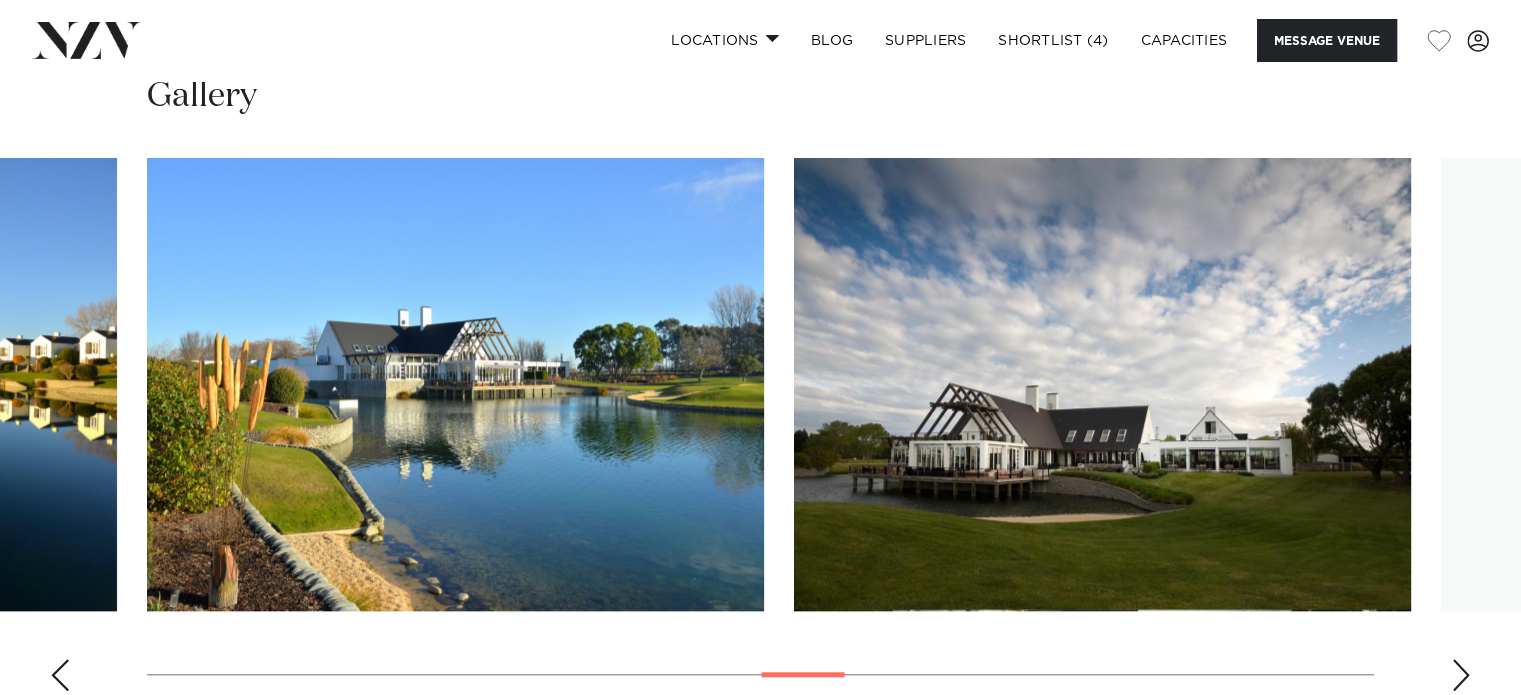 click at bounding box center (1461, 675) 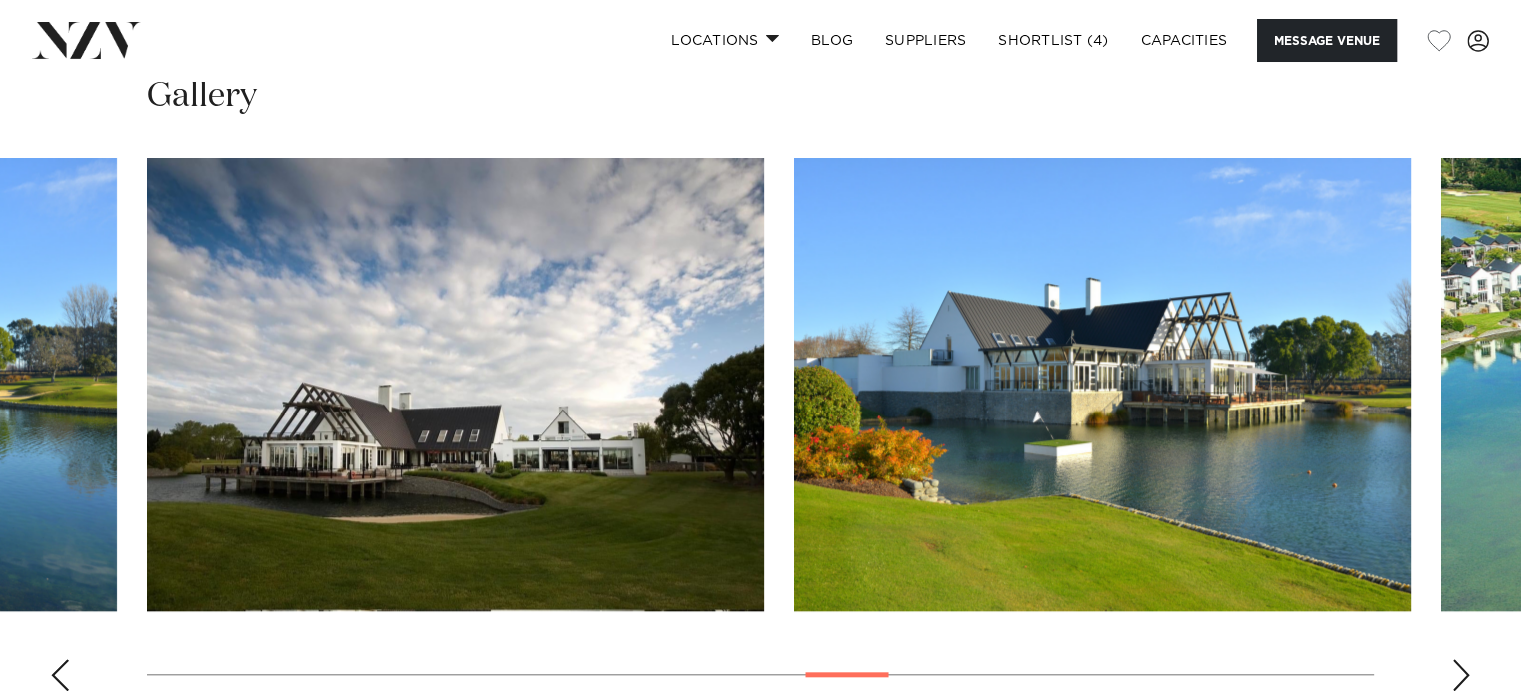 click at bounding box center [1461, 675] 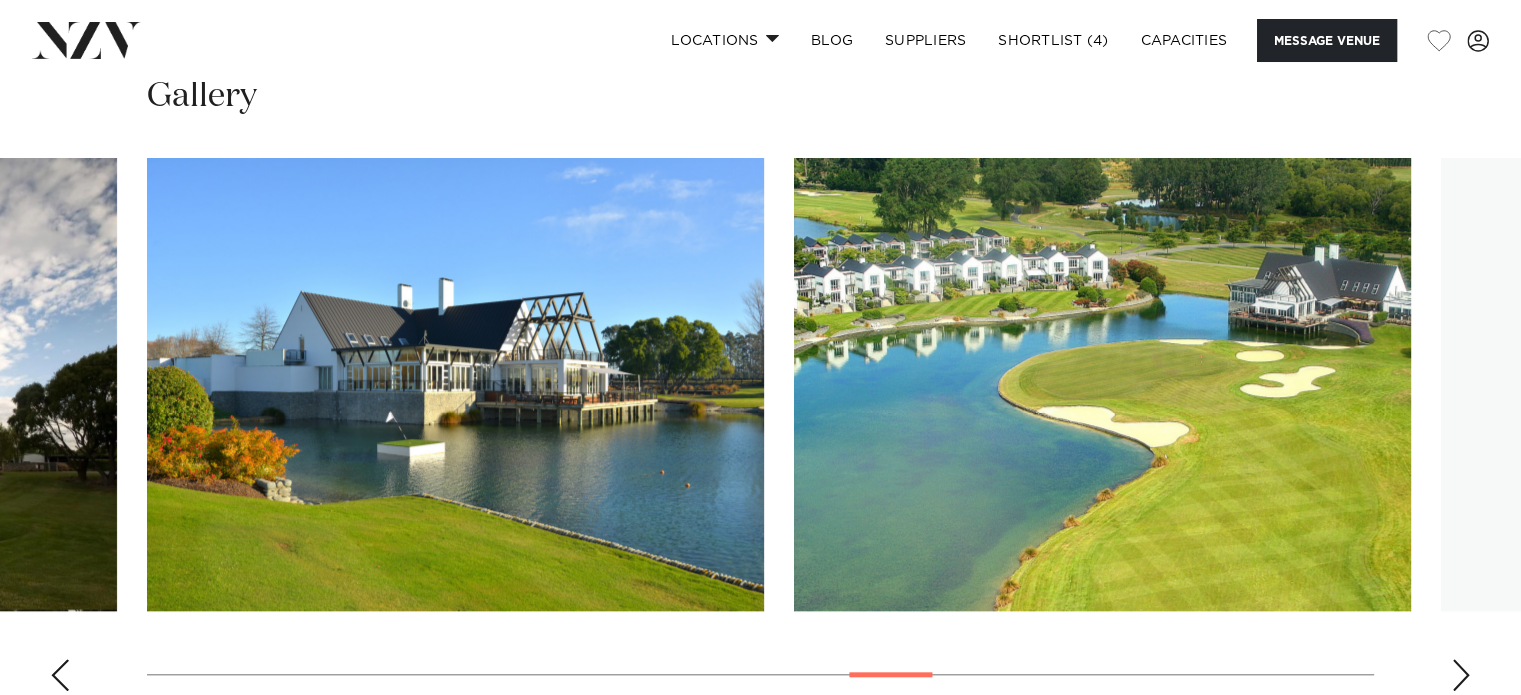 click at bounding box center [1461, 675] 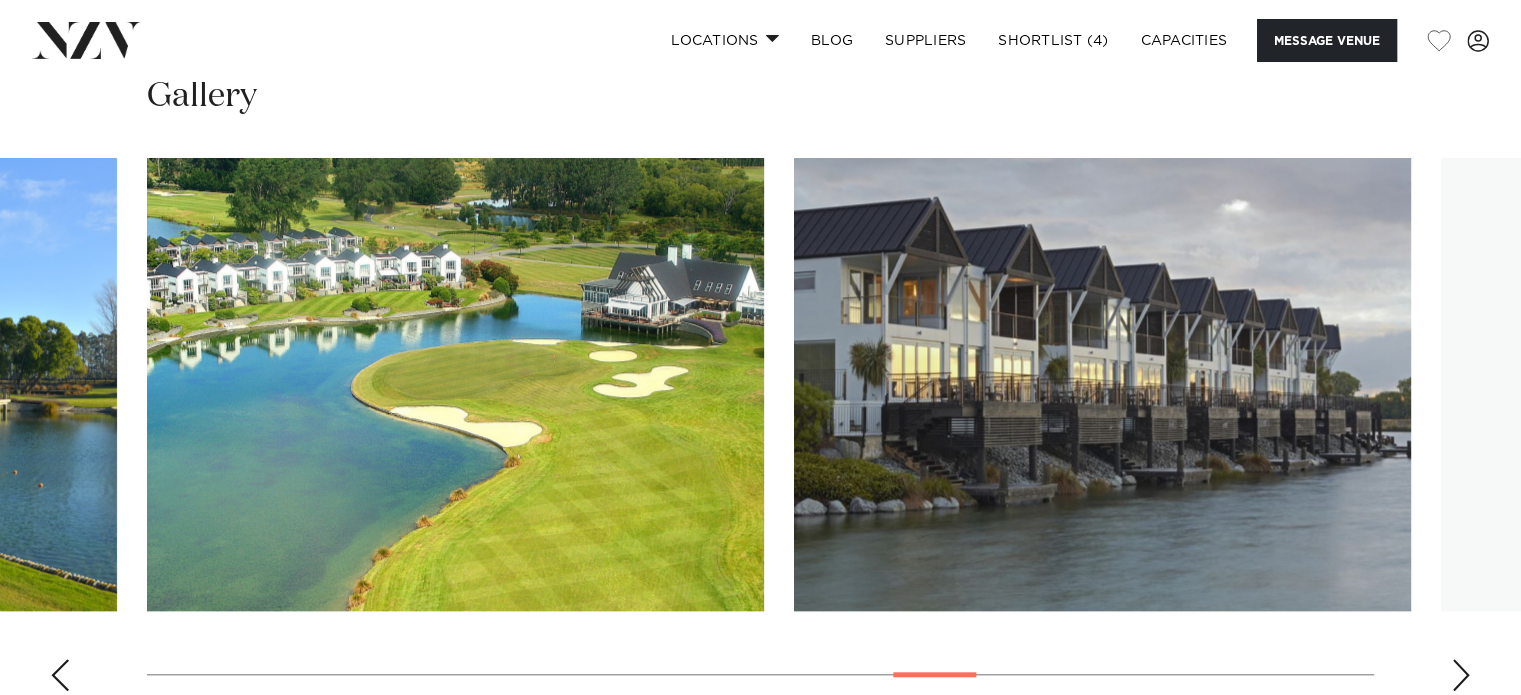 click at bounding box center (1461, 675) 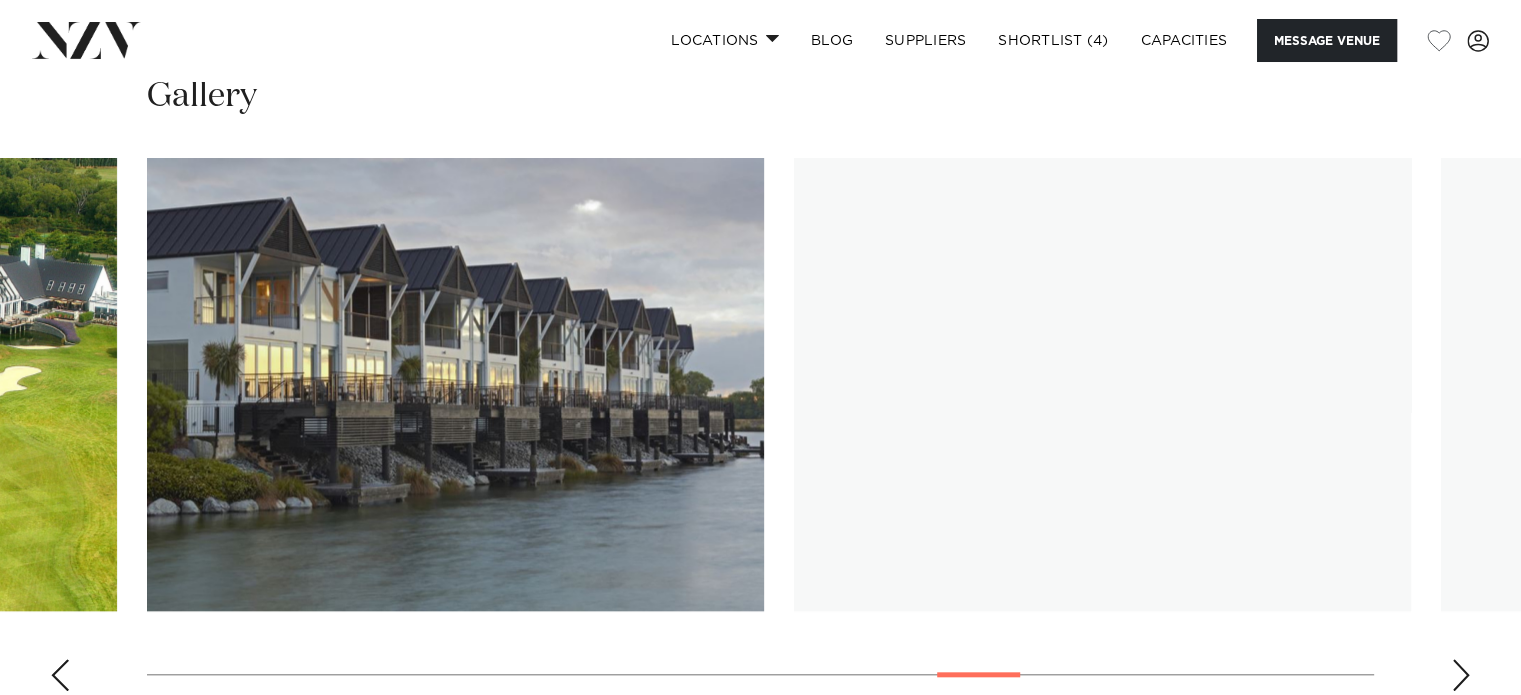 click at bounding box center [1461, 675] 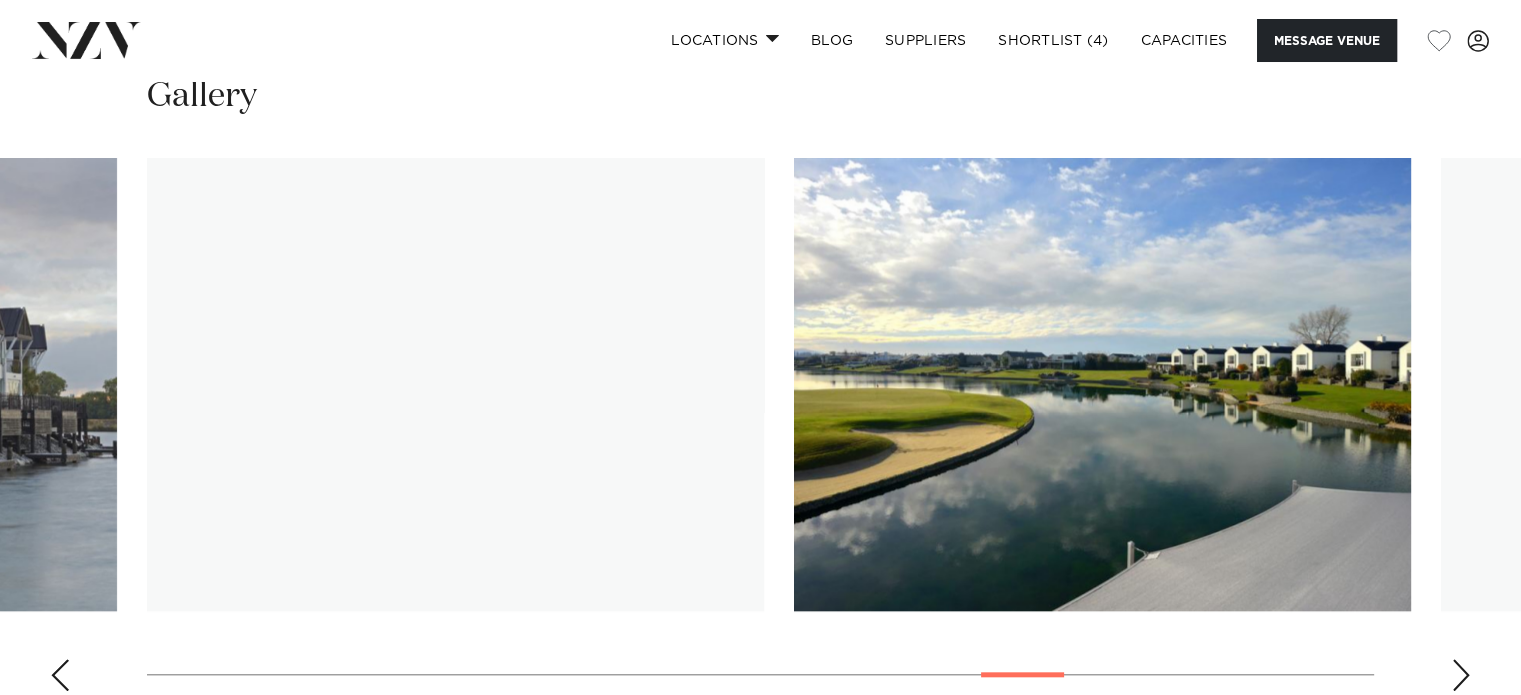 click at bounding box center [1461, 675] 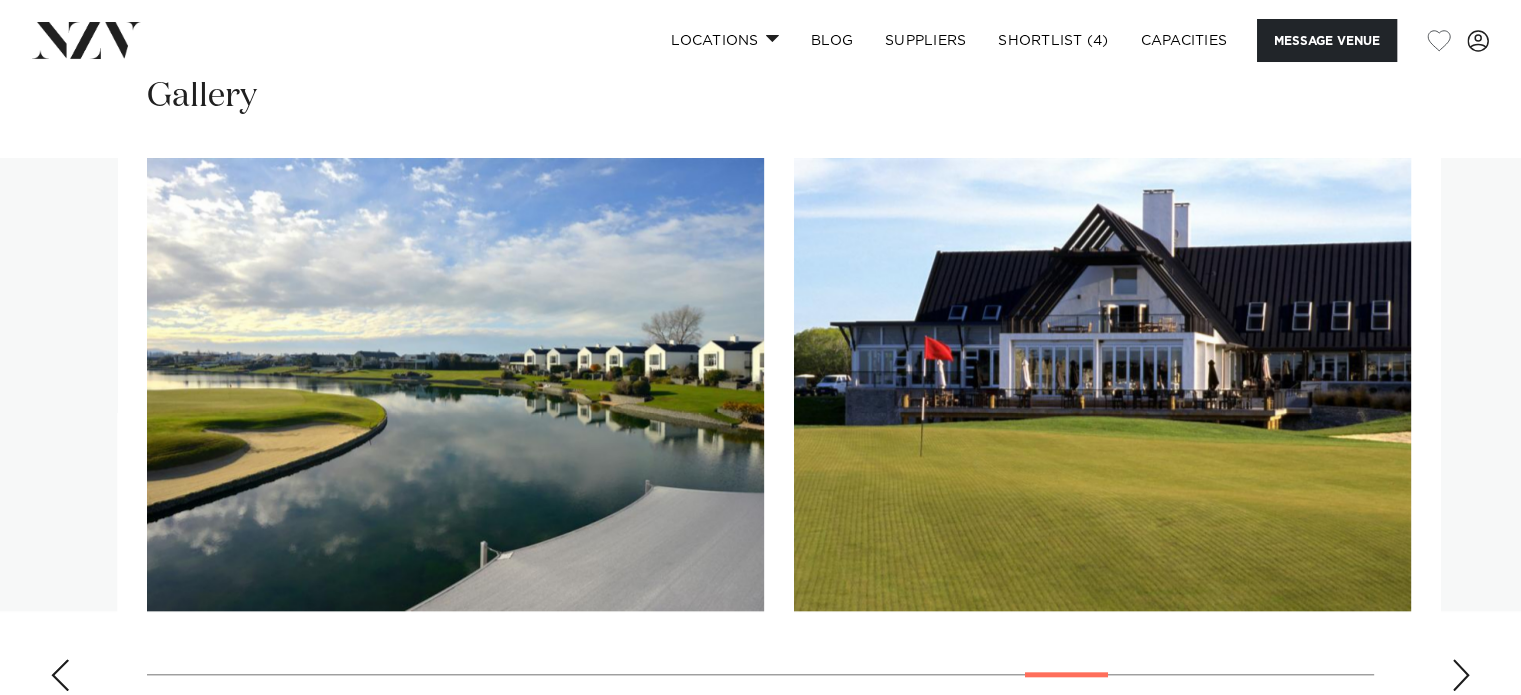 click at bounding box center (1461, 675) 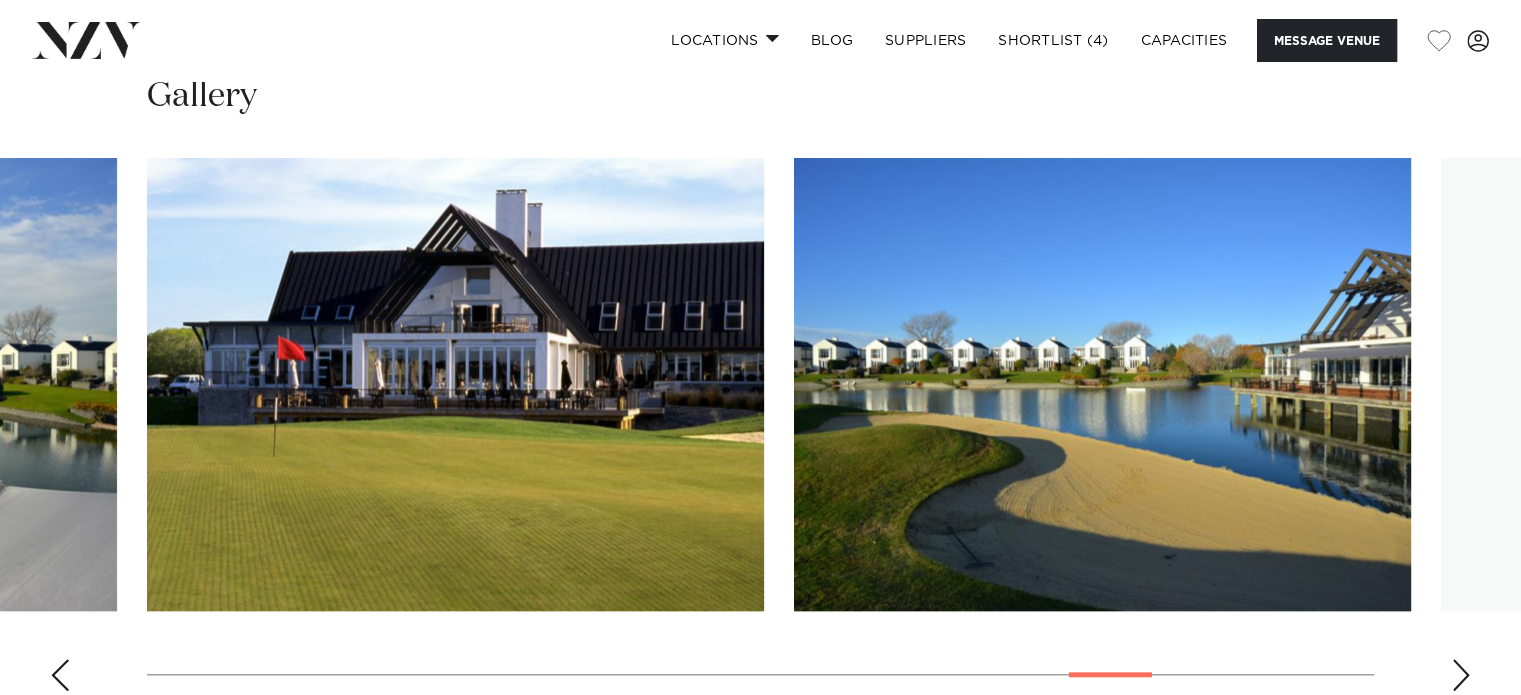 click at bounding box center [1461, 675] 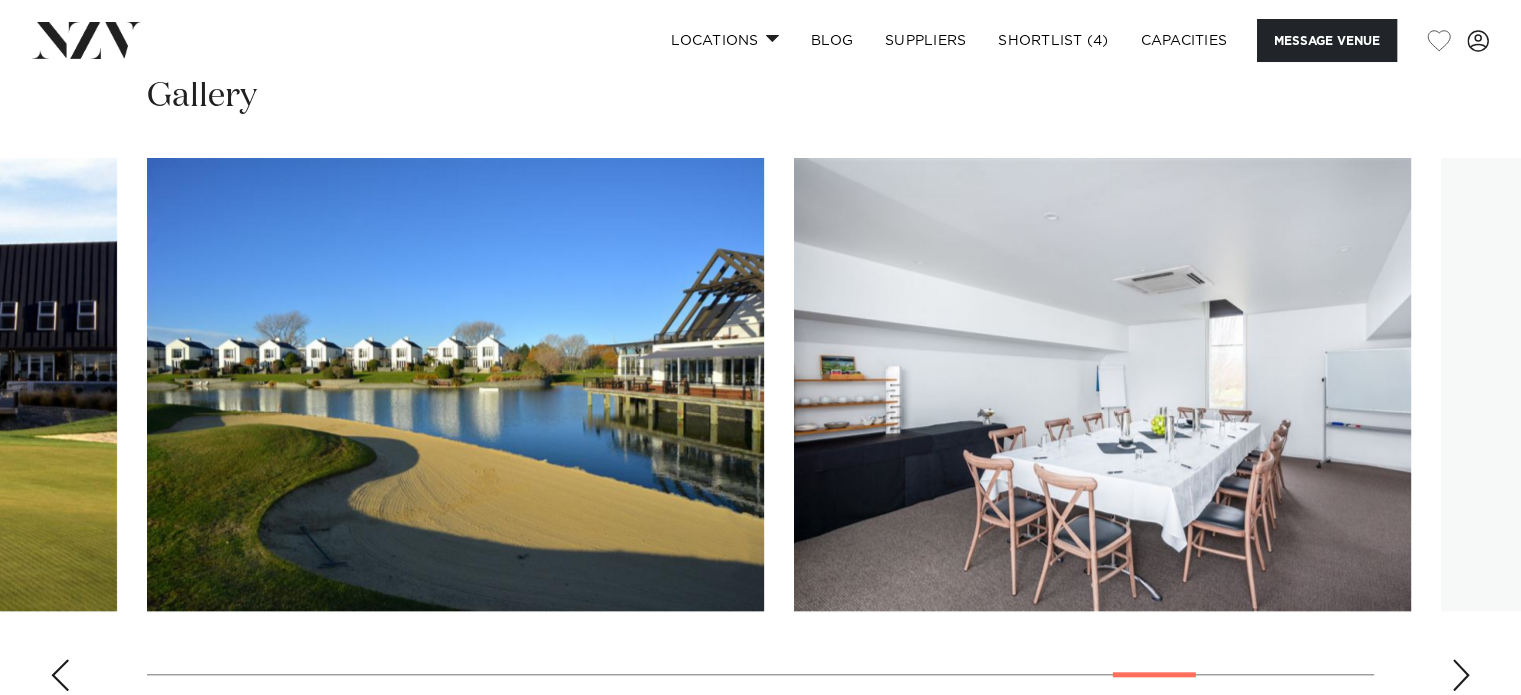 click at bounding box center [1461, 675] 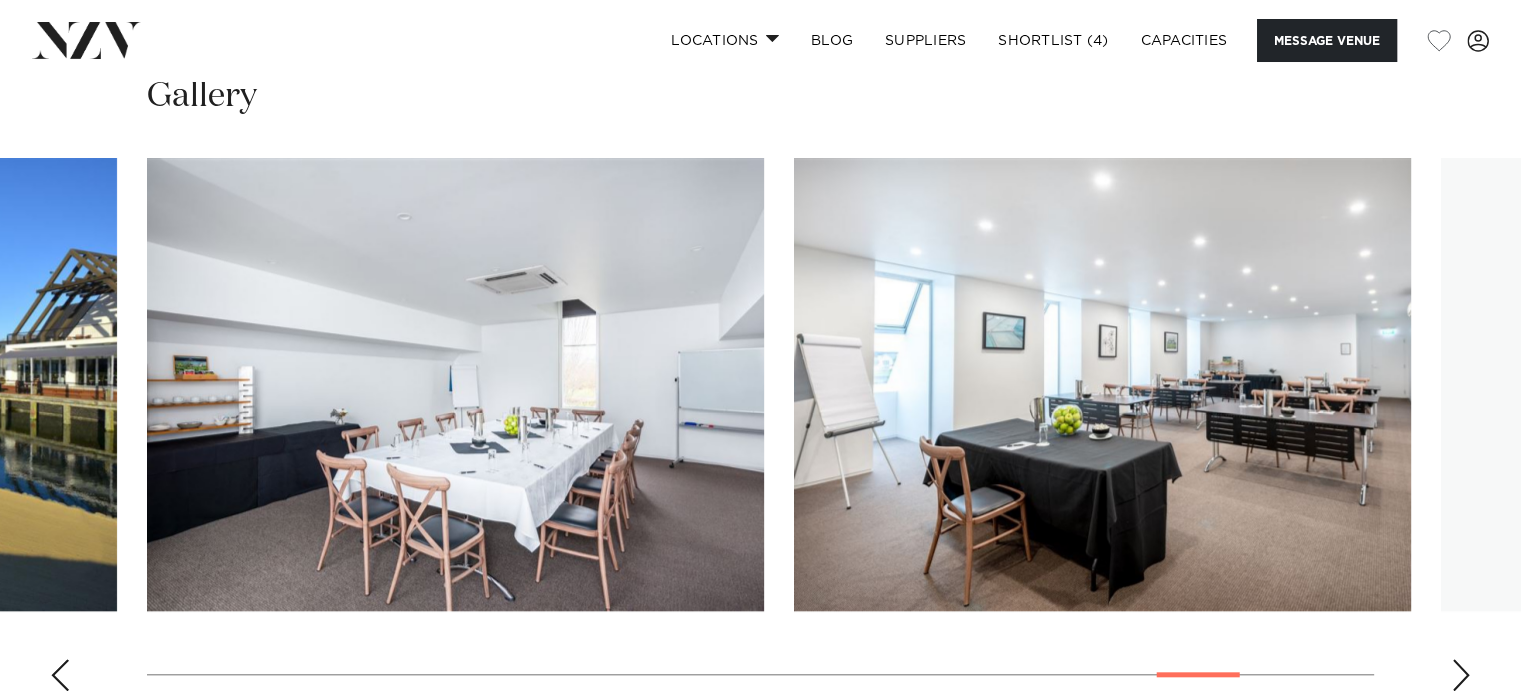 click at bounding box center [1461, 675] 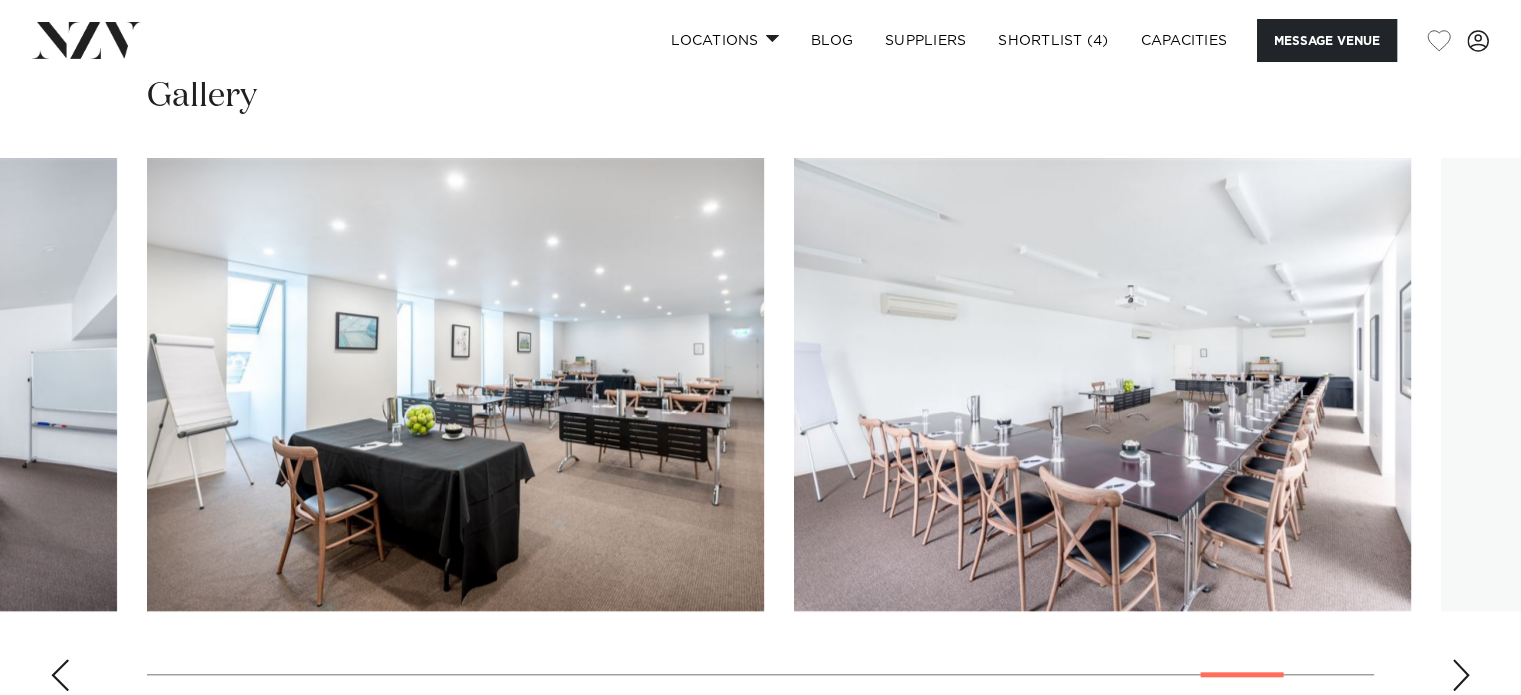 click at bounding box center [1461, 675] 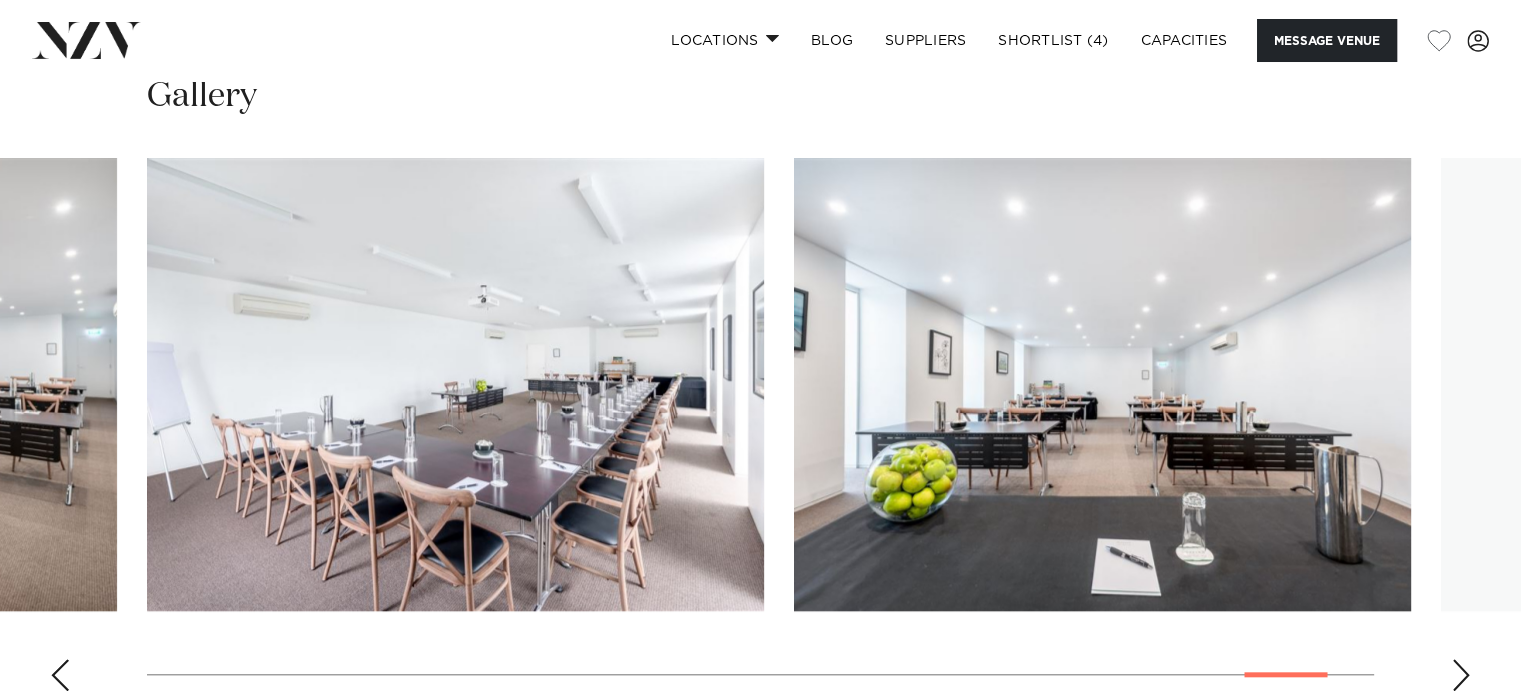 click at bounding box center (1461, 675) 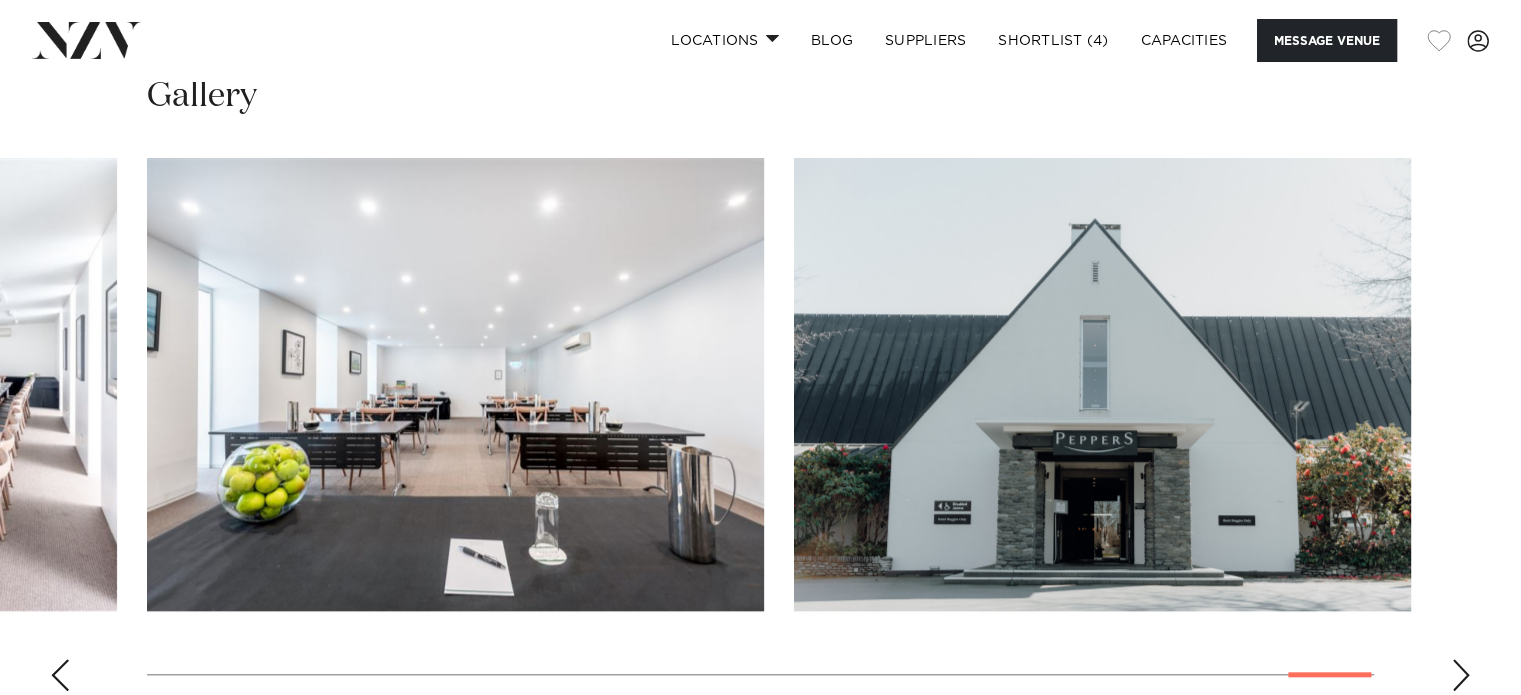 click at bounding box center (1439, 41) 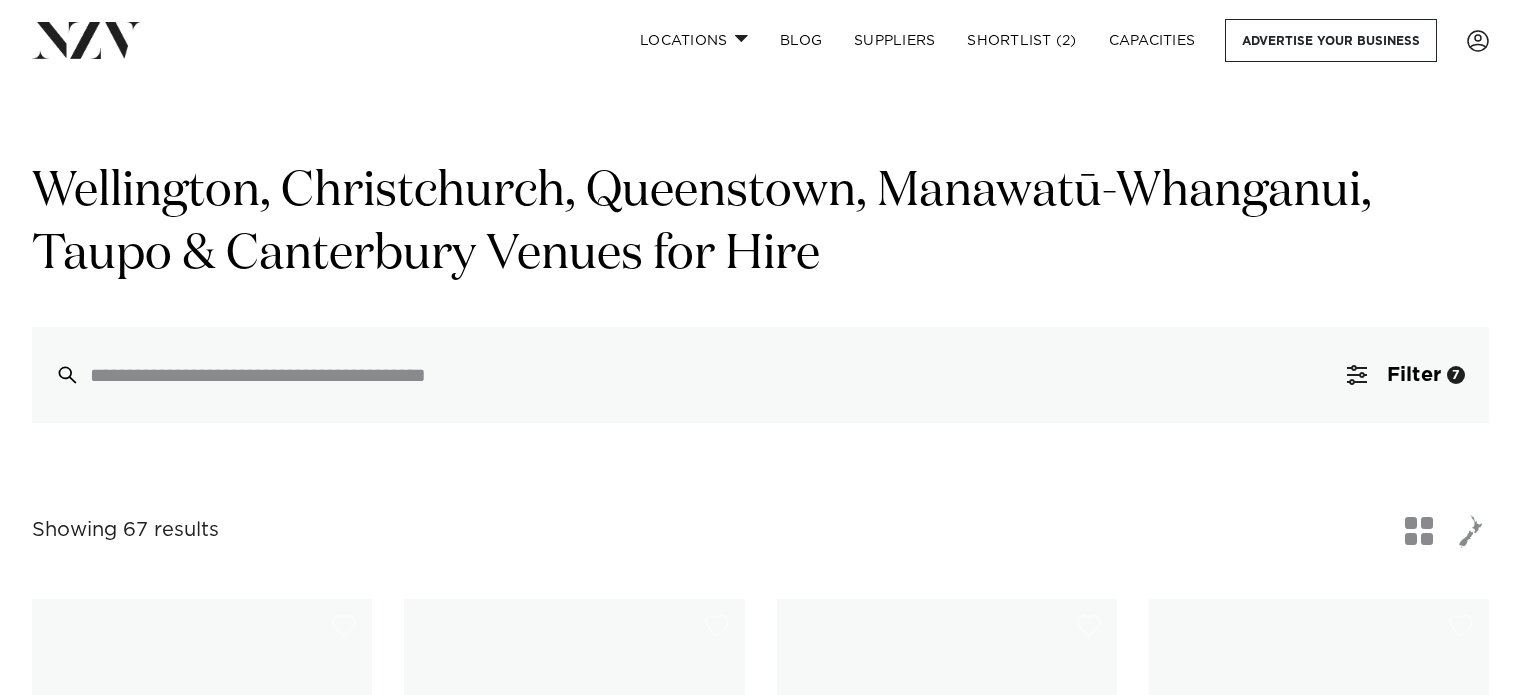scroll, scrollTop: 4967, scrollLeft: 0, axis: vertical 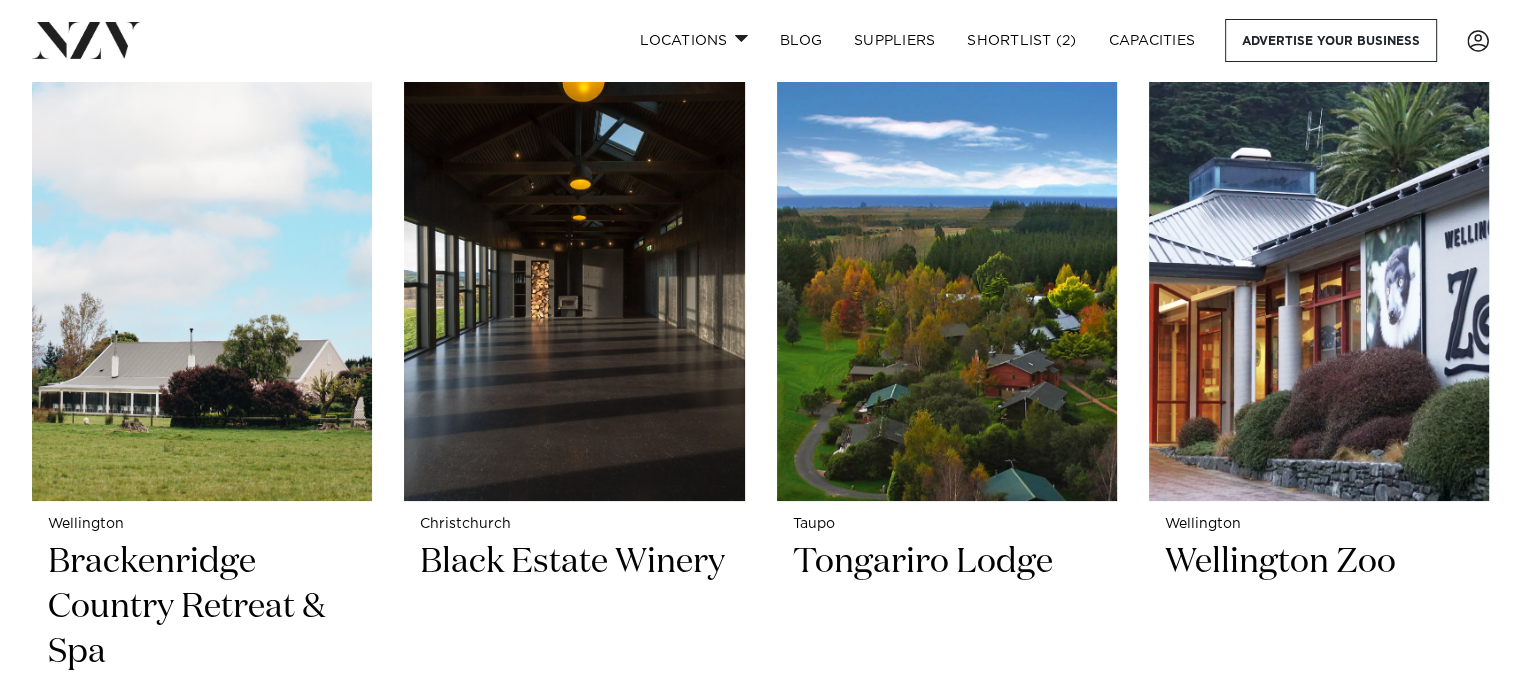 click at bounding box center (947, 273) 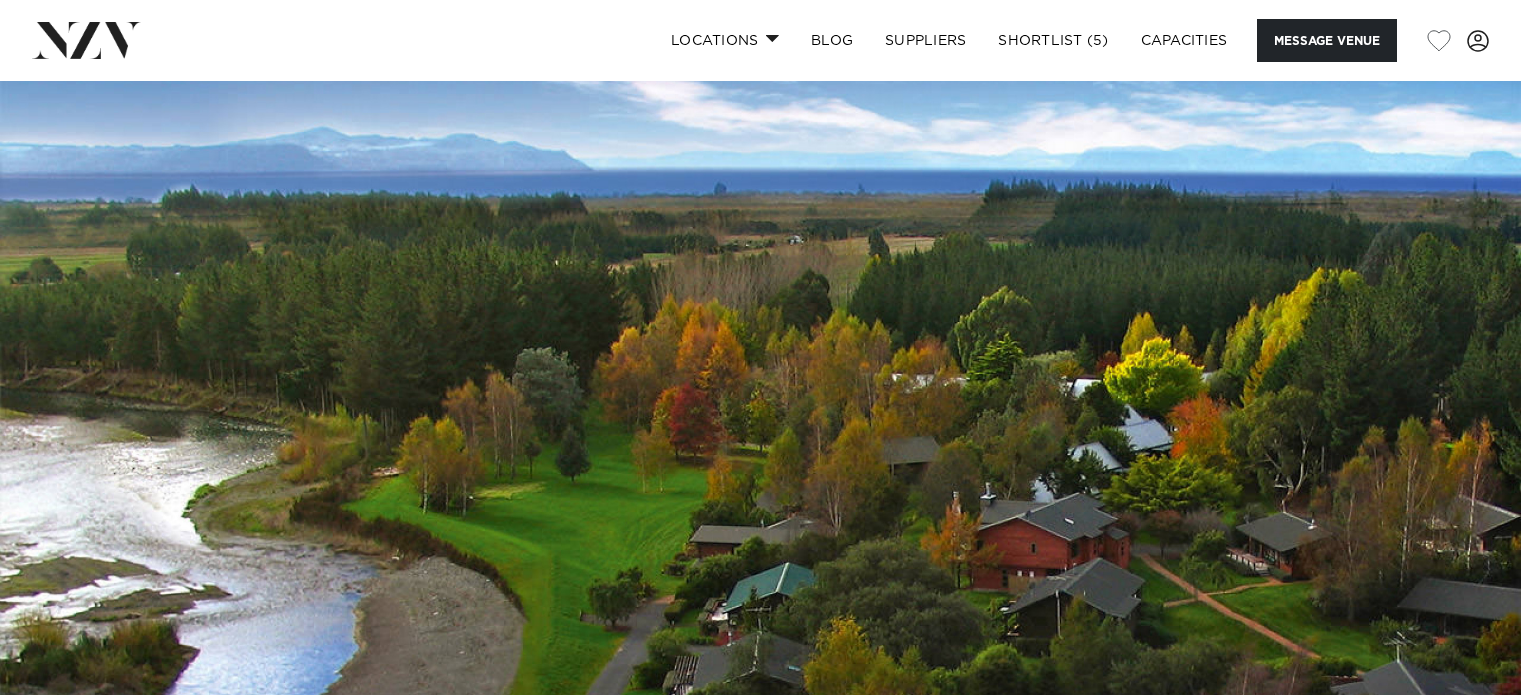 scroll, scrollTop: 0, scrollLeft: 0, axis: both 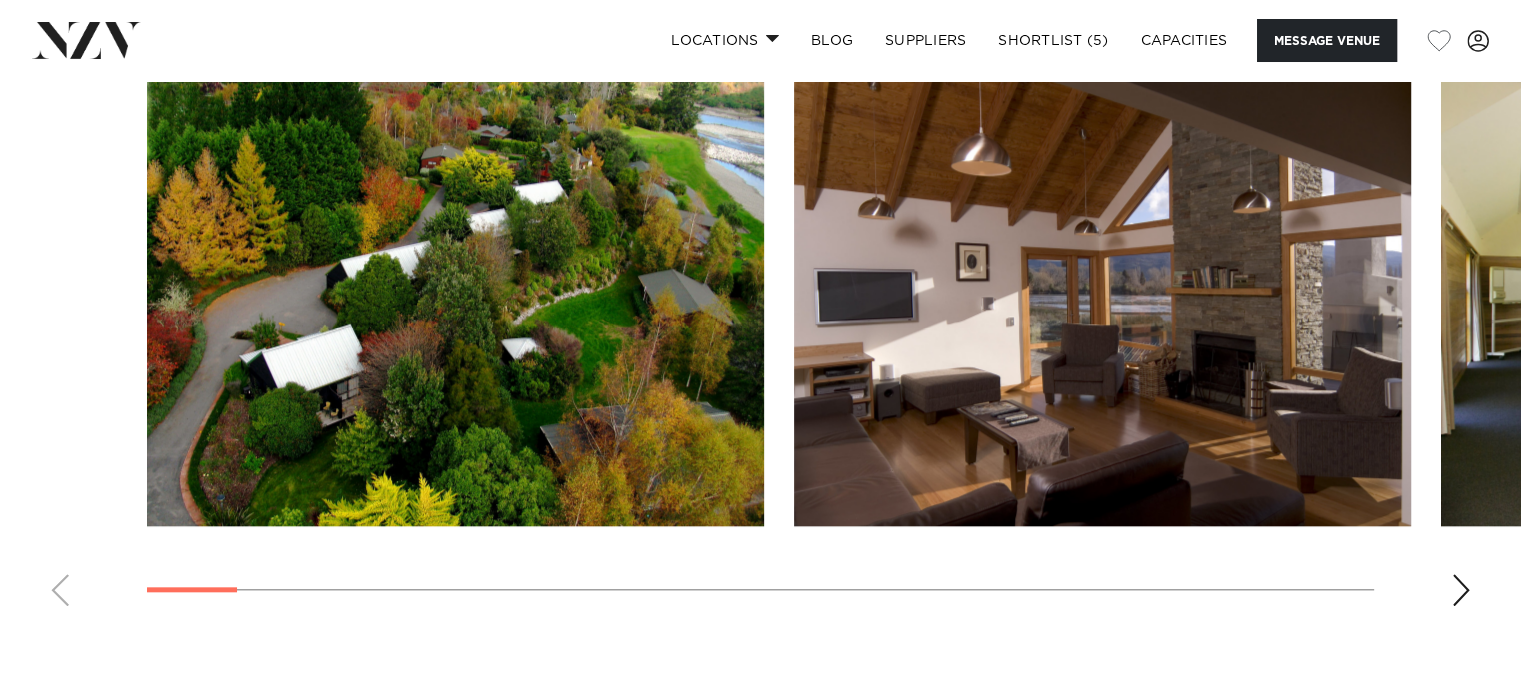 click at bounding box center (1461, 590) 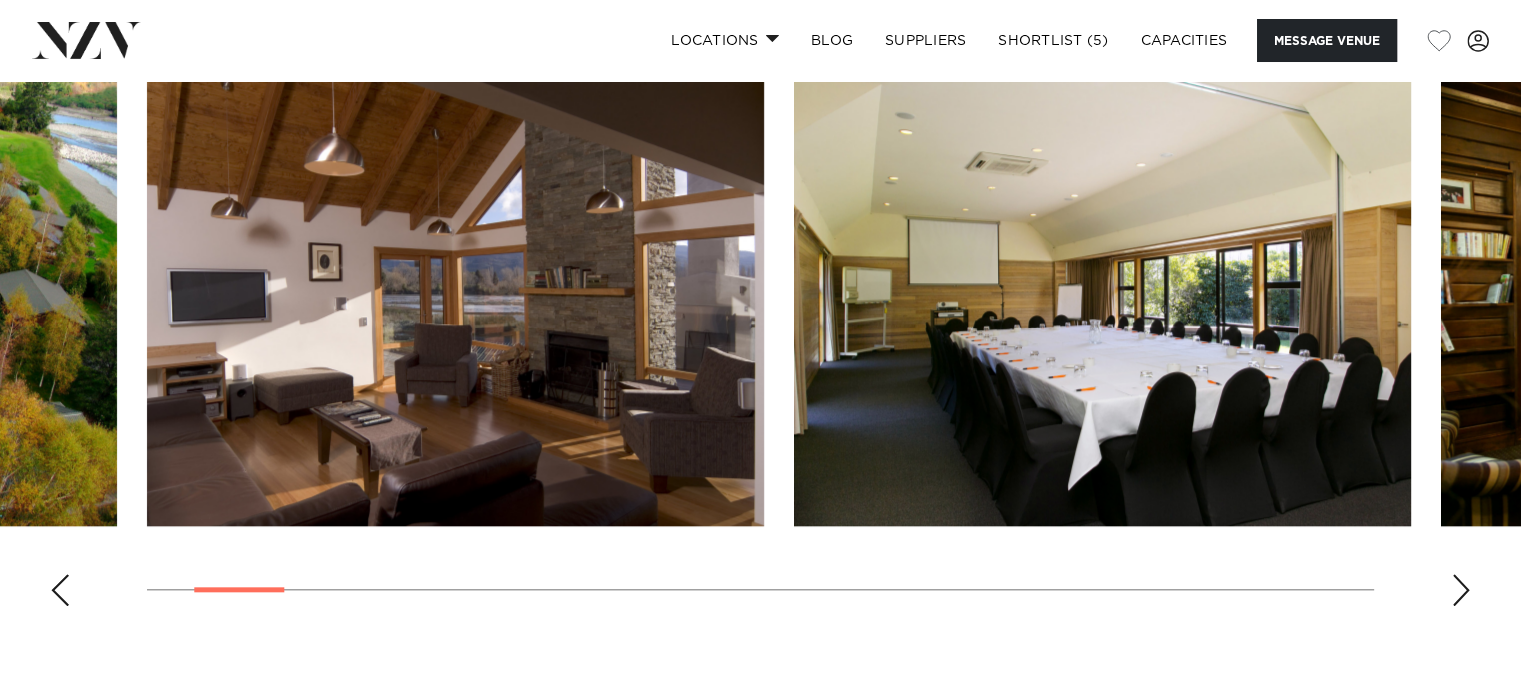 click at bounding box center (1461, 590) 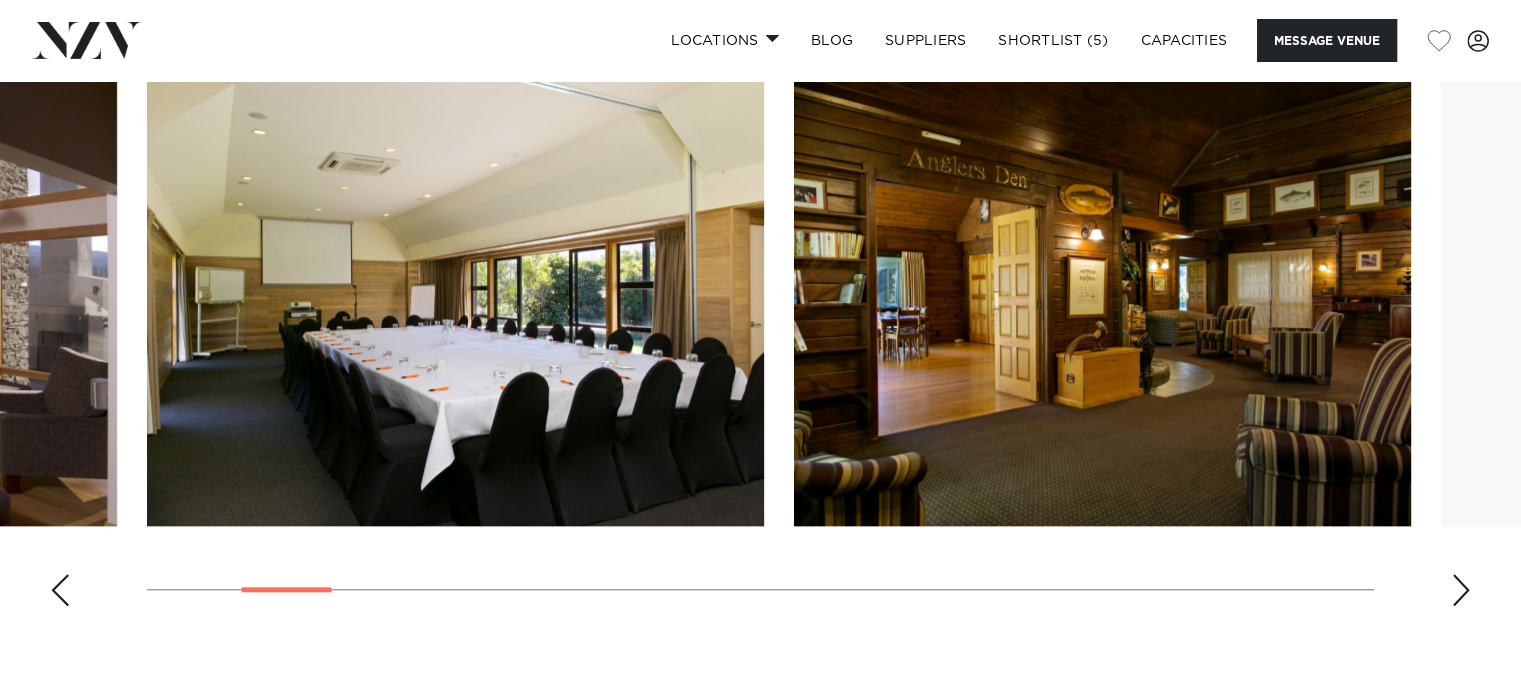 click at bounding box center (1461, 590) 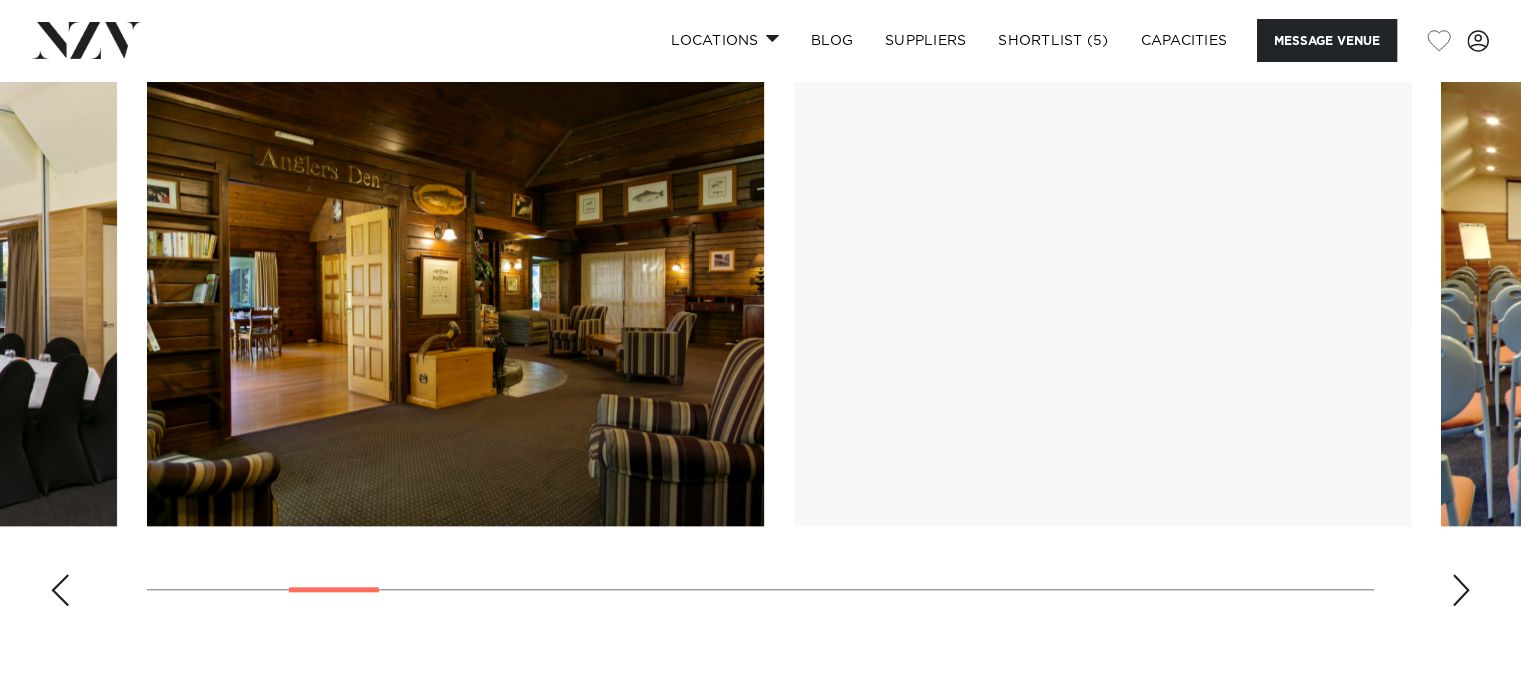 click at bounding box center [1461, 590] 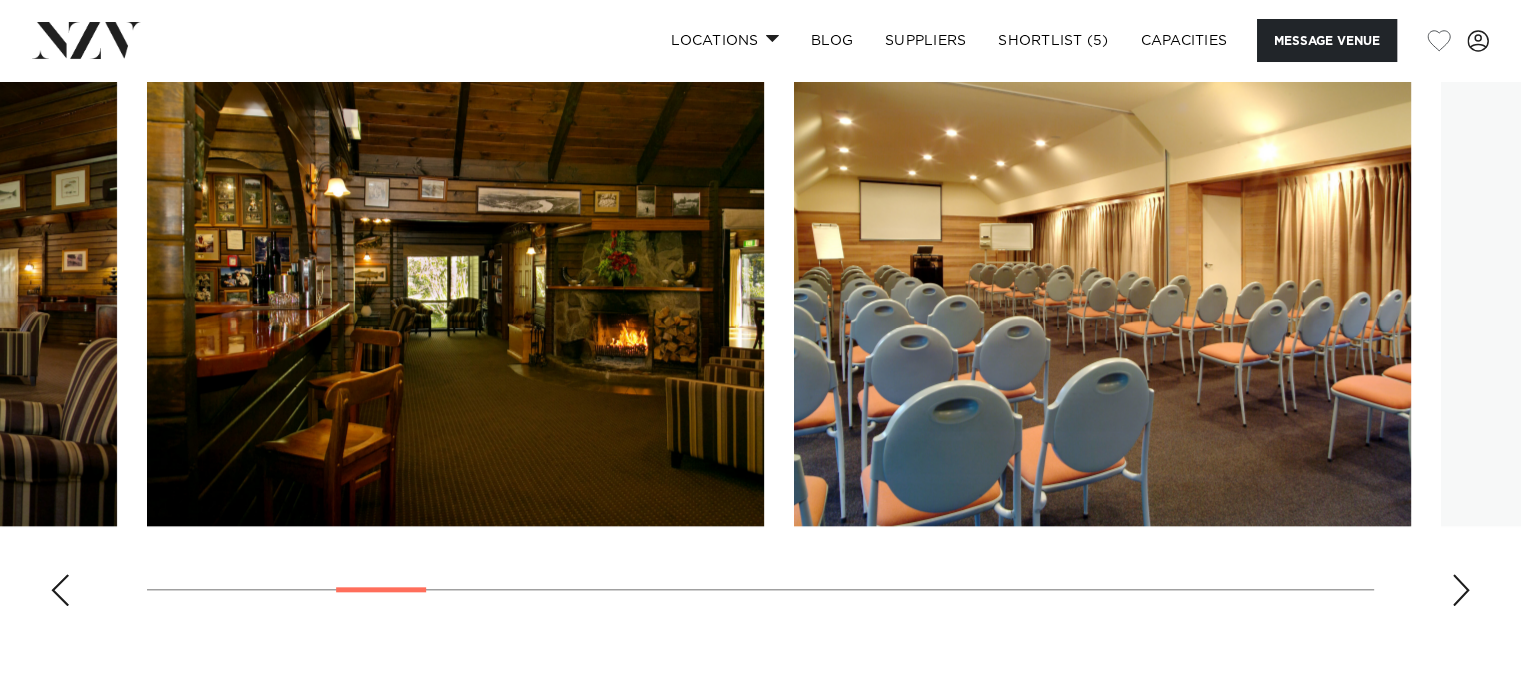 click at bounding box center (1461, 590) 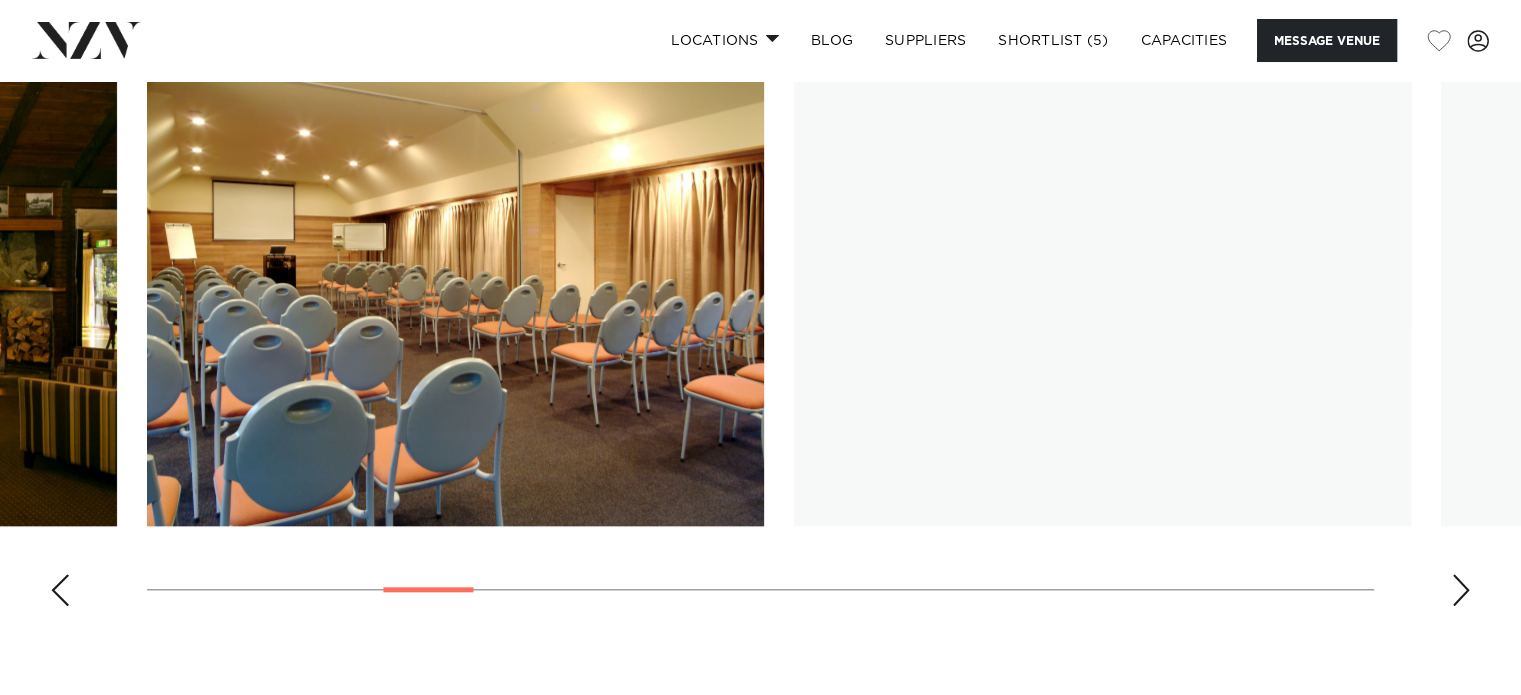 click at bounding box center (1461, 590) 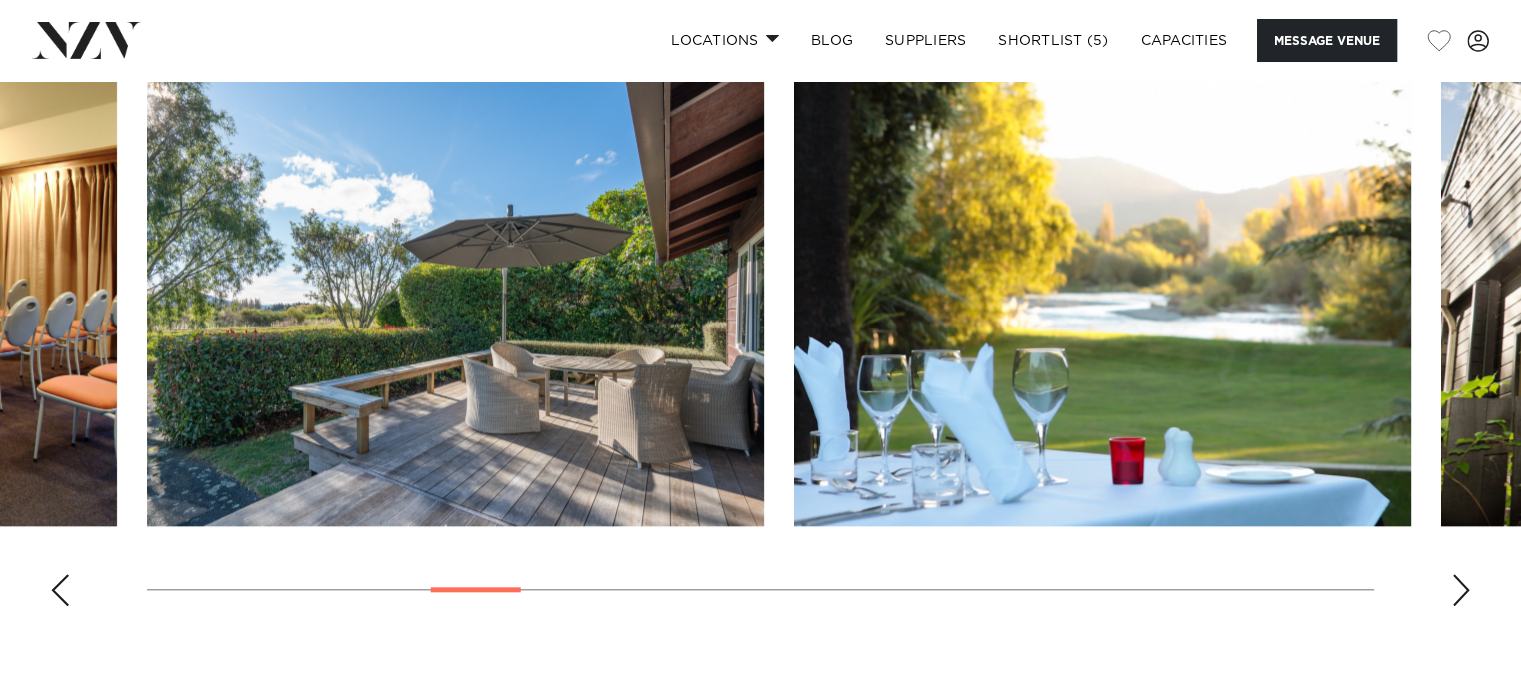 click at bounding box center (1461, 590) 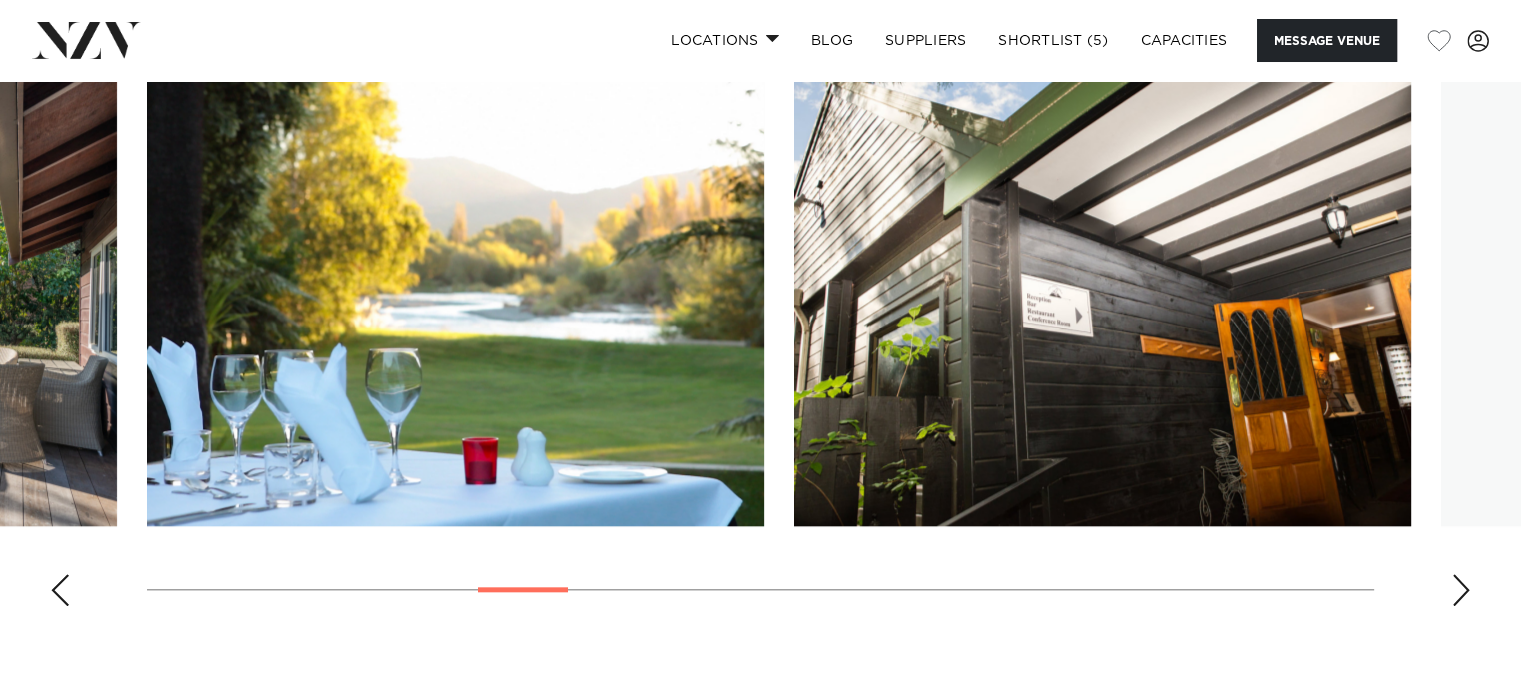 click at bounding box center [1461, 590] 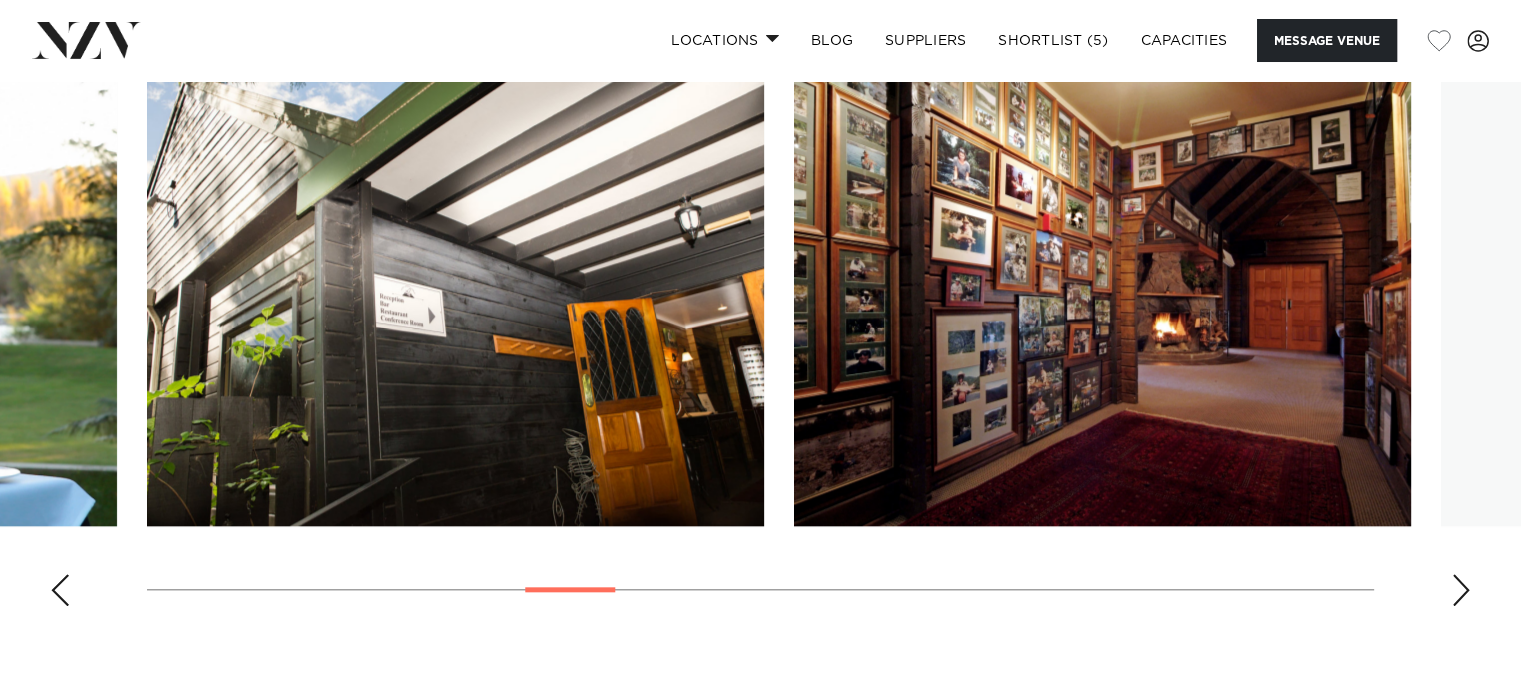 click at bounding box center (1461, 590) 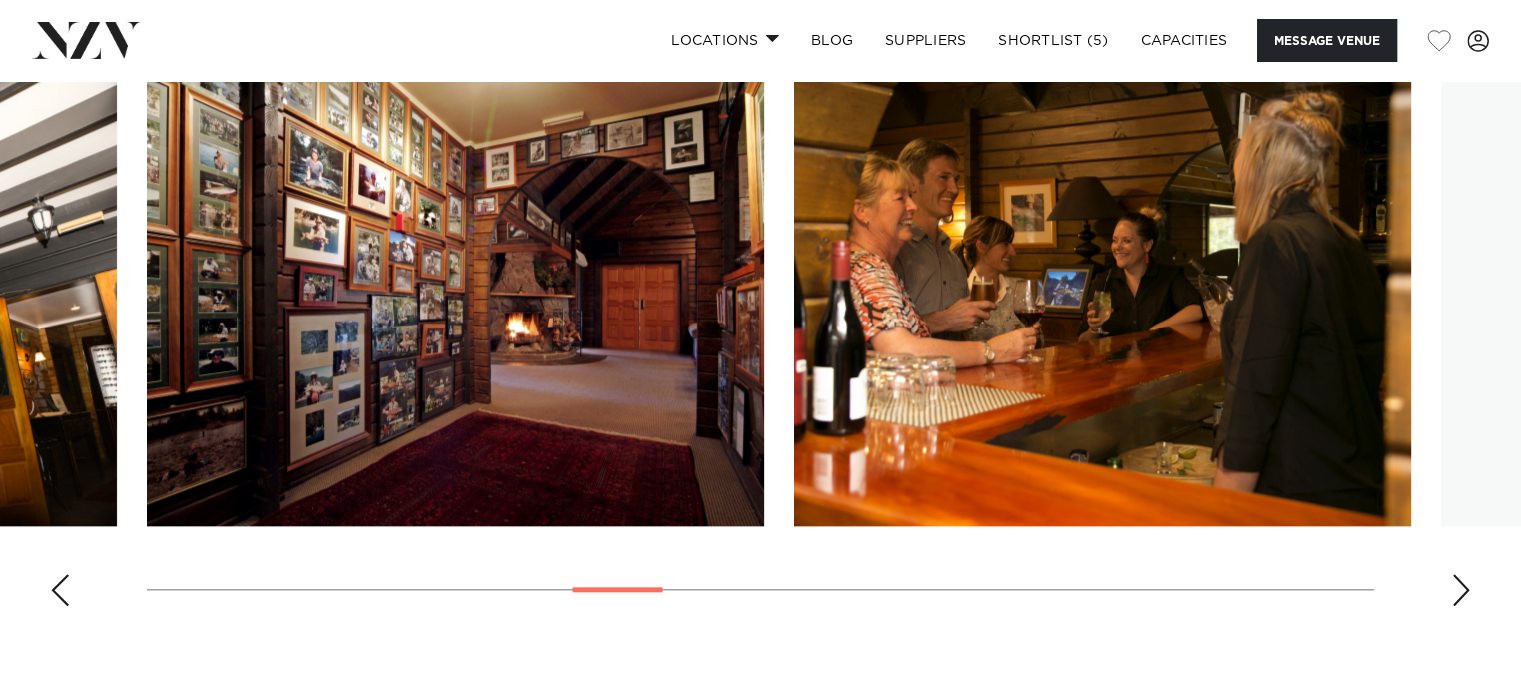 click at bounding box center (1461, 590) 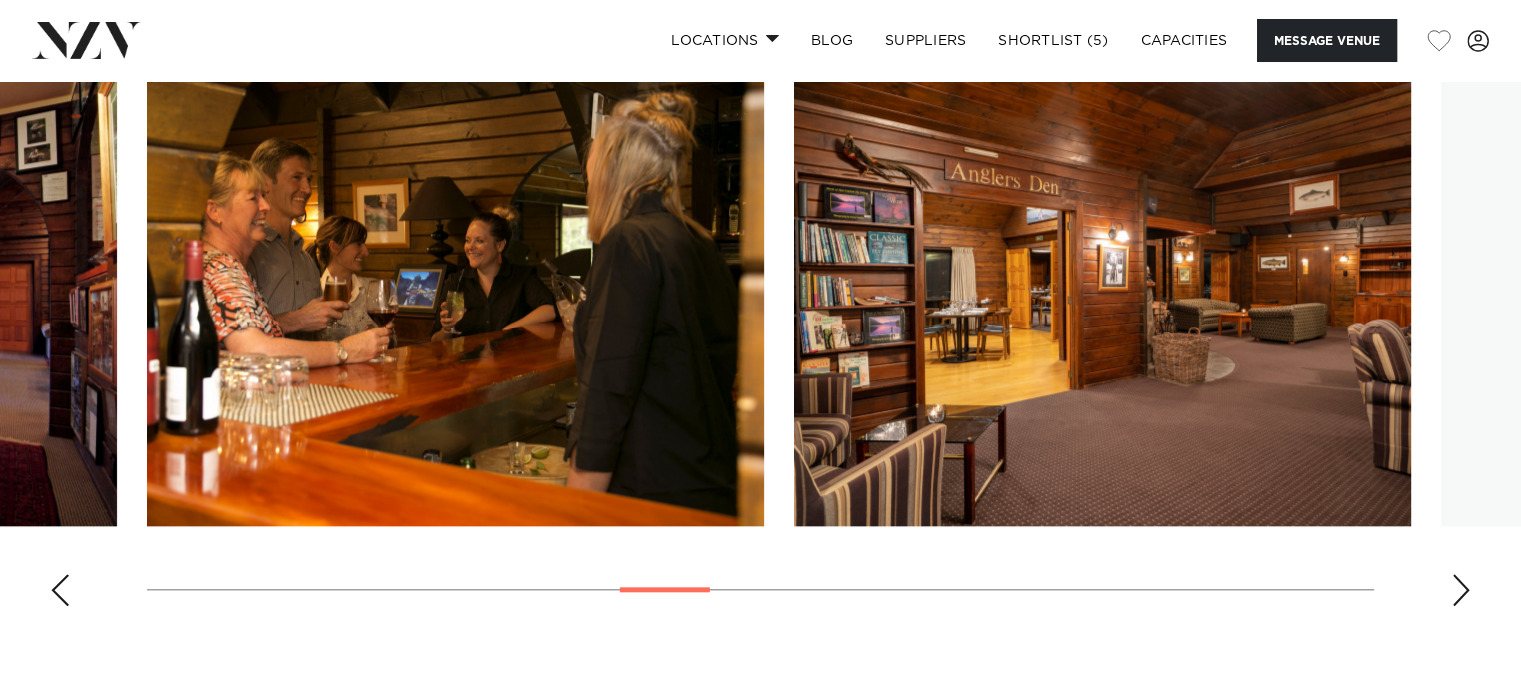 click at bounding box center [1461, 590] 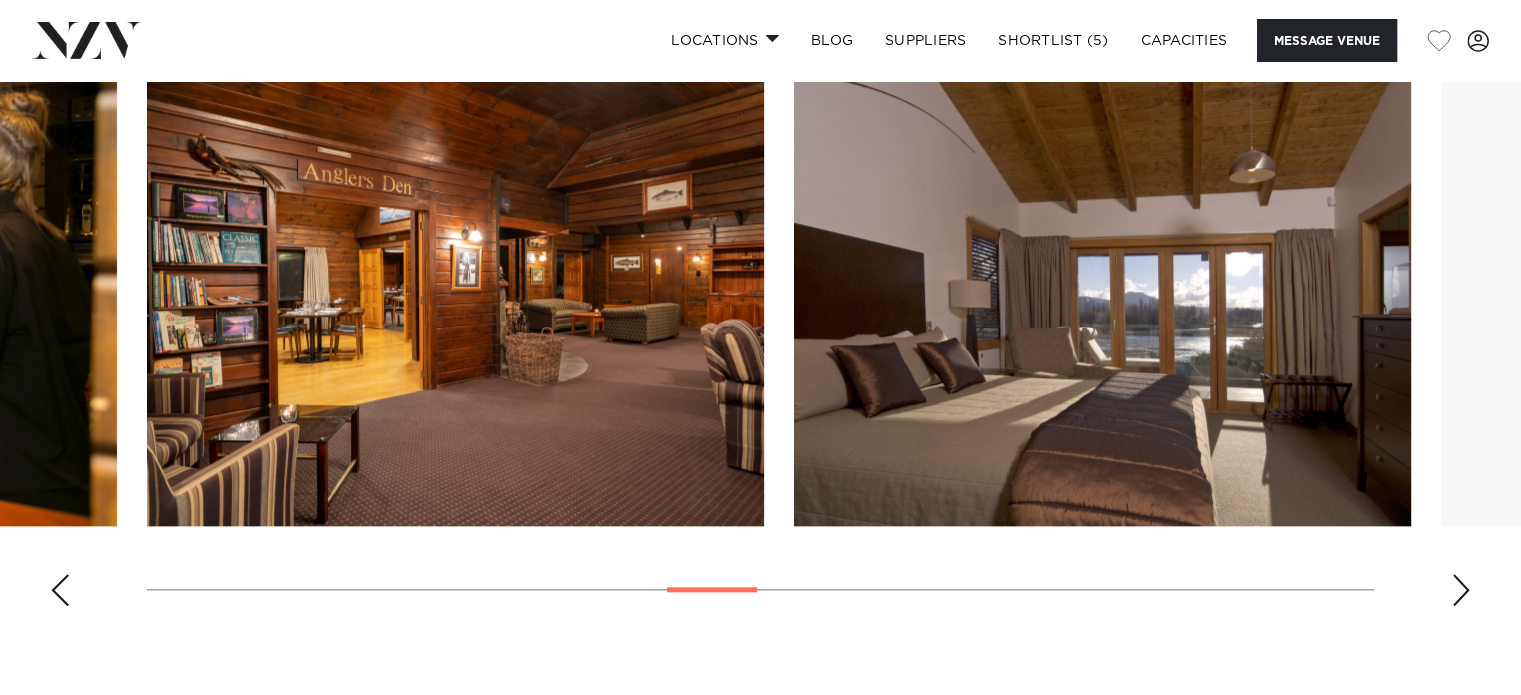 click at bounding box center [1461, 590] 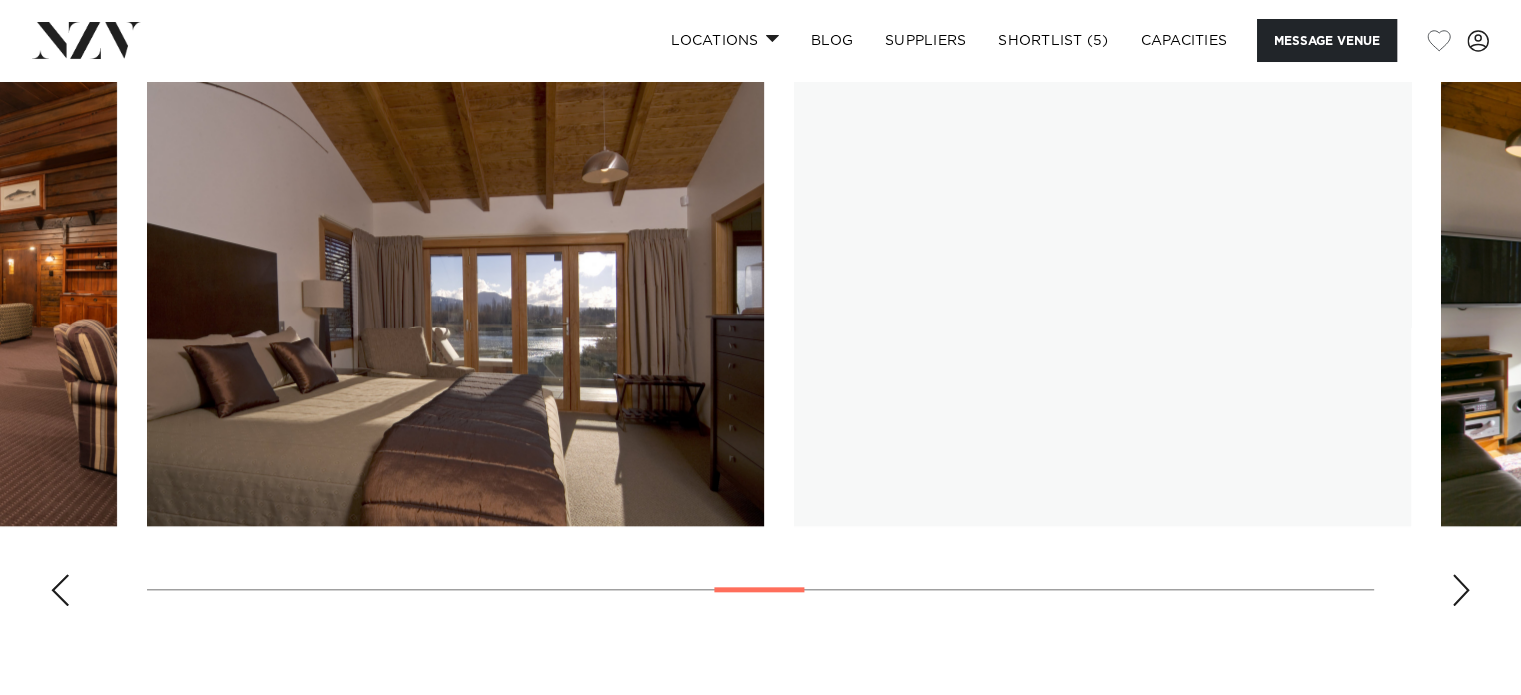 click at bounding box center (1461, 590) 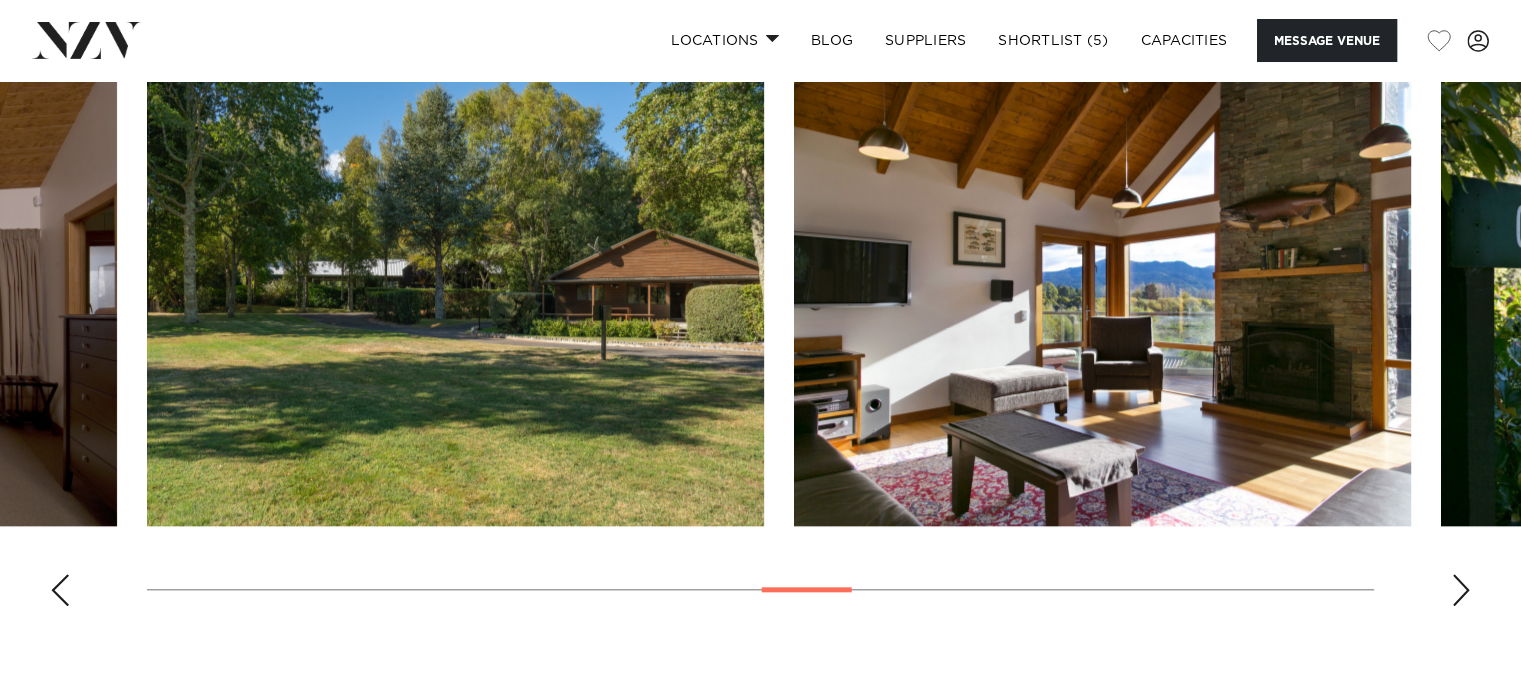 click at bounding box center (1461, 590) 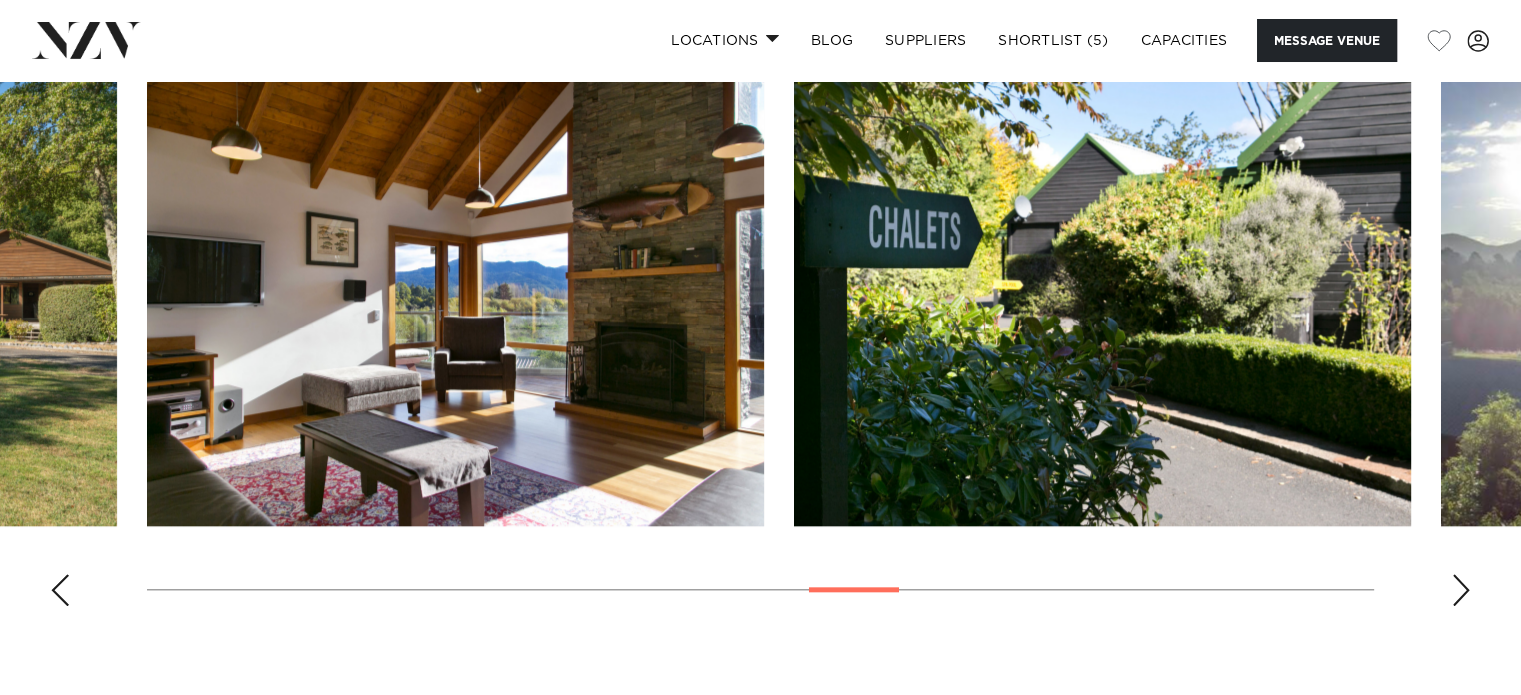 click at bounding box center [1461, 590] 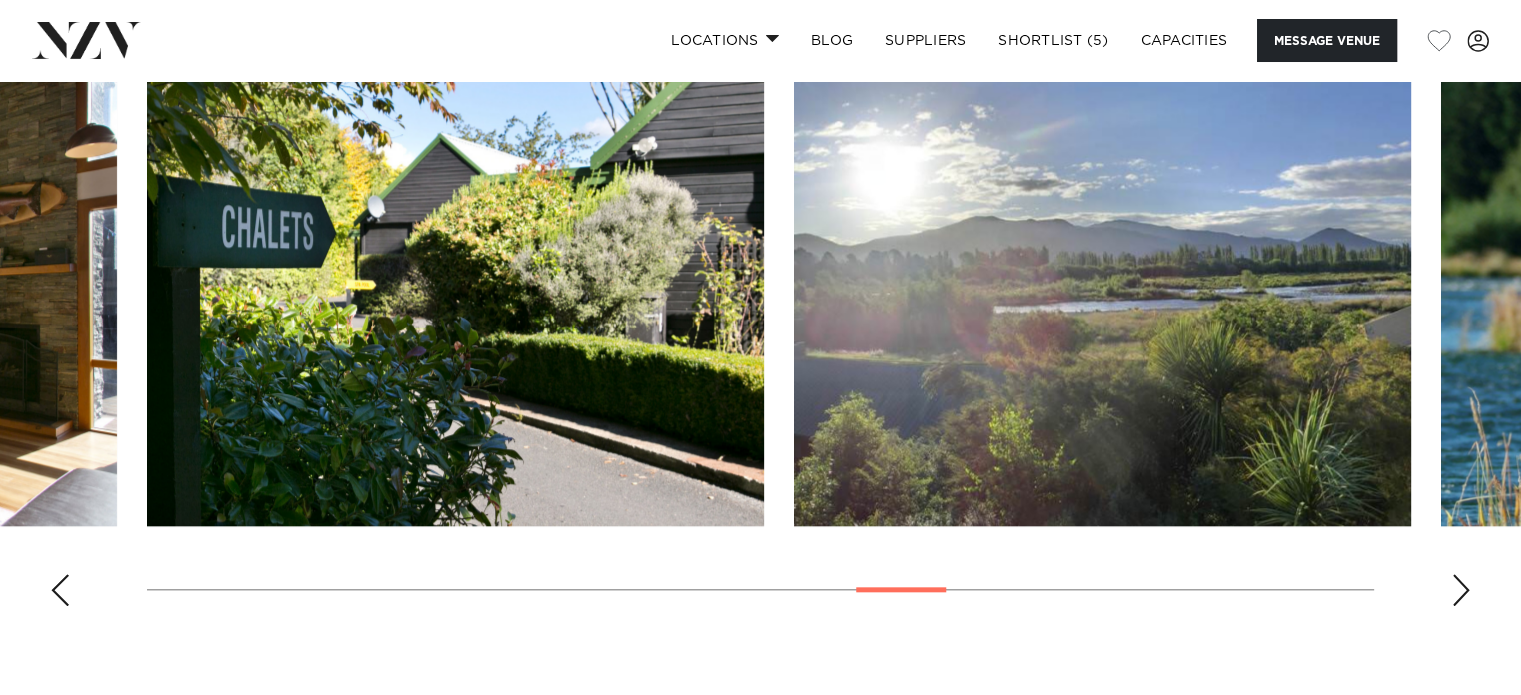 click at bounding box center (1461, 590) 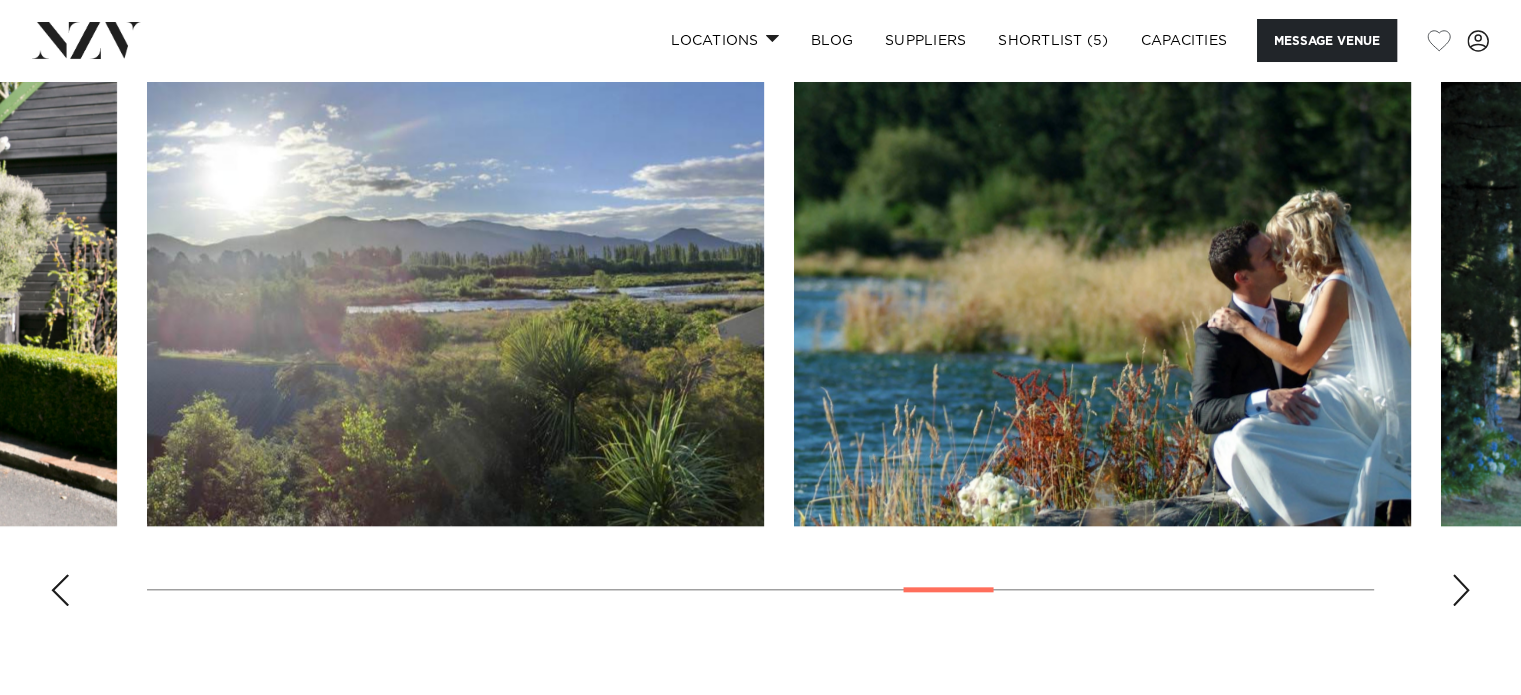 click at bounding box center [1461, 590] 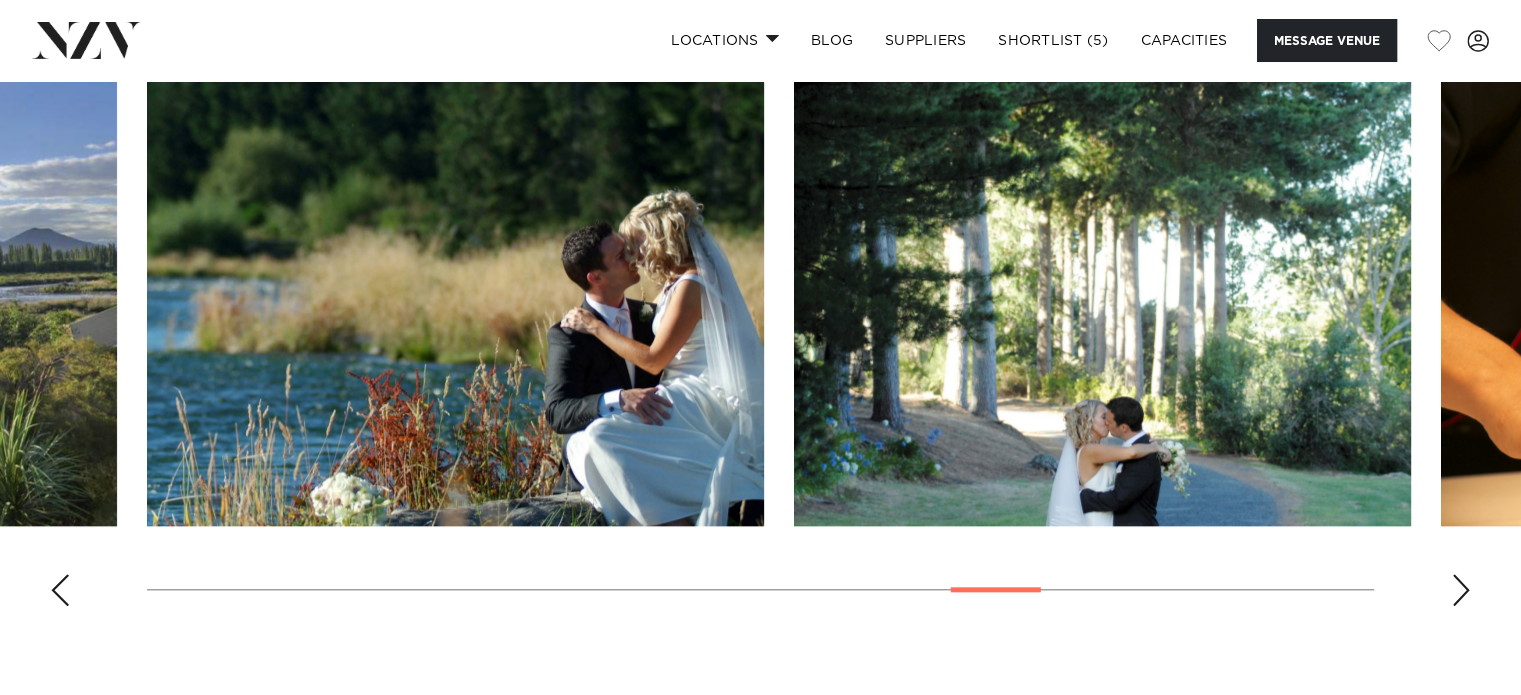 click at bounding box center (1461, 590) 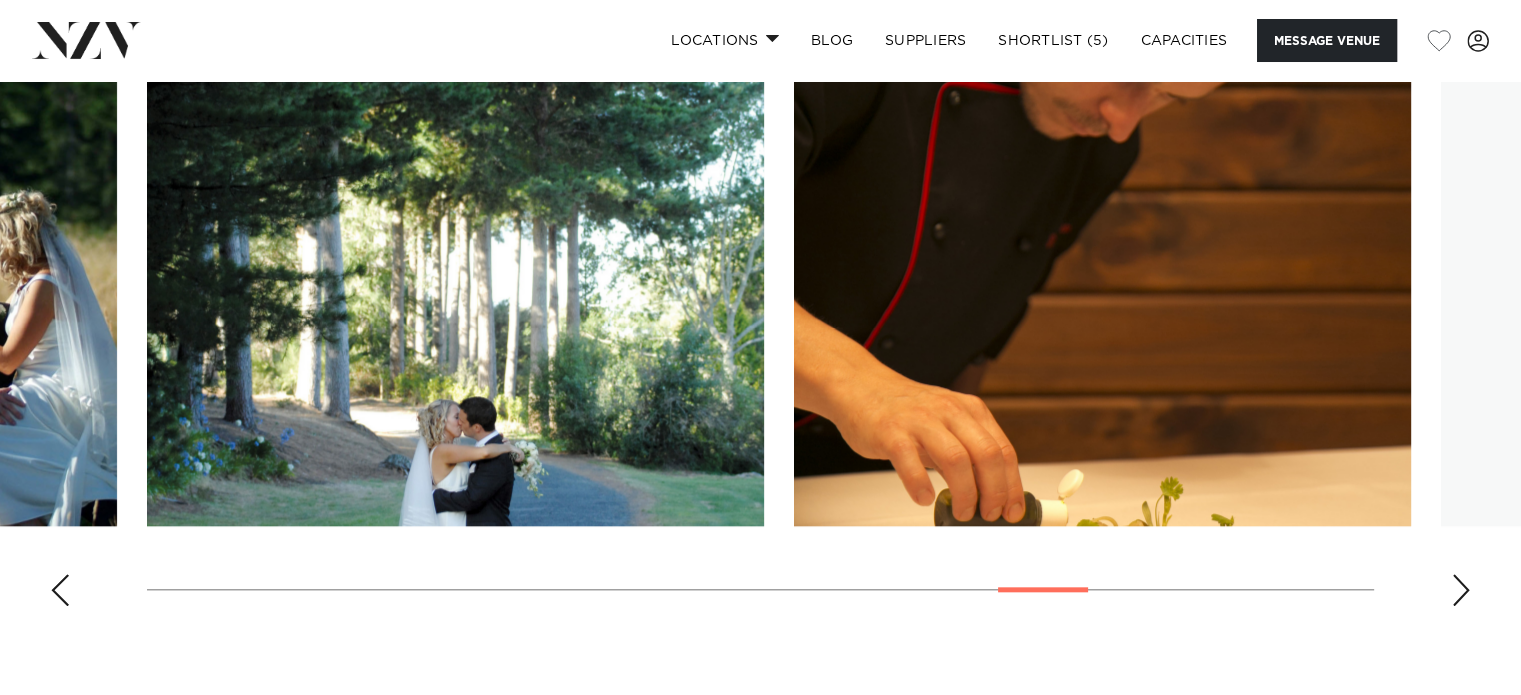 click at bounding box center (1461, 590) 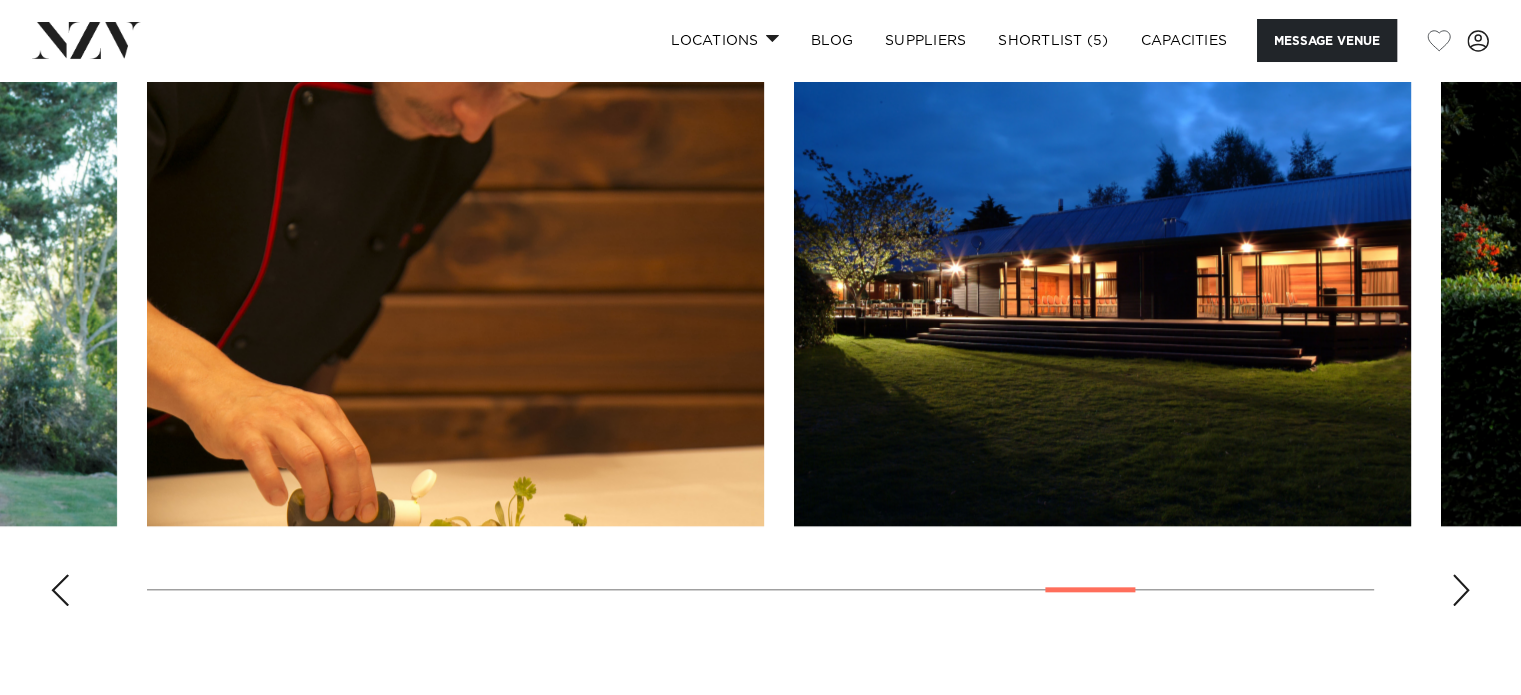 click at bounding box center (1461, 590) 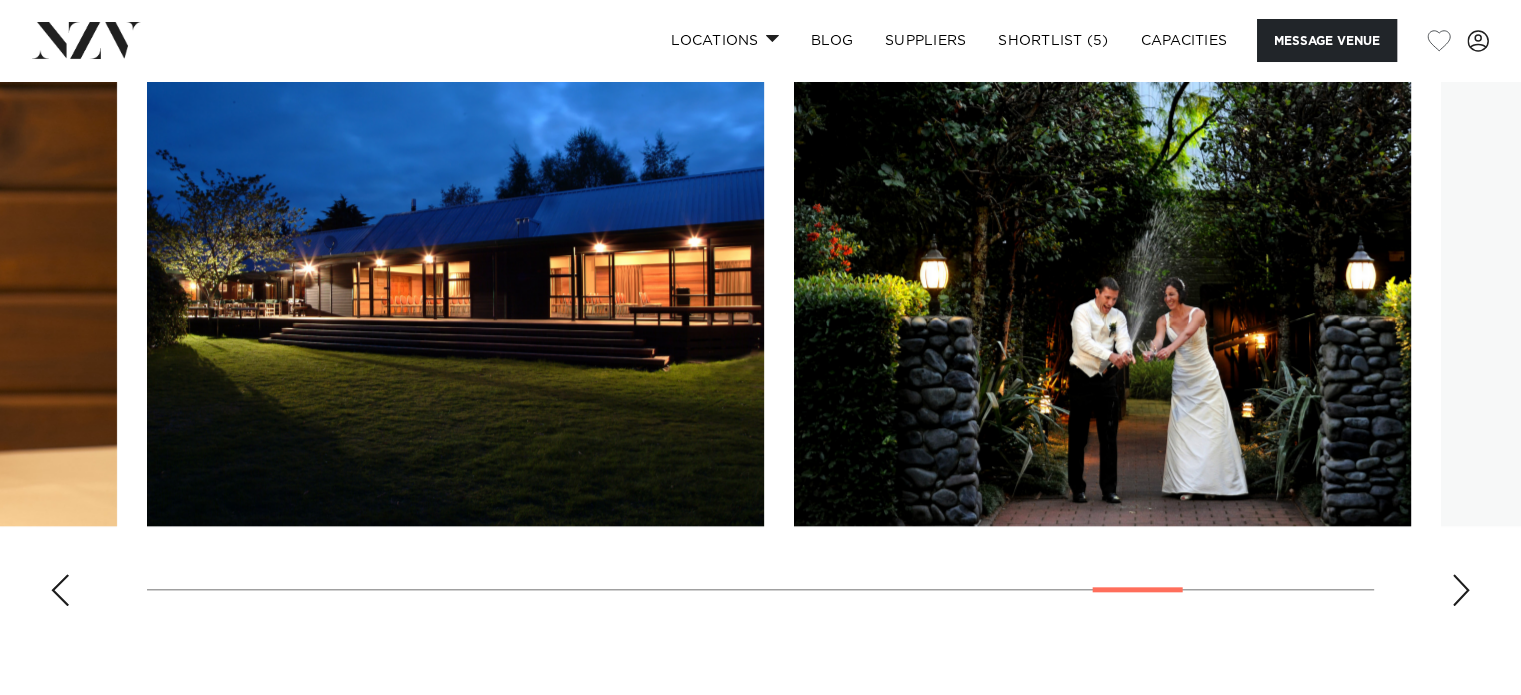 click at bounding box center (1461, 590) 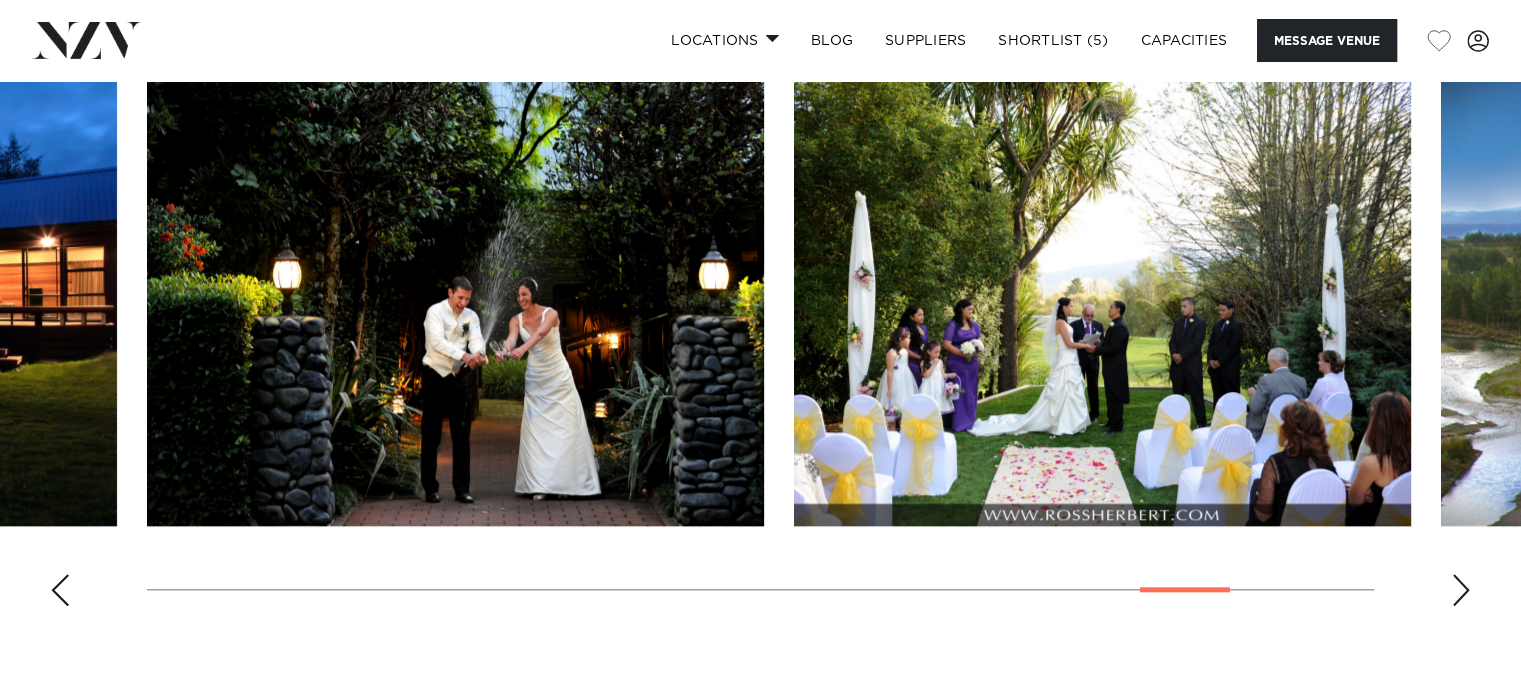 click at bounding box center [1461, 590] 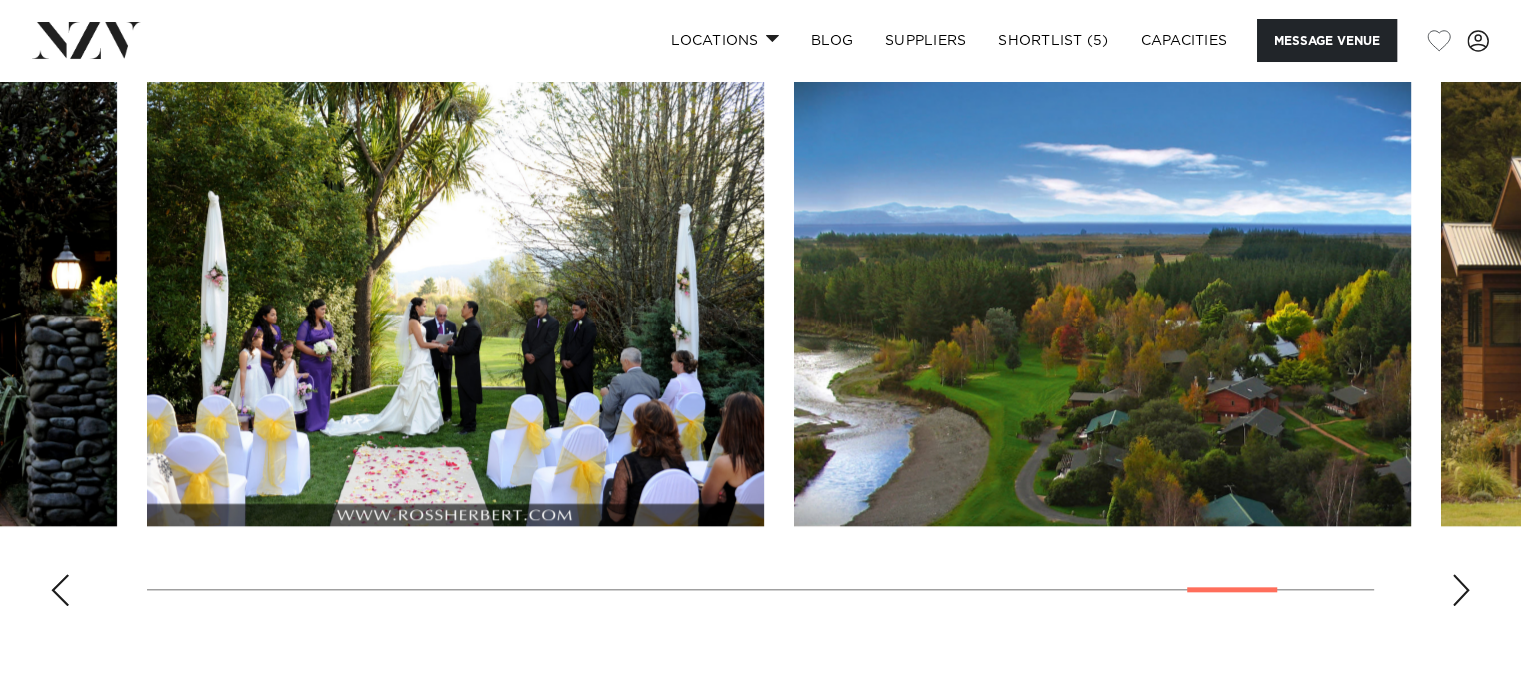 click at bounding box center [1461, 590] 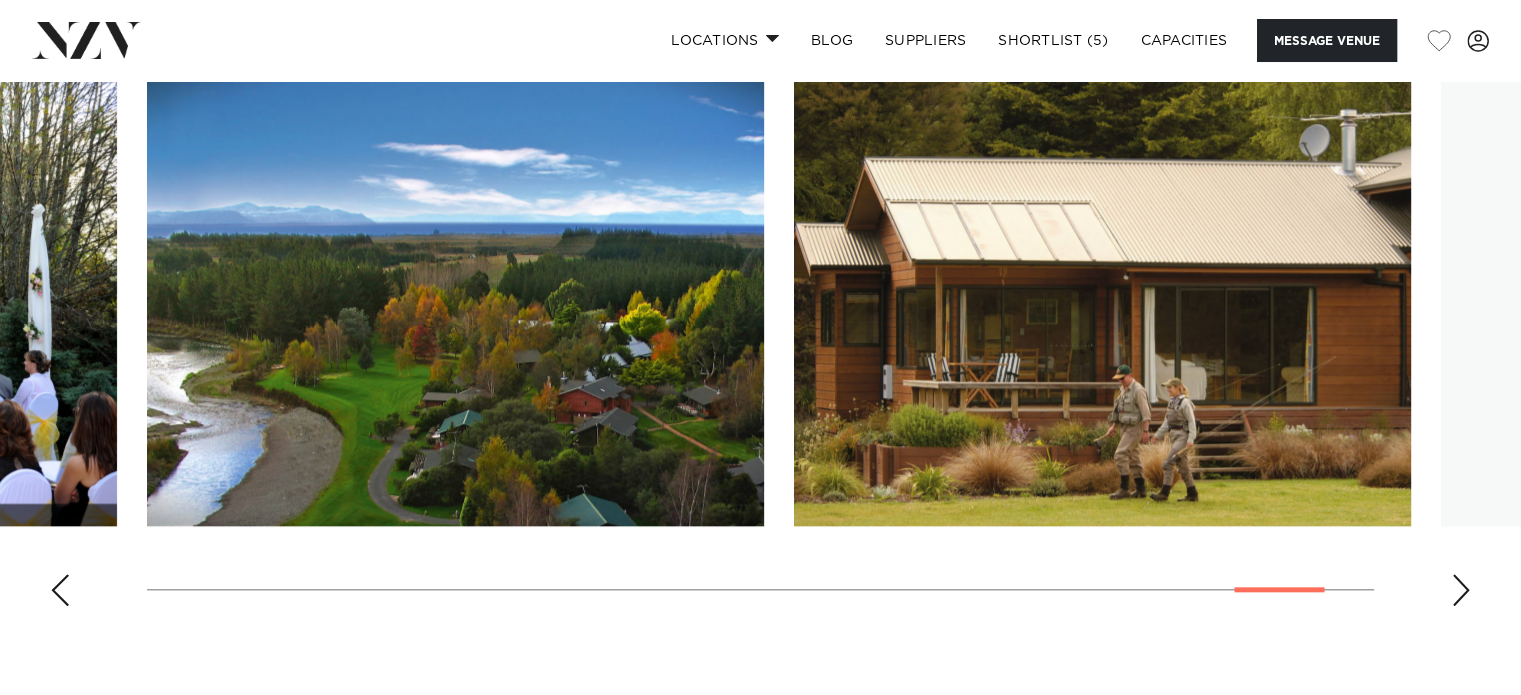 click at bounding box center (1461, 590) 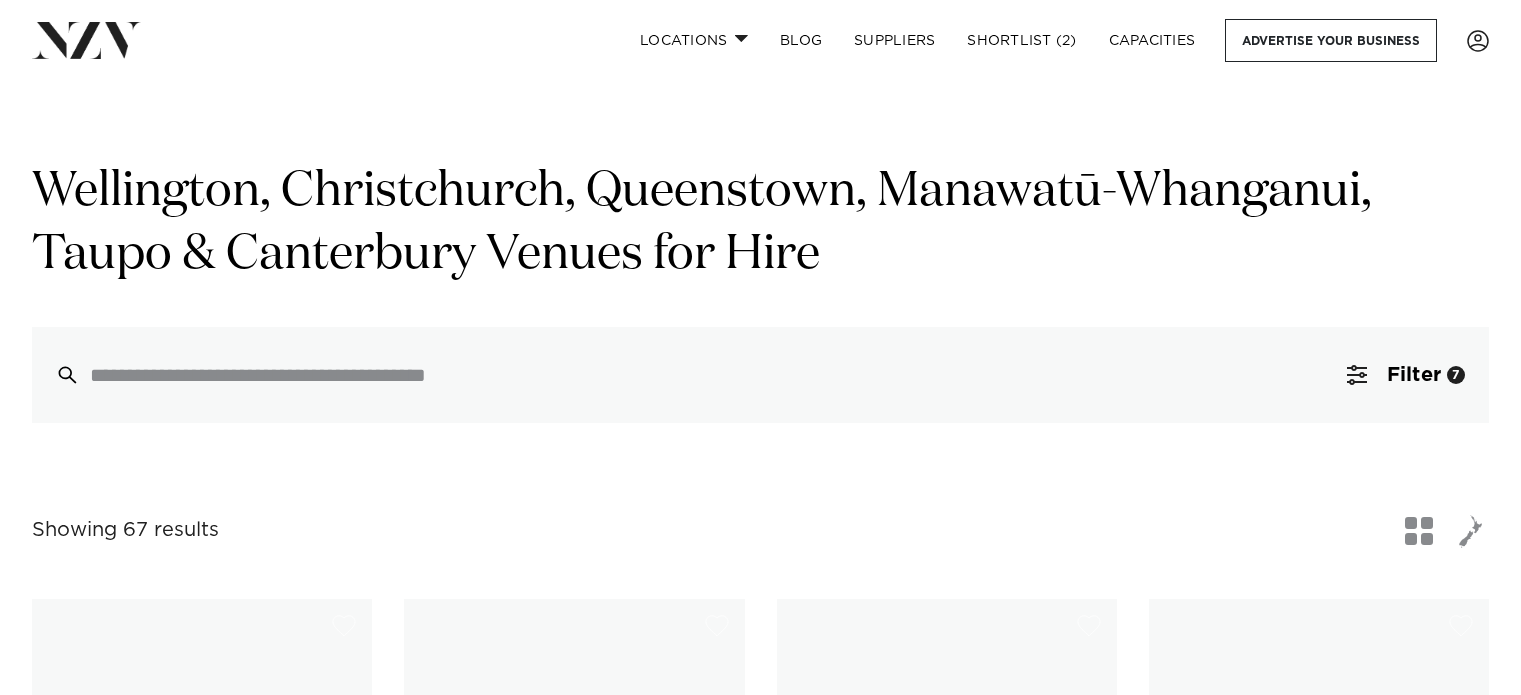 scroll, scrollTop: 7631, scrollLeft: 0, axis: vertical 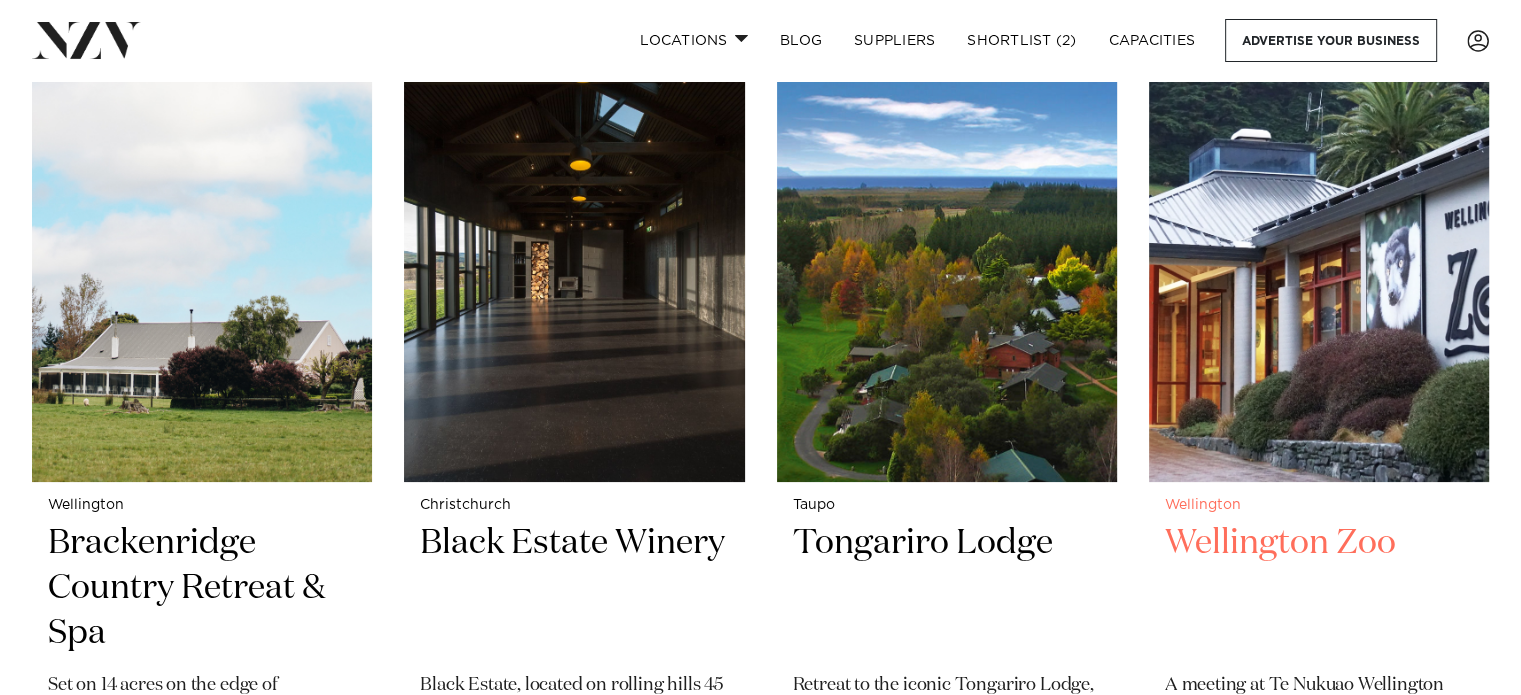 click at bounding box center [1319, 254] 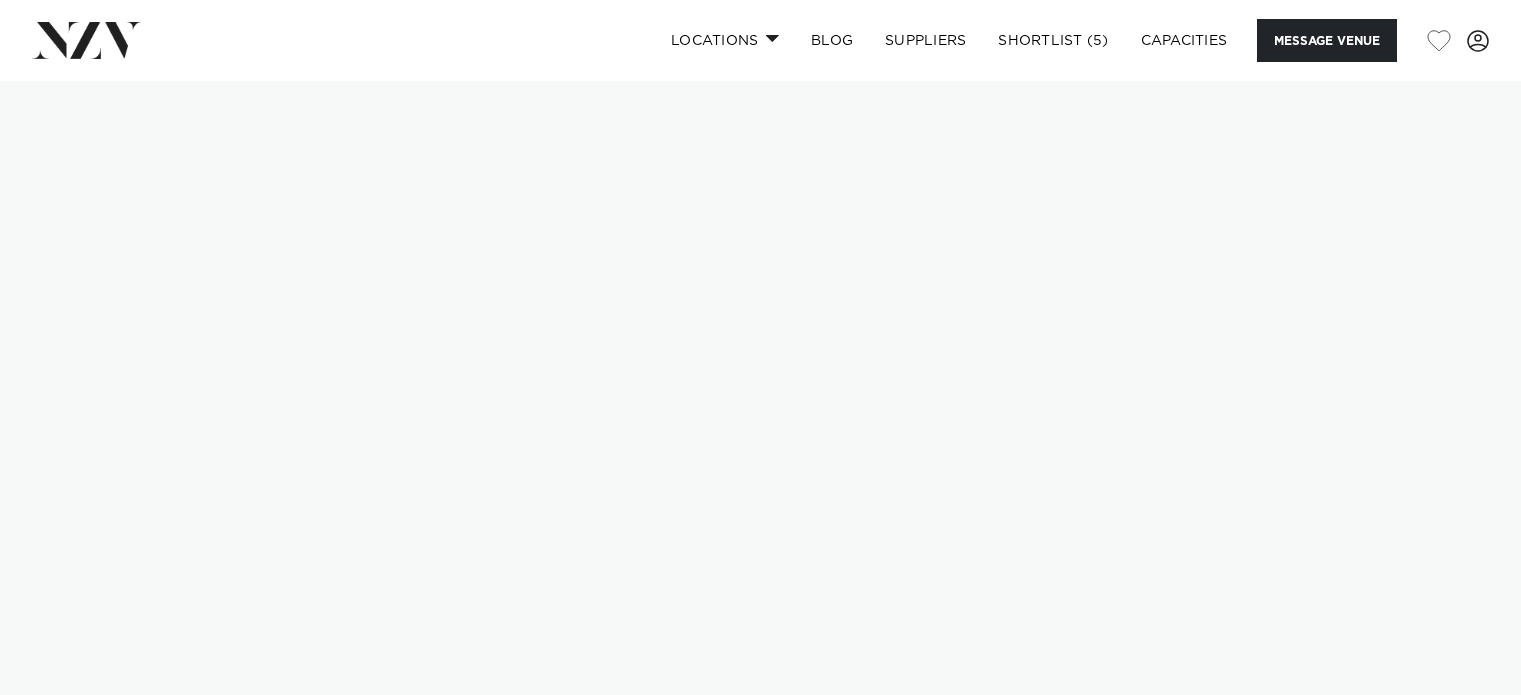 scroll, scrollTop: 0, scrollLeft: 0, axis: both 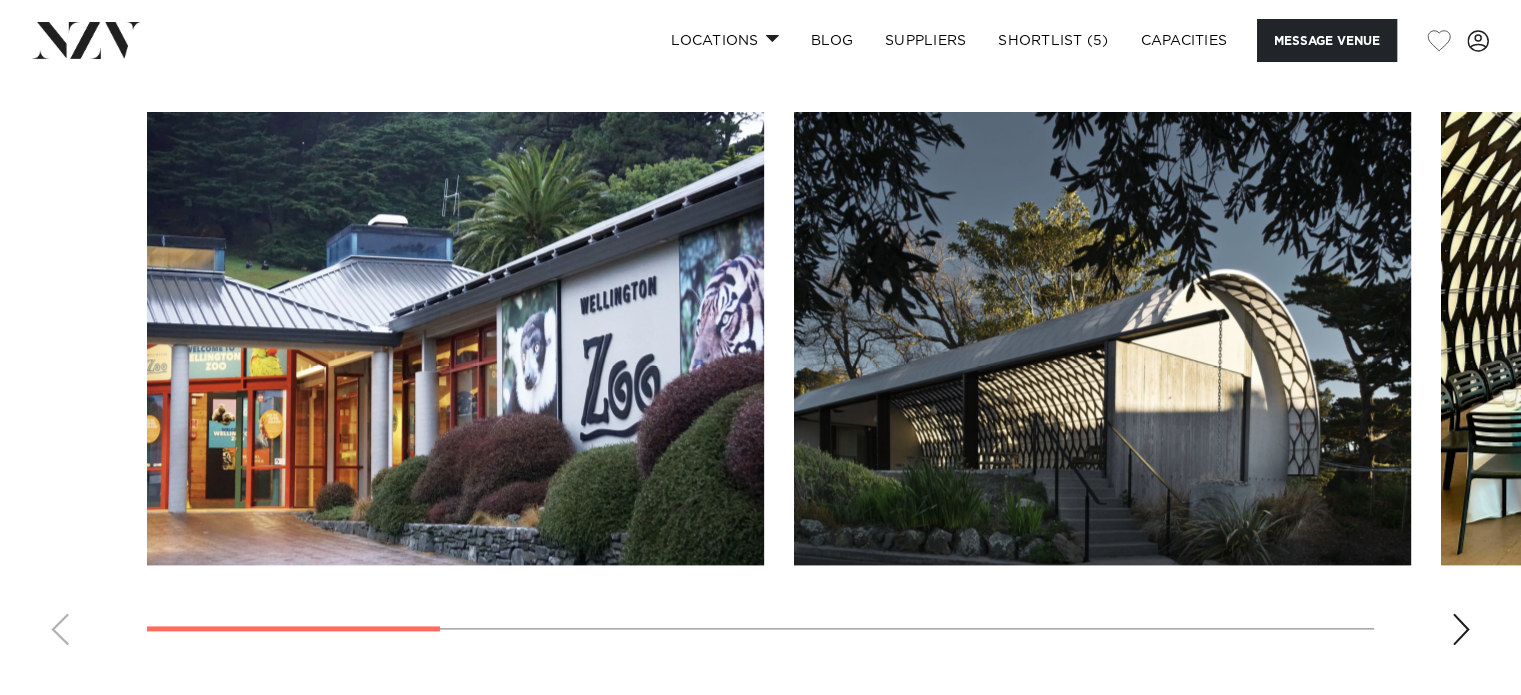 click at bounding box center (1461, 629) 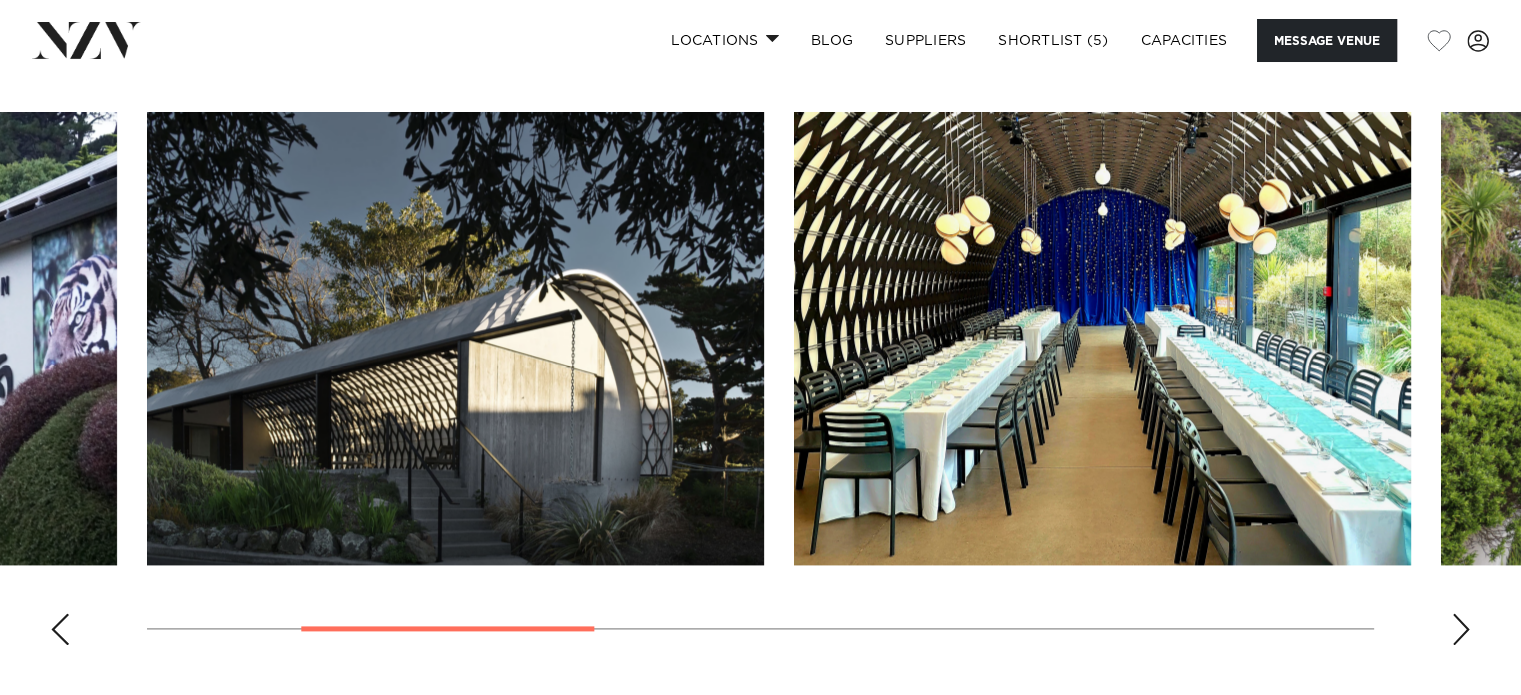 click at bounding box center [1461, 629] 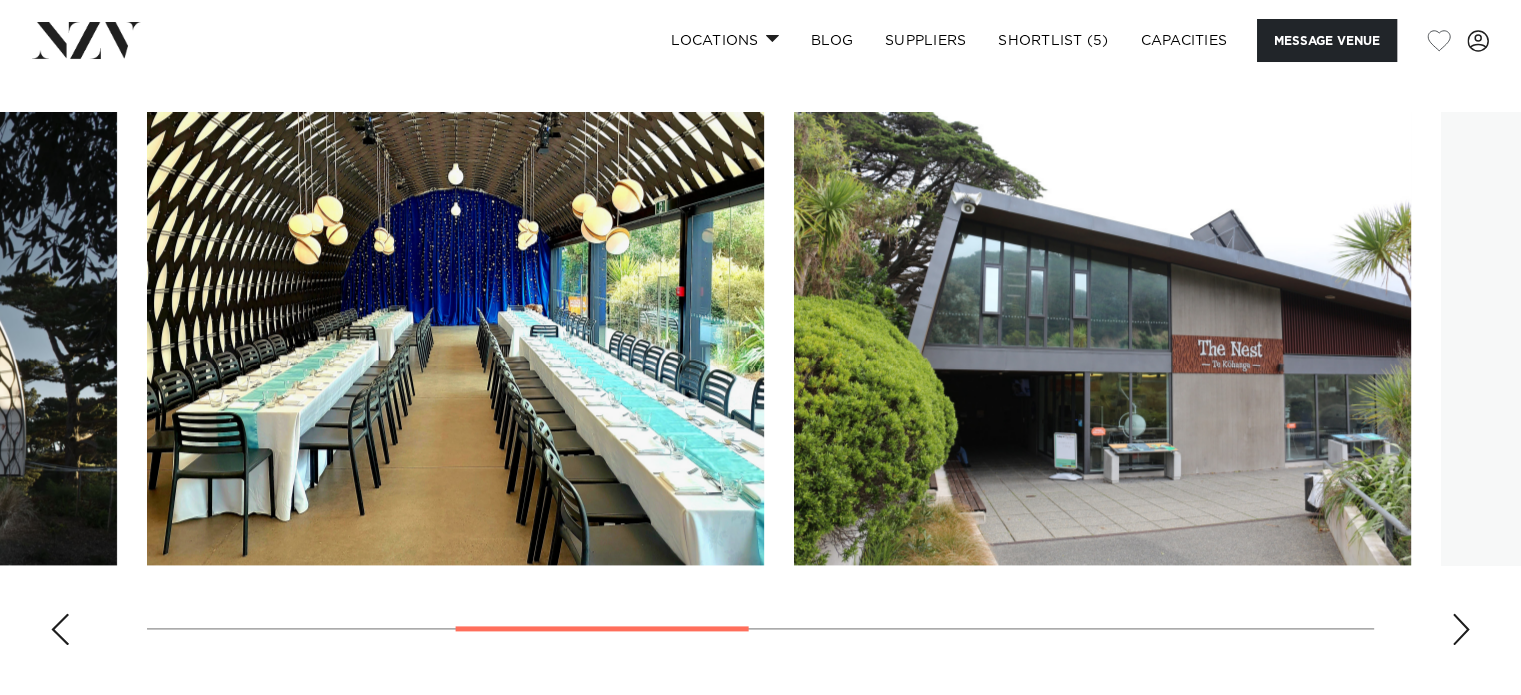 click at bounding box center (1461, 629) 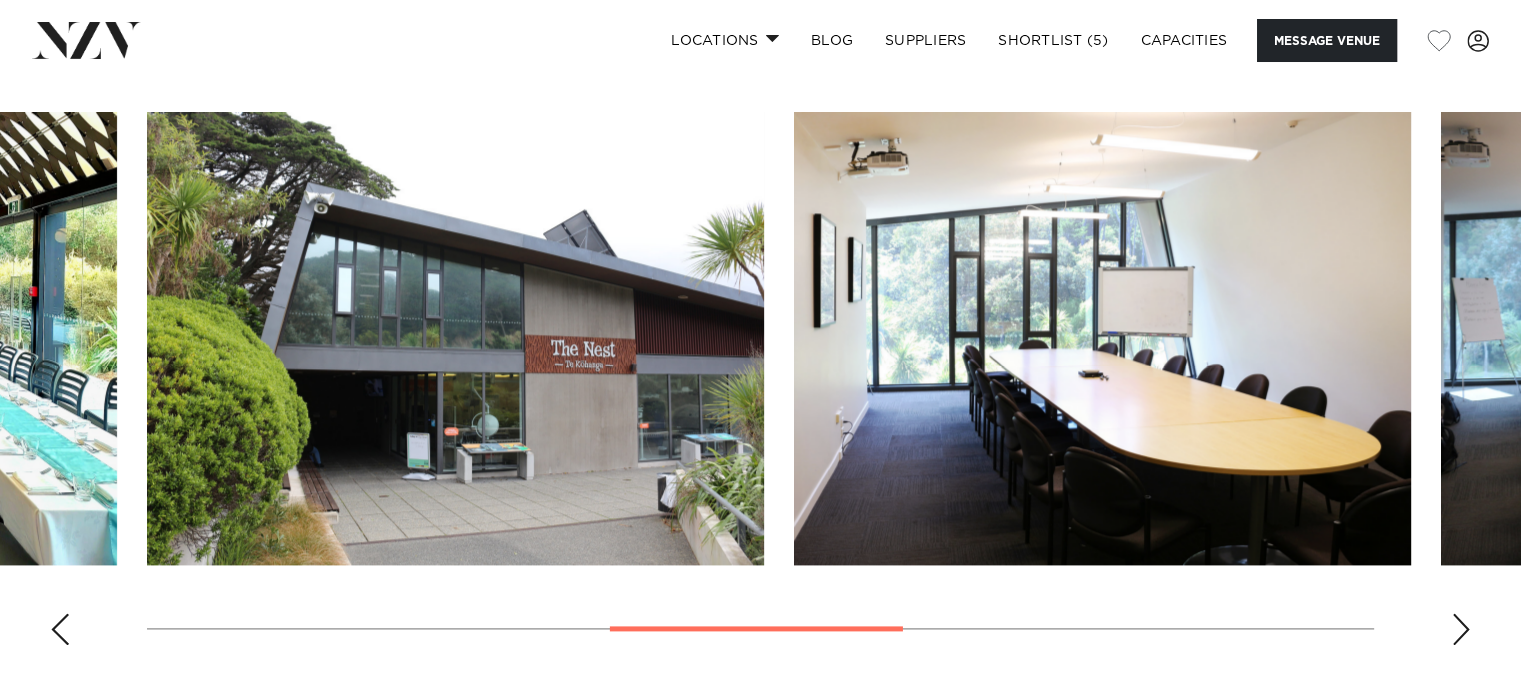 click at bounding box center (1461, 629) 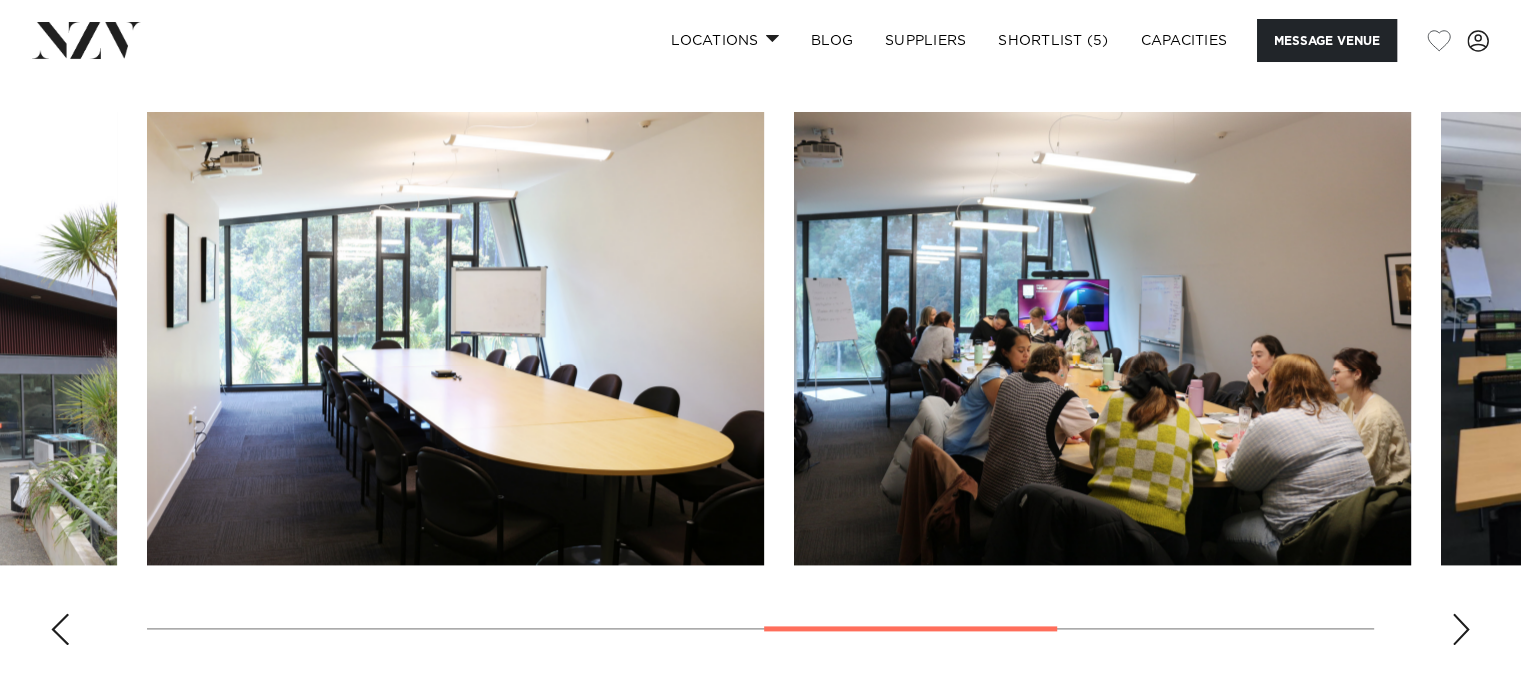 click at bounding box center [1461, 629] 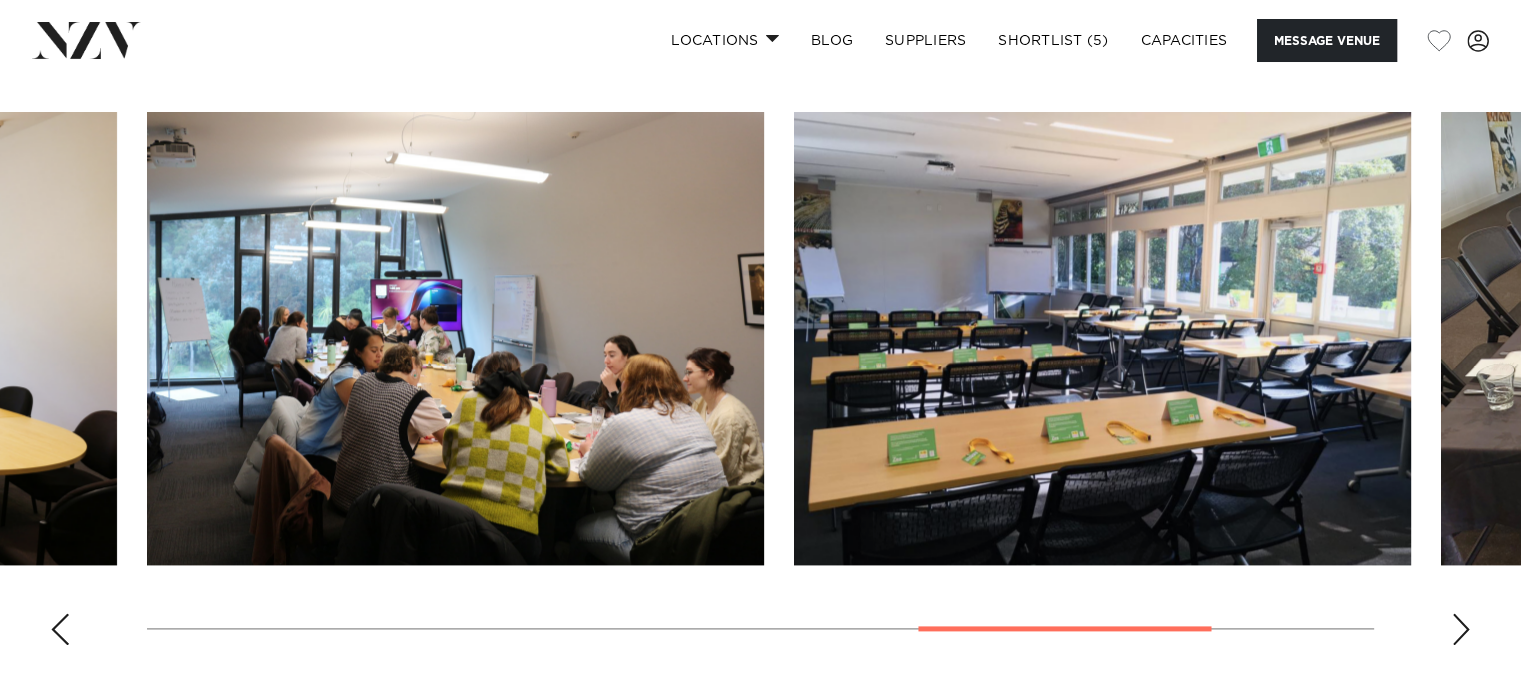 click at bounding box center [1461, 629] 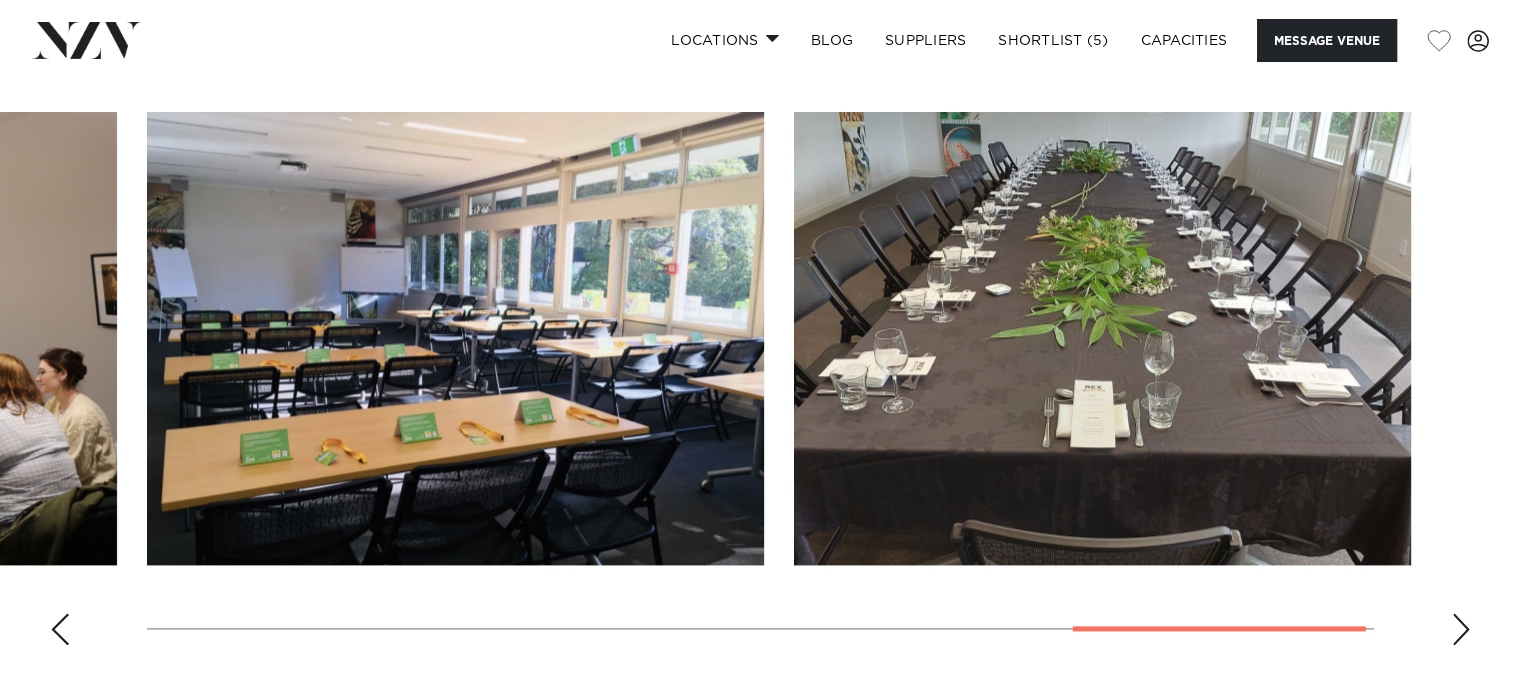 click at bounding box center (1461, 629) 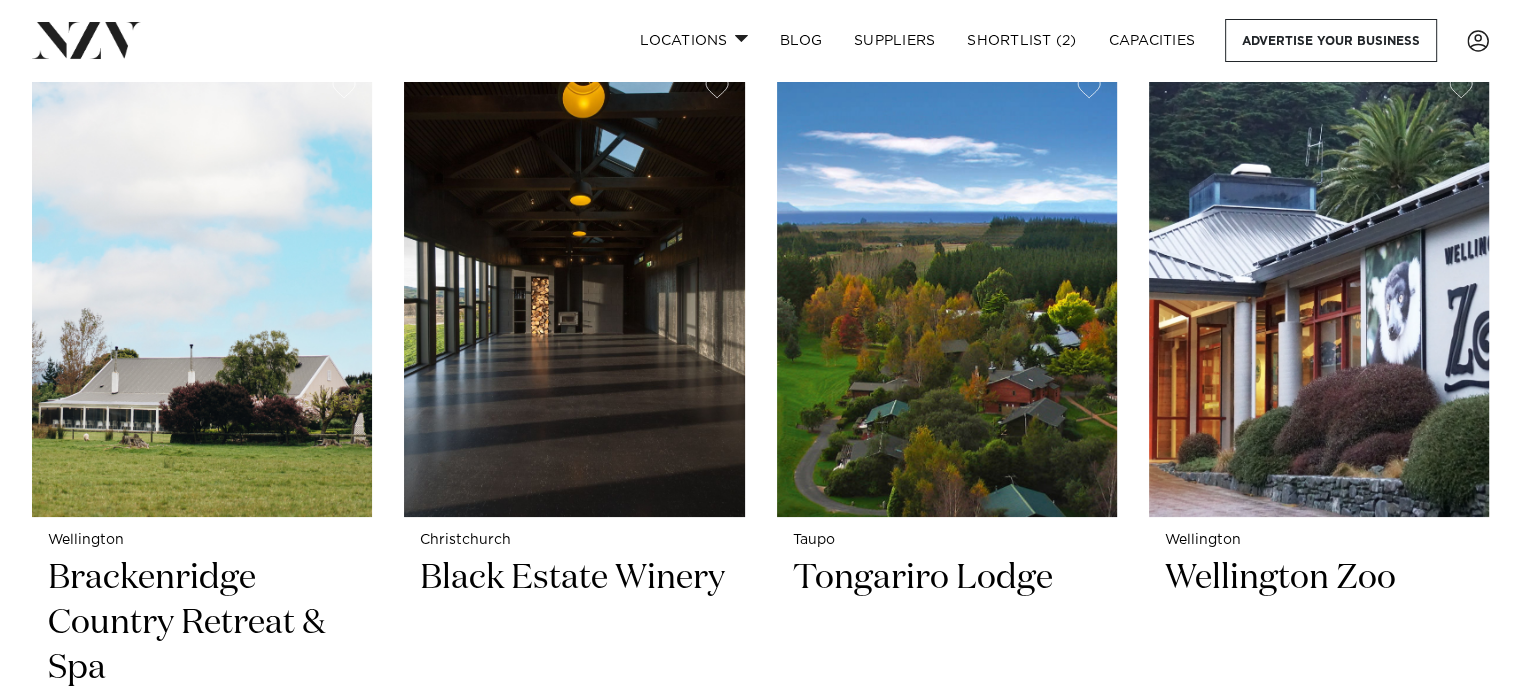 scroll, scrollTop: 0, scrollLeft: 0, axis: both 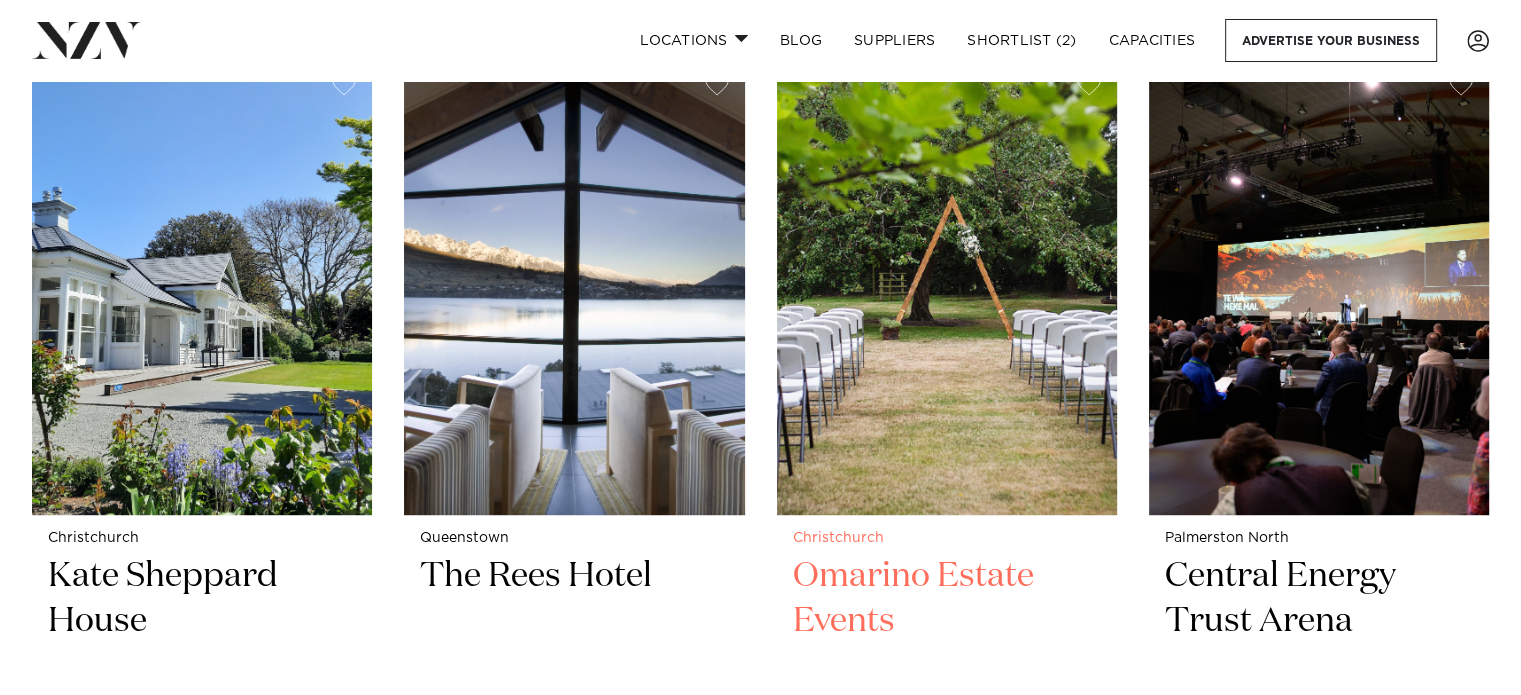 click at bounding box center [947, 286] 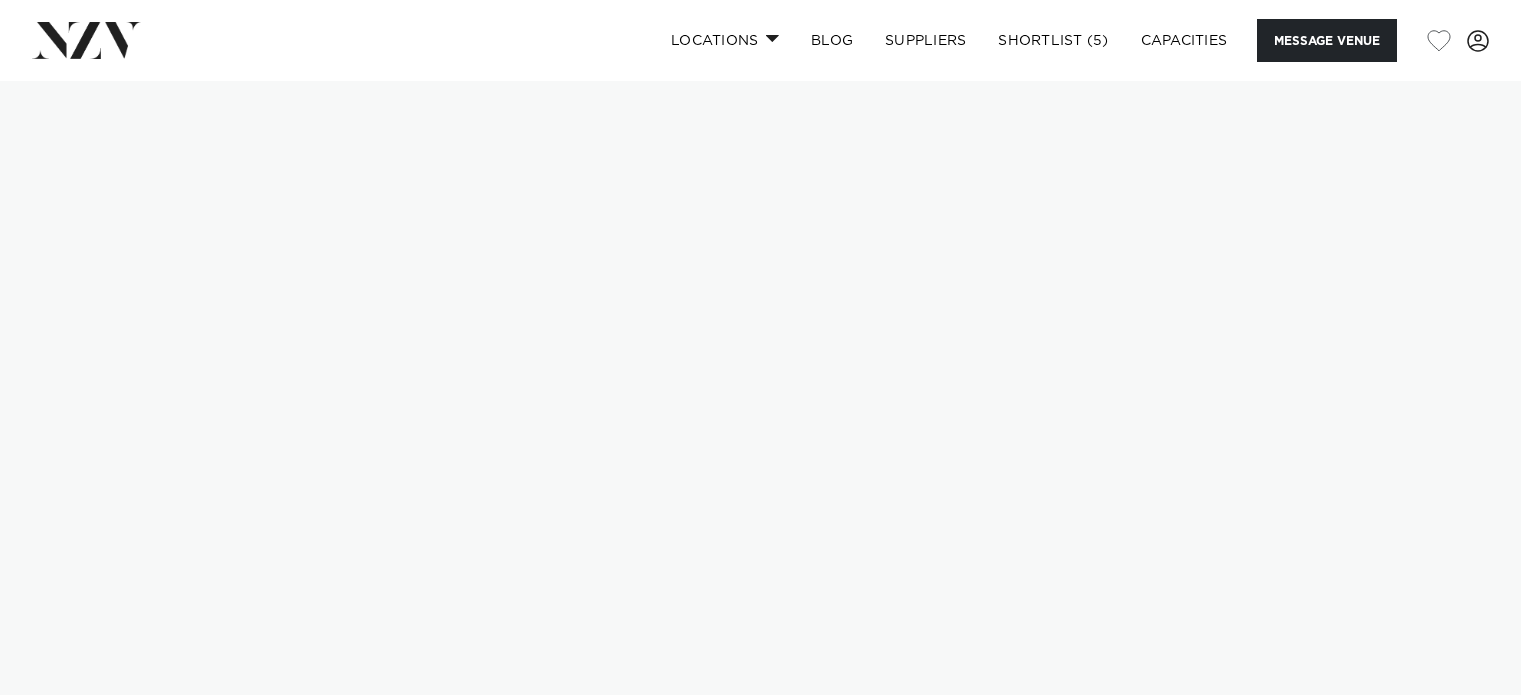 scroll, scrollTop: 0, scrollLeft: 0, axis: both 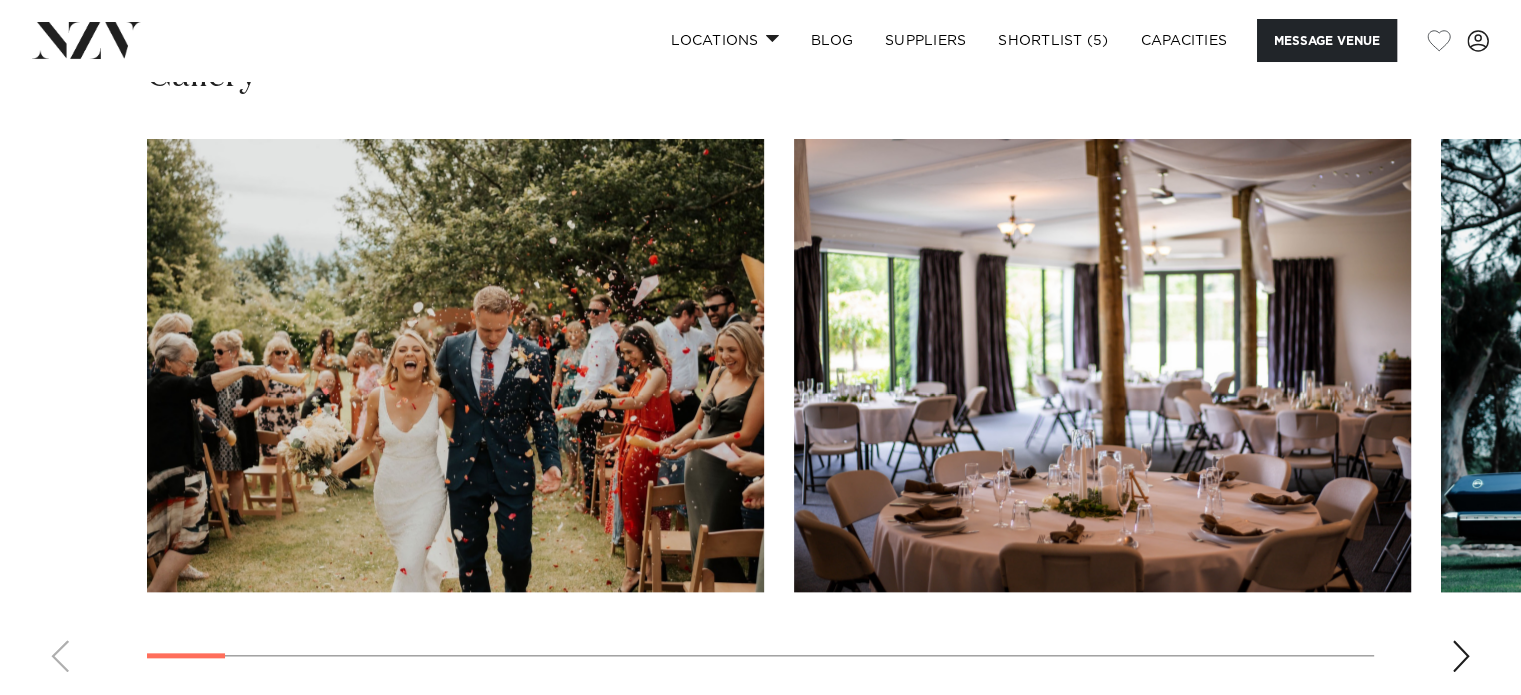 click at bounding box center [1461, 656] 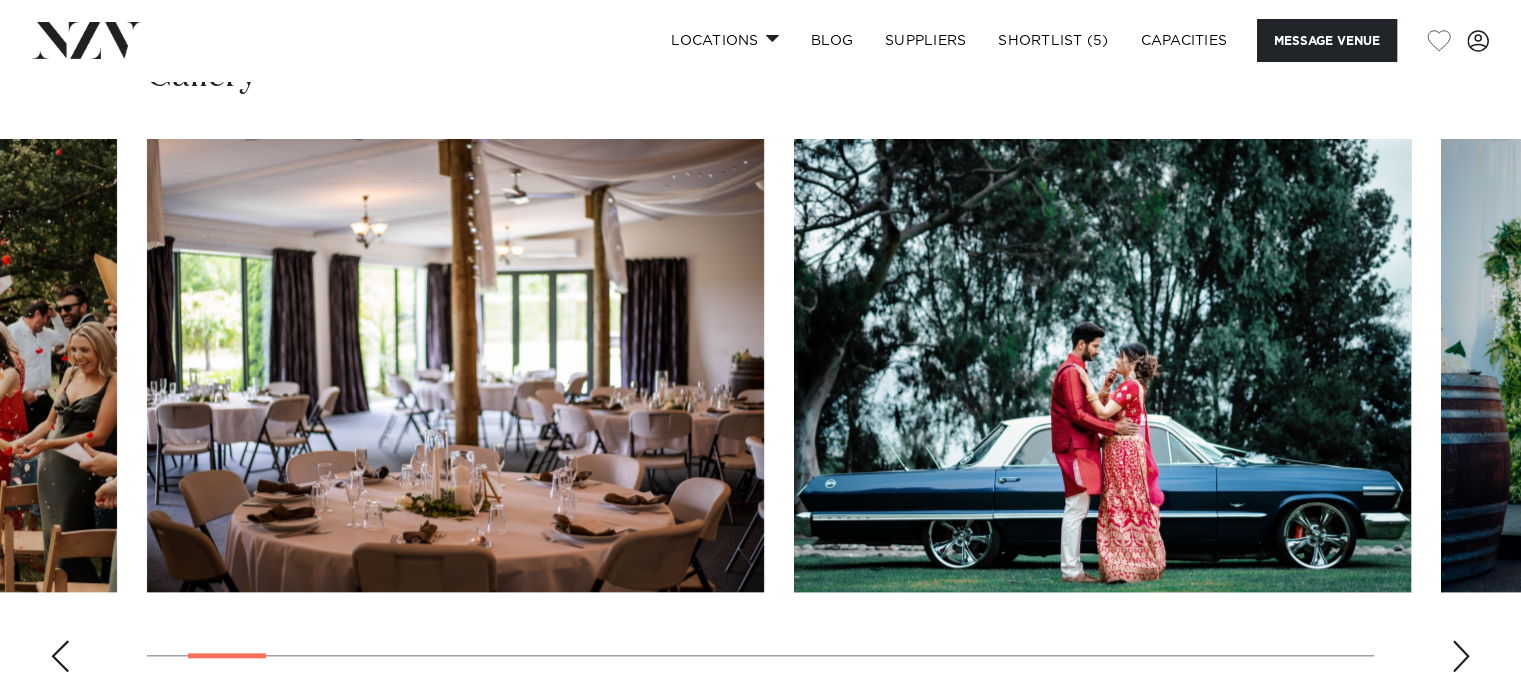 click at bounding box center [1461, 656] 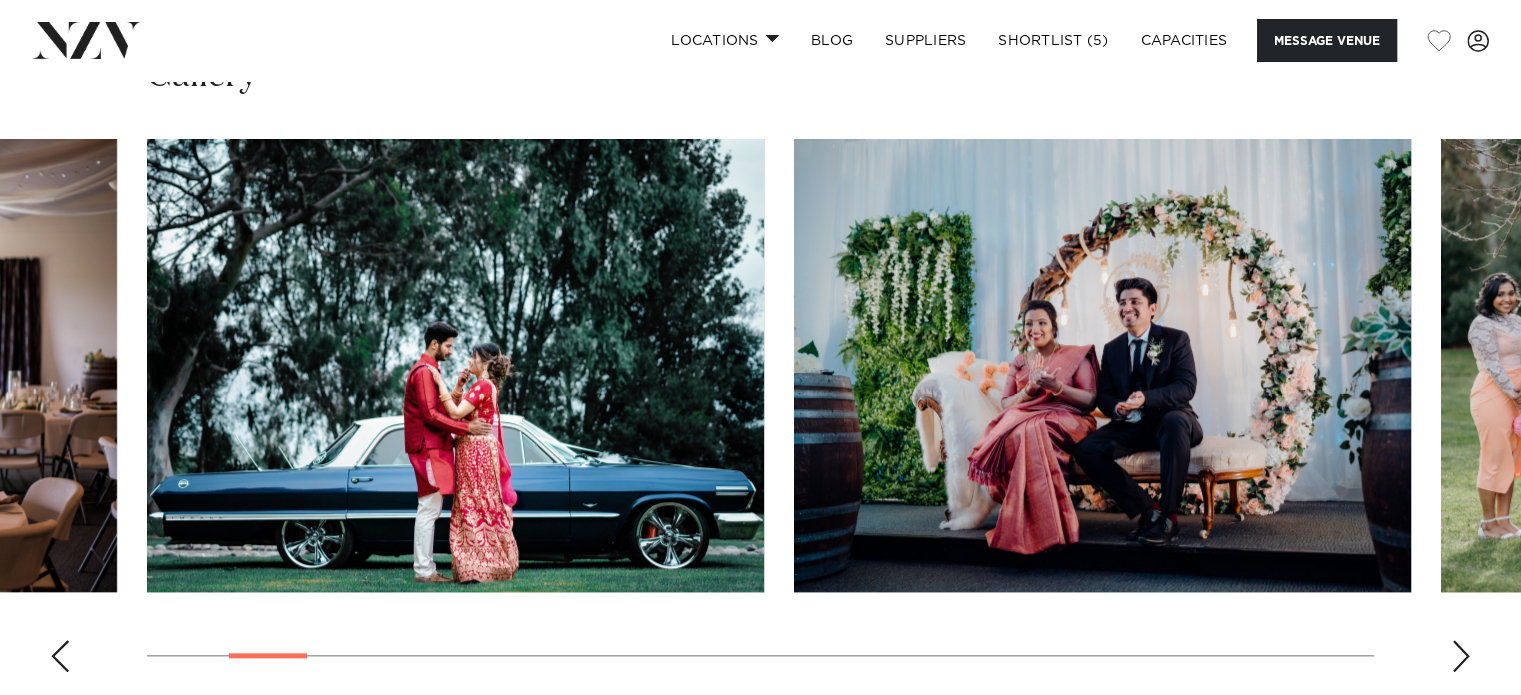 click at bounding box center [1461, 656] 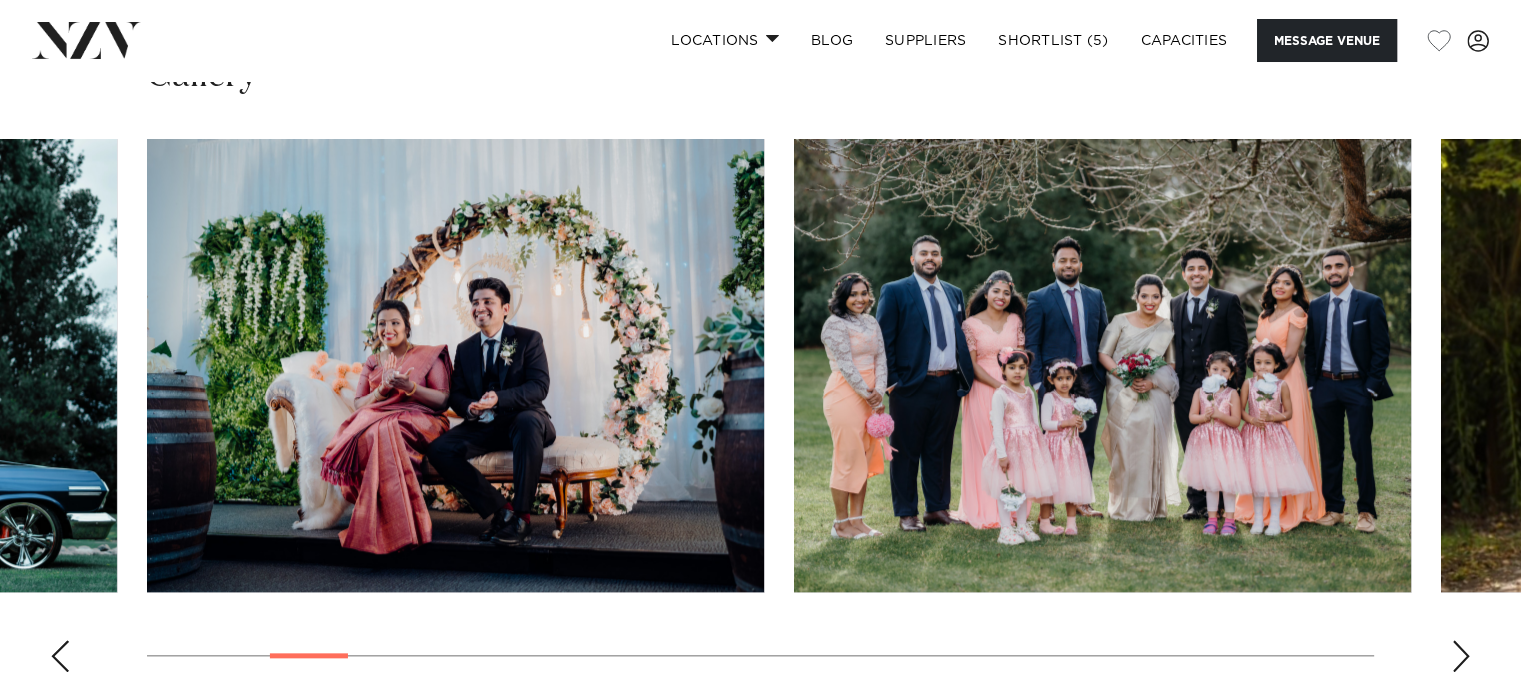 click at bounding box center (1461, 656) 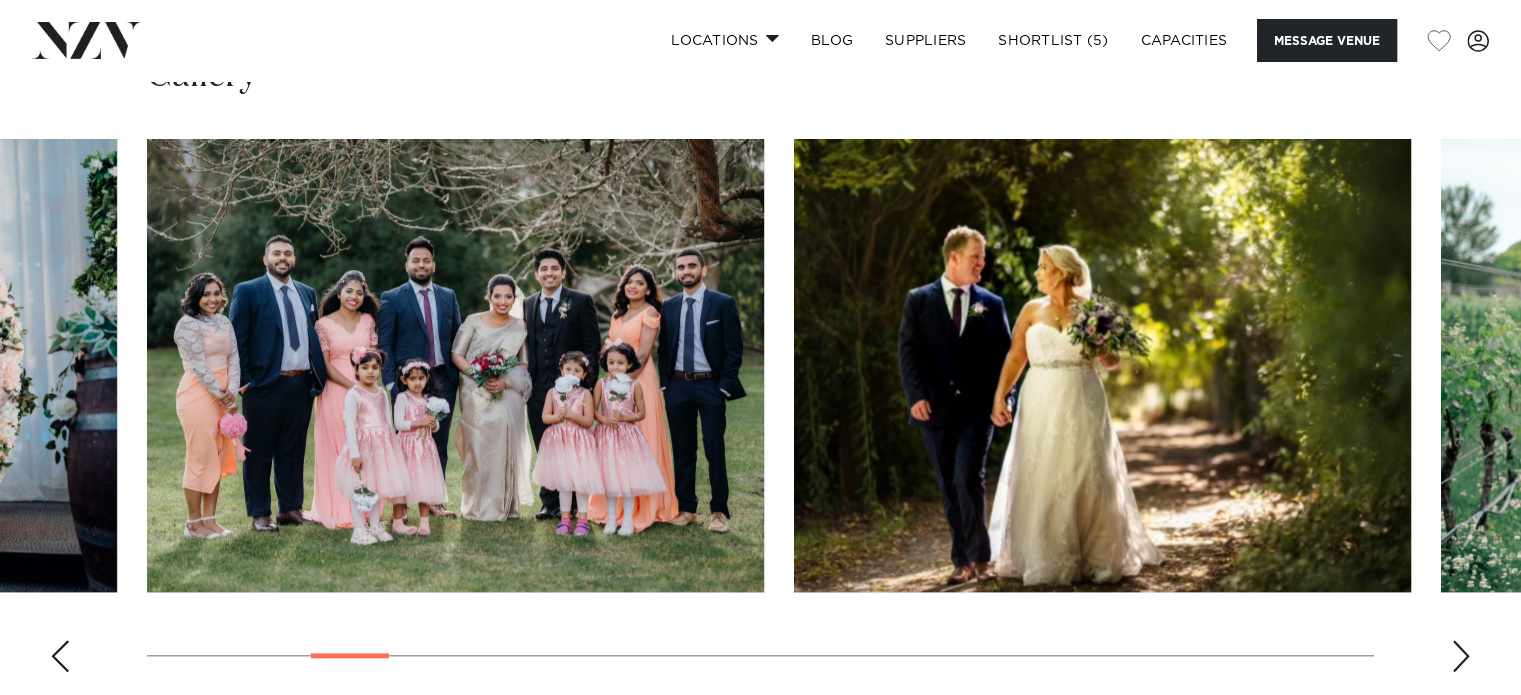 click at bounding box center [1461, 656] 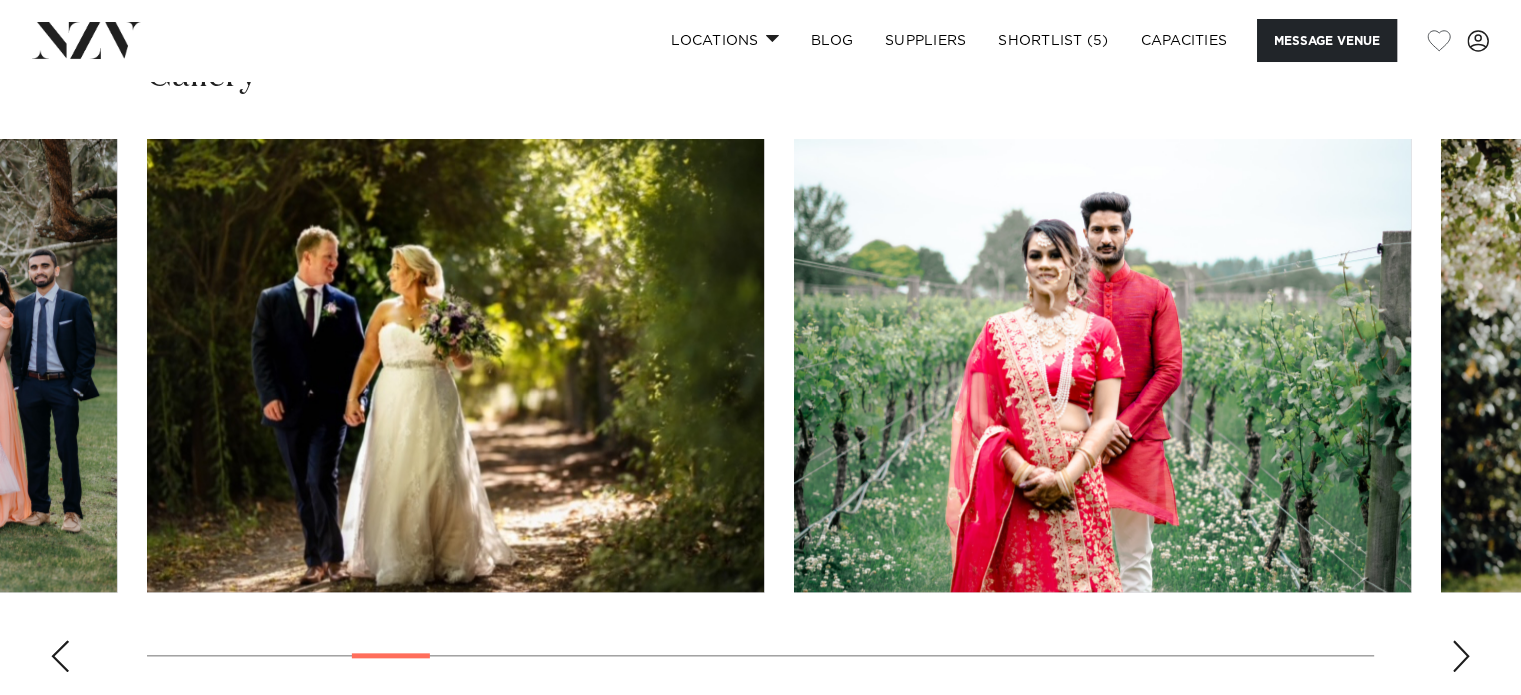 click at bounding box center (1461, 656) 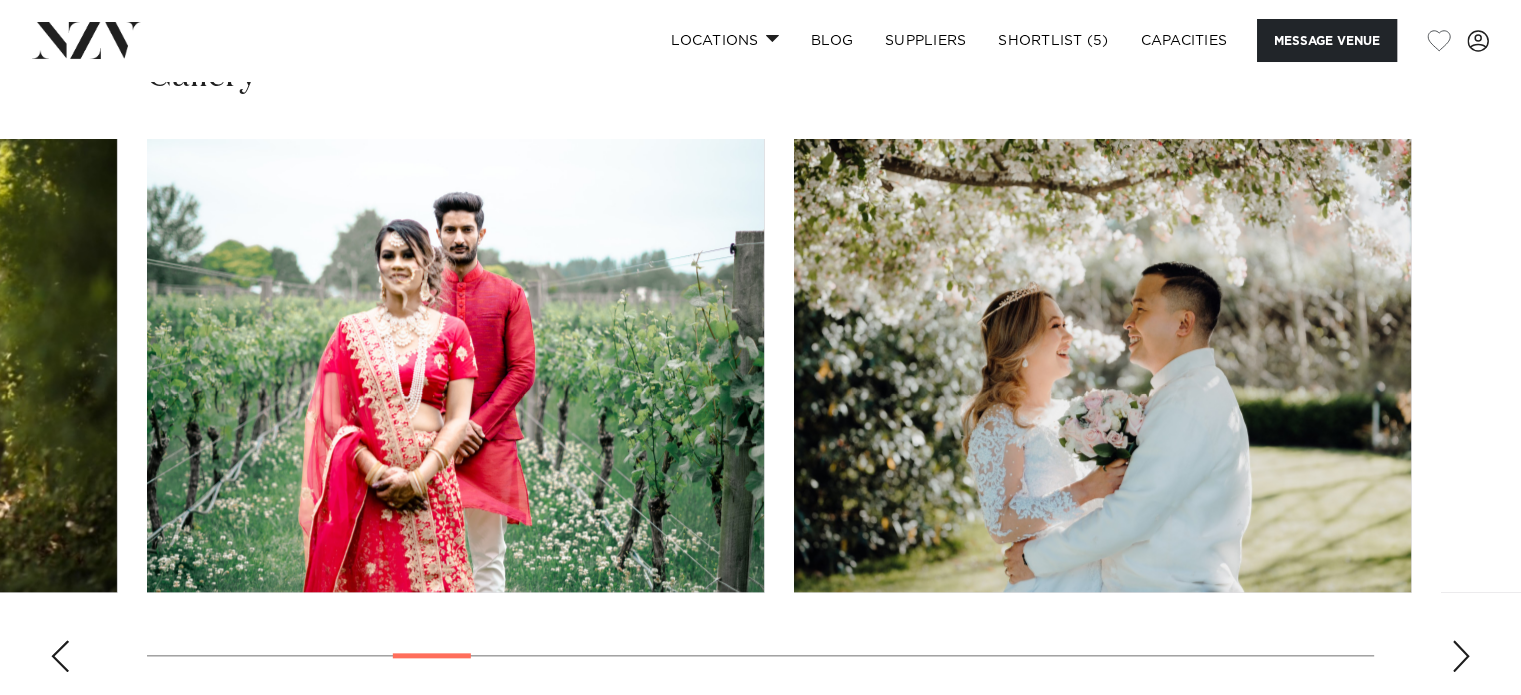 click at bounding box center (1461, 656) 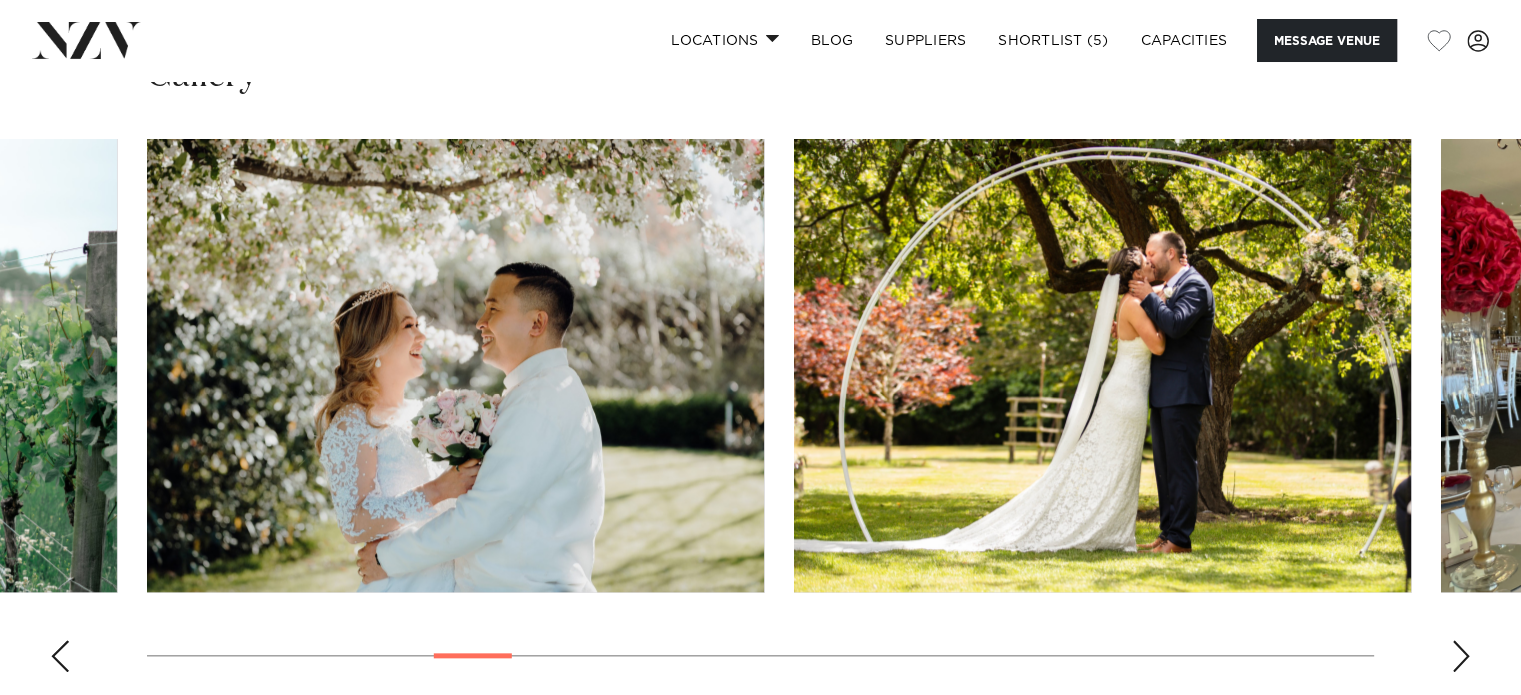 click at bounding box center (1461, 656) 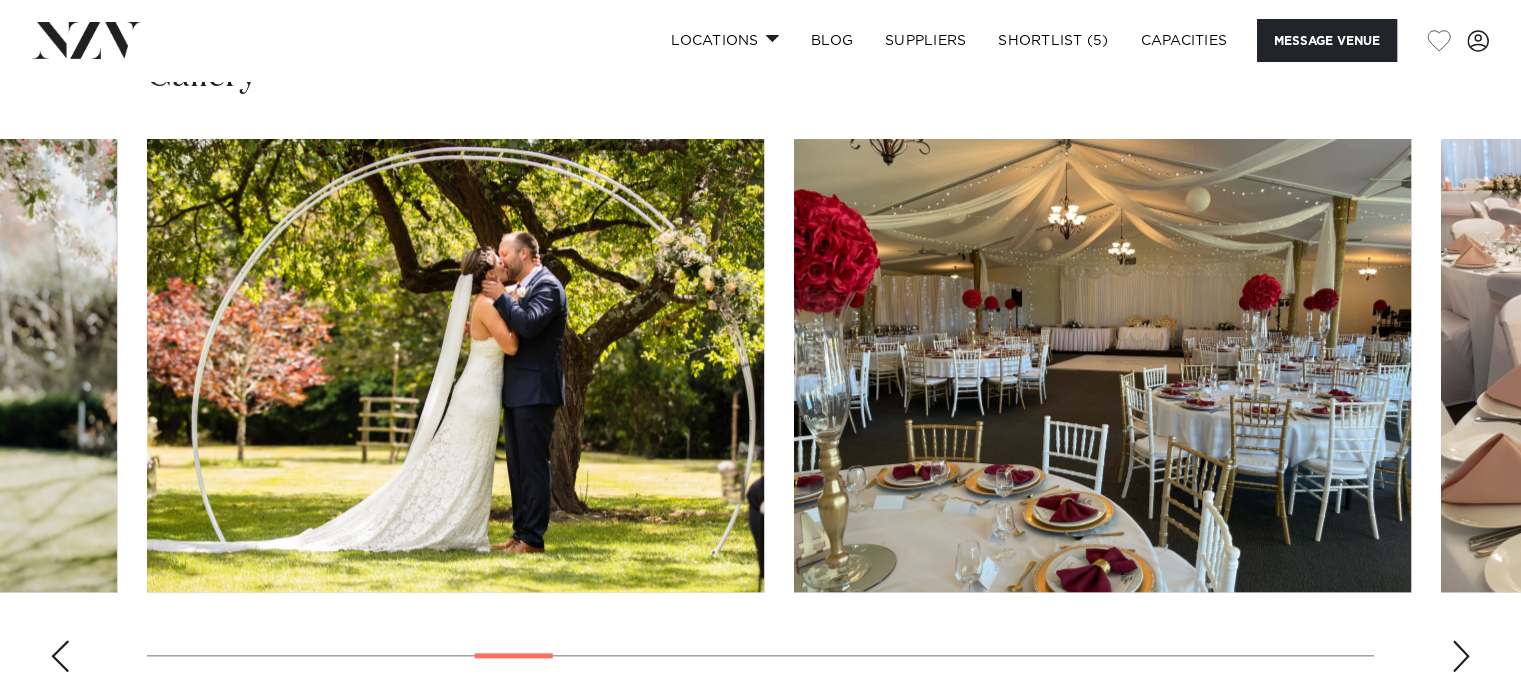 click at bounding box center [1461, 656] 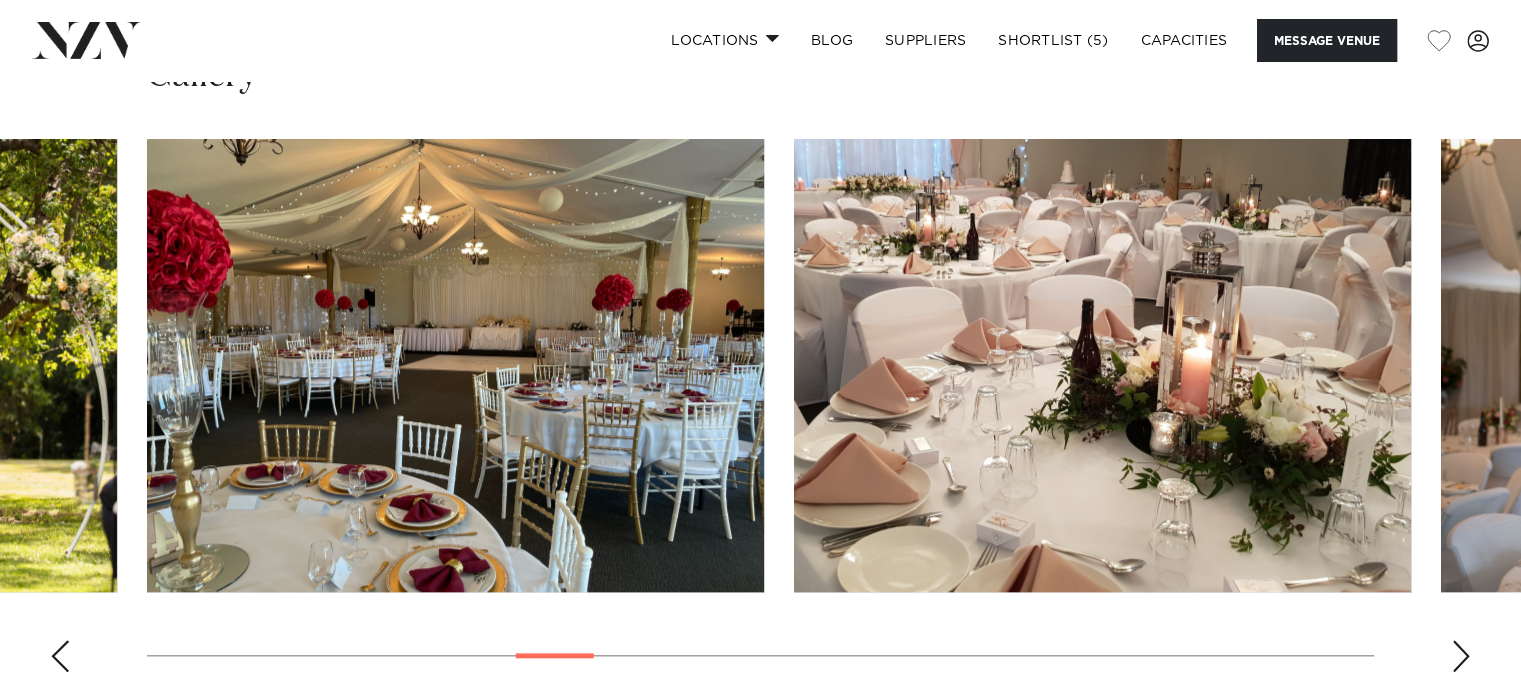 click at bounding box center (1461, 656) 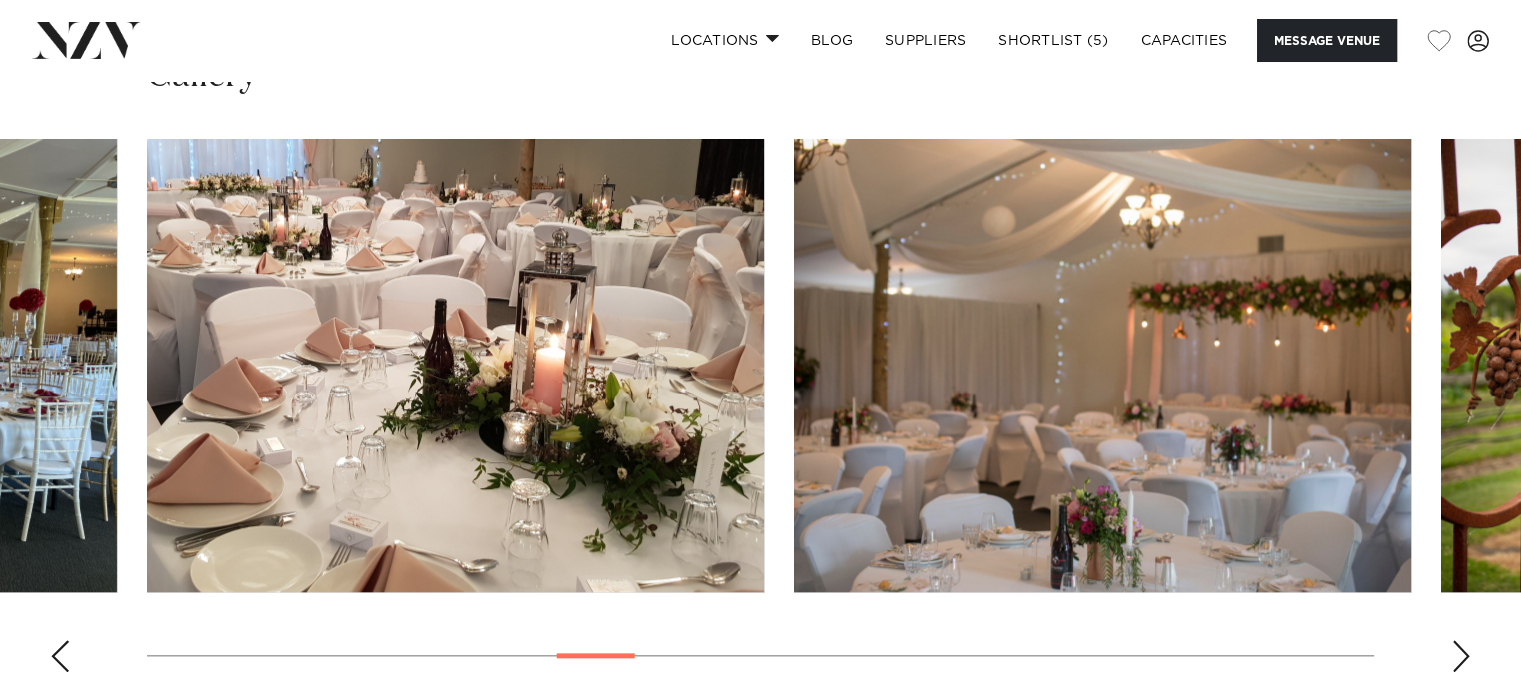 click at bounding box center [1461, 656] 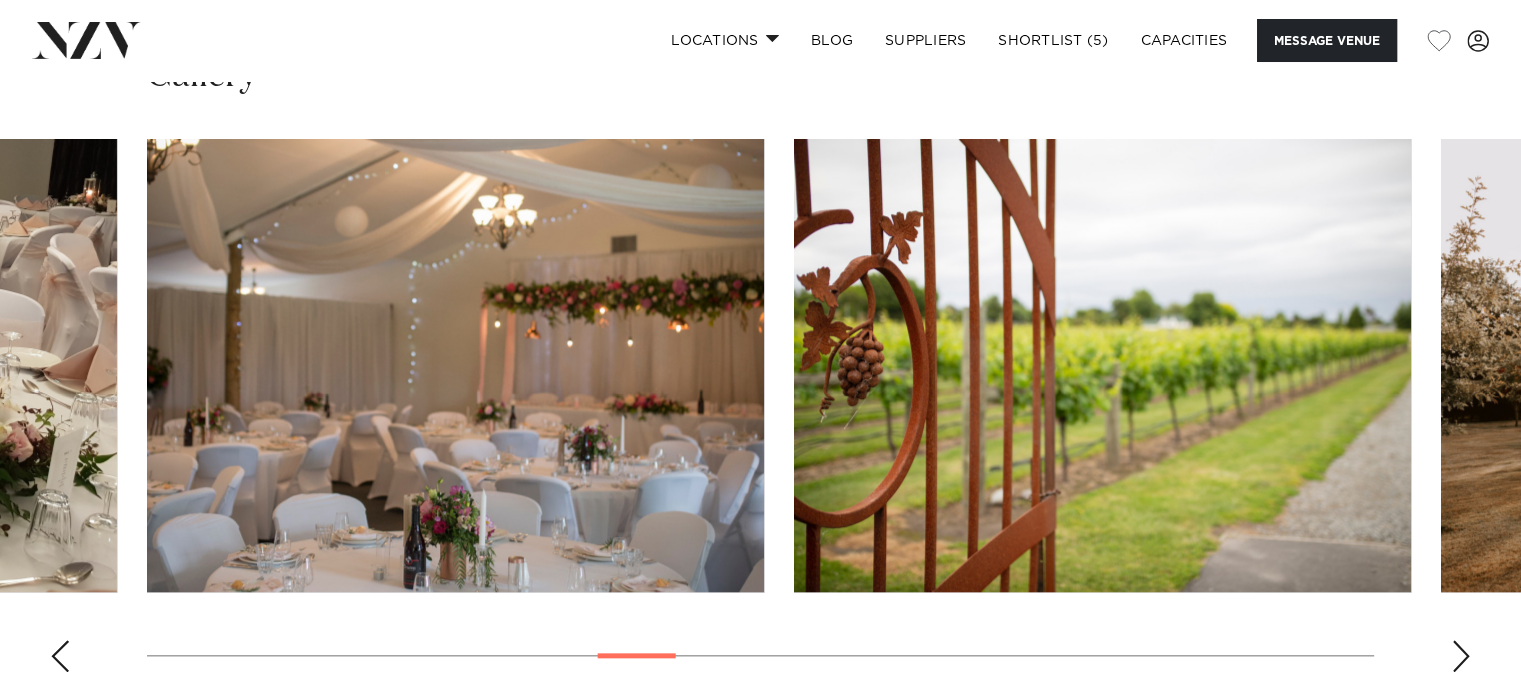 click at bounding box center (1461, 656) 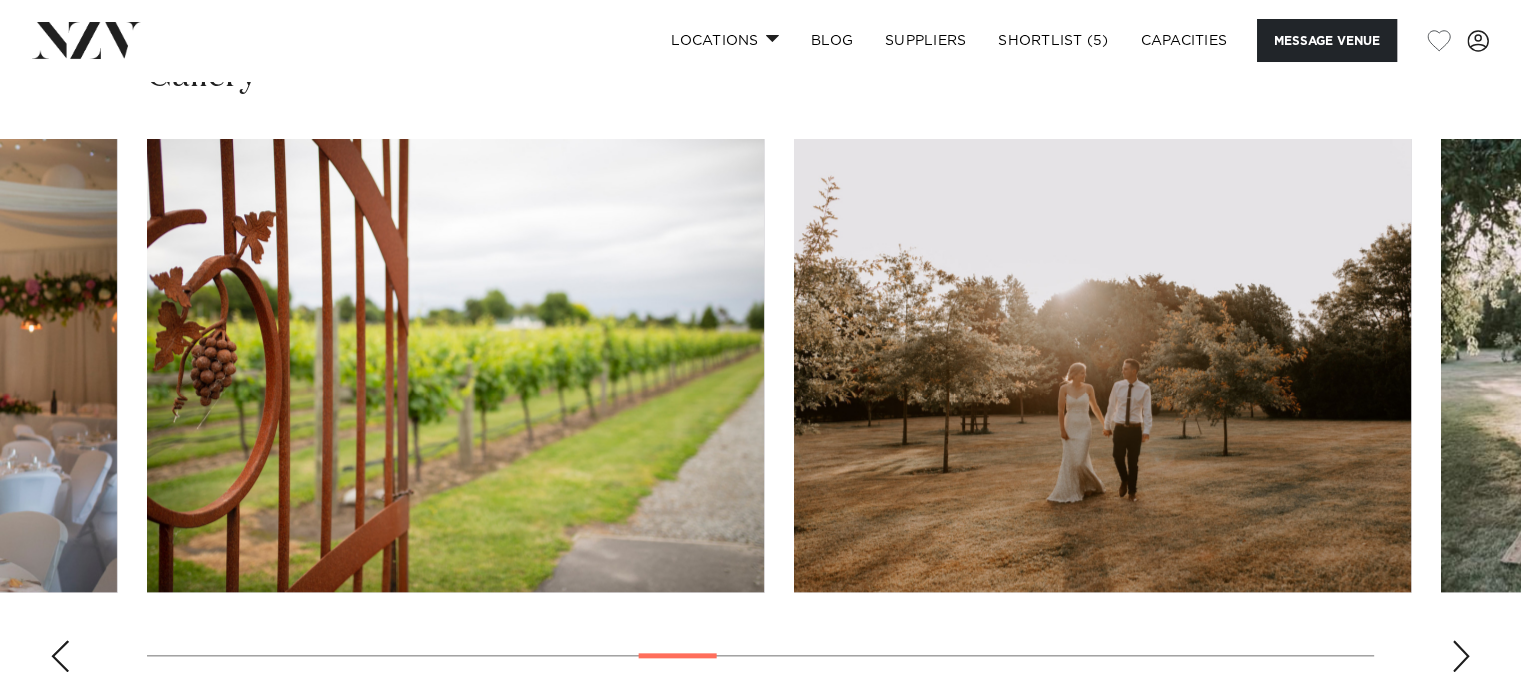click at bounding box center (1461, 656) 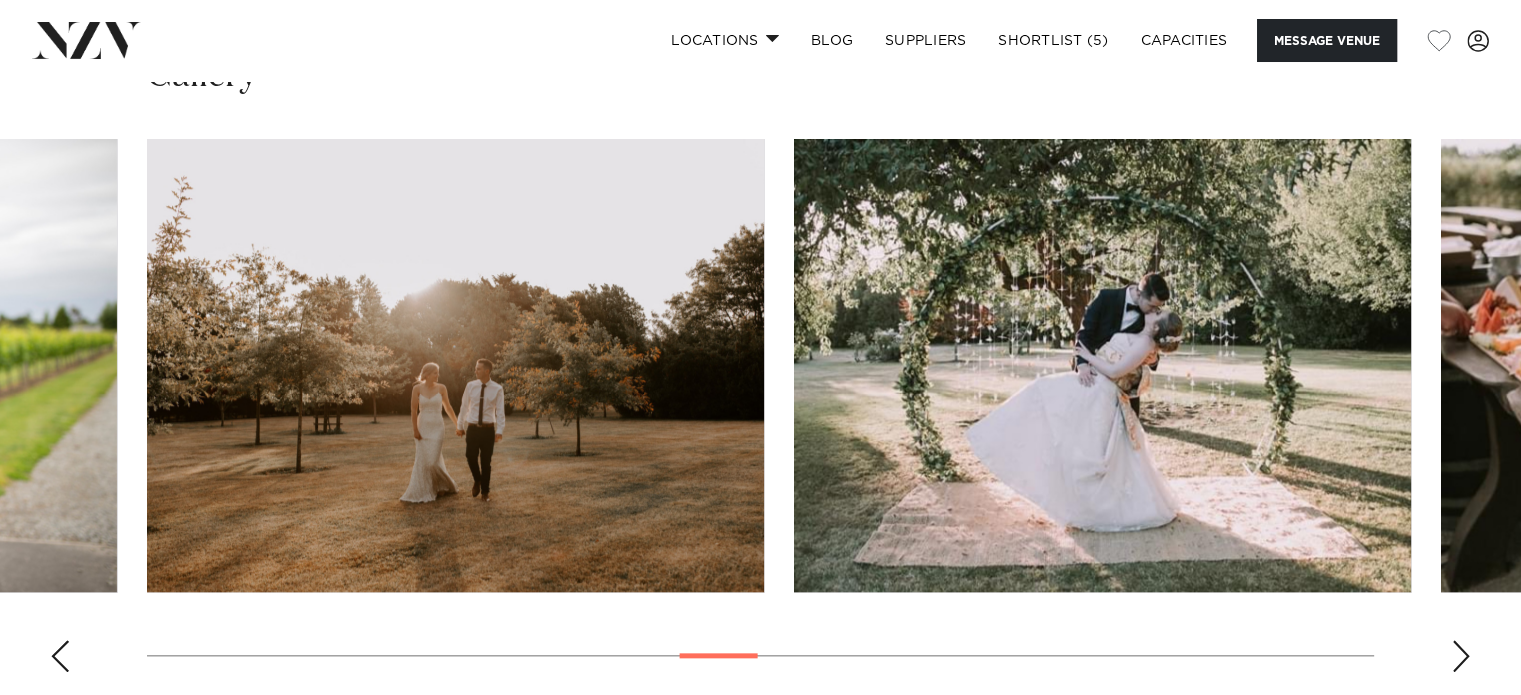 click at bounding box center (1461, 656) 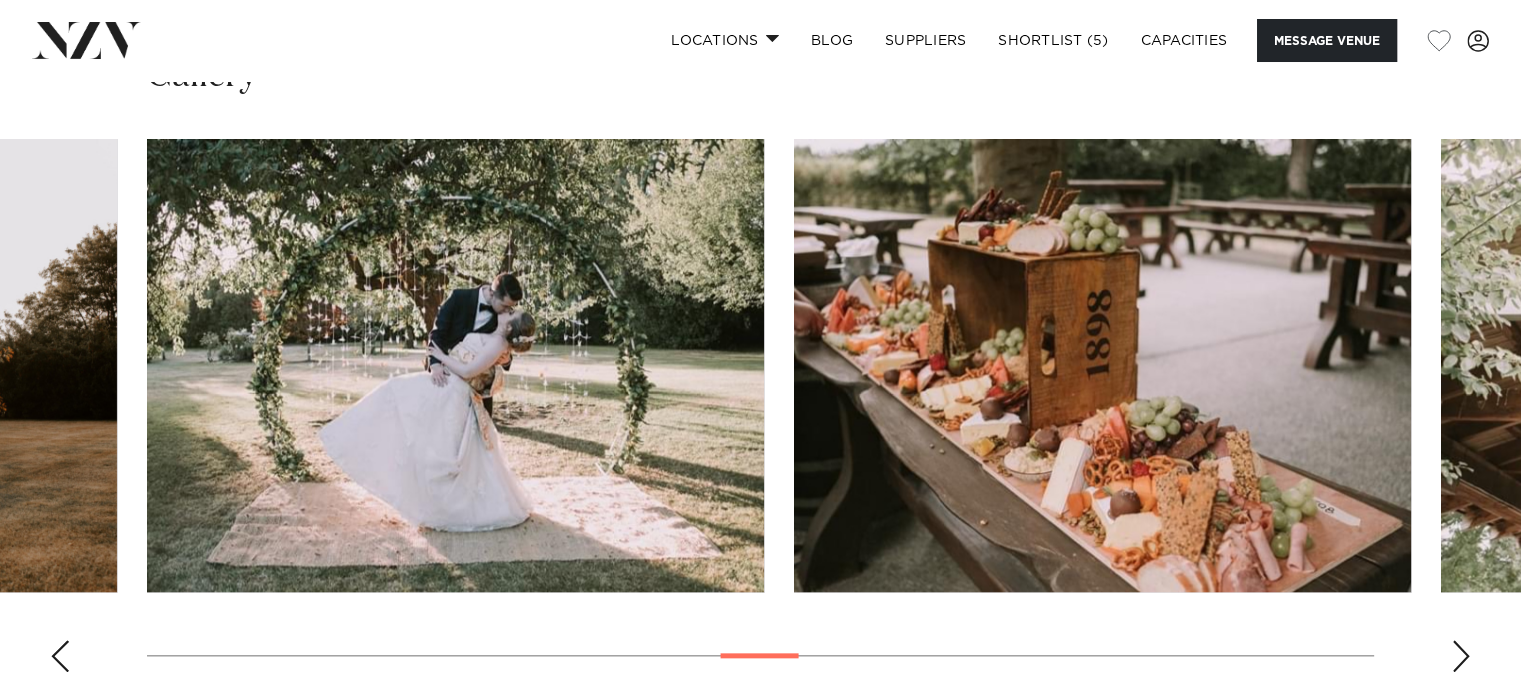 click at bounding box center (1461, 656) 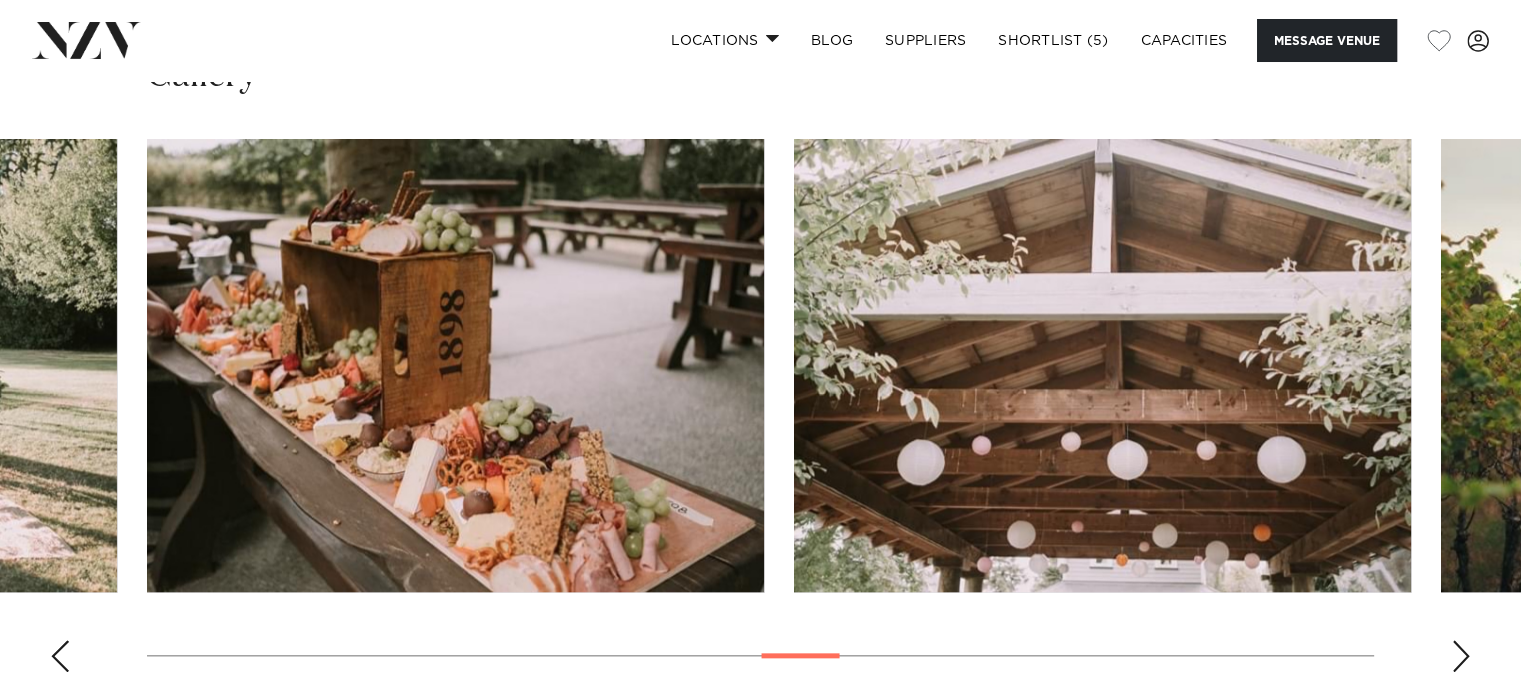click at bounding box center [1461, 656] 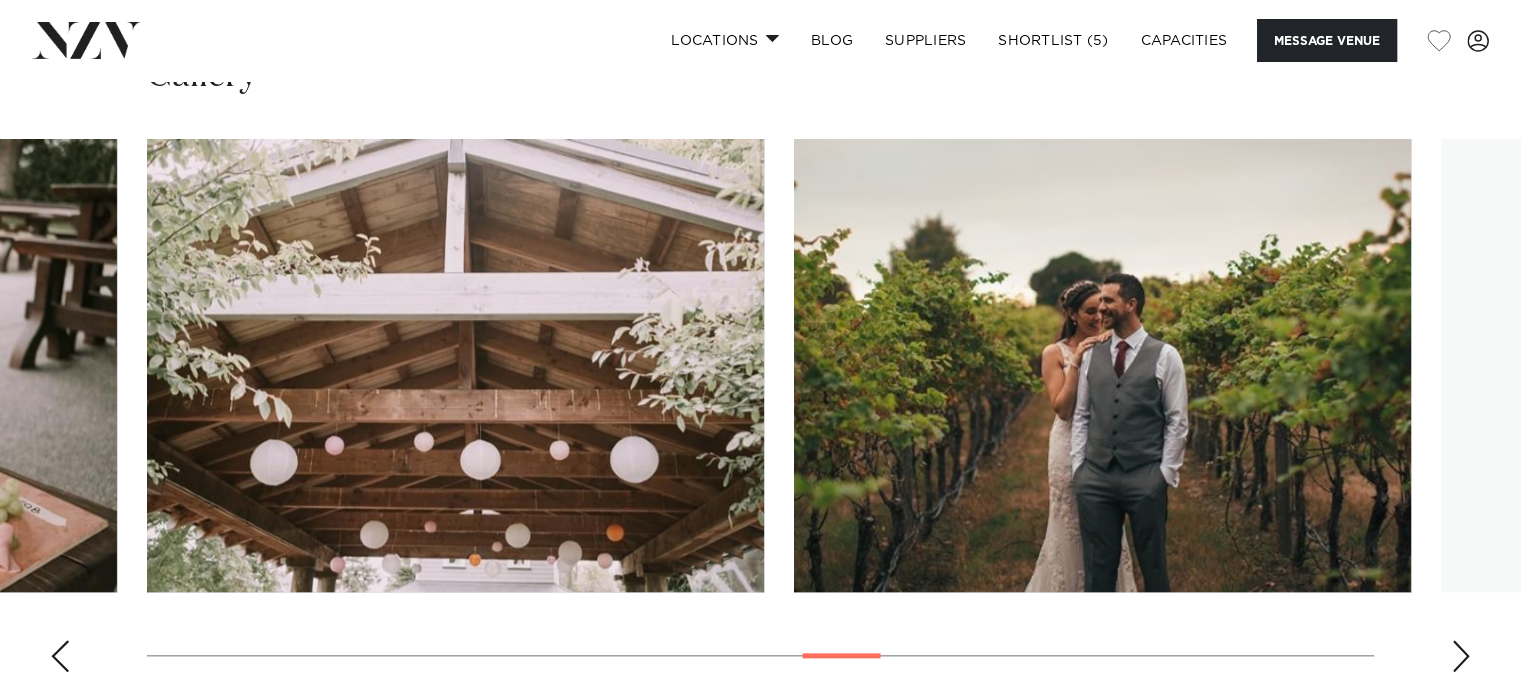 click at bounding box center [1461, 656] 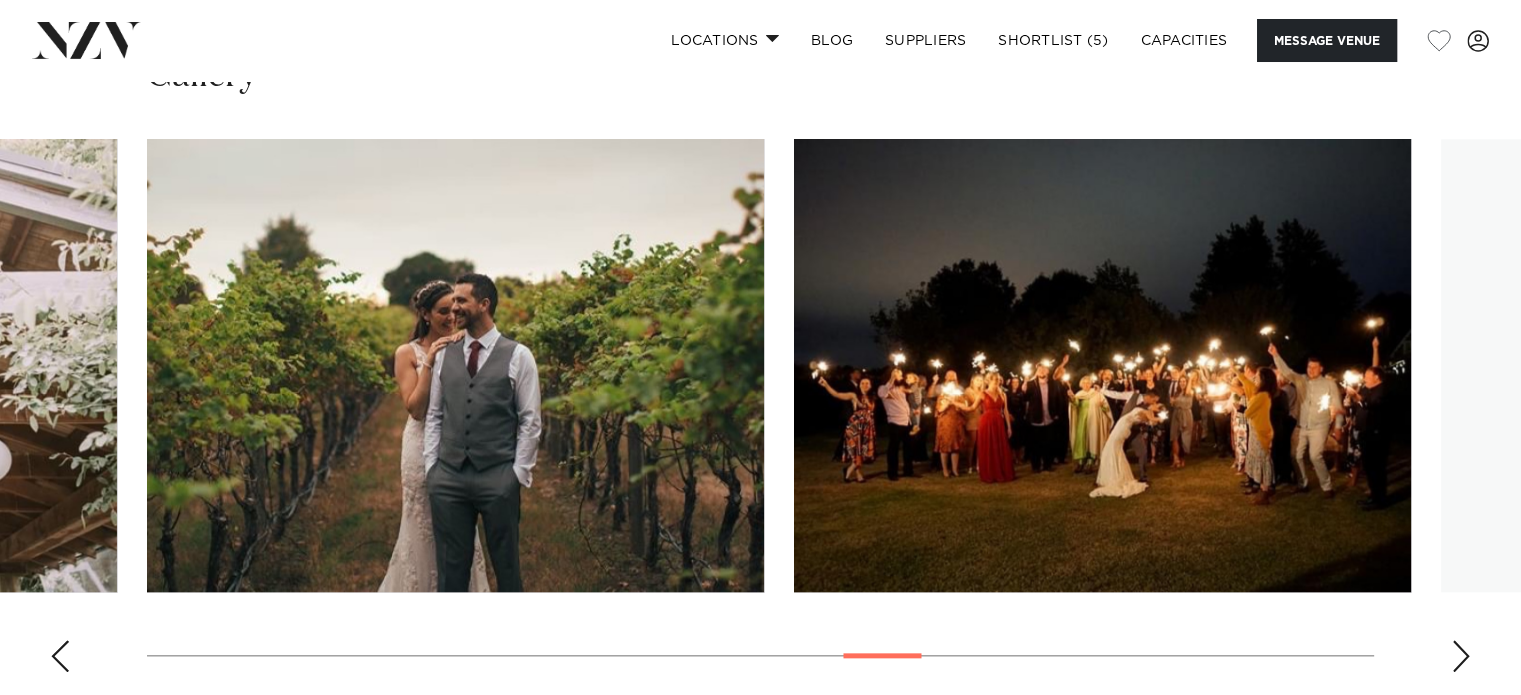 click at bounding box center (1461, 656) 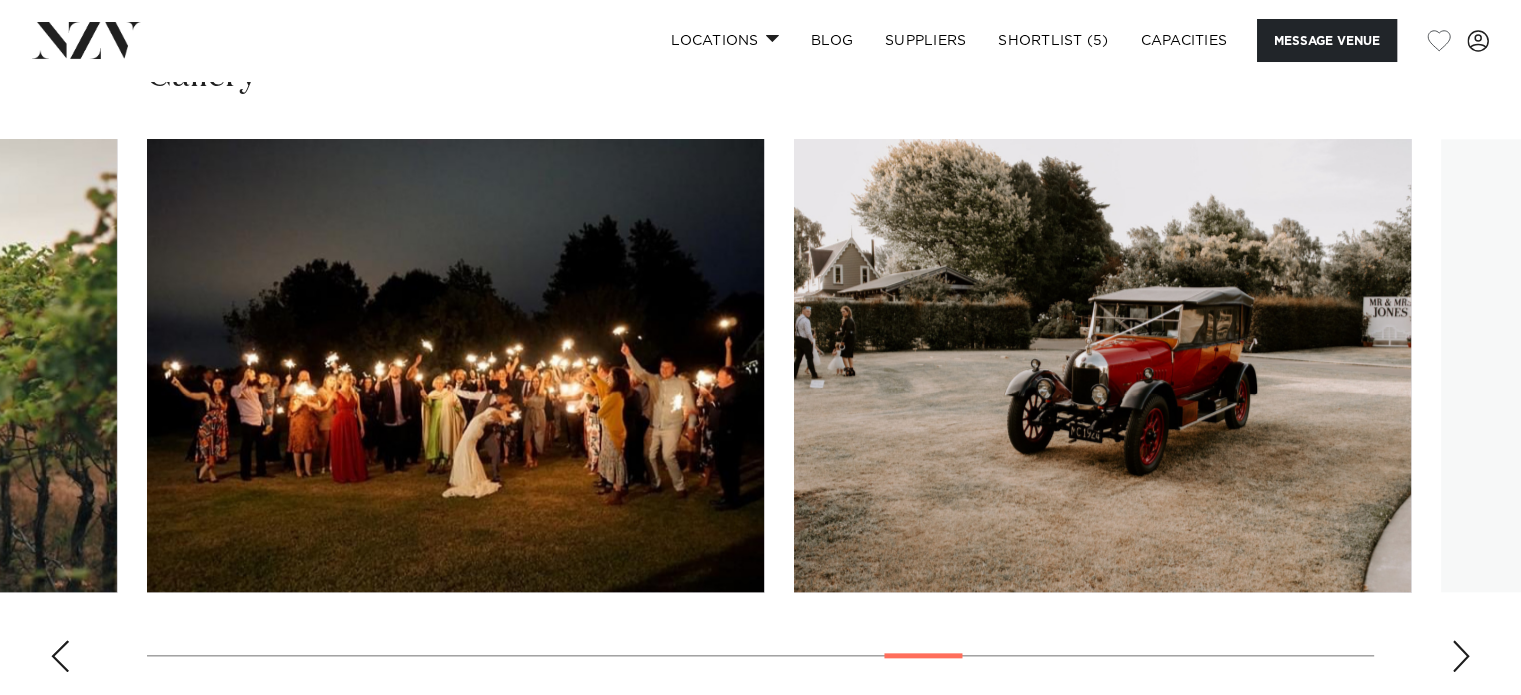 click at bounding box center [1461, 656] 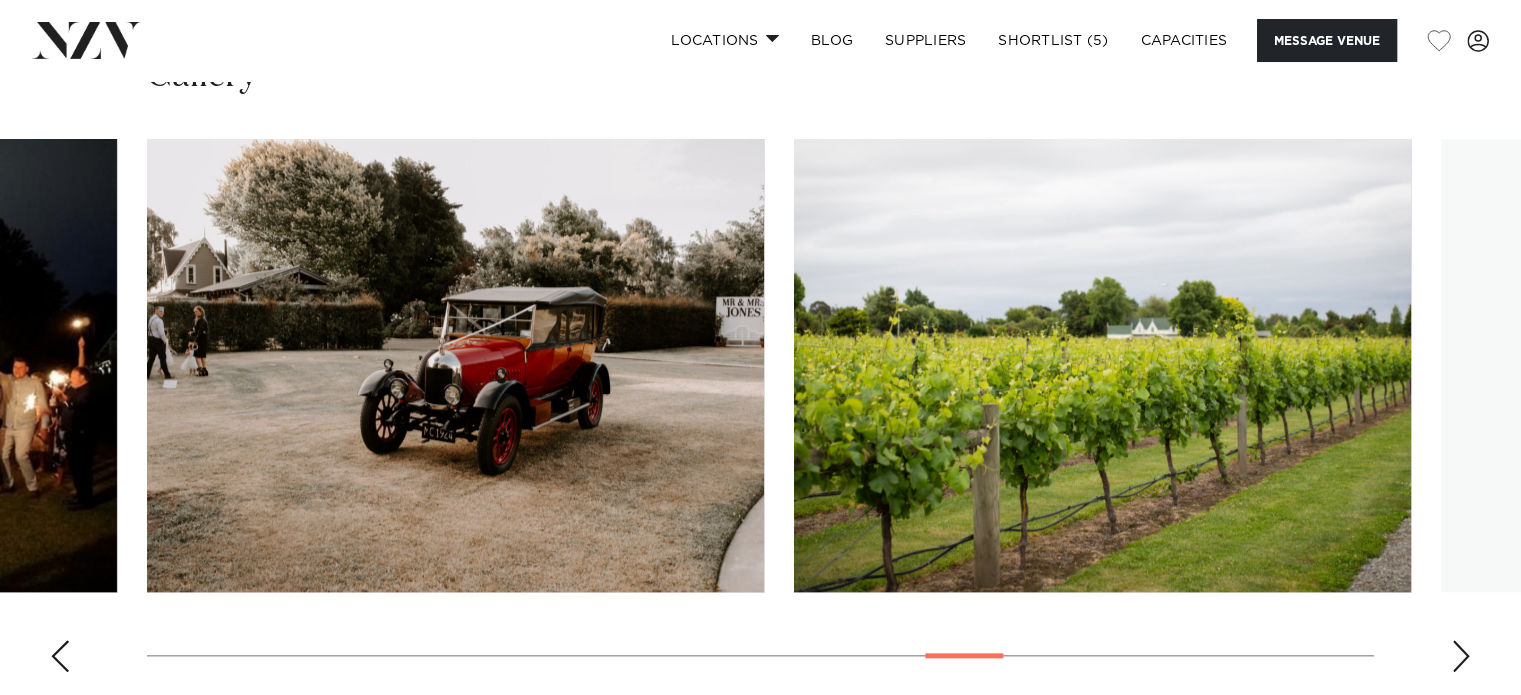click at bounding box center (1461, 656) 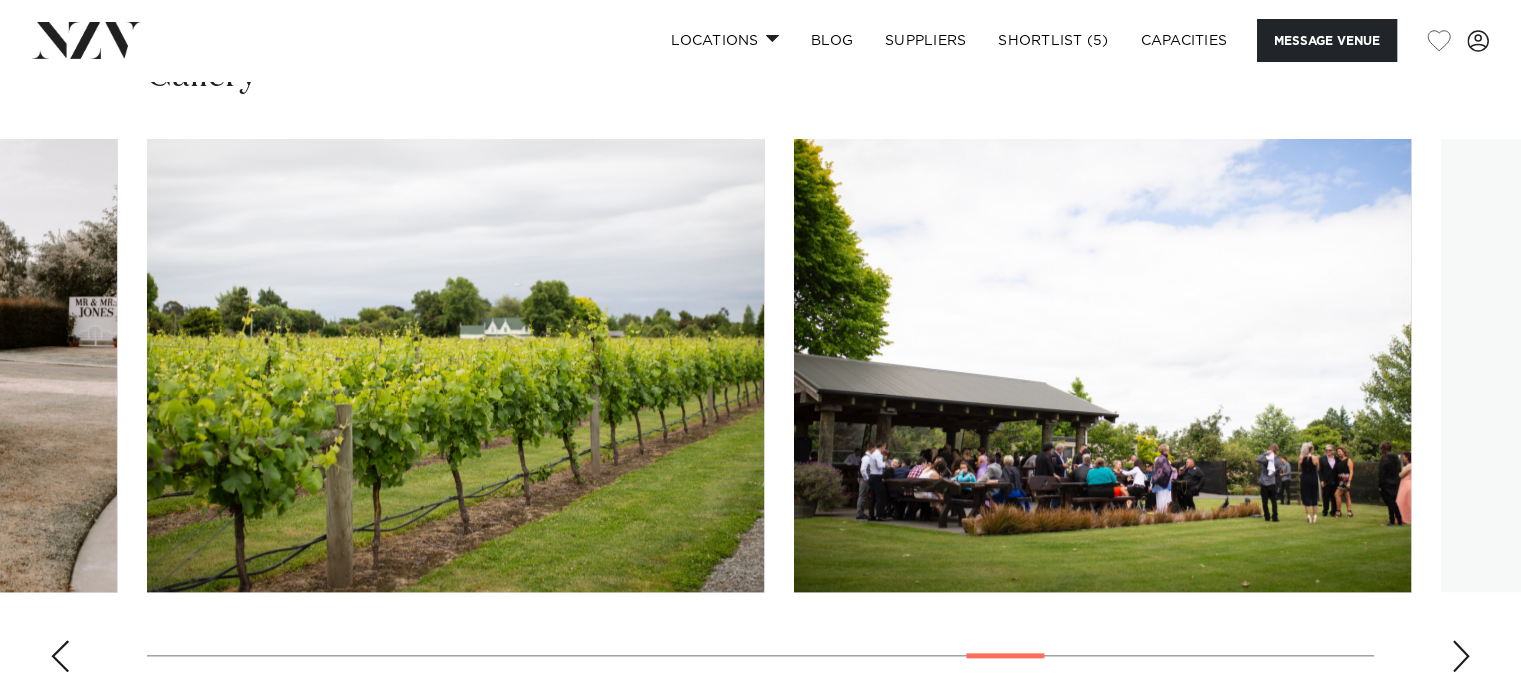 click at bounding box center [1461, 656] 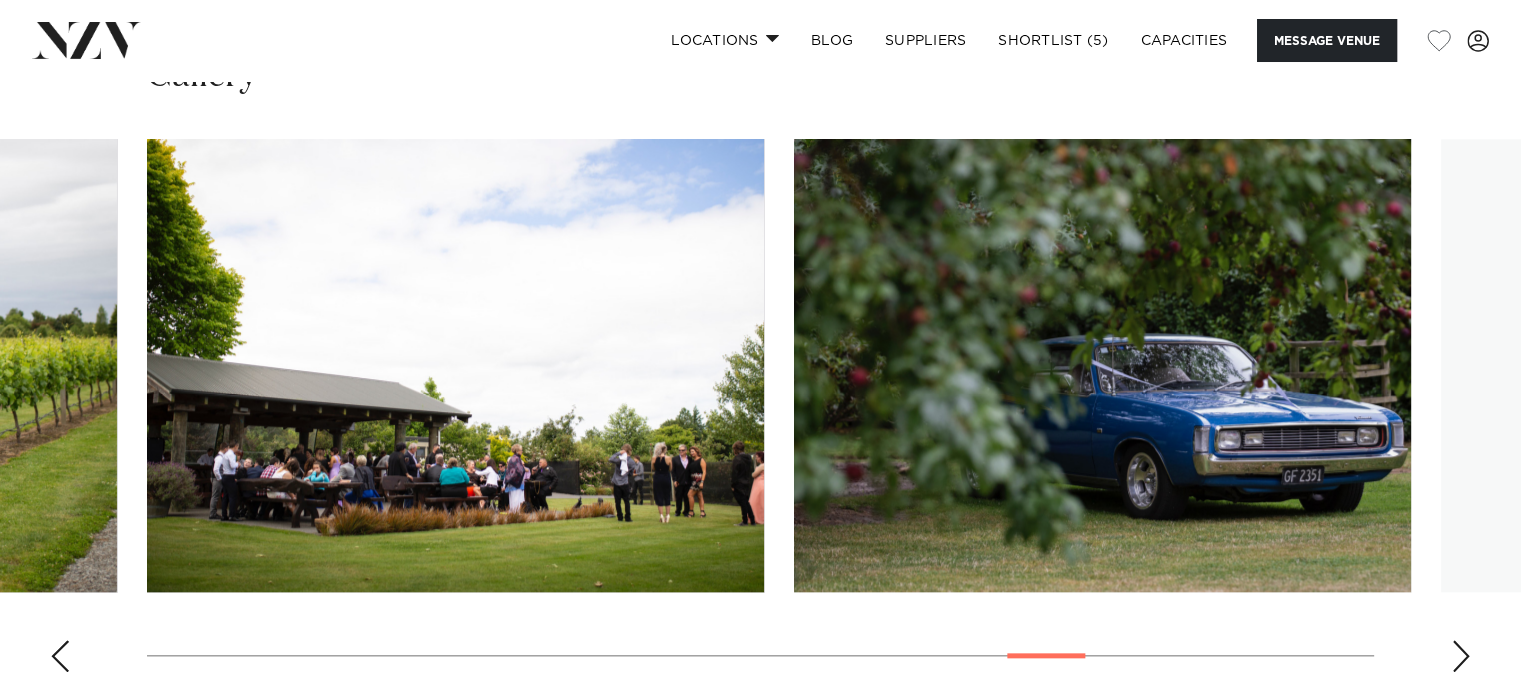 click at bounding box center (1461, 656) 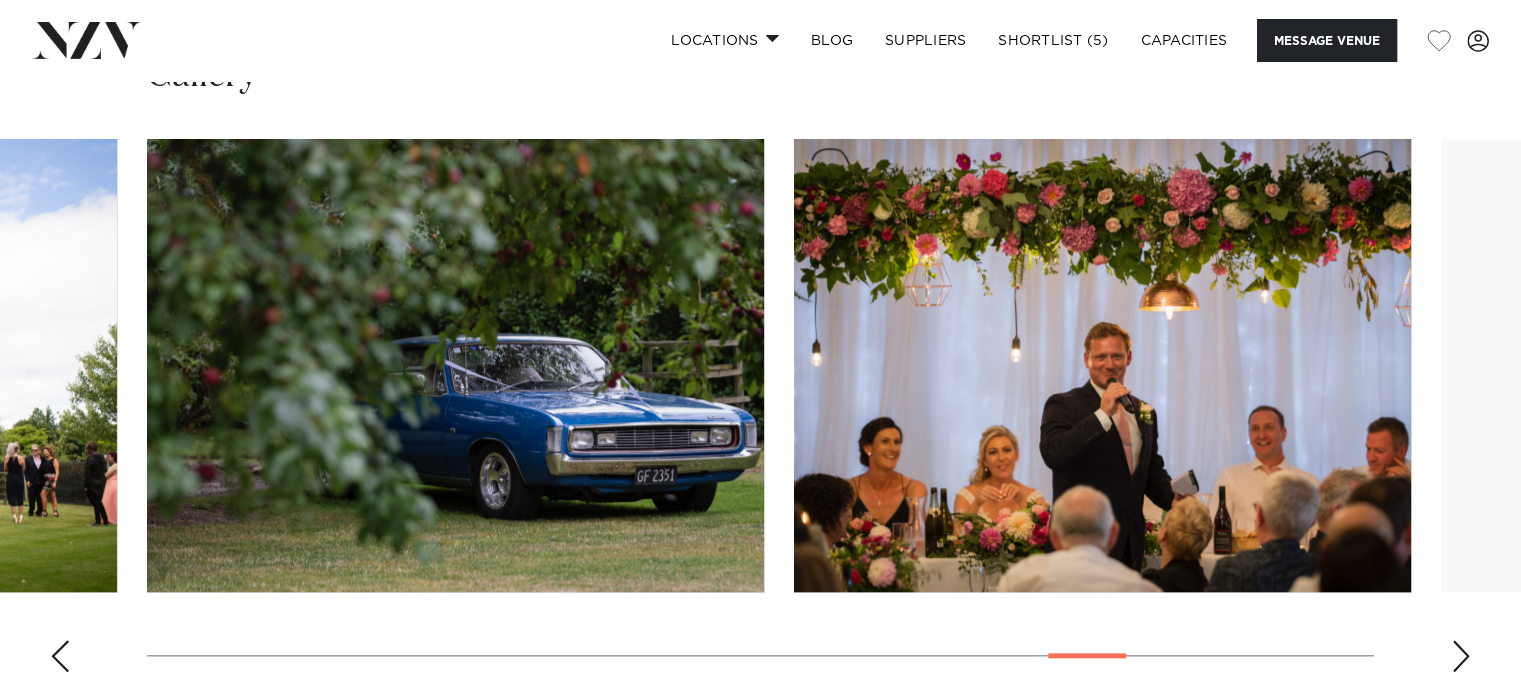 click at bounding box center [1461, 656] 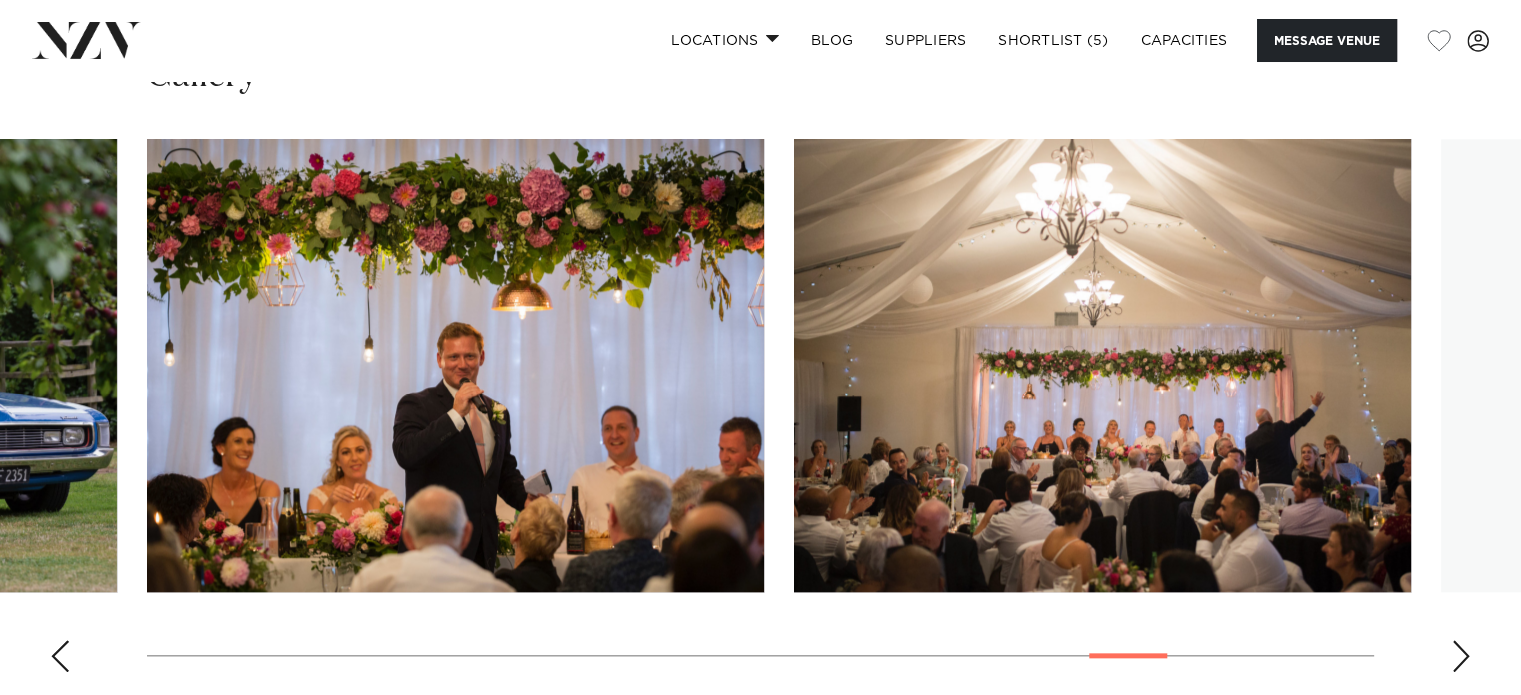 click at bounding box center [1461, 656] 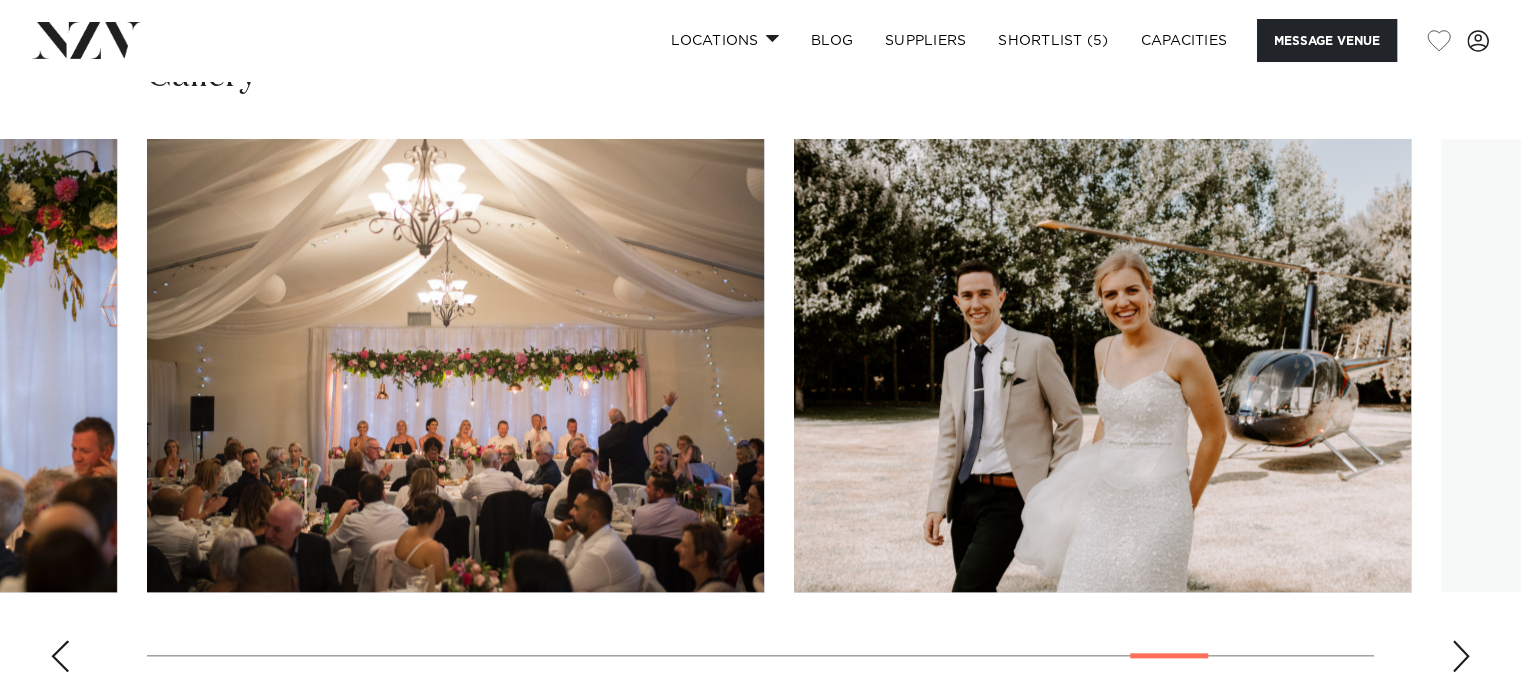 click at bounding box center (1461, 656) 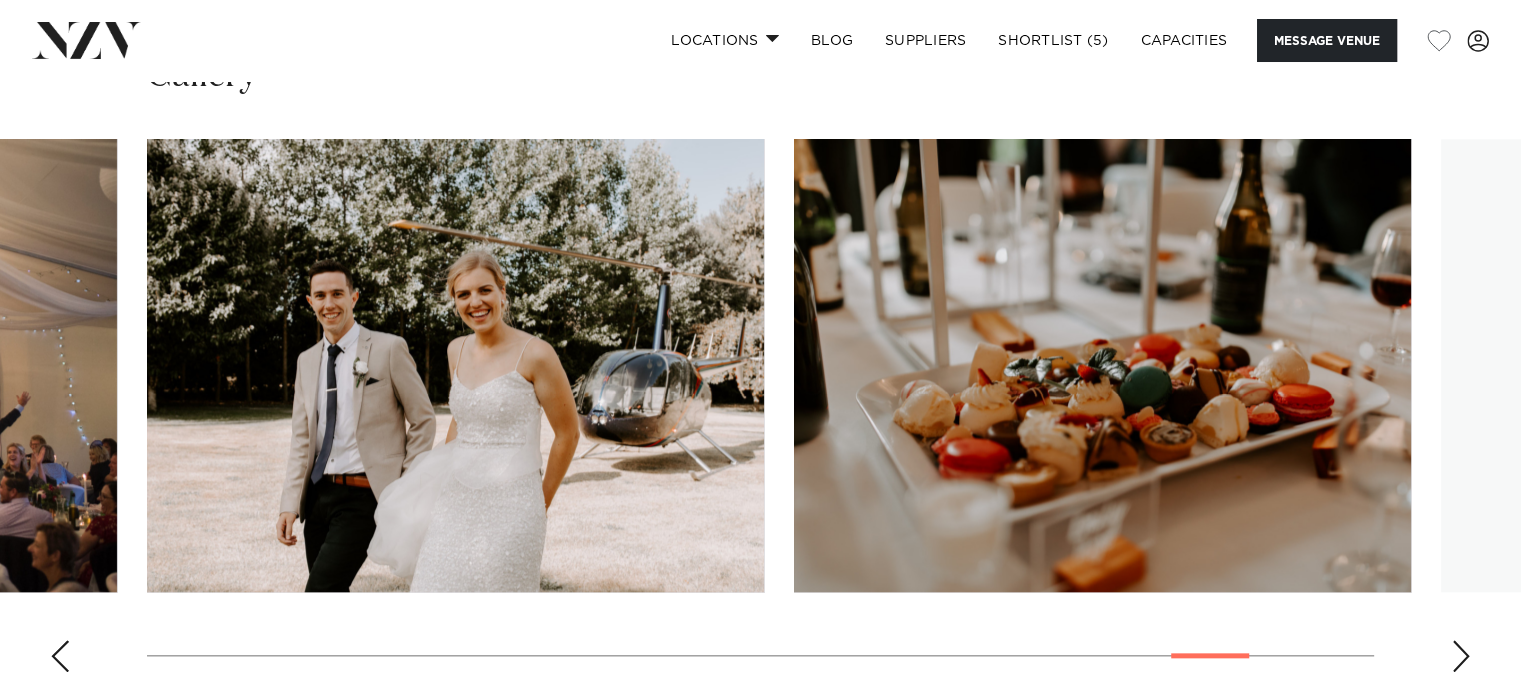 click at bounding box center (1461, 656) 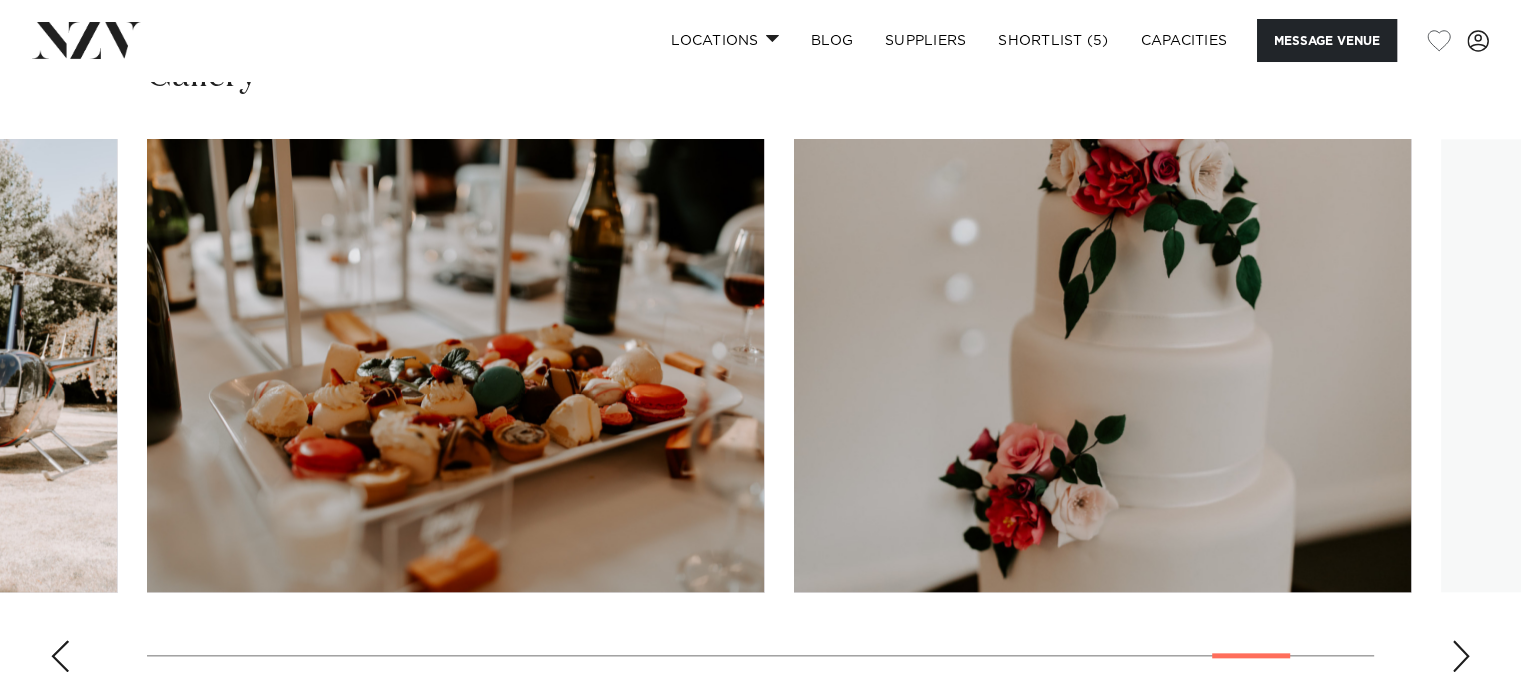 click at bounding box center [1461, 656] 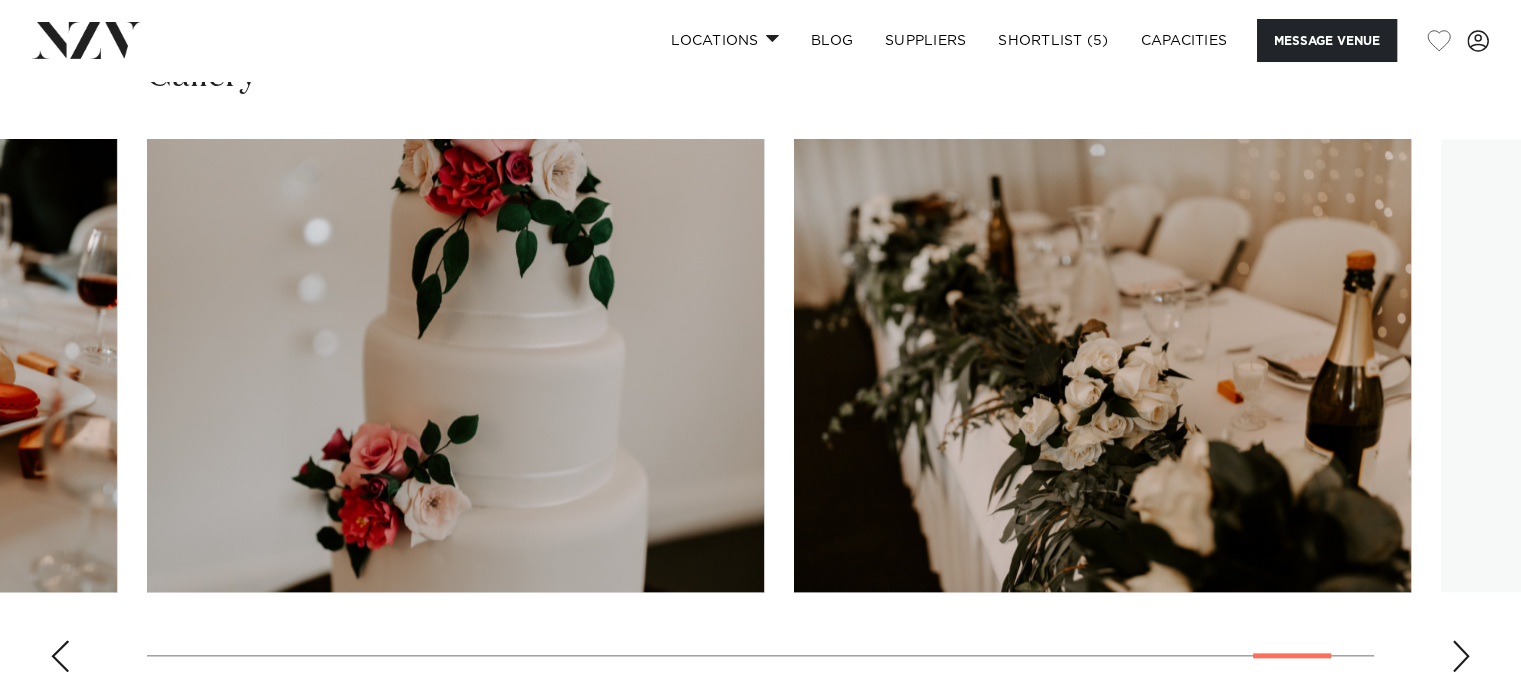 click at bounding box center (1461, 656) 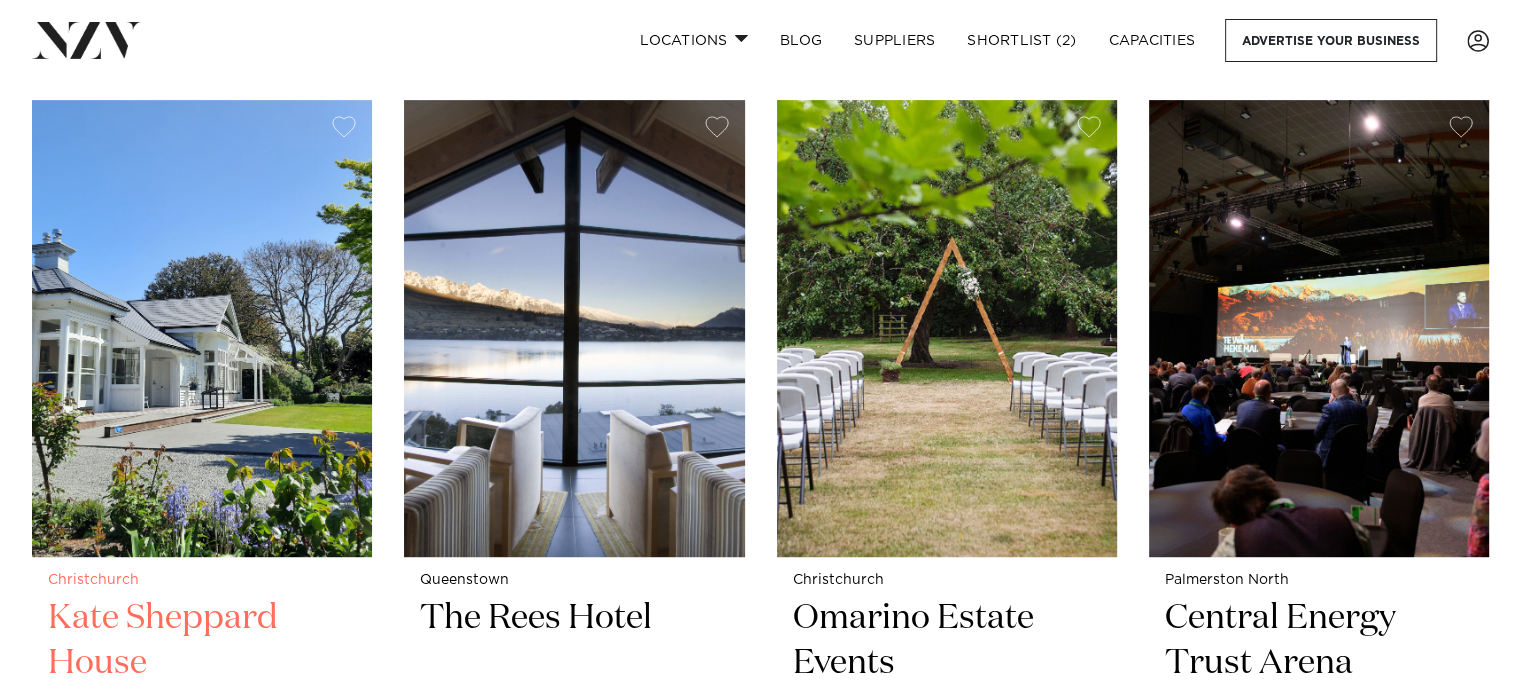 scroll, scrollTop: 8506, scrollLeft: 0, axis: vertical 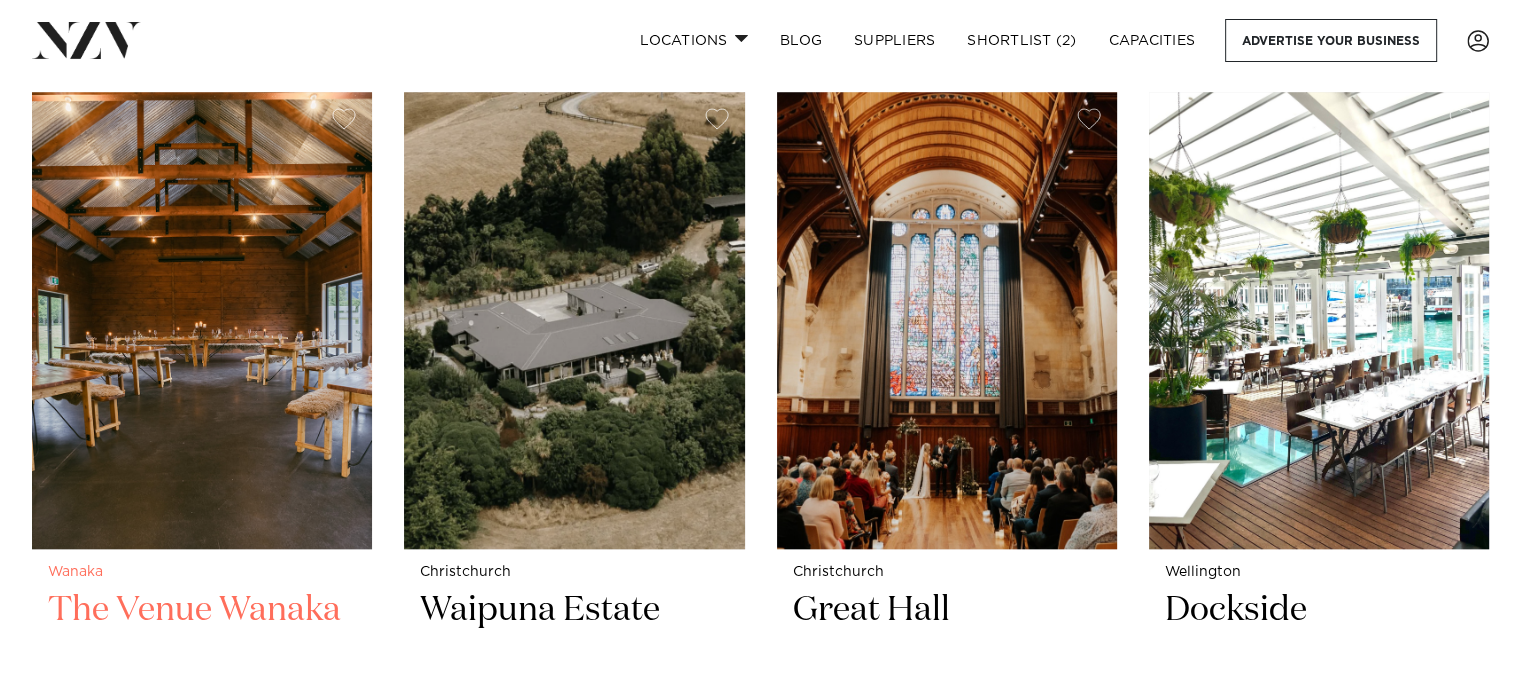 click at bounding box center (202, 320) 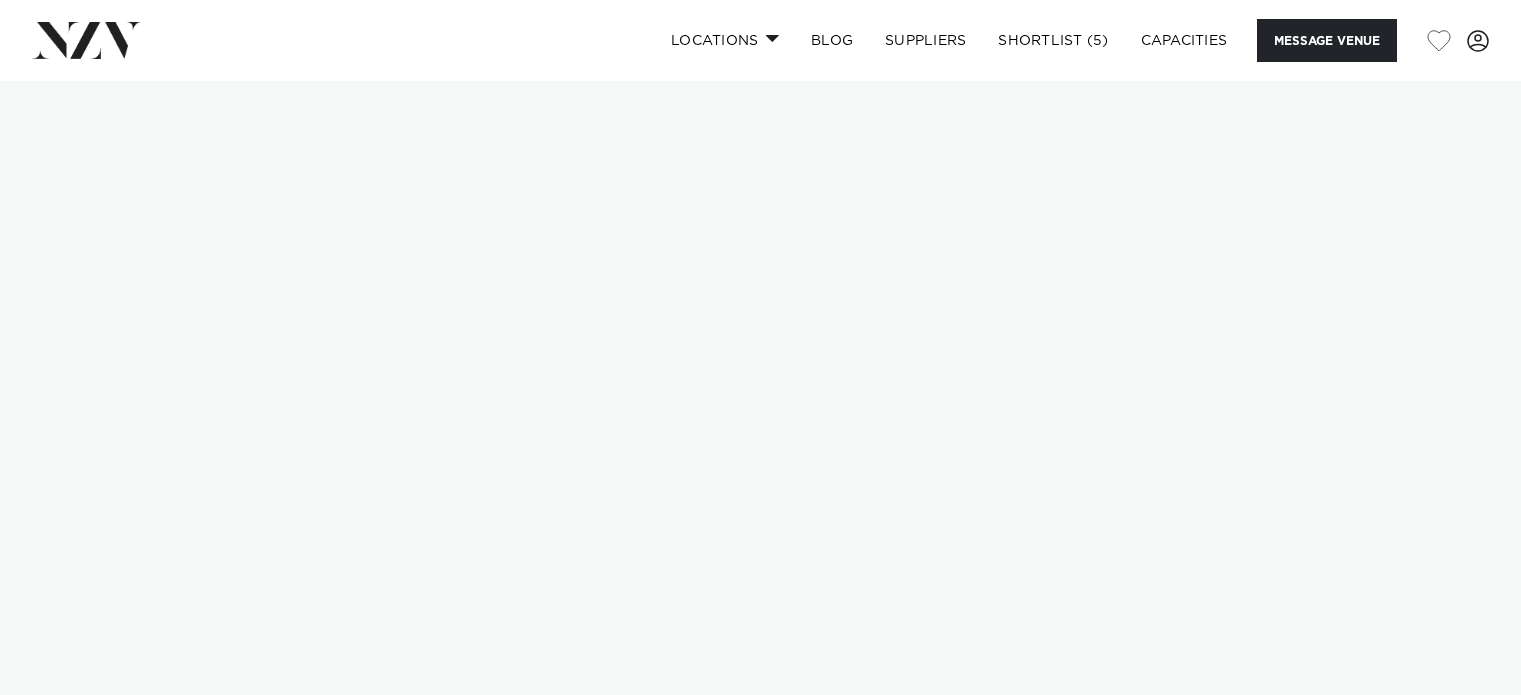 scroll, scrollTop: 0, scrollLeft: 0, axis: both 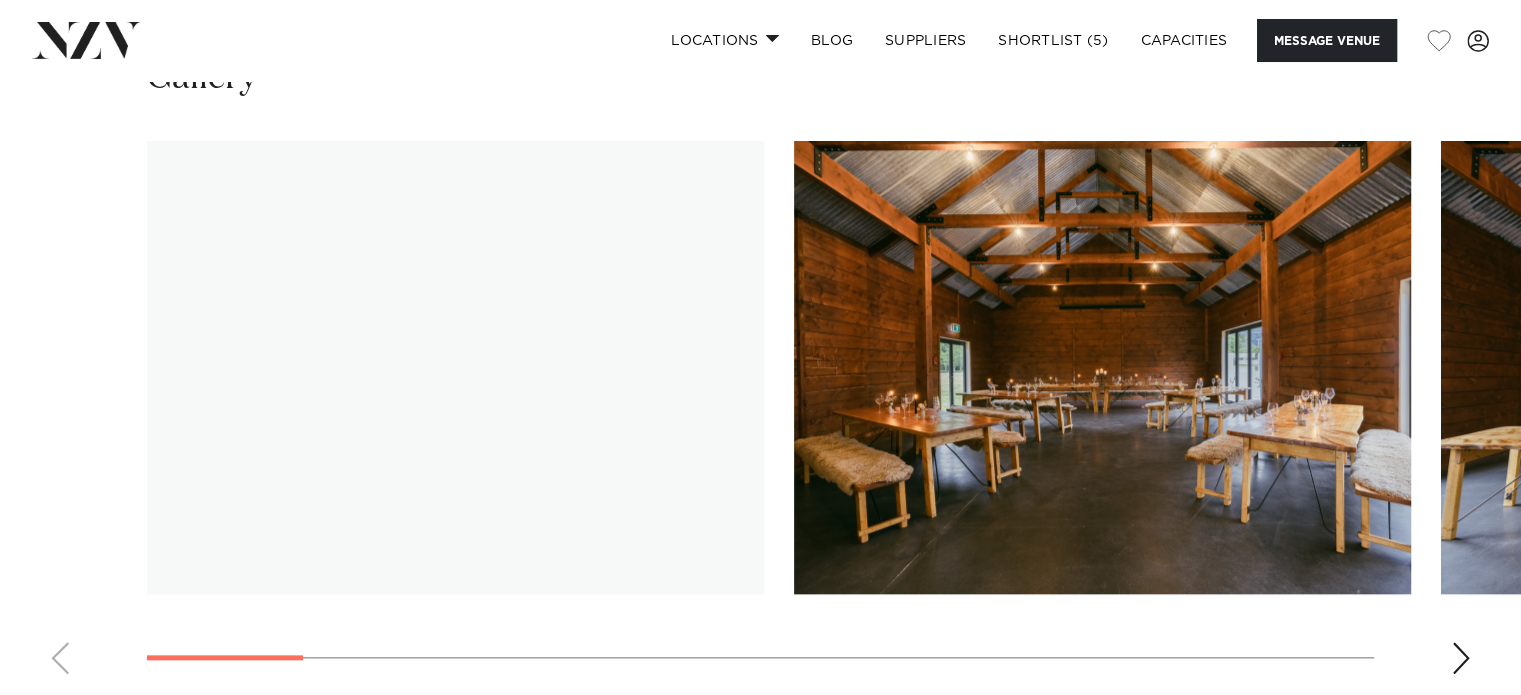 click at bounding box center (1461, 658) 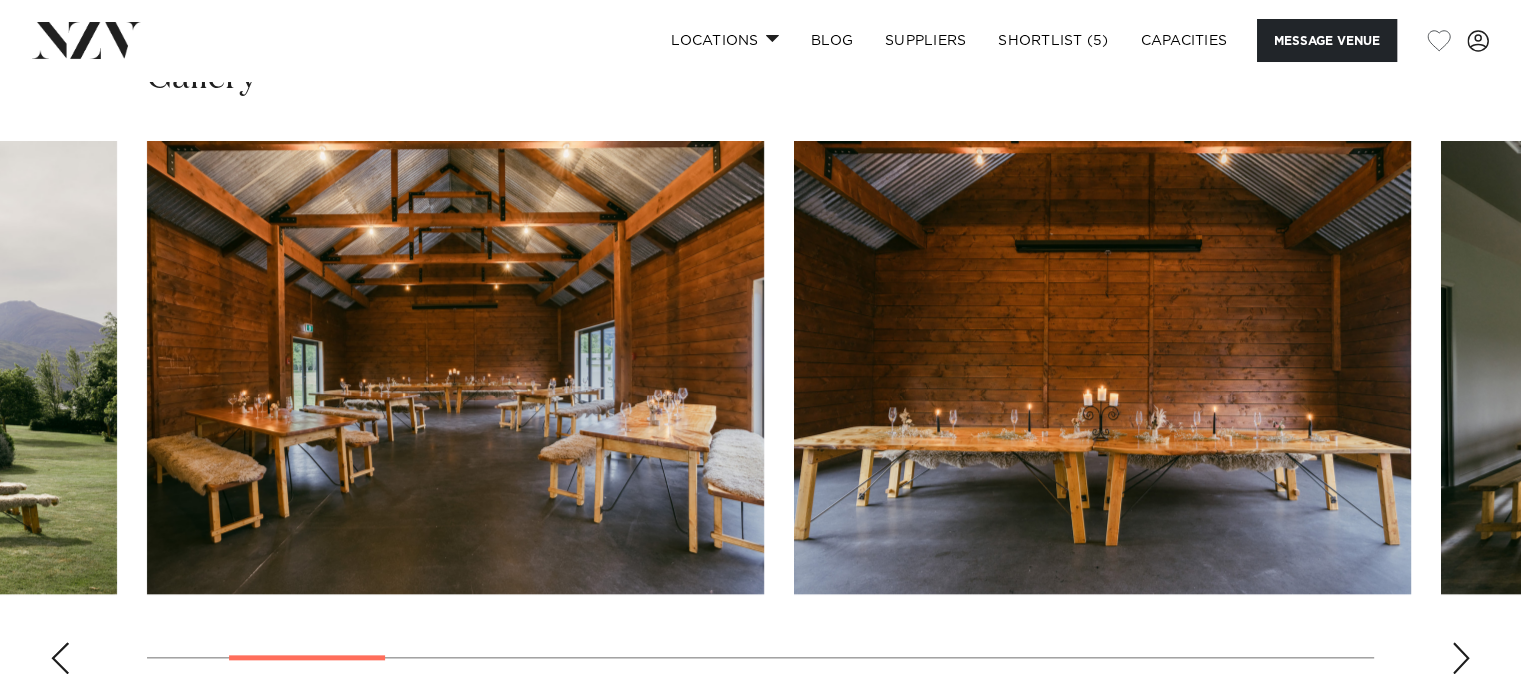 click at bounding box center (1461, 658) 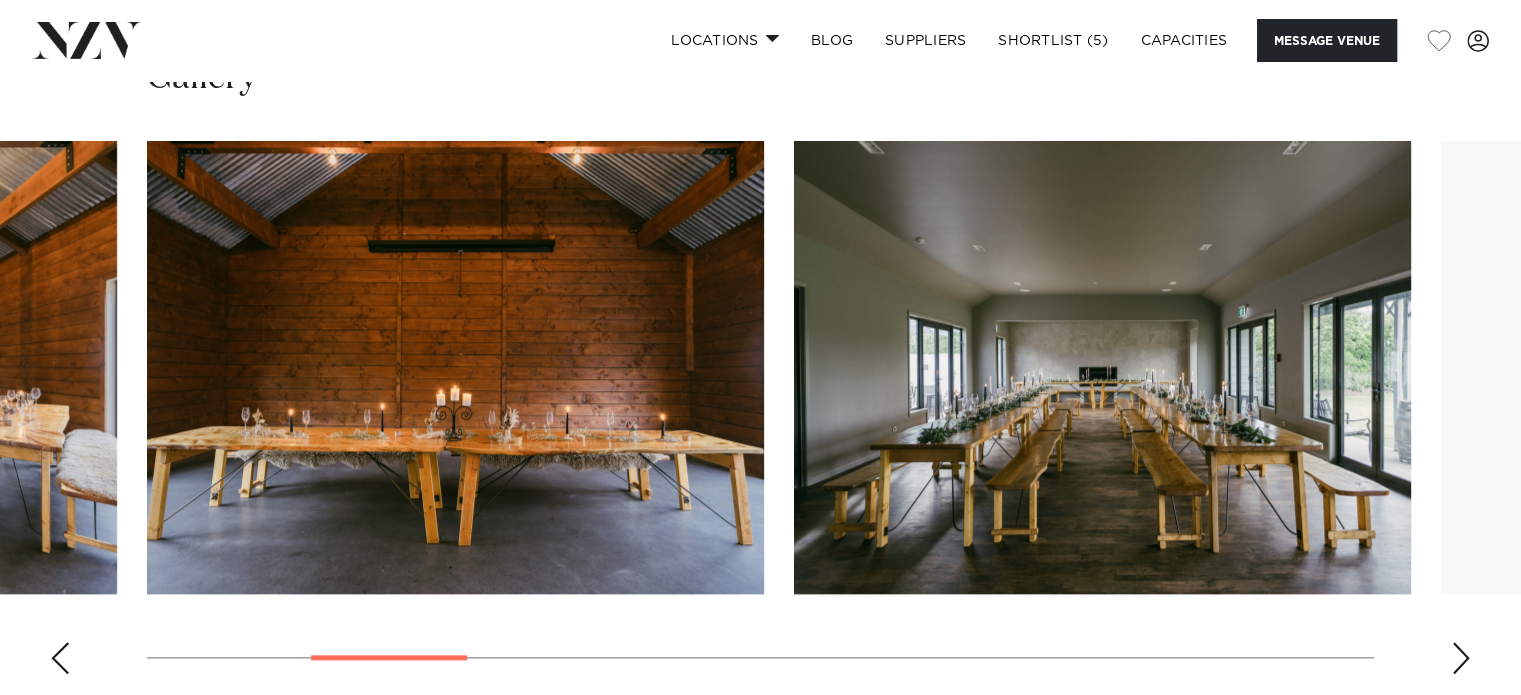 click at bounding box center [1461, 658] 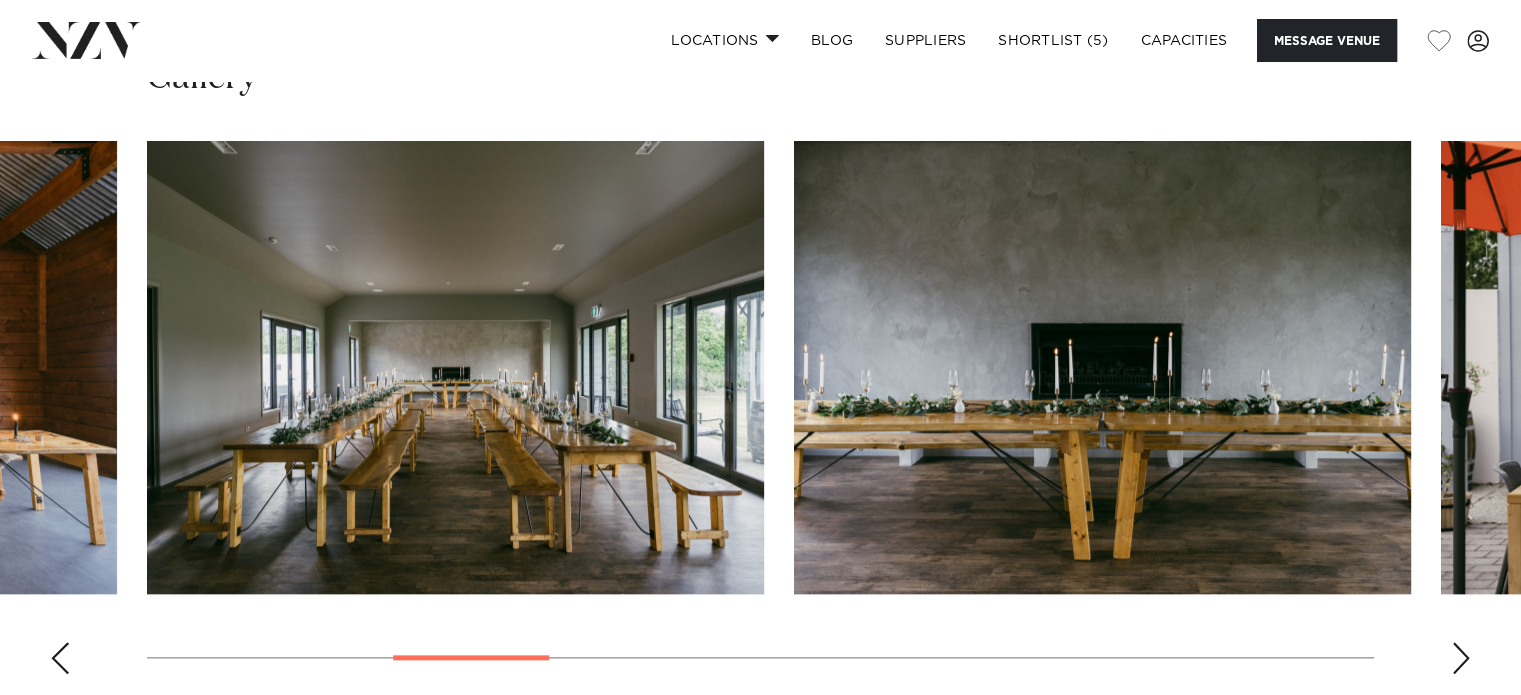 click at bounding box center (1461, 658) 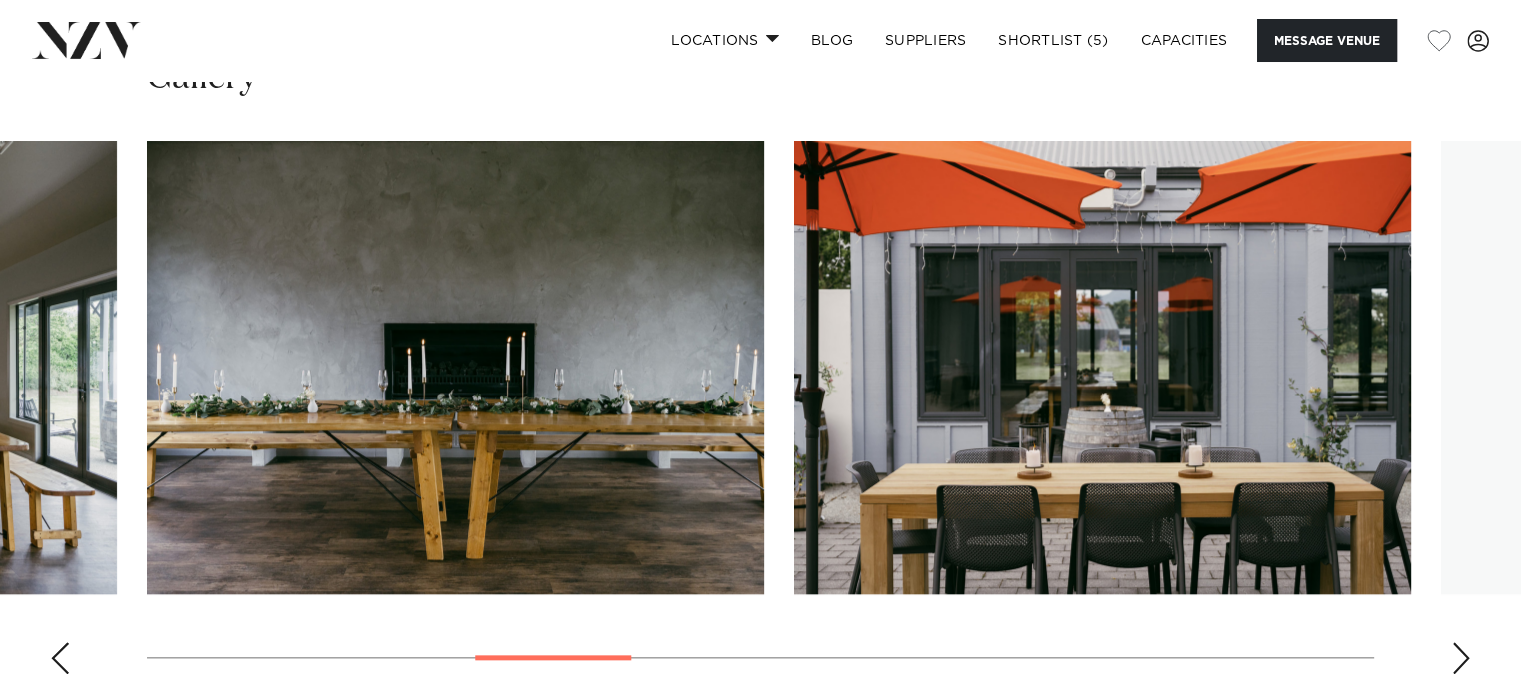 click at bounding box center (1461, 658) 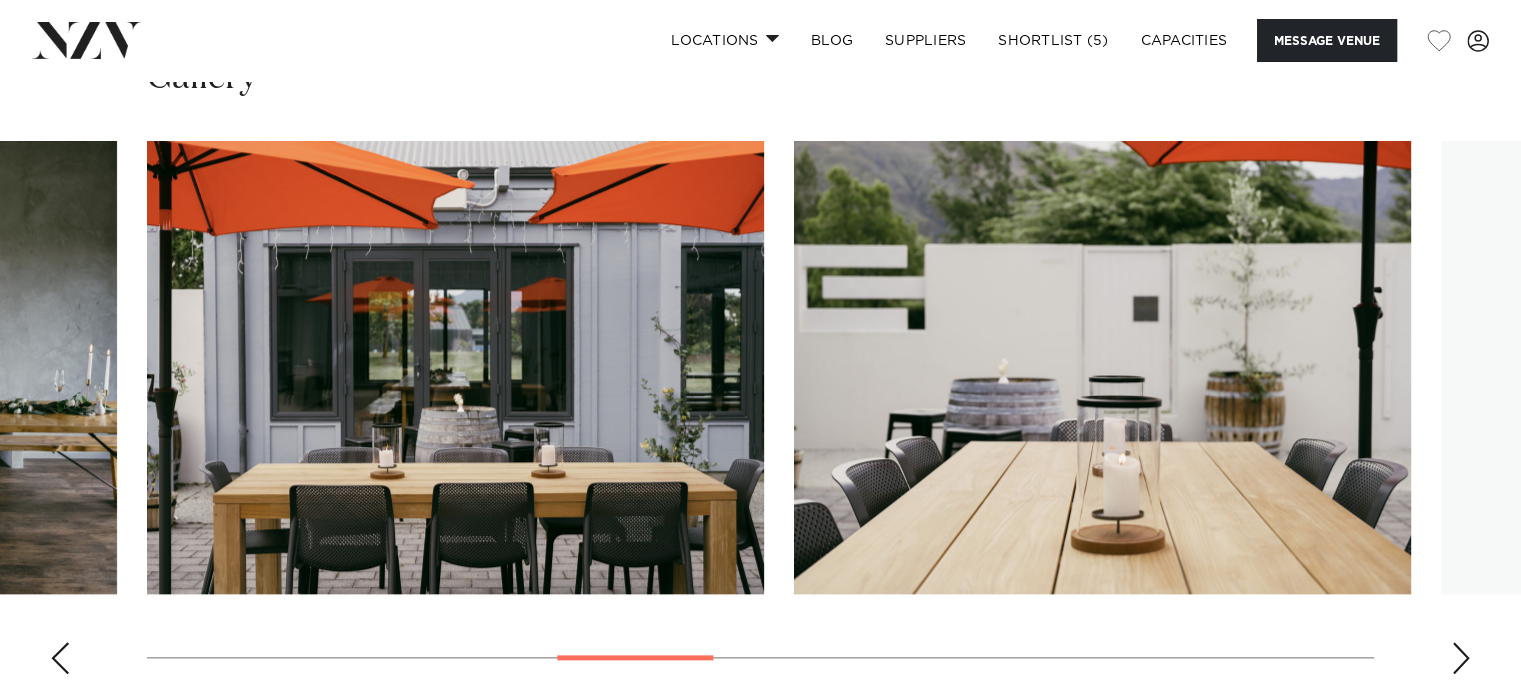 click at bounding box center [1461, 658] 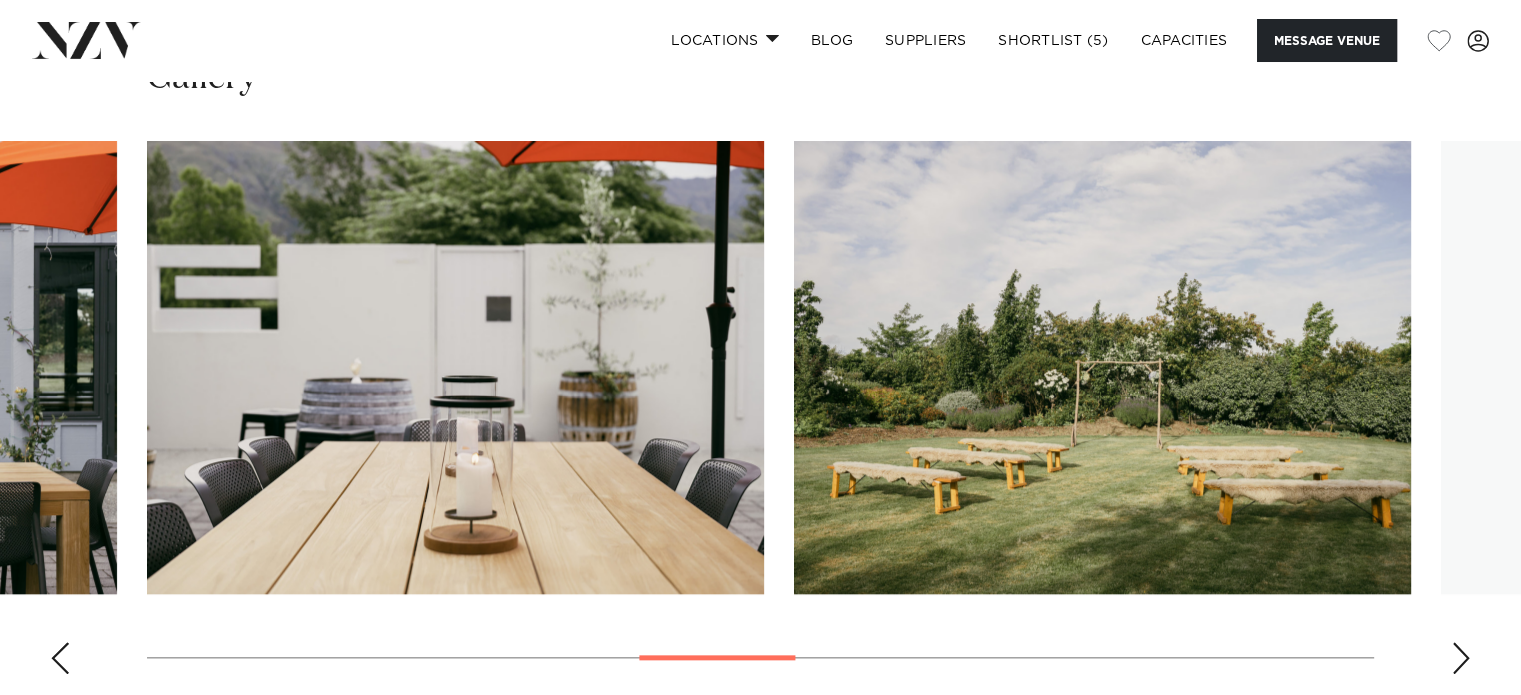click at bounding box center [1461, 658] 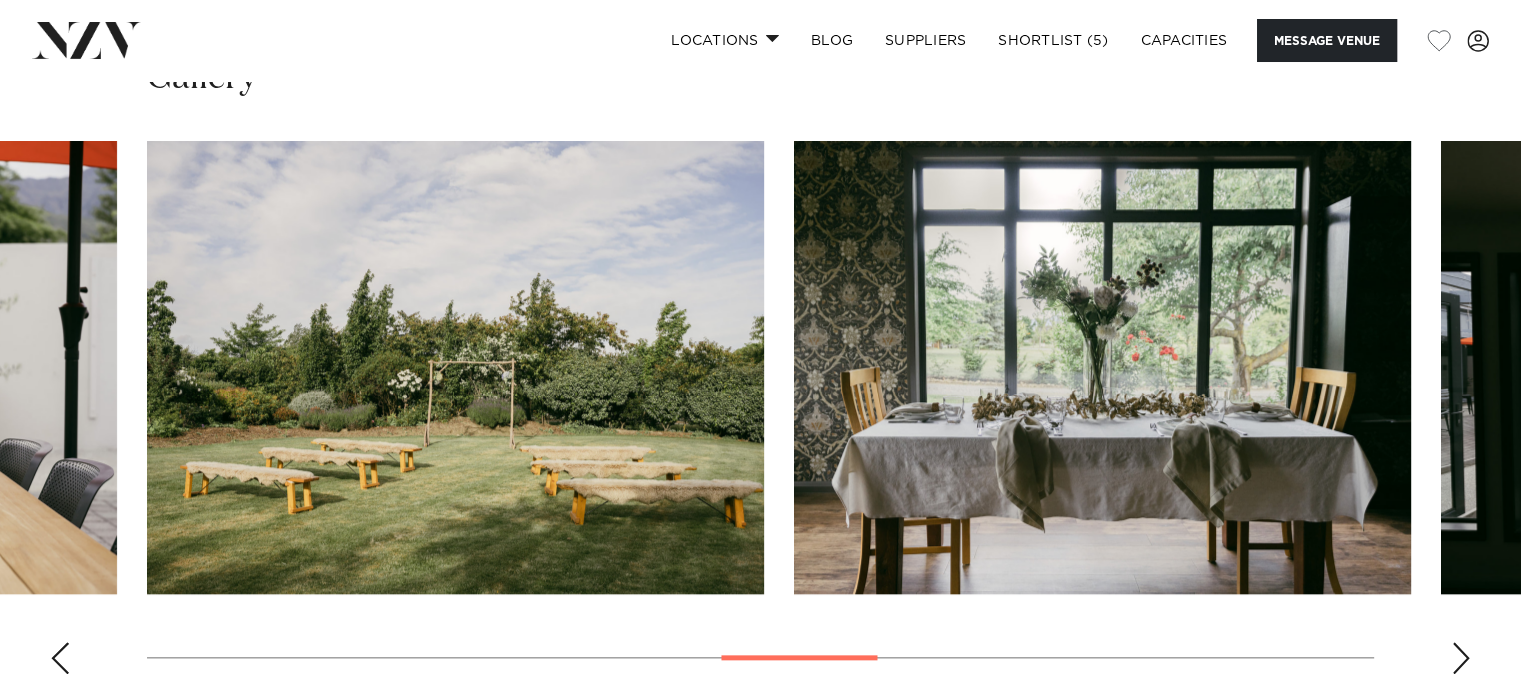 click at bounding box center [1461, 658] 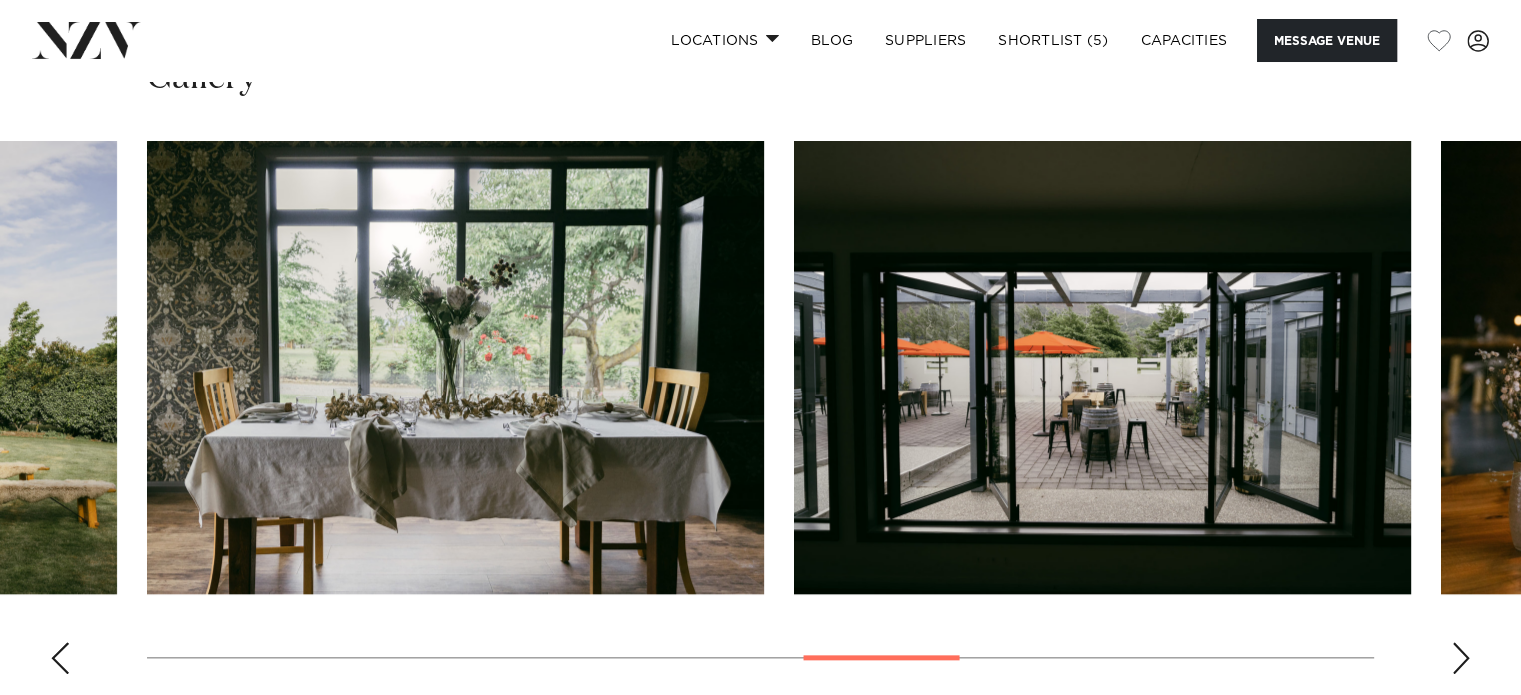 click at bounding box center [1461, 658] 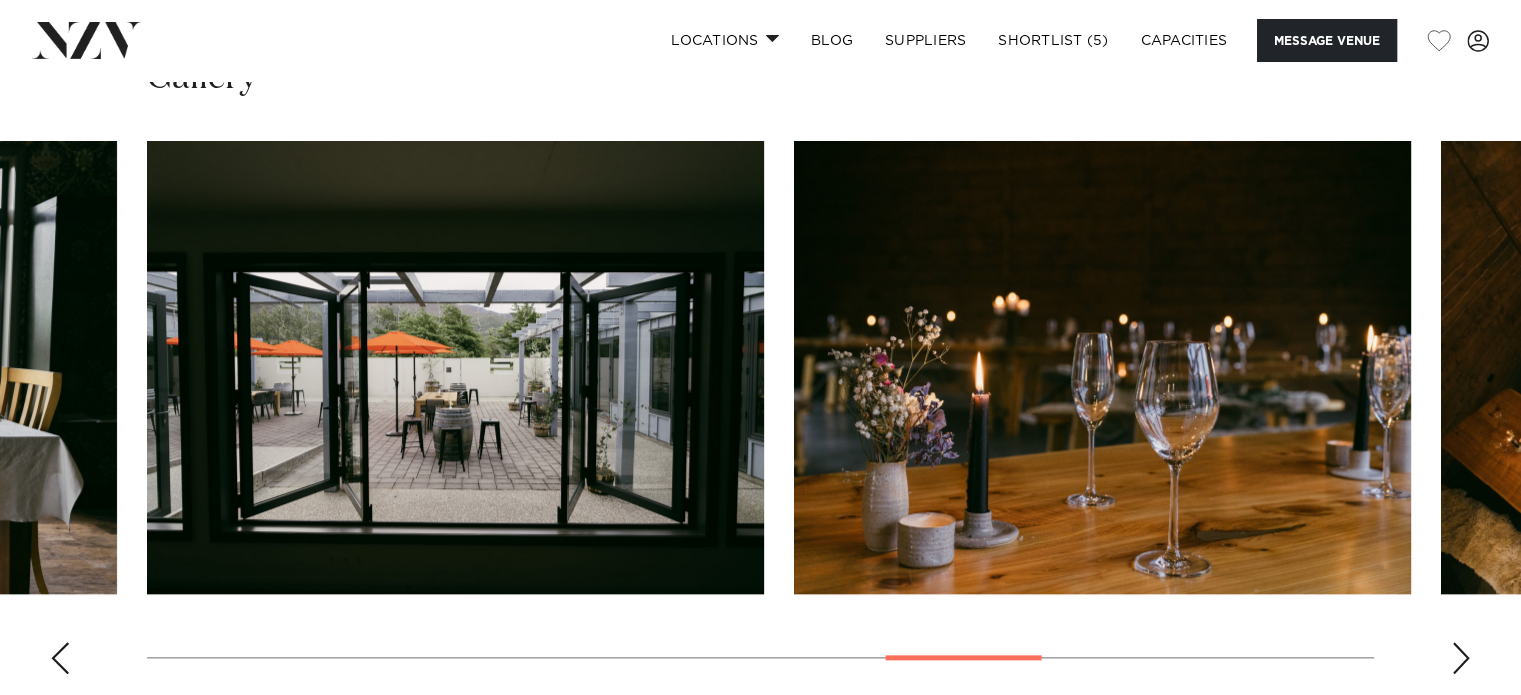 click at bounding box center (1461, 658) 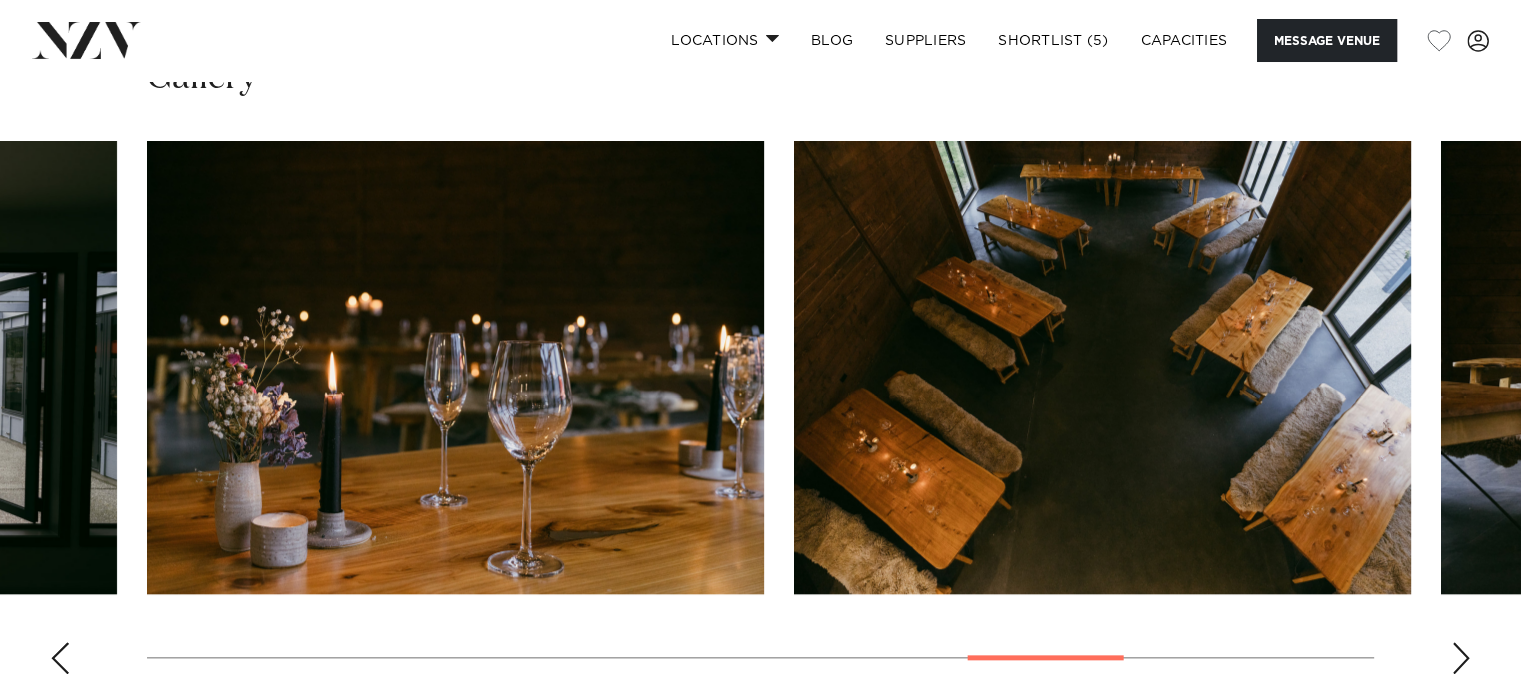 click at bounding box center [1461, 658] 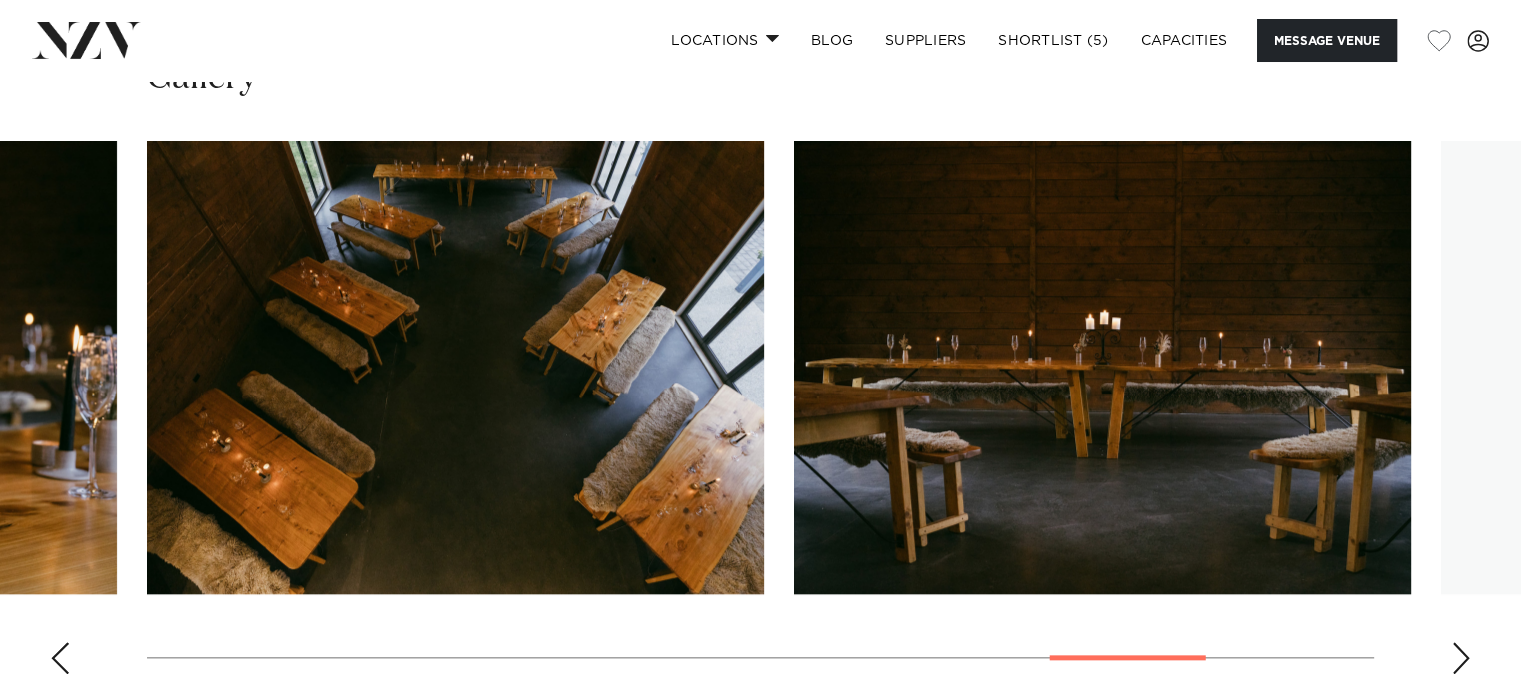 click at bounding box center (1461, 658) 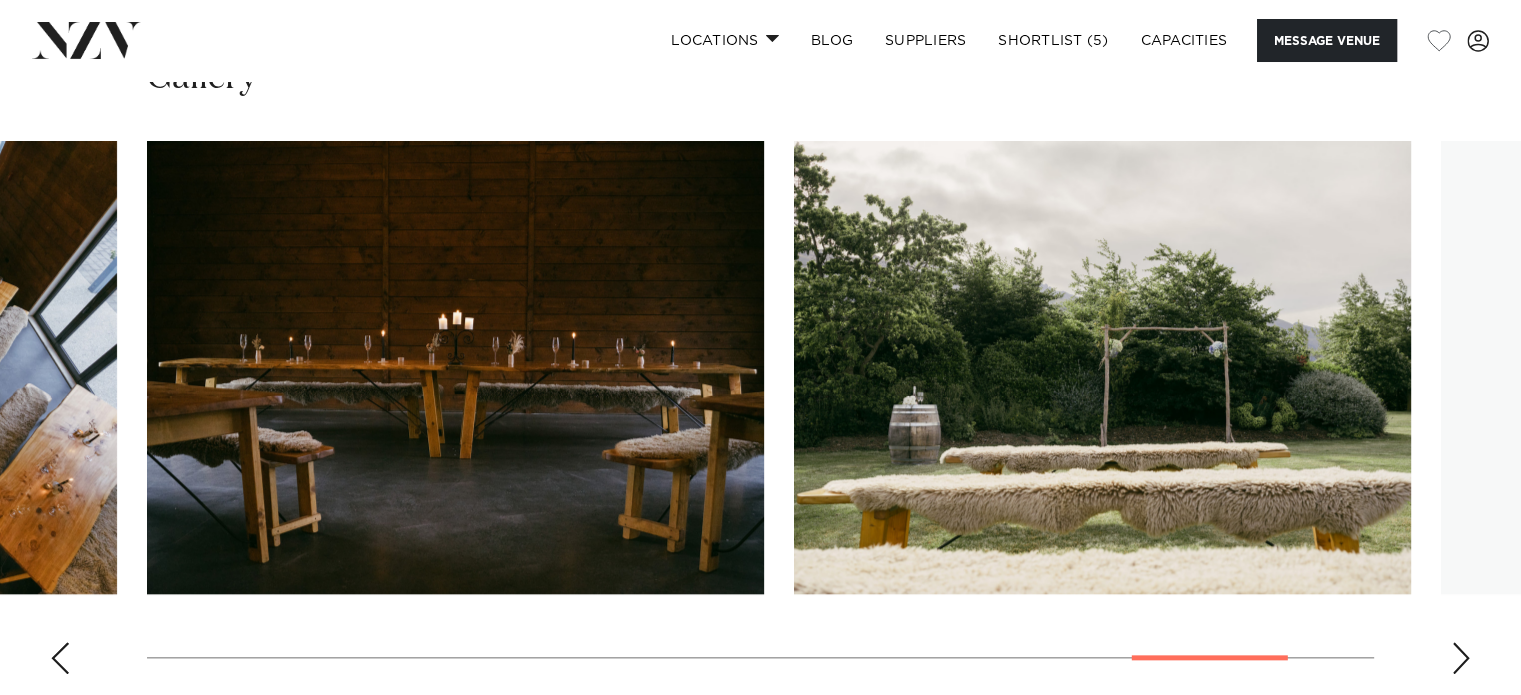 click at bounding box center [1461, 658] 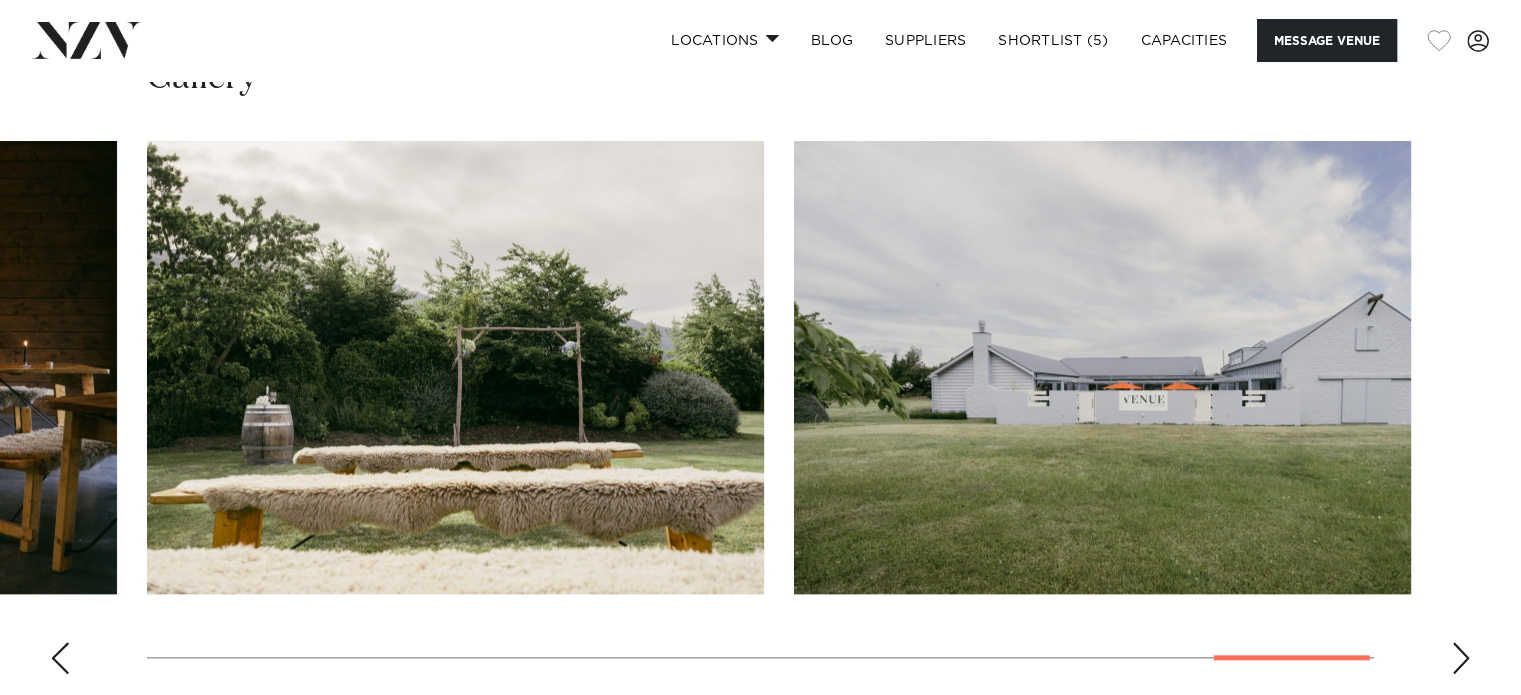 click at bounding box center (1439, 41) 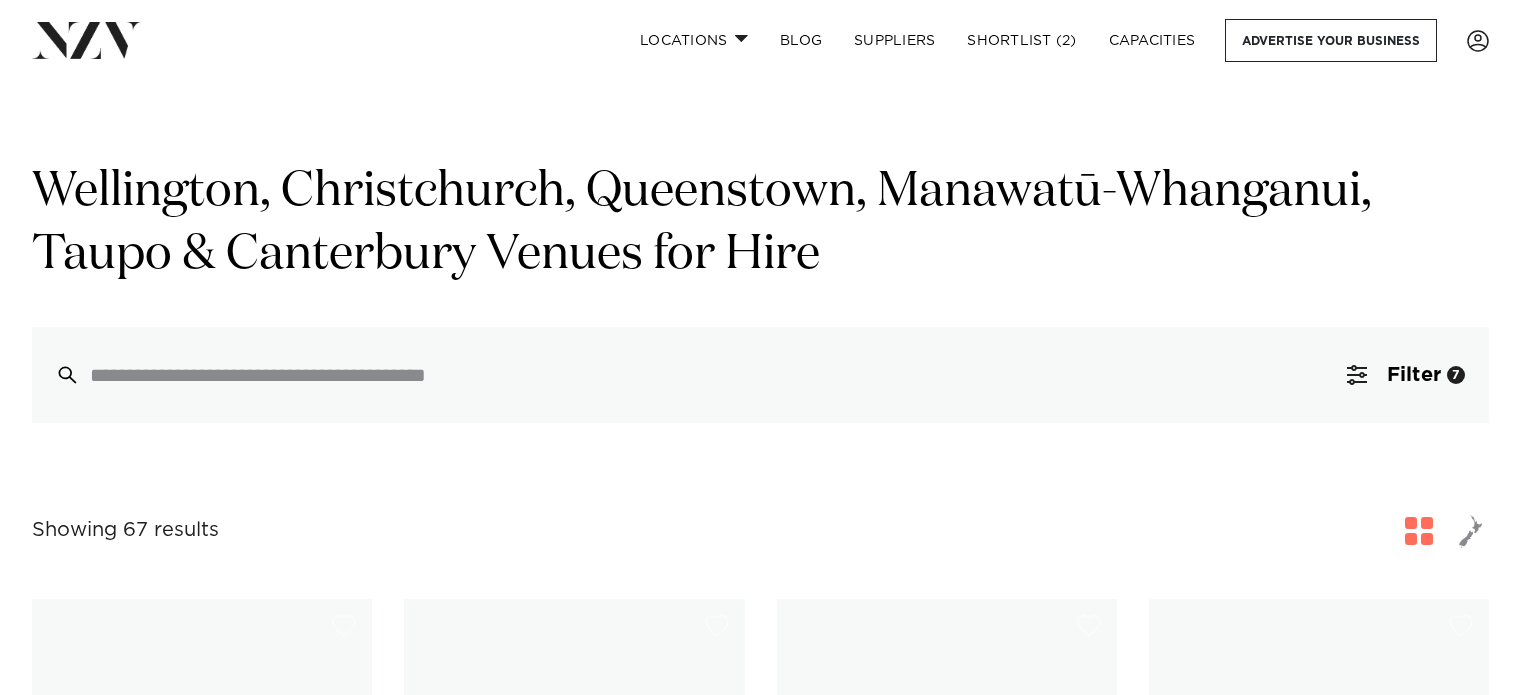 scroll, scrollTop: 9404, scrollLeft: 0, axis: vertical 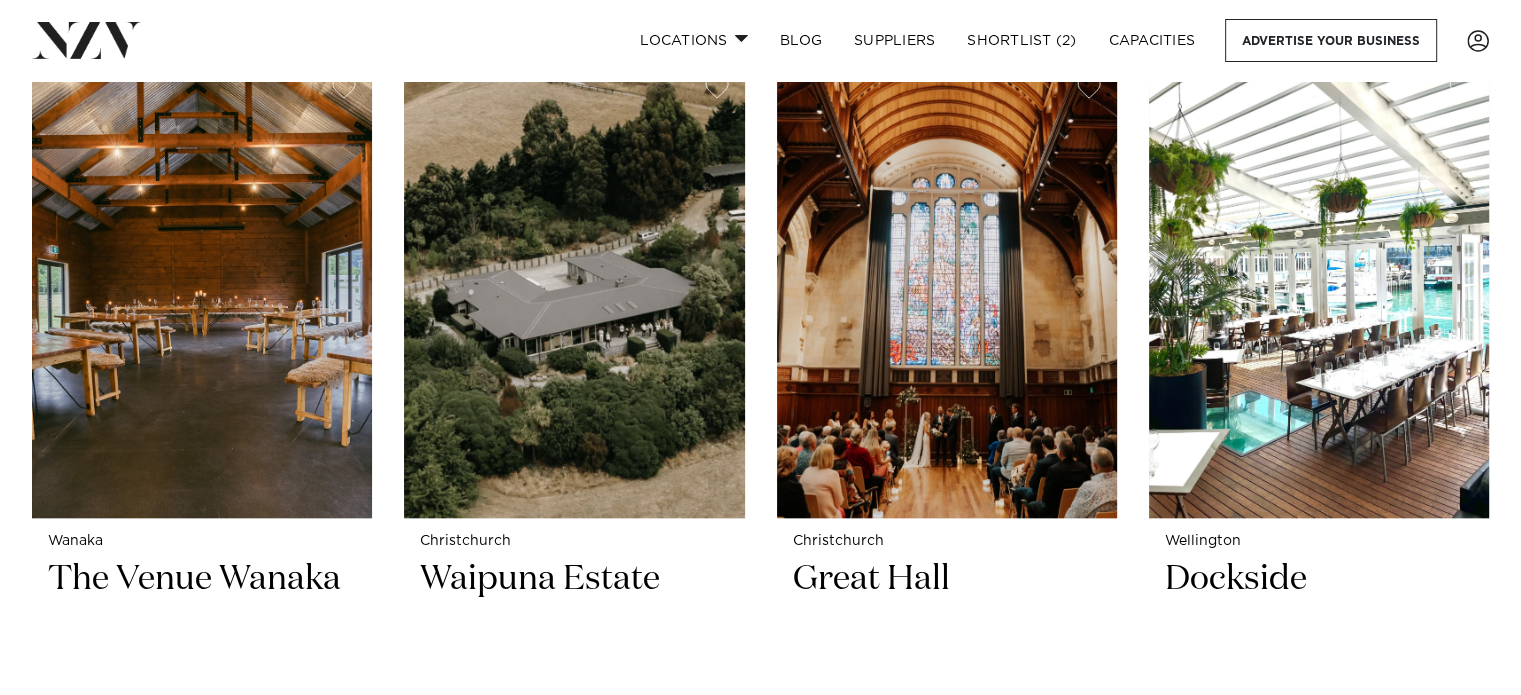 click at bounding box center (574, 289) 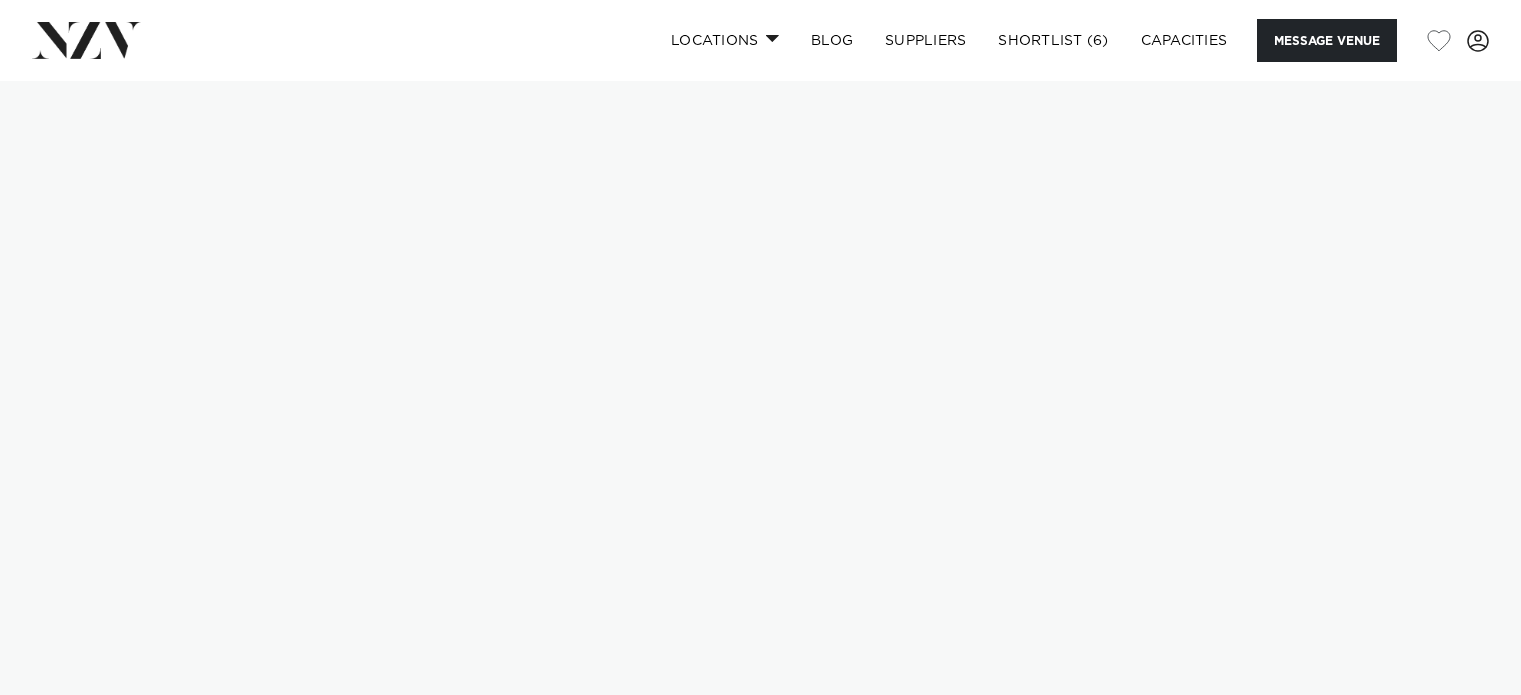 scroll, scrollTop: 0, scrollLeft: 0, axis: both 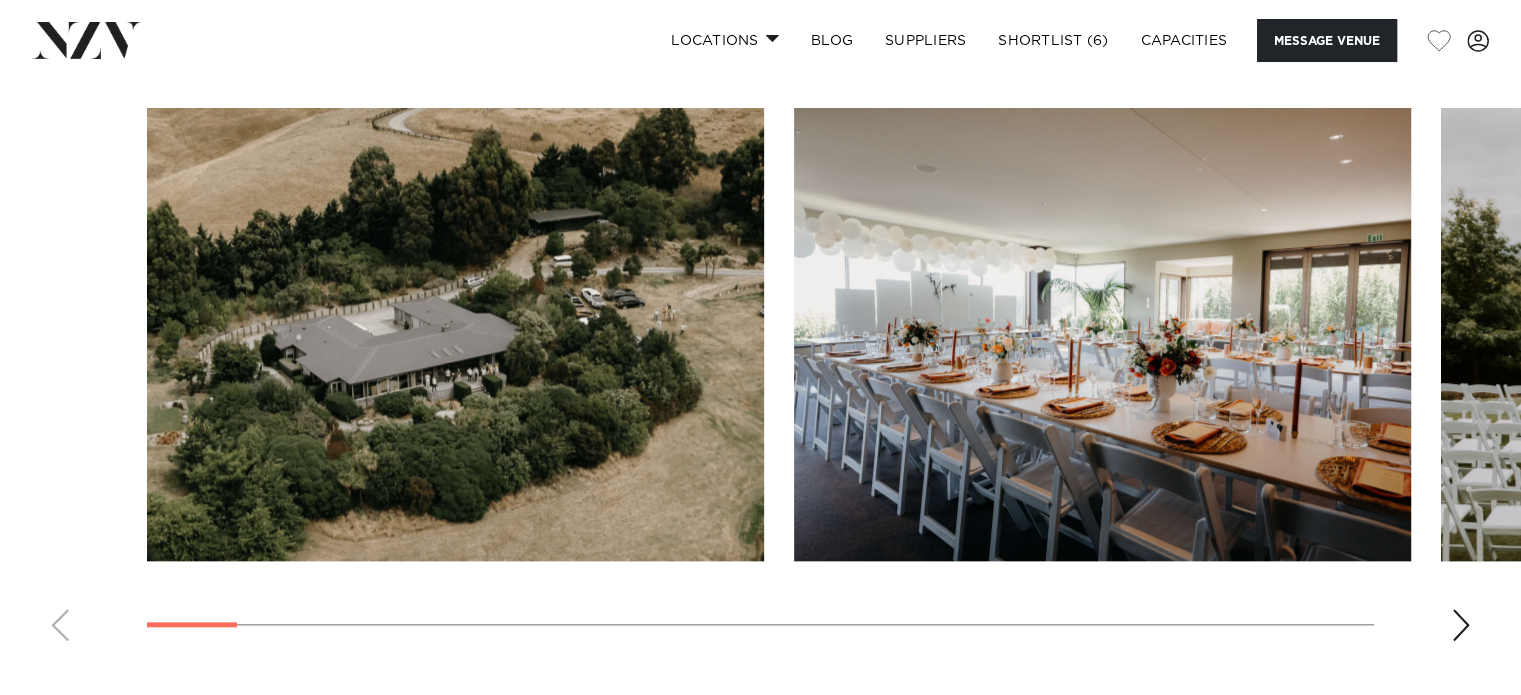 click at bounding box center [760, 382] 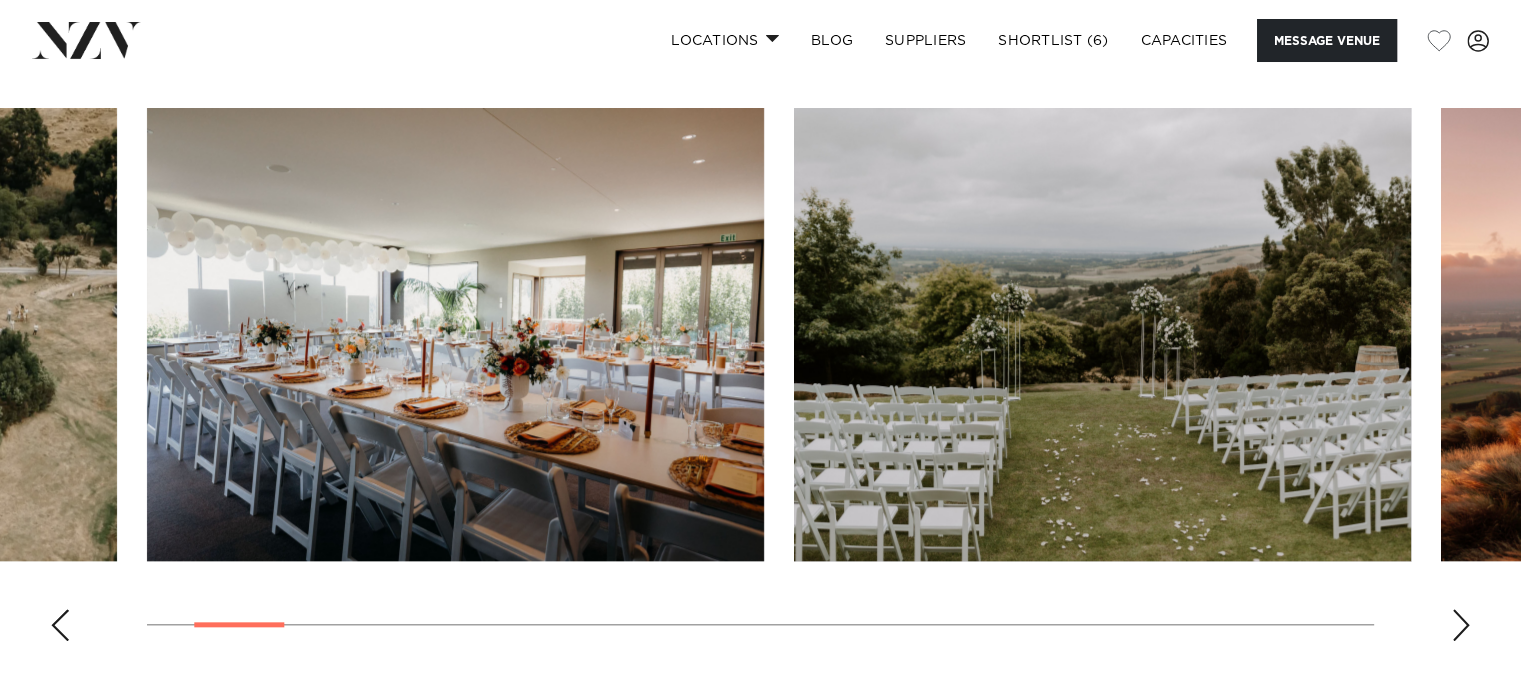 click at bounding box center (1461, 625) 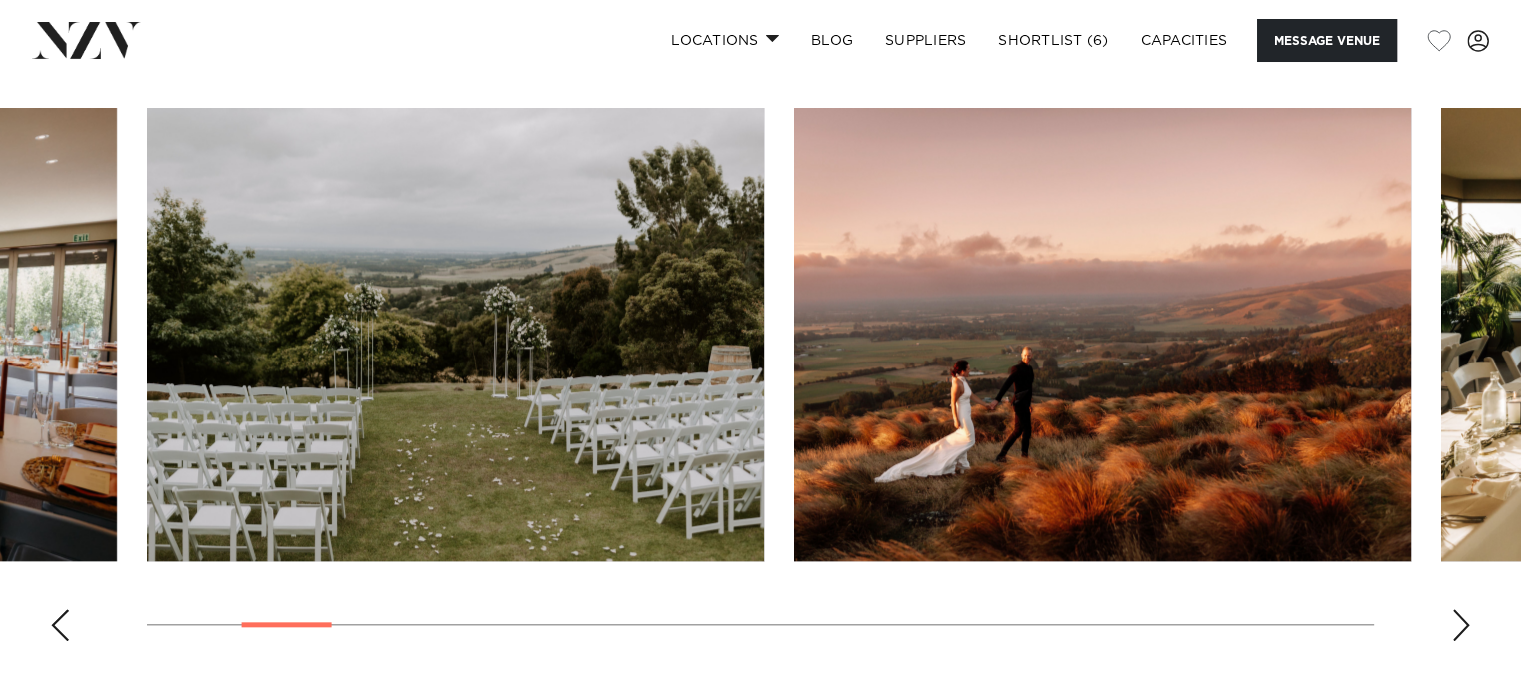 click at bounding box center (1461, 625) 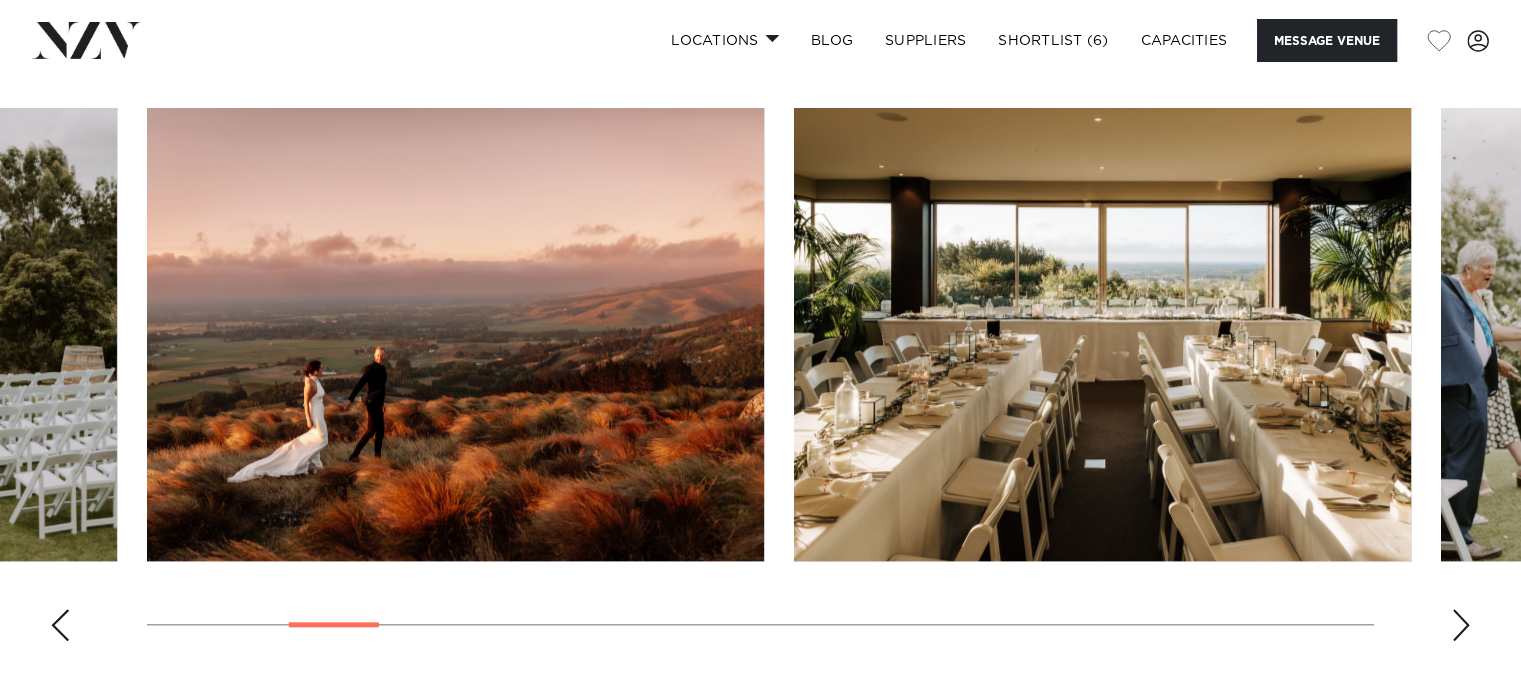 click at bounding box center [1461, 625] 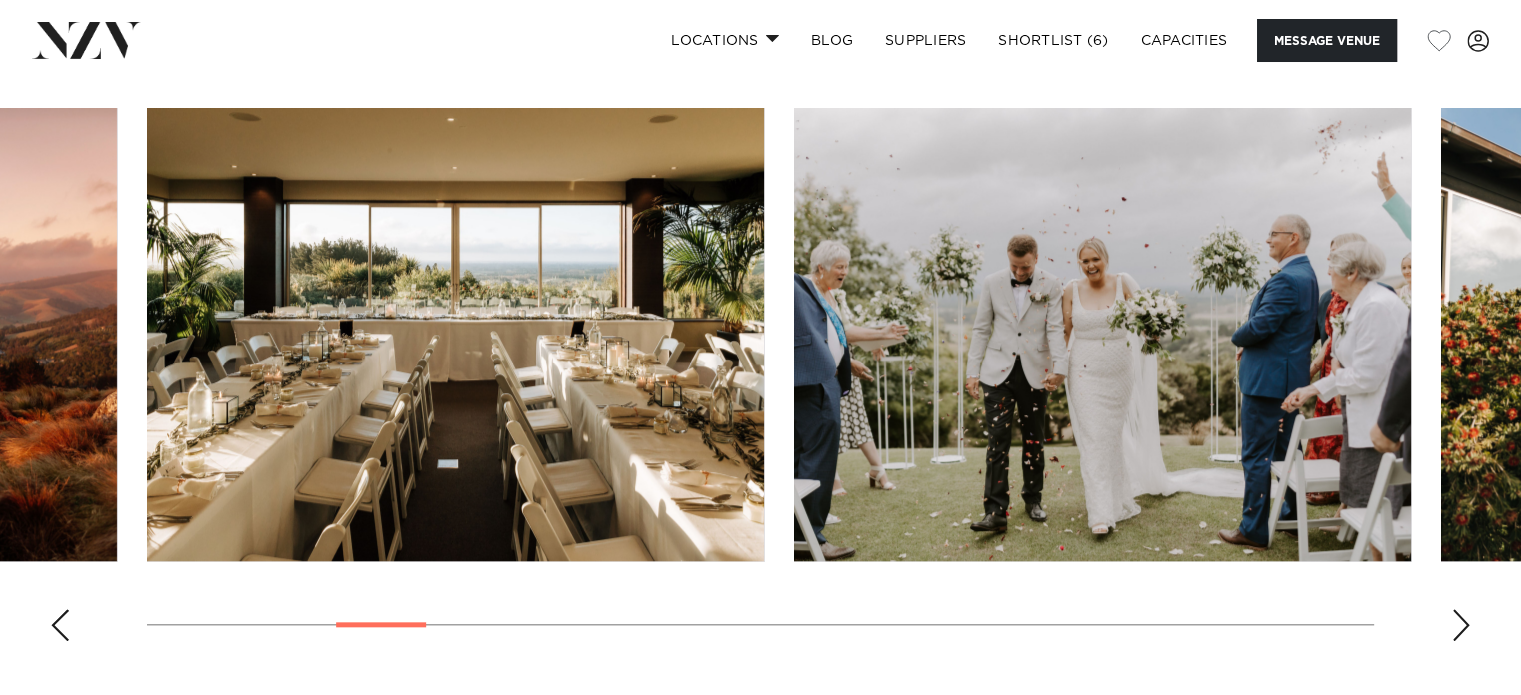 click at bounding box center (1461, 625) 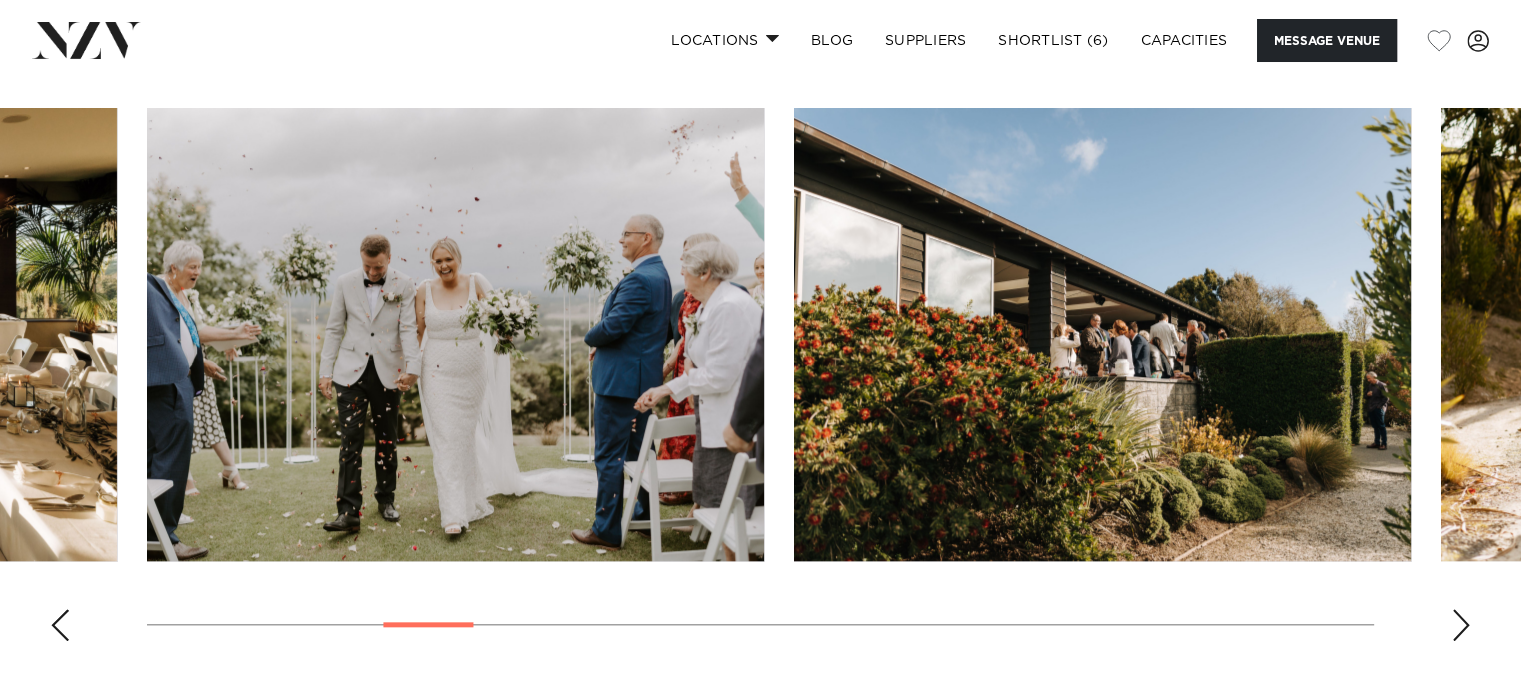 click at bounding box center [1461, 625] 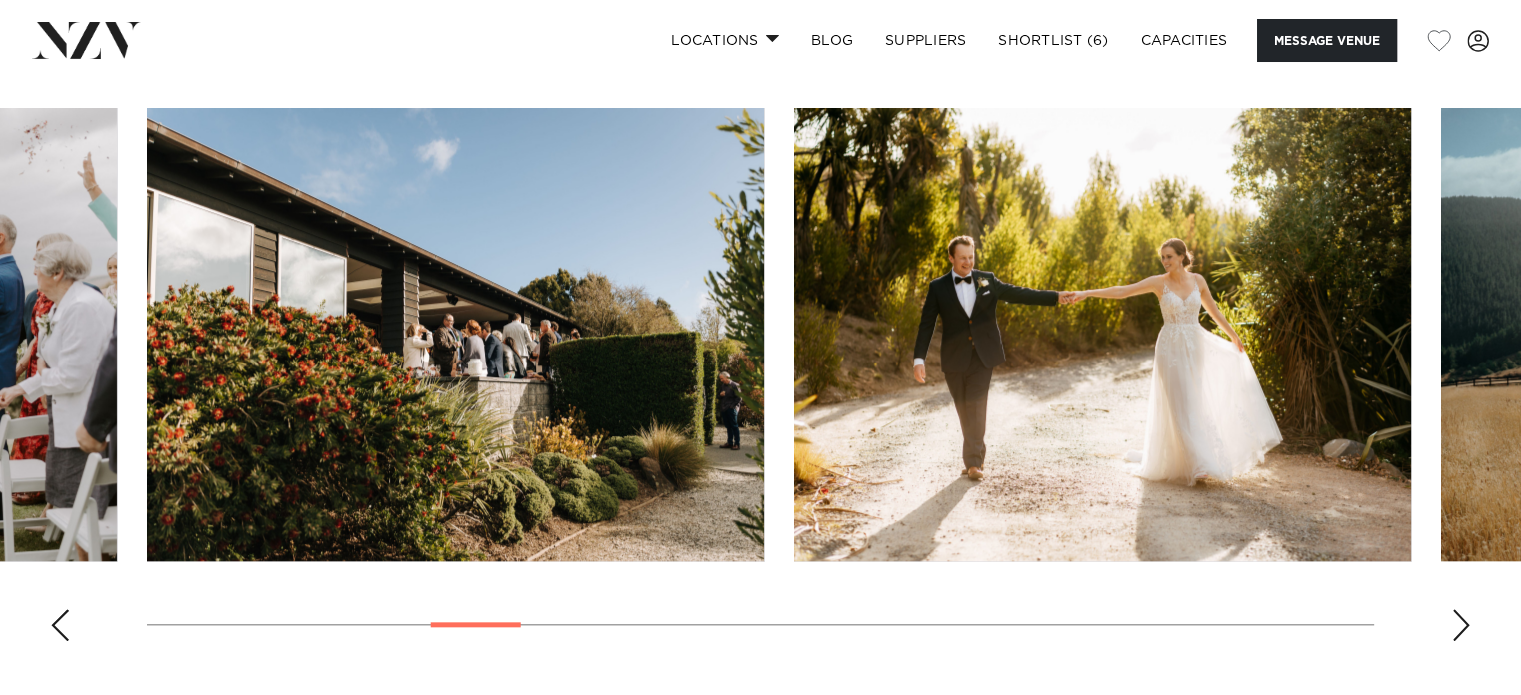 click at bounding box center (1461, 625) 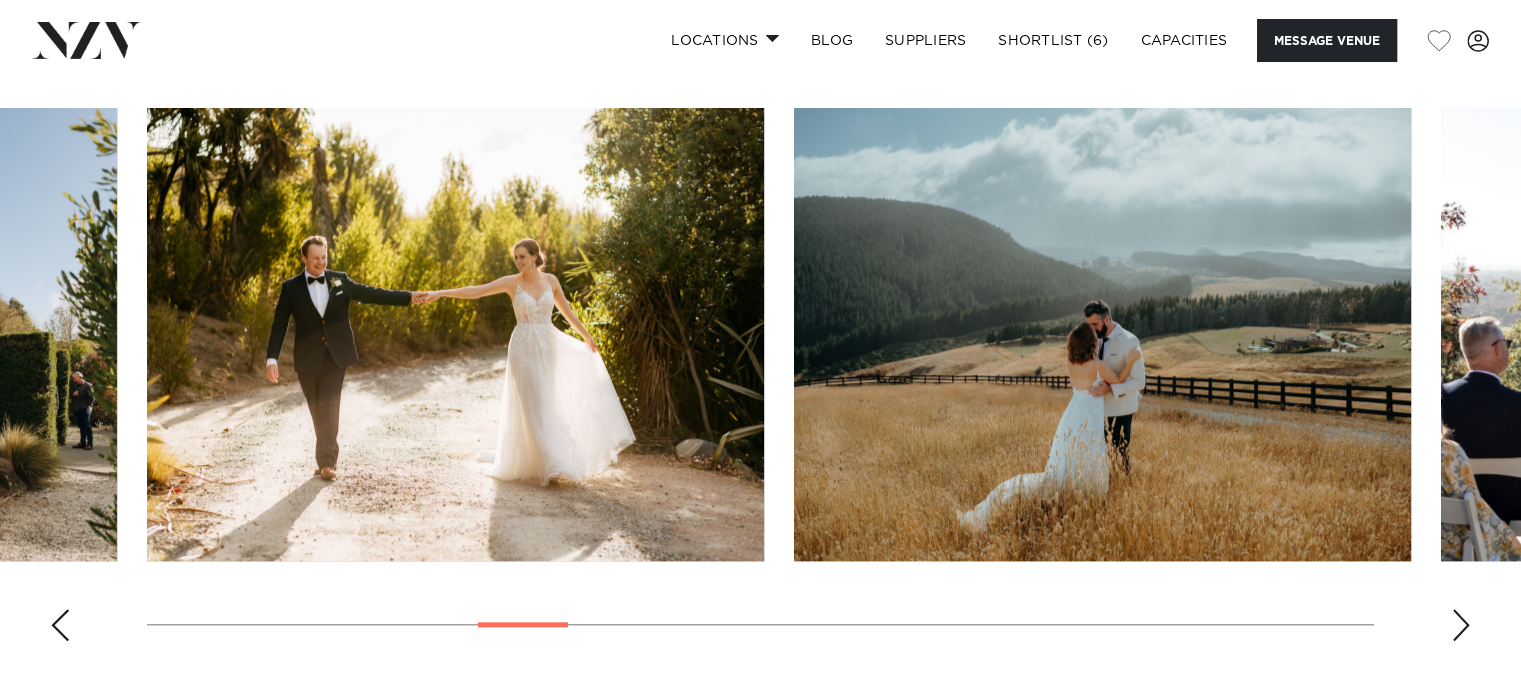 click at bounding box center [1461, 625] 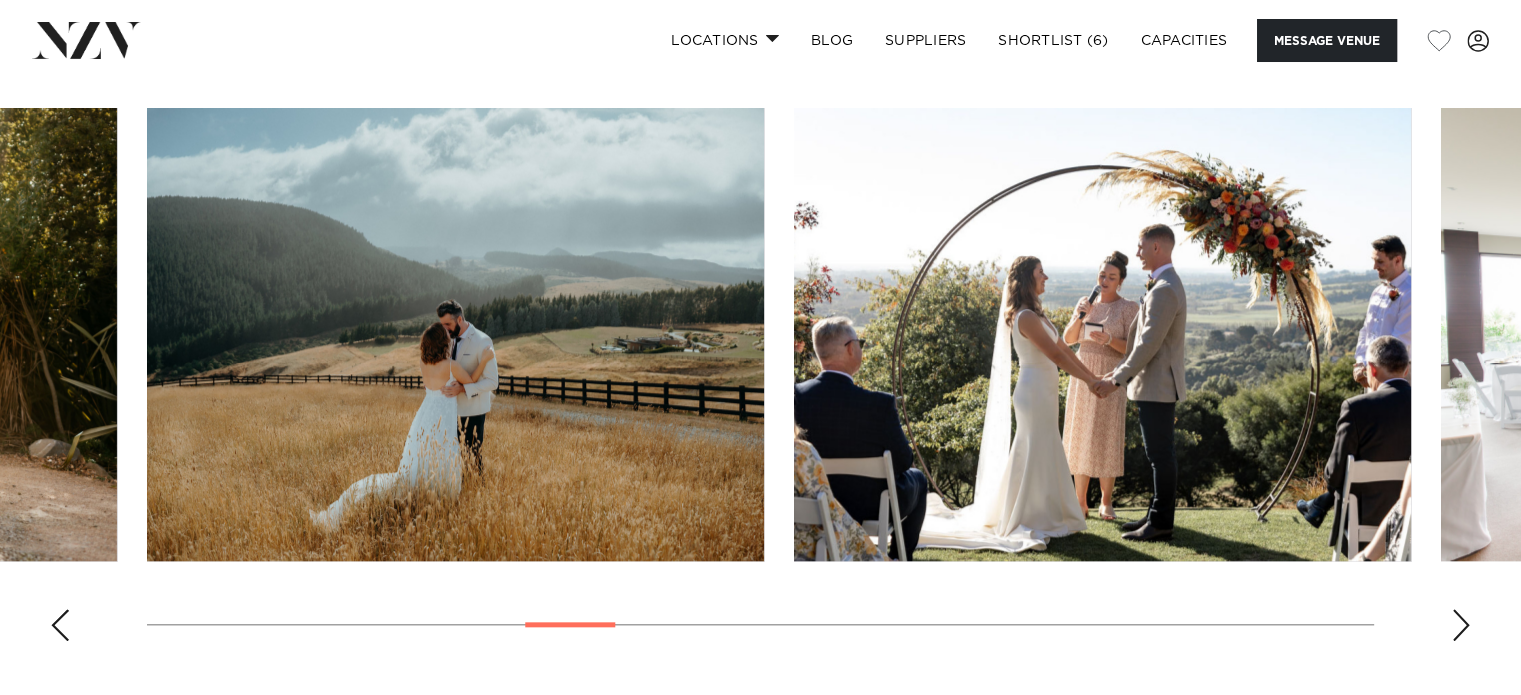 click at bounding box center [1461, 625] 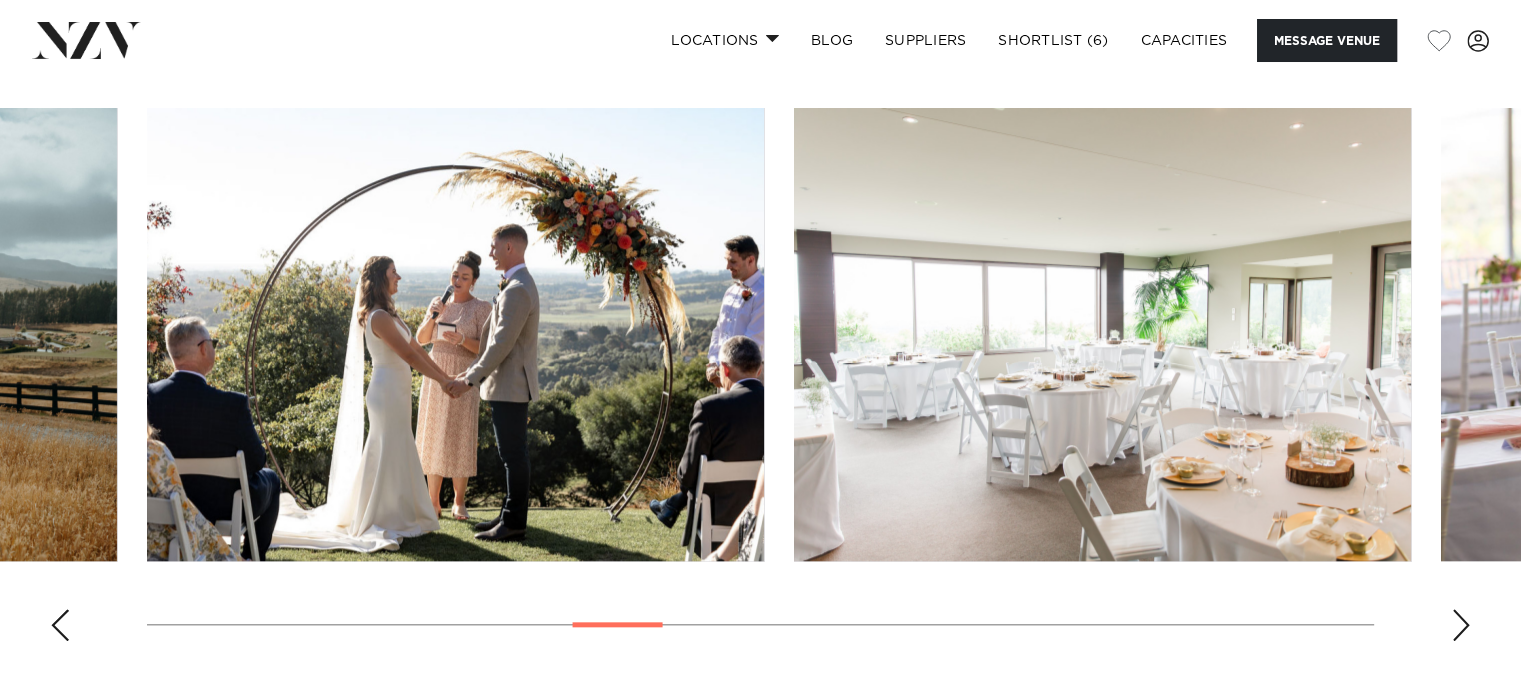 click at bounding box center (1461, 625) 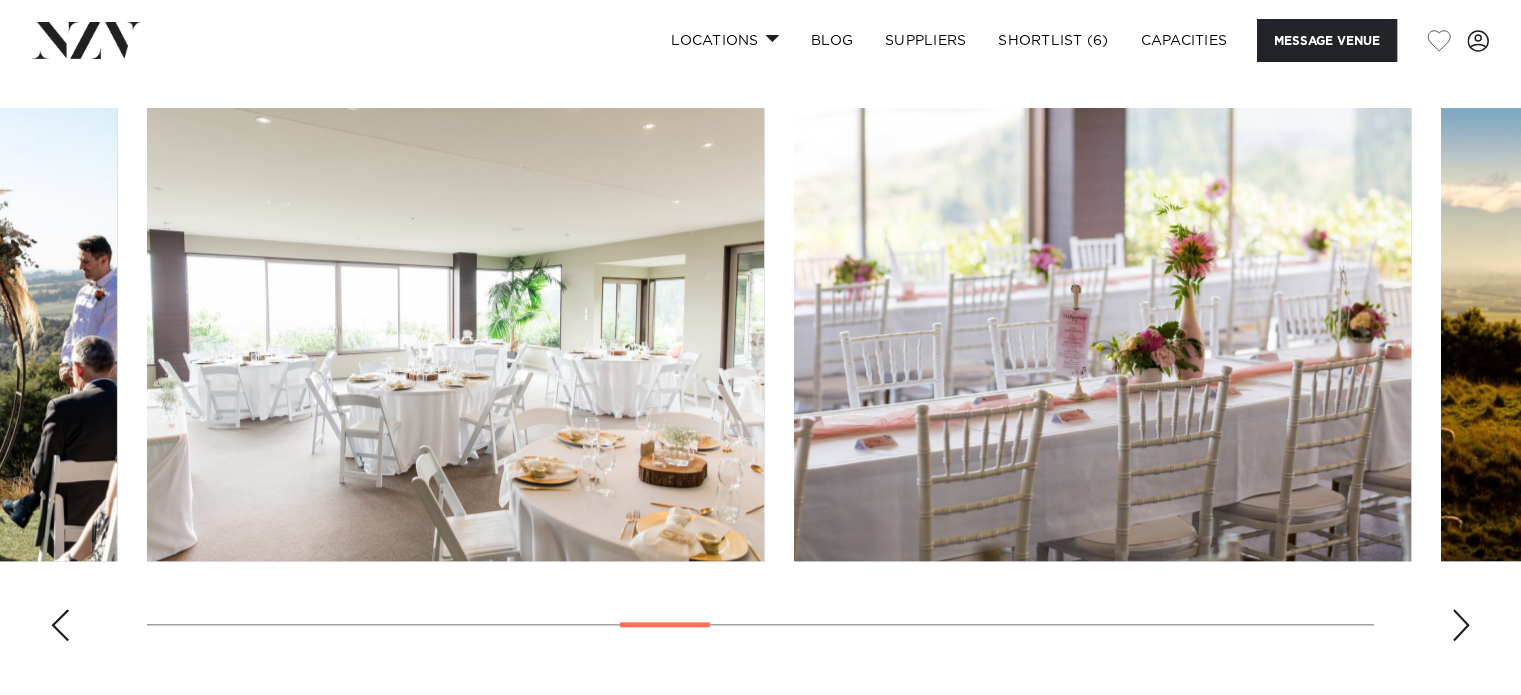 click at bounding box center (1461, 625) 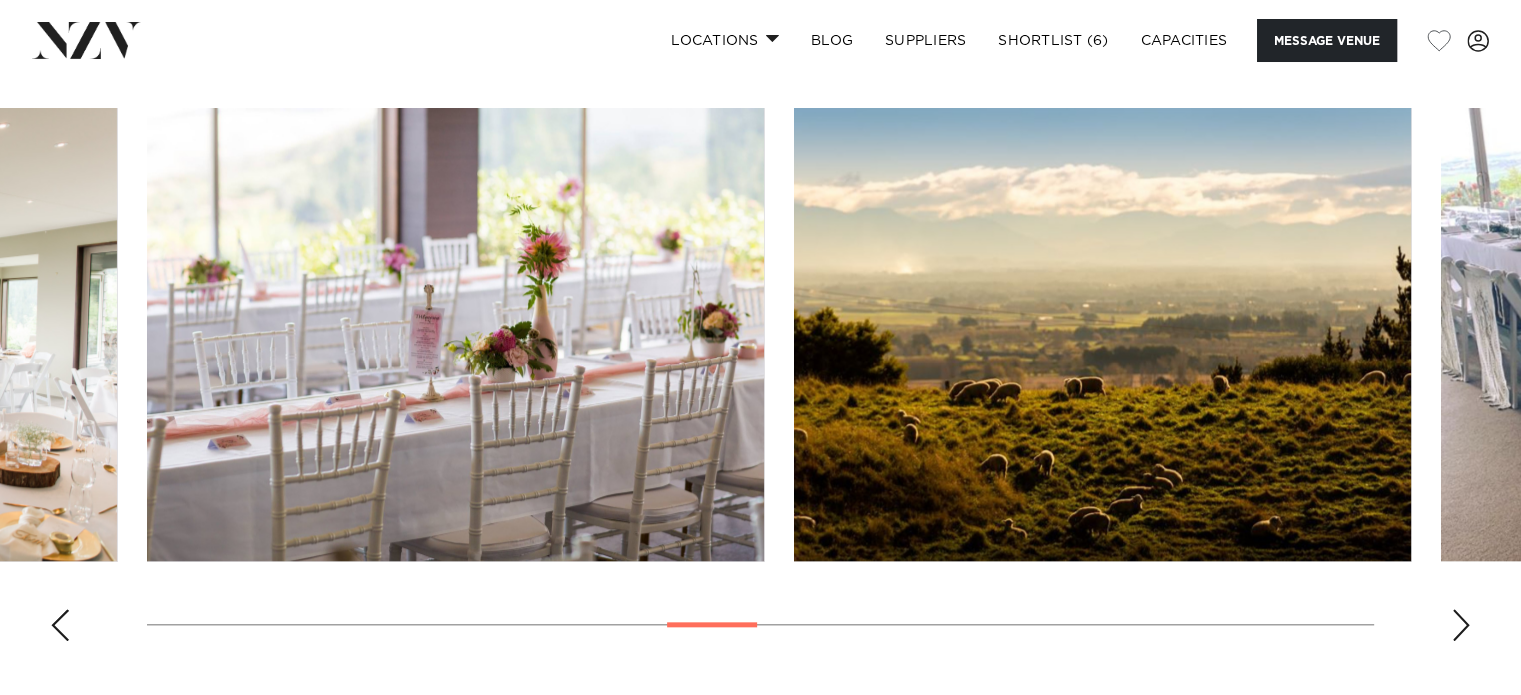 click at bounding box center [1461, 625] 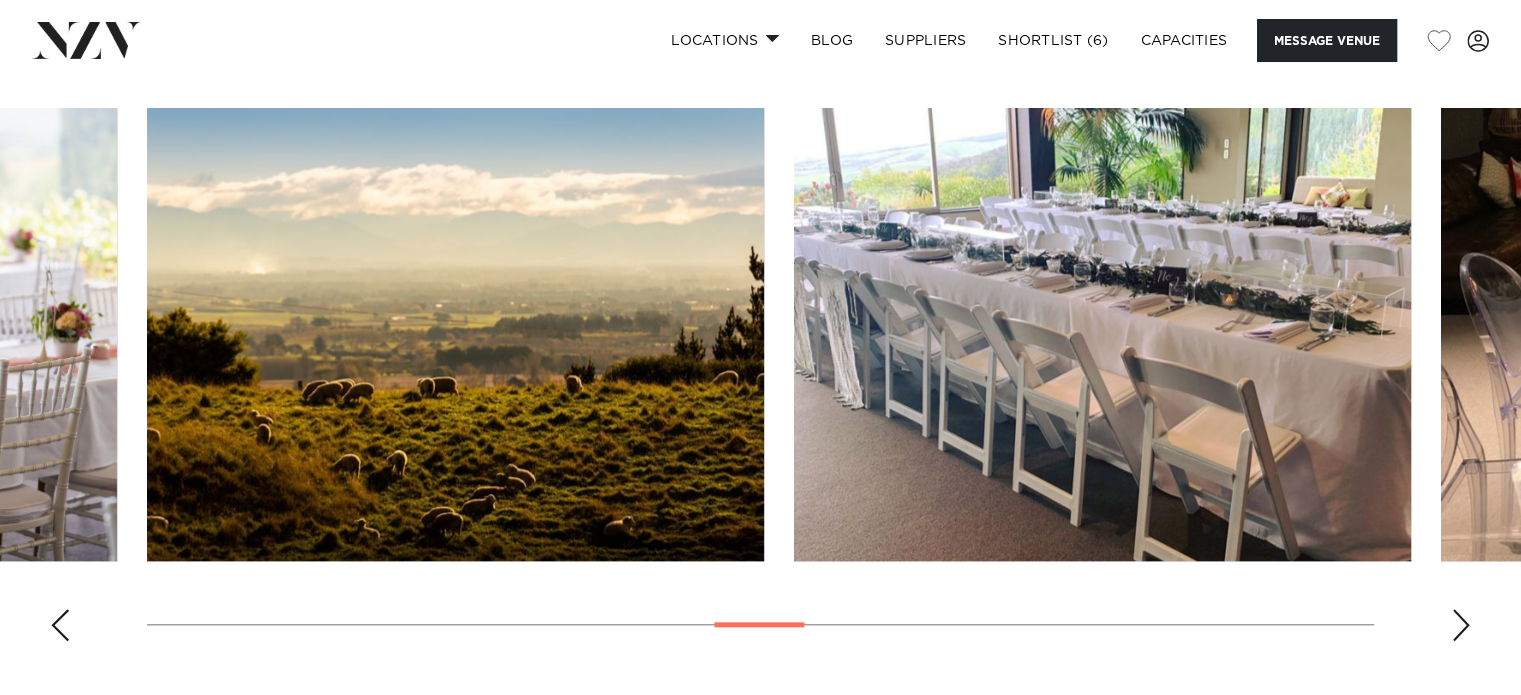 click at bounding box center (1461, 625) 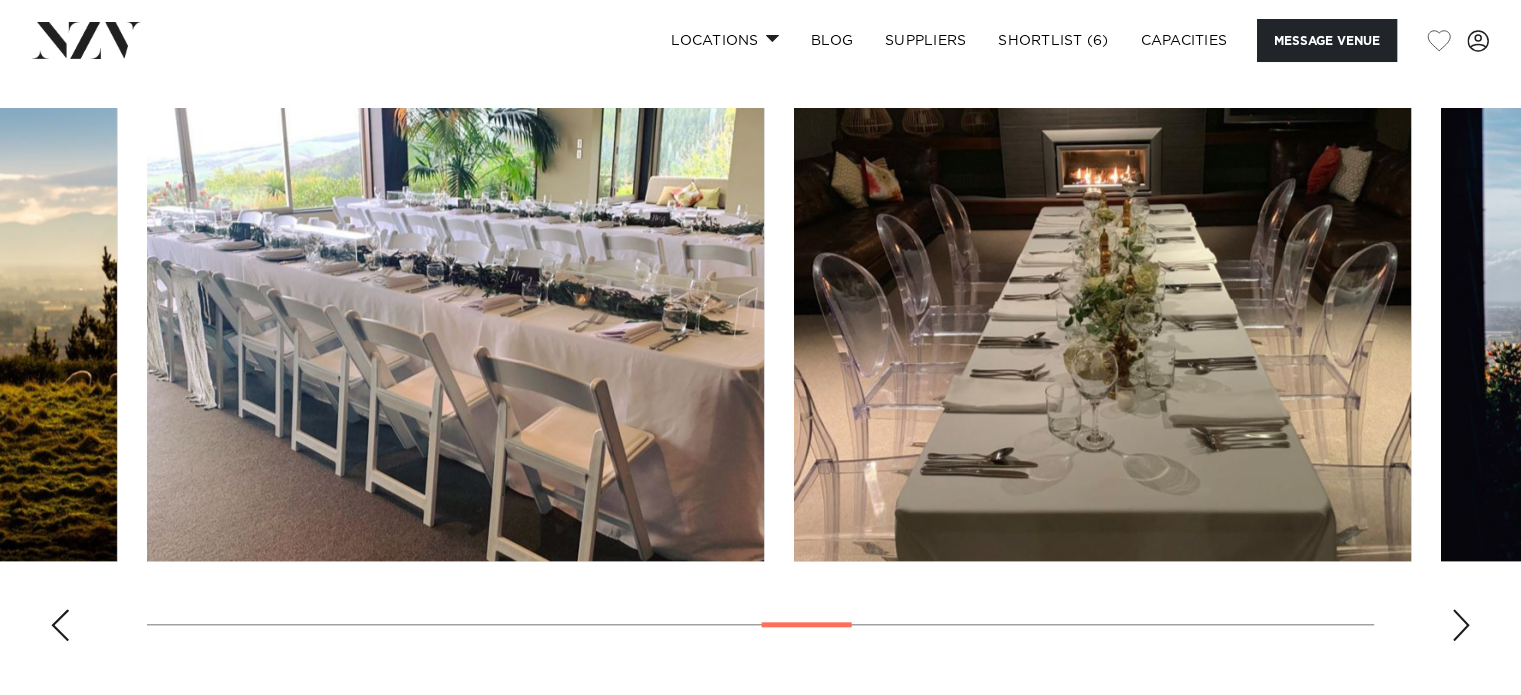 click at bounding box center (1461, 625) 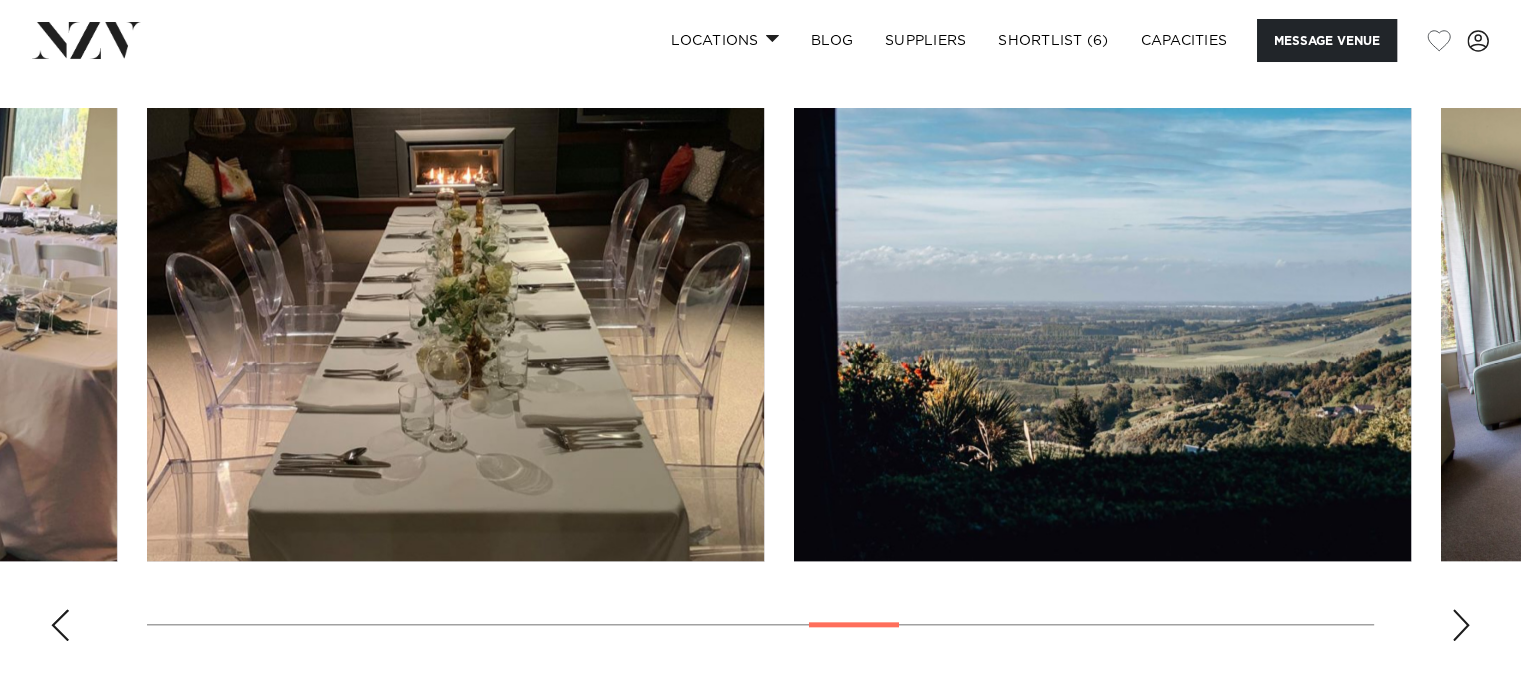 click at bounding box center (1461, 625) 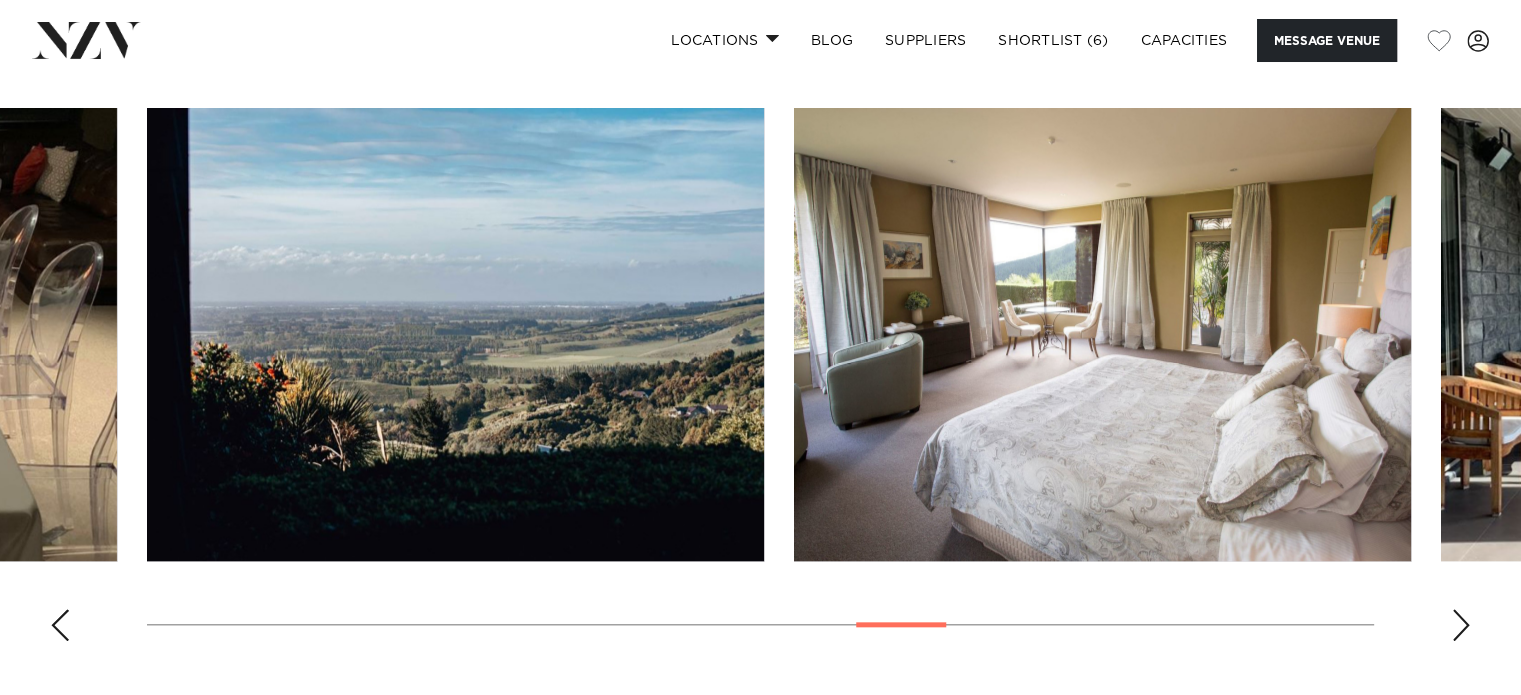 click at bounding box center [1461, 625] 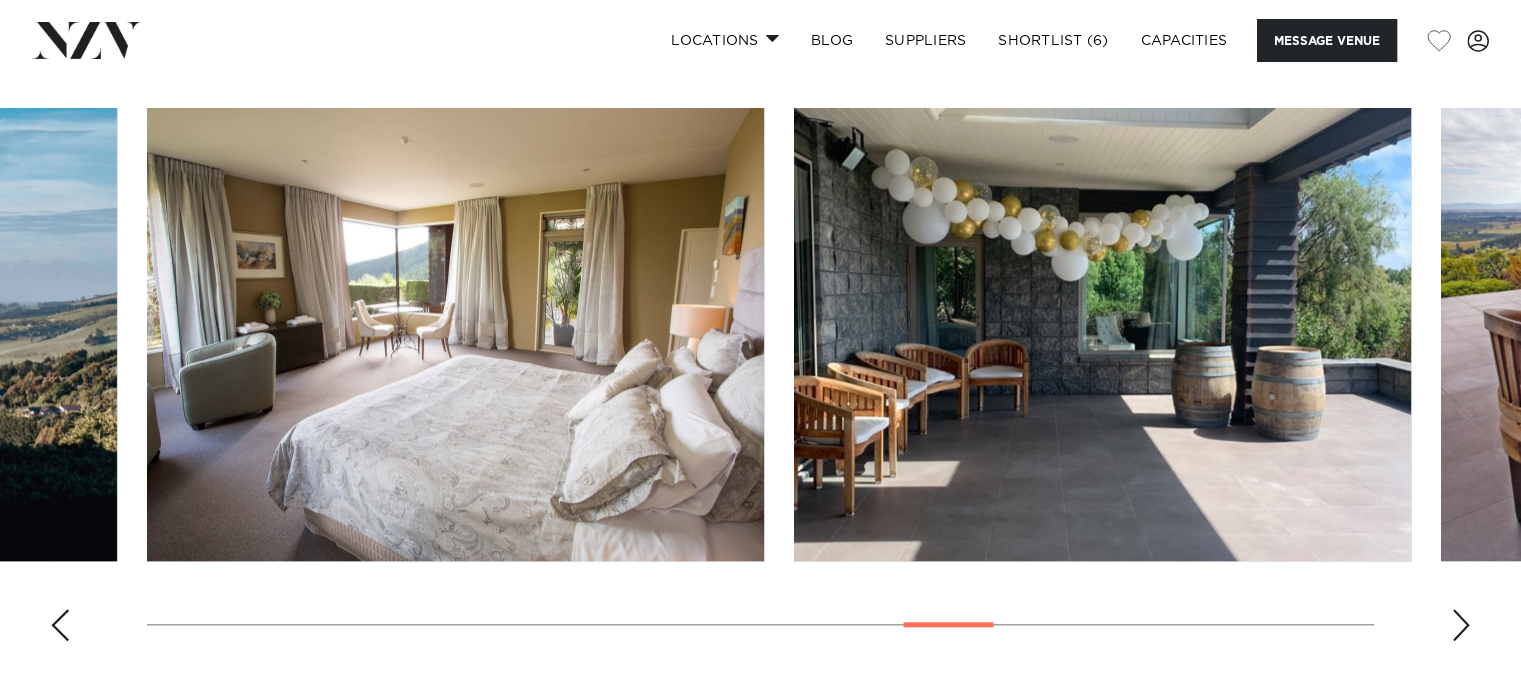 click at bounding box center (1461, 625) 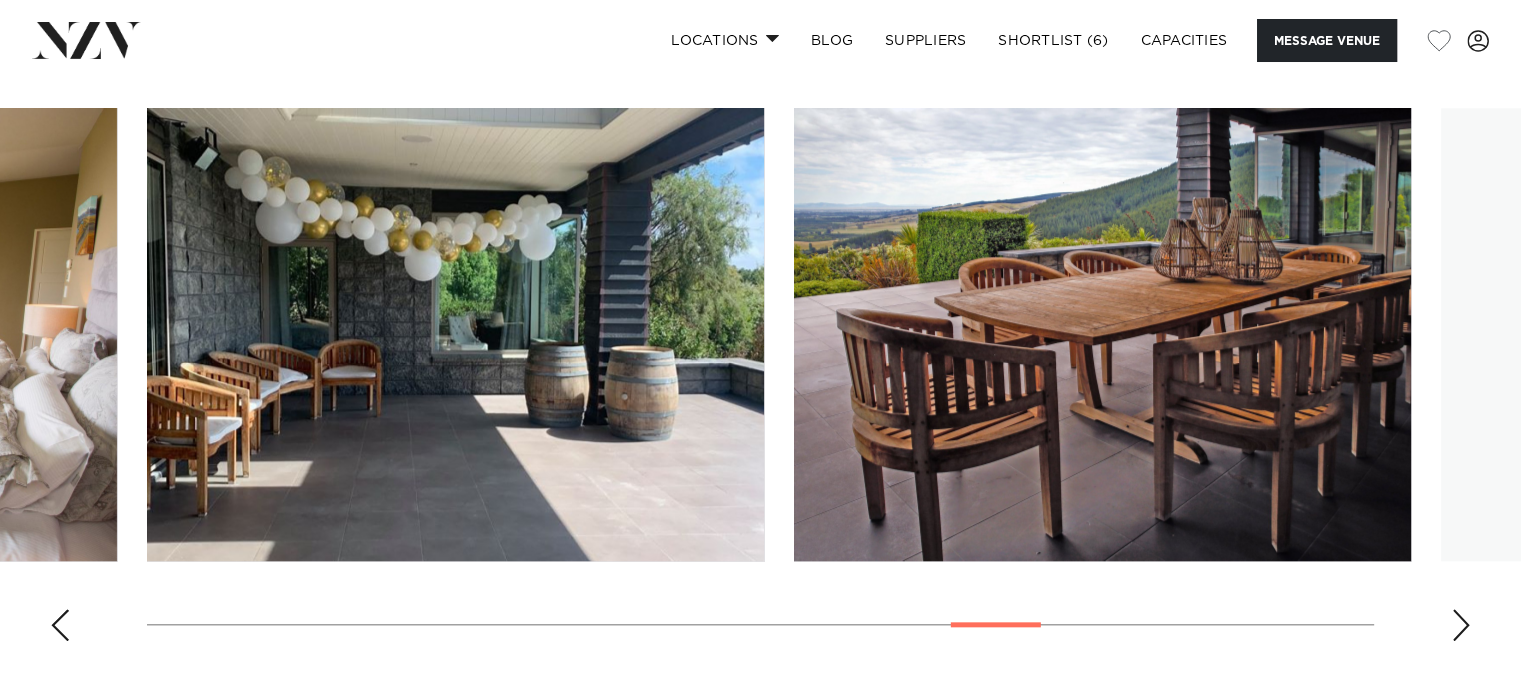 click at bounding box center (1461, 625) 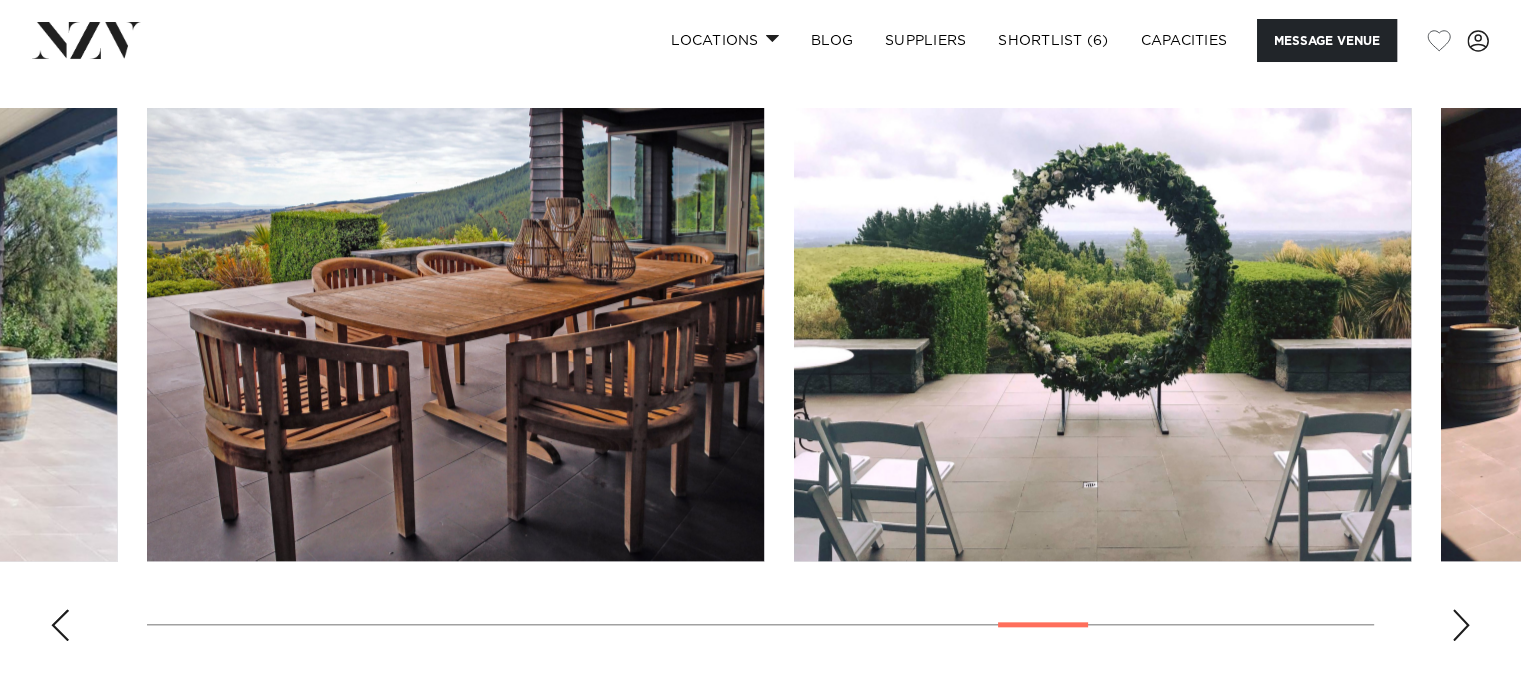 click at bounding box center [1461, 625] 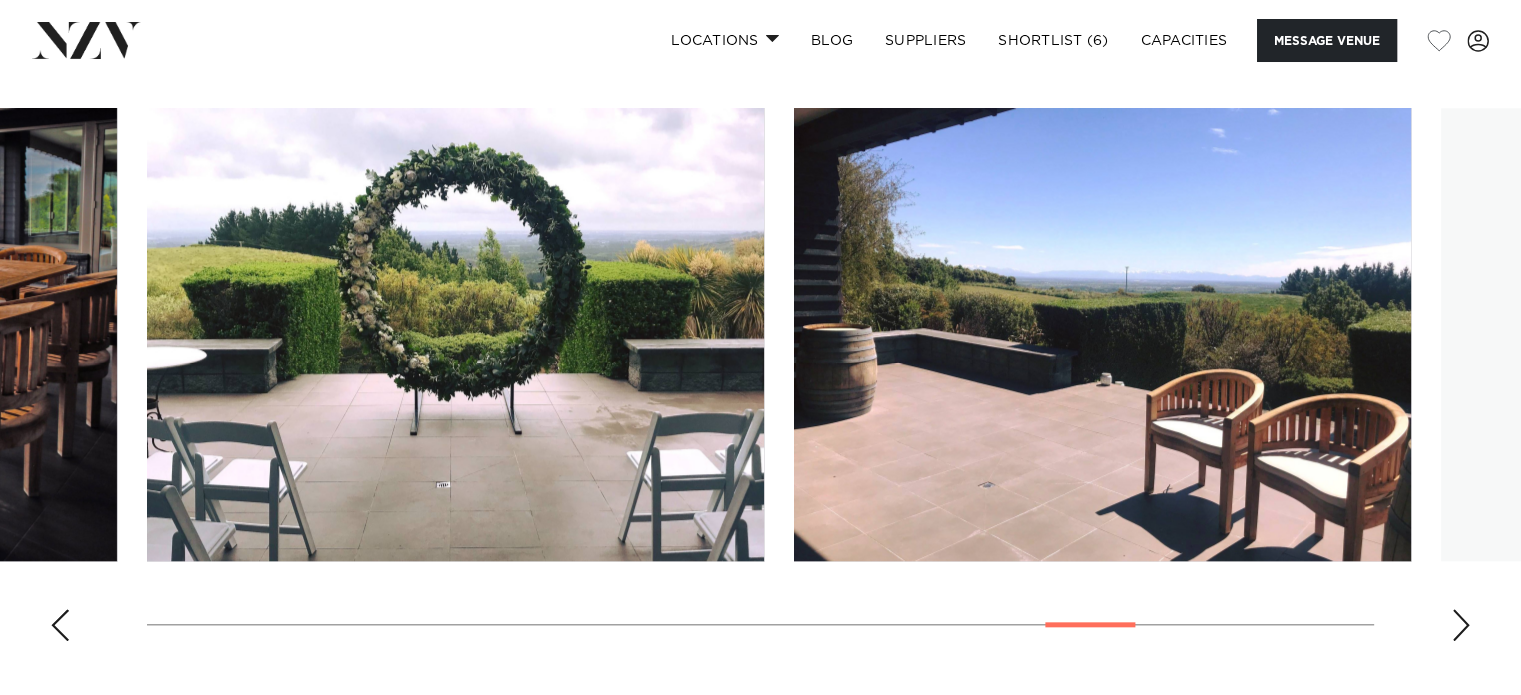 click at bounding box center [1461, 625] 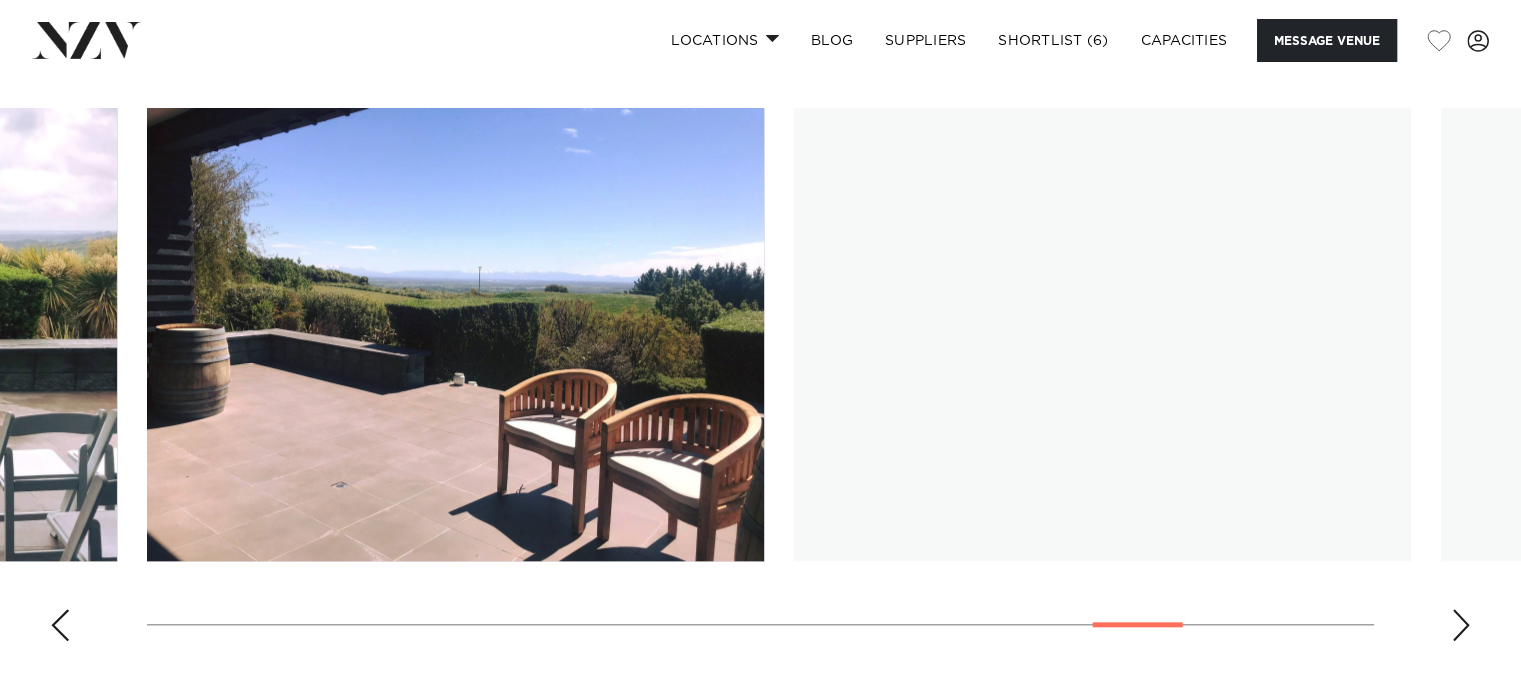 click at bounding box center (1461, 625) 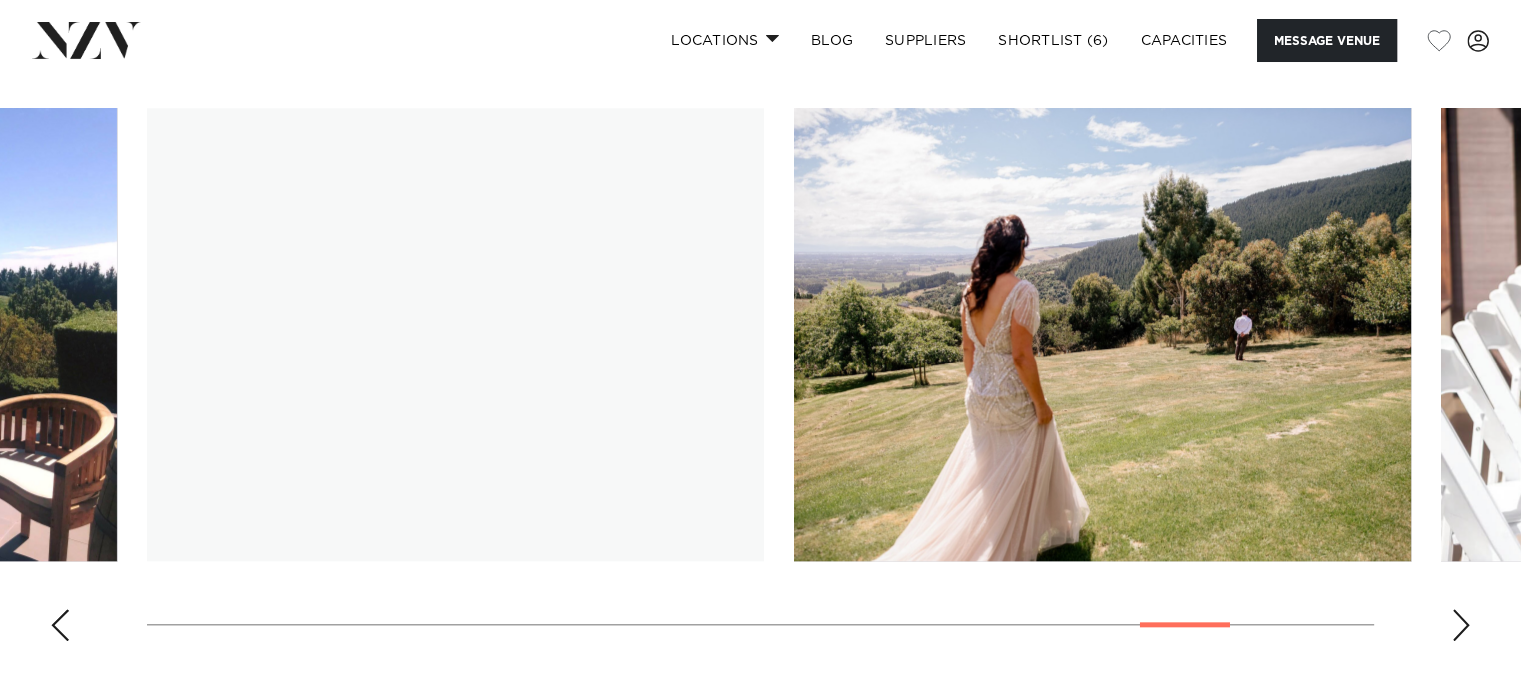 click at bounding box center [1461, 625] 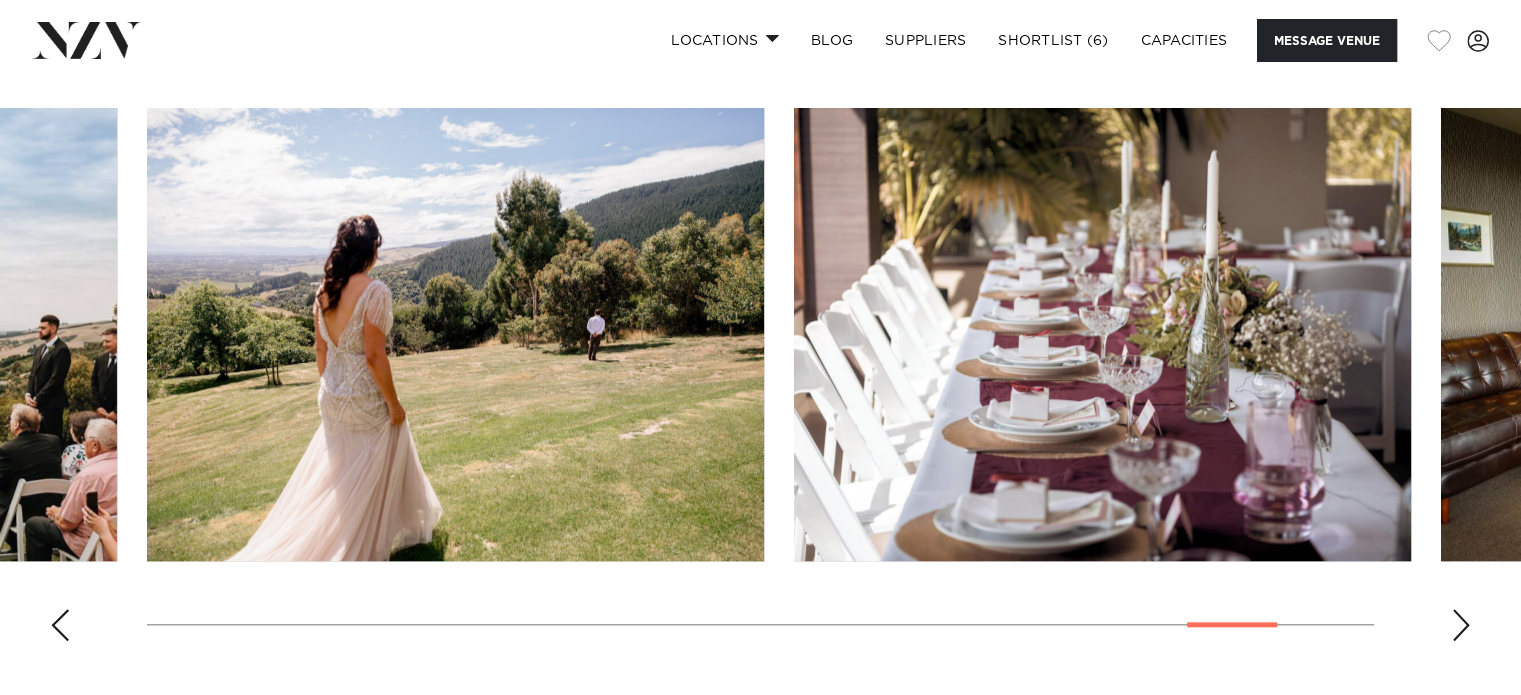 click at bounding box center (1439, 41) 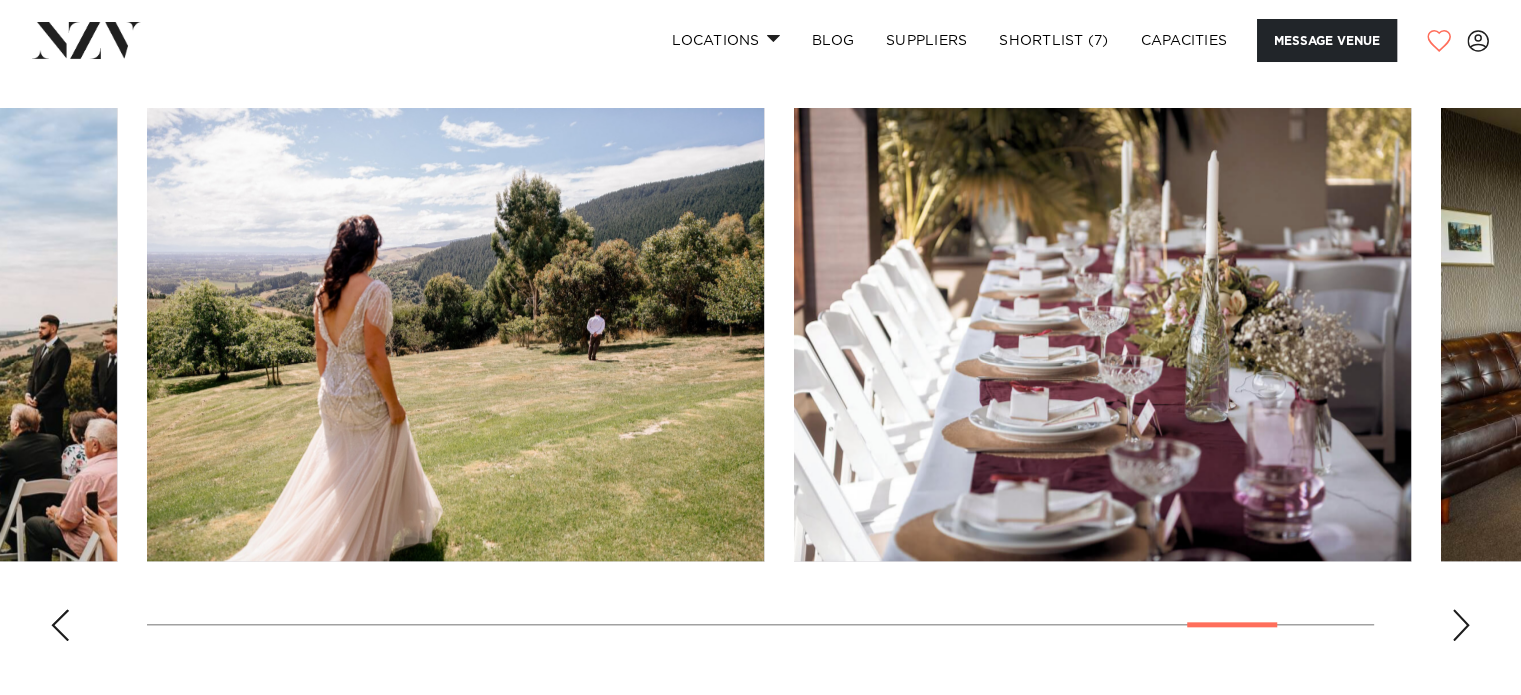 click at bounding box center [1461, 625] 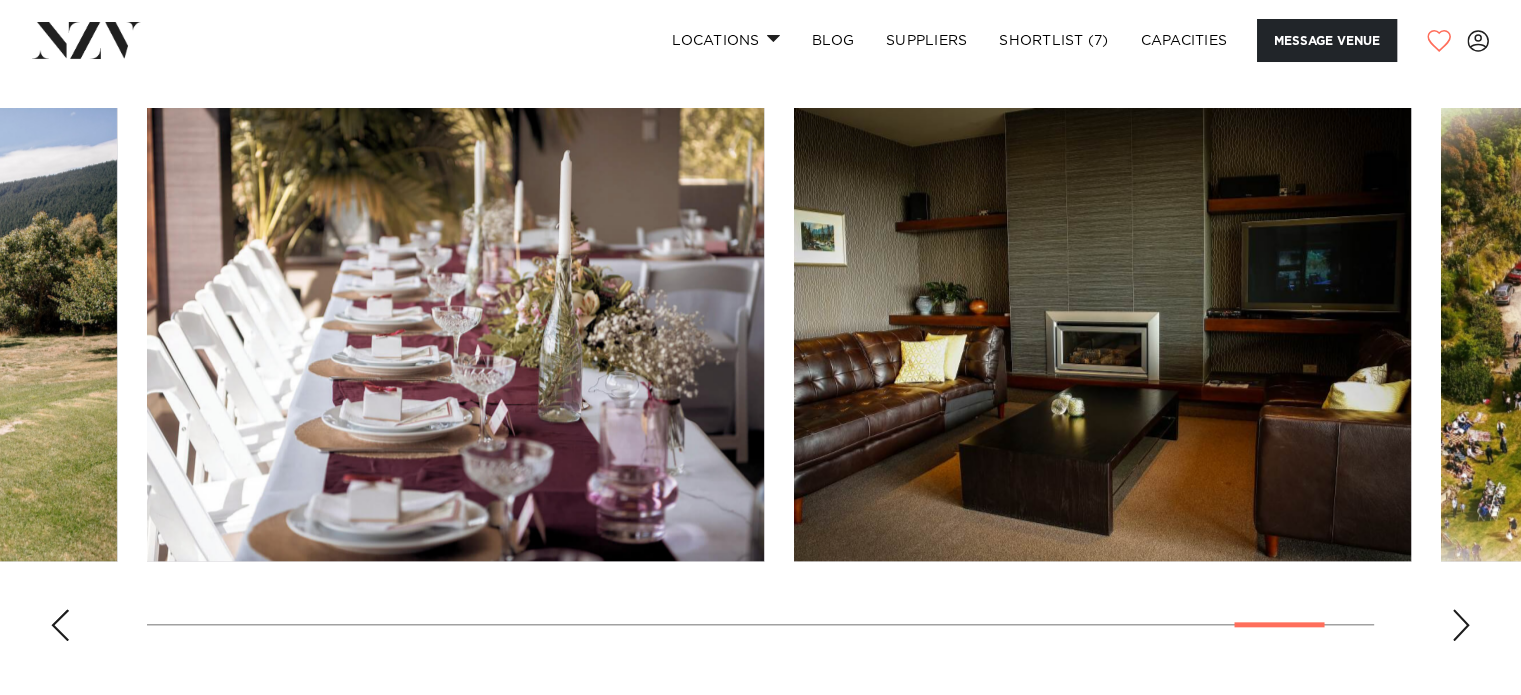click at bounding box center [1461, 625] 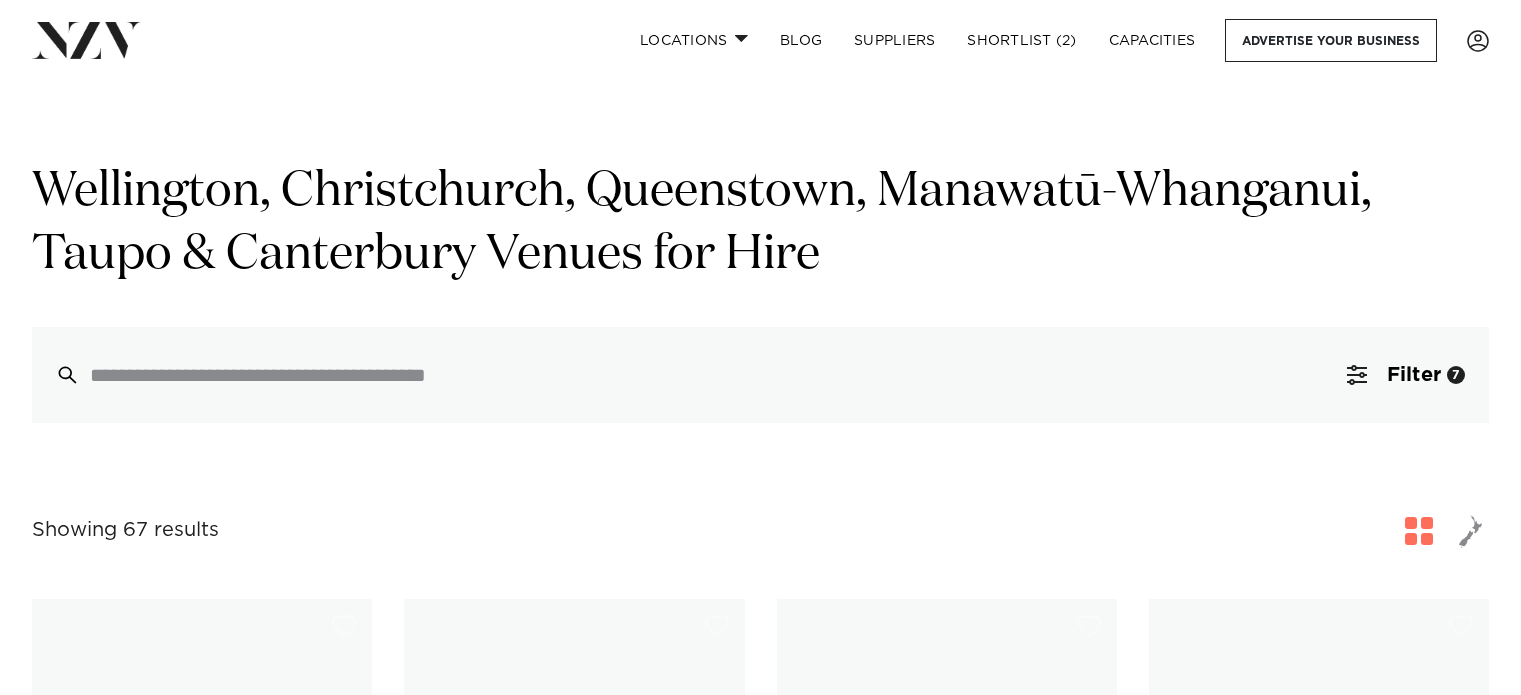 scroll, scrollTop: 9435, scrollLeft: 0, axis: vertical 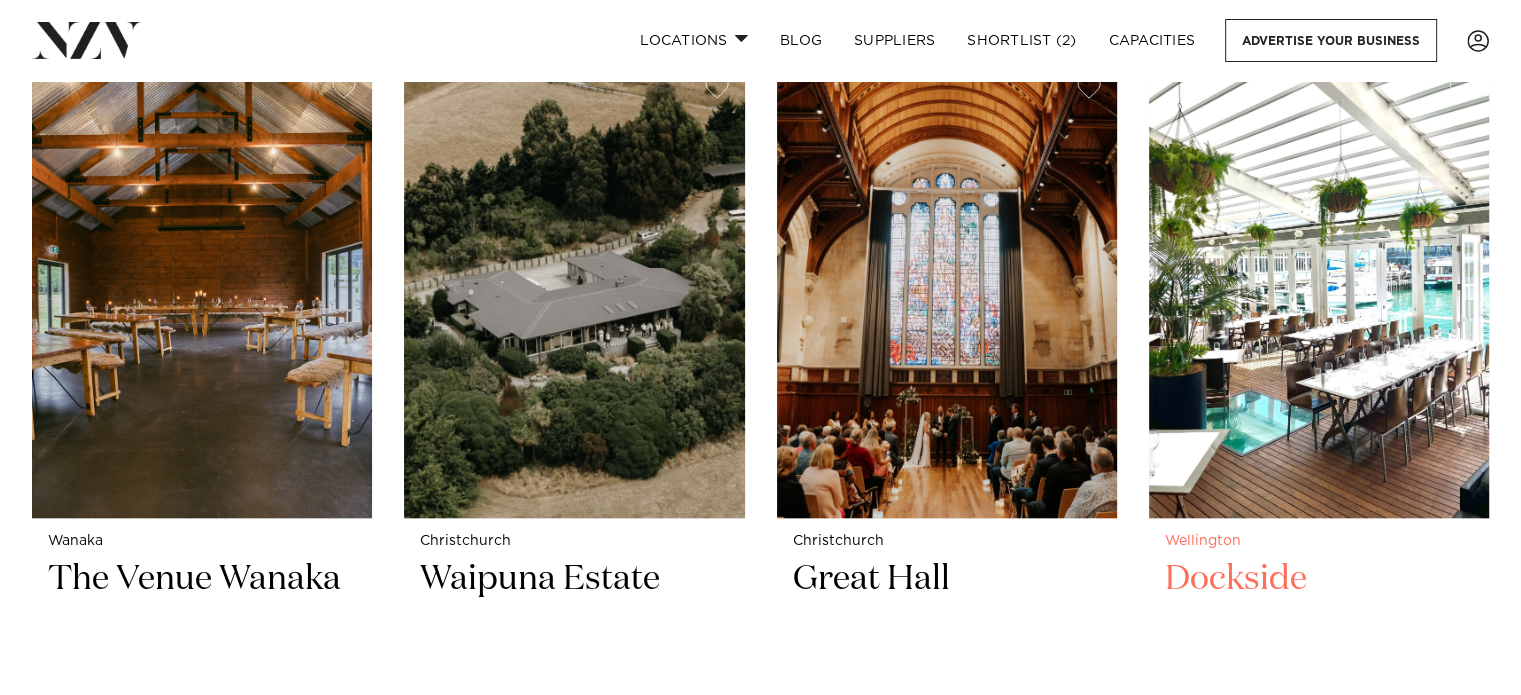 click at bounding box center (1319, 289) 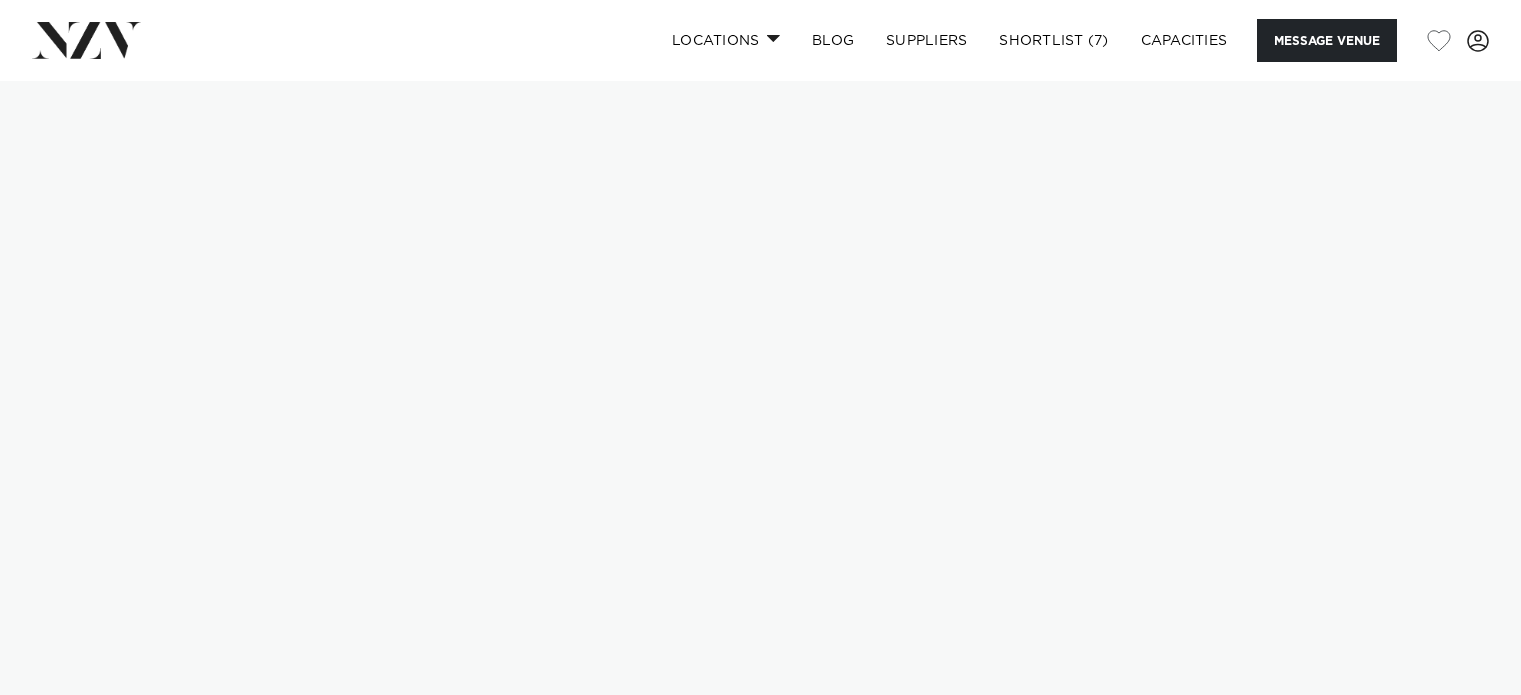 scroll, scrollTop: 0, scrollLeft: 0, axis: both 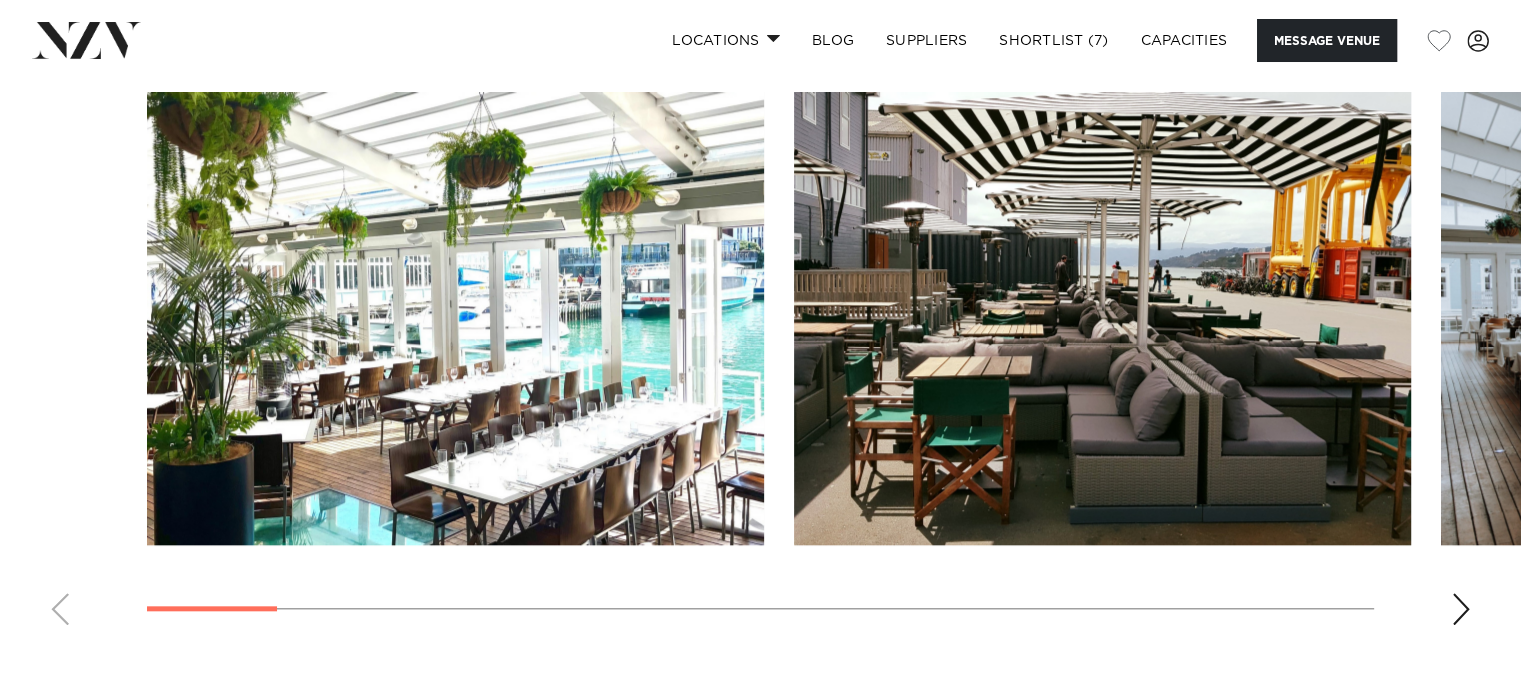 click at bounding box center (1461, 609) 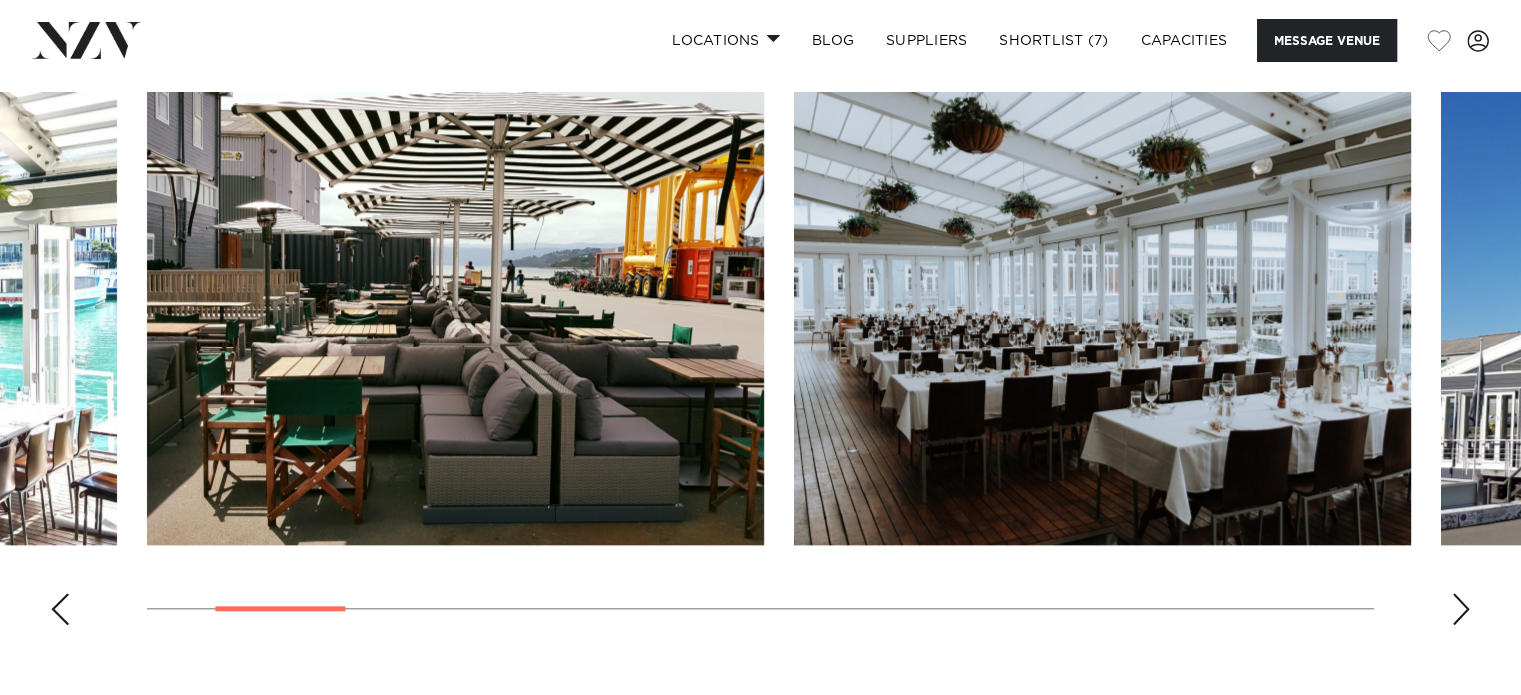 click at bounding box center (1461, 609) 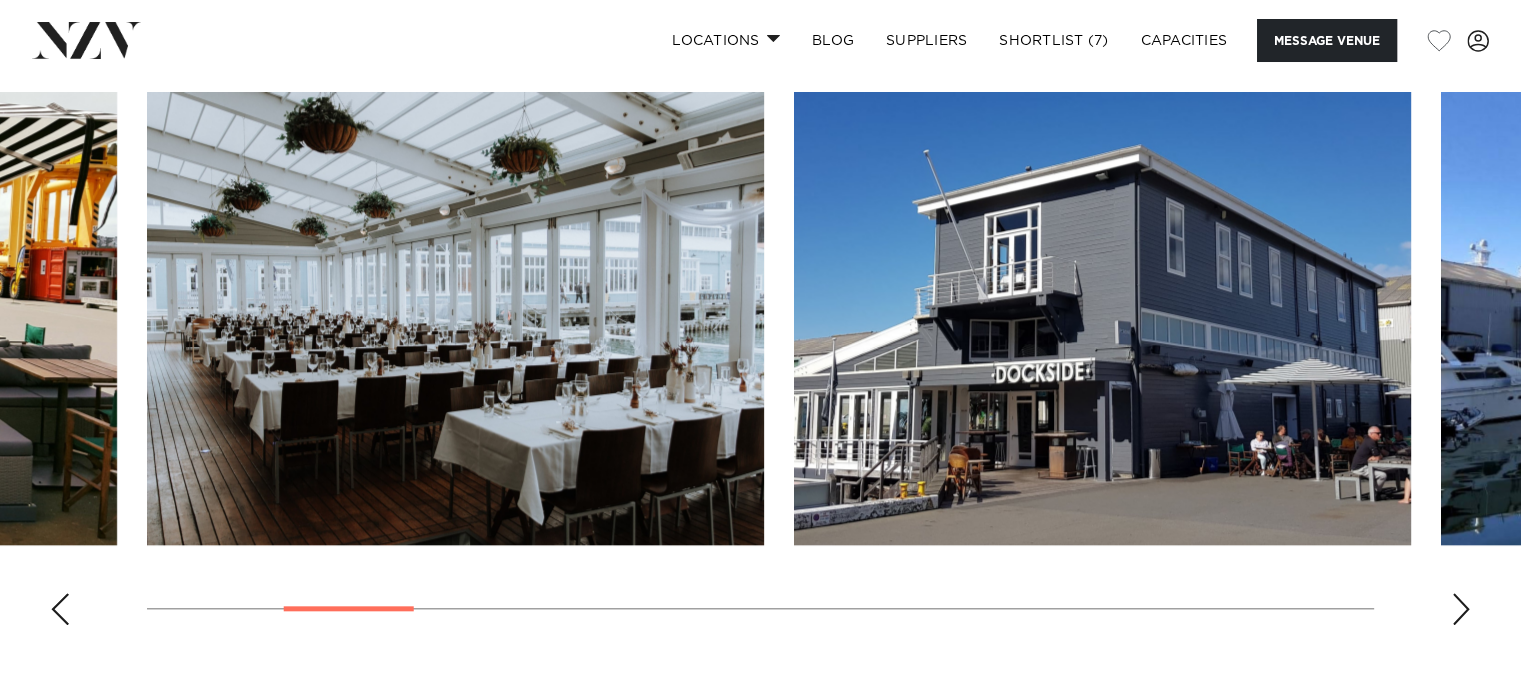 click at bounding box center (1461, 609) 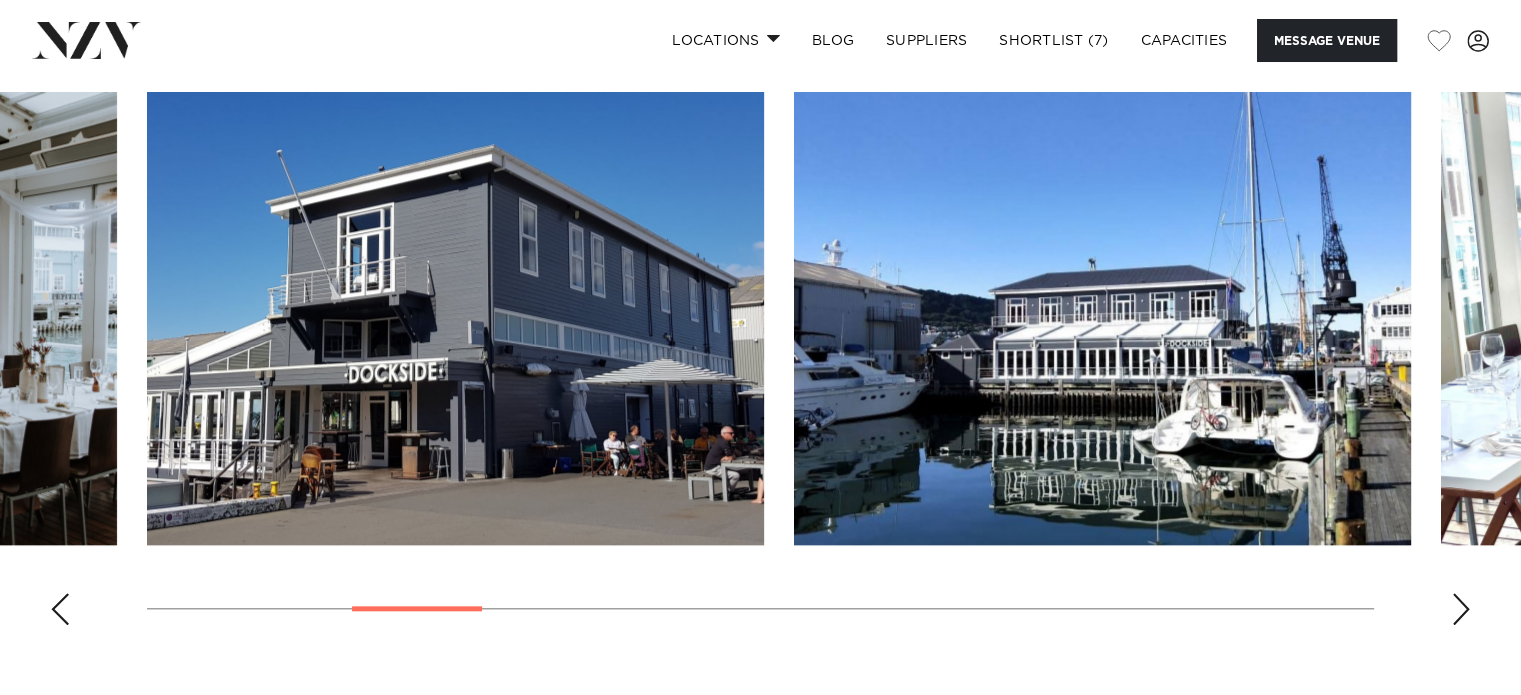 click at bounding box center (1461, 609) 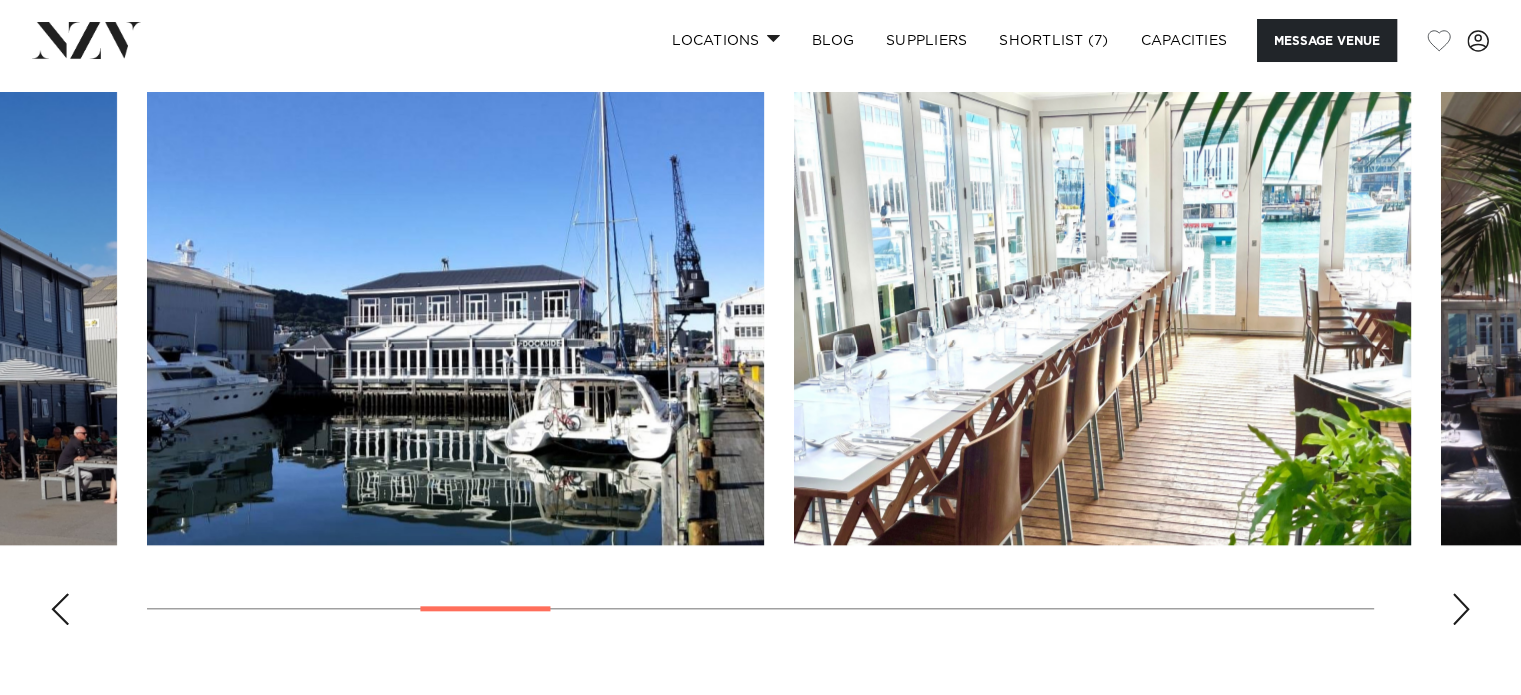click at bounding box center (1461, 609) 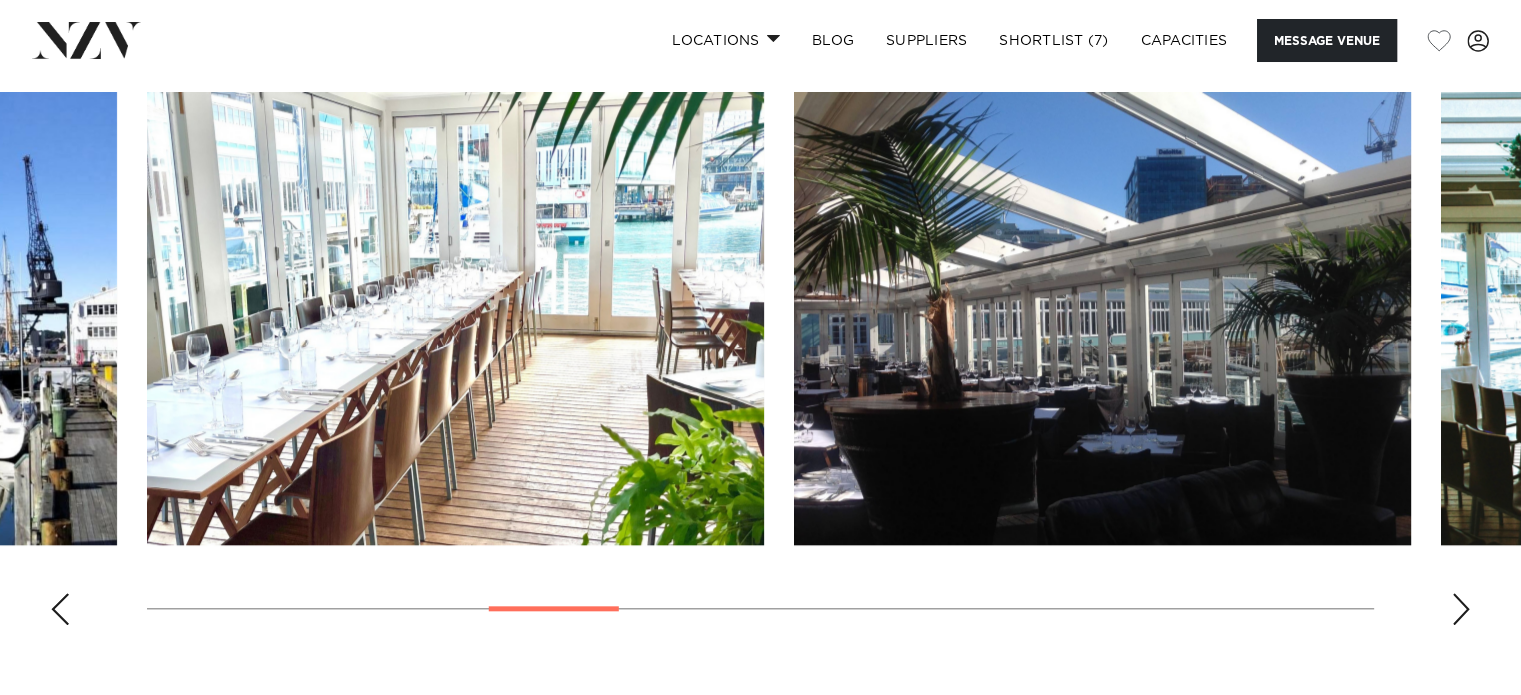 click at bounding box center [1461, 609] 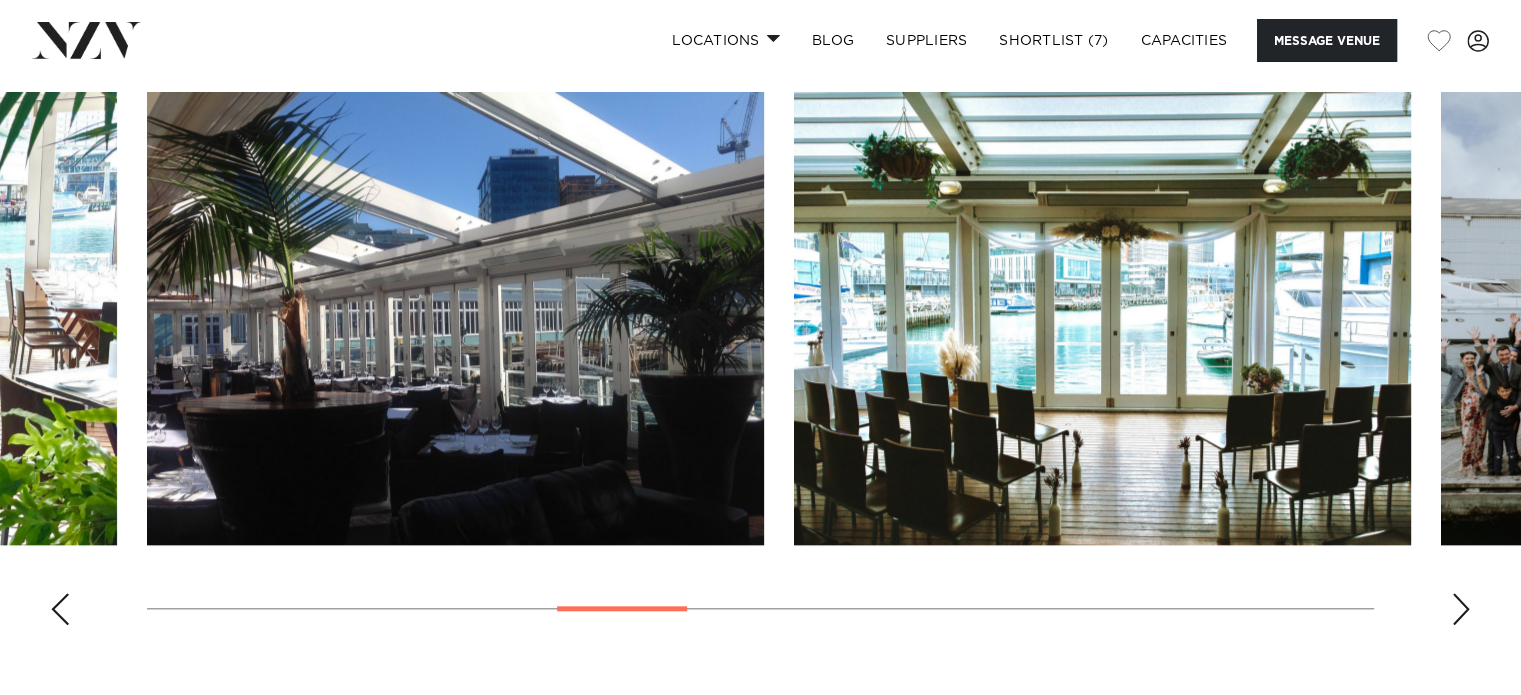 click at bounding box center [1461, 609] 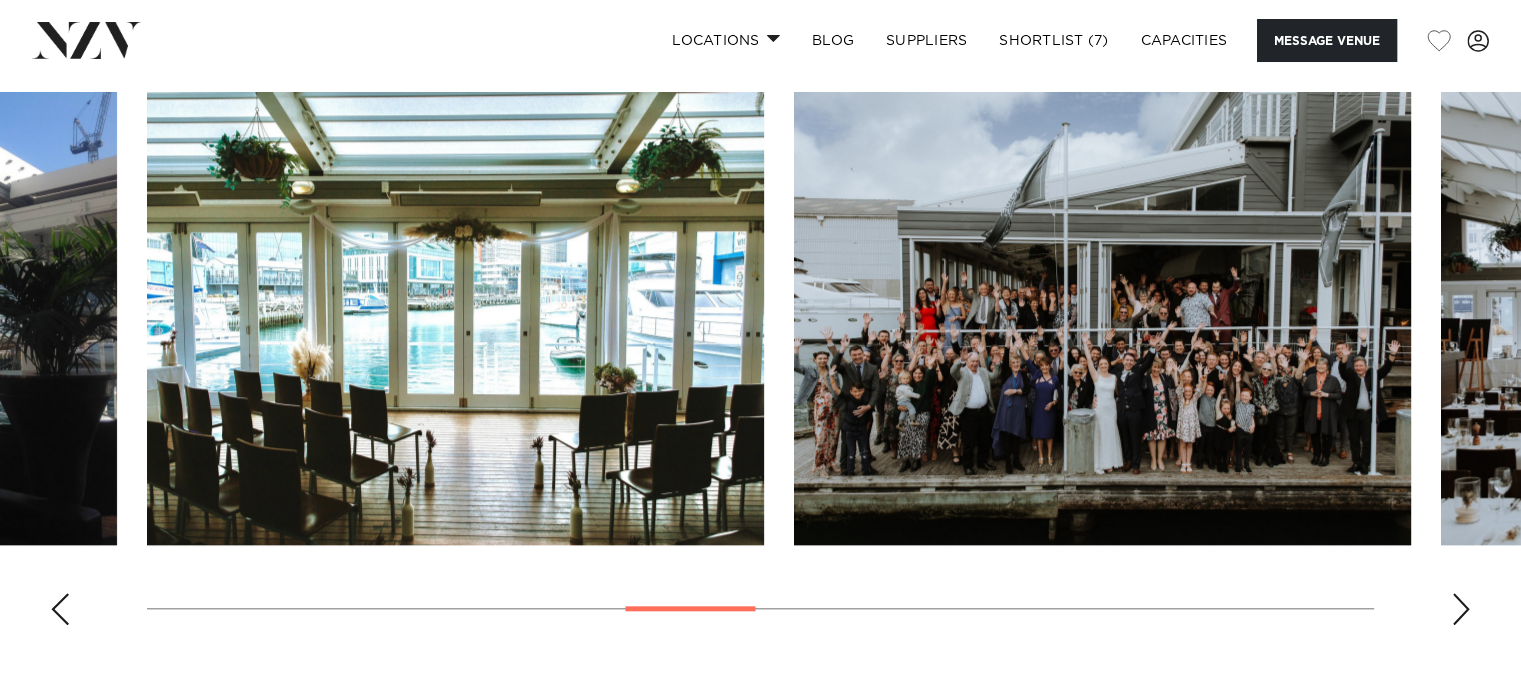 click at bounding box center [1461, 609] 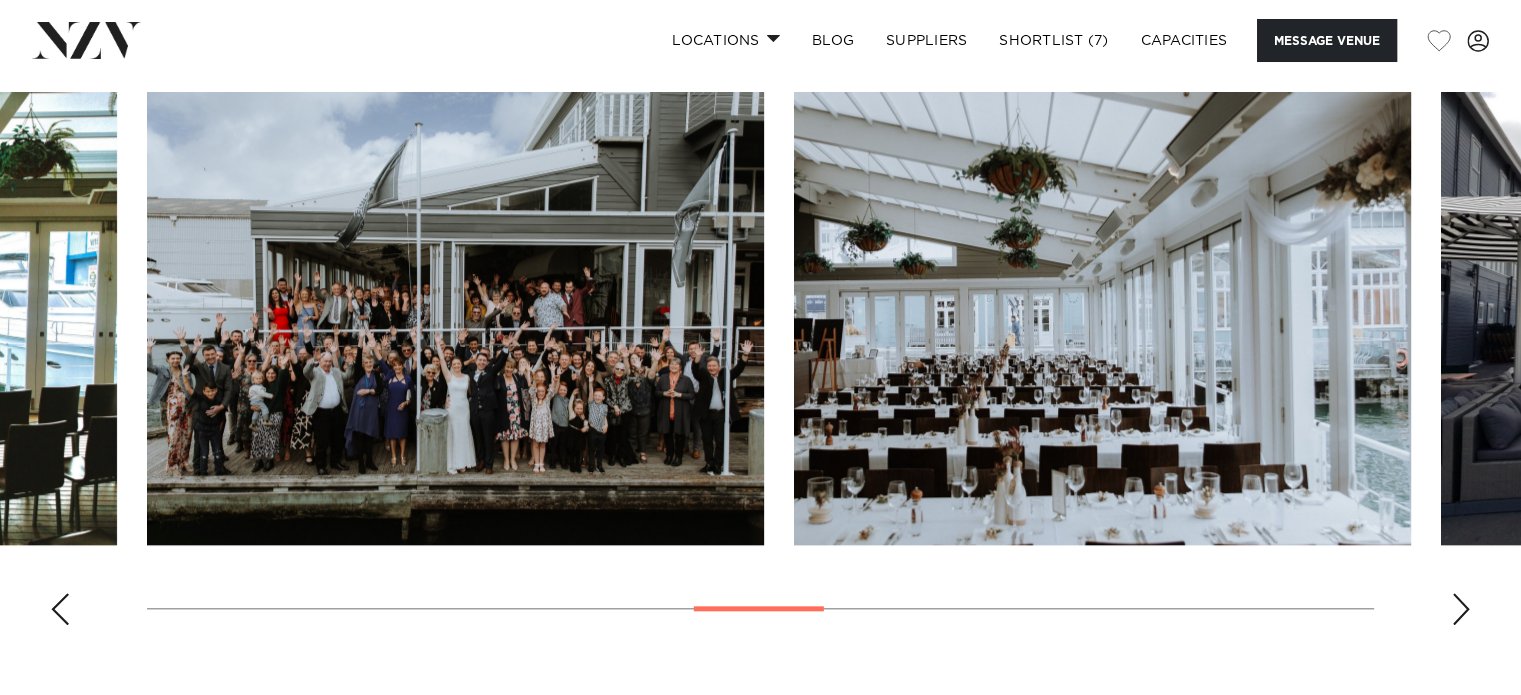 click at bounding box center (1461, 609) 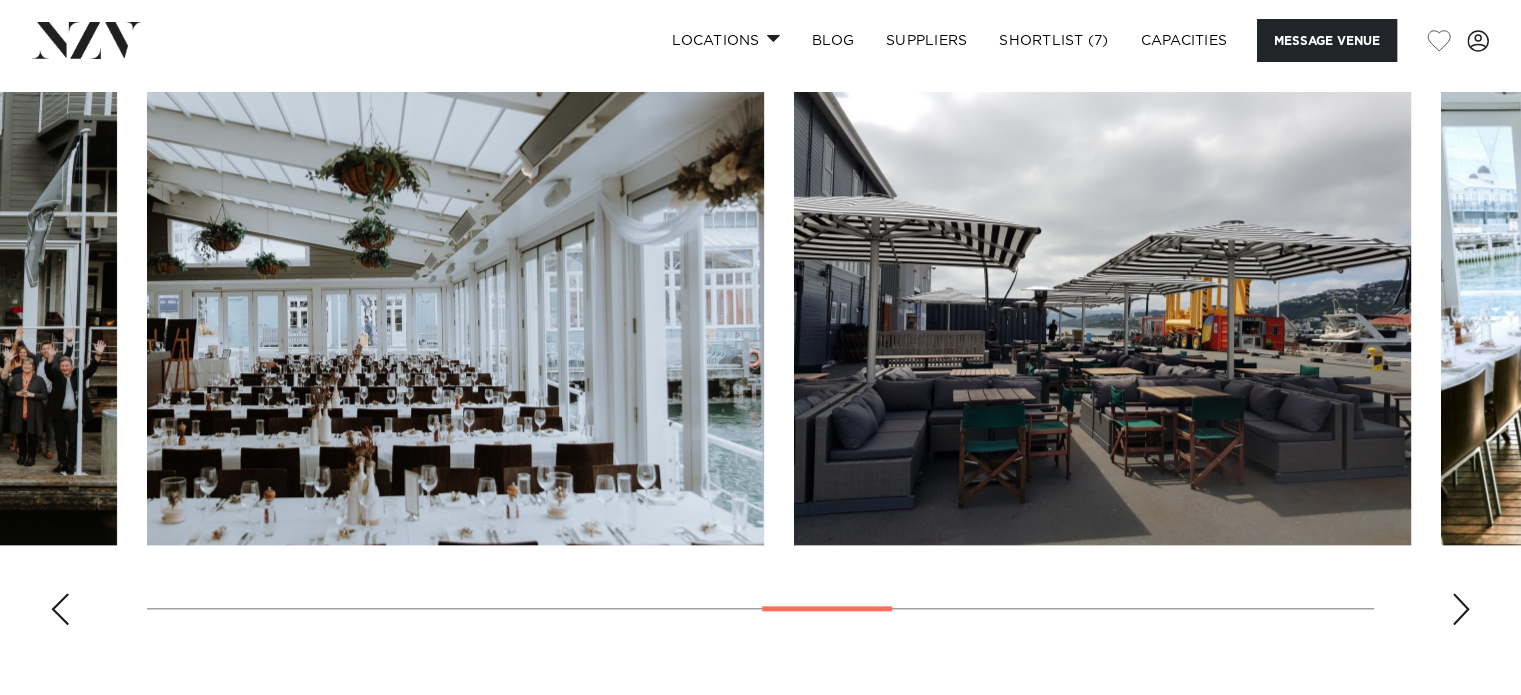click at bounding box center (1461, 609) 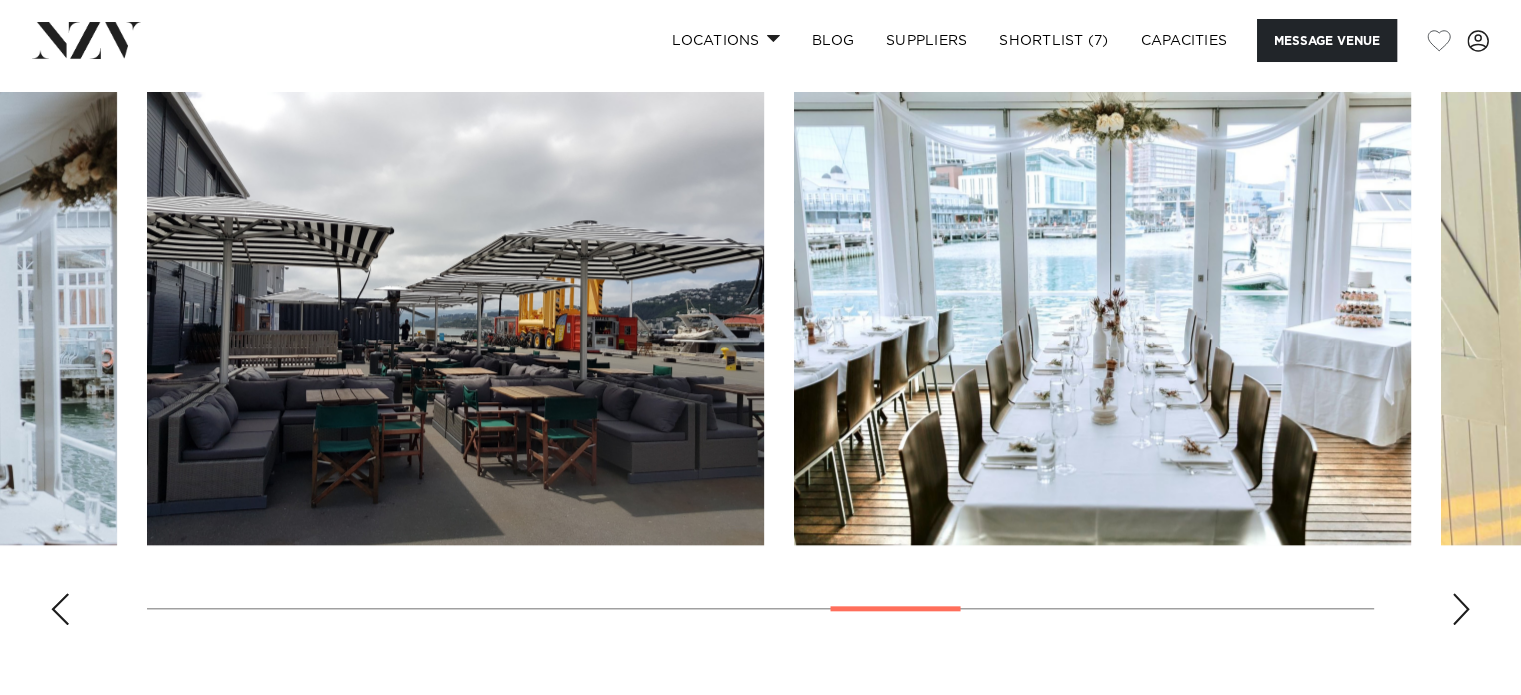 click at bounding box center (1461, 609) 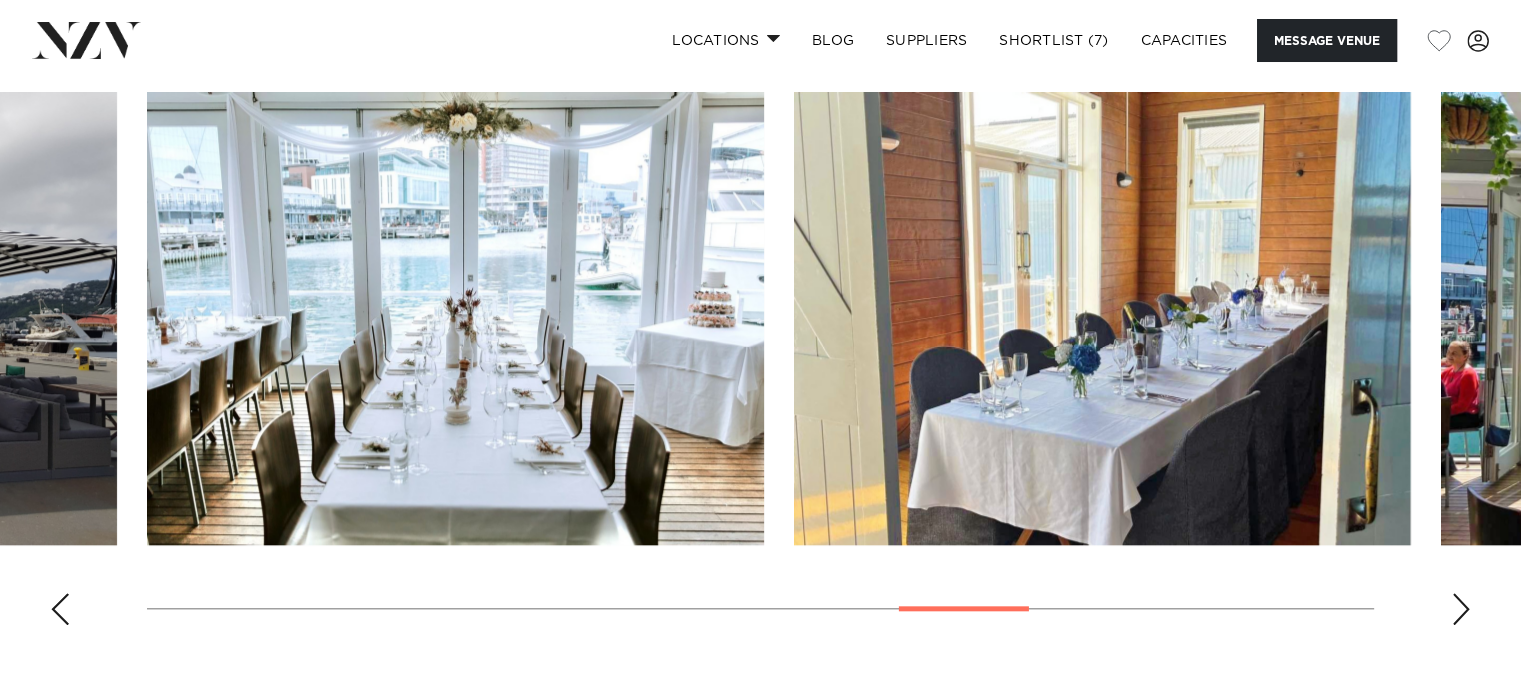 click at bounding box center (1461, 609) 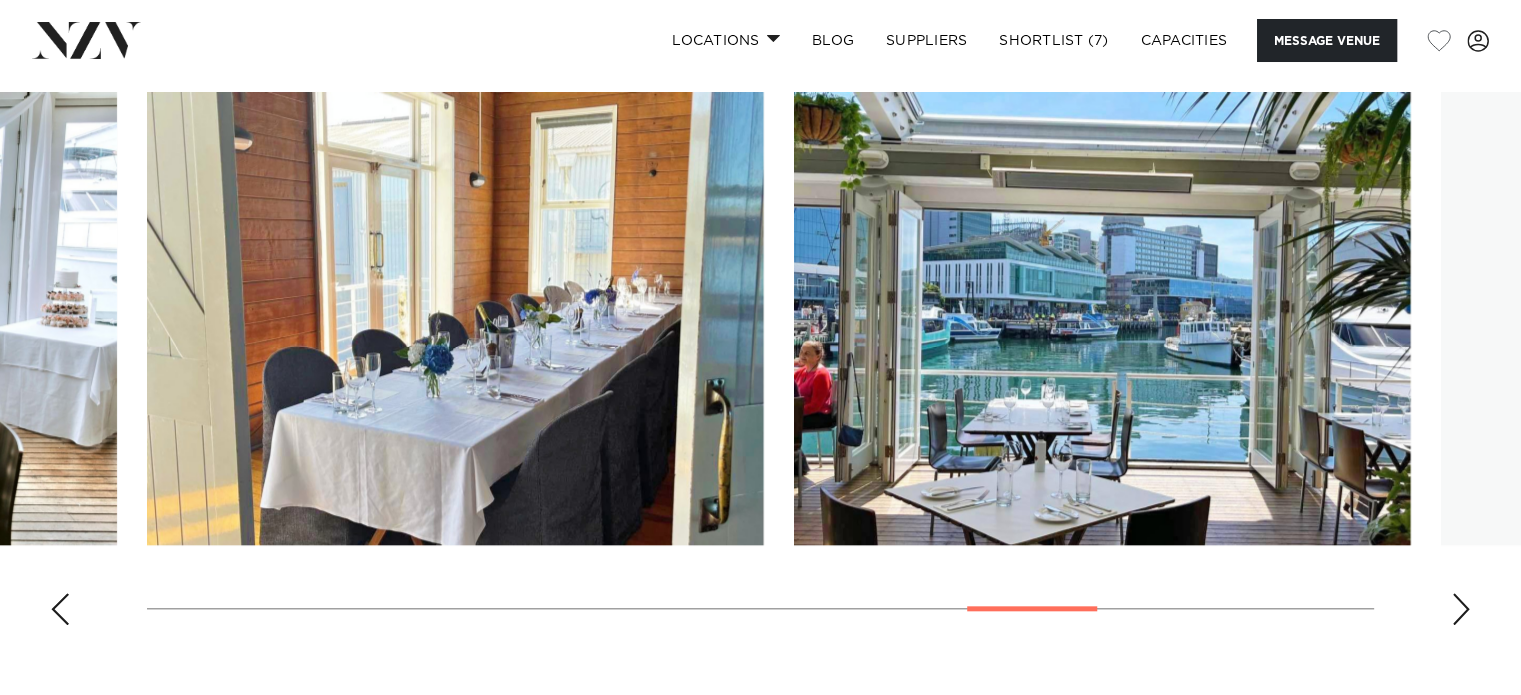 click at bounding box center (1461, 609) 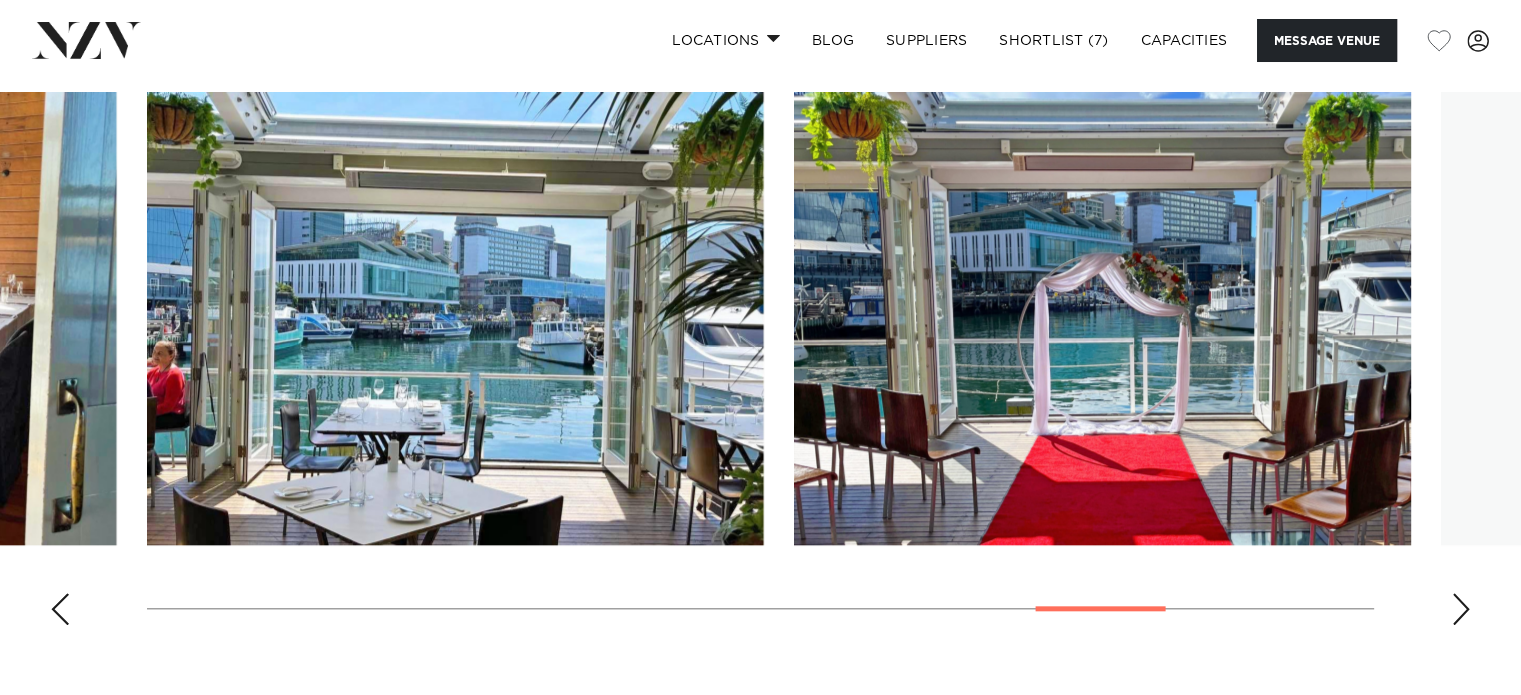 click at bounding box center (1461, 609) 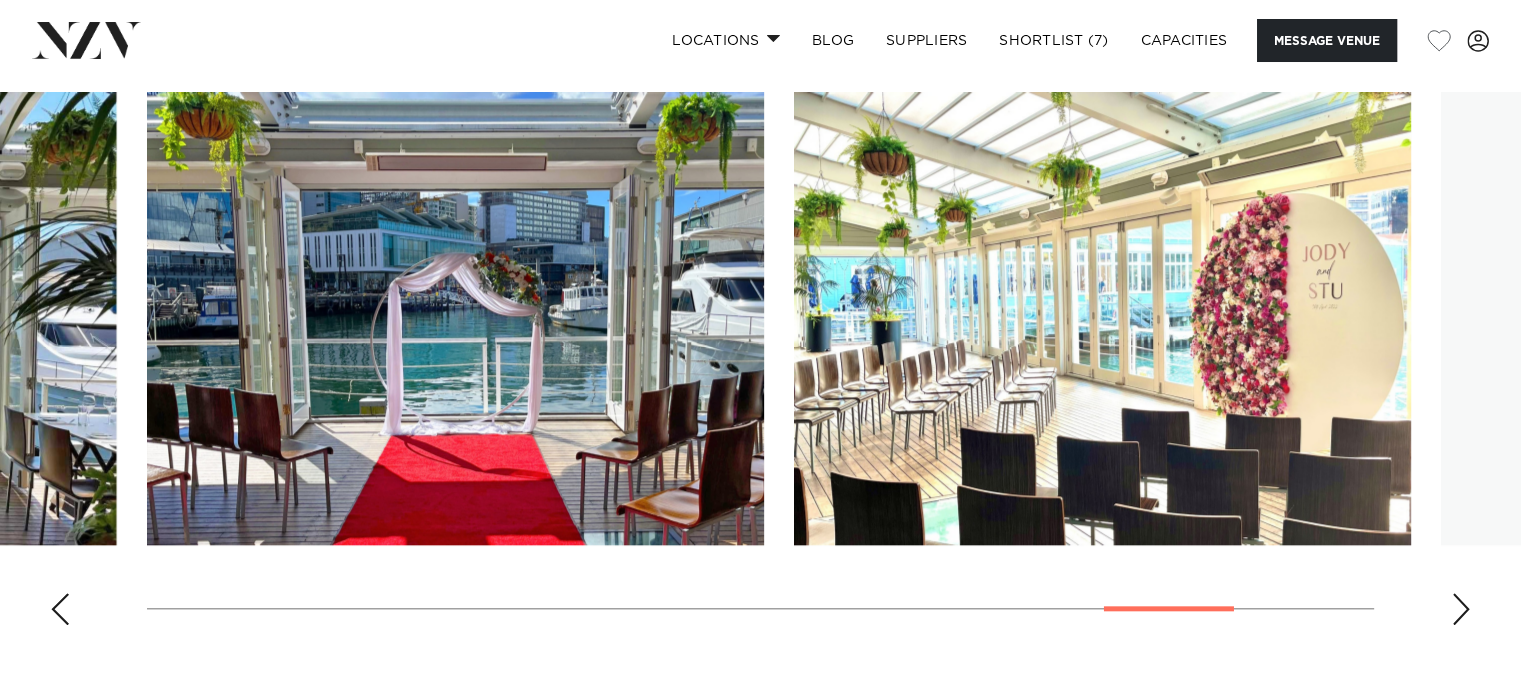 click at bounding box center [1461, 609] 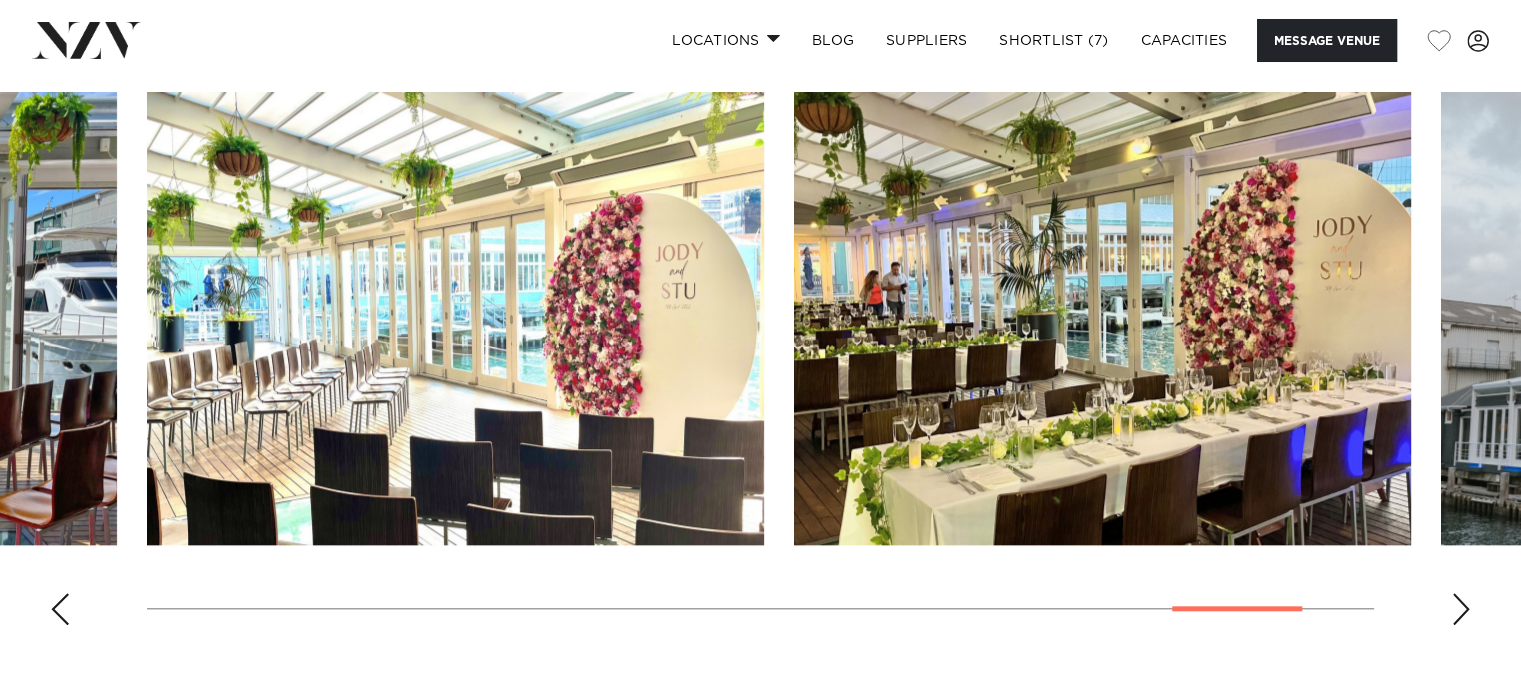 click at bounding box center [1461, 609] 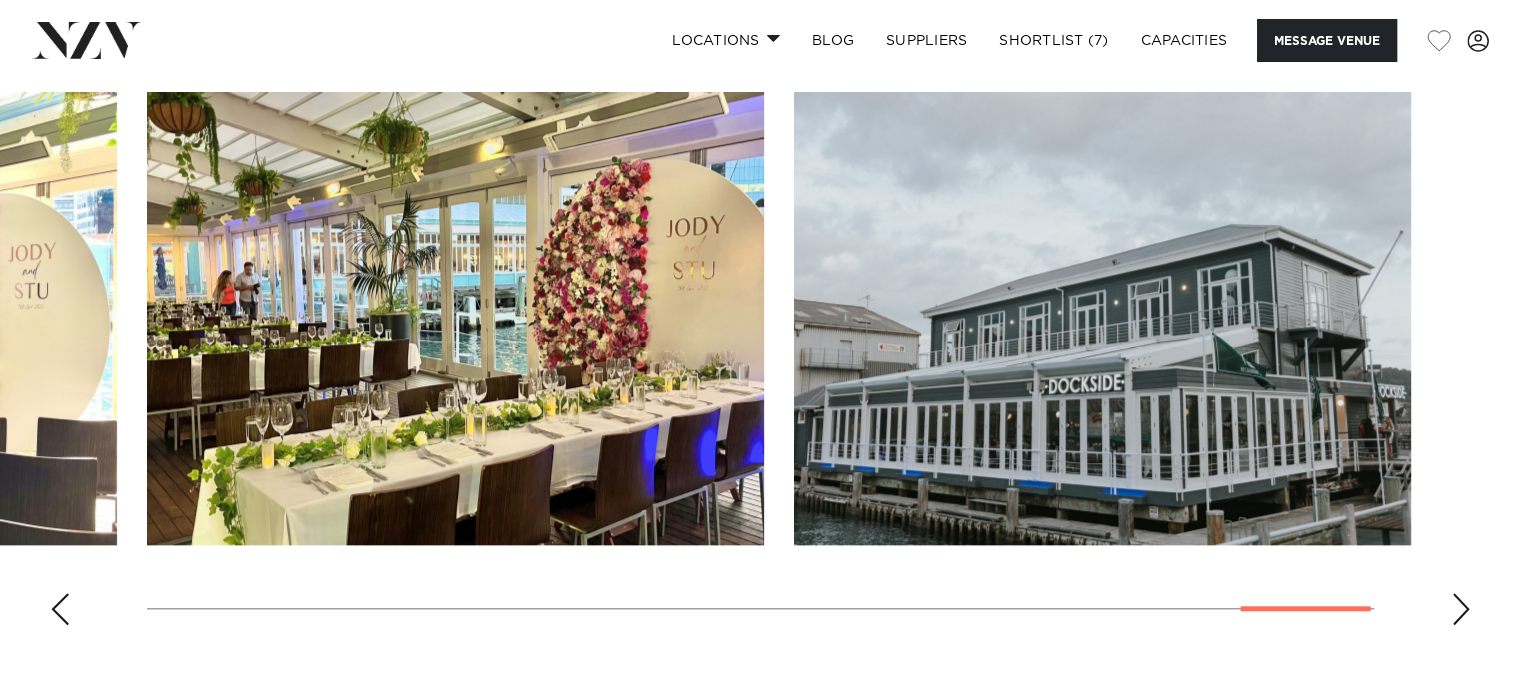 click at bounding box center (1461, 609) 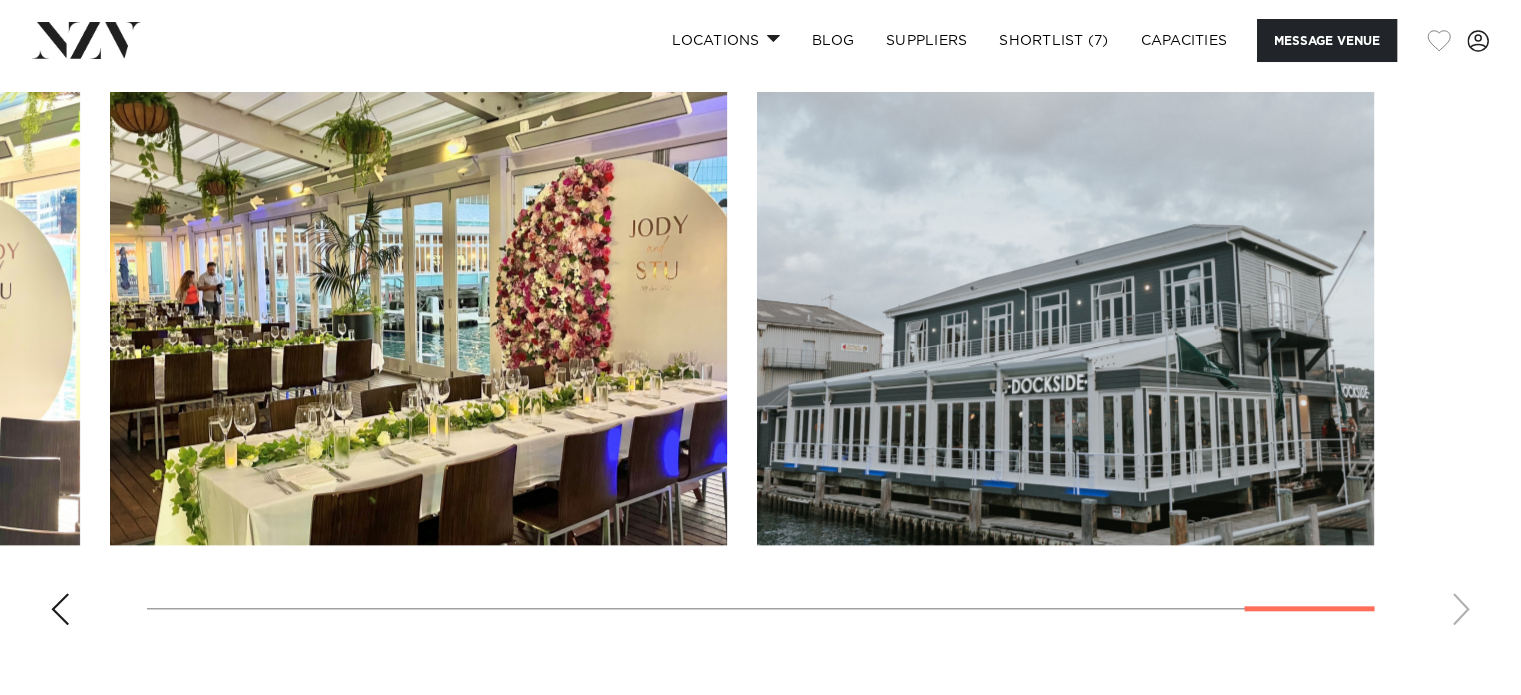 click at bounding box center (1439, 41) 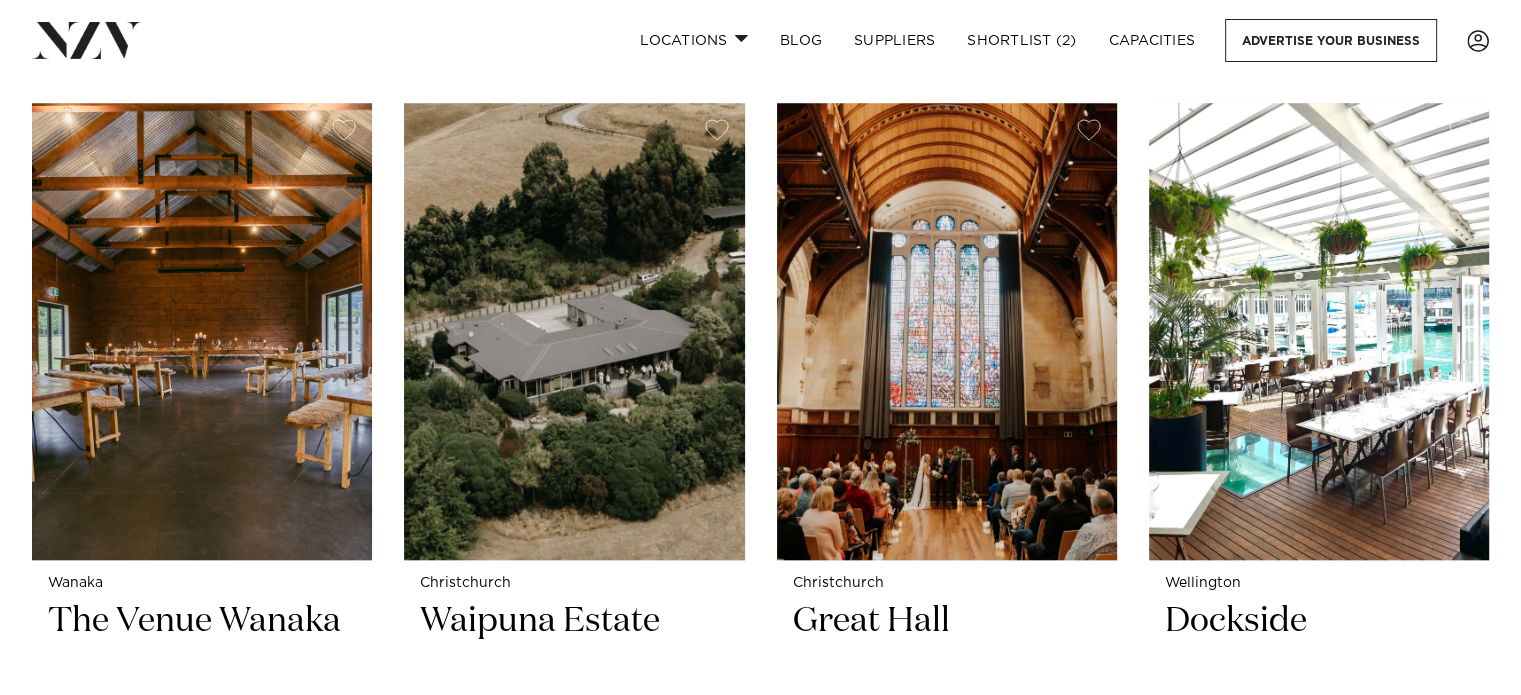 scroll, scrollTop: 9435, scrollLeft: 0, axis: vertical 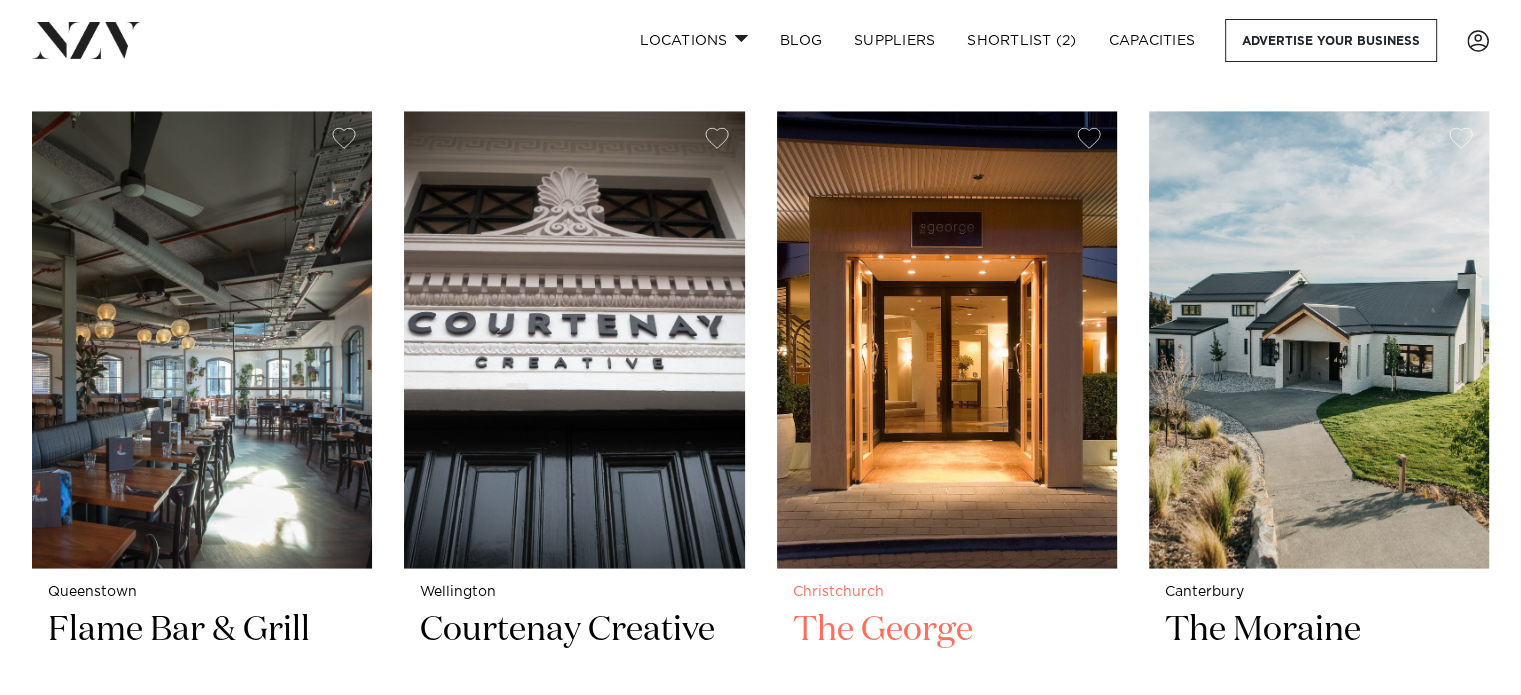 click at bounding box center (947, 339) 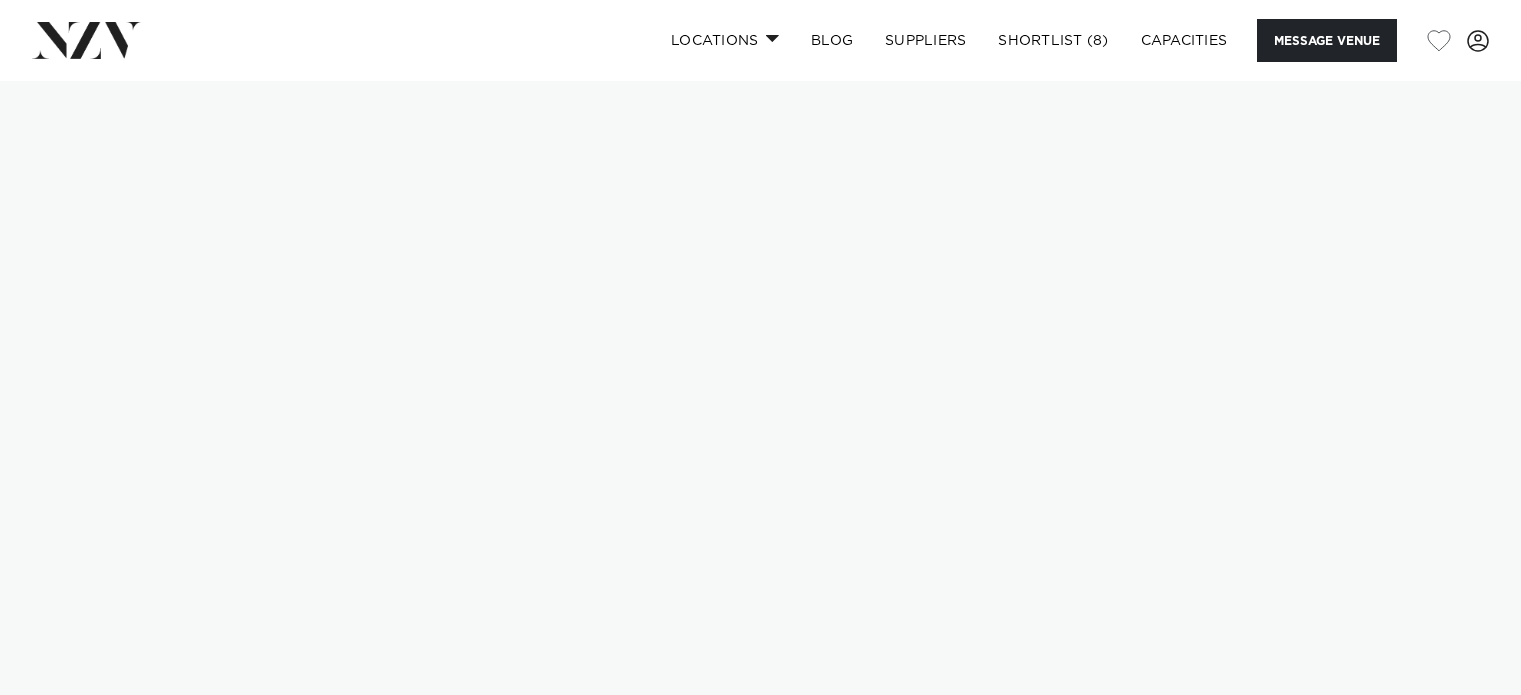 scroll, scrollTop: 0, scrollLeft: 0, axis: both 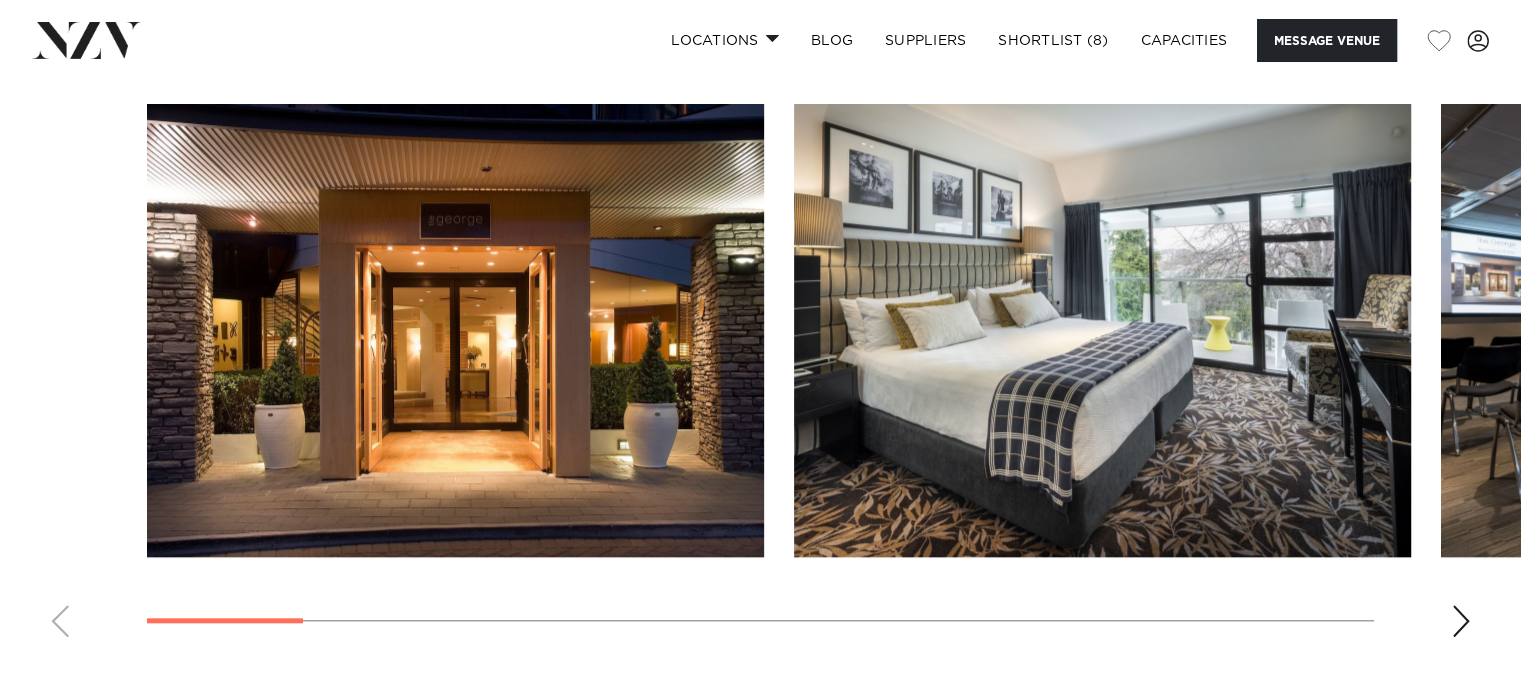 click at bounding box center [1461, 621] 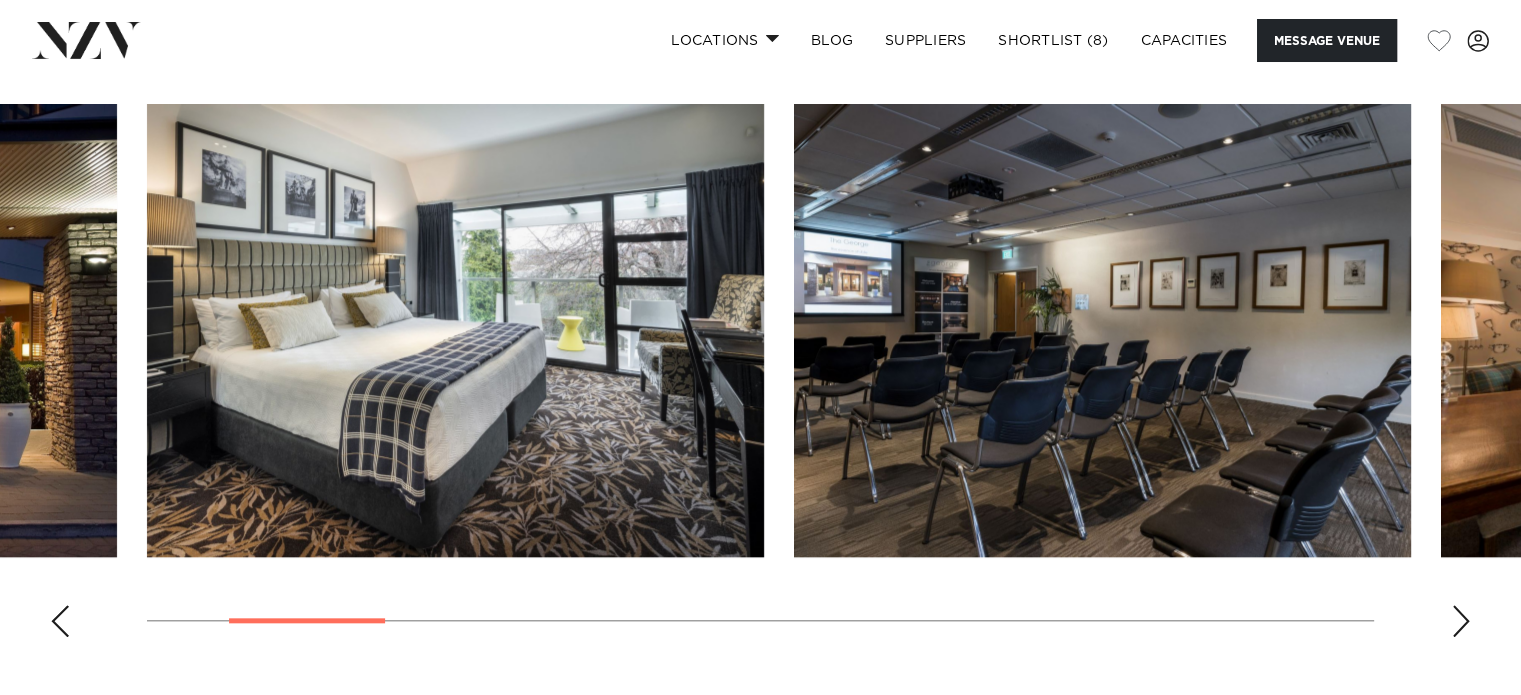 click at bounding box center [1461, 621] 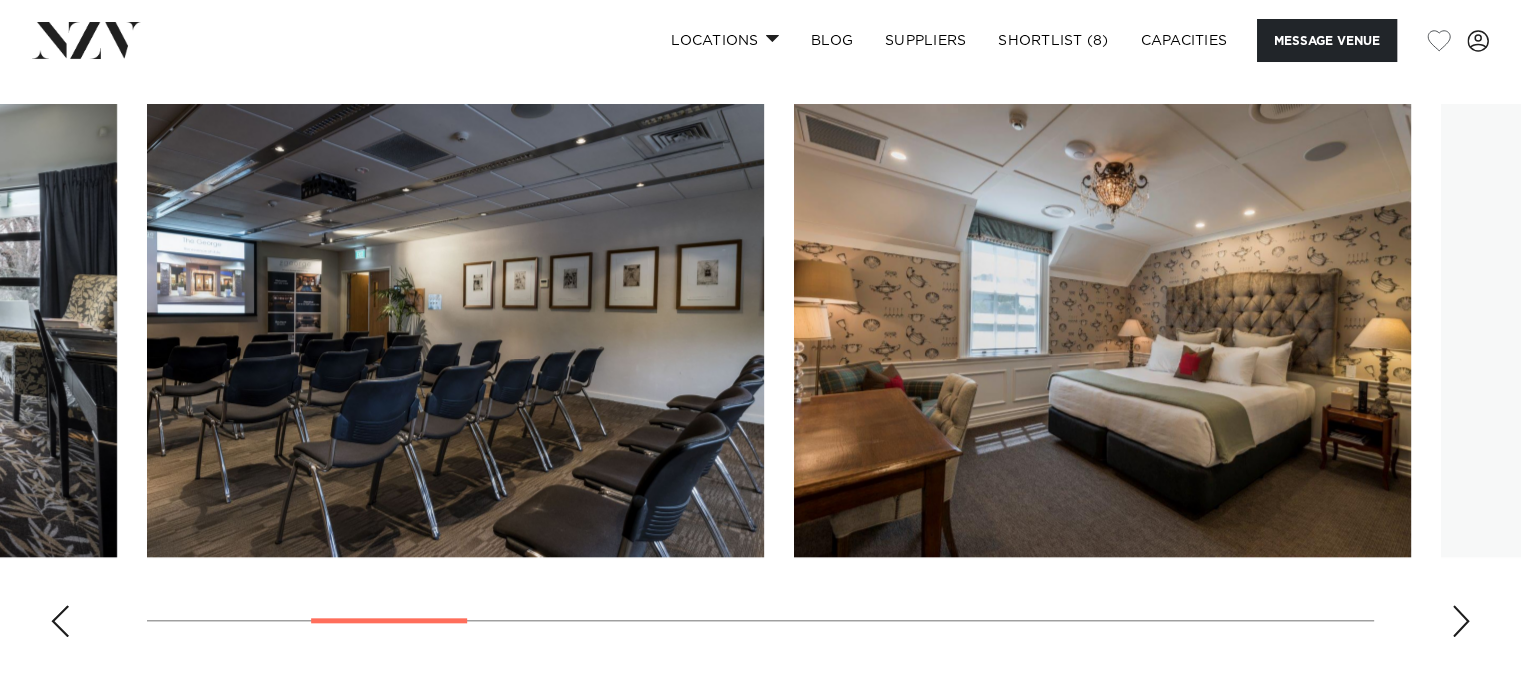 click at bounding box center [1461, 621] 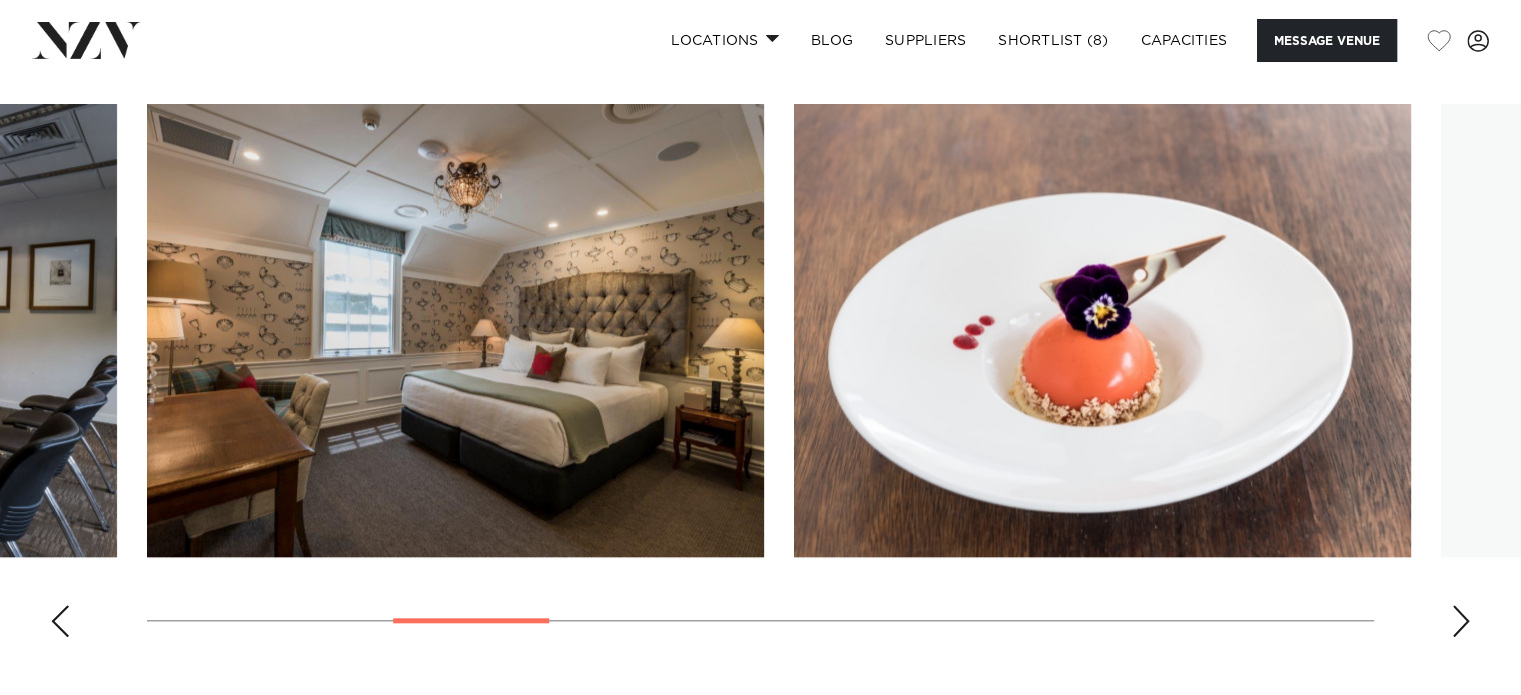 click at bounding box center (1461, 621) 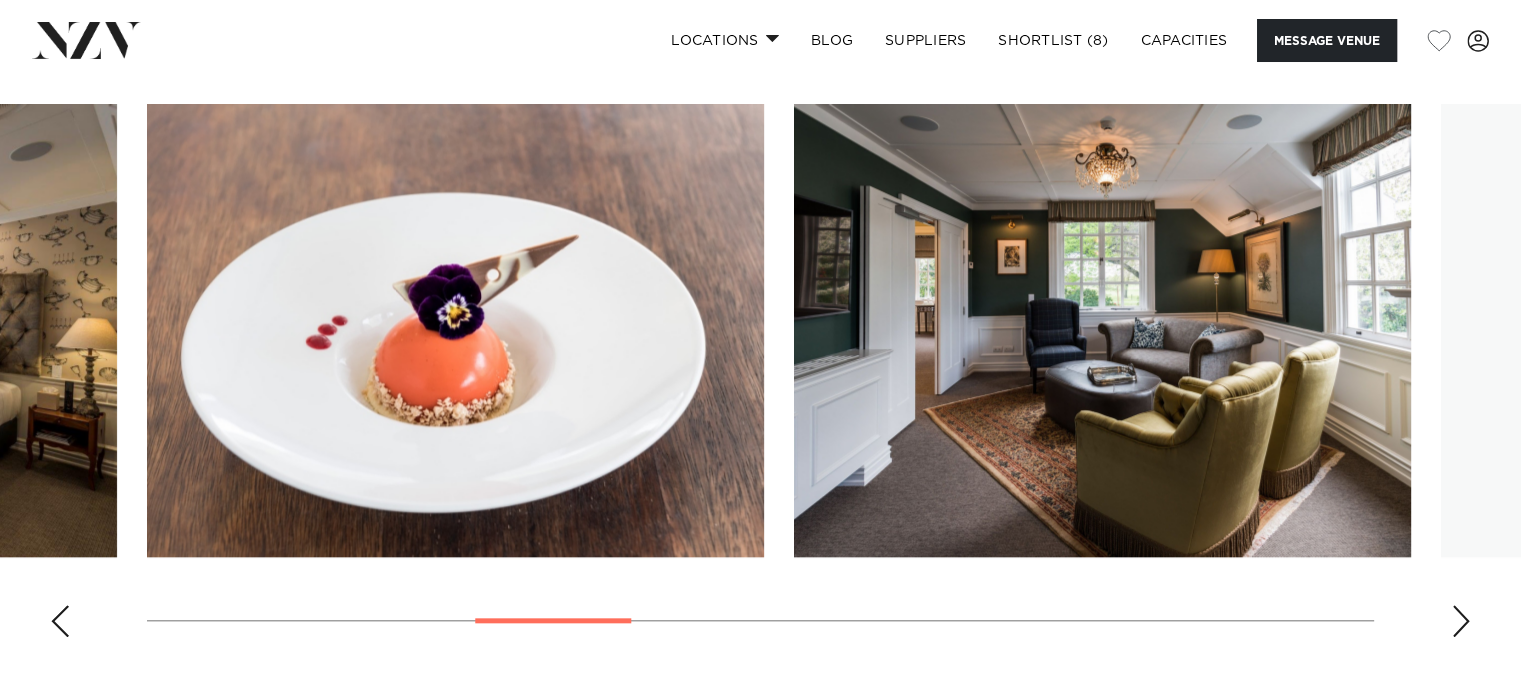click at bounding box center [1461, 621] 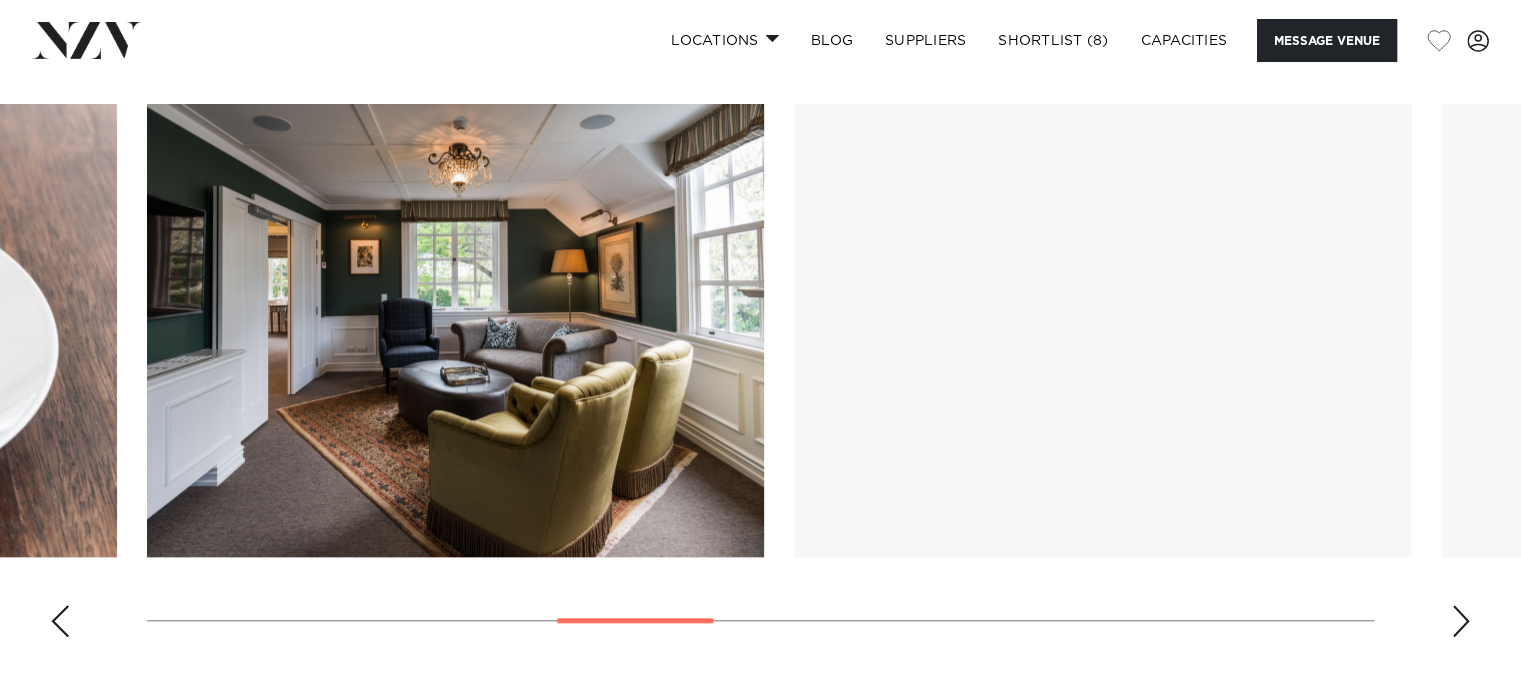 click at bounding box center (1461, 621) 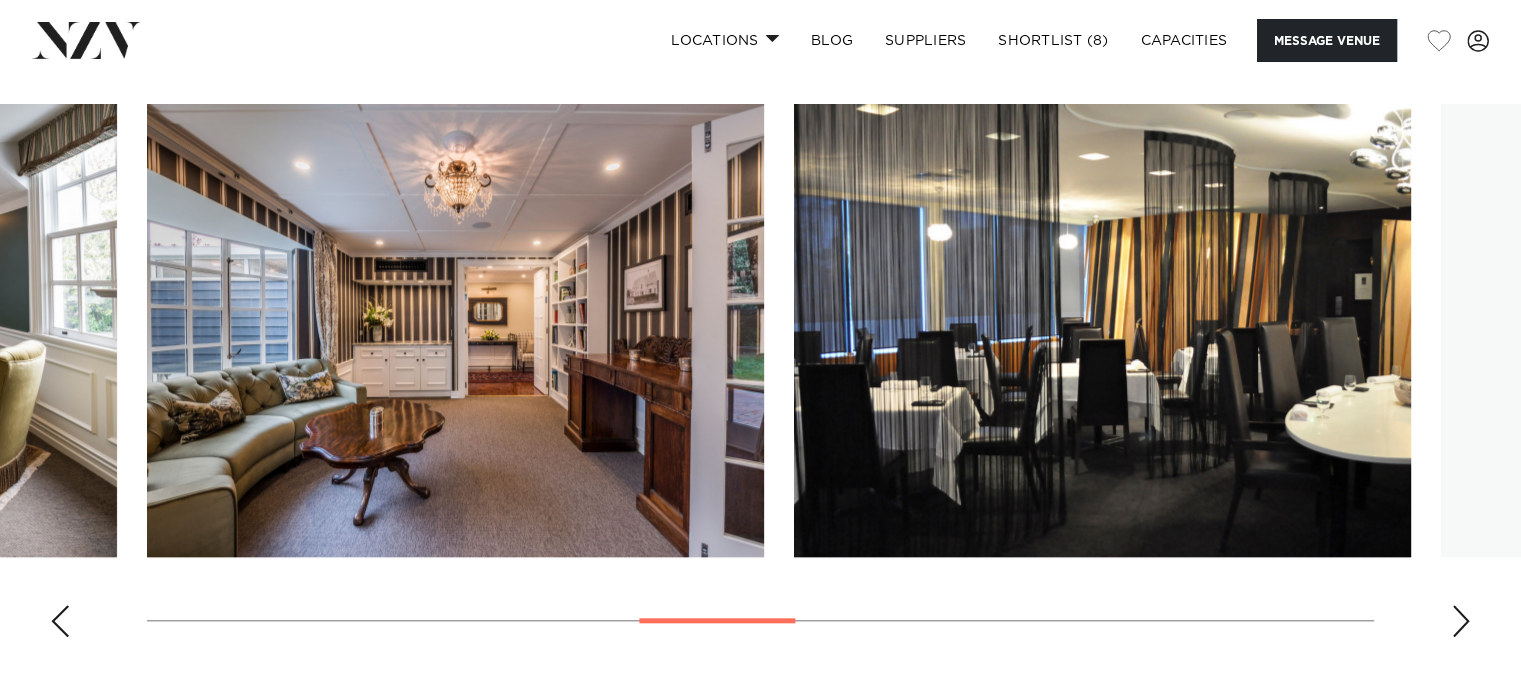click at bounding box center (1461, 621) 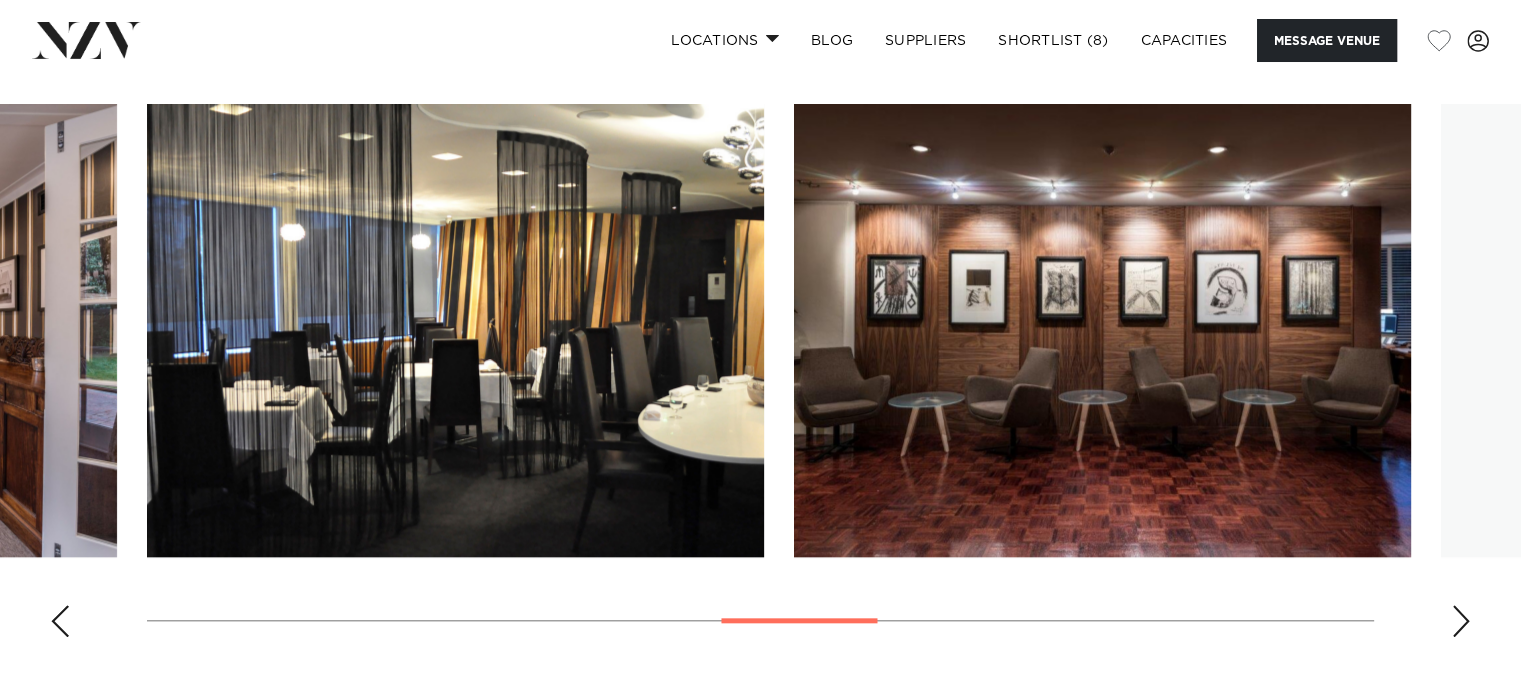 click at bounding box center [1461, 621] 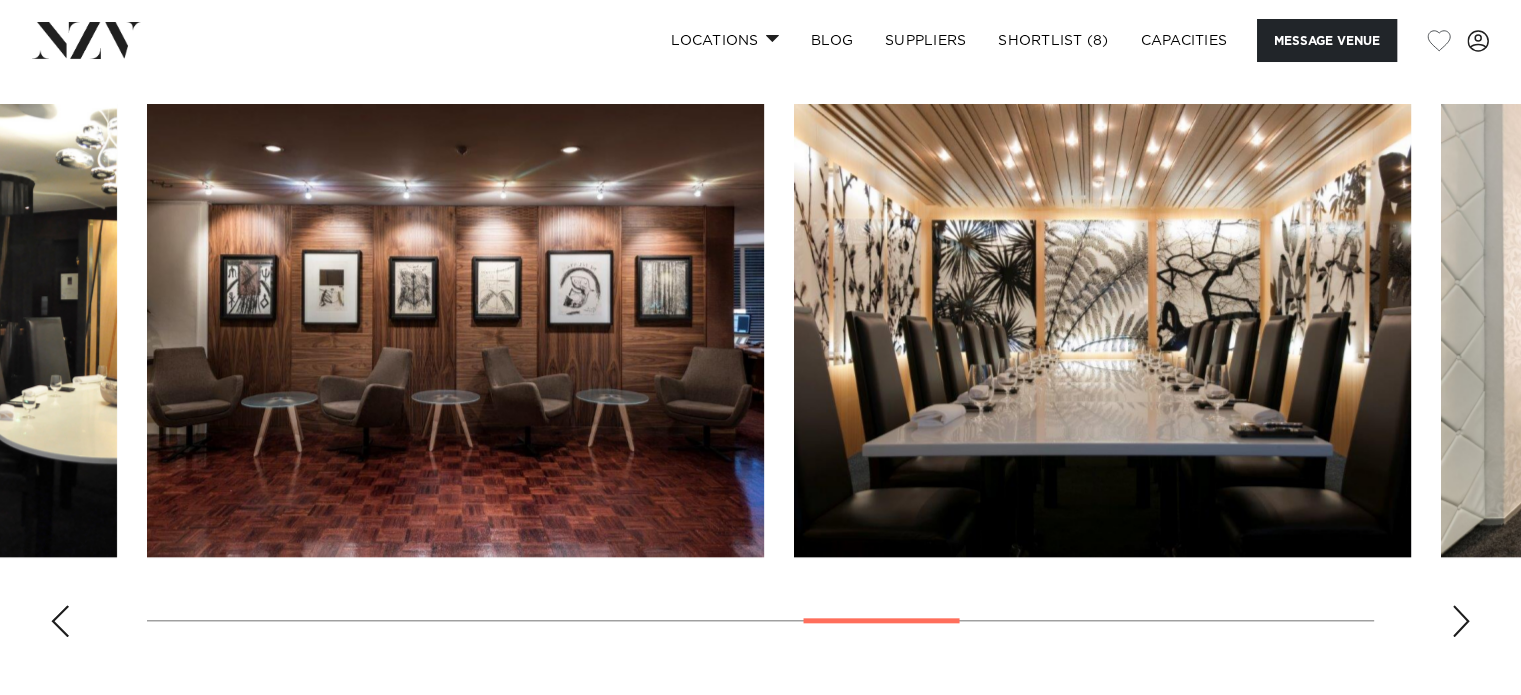 click at bounding box center (1461, 621) 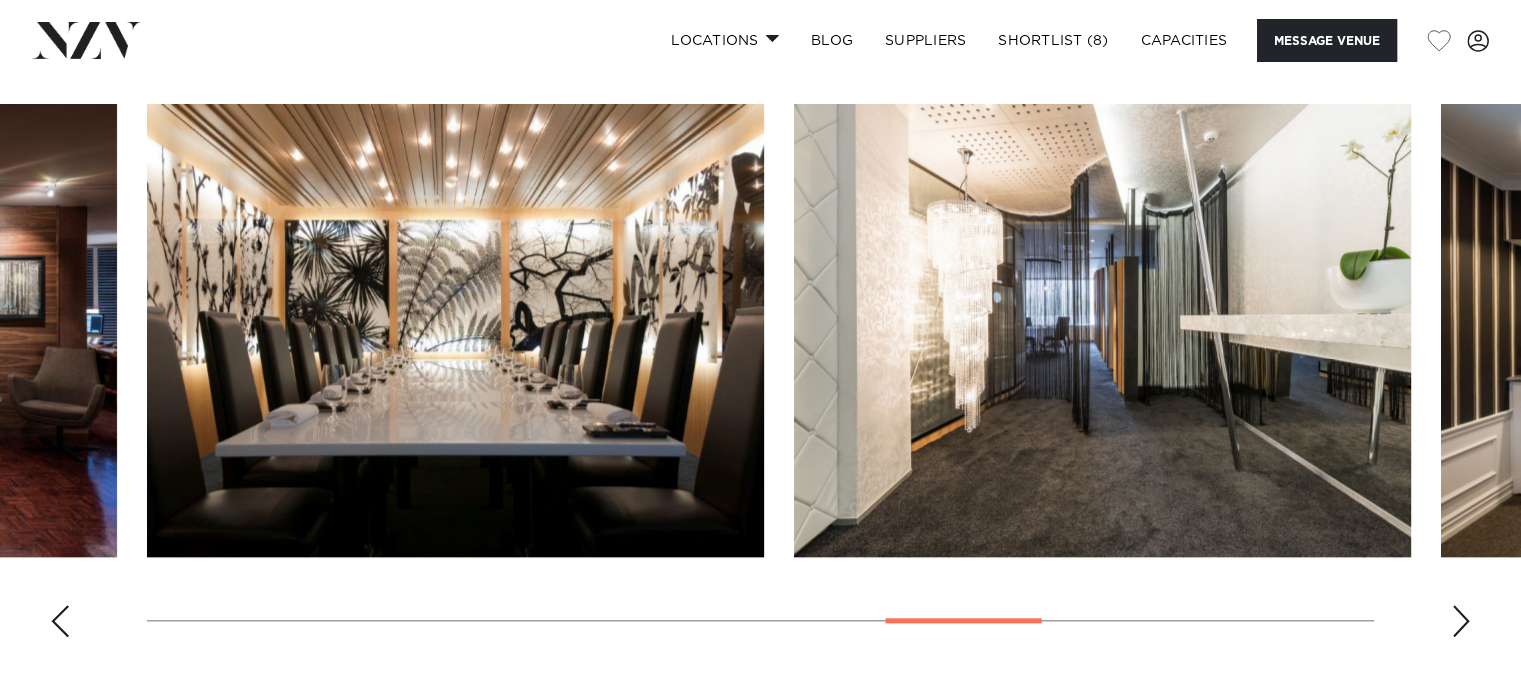 click at bounding box center (1461, 621) 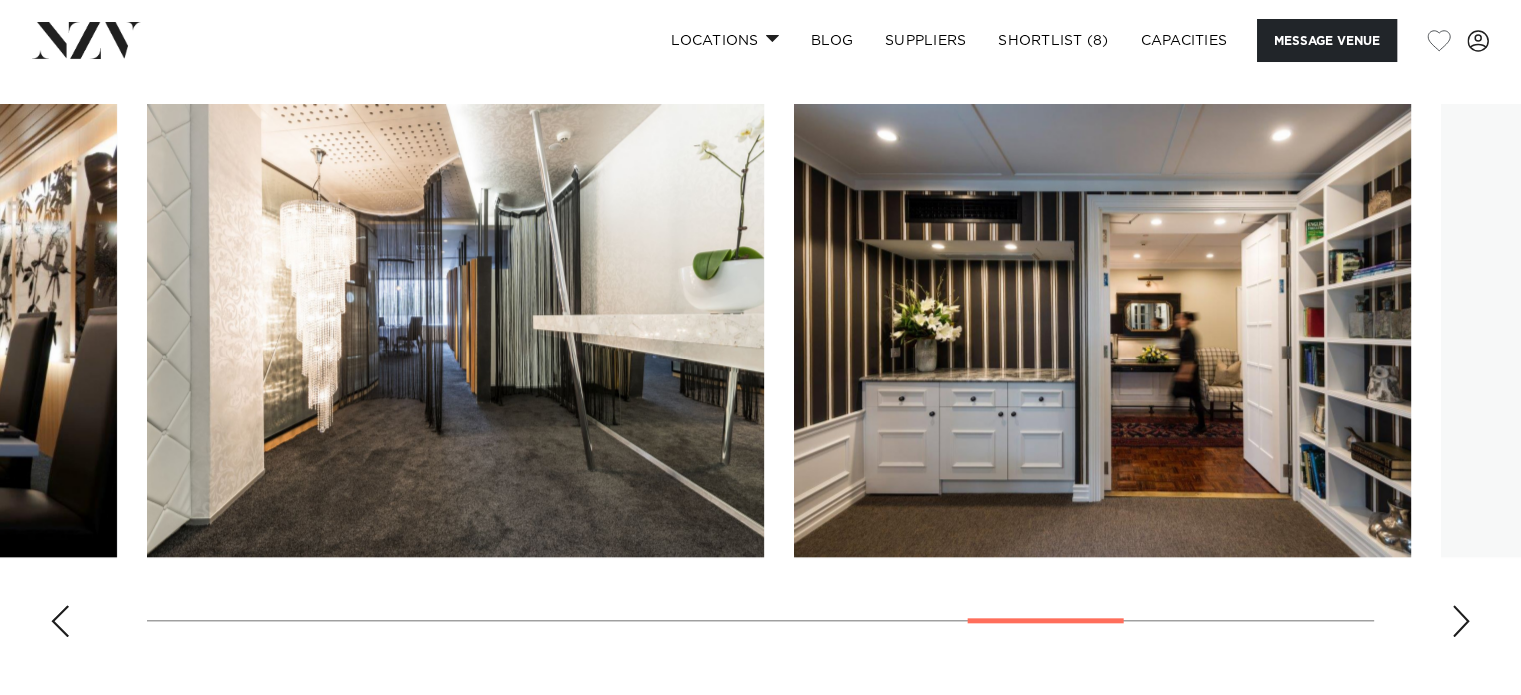 click at bounding box center (1461, 621) 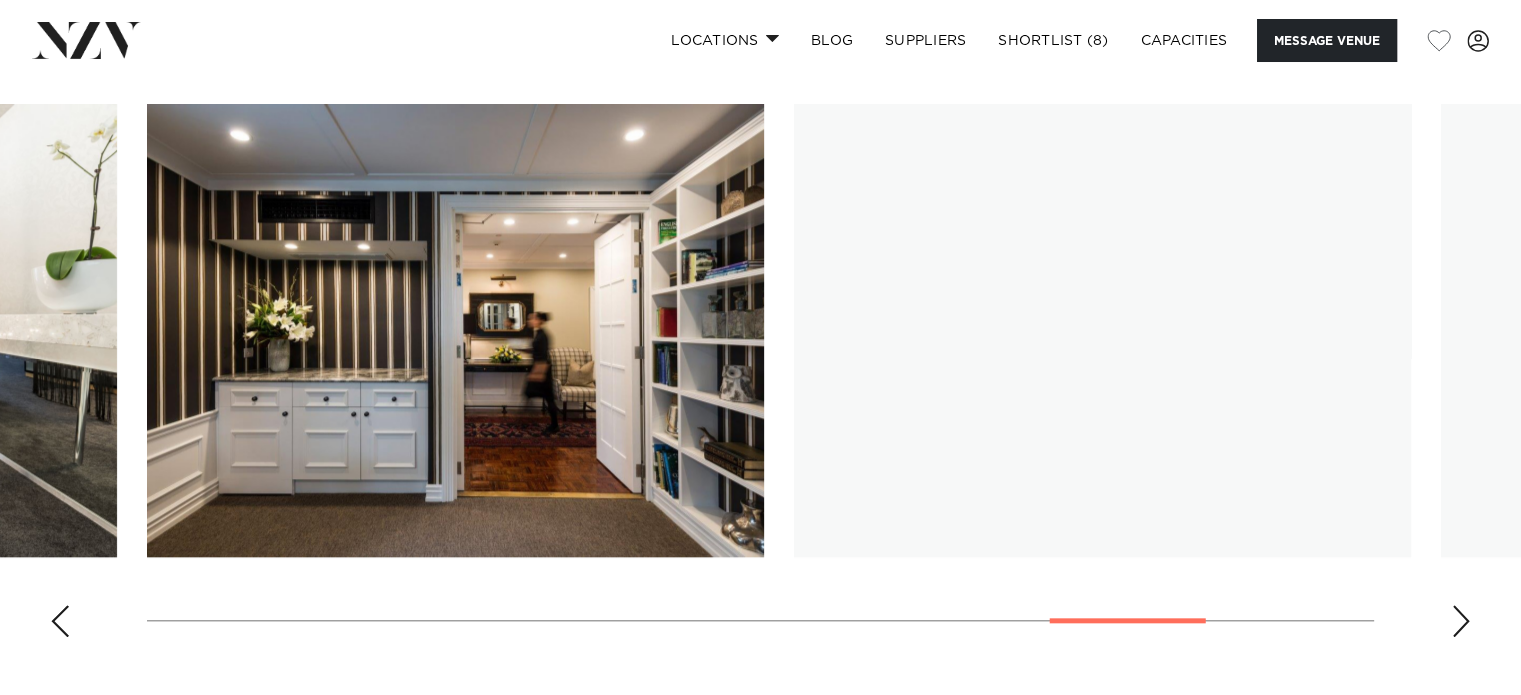 click at bounding box center [1461, 621] 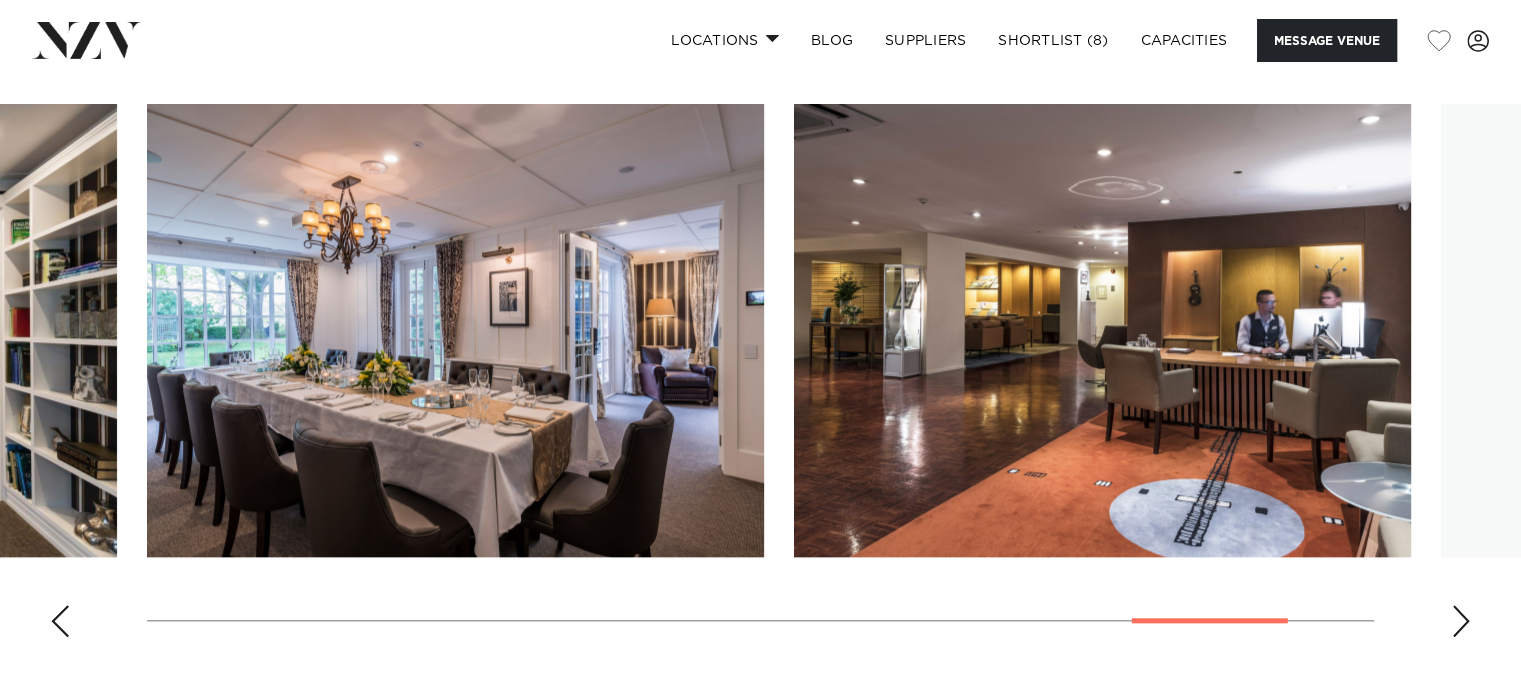 click at bounding box center (1461, 621) 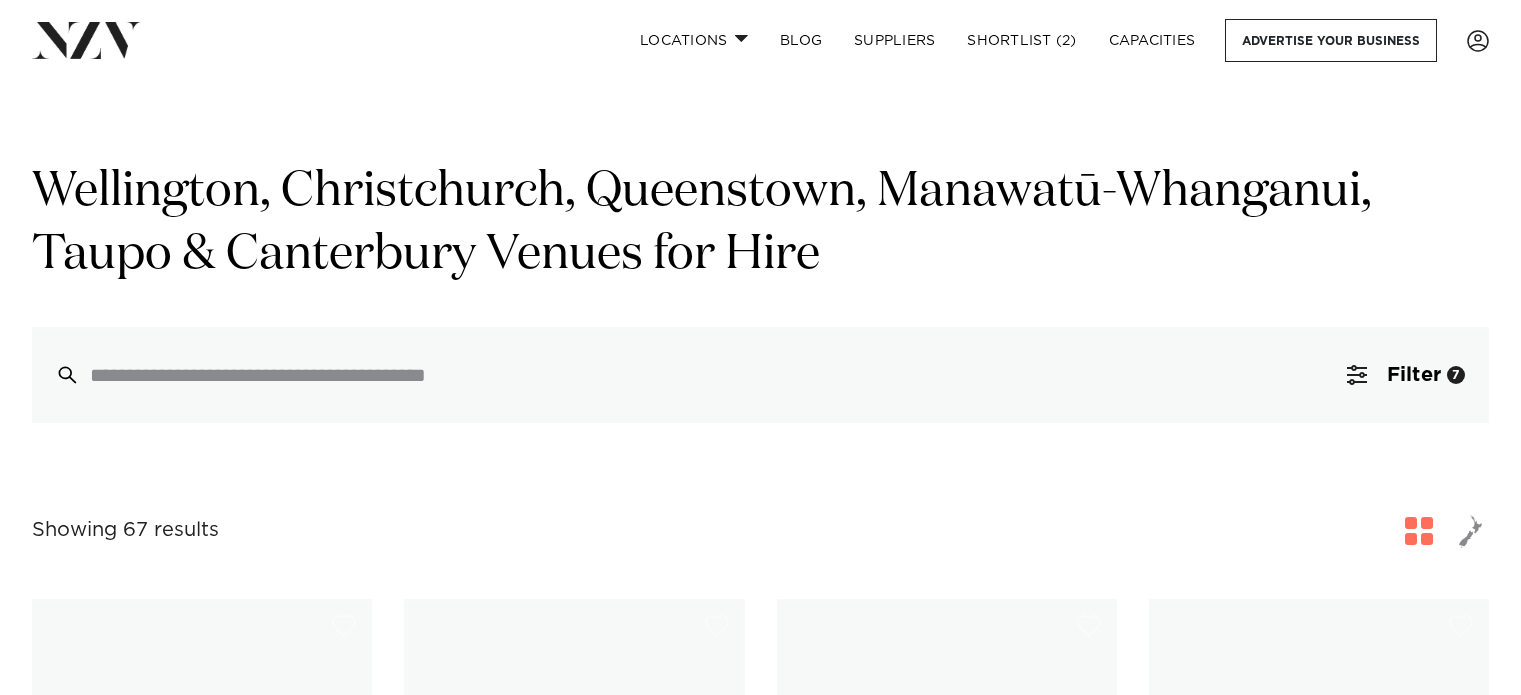 scroll, scrollTop: 11164, scrollLeft: 0, axis: vertical 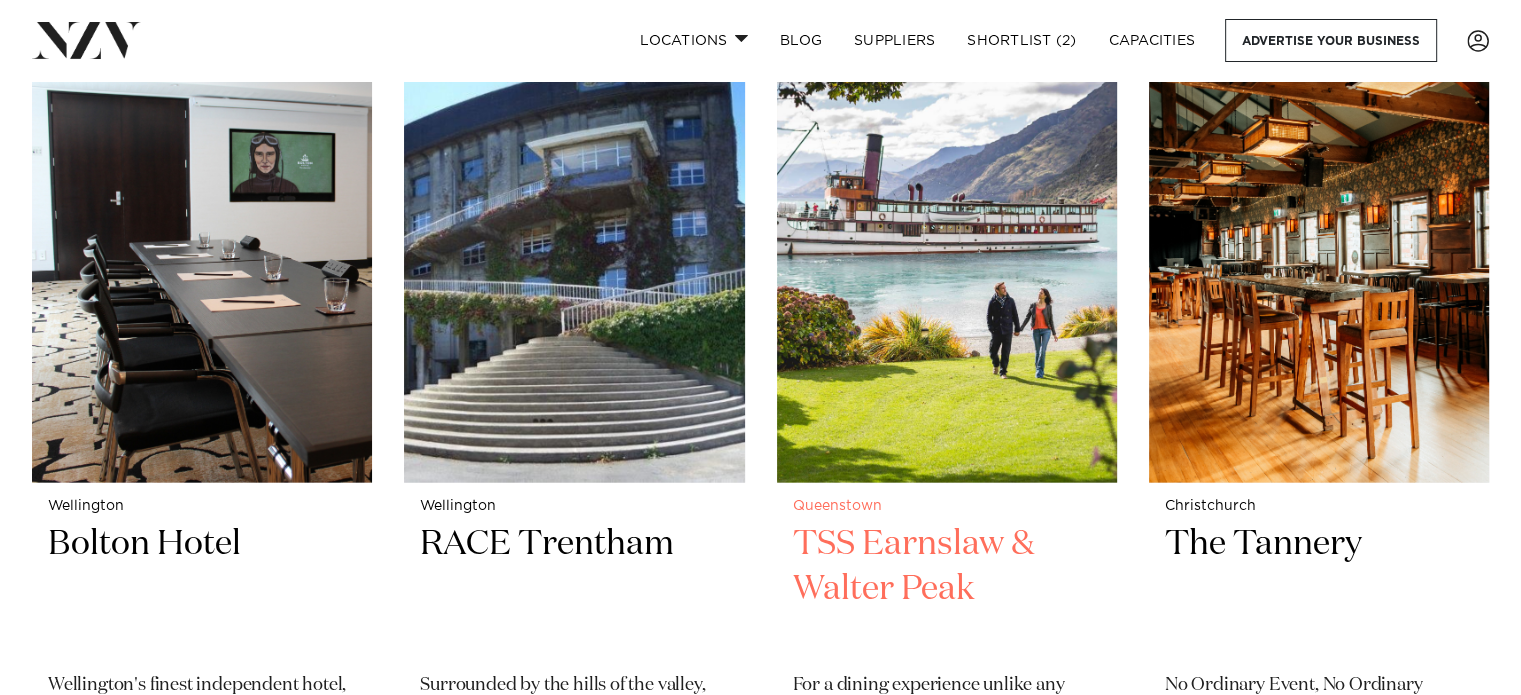 click at bounding box center [947, 254] 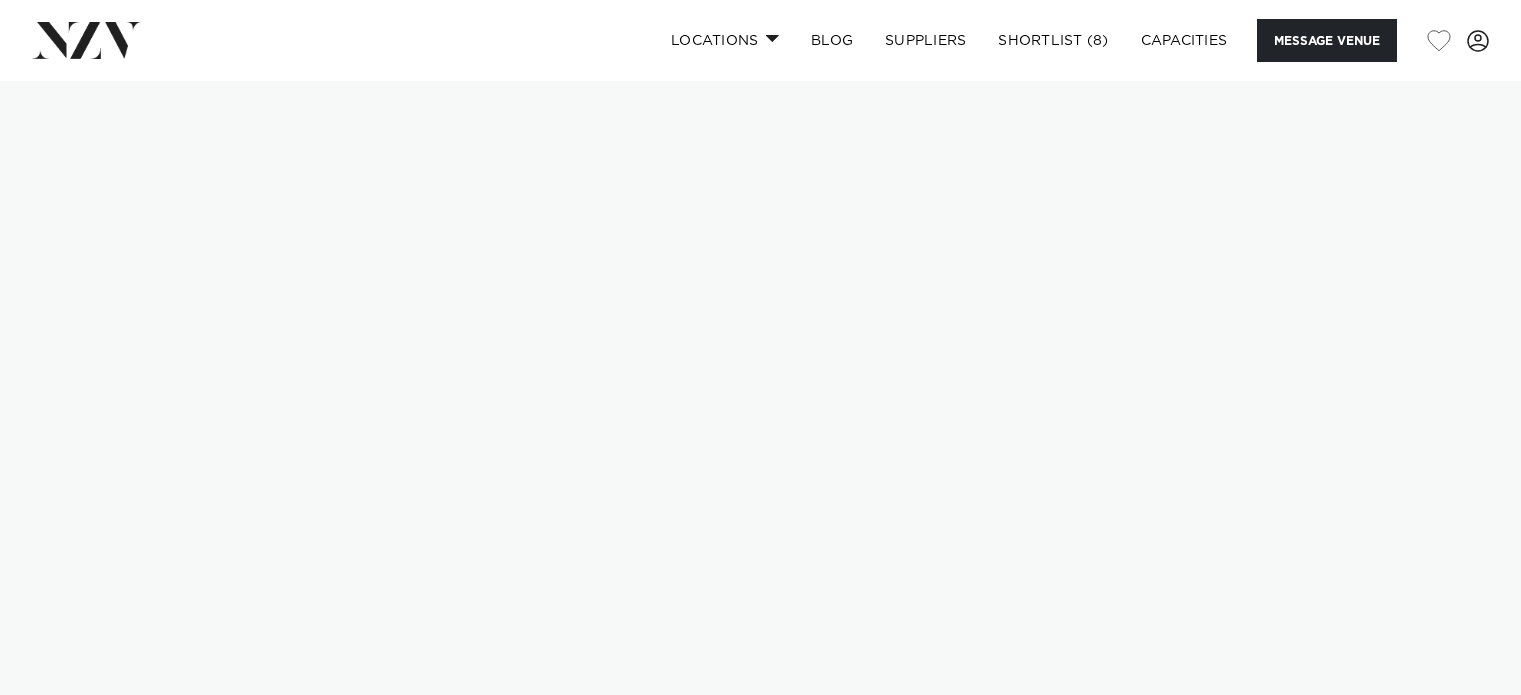 scroll, scrollTop: 0, scrollLeft: 0, axis: both 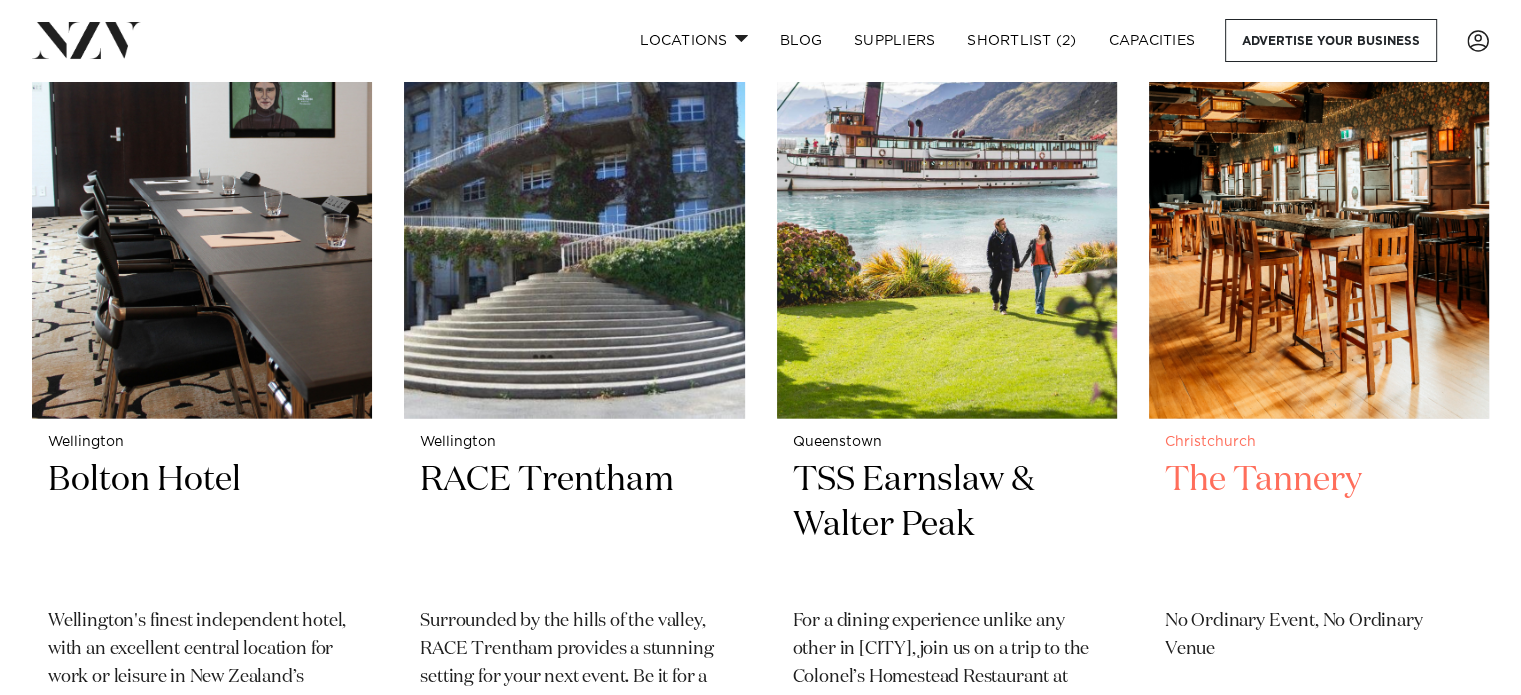 click at bounding box center (1319, 190) 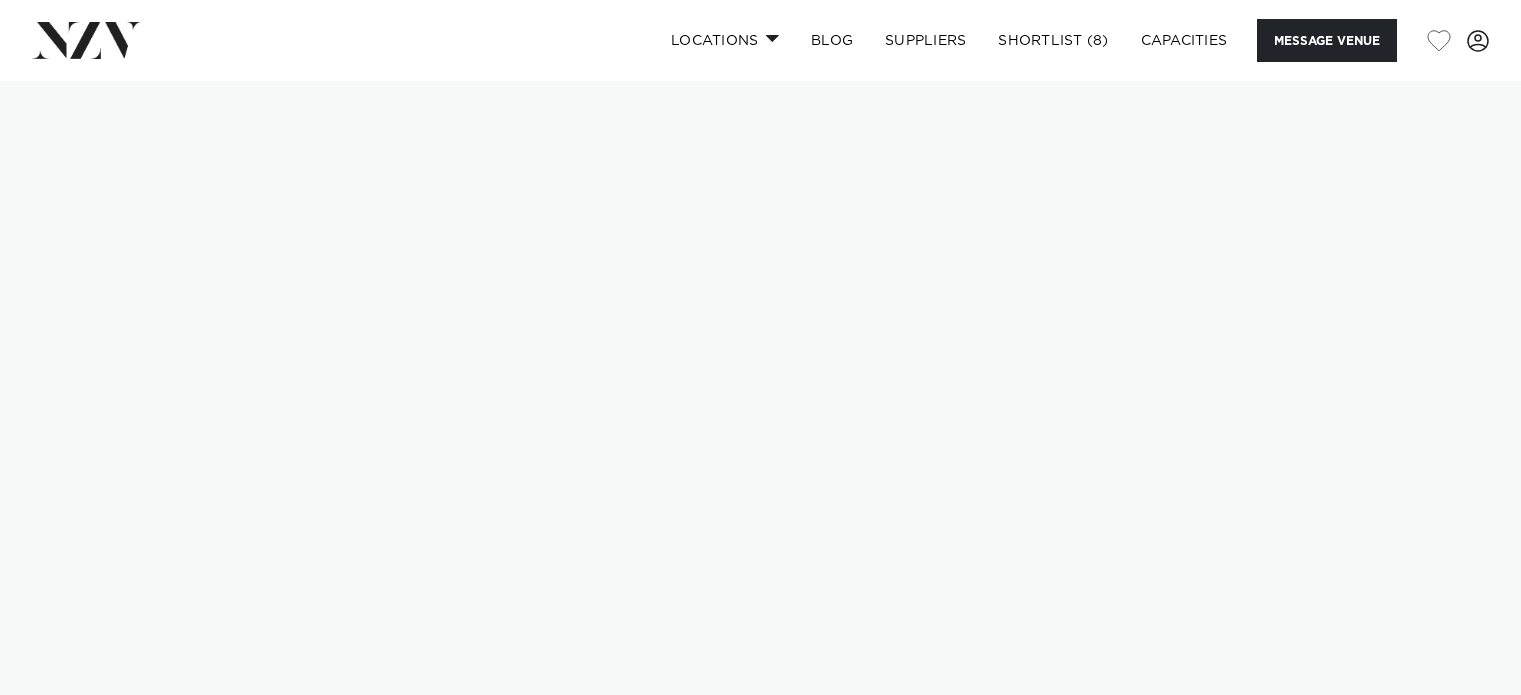 scroll, scrollTop: 0, scrollLeft: 0, axis: both 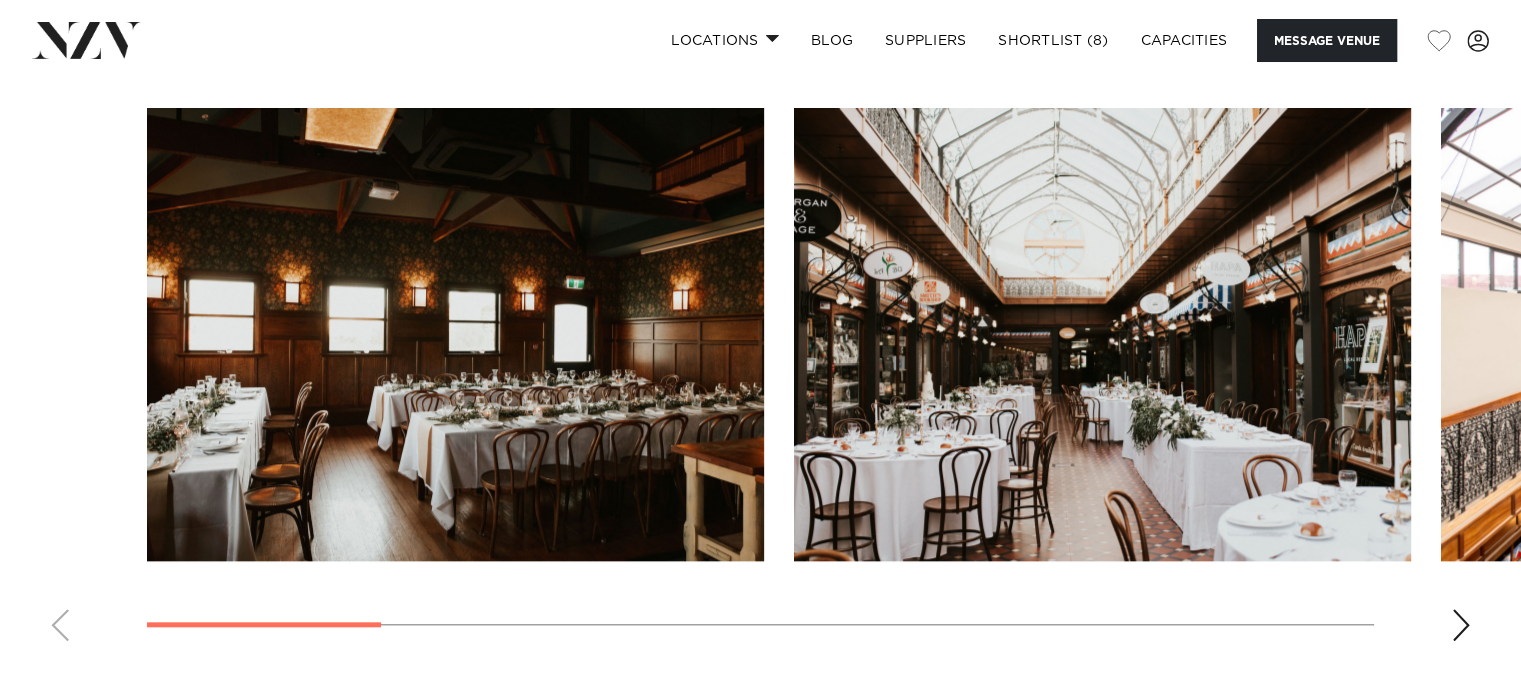 click at bounding box center (1461, 625) 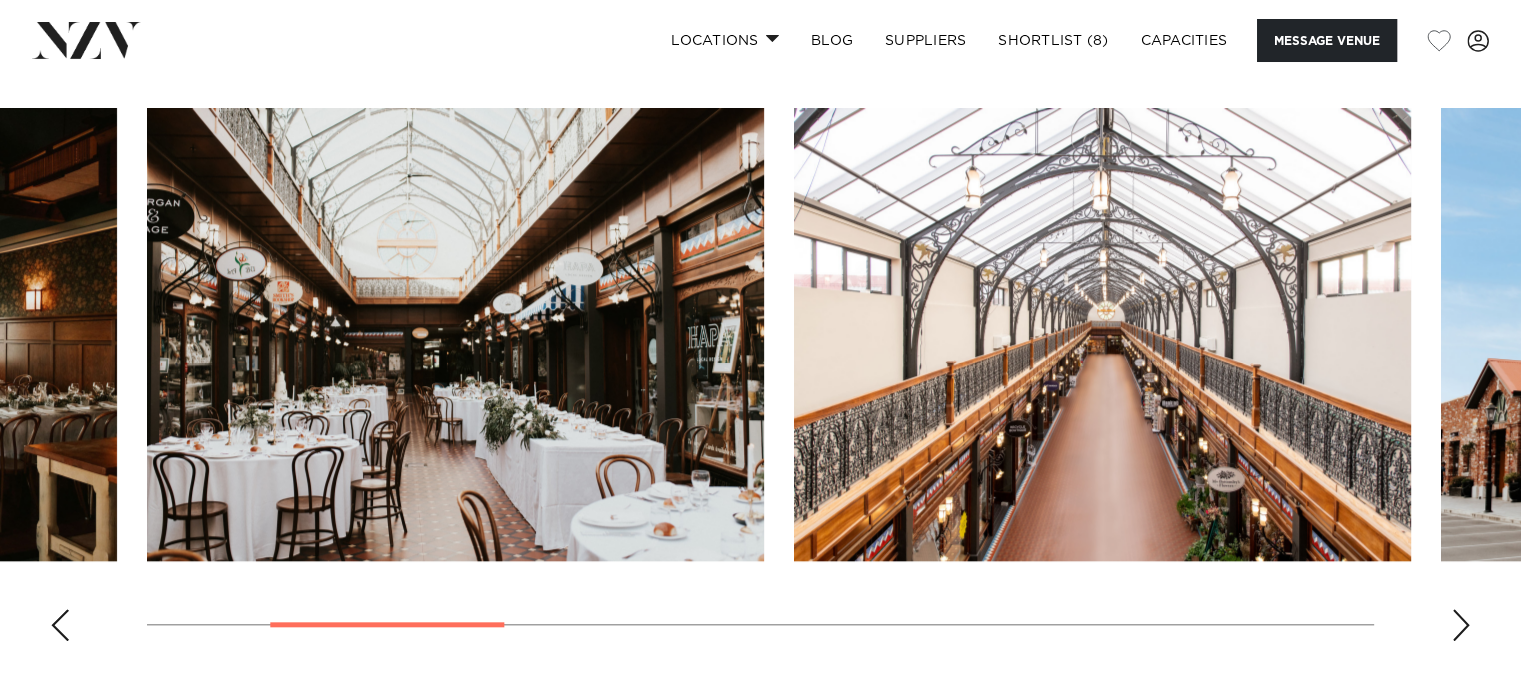 click at bounding box center (1461, 625) 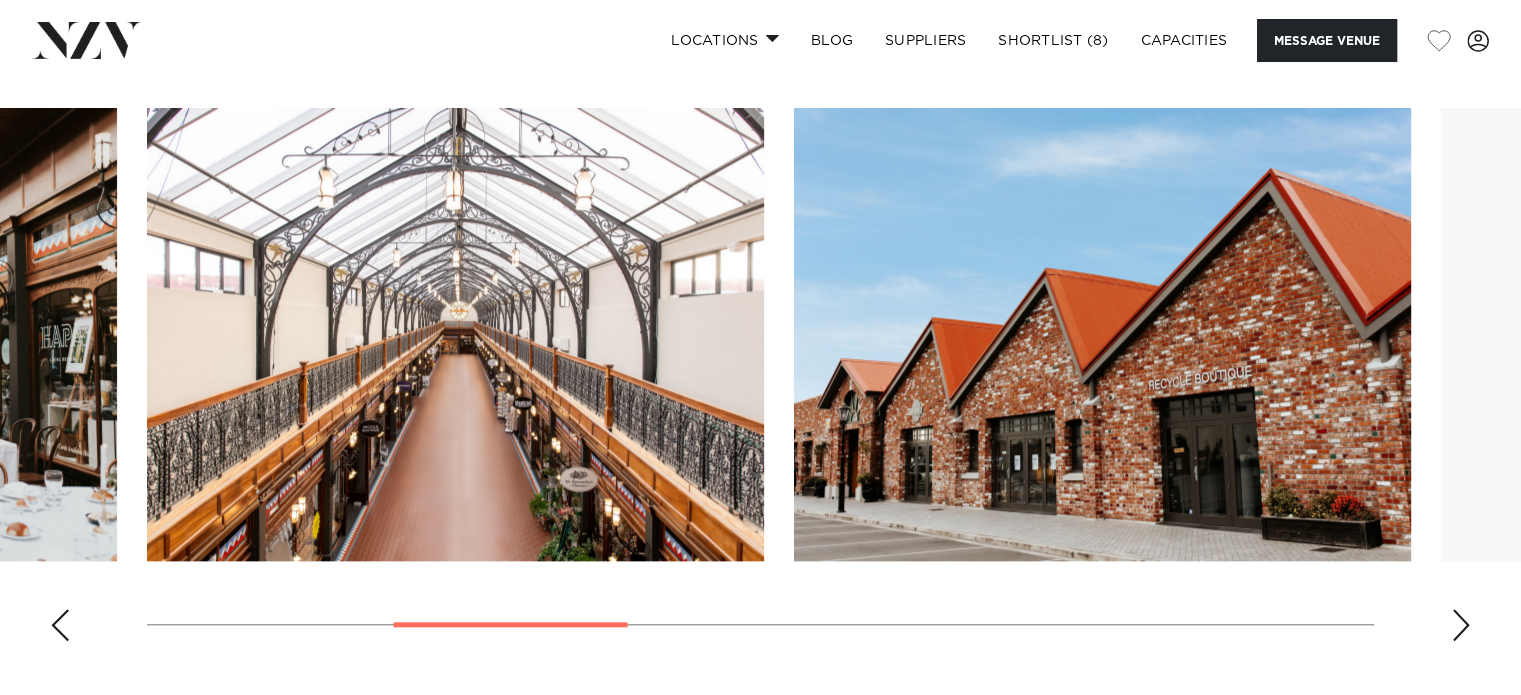 click at bounding box center [1461, 625] 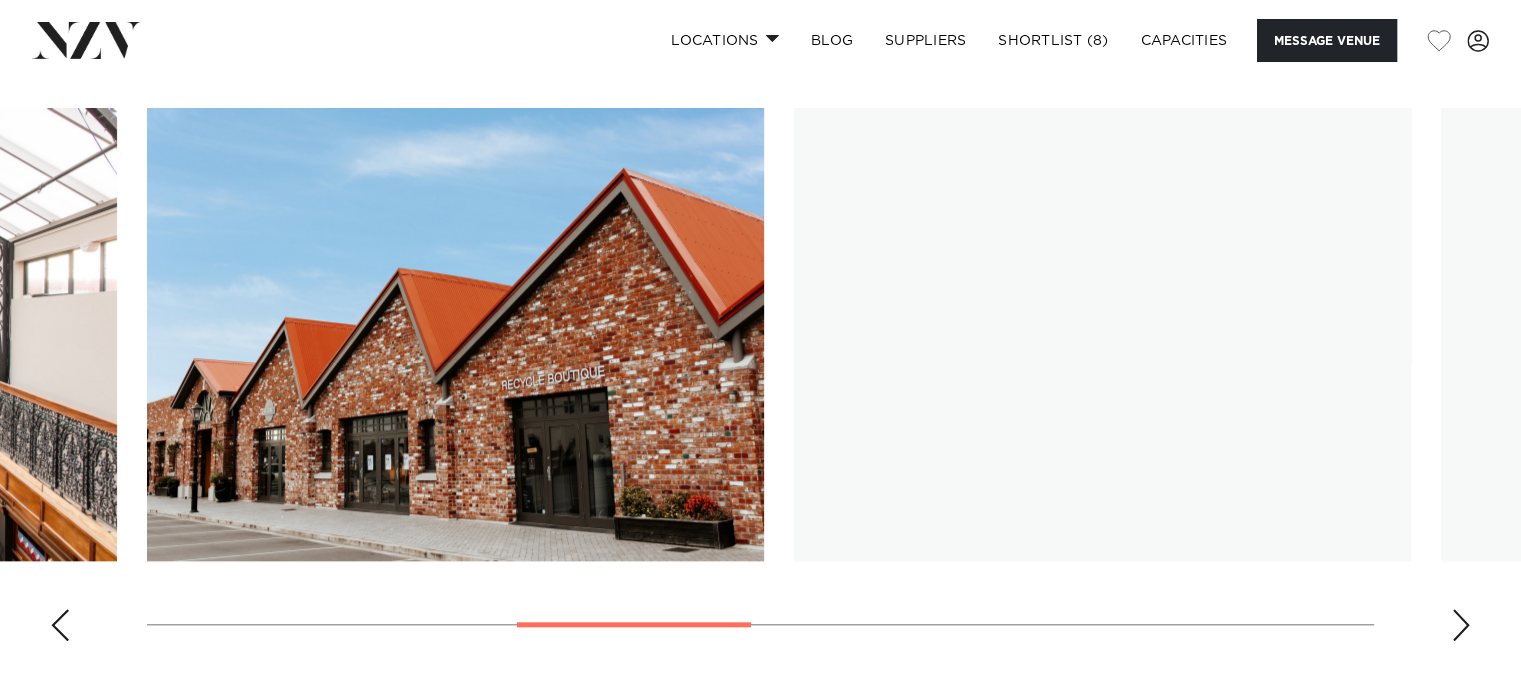 click at bounding box center [1461, 625] 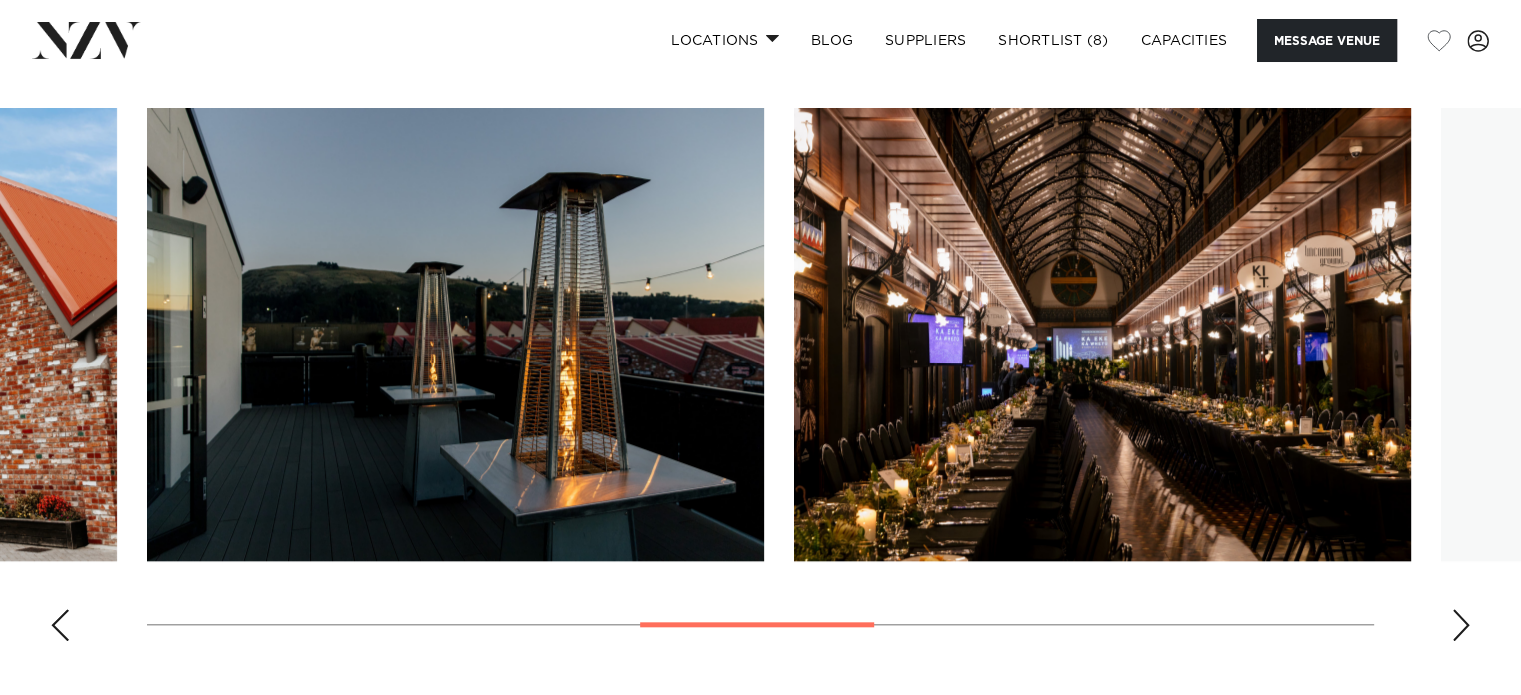 click at bounding box center (1461, 625) 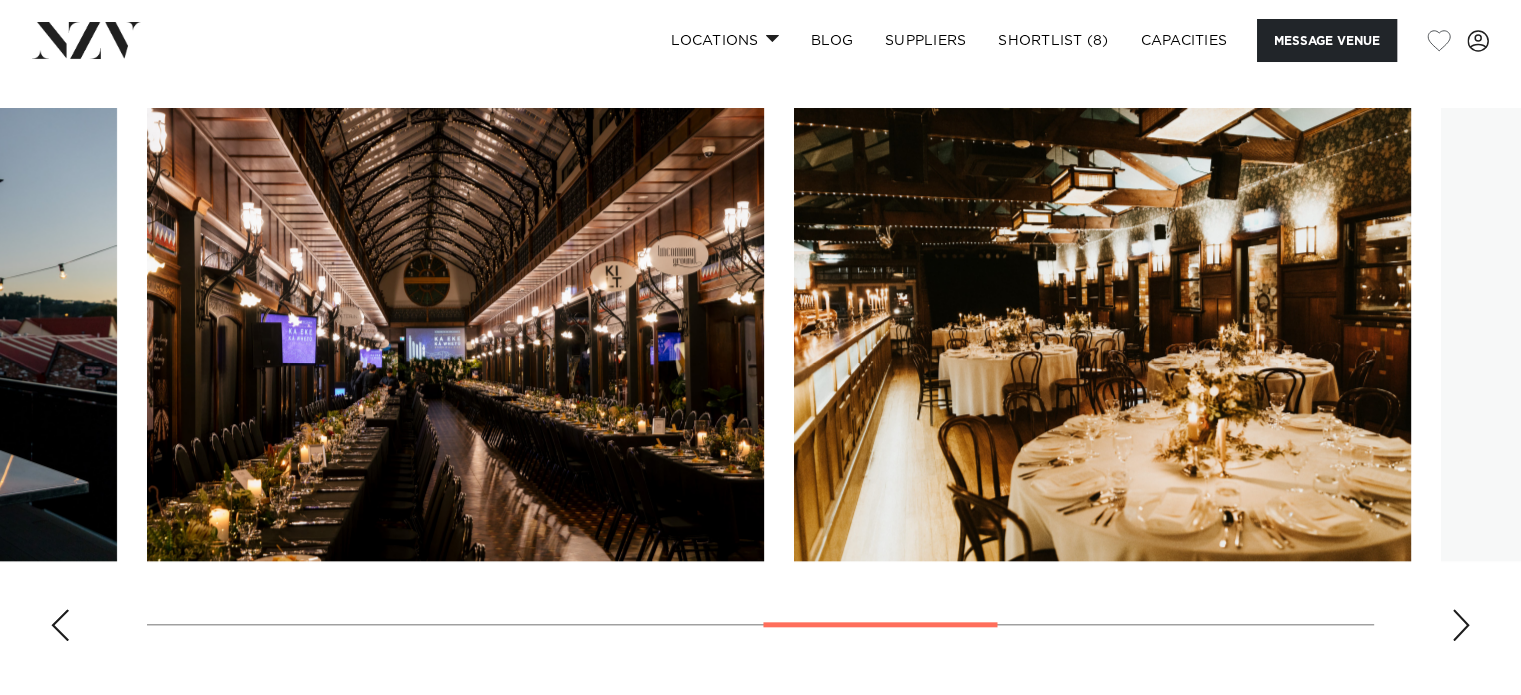 click at bounding box center [1461, 625] 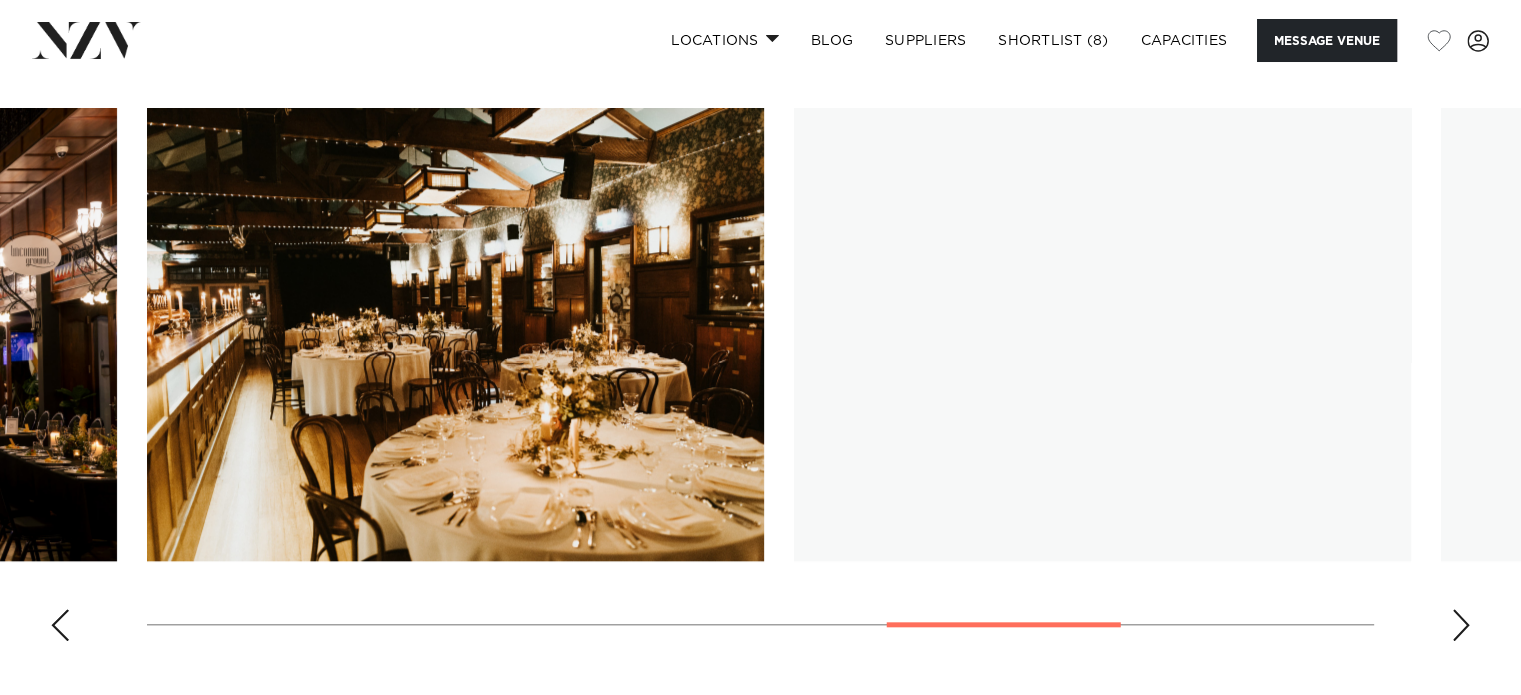 click at bounding box center [1461, 625] 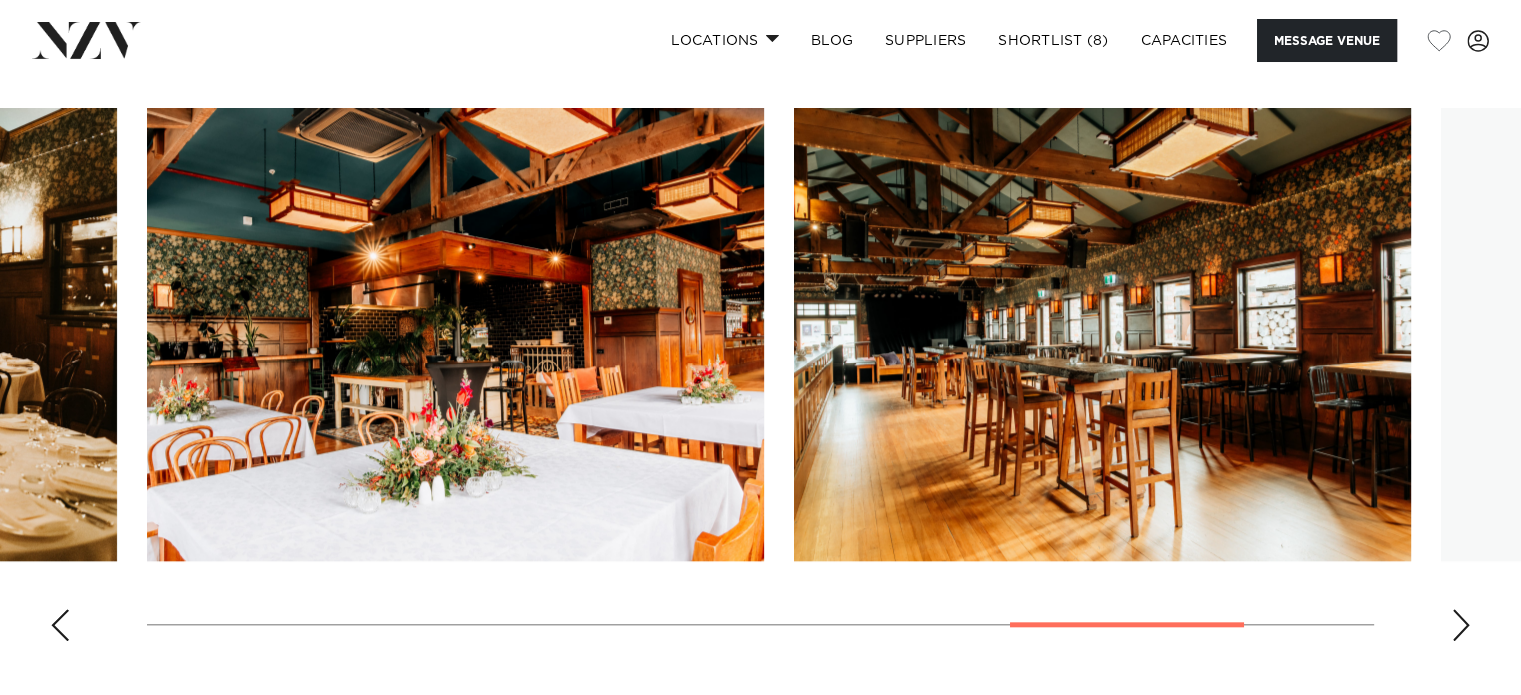 click at bounding box center [1461, 625] 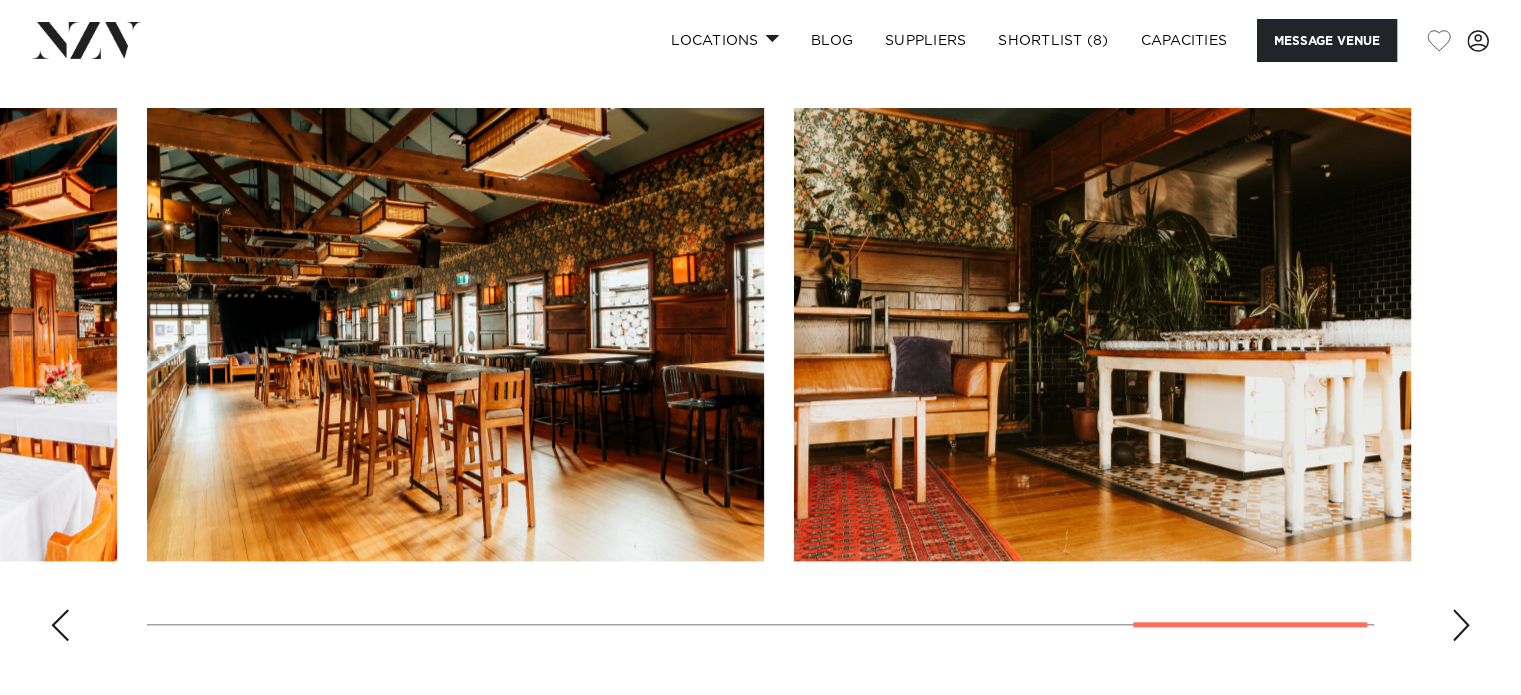 click at bounding box center (1461, 625) 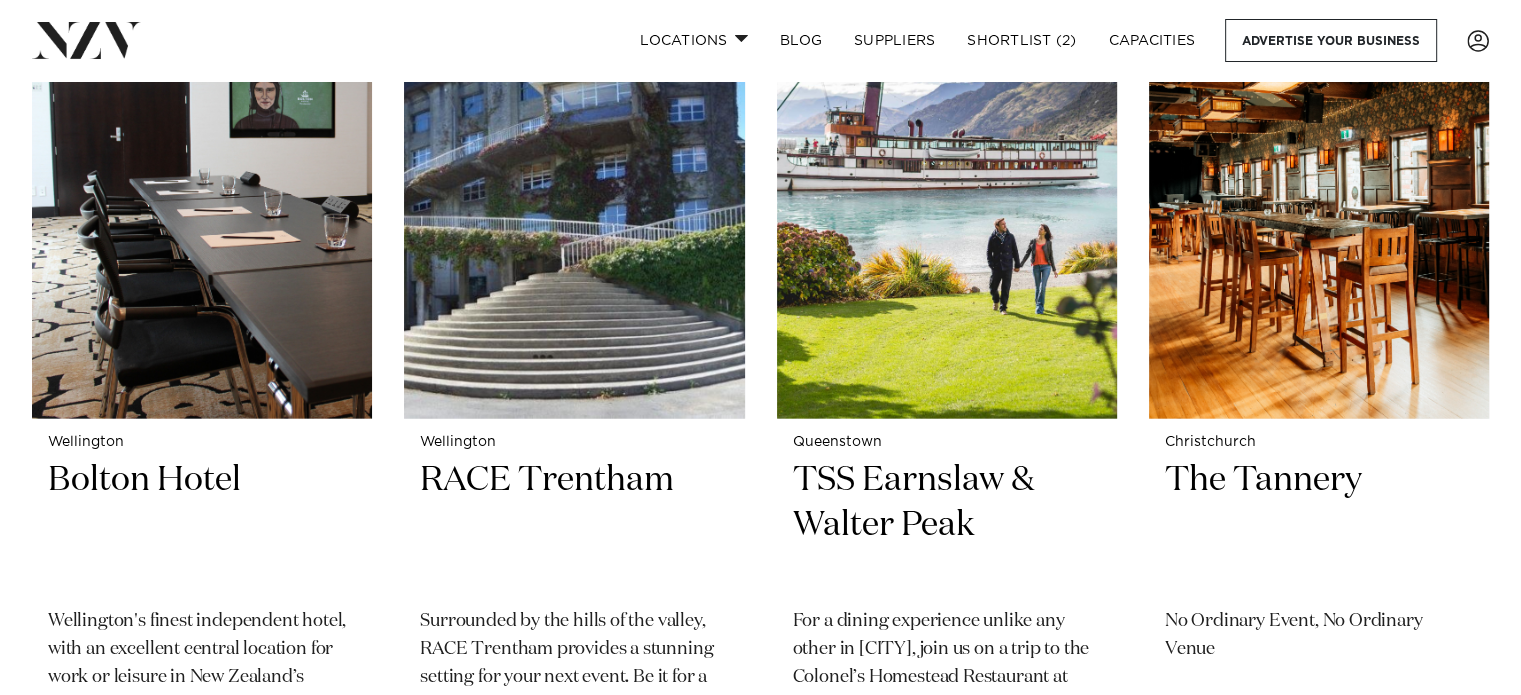 scroll, scrollTop: 0, scrollLeft: 0, axis: both 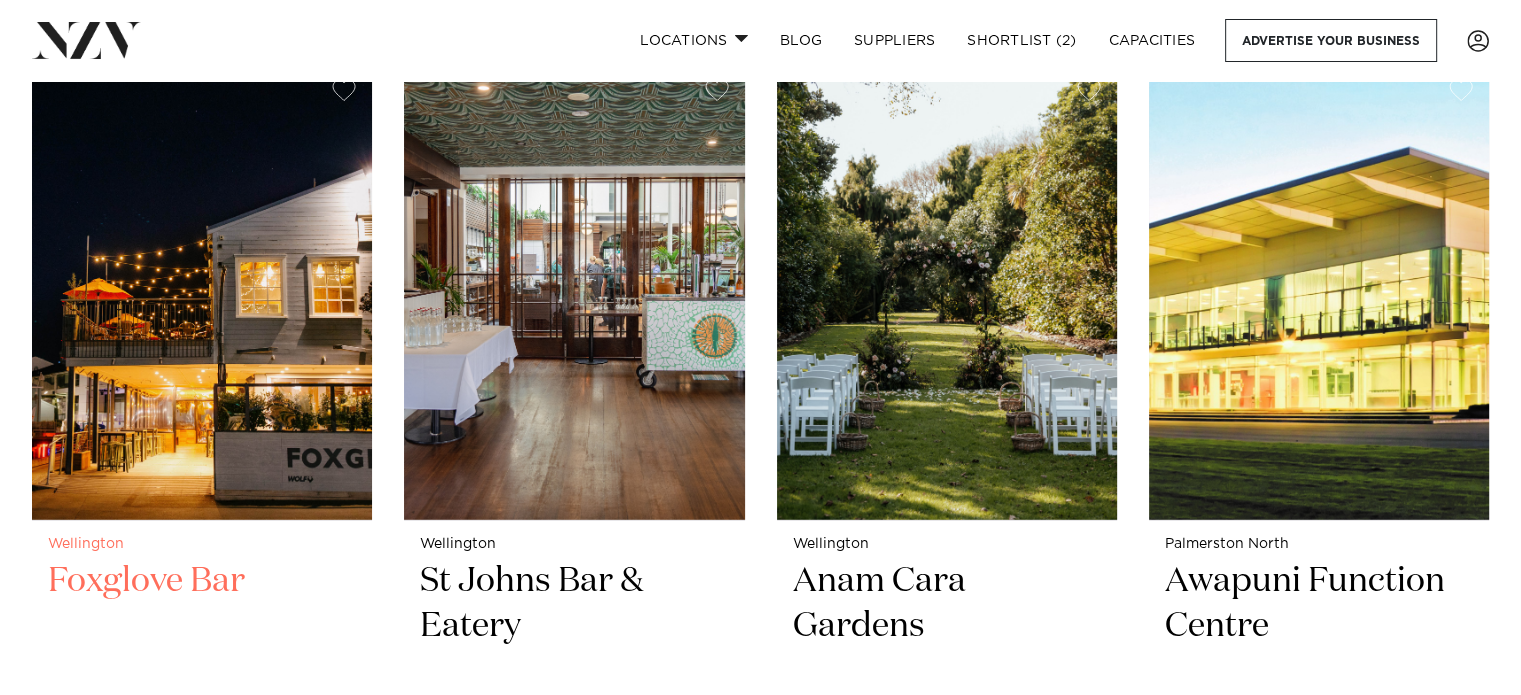 click at bounding box center (202, 292) 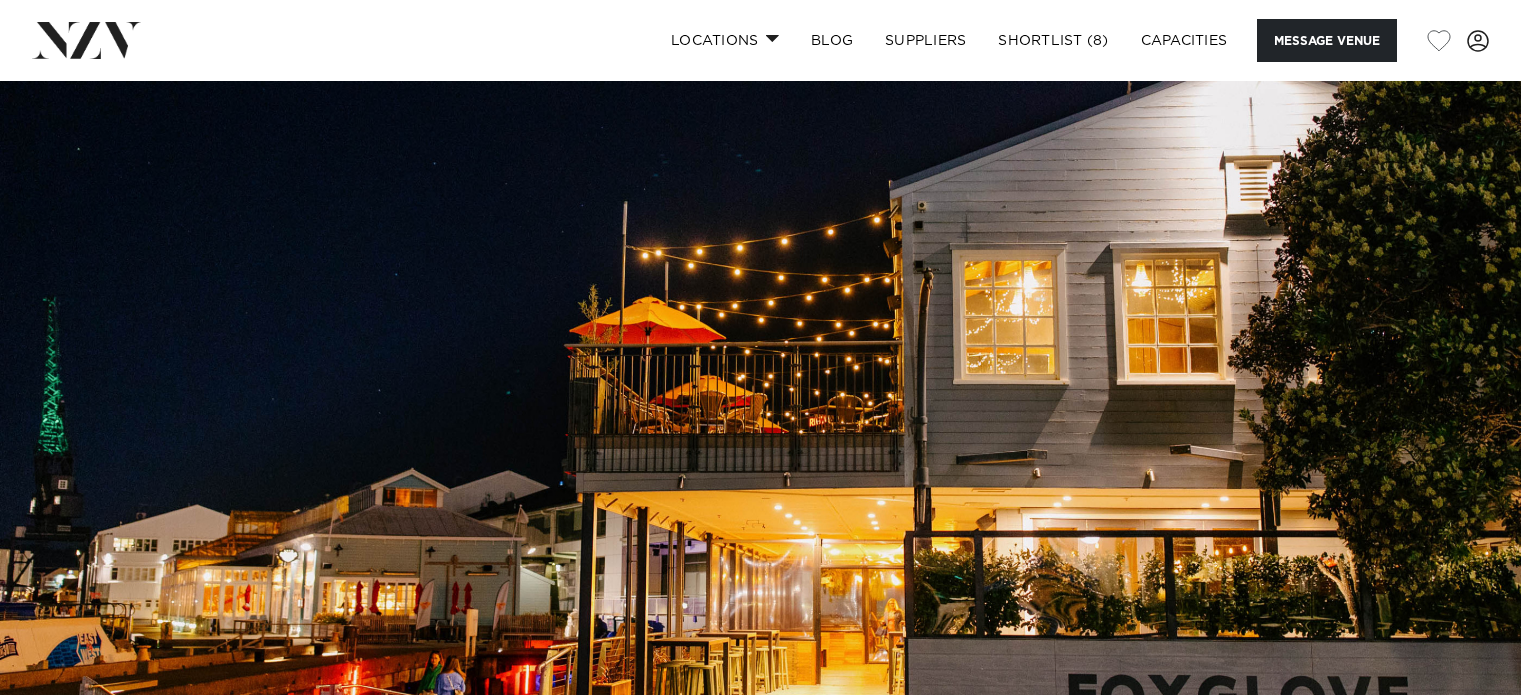 scroll, scrollTop: 0, scrollLeft: 0, axis: both 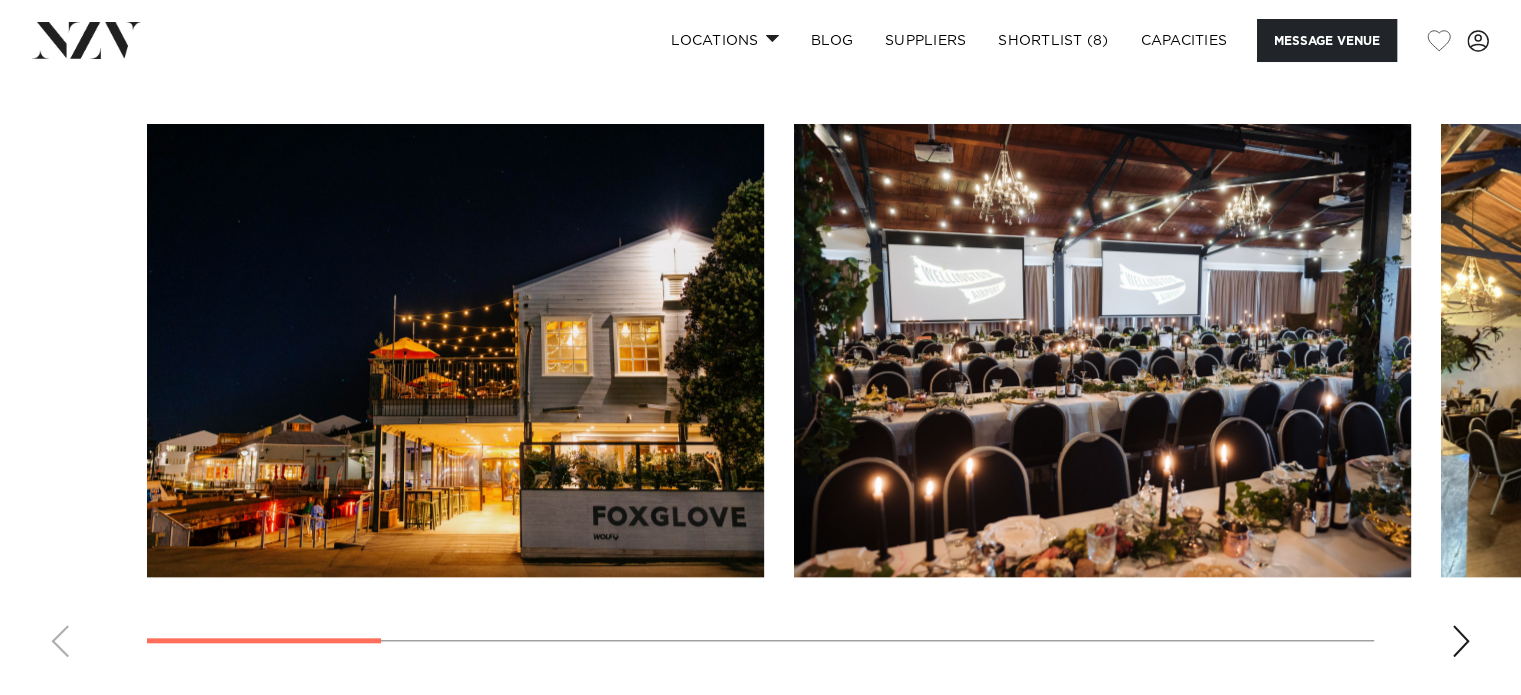 click at bounding box center [1461, 641] 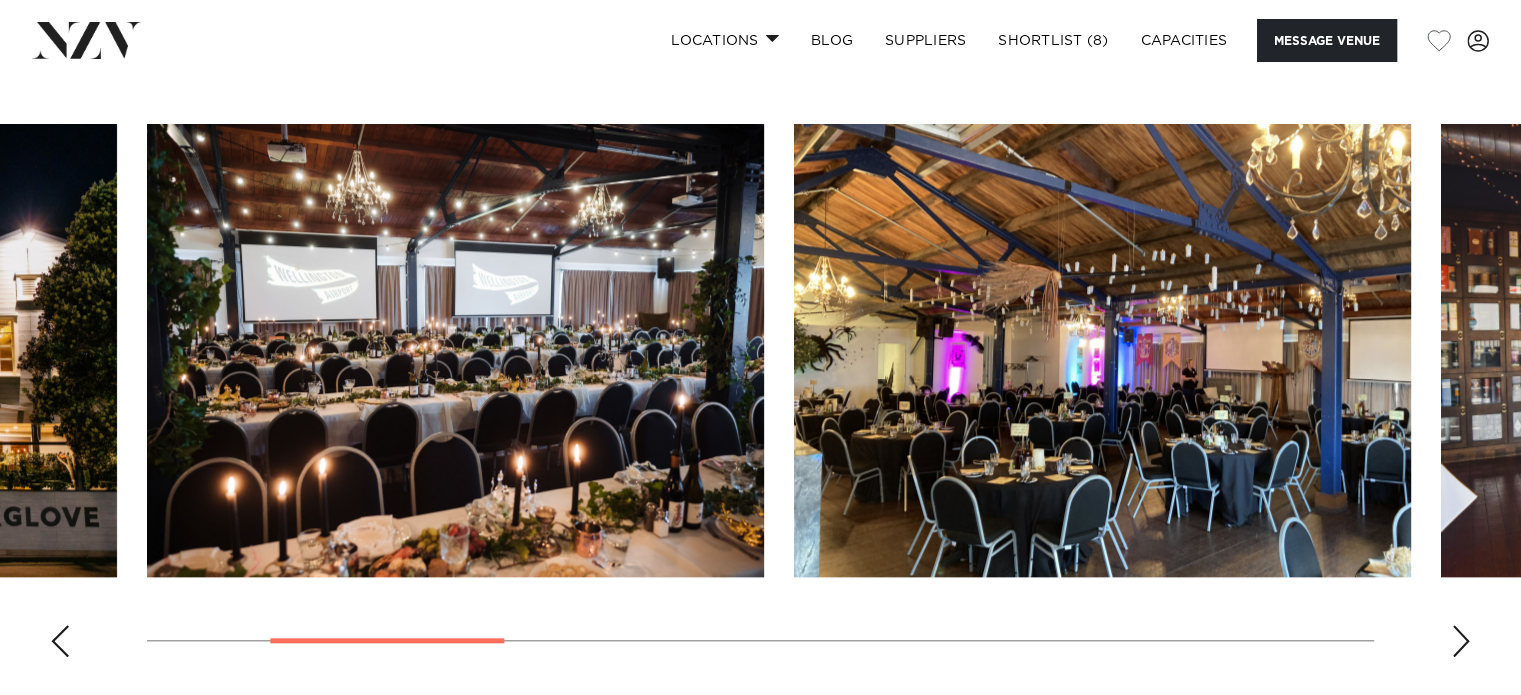click at bounding box center (1461, 641) 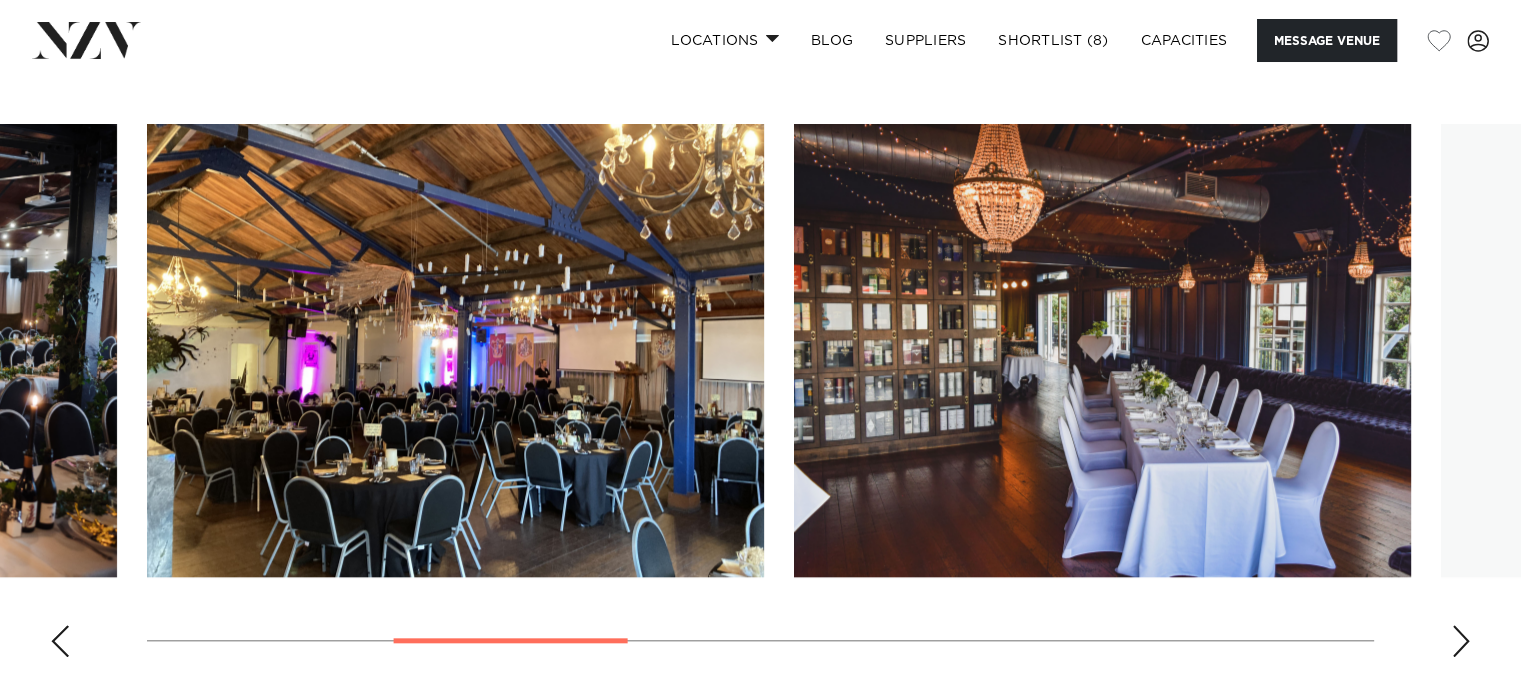 click at bounding box center (1461, 641) 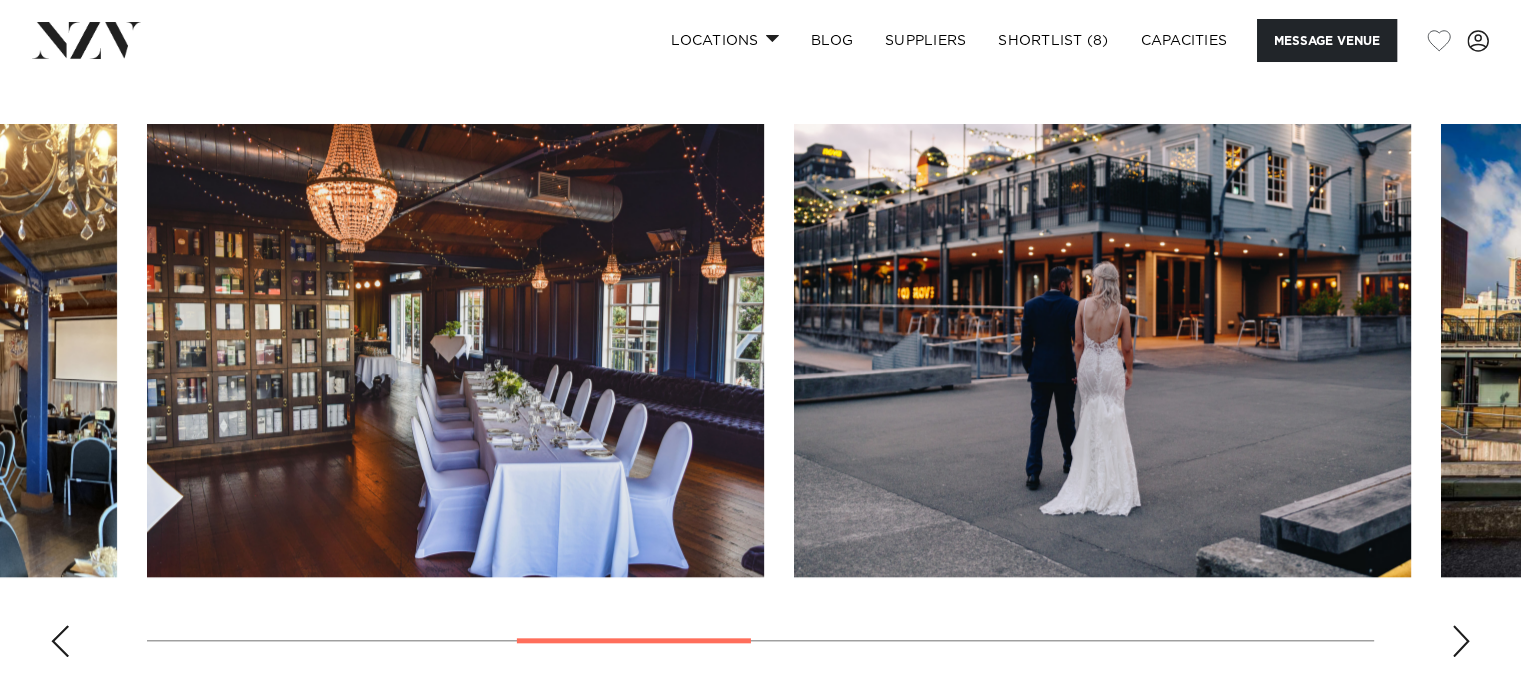 click at bounding box center [1461, 641] 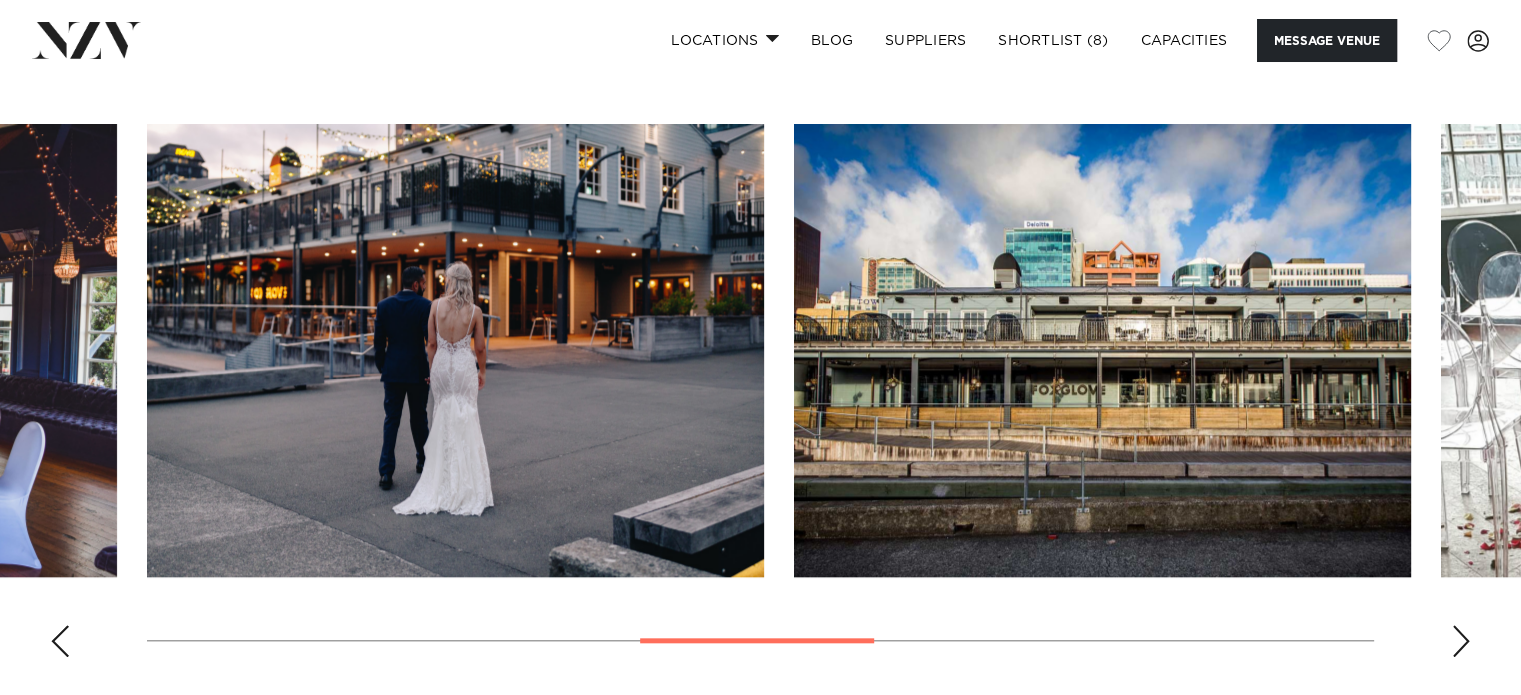 click at bounding box center (1461, 641) 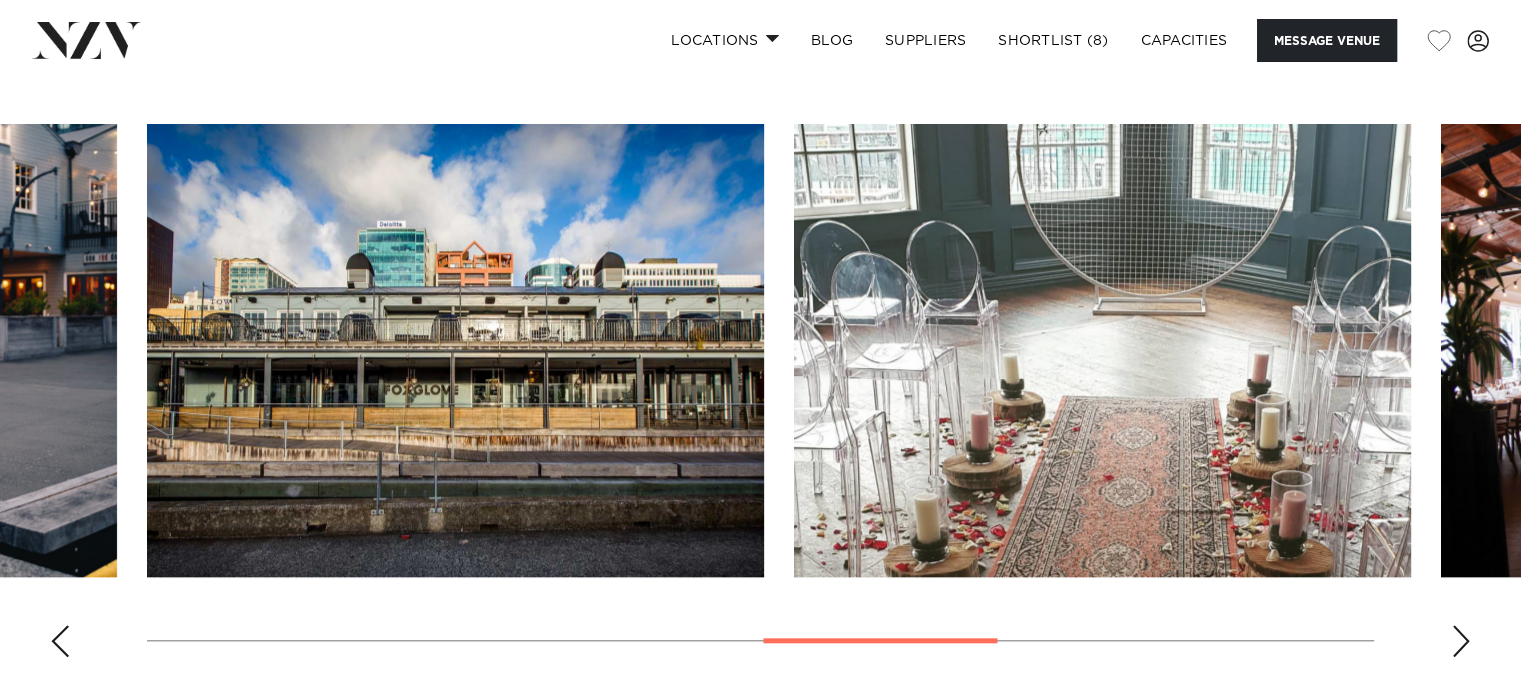 click at bounding box center (1461, 641) 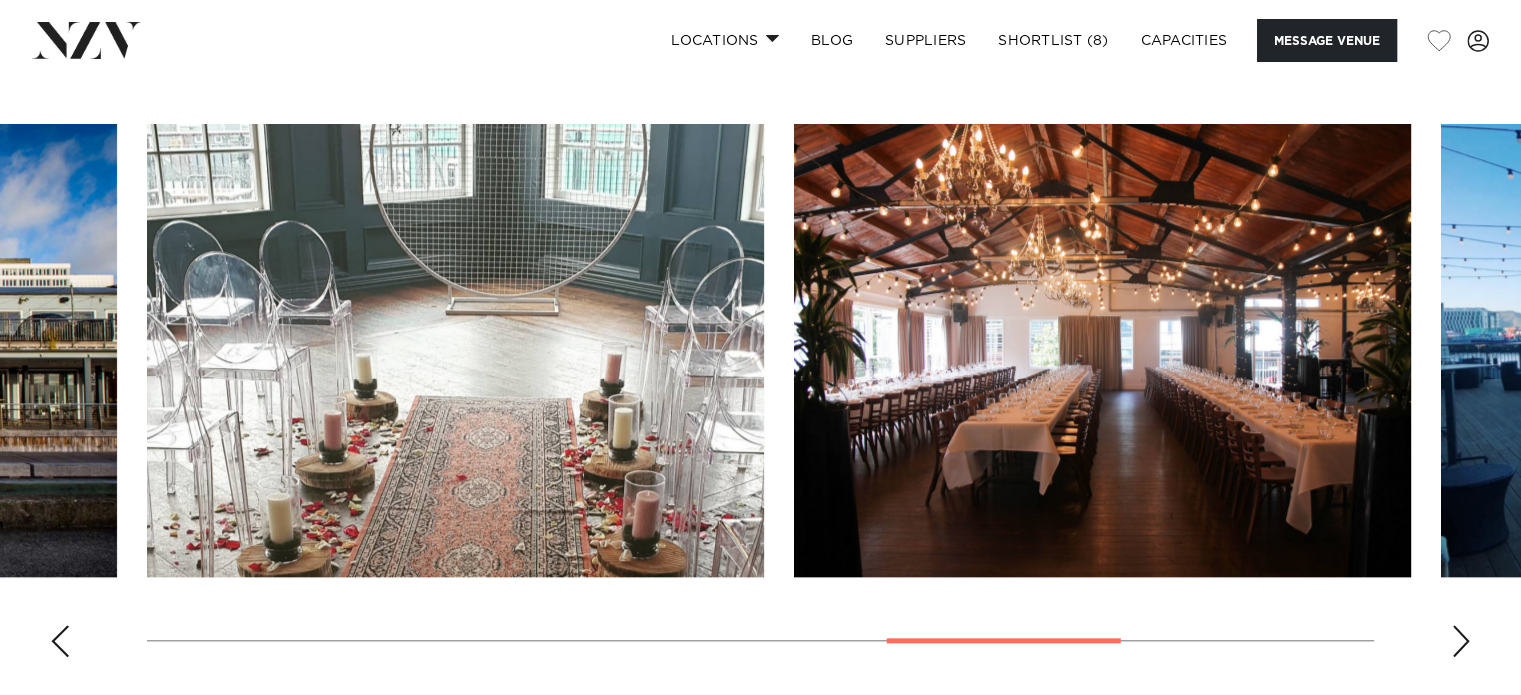 click at bounding box center [1461, 641] 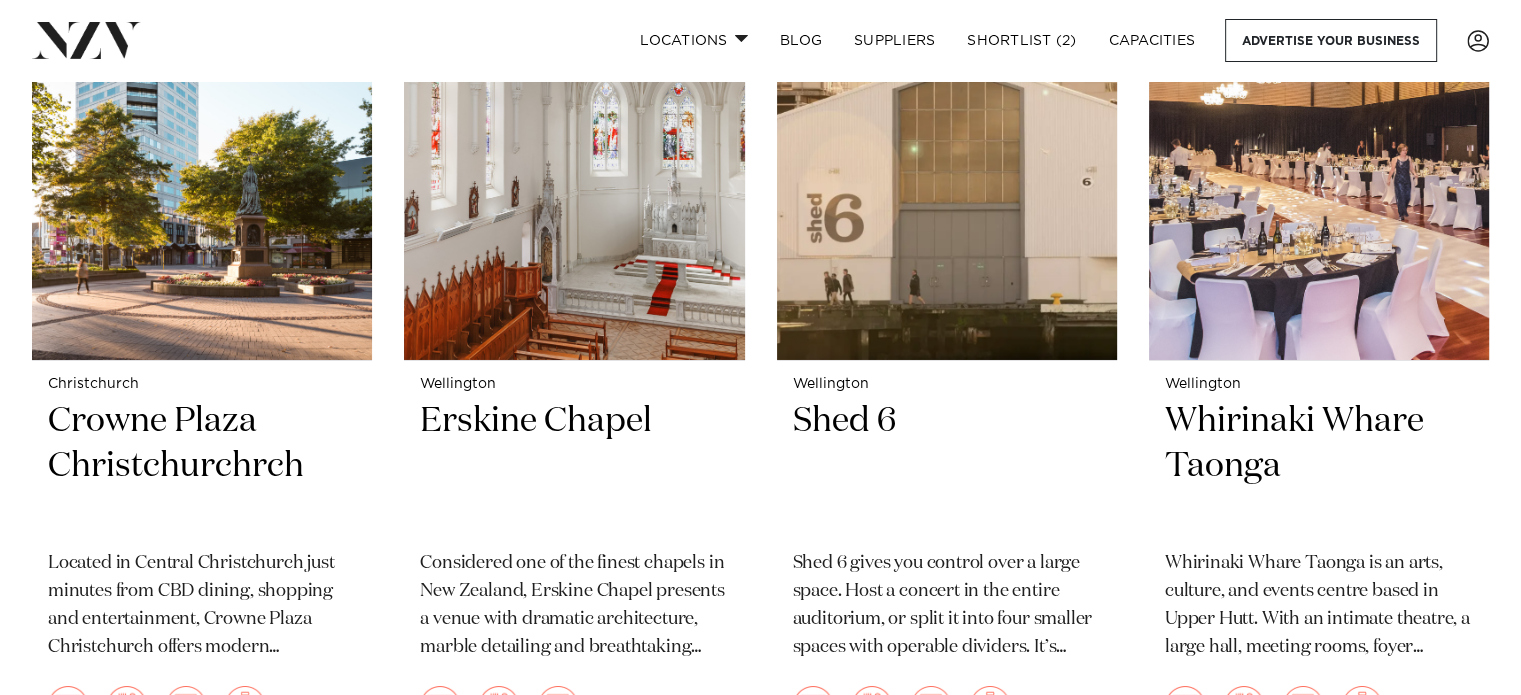 scroll, scrollTop: 0, scrollLeft: 0, axis: both 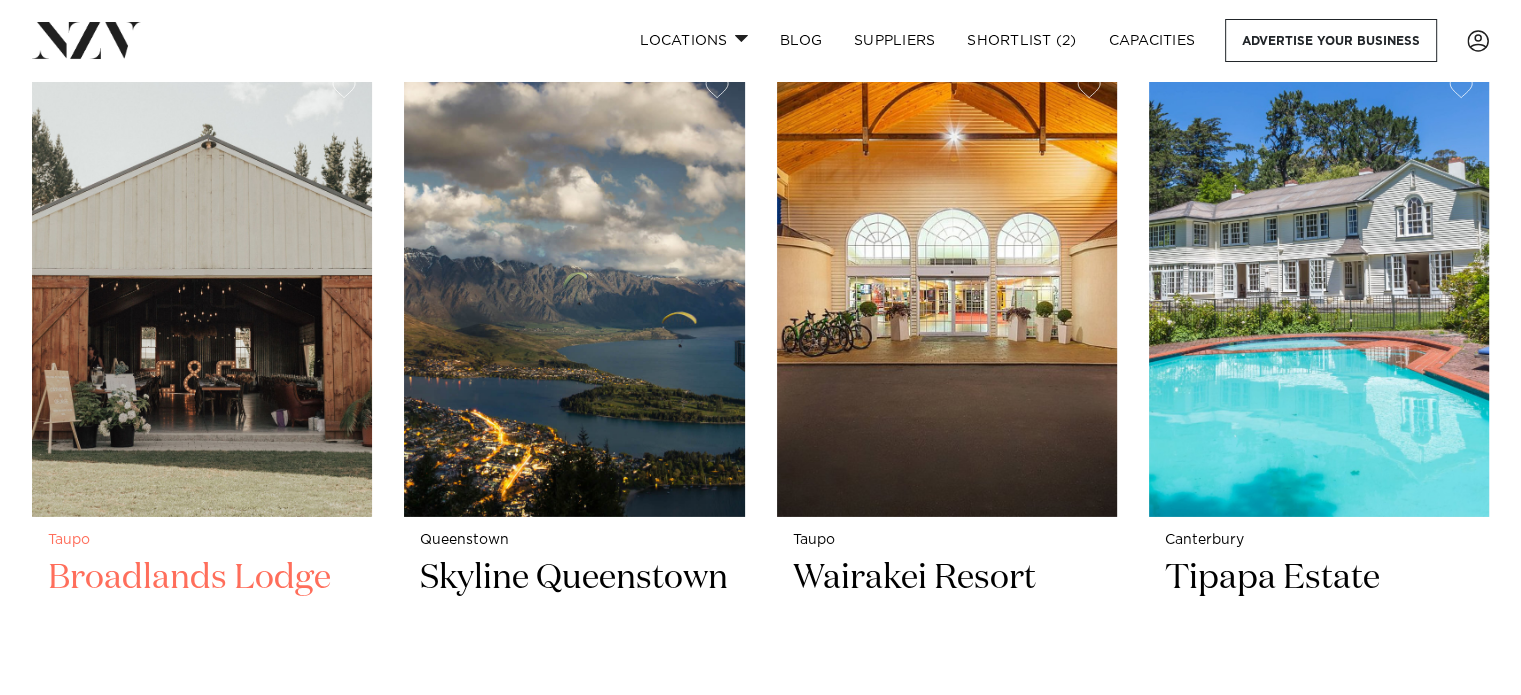 click at bounding box center [202, 289] 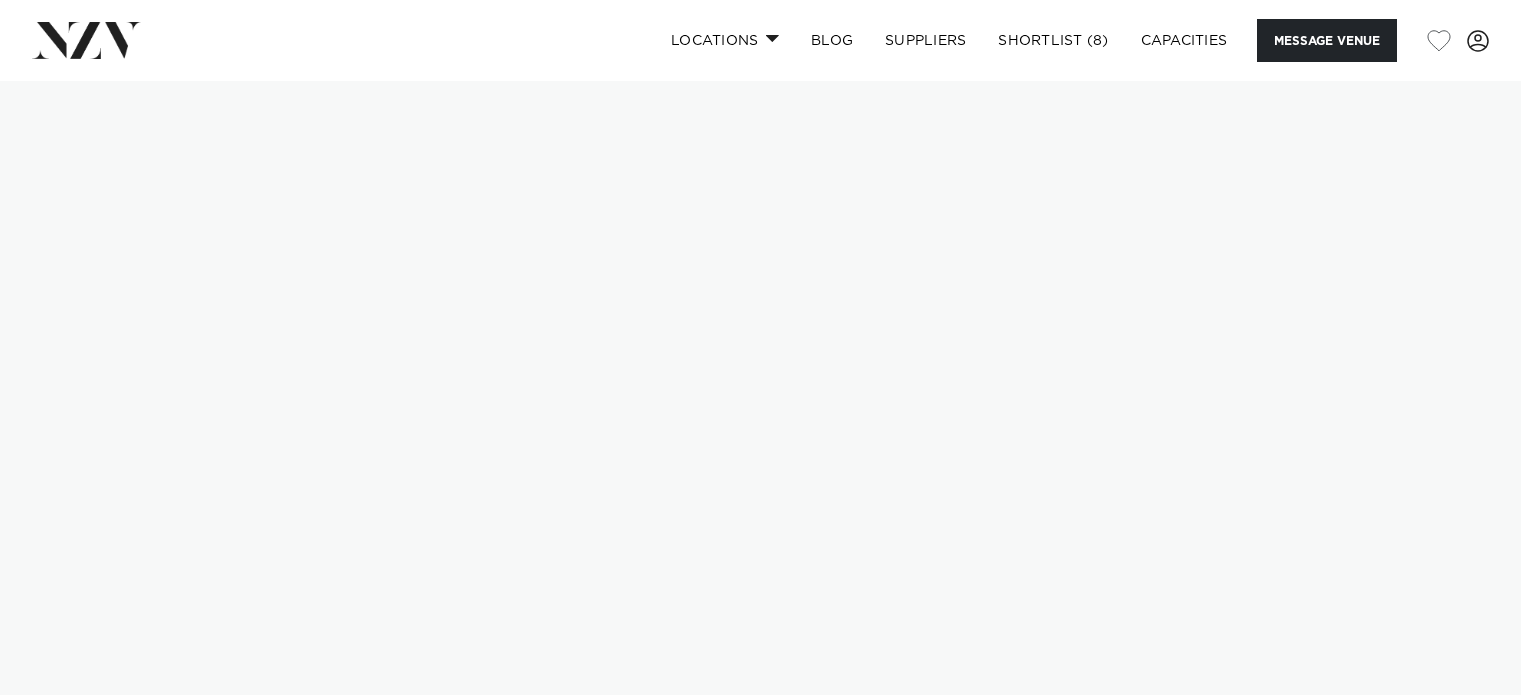 scroll, scrollTop: 0, scrollLeft: 0, axis: both 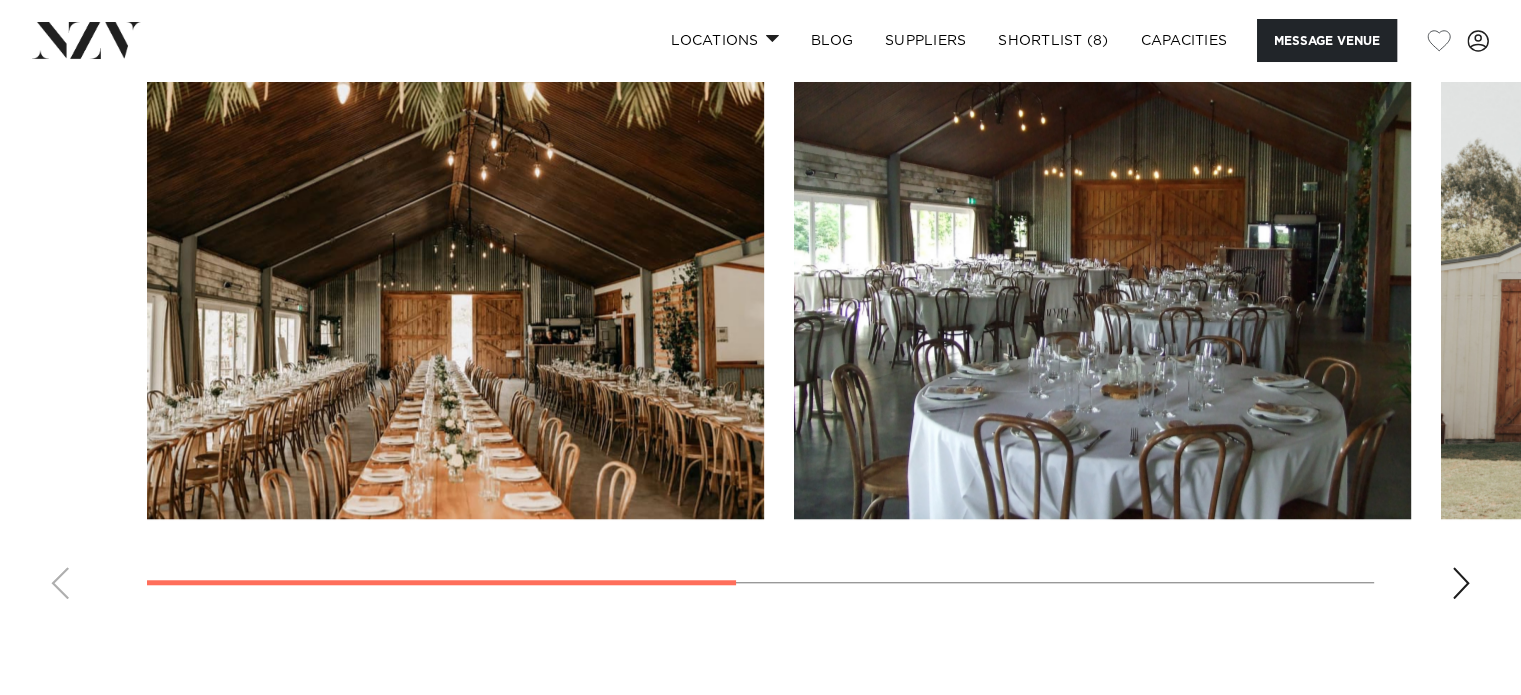 click at bounding box center [1461, 583] 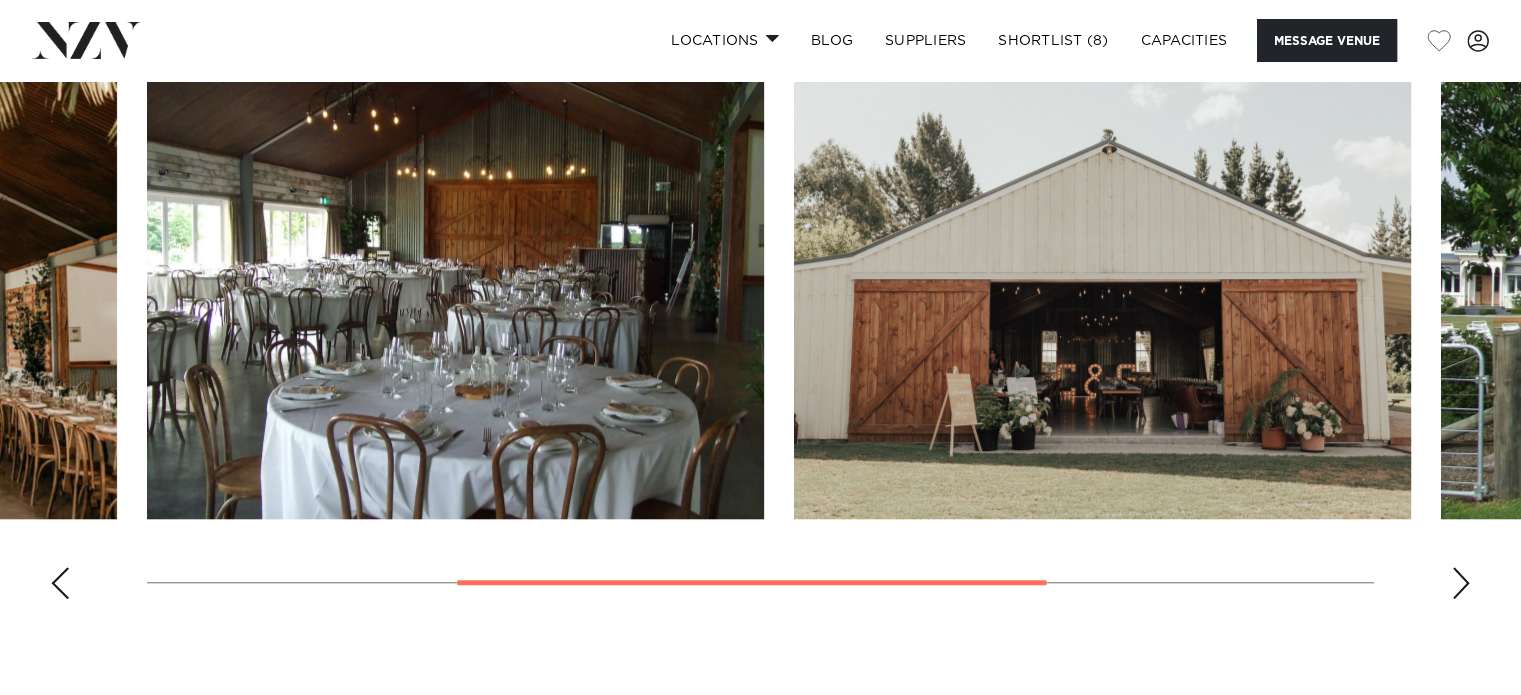 click at bounding box center (1461, 583) 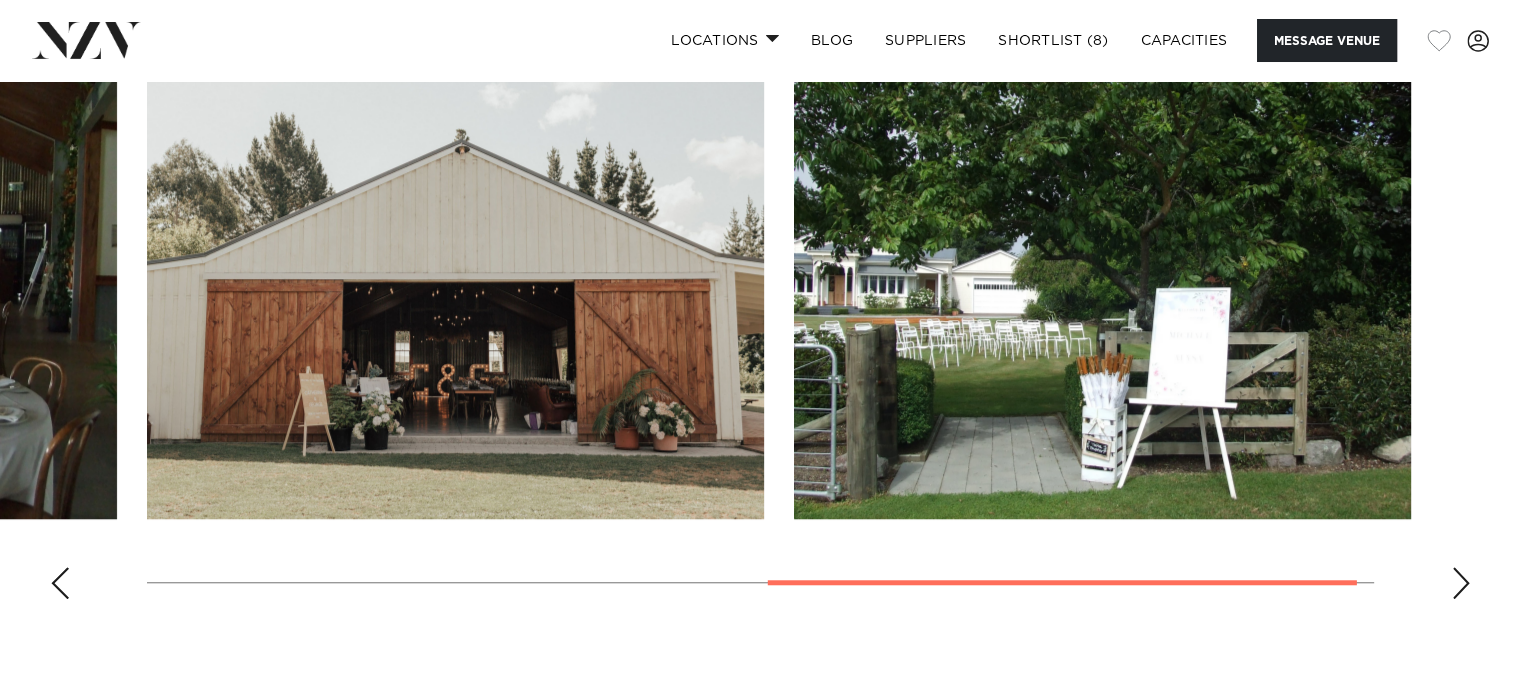 click at bounding box center [1439, 41] 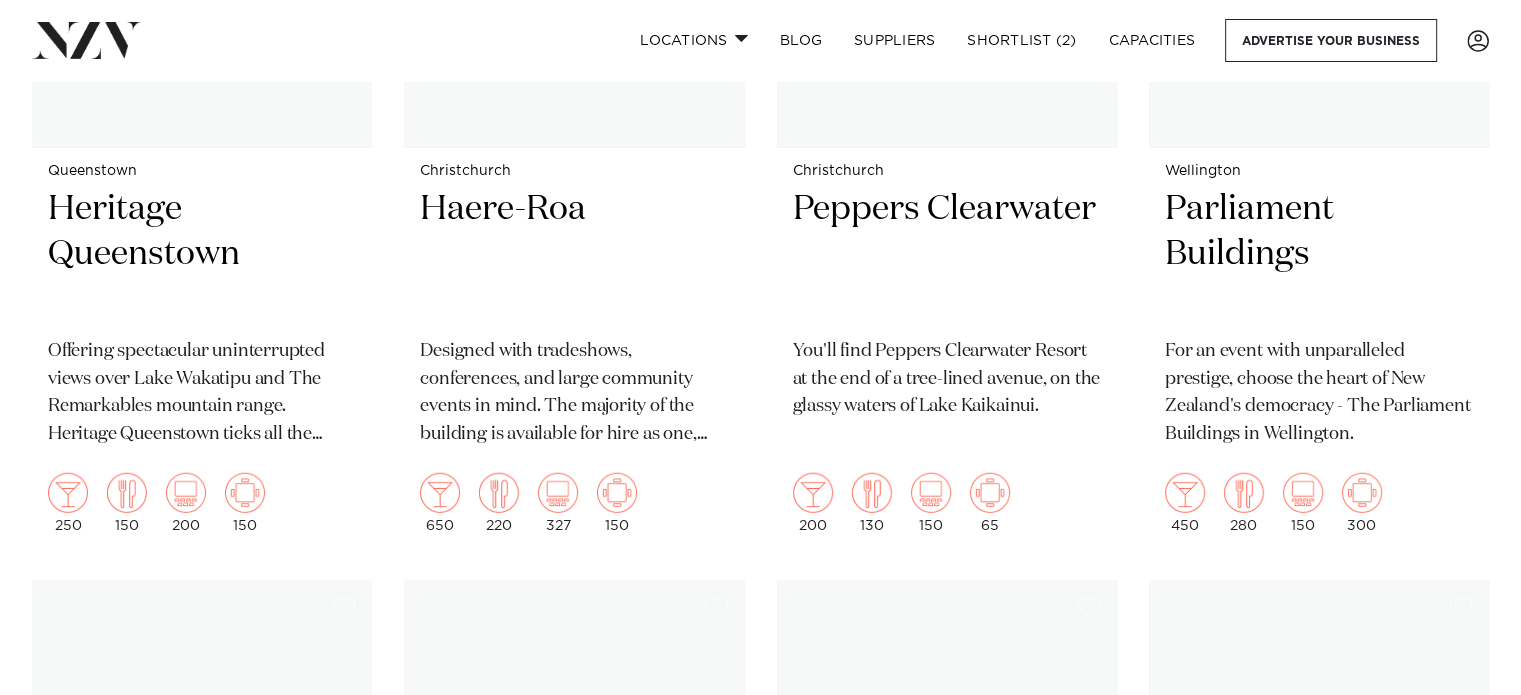 scroll, scrollTop: 0, scrollLeft: 0, axis: both 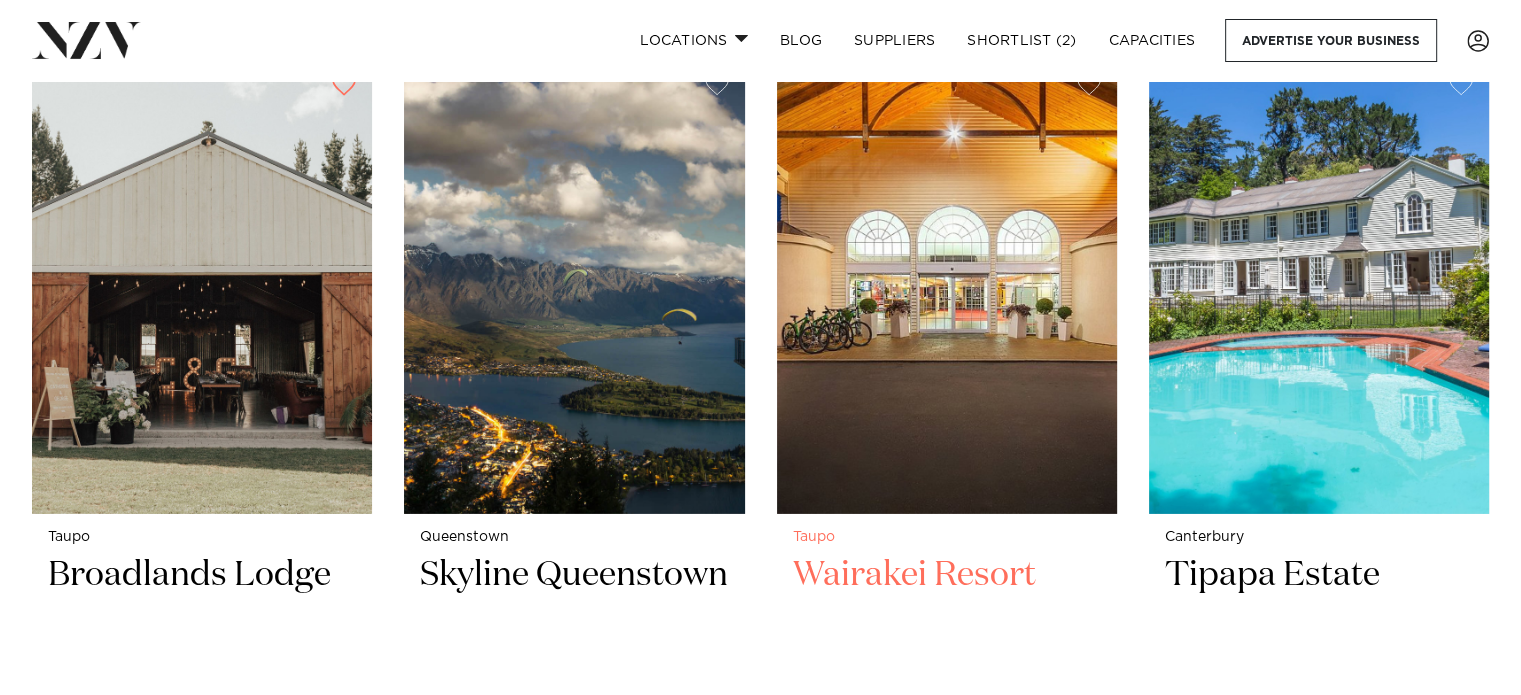 click at bounding box center (947, 286) 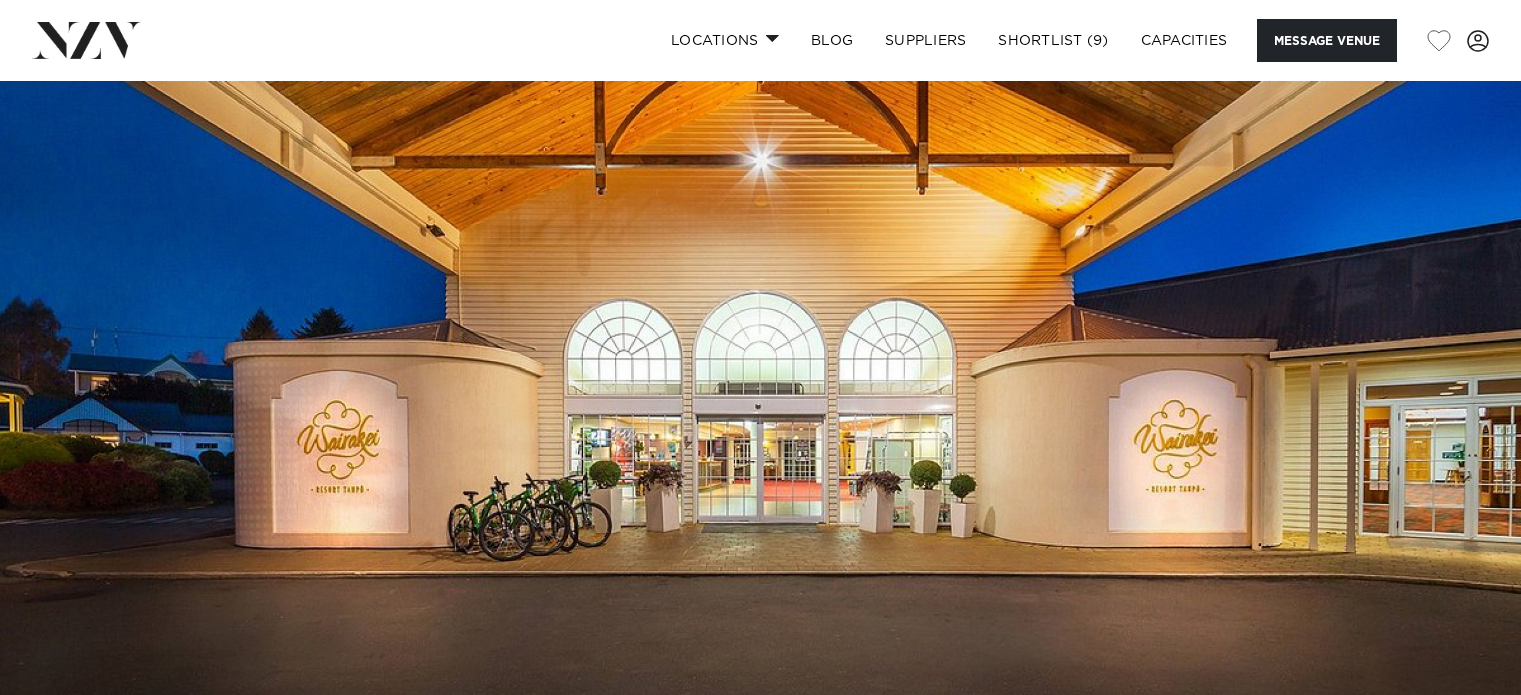 scroll, scrollTop: 0, scrollLeft: 0, axis: both 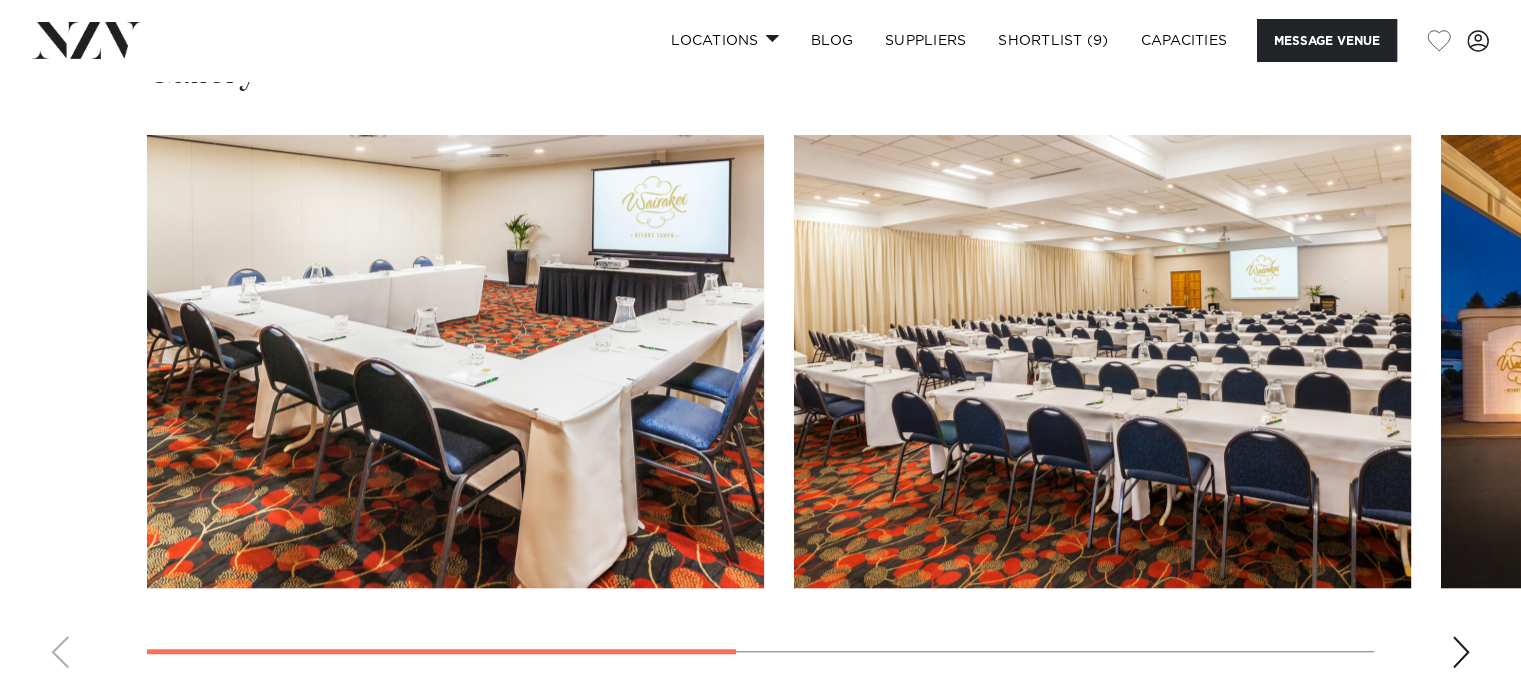 click at bounding box center (760, 409) 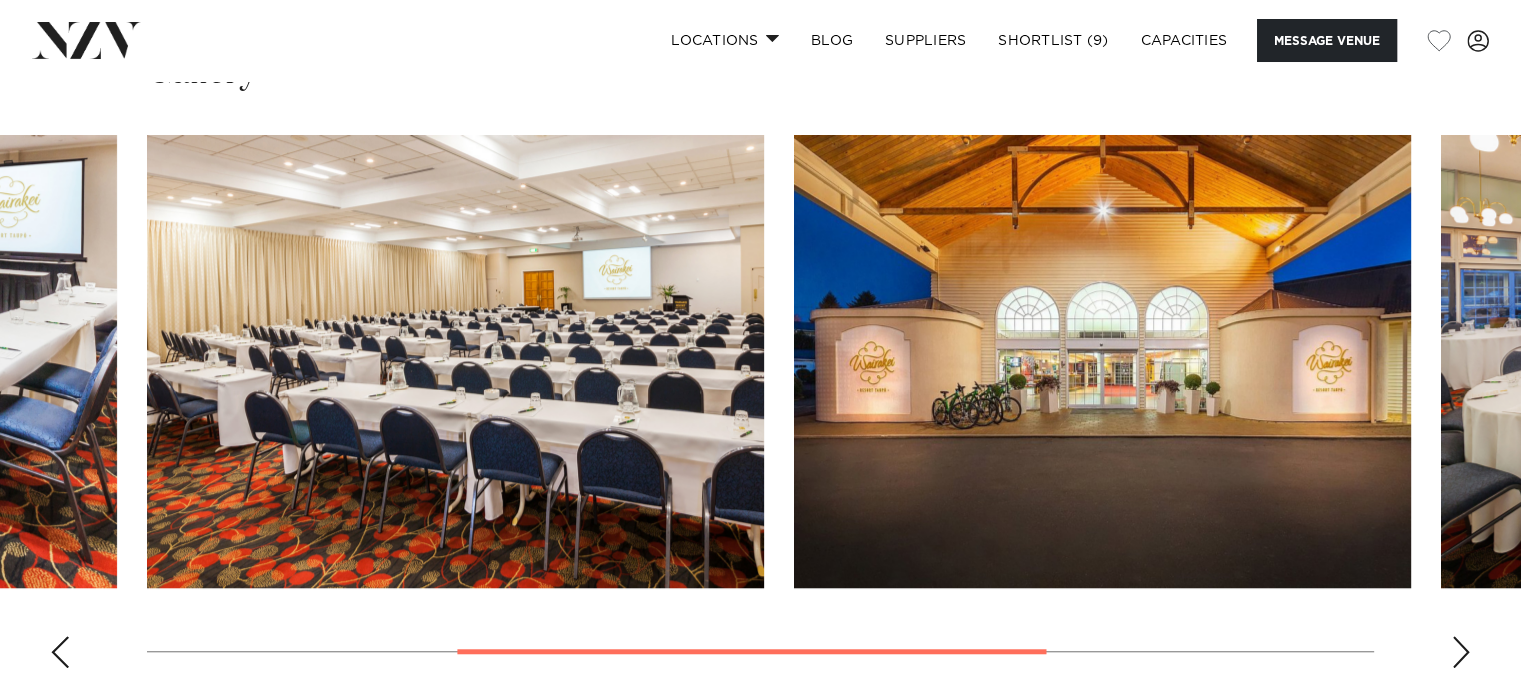 click at bounding box center [1461, 652] 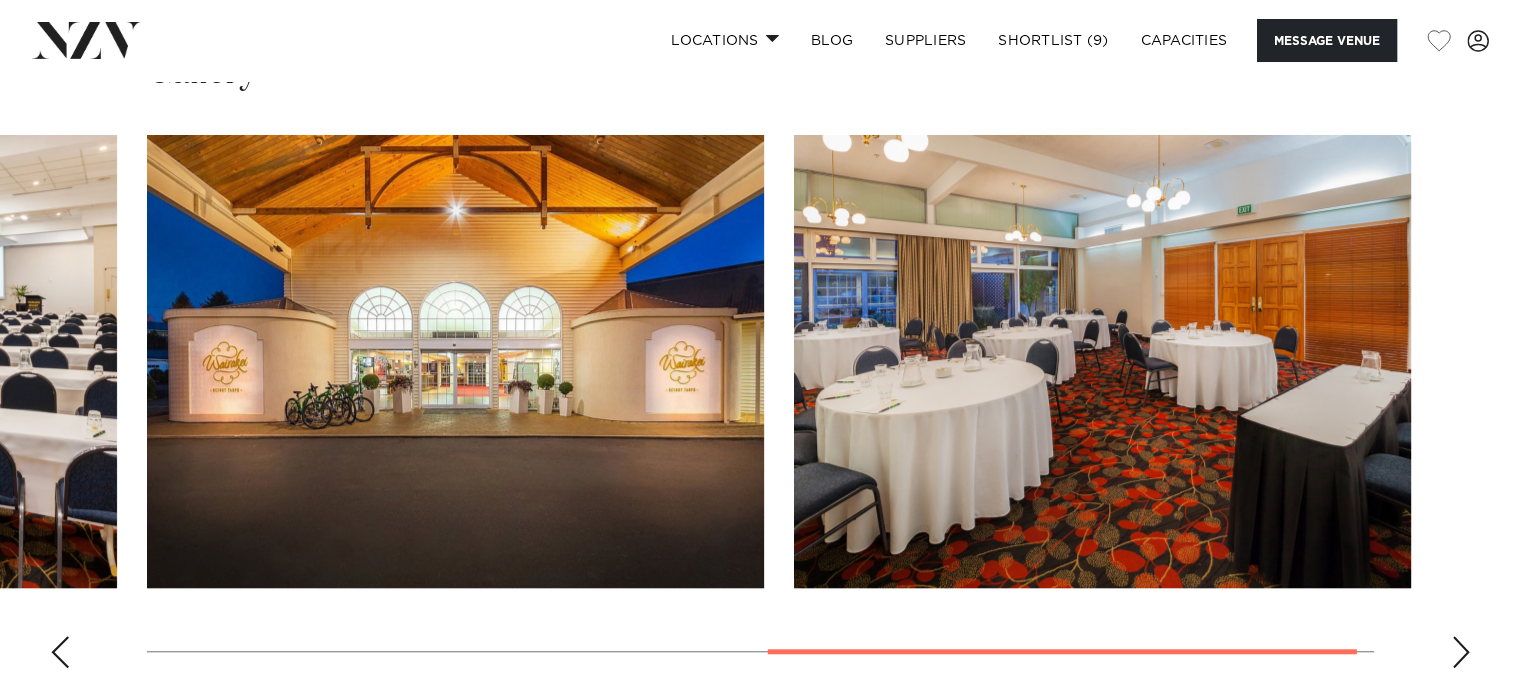 click at bounding box center (1461, 652) 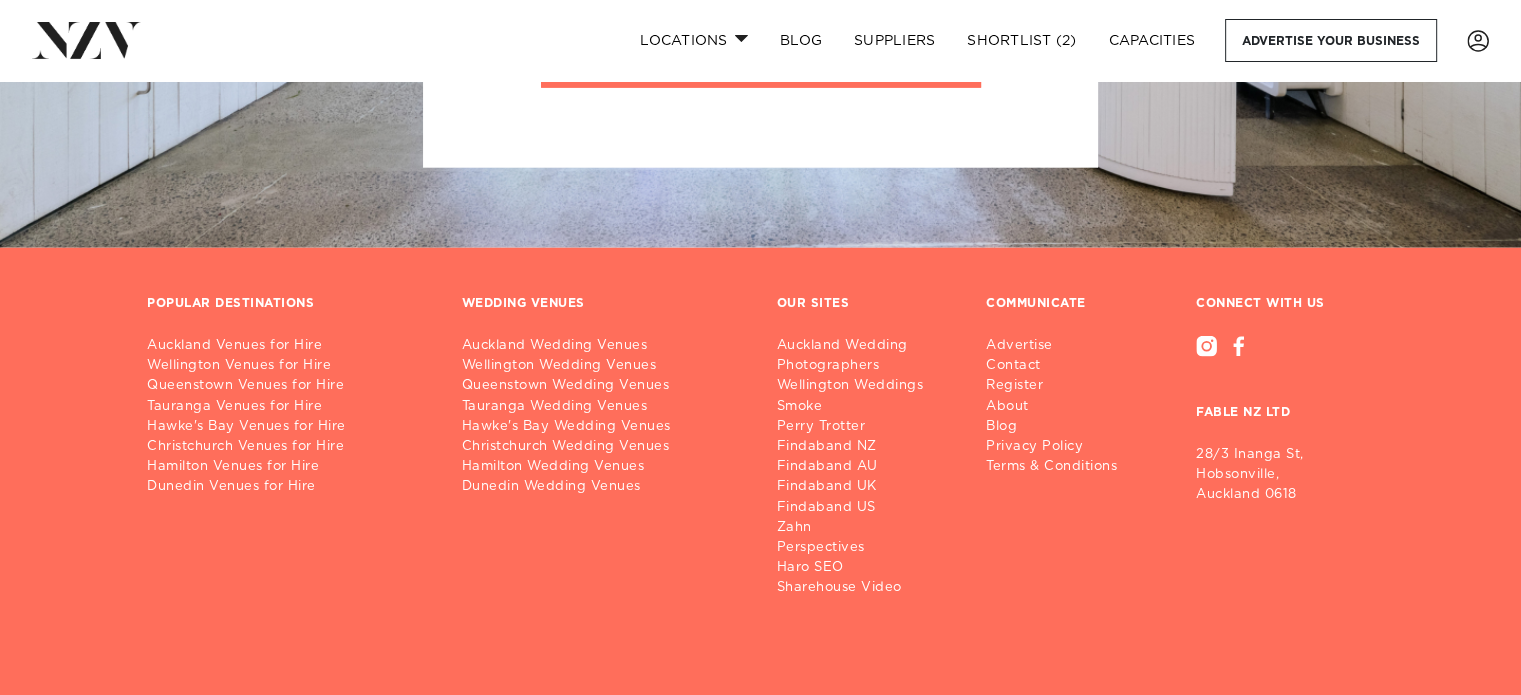 scroll, scrollTop: 0, scrollLeft: 0, axis: both 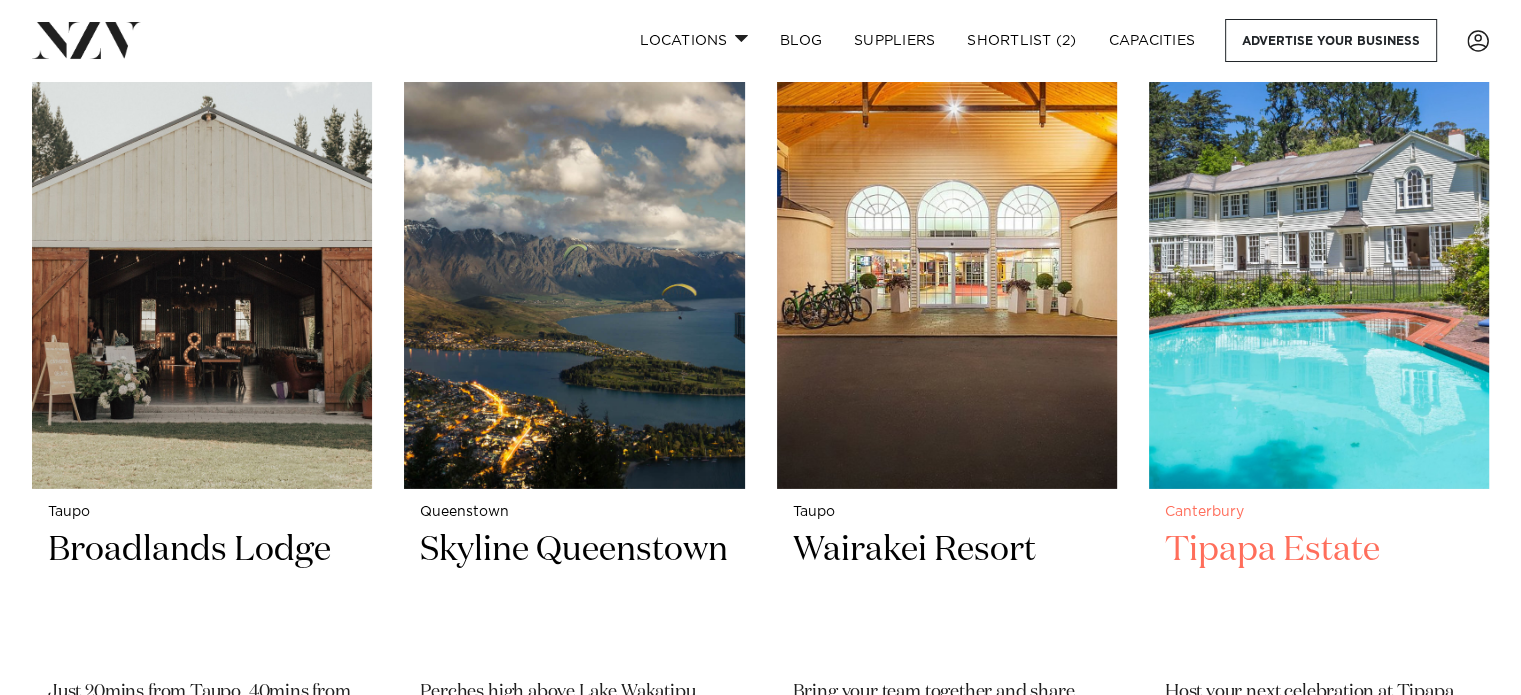 click at bounding box center (1319, 261) 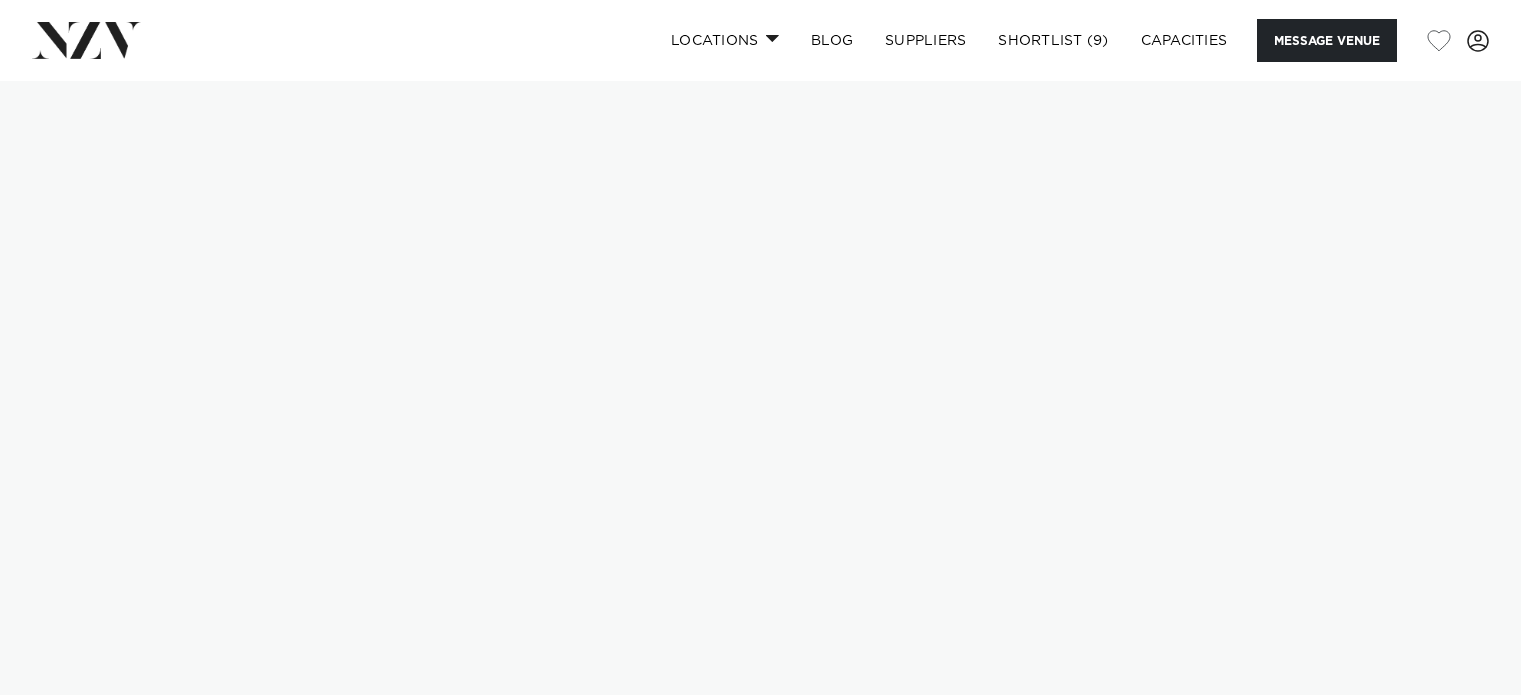 scroll, scrollTop: 0, scrollLeft: 0, axis: both 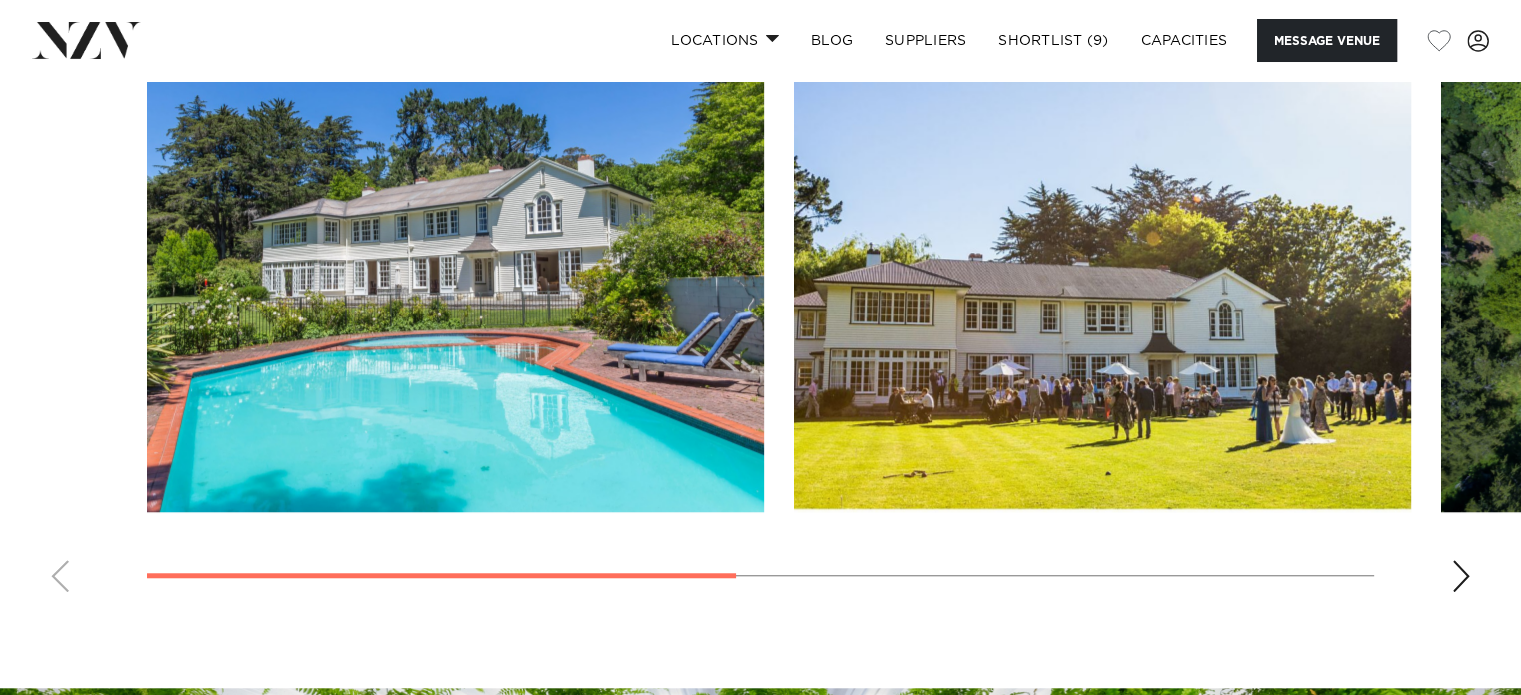 click at bounding box center [1461, 576] 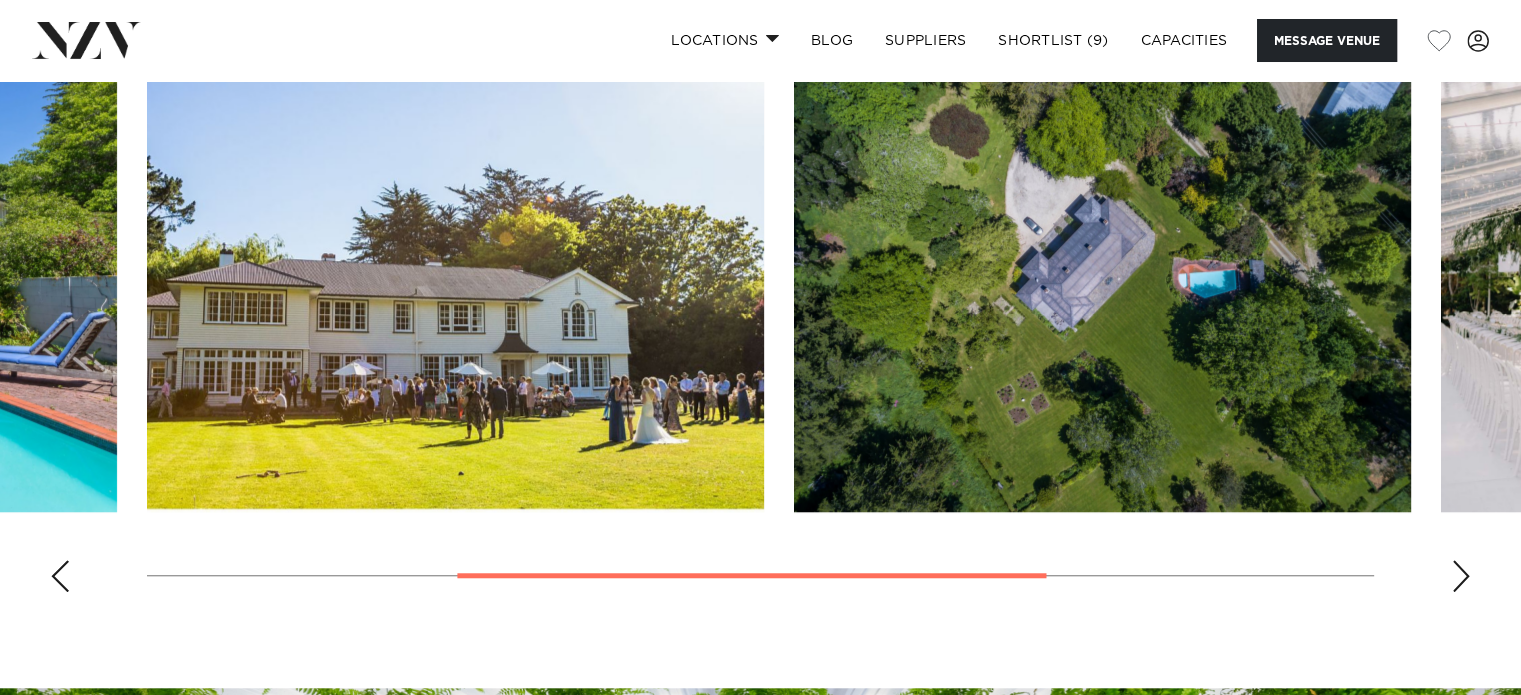 click at bounding box center (1461, 576) 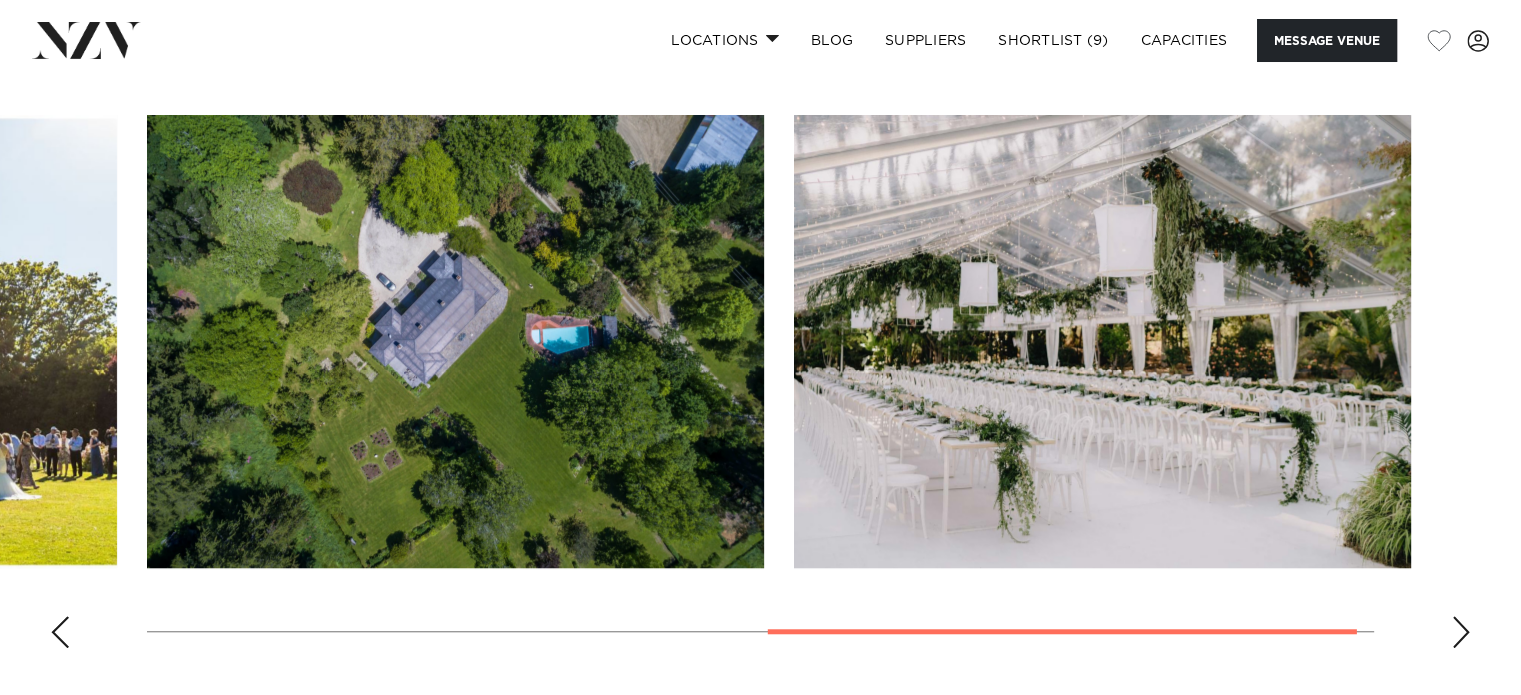 scroll, scrollTop: 1504, scrollLeft: 0, axis: vertical 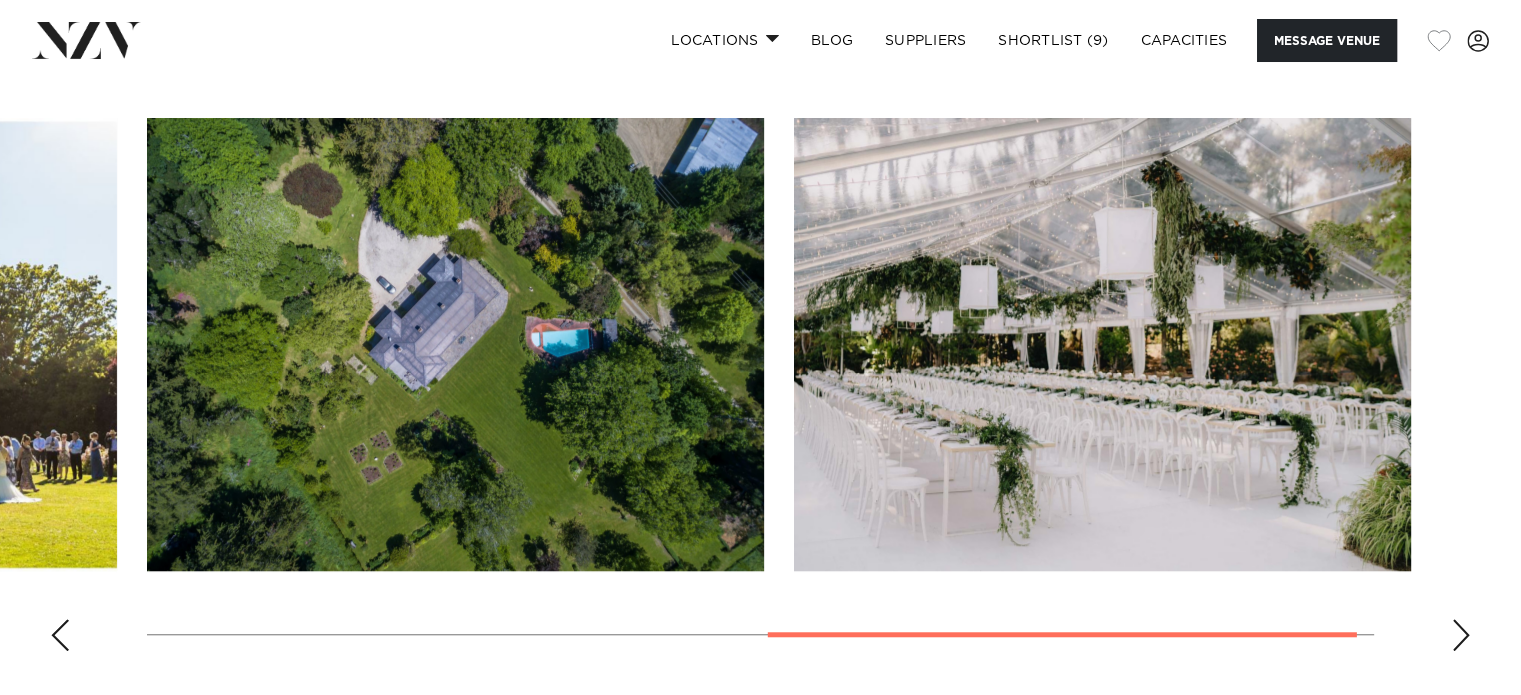 click at bounding box center [1439, 41] 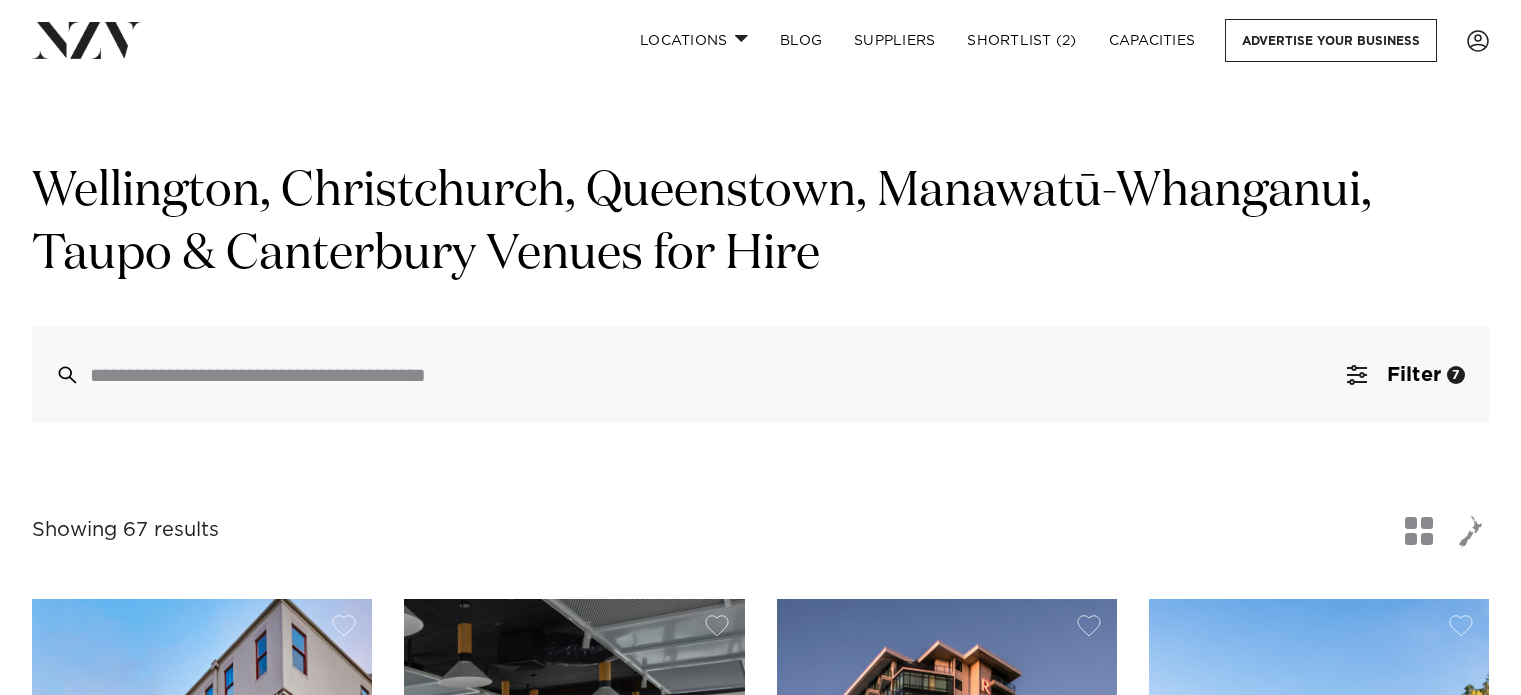 scroll, scrollTop: 0, scrollLeft: 0, axis: both 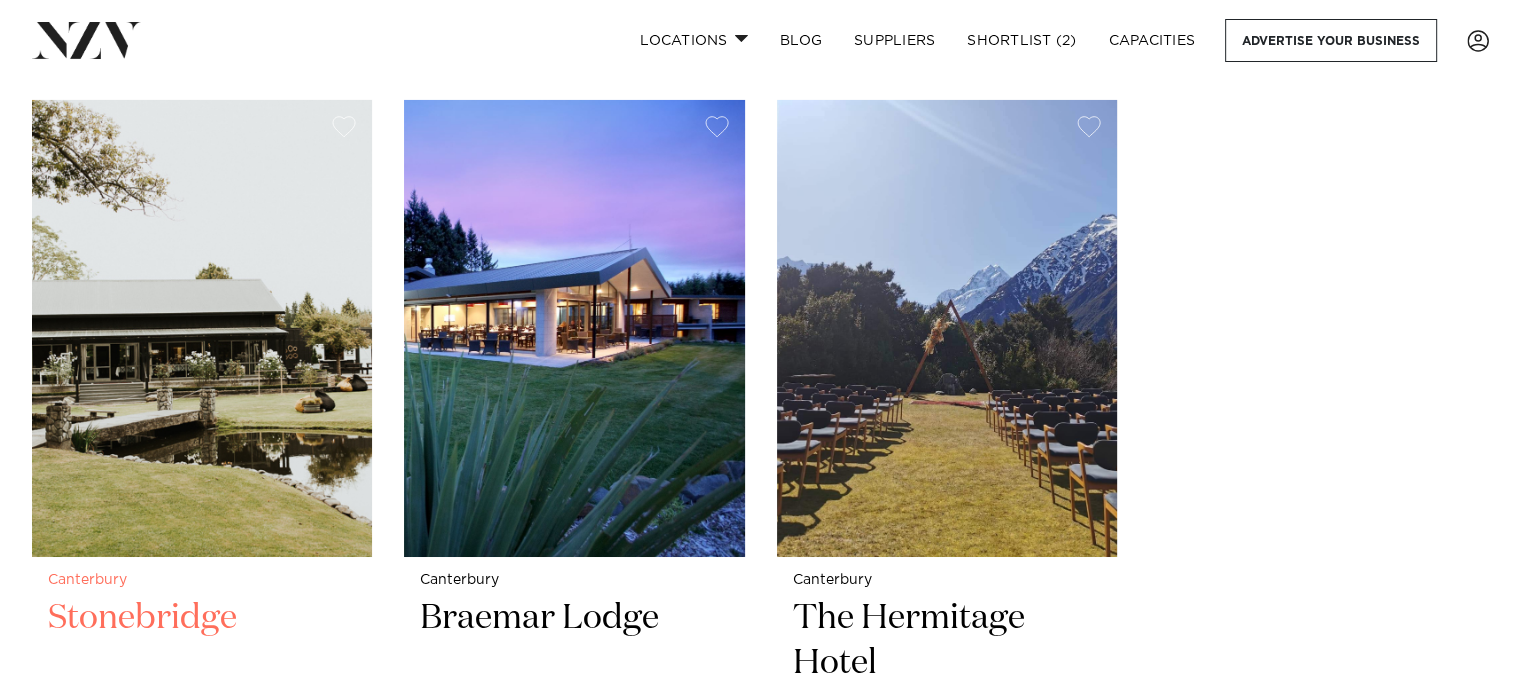 click at bounding box center (202, 328) 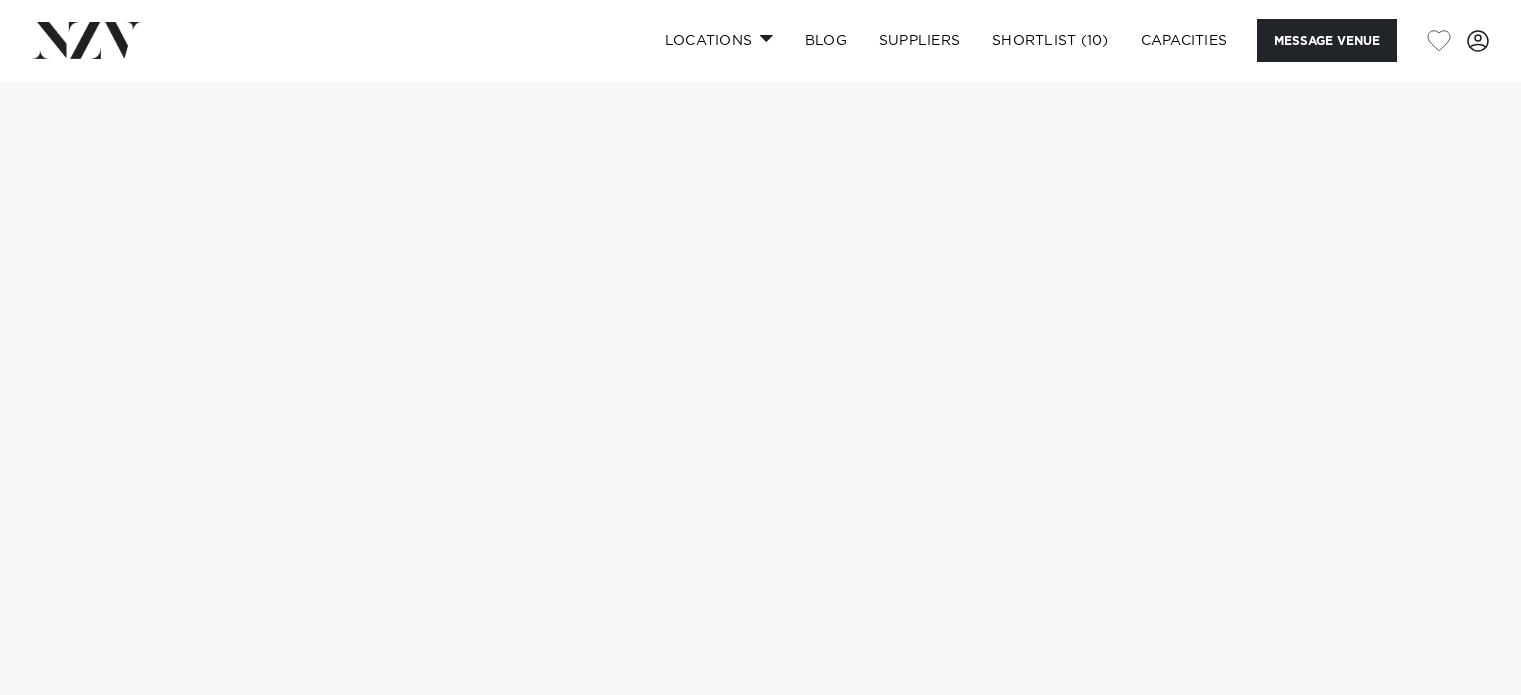 scroll, scrollTop: 0, scrollLeft: 0, axis: both 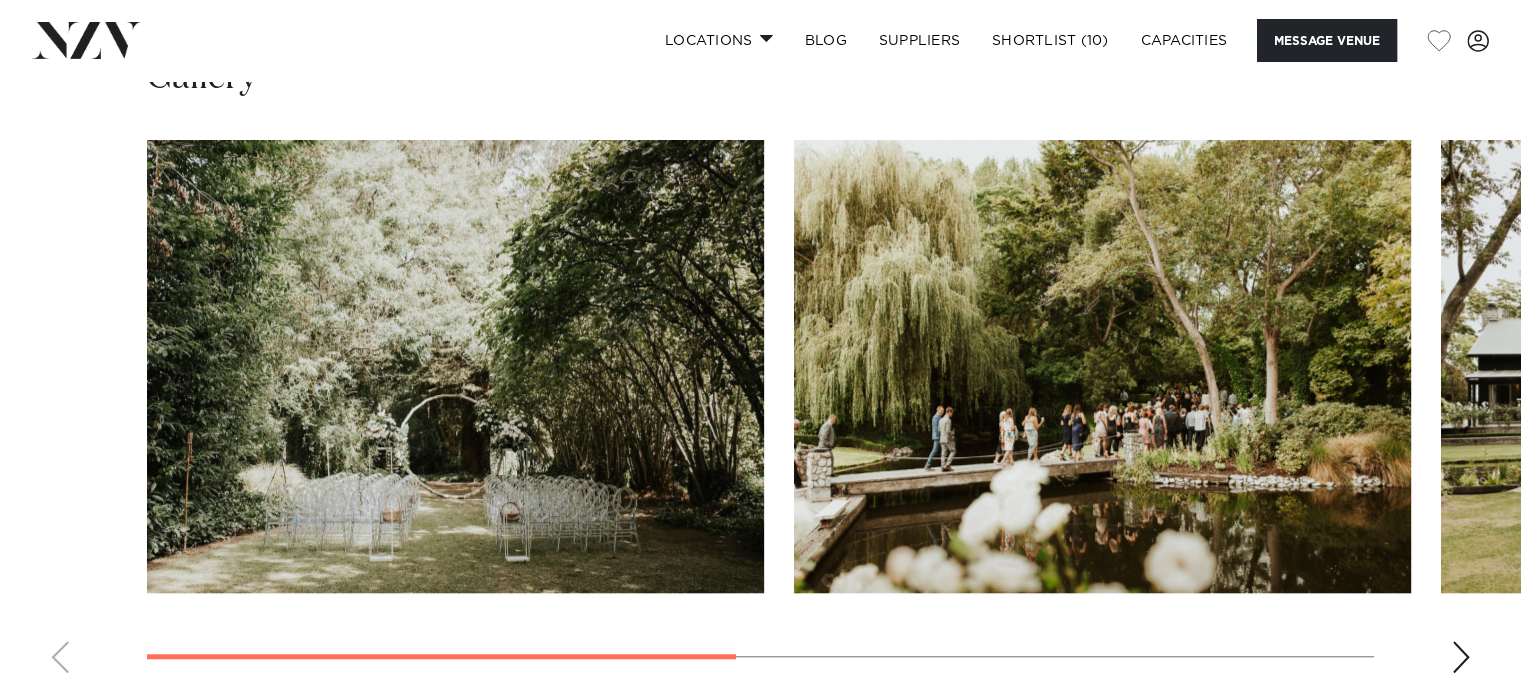 click at bounding box center [1461, 657] 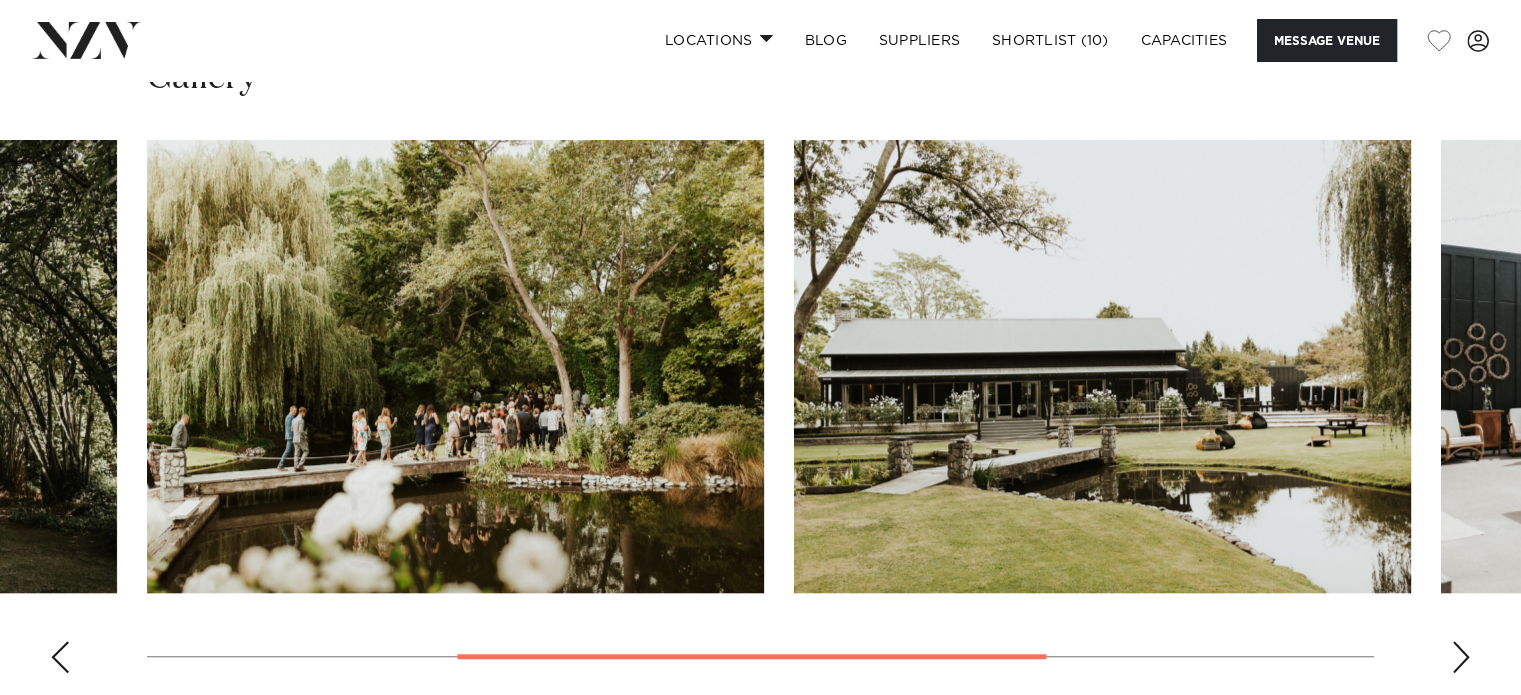 click at bounding box center [1461, 657] 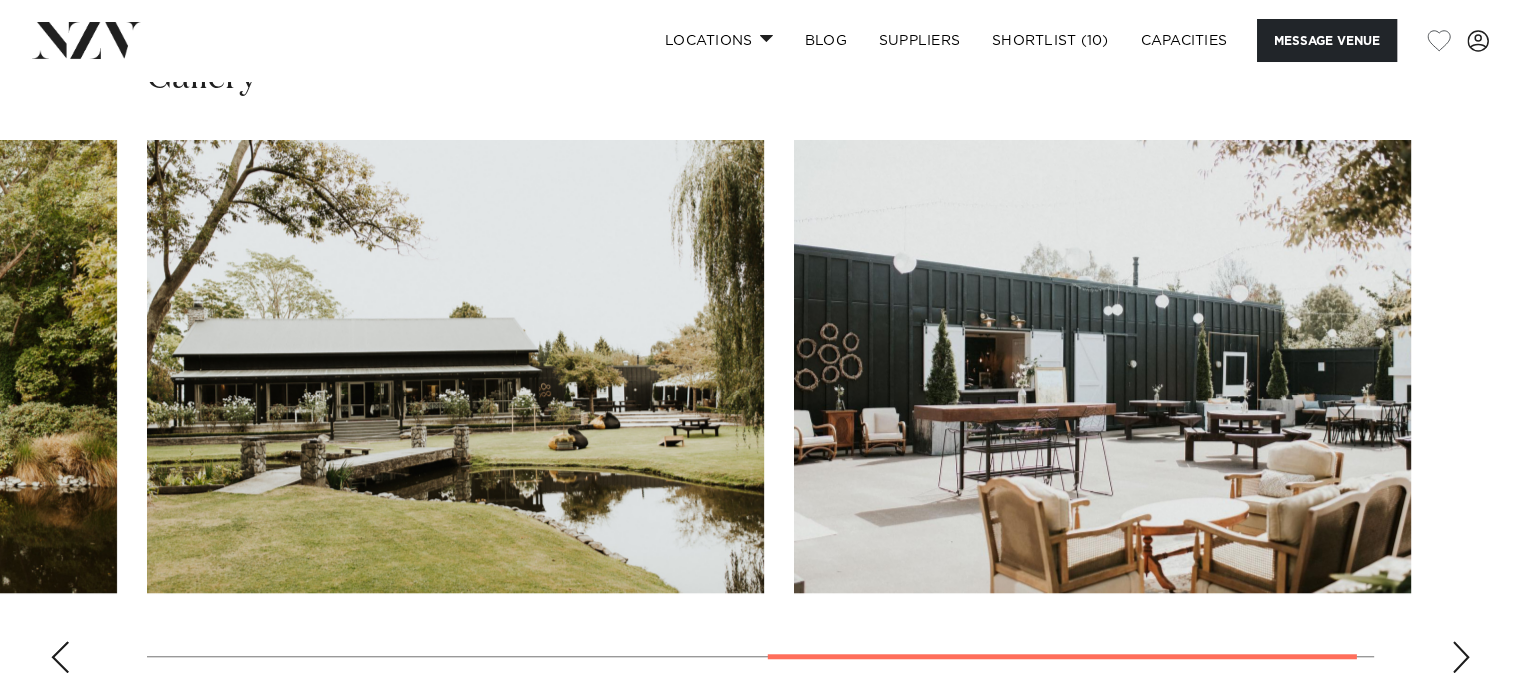 click at bounding box center [1461, 657] 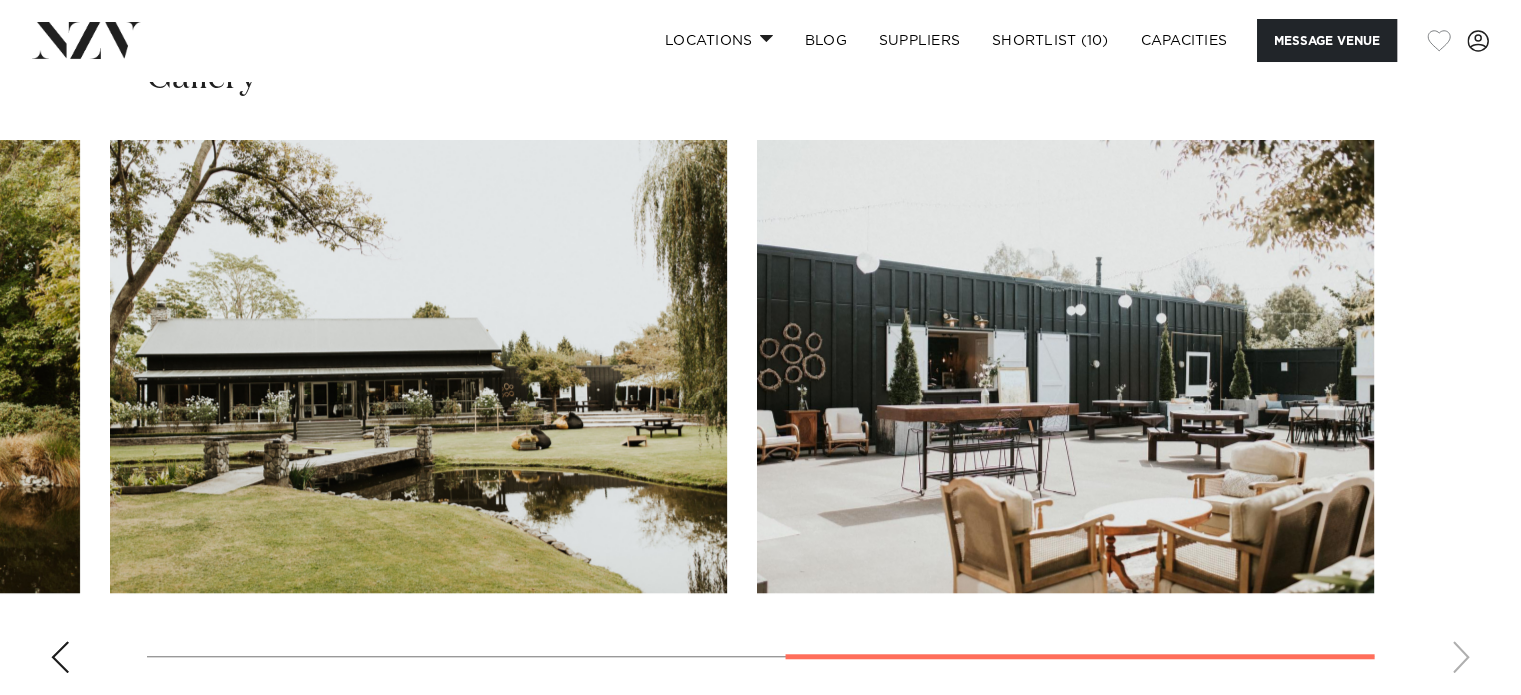 click at bounding box center [1439, 41] 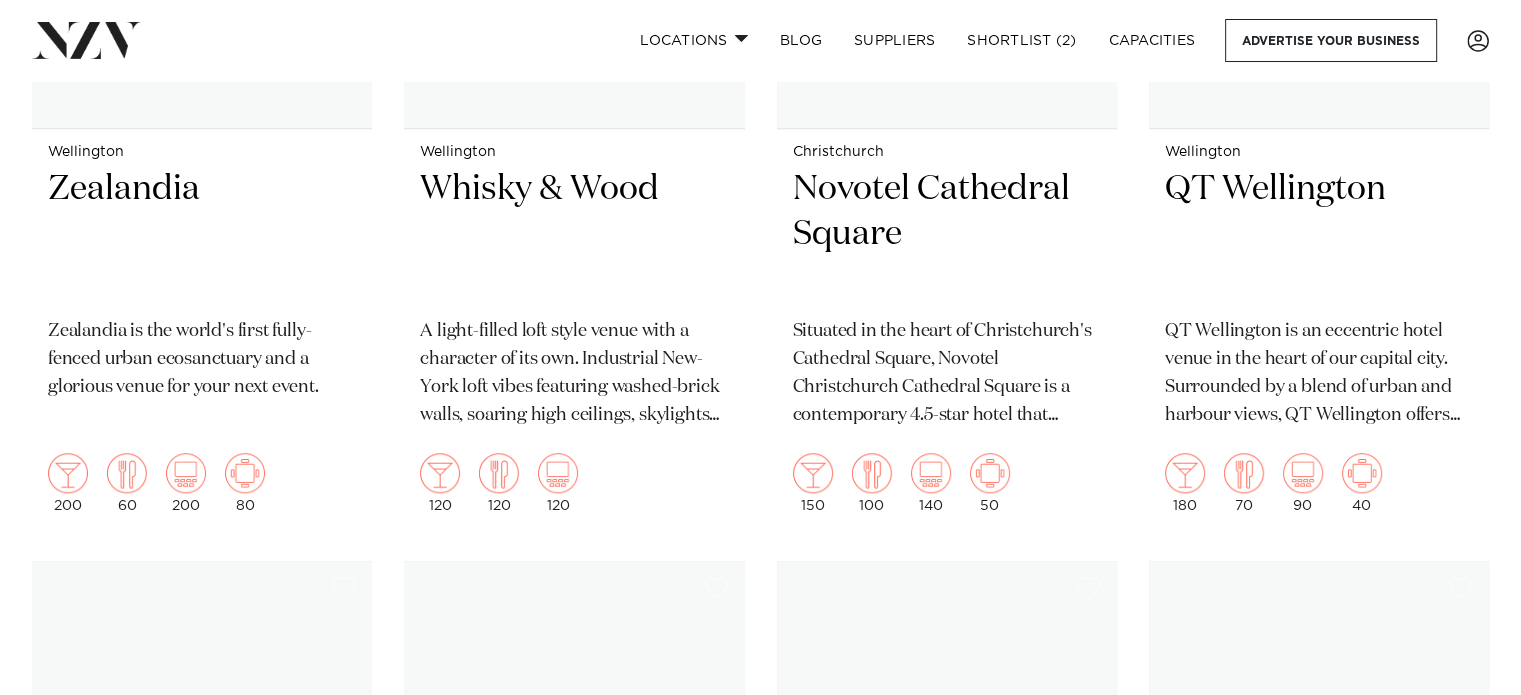 scroll, scrollTop: 0, scrollLeft: 0, axis: both 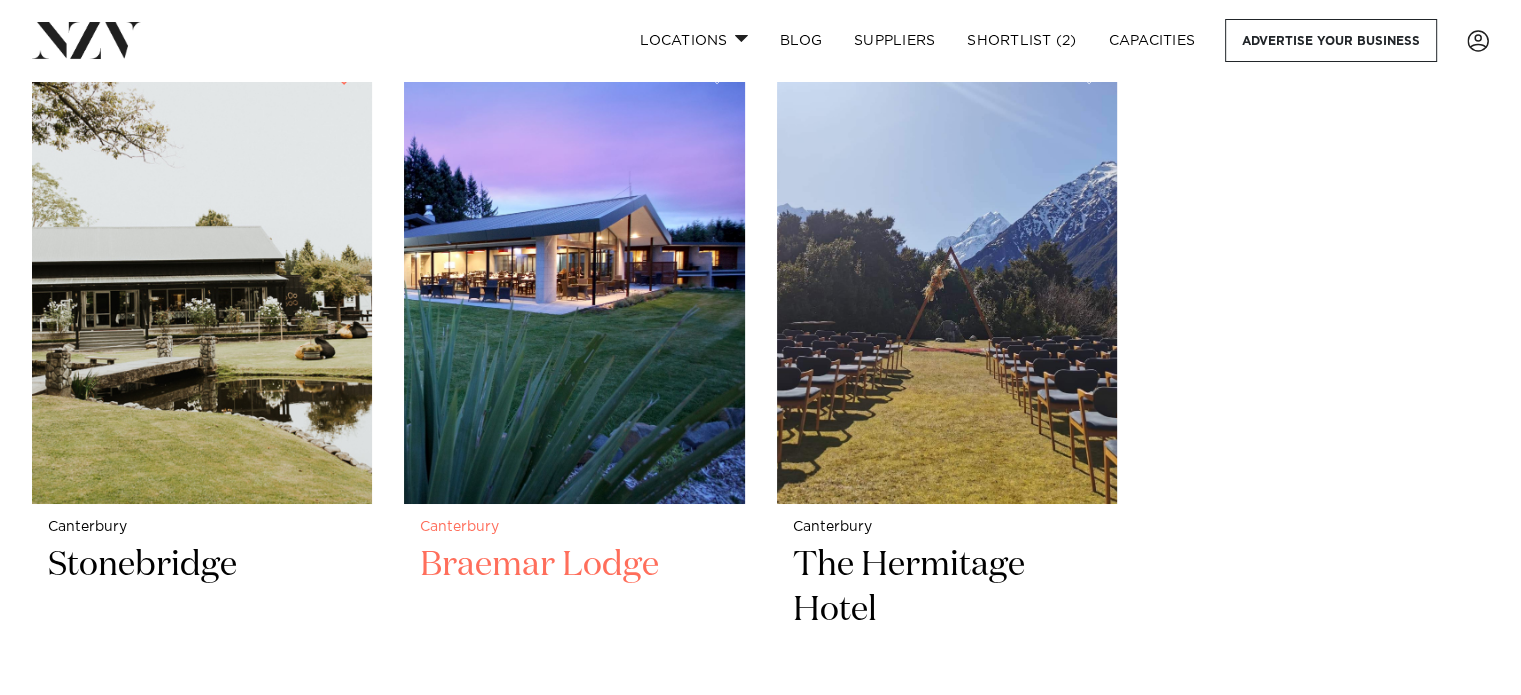 click at bounding box center (574, 275) 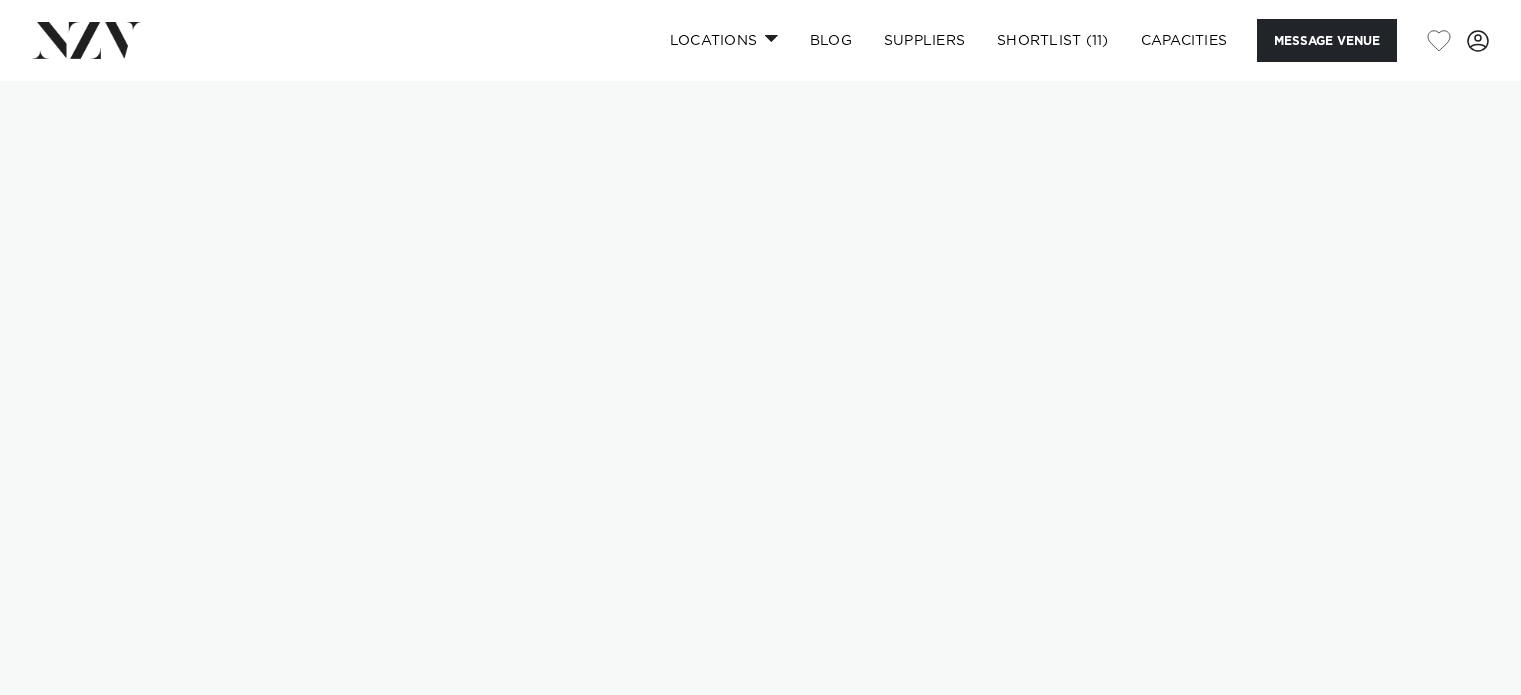 scroll, scrollTop: 0, scrollLeft: 0, axis: both 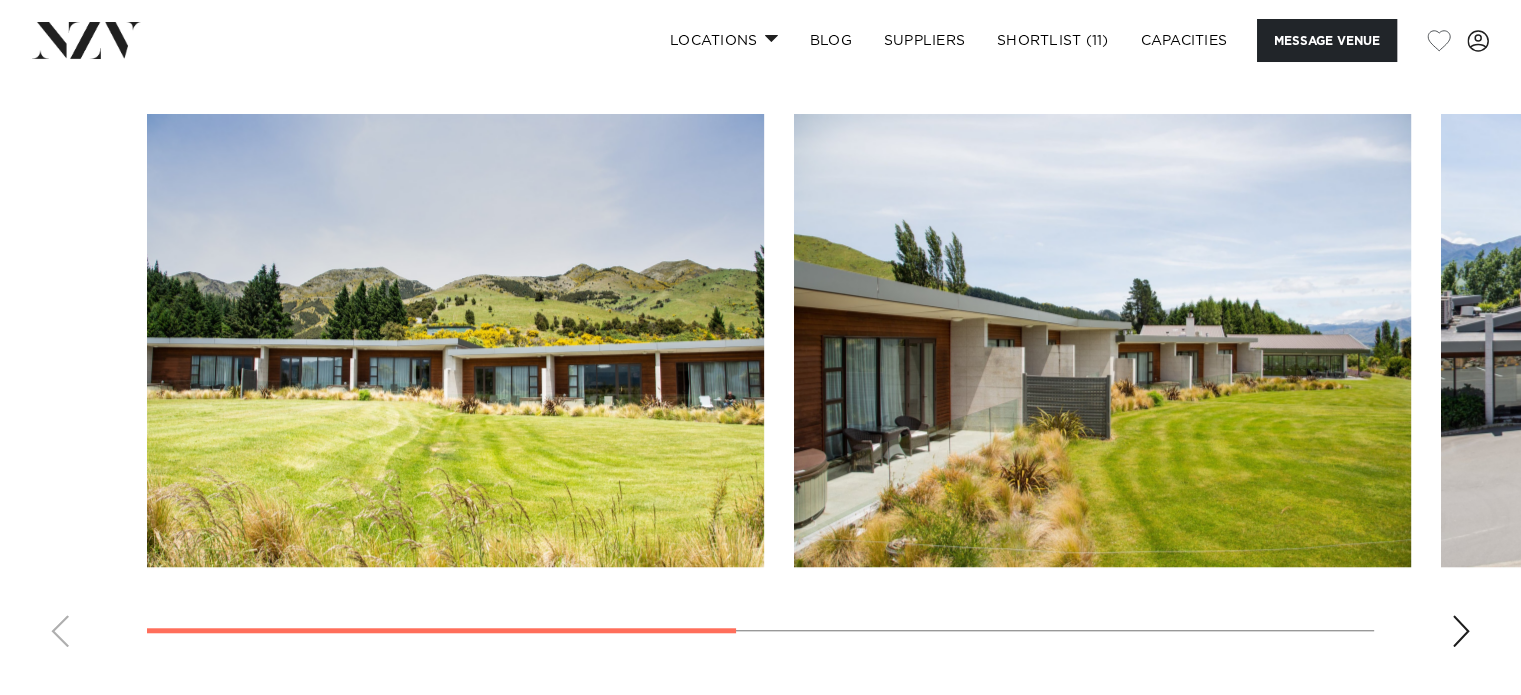 click at bounding box center (1461, 631) 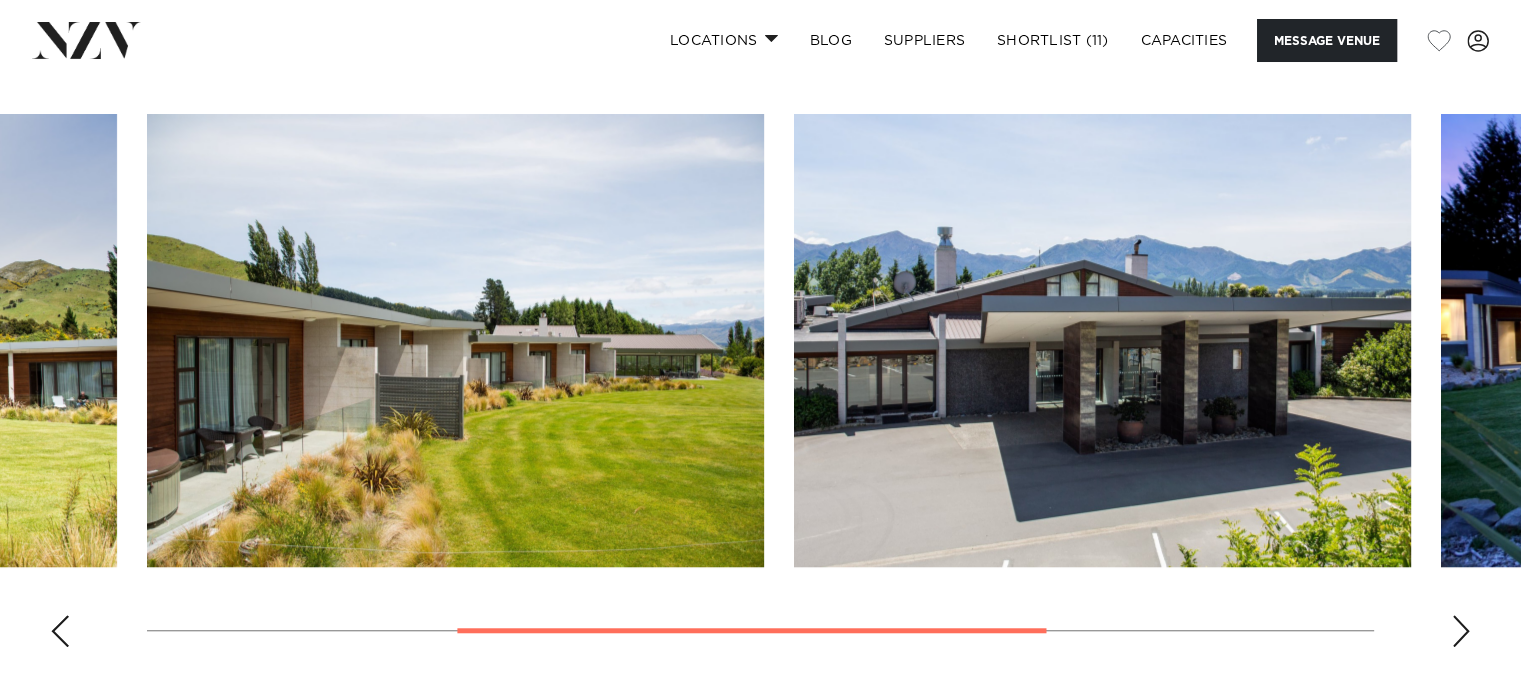 click at bounding box center [1461, 631] 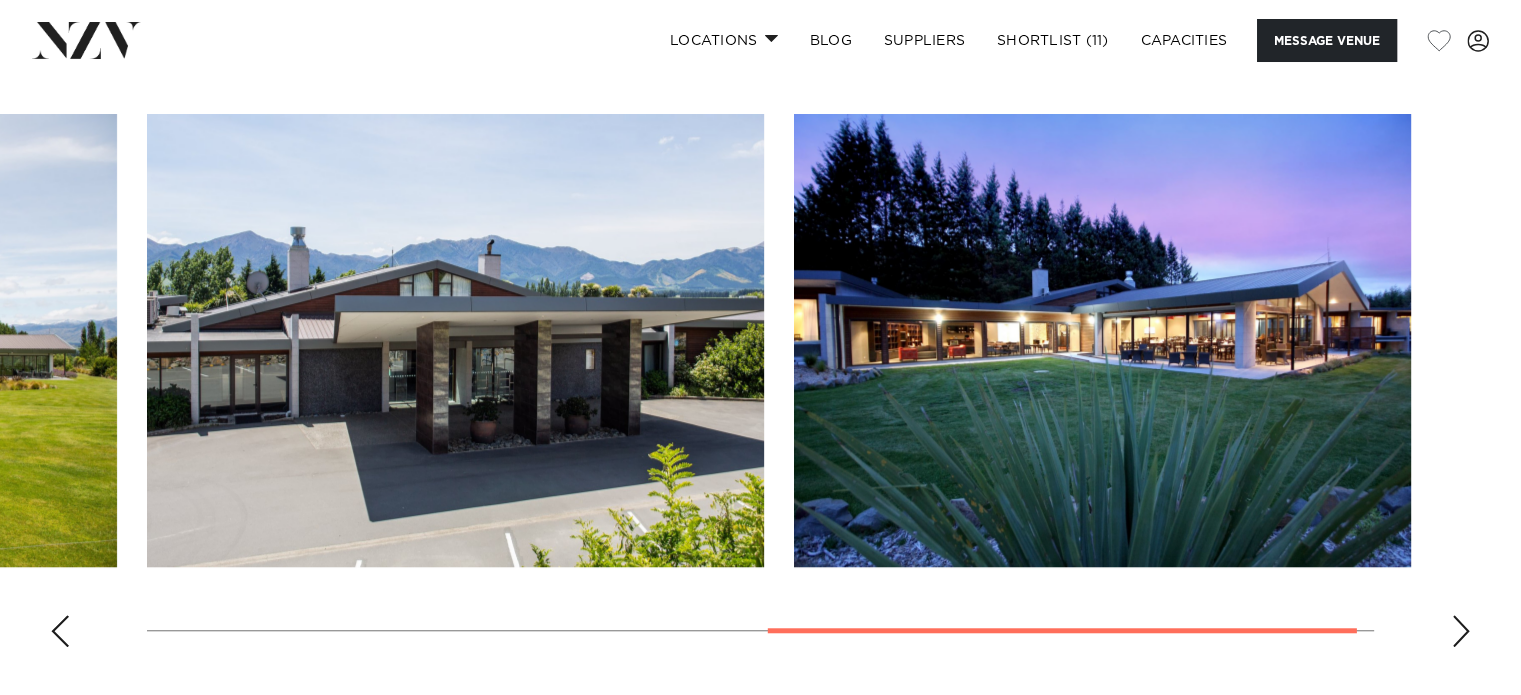 click at bounding box center [1461, 631] 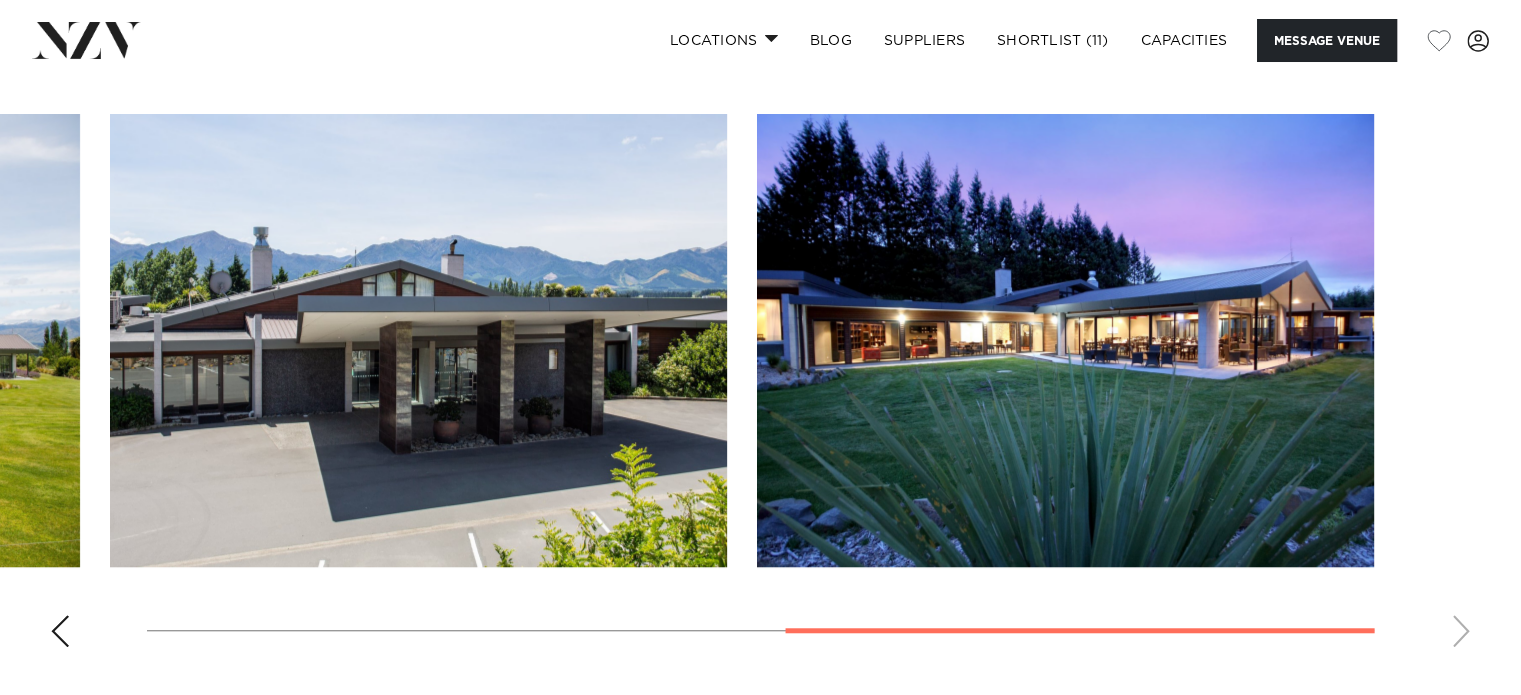 click at bounding box center [760, 388] 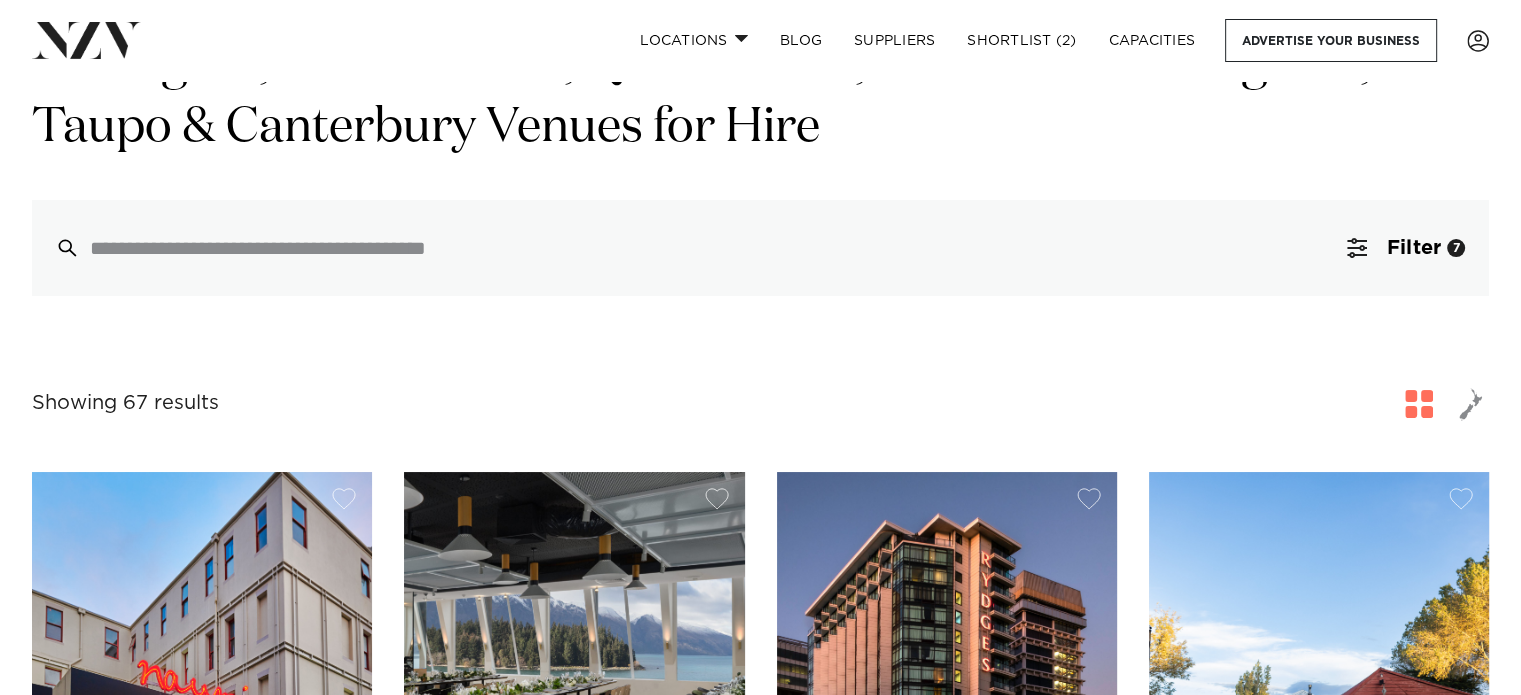 scroll, scrollTop: 2964, scrollLeft: 0, axis: vertical 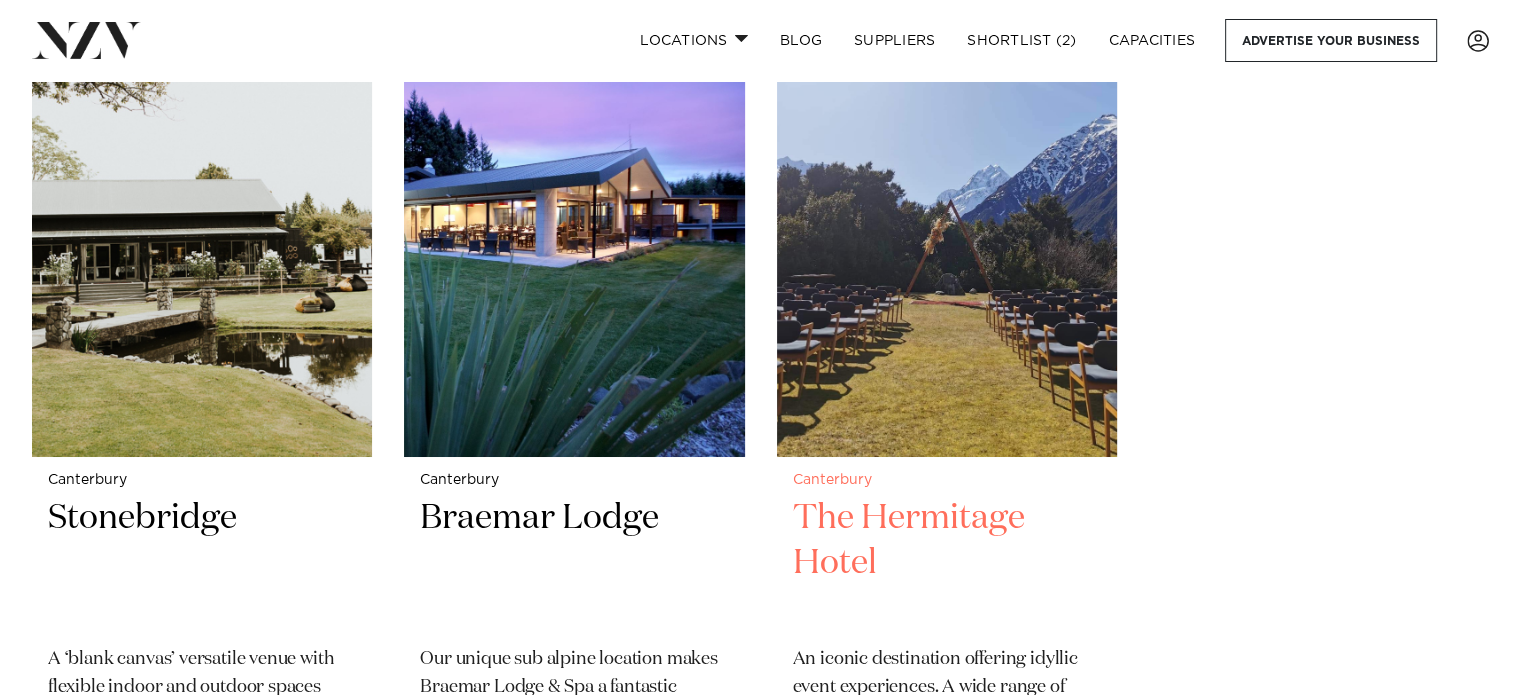 click on "The Hermitage Hotel" at bounding box center (947, 563) 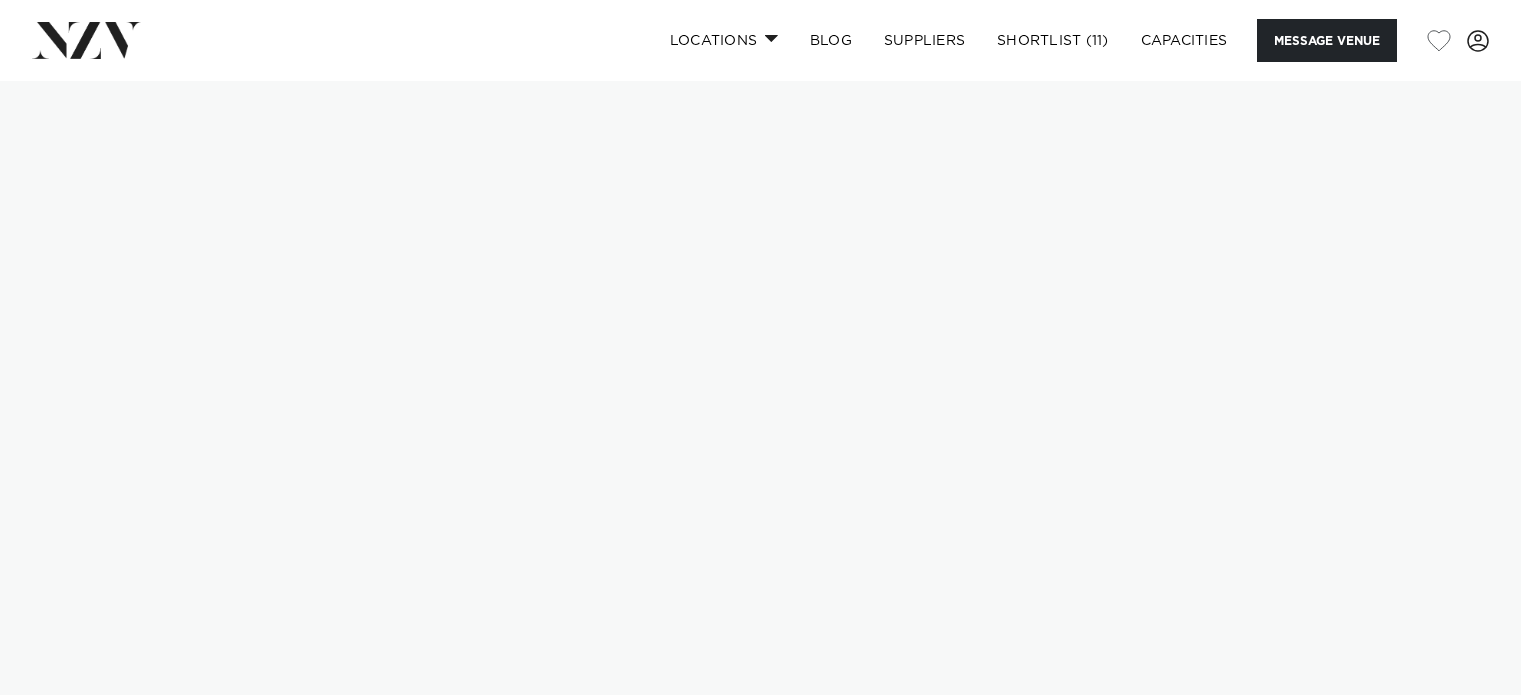 scroll, scrollTop: 0, scrollLeft: 0, axis: both 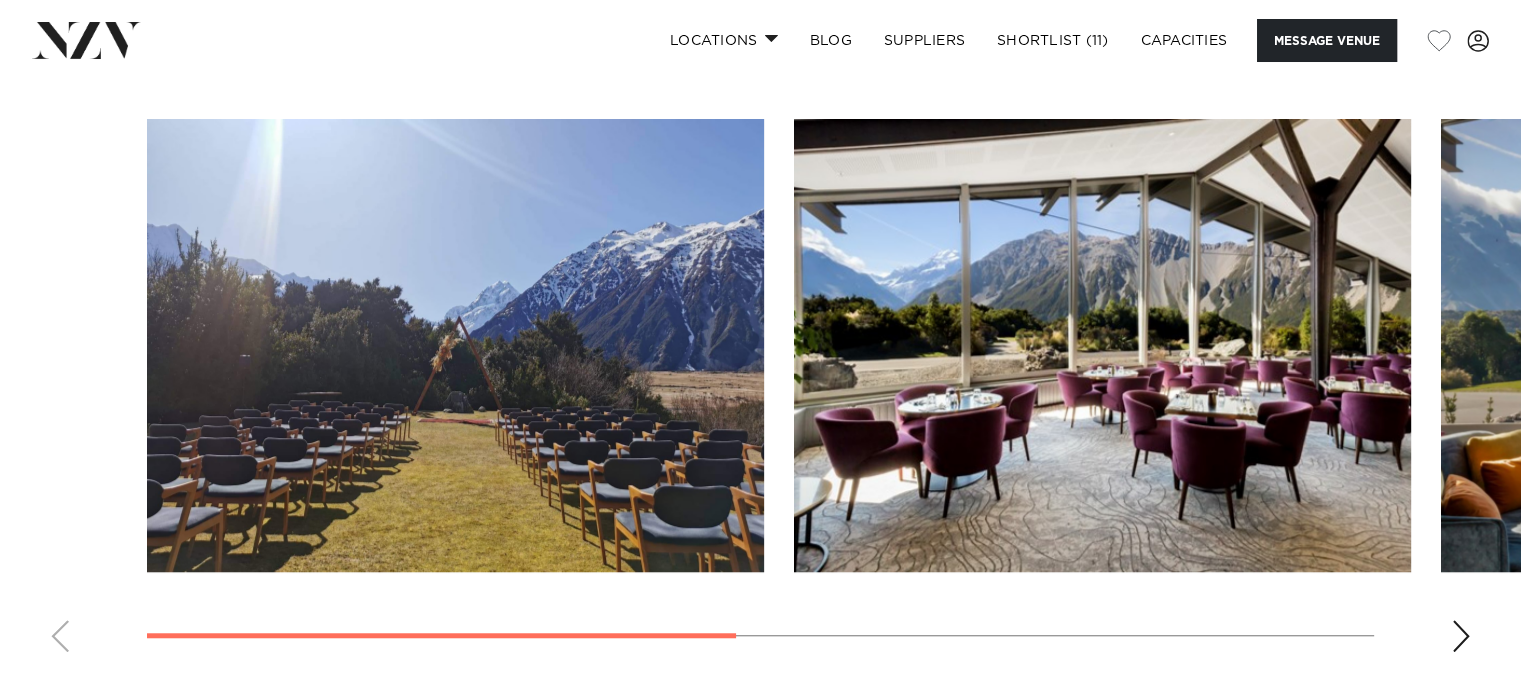 click at bounding box center (1461, 636) 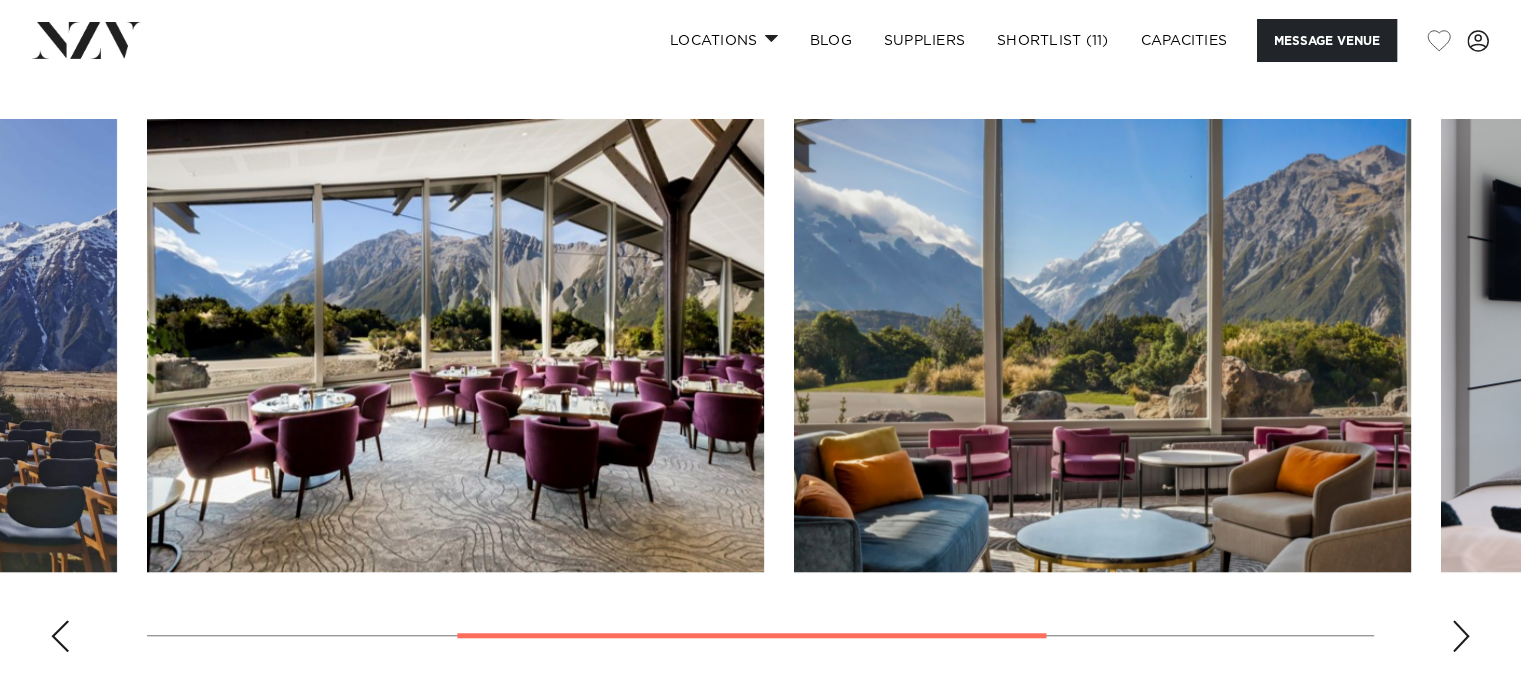 click at bounding box center (1461, 636) 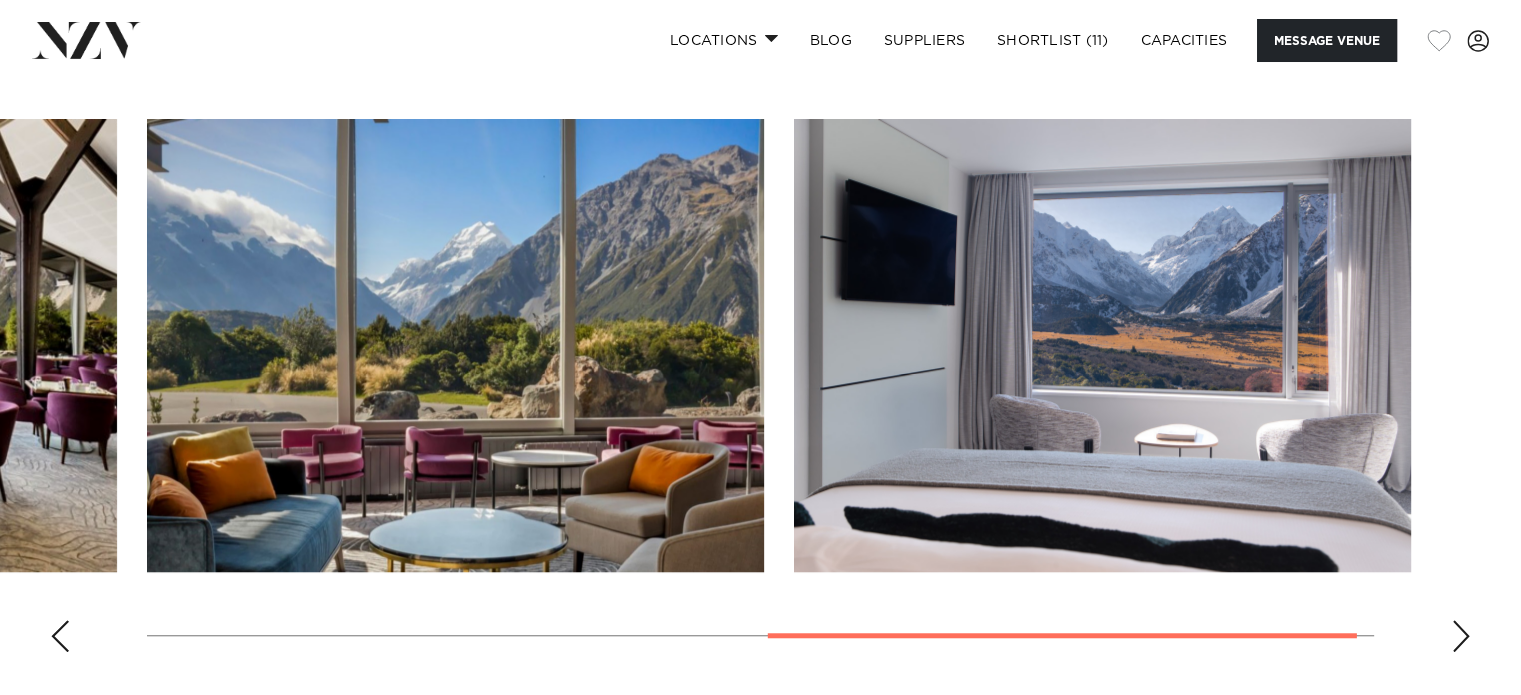 click at bounding box center [1439, 41] 